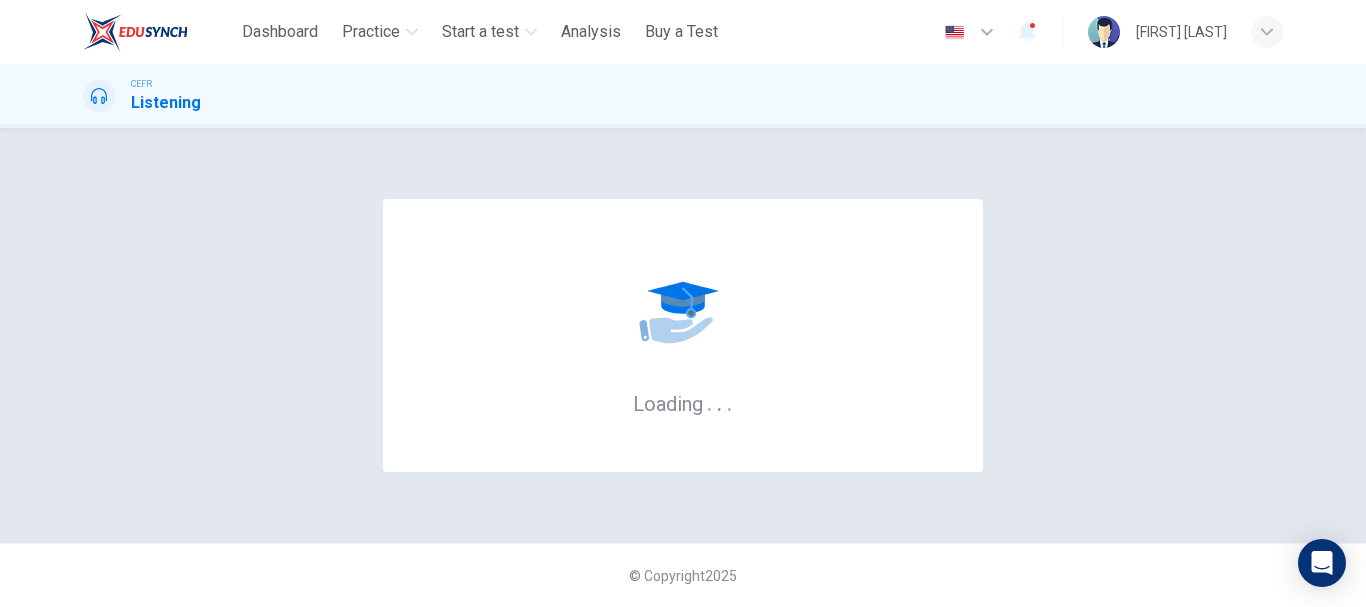 scroll, scrollTop: 0, scrollLeft: 0, axis: both 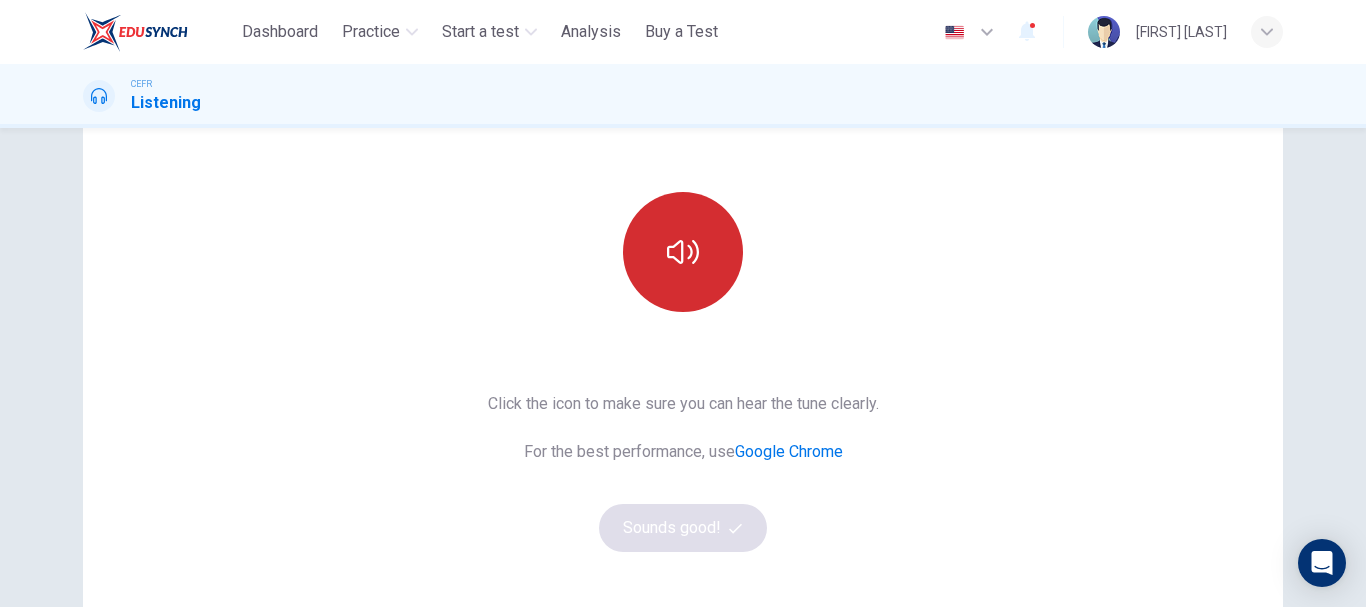 click at bounding box center (683, 252) 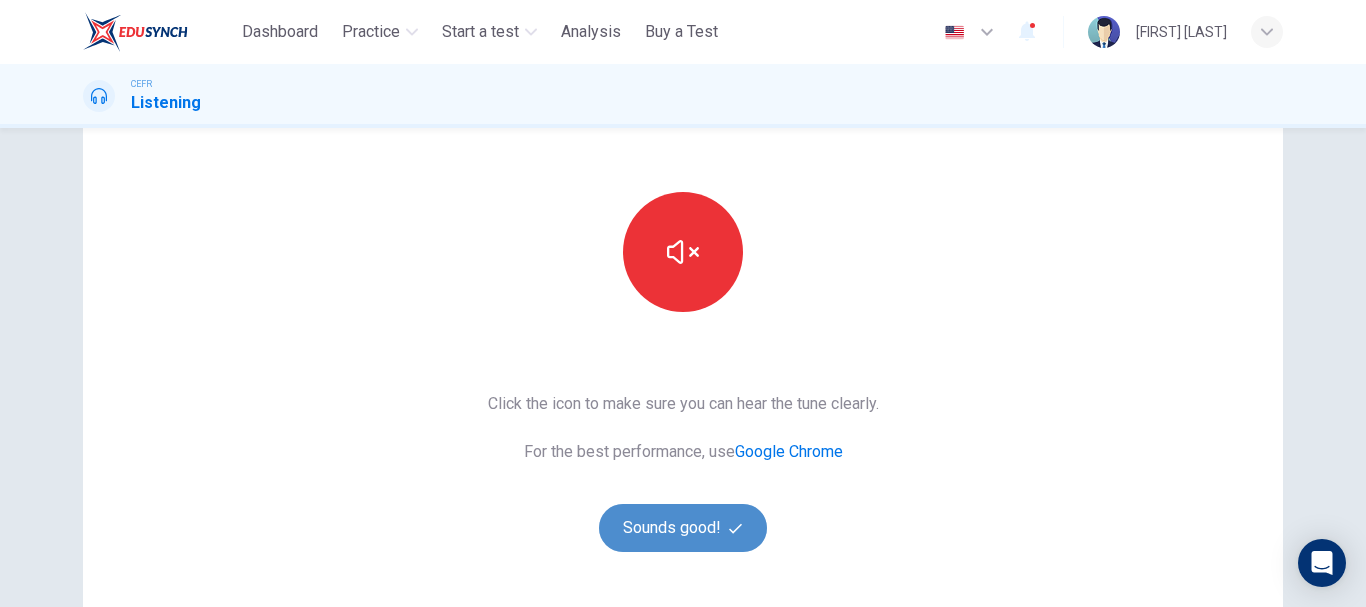 click on "Sounds good!" at bounding box center (683, 528) 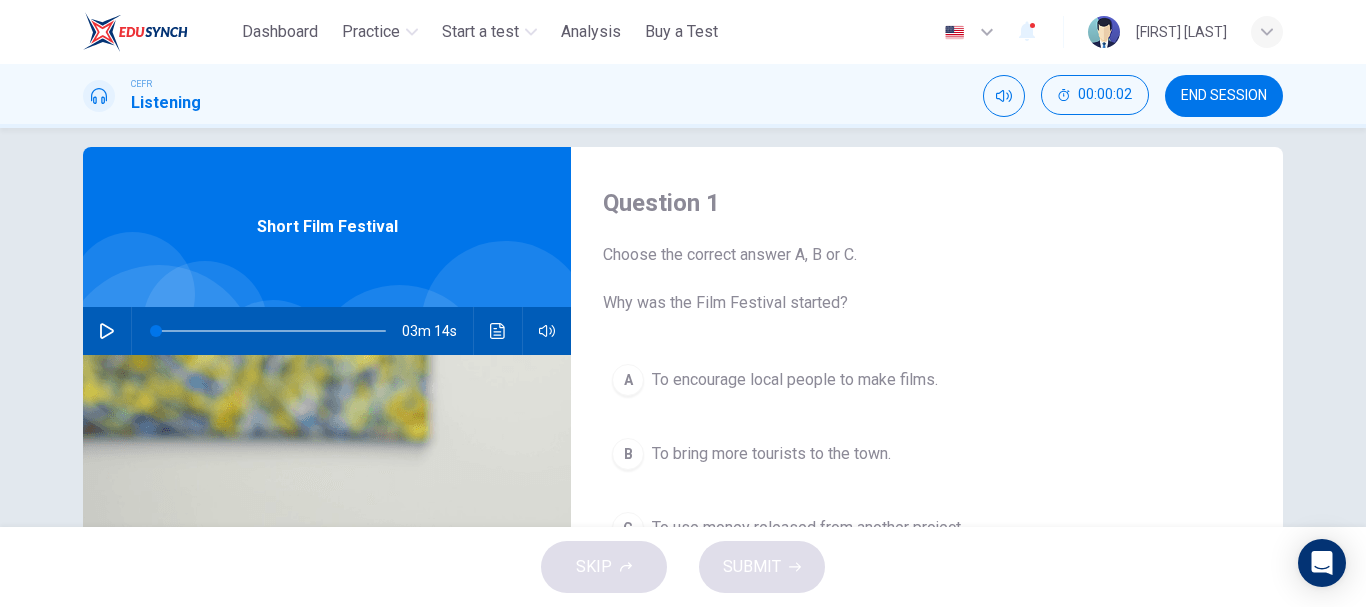 scroll, scrollTop: 0, scrollLeft: 0, axis: both 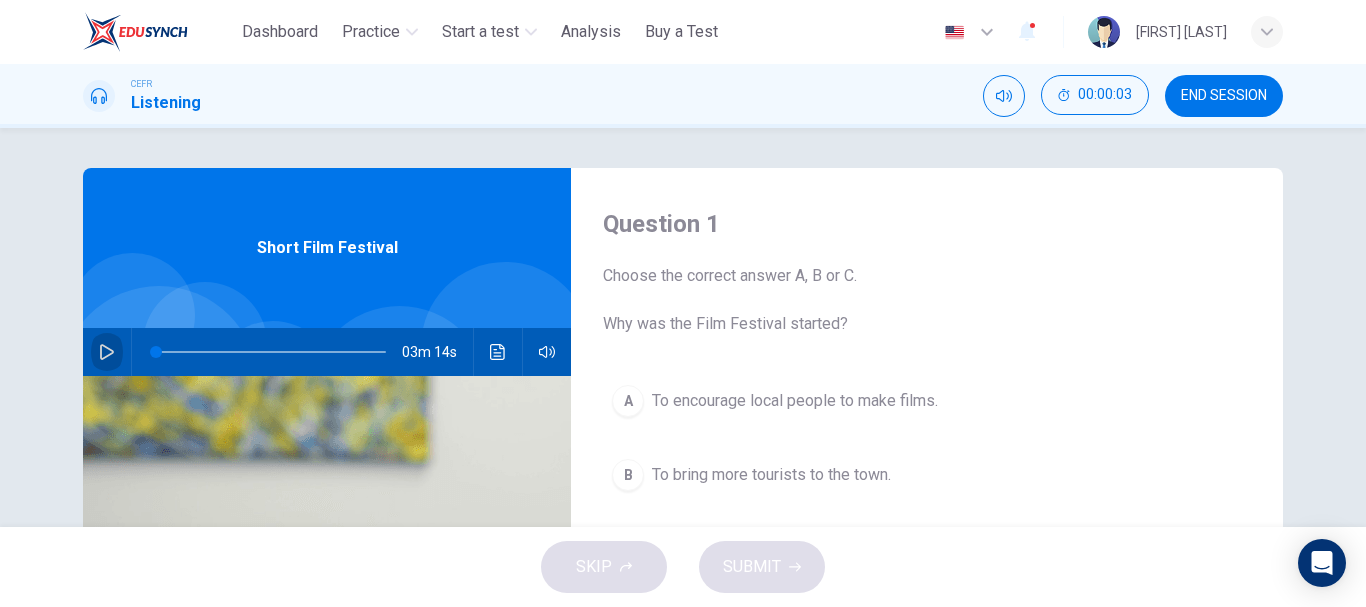 click 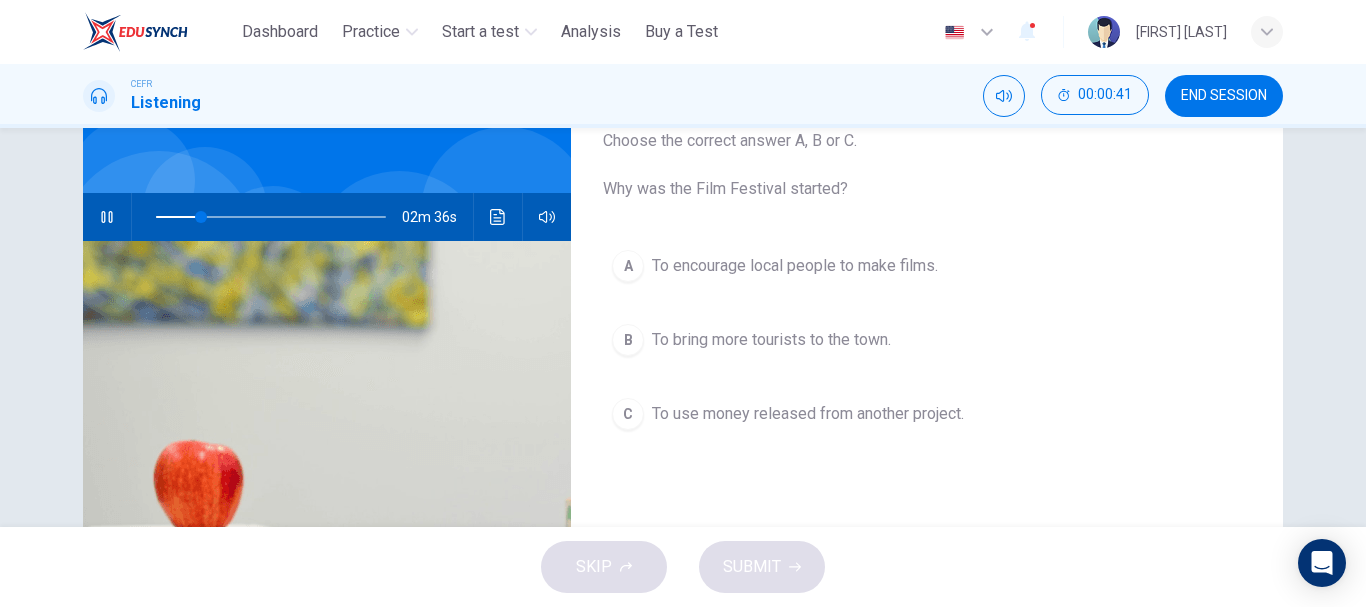 scroll, scrollTop: 100, scrollLeft: 0, axis: vertical 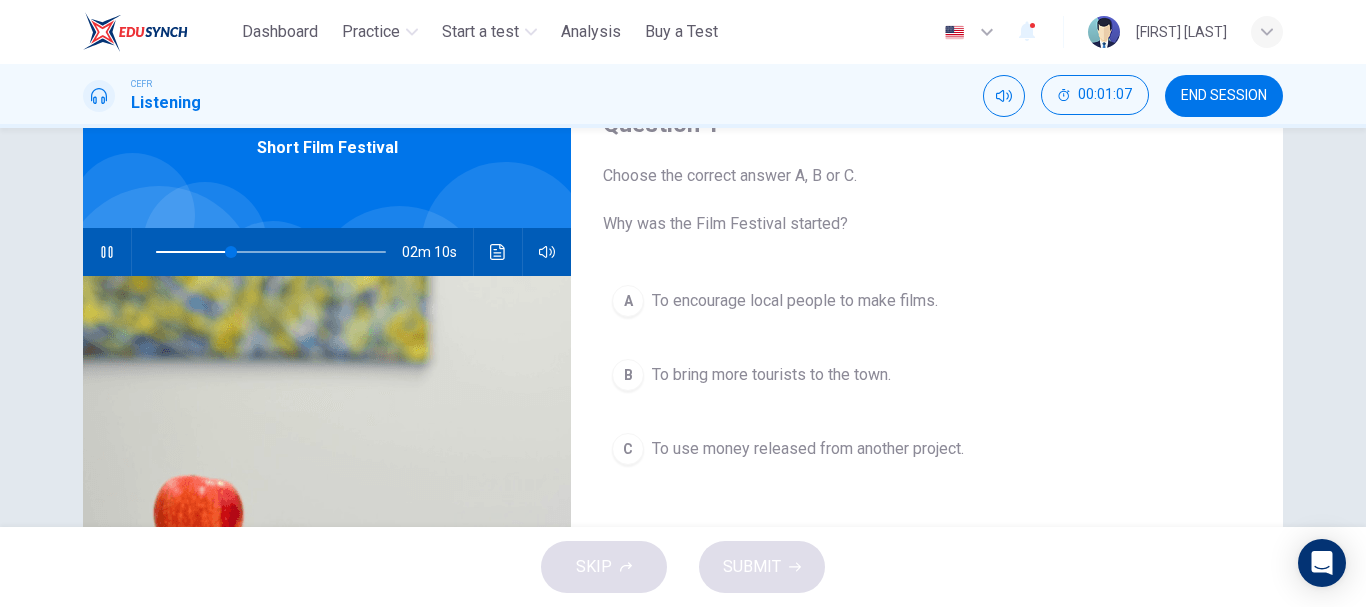 click on "To bring more tourists to the town." at bounding box center (771, 375) 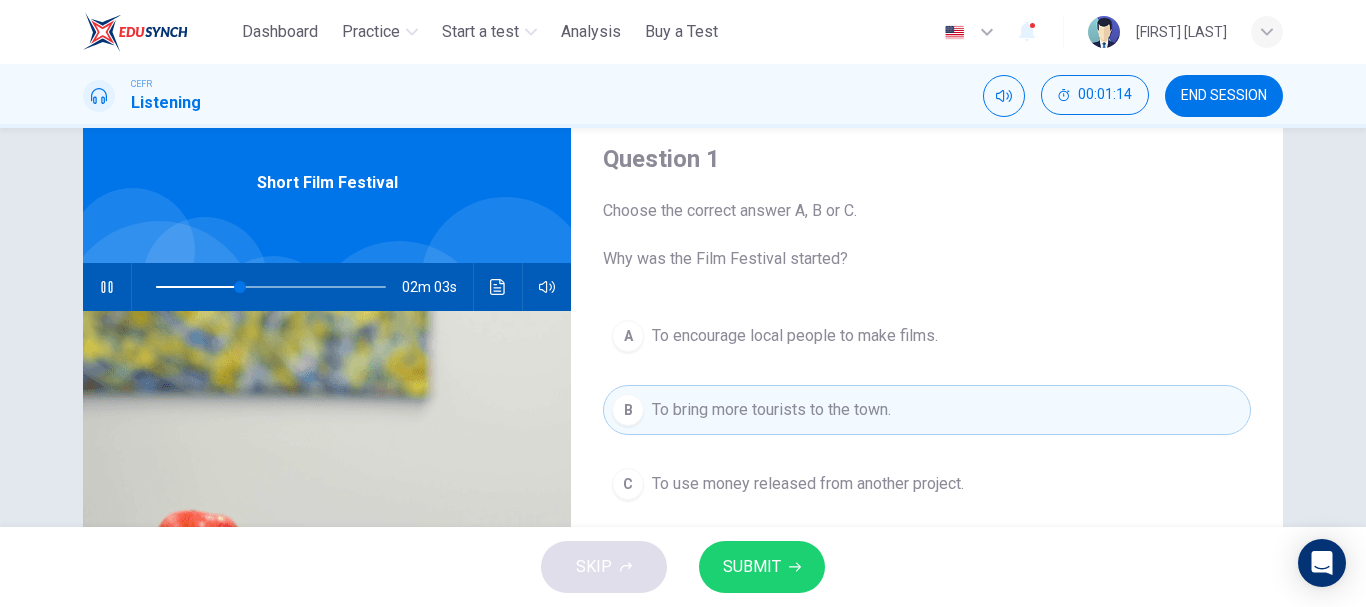 scroll, scrollTop: 100, scrollLeft: 0, axis: vertical 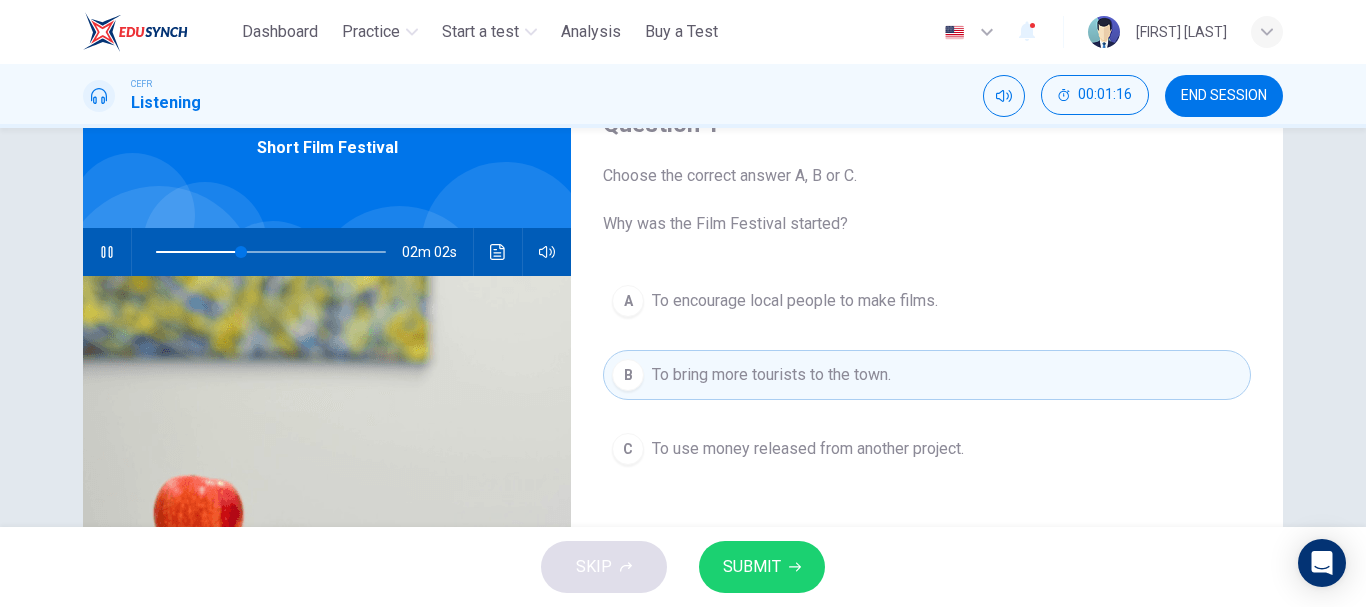 click on "SUBMIT" at bounding box center (762, 567) 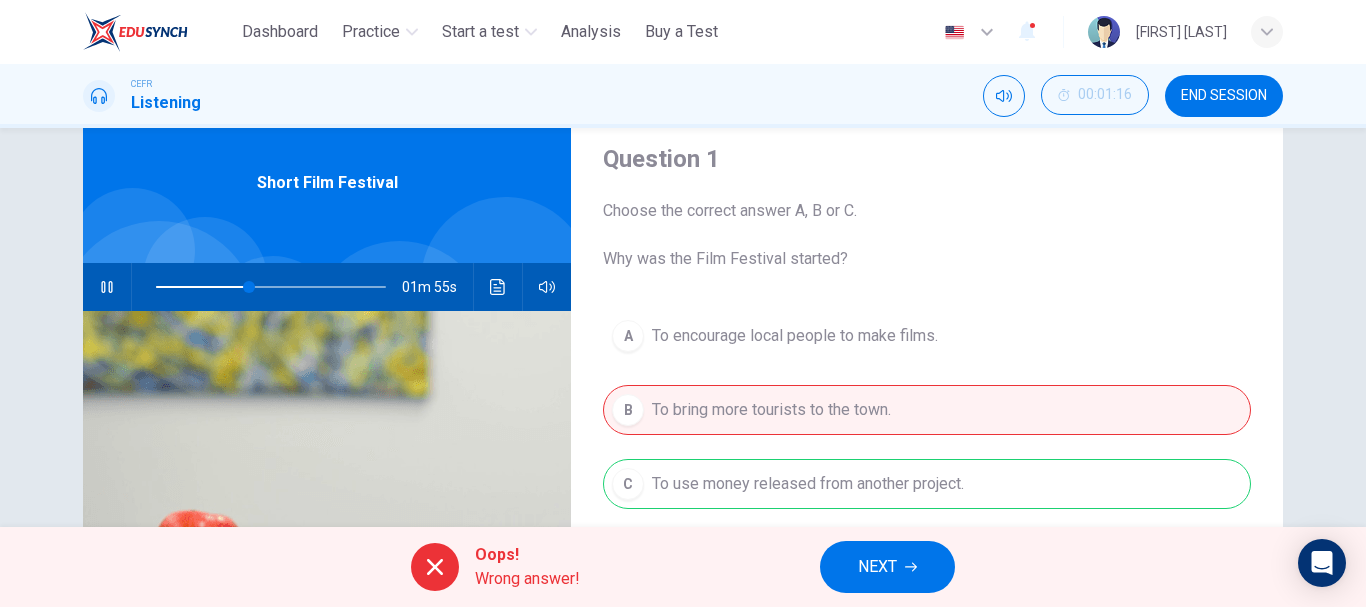scroll, scrollTop: 0, scrollLeft: 0, axis: both 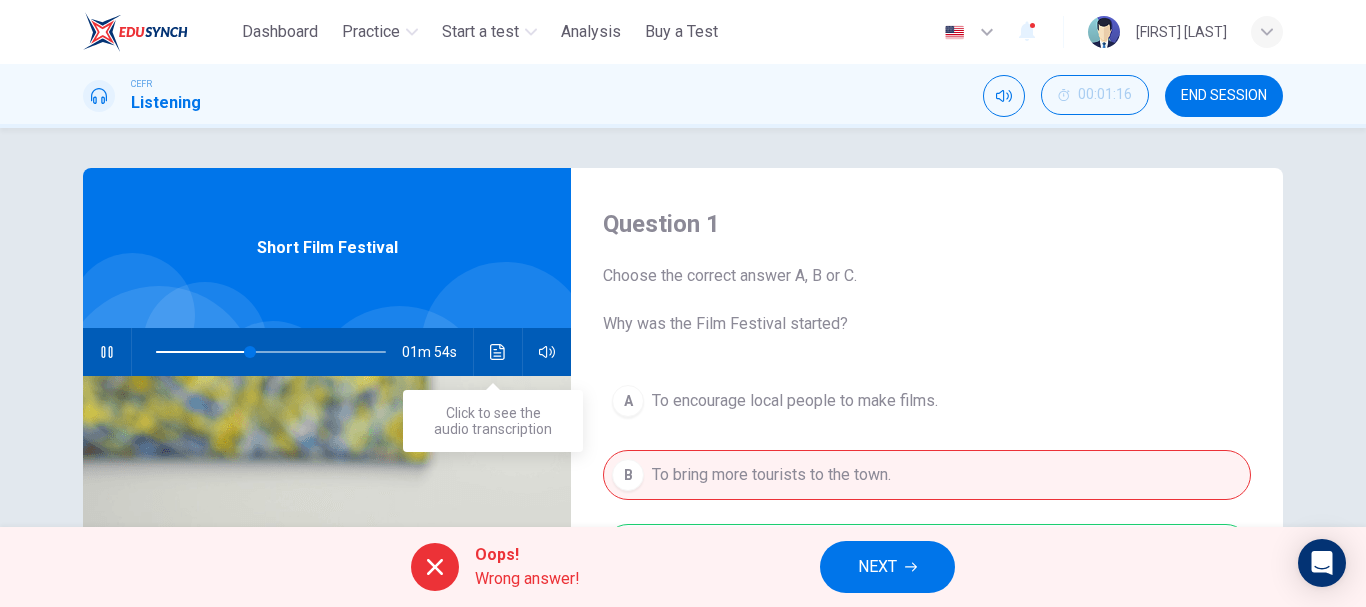click at bounding box center (498, 352) 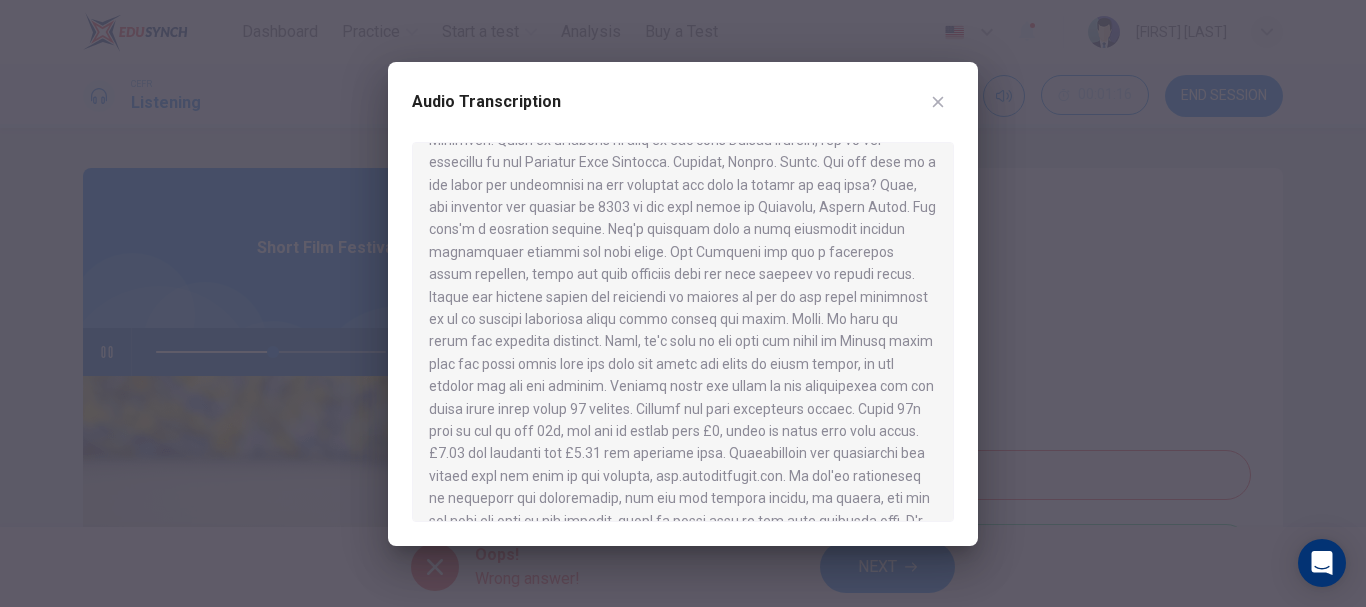 scroll, scrollTop: 100, scrollLeft: 0, axis: vertical 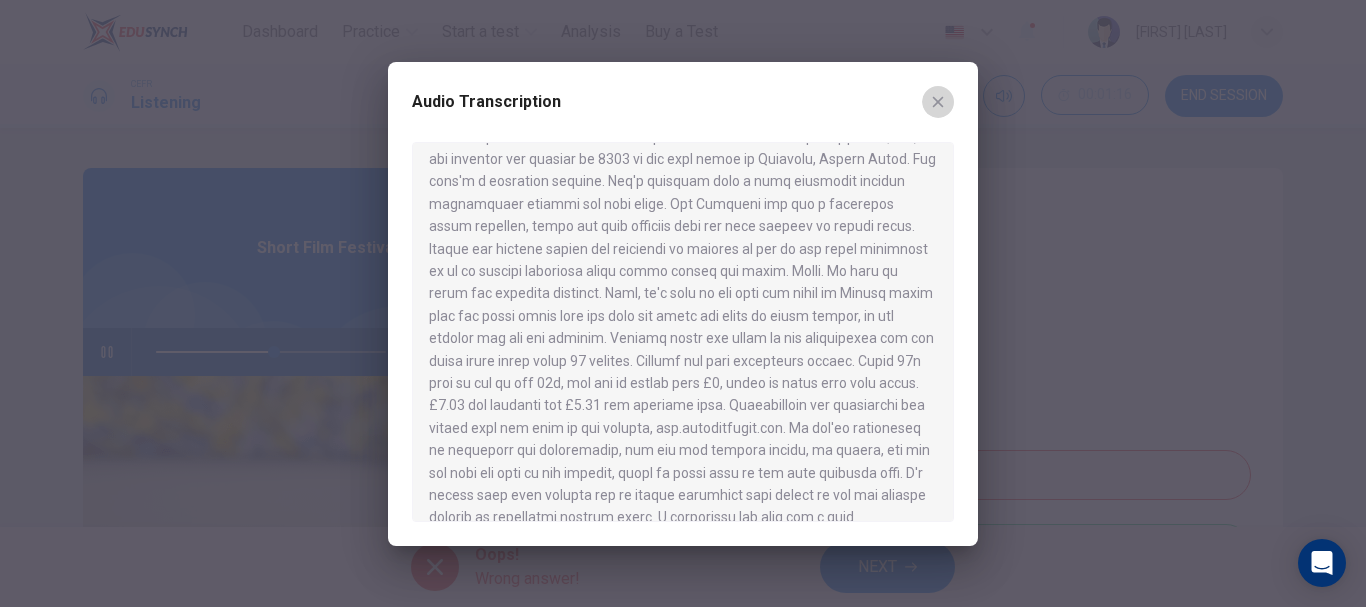 click 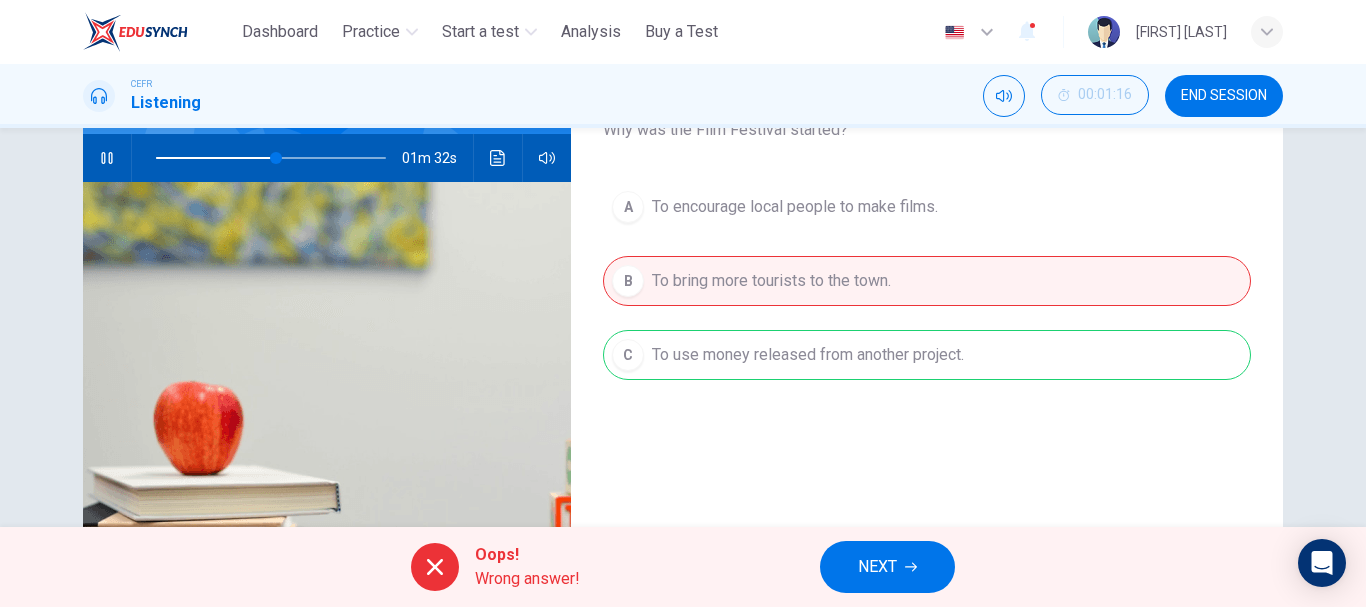 scroll, scrollTop: 200, scrollLeft: 0, axis: vertical 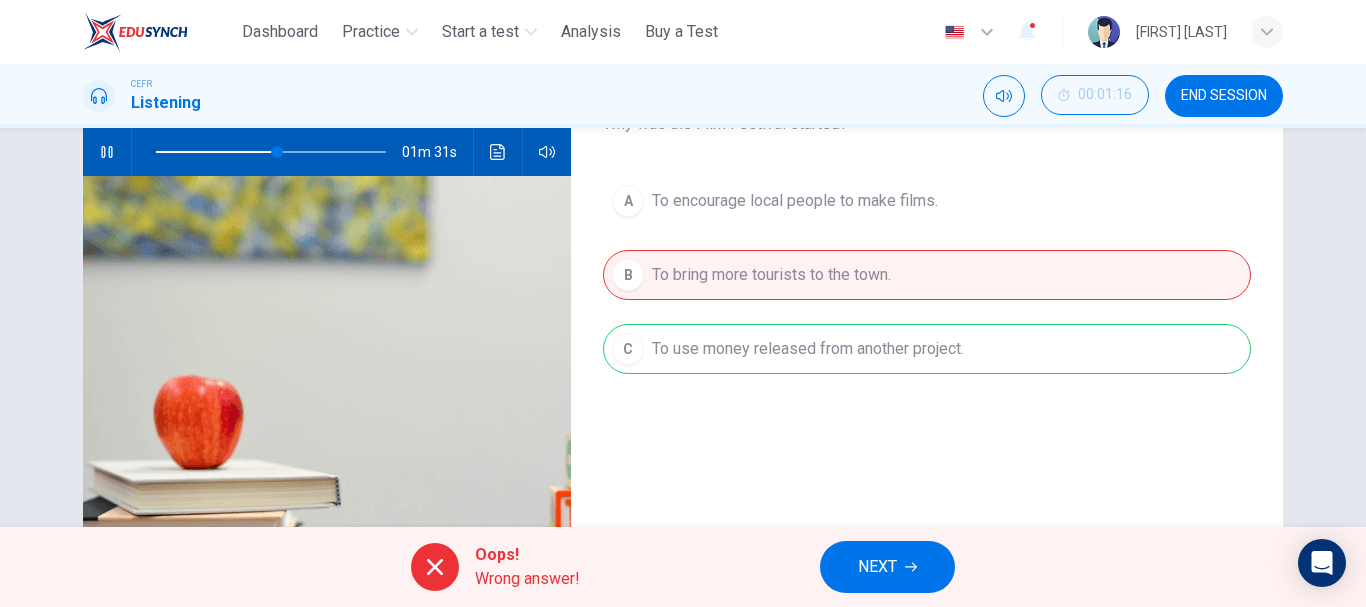 click on "NEXT" at bounding box center (887, 567) 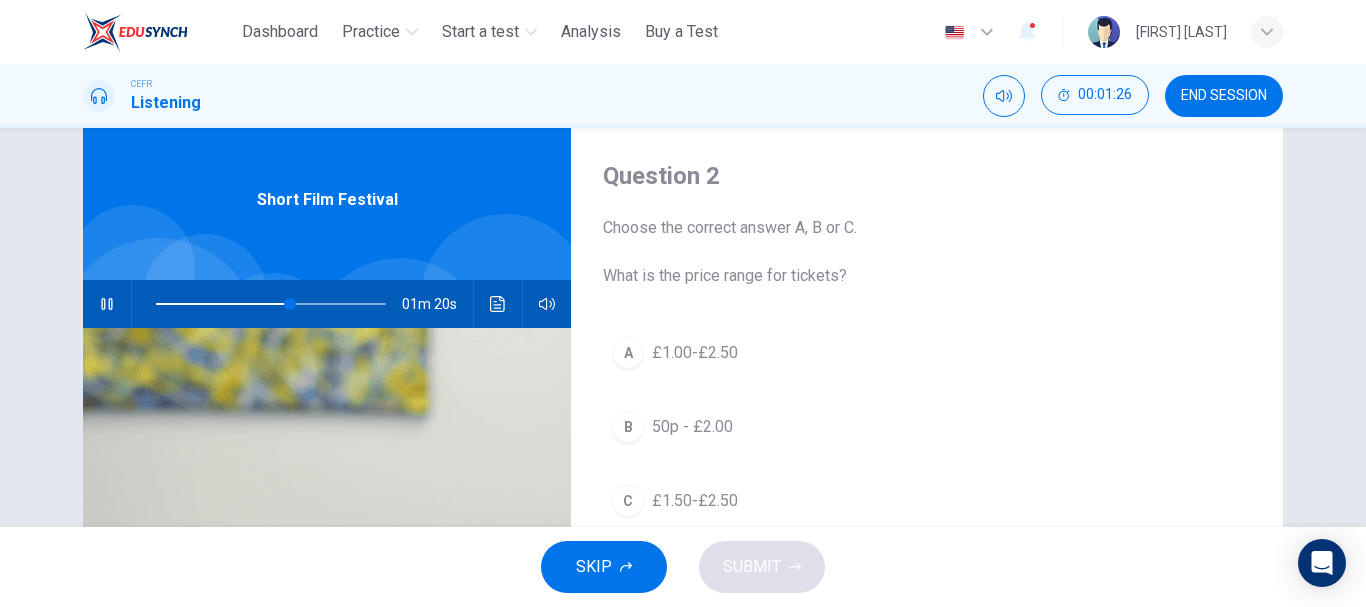 scroll, scrollTop: 0, scrollLeft: 0, axis: both 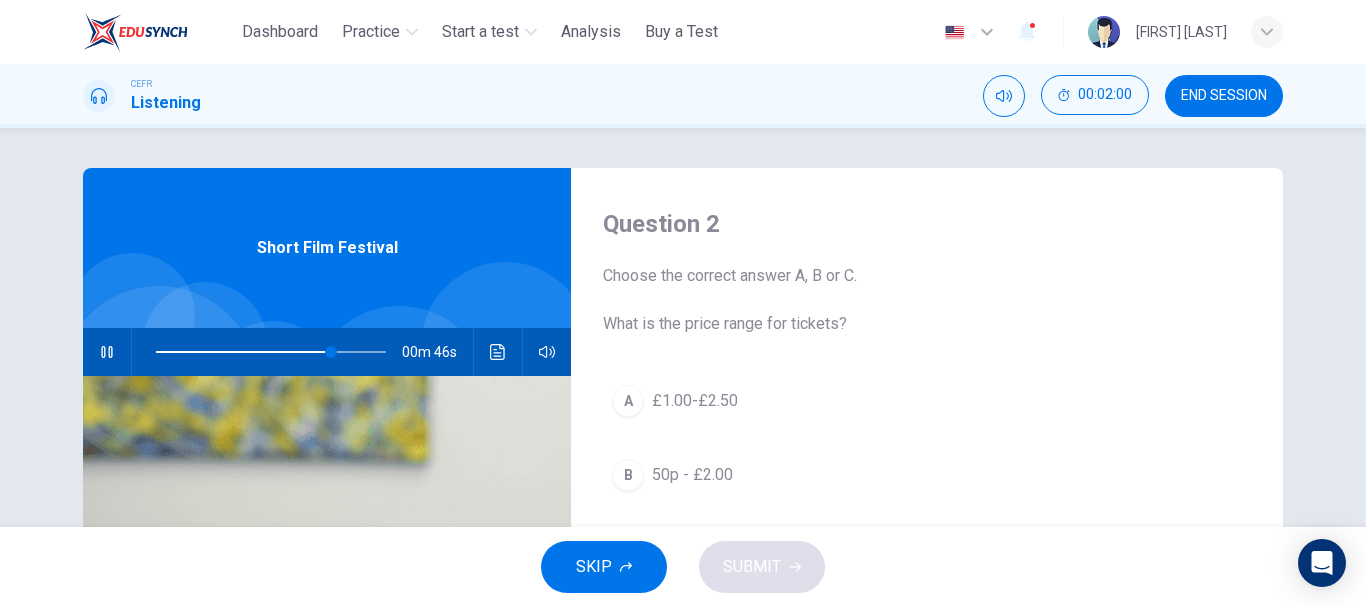 click at bounding box center [243, 352] 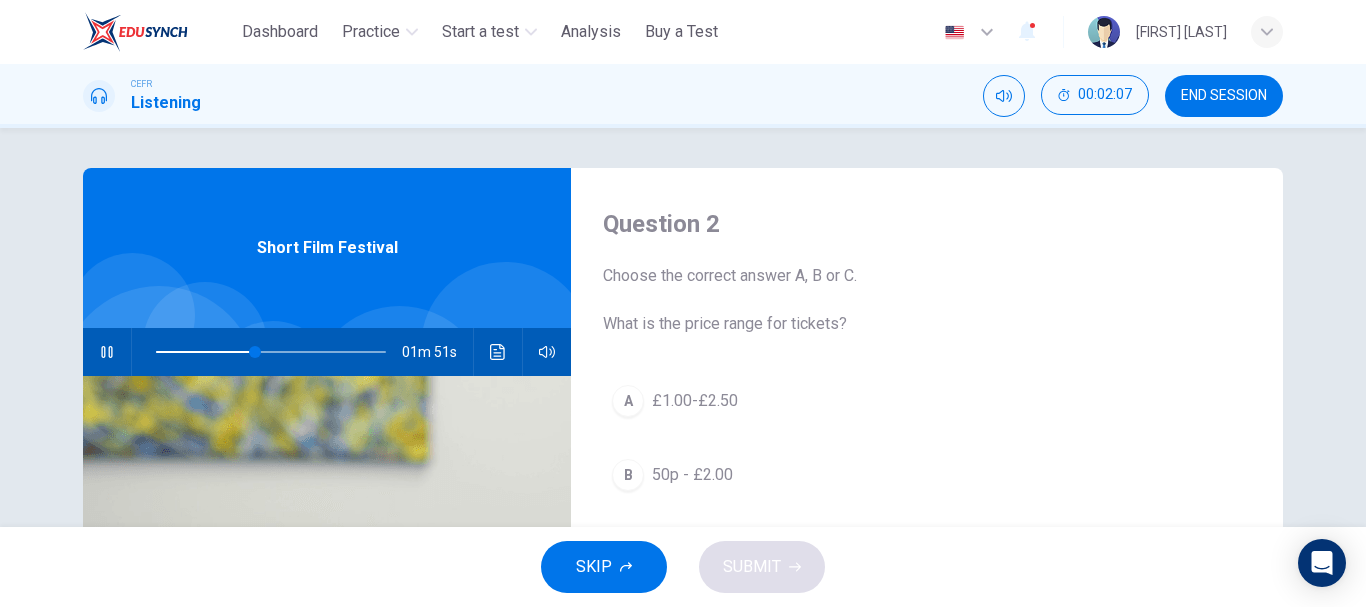 scroll, scrollTop: 100, scrollLeft: 0, axis: vertical 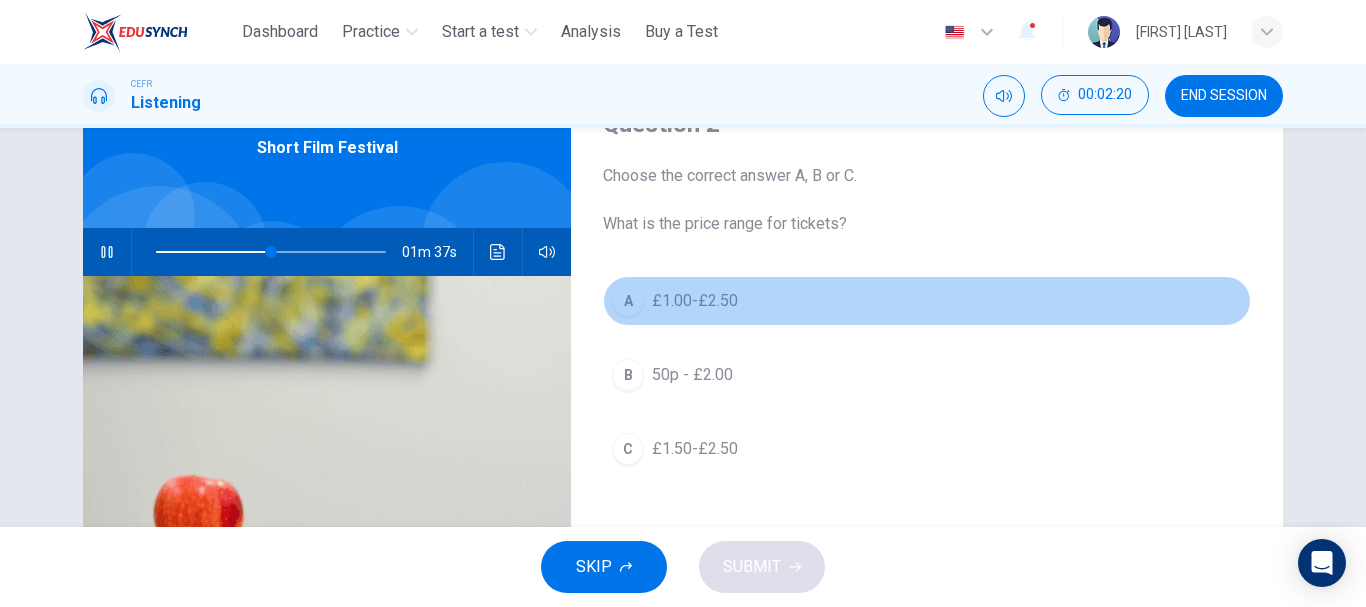 click on "£1.00-£2.50" at bounding box center [695, 301] 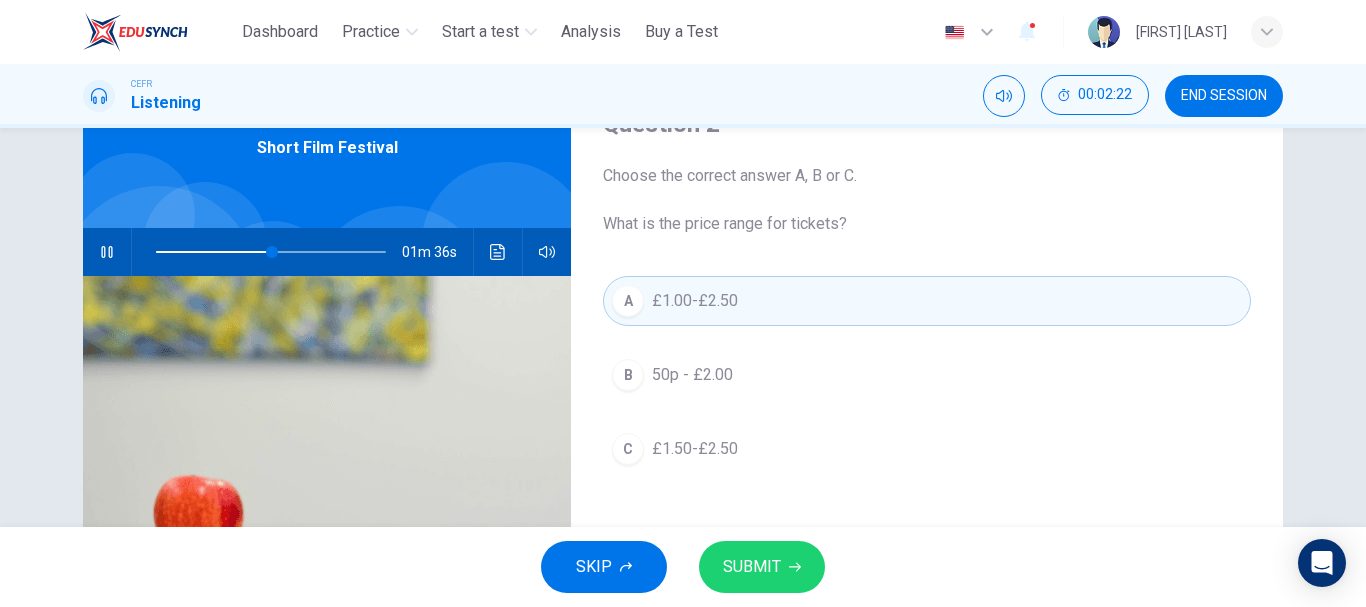 click on "C £1.50-£2.50" at bounding box center [927, 449] 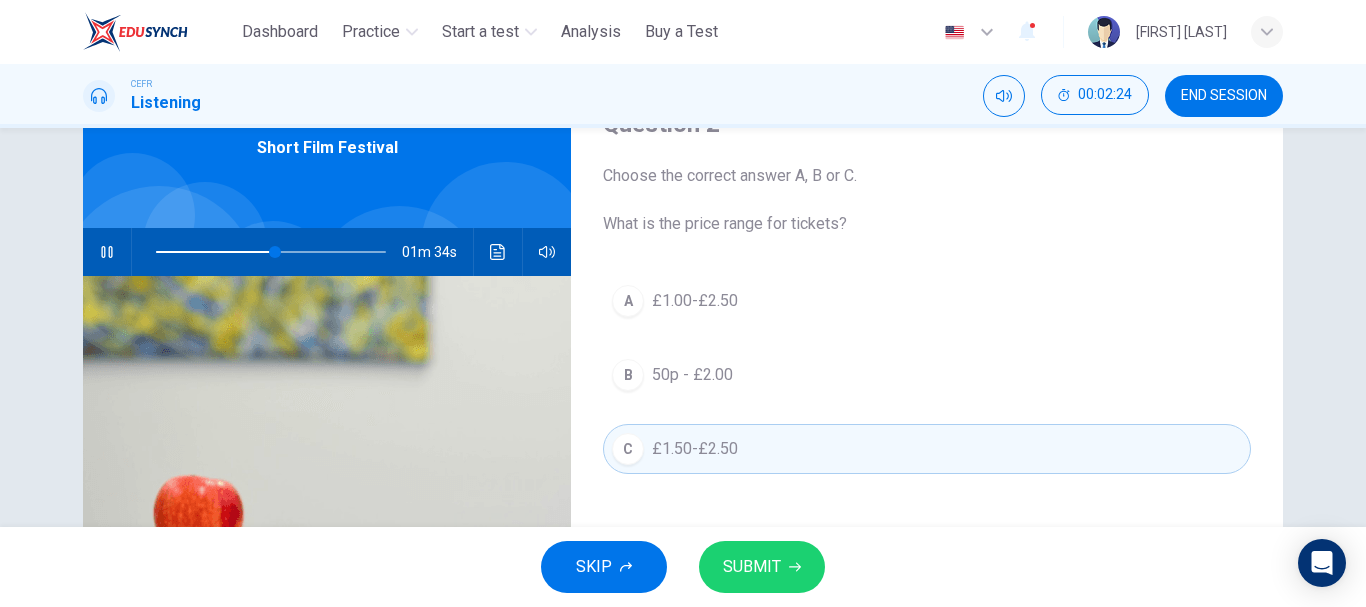 click on "SUBMIT" at bounding box center (752, 567) 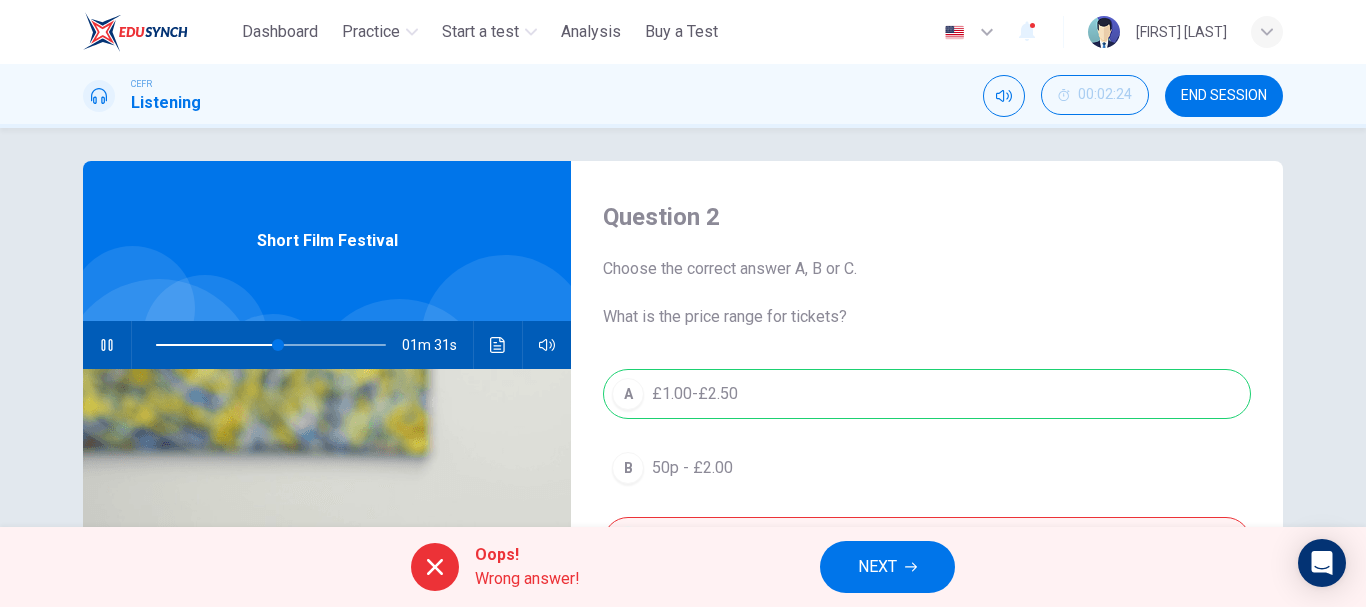 scroll, scrollTop: 0, scrollLeft: 0, axis: both 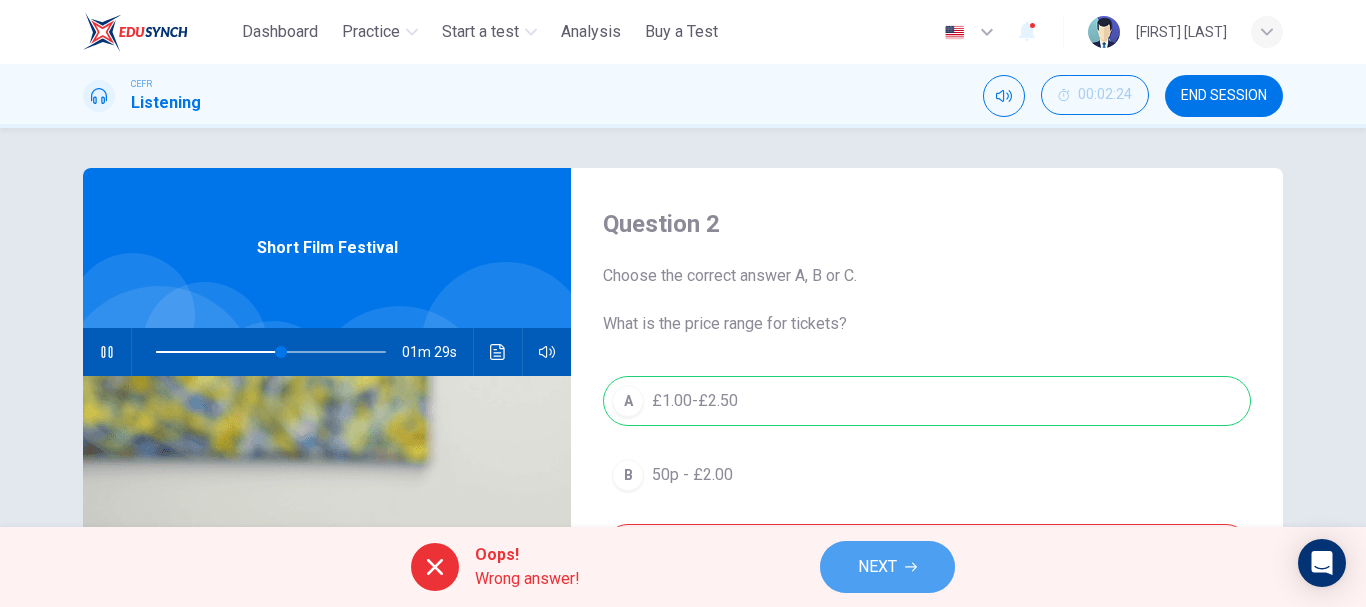 click 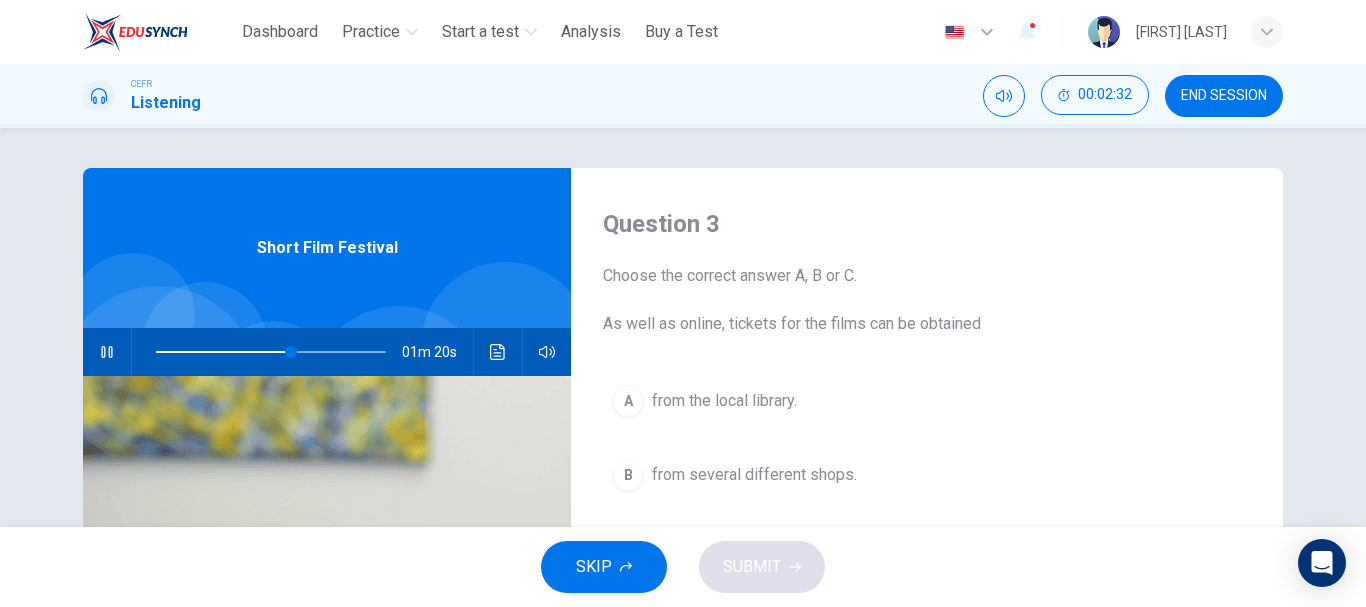 scroll, scrollTop: 100, scrollLeft: 0, axis: vertical 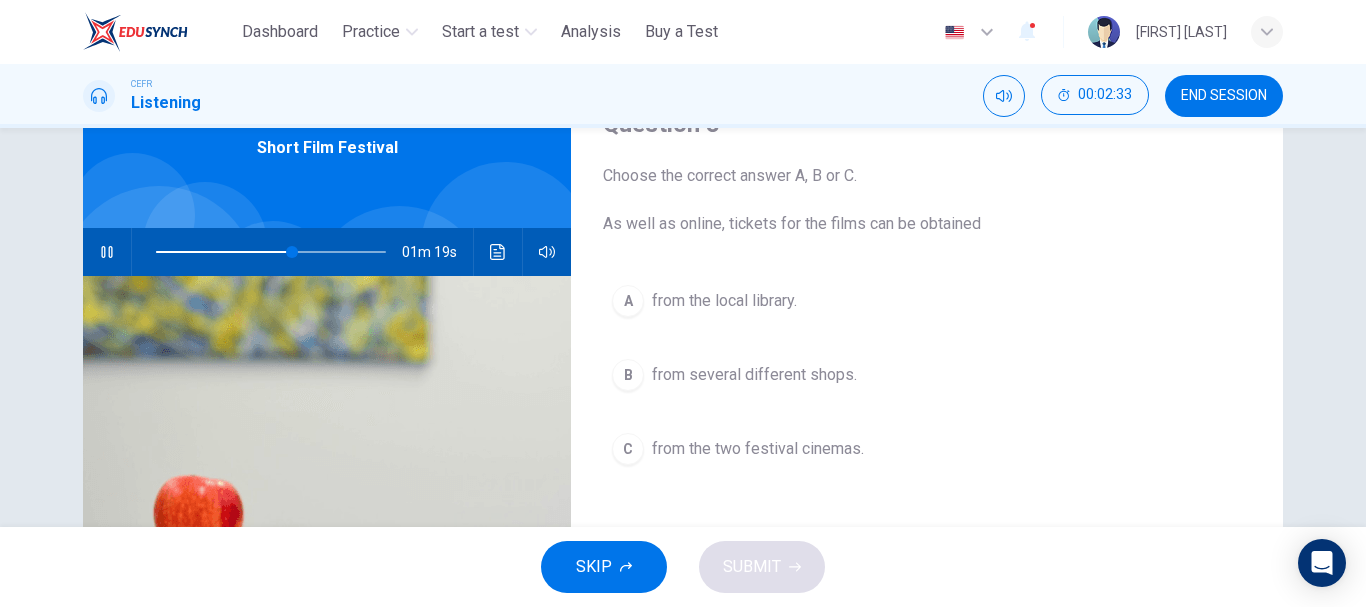 click on "from the local library." at bounding box center [724, 301] 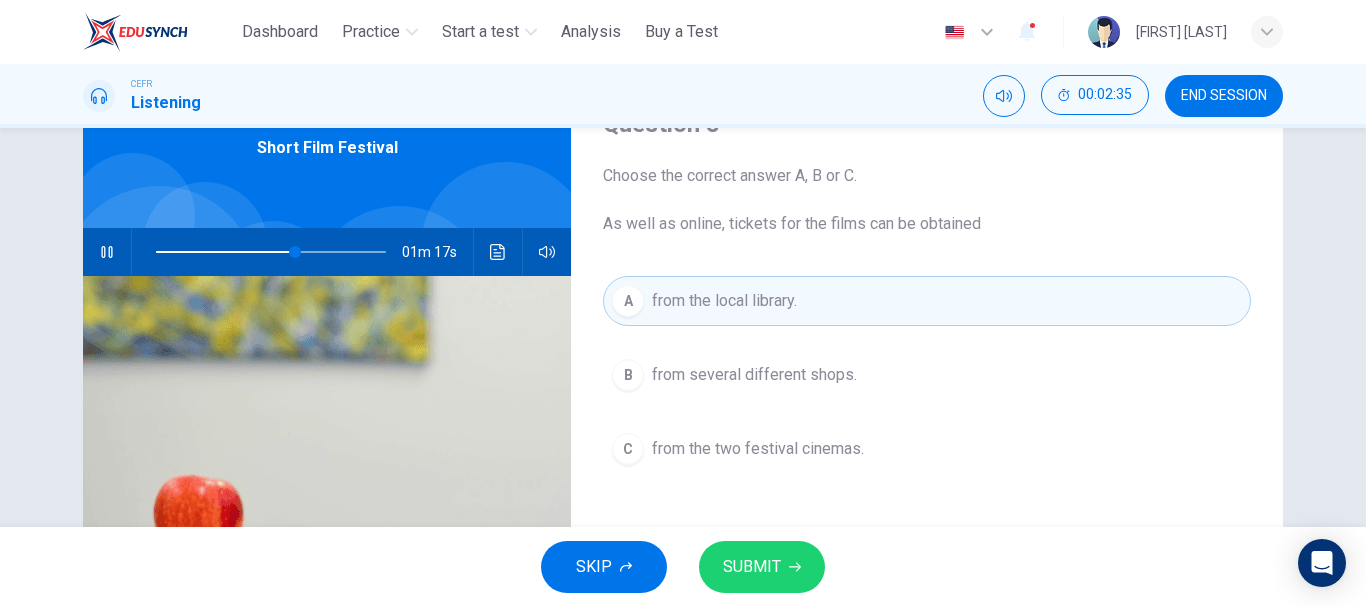 click on "SUBMIT" at bounding box center (762, 567) 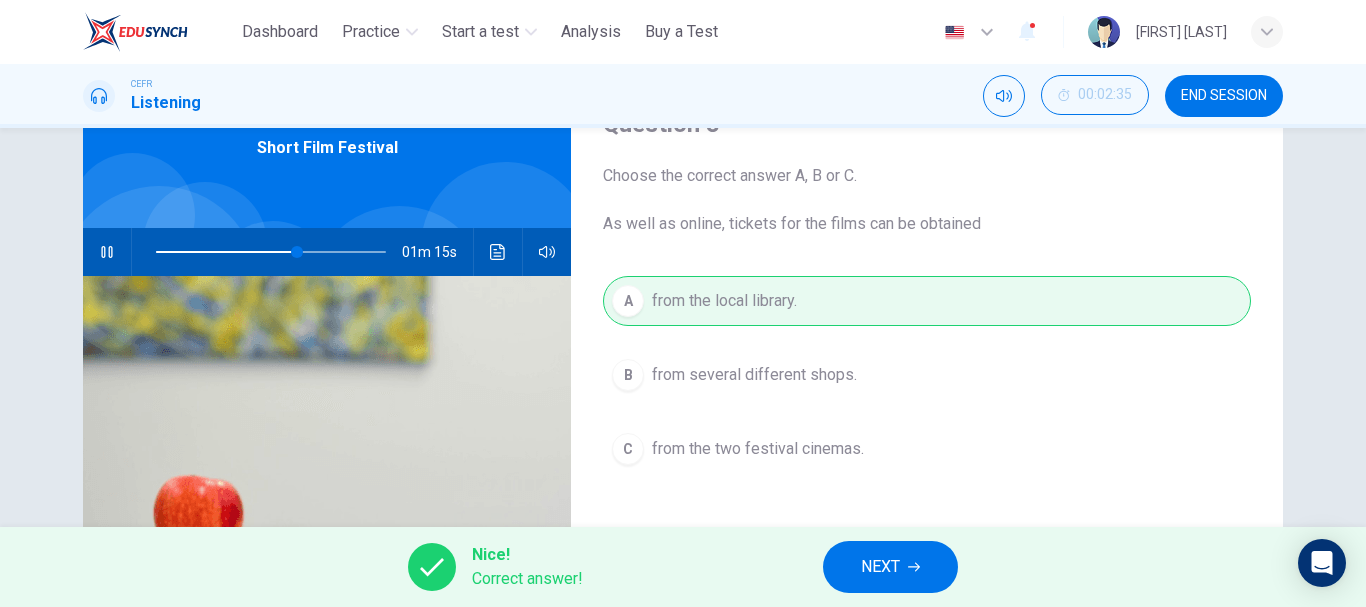 click on "NEXT" at bounding box center [890, 567] 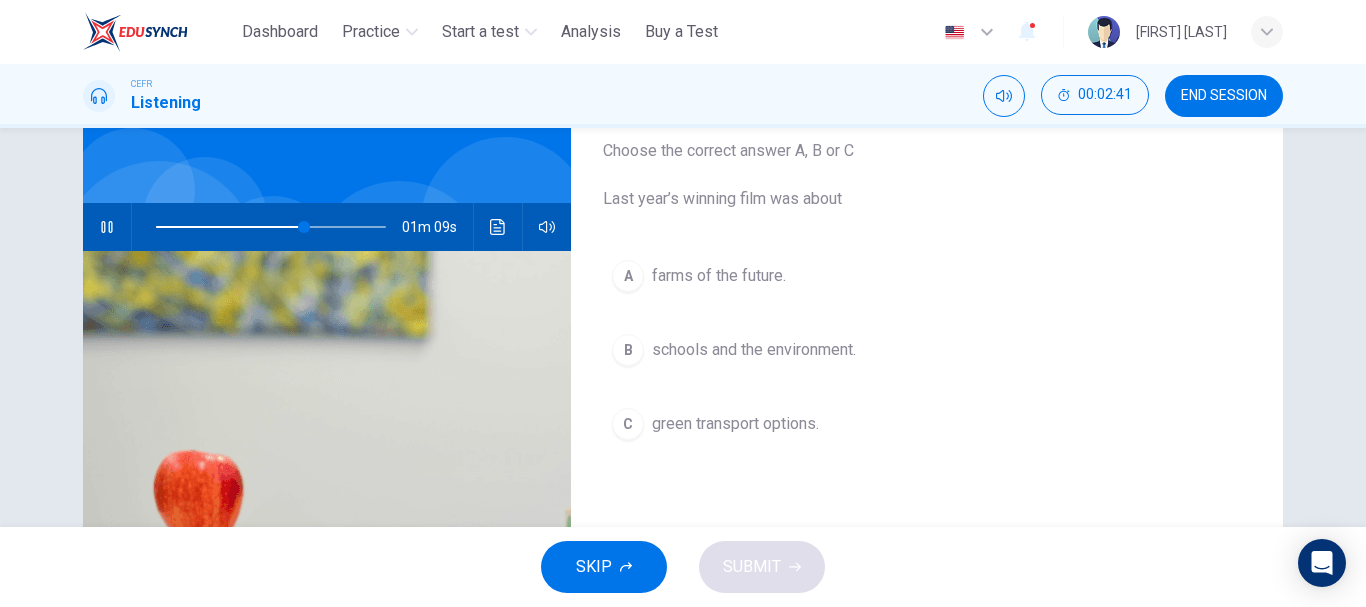scroll, scrollTop: 100, scrollLeft: 0, axis: vertical 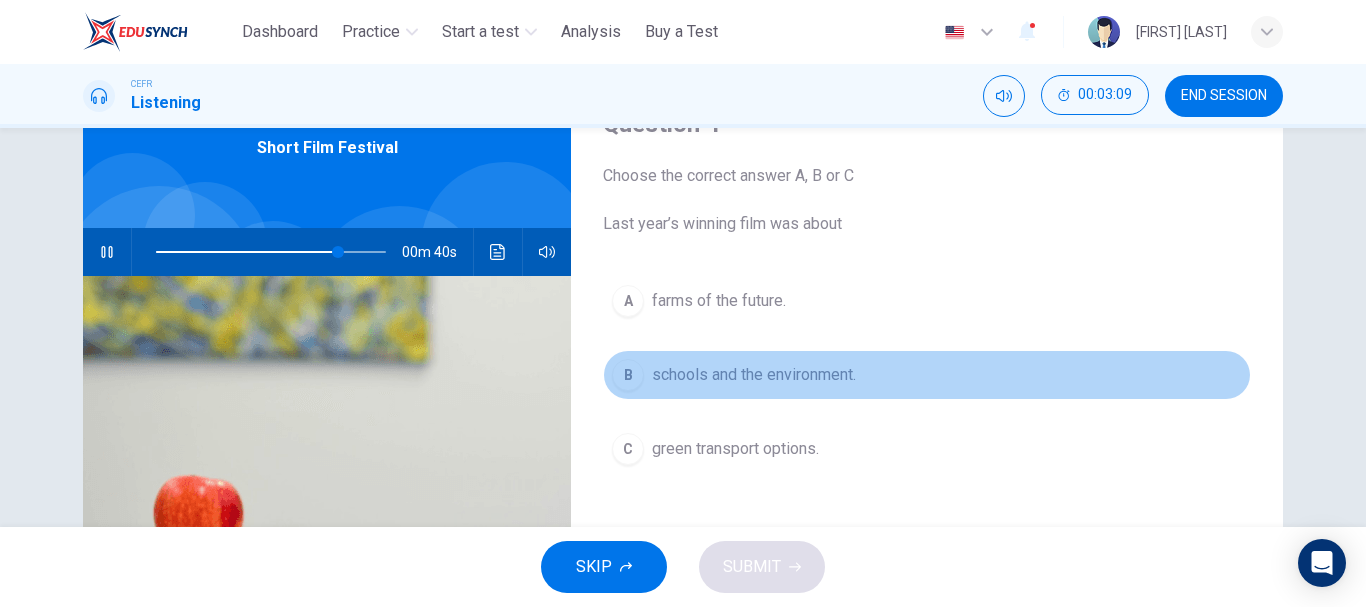 click on "schools and the environment." at bounding box center [754, 375] 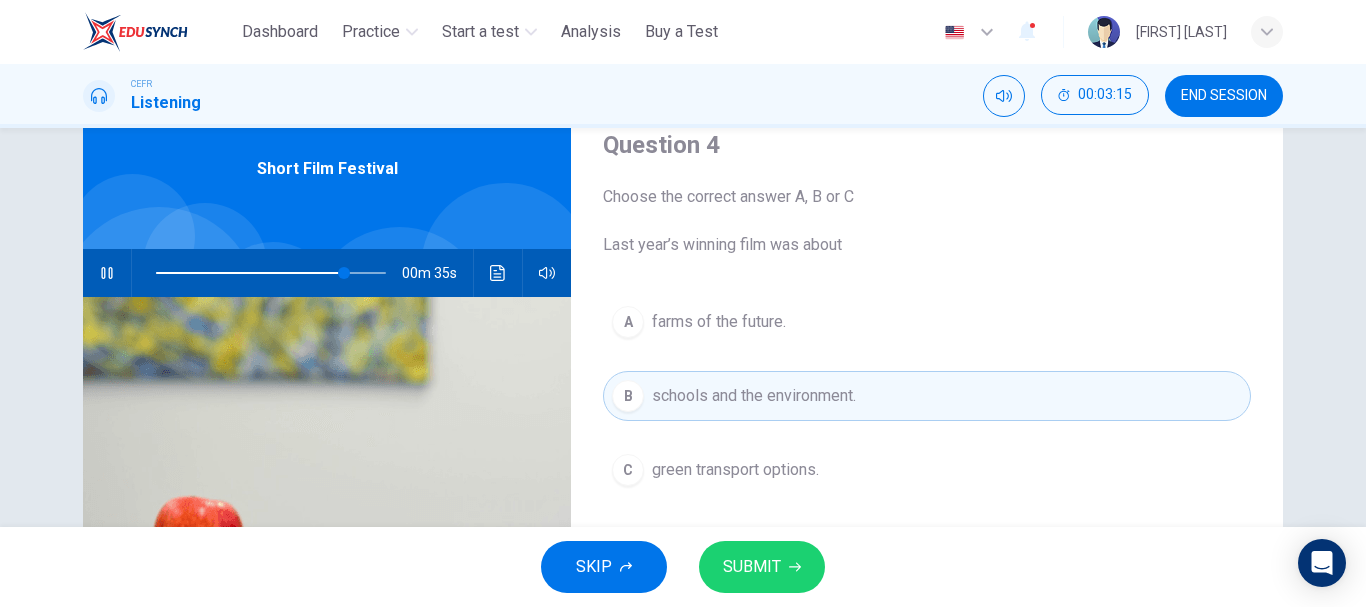scroll, scrollTop: 200, scrollLeft: 0, axis: vertical 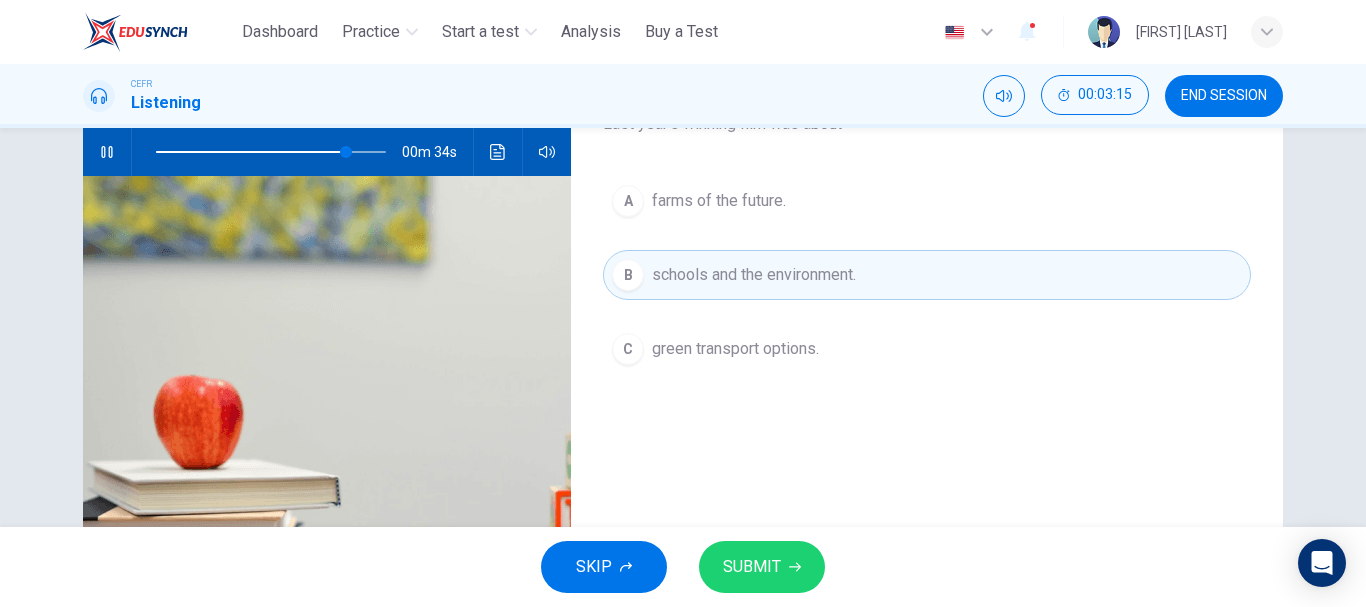 click on "SUBMIT" at bounding box center (762, 567) 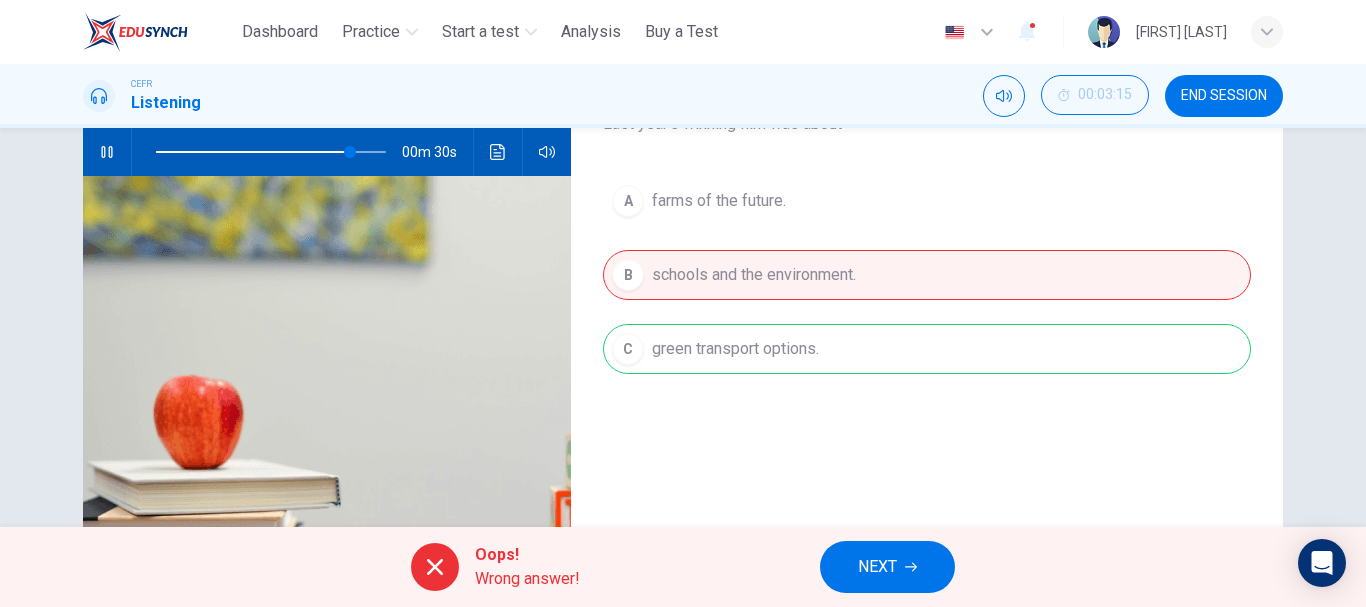 click on "NEXT" at bounding box center [877, 567] 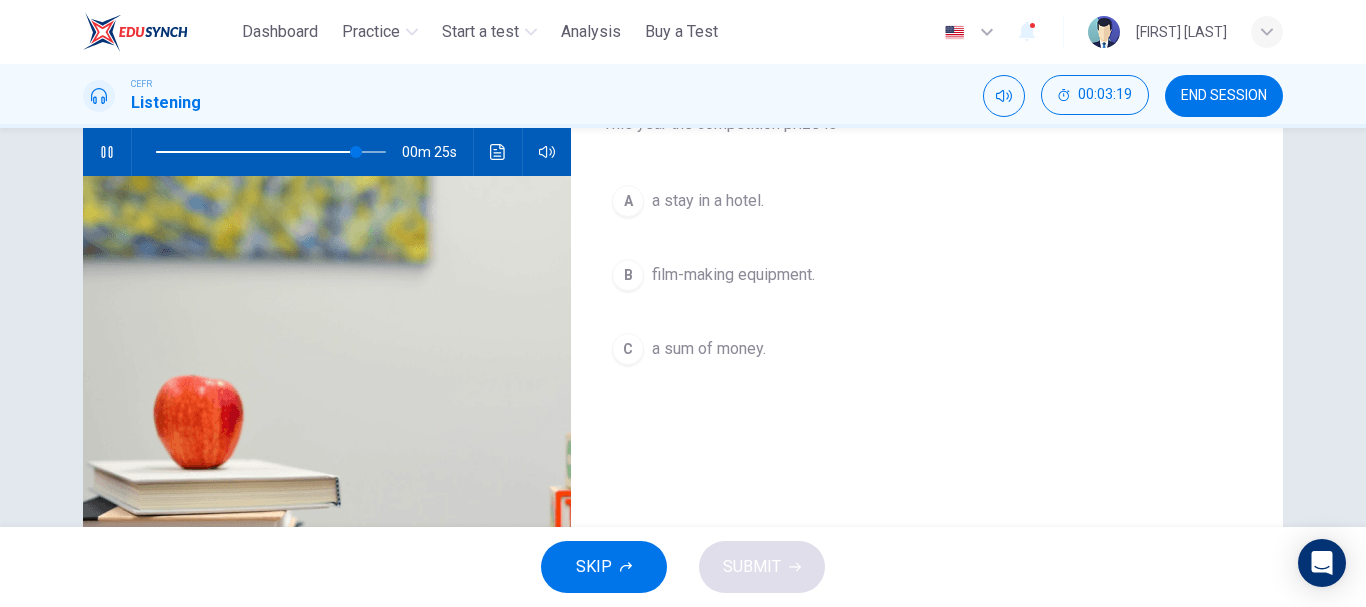 scroll, scrollTop: 100, scrollLeft: 0, axis: vertical 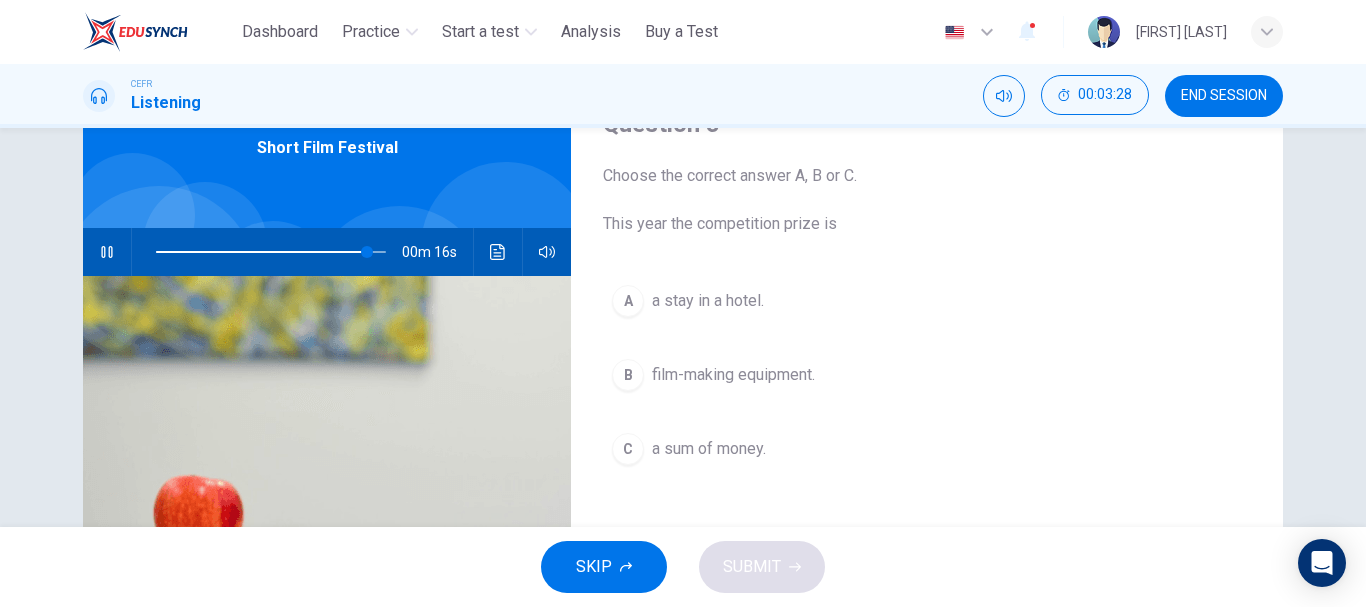 click on "film-making equipment." at bounding box center [733, 375] 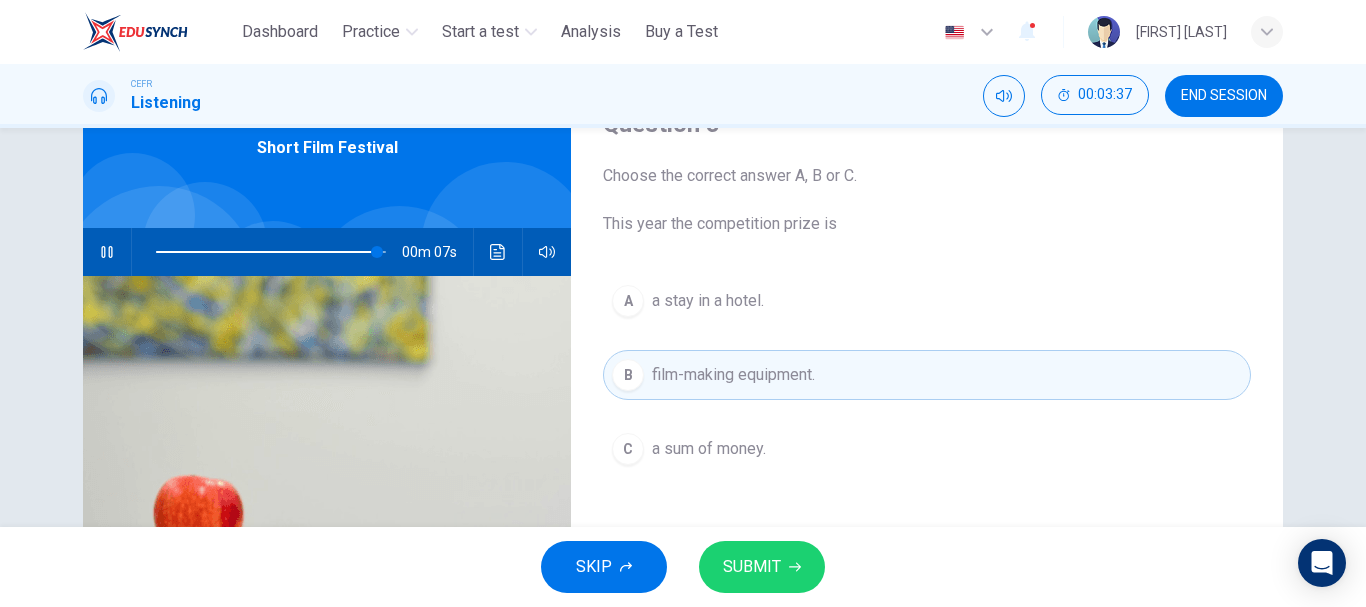 click on "SUBMIT" at bounding box center [752, 567] 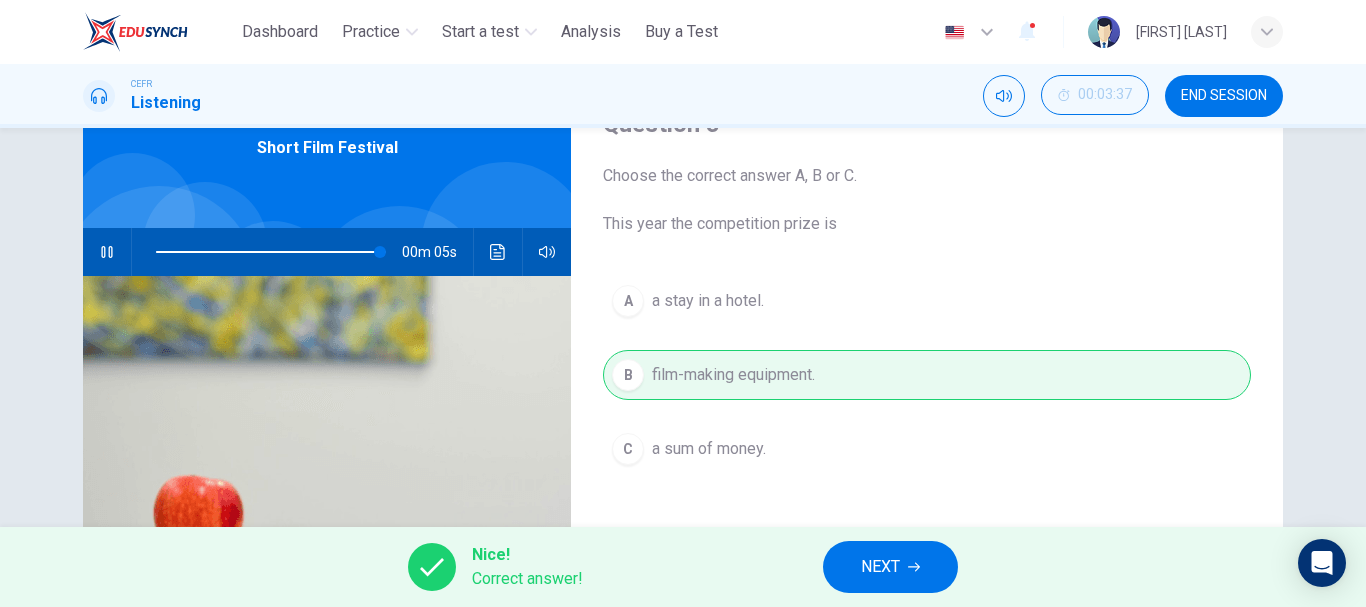 click on "NEXT" at bounding box center [890, 567] 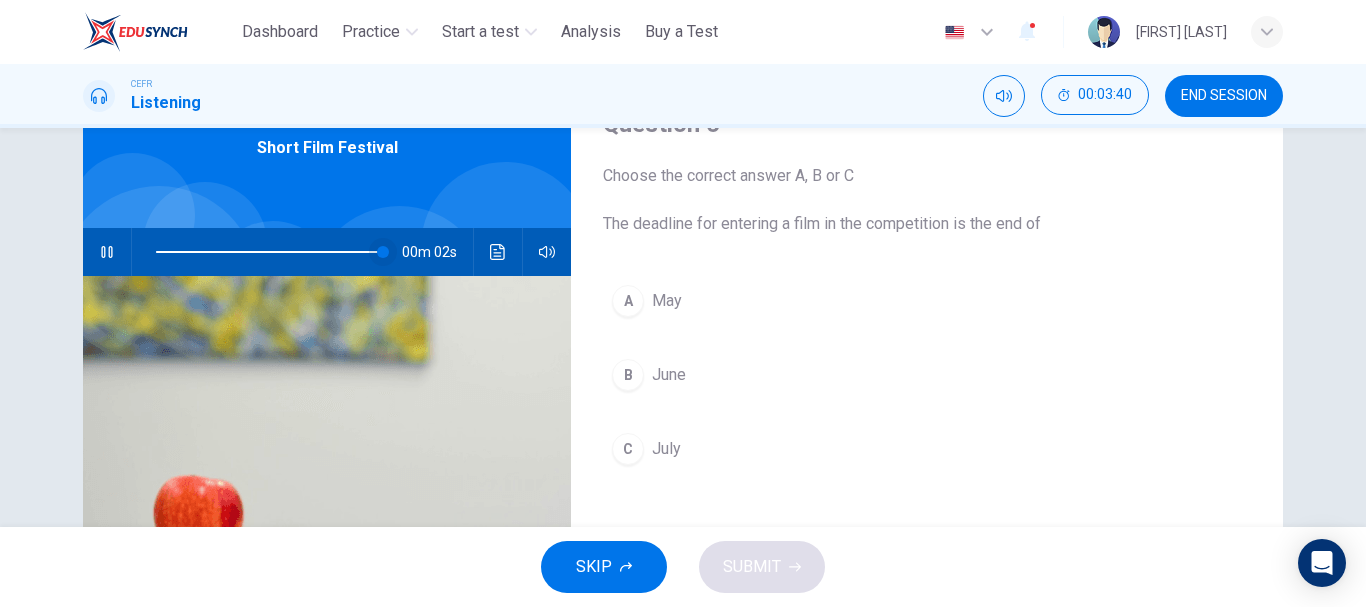 click at bounding box center (383, 252) 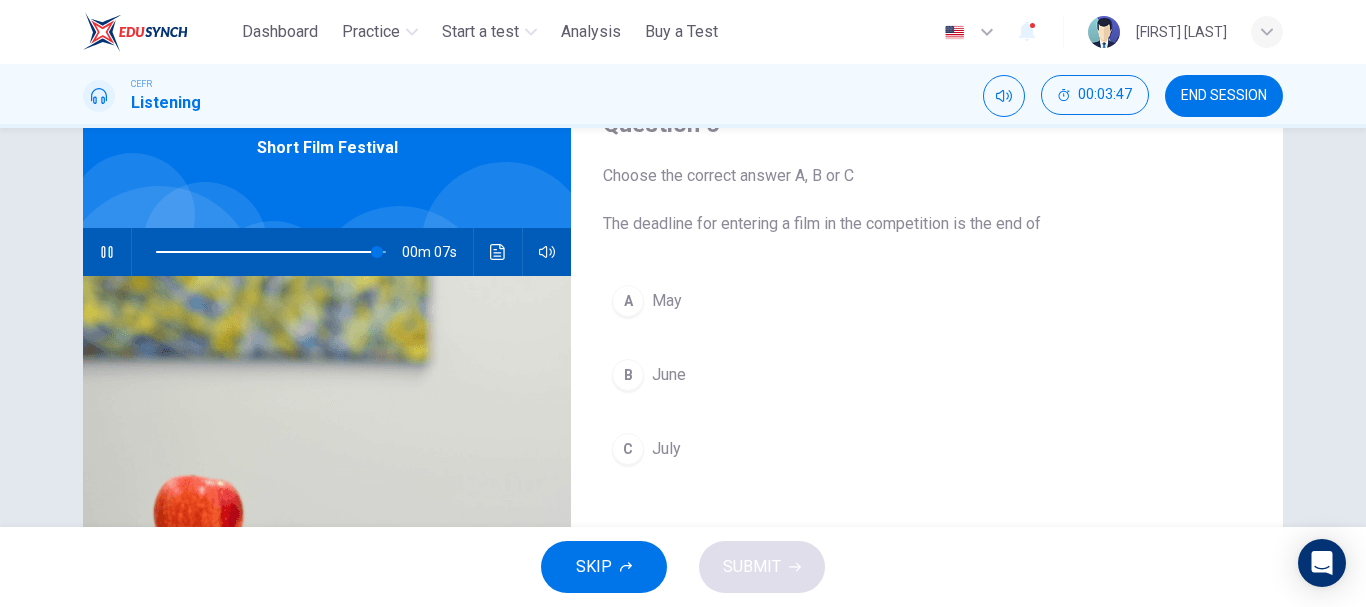click on "July" at bounding box center [666, 449] 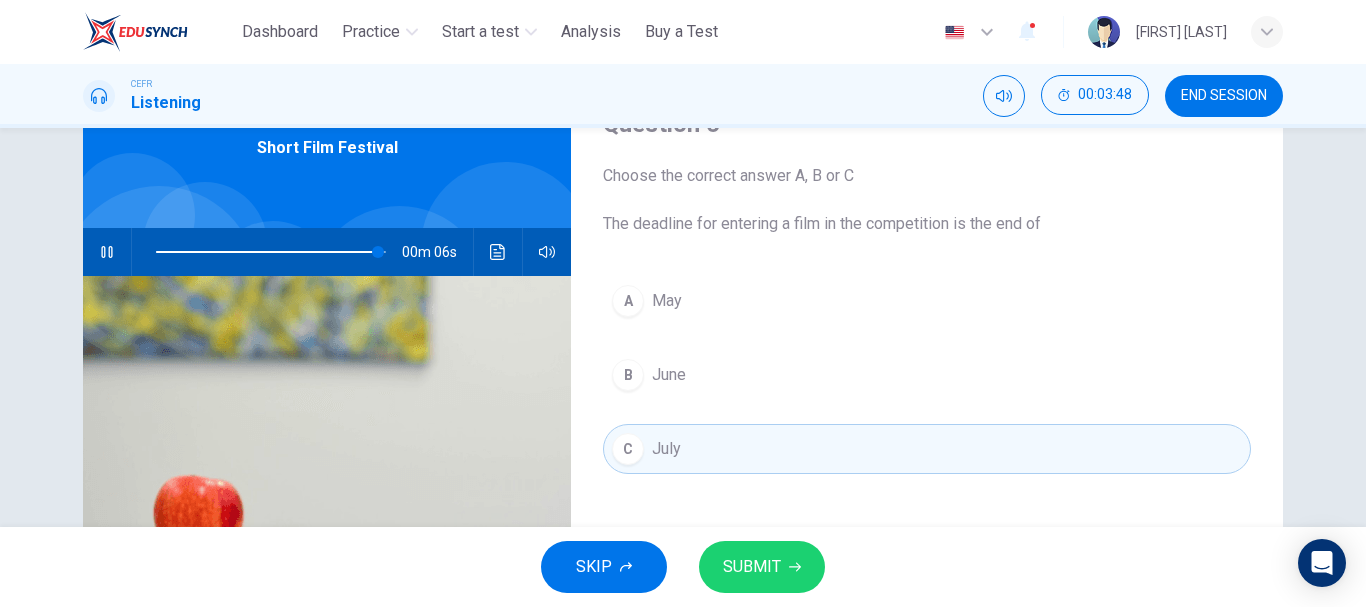 click on "SUBMIT" at bounding box center (752, 567) 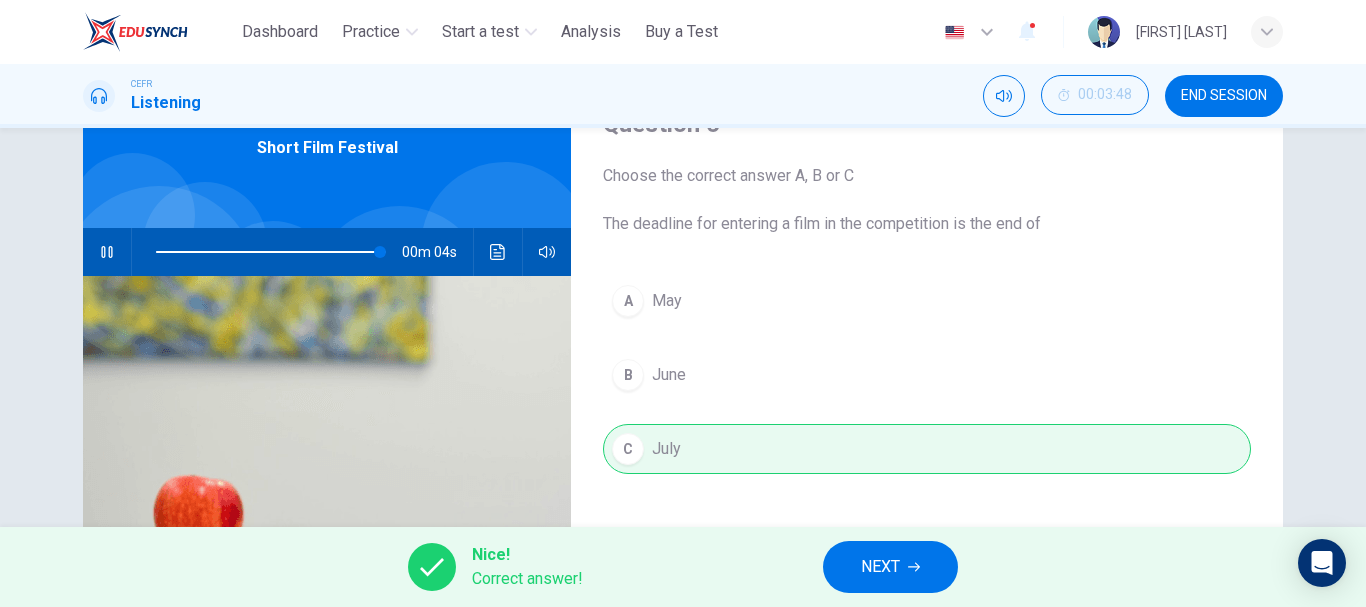 click on "NEXT" at bounding box center (880, 567) 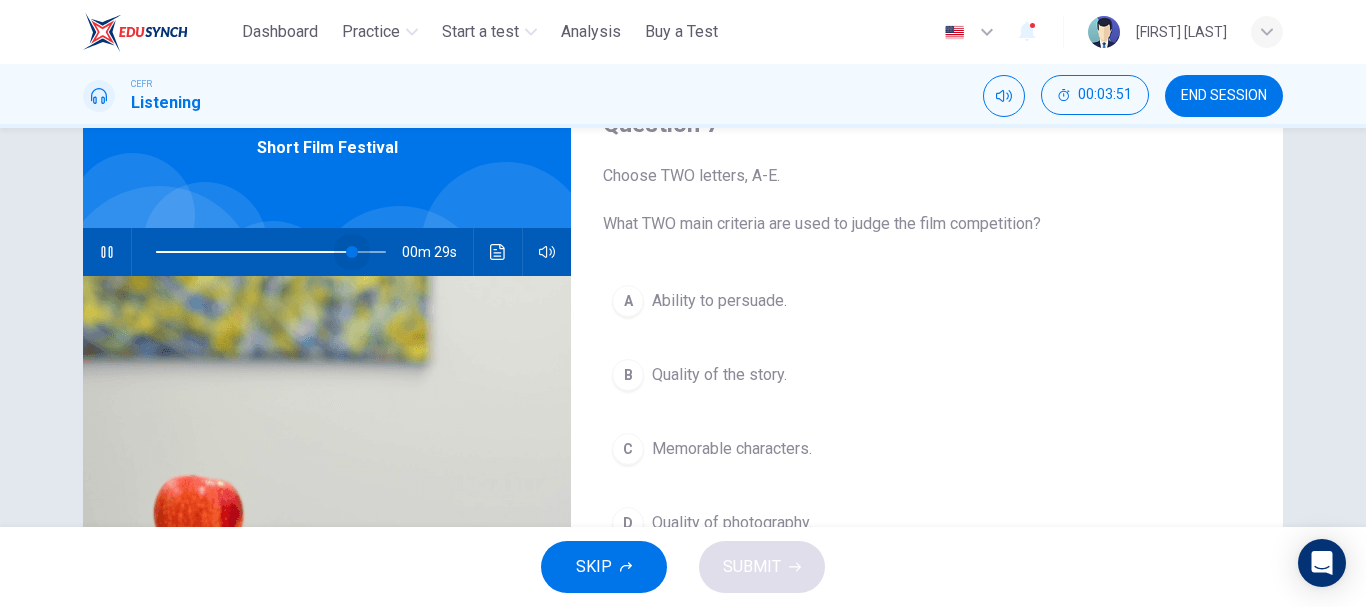 click at bounding box center [271, 252] 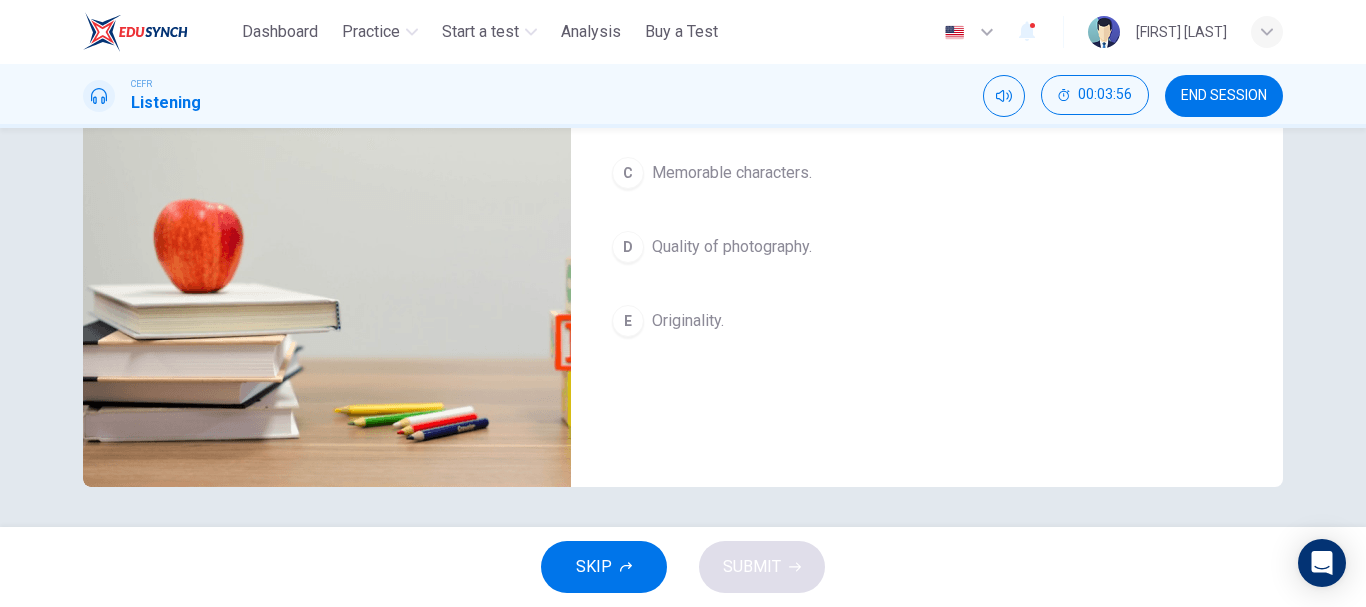 scroll, scrollTop: 176, scrollLeft: 0, axis: vertical 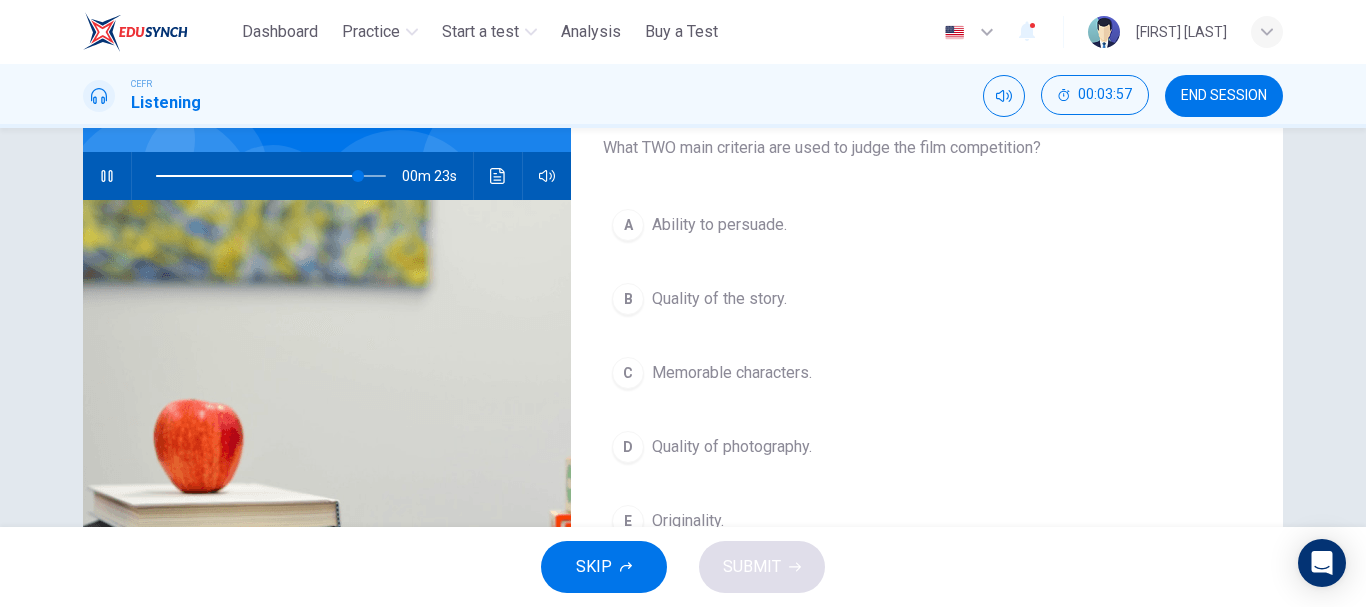 click at bounding box center [271, 176] 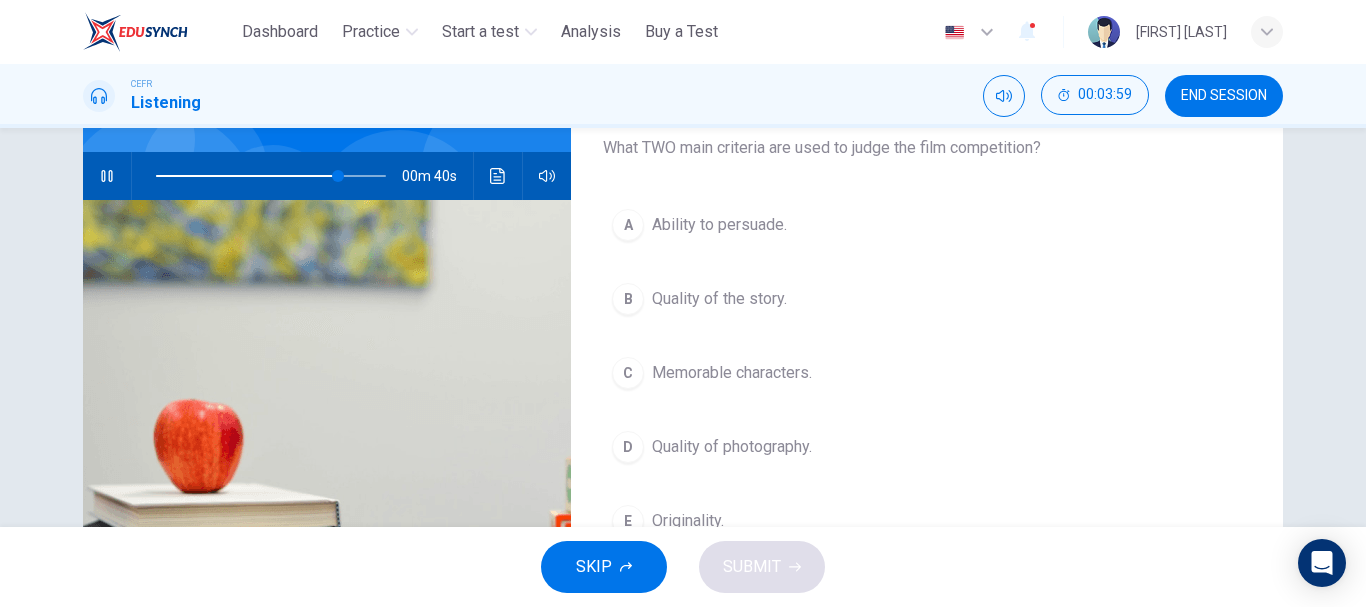 scroll, scrollTop: 76, scrollLeft: 0, axis: vertical 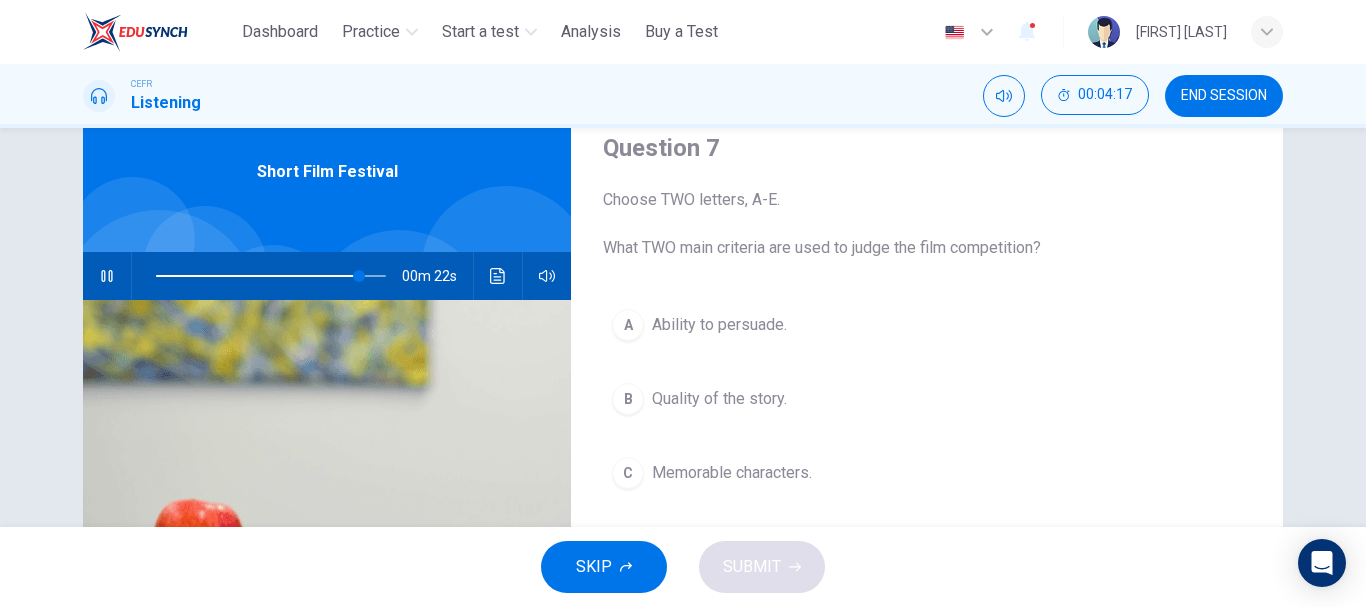 click at bounding box center [271, 276] 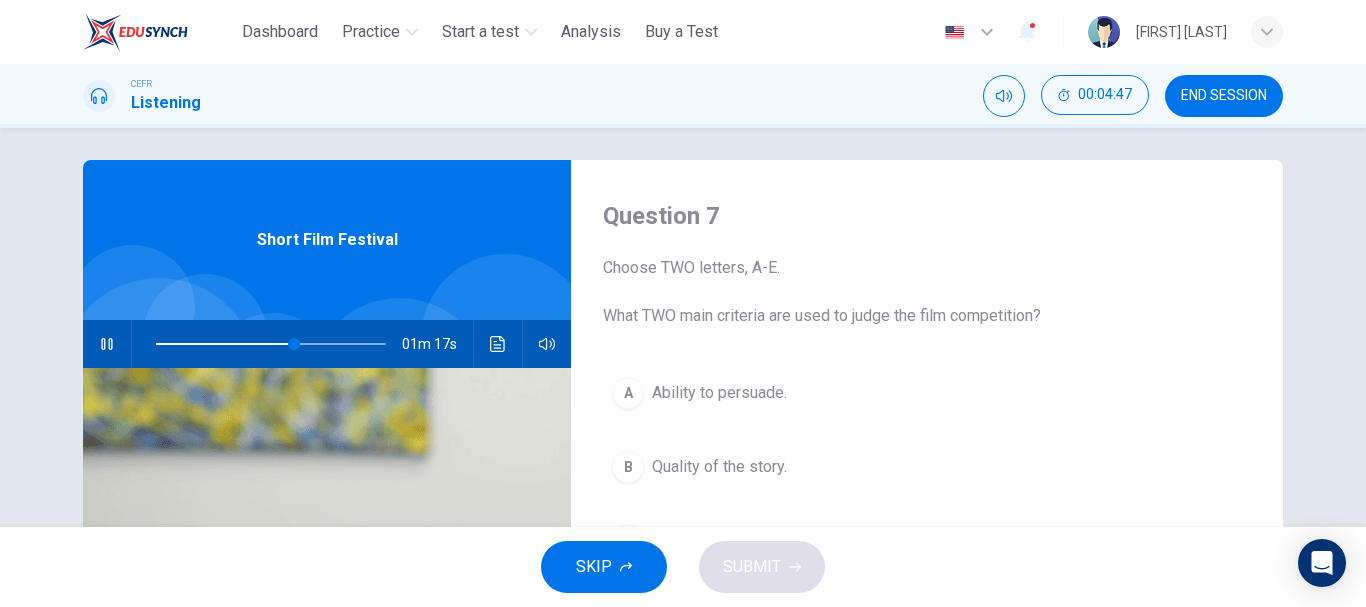 scroll, scrollTop: 0, scrollLeft: 0, axis: both 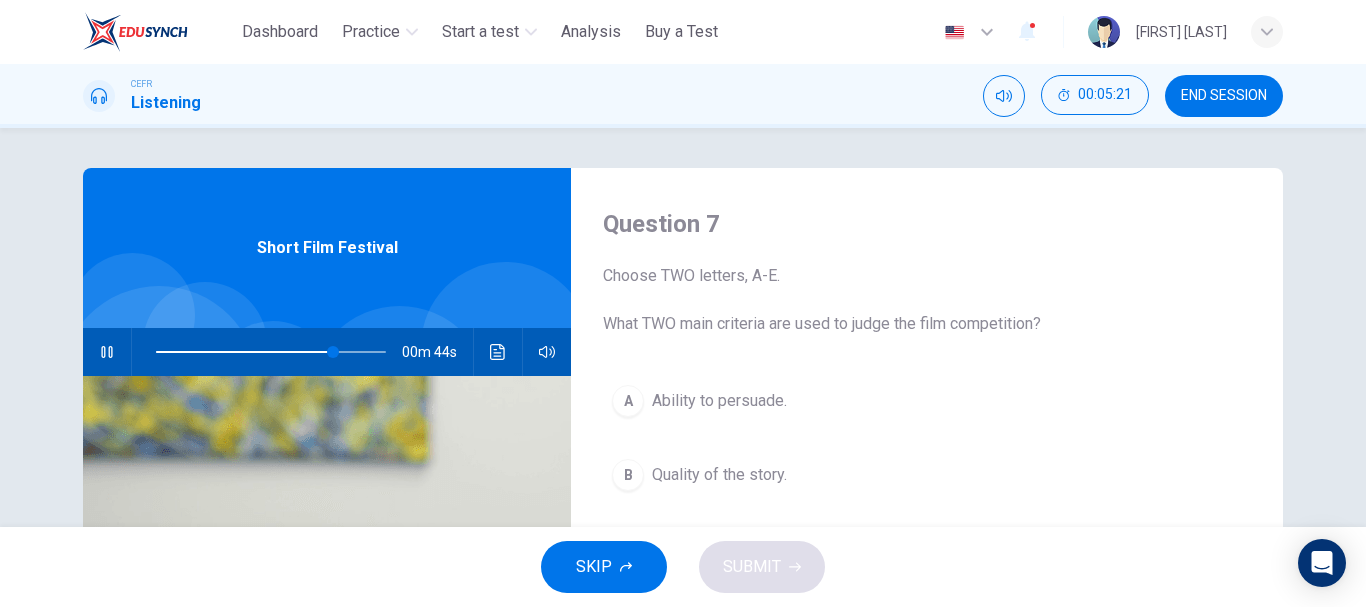 click at bounding box center [271, 352] 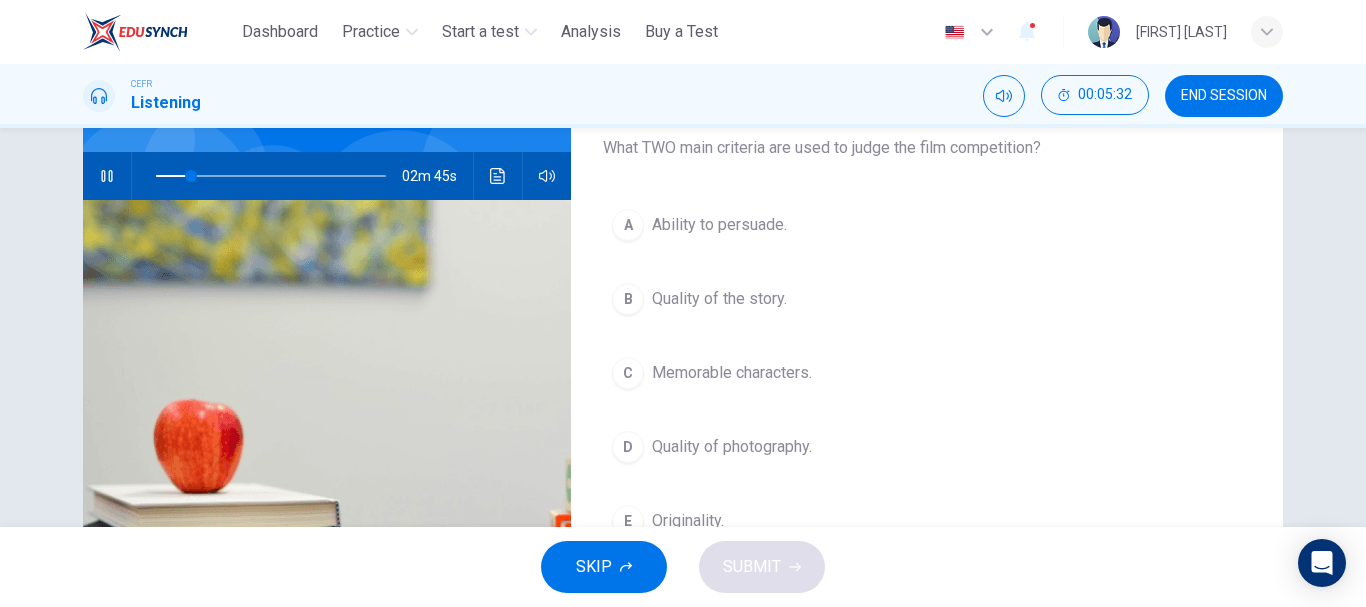 scroll, scrollTop: 76, scrollLeft: 0, axis: vertical 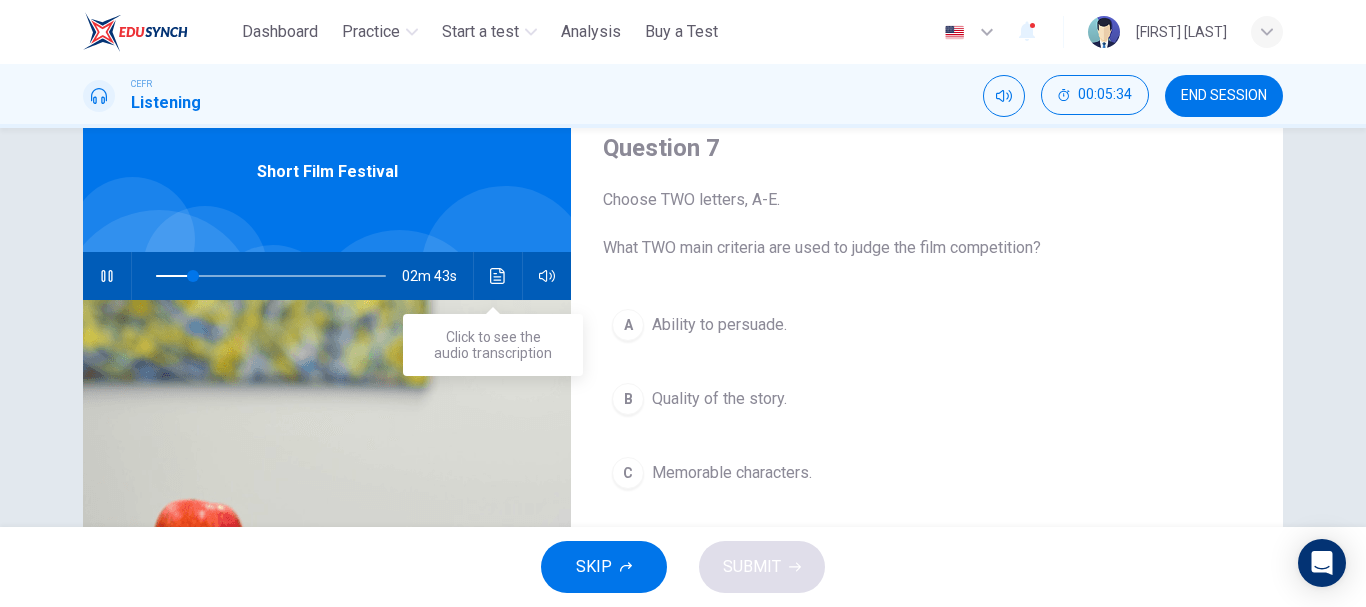 click at bounding box center [498, 276] 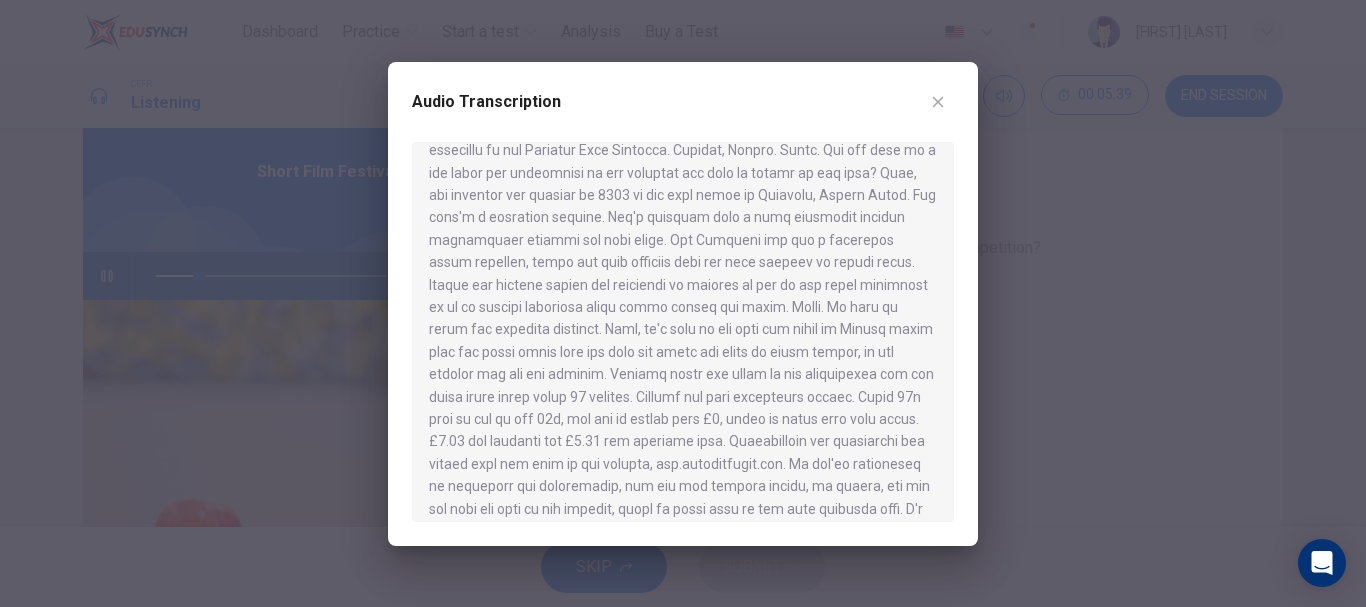 scroll, scrollTop: 100, scrollLeft: 0, axis: vertical 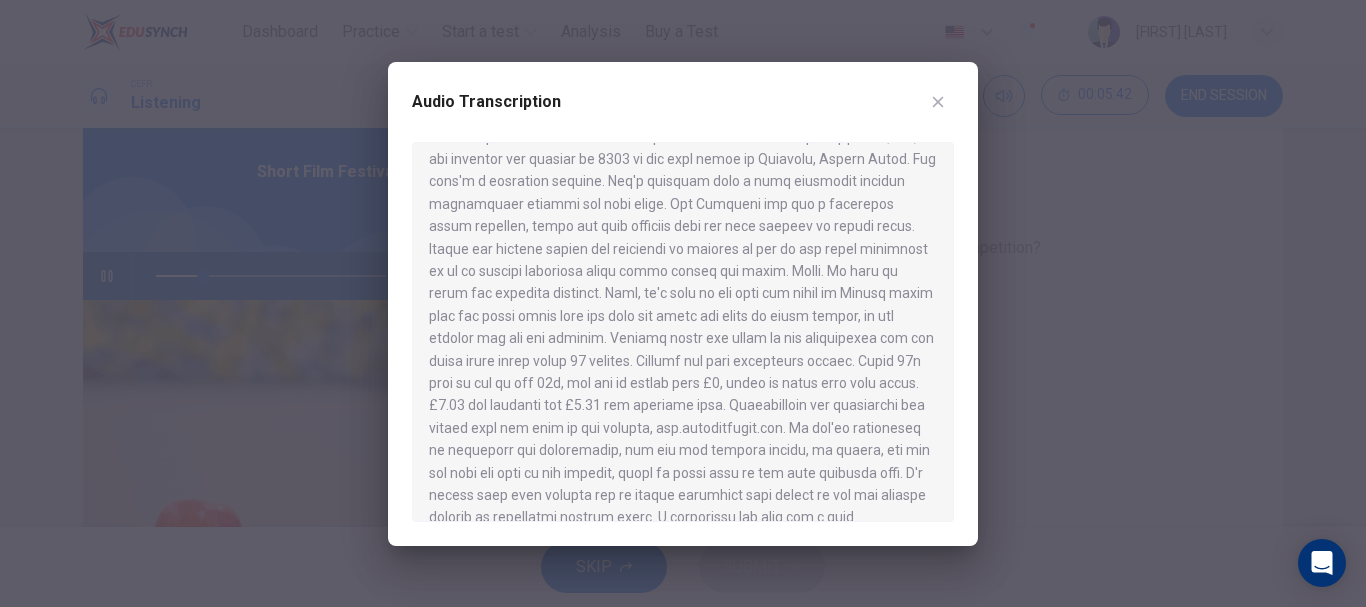 drag, startPoint x: 773, startPoint y: 287, endPoint x: 779, endPoint y: 356, distance: 69.260376 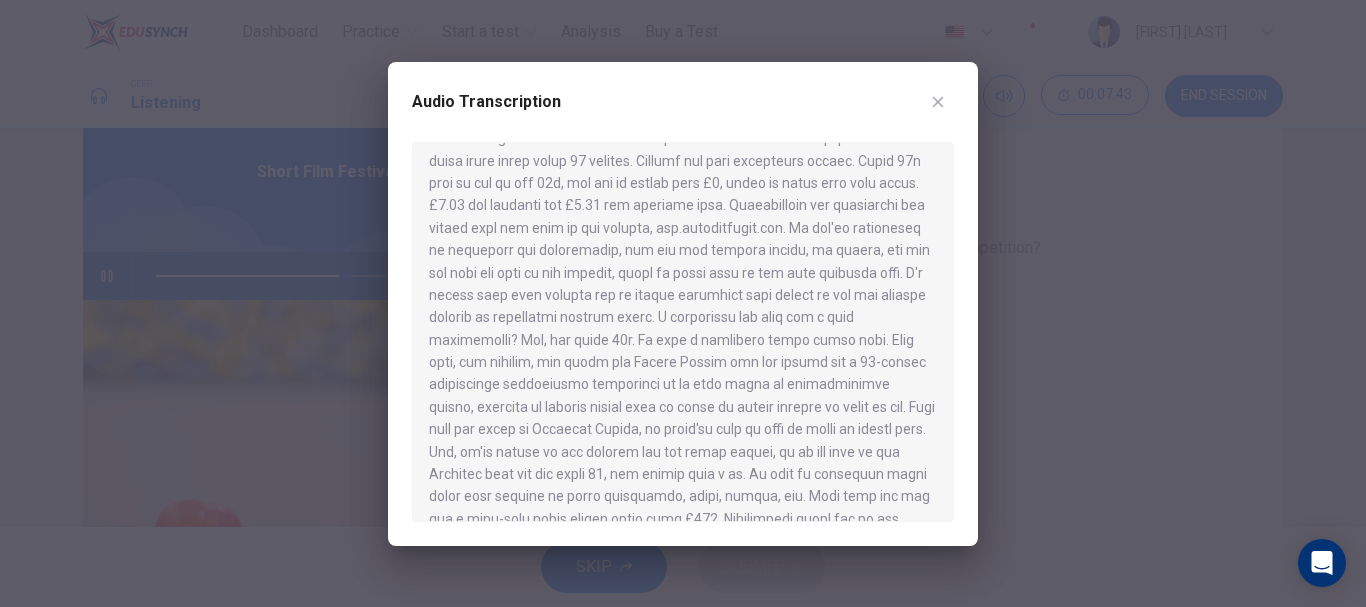 scroll, scrollTop: 392, scrollLeft: 0, axis: vertical 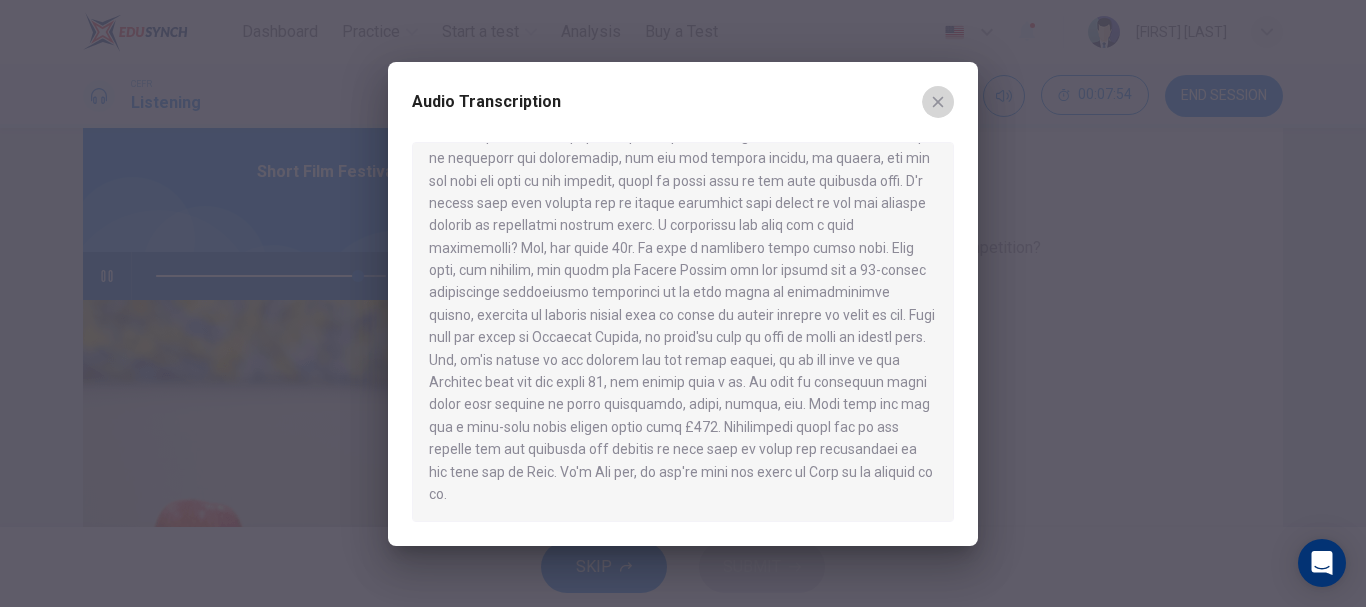 click 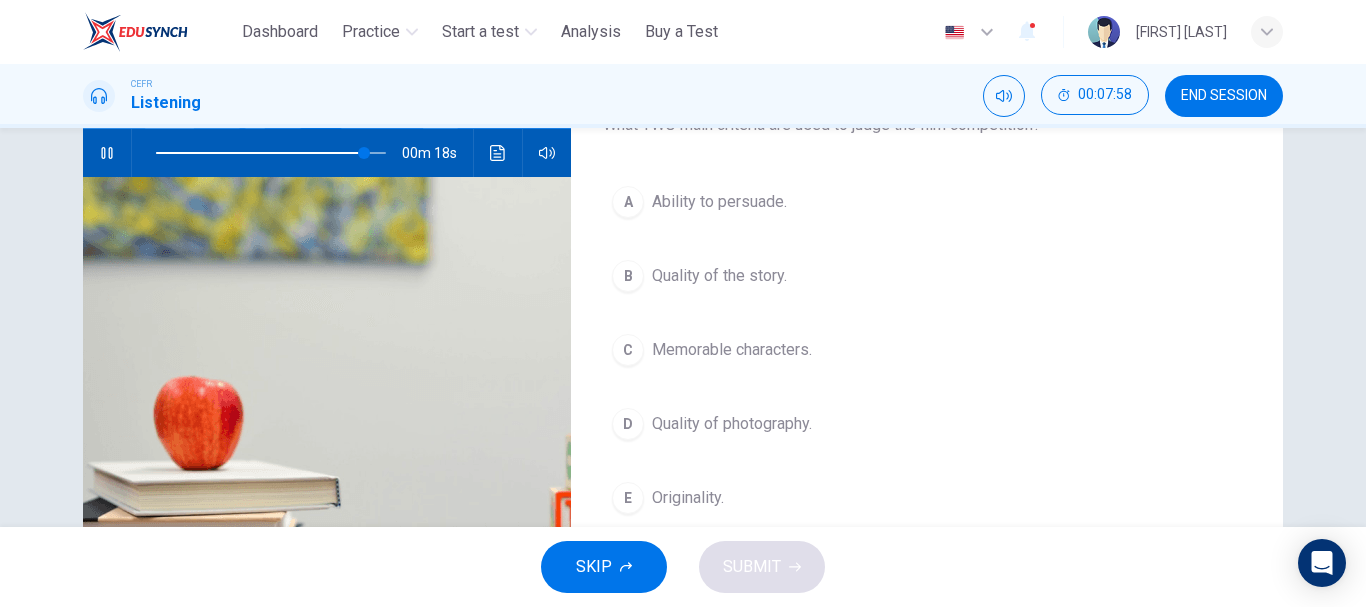 scroll, scrollTop: 176, scrollLeft: 0, axis: vertical 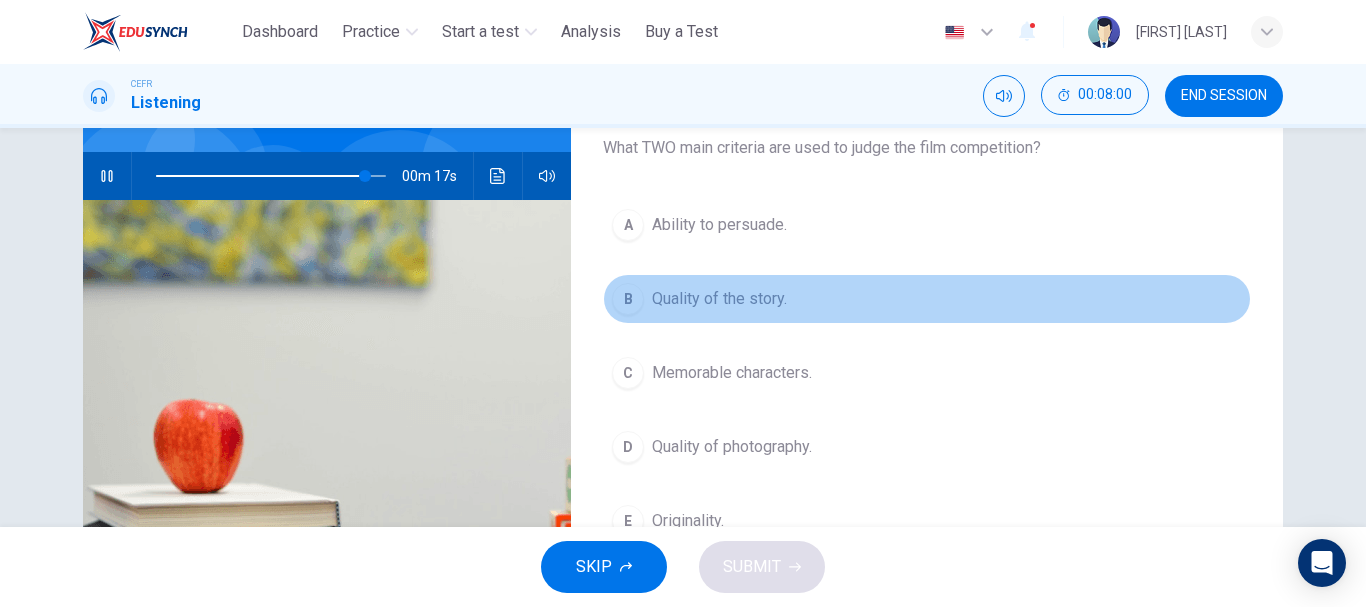 click on "Quality of the story." at bounding box center (719, 299) 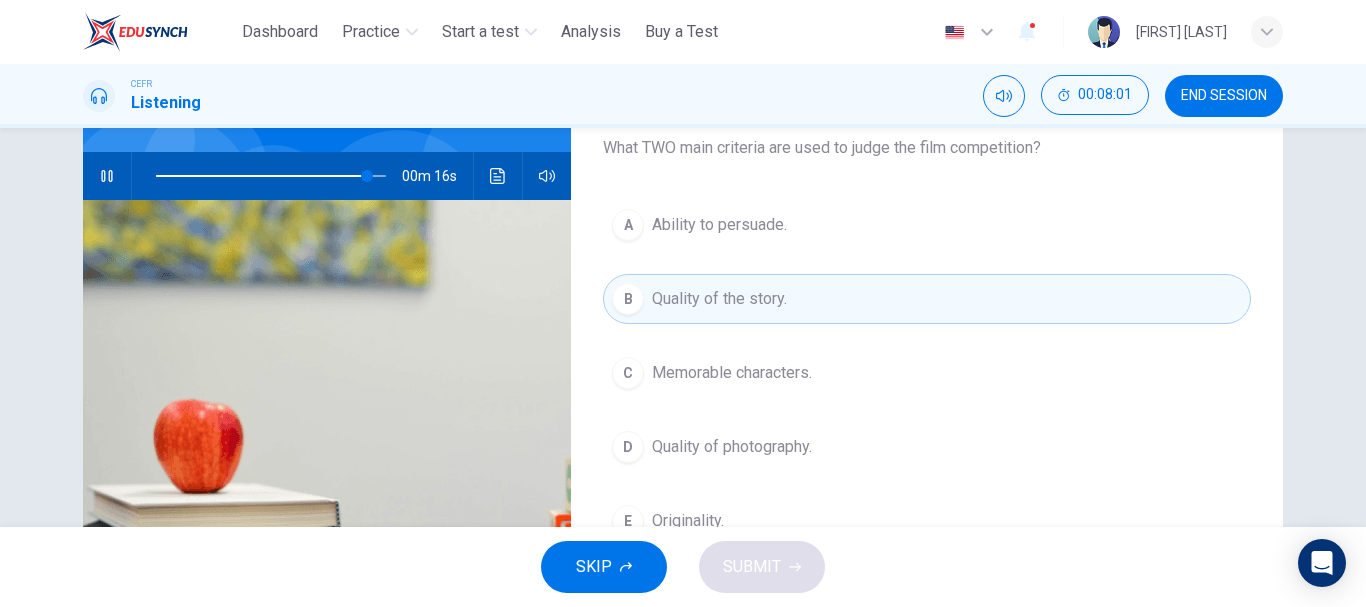 scroll, scrollTop: 276, scrollLeft: 0, axis: vertical 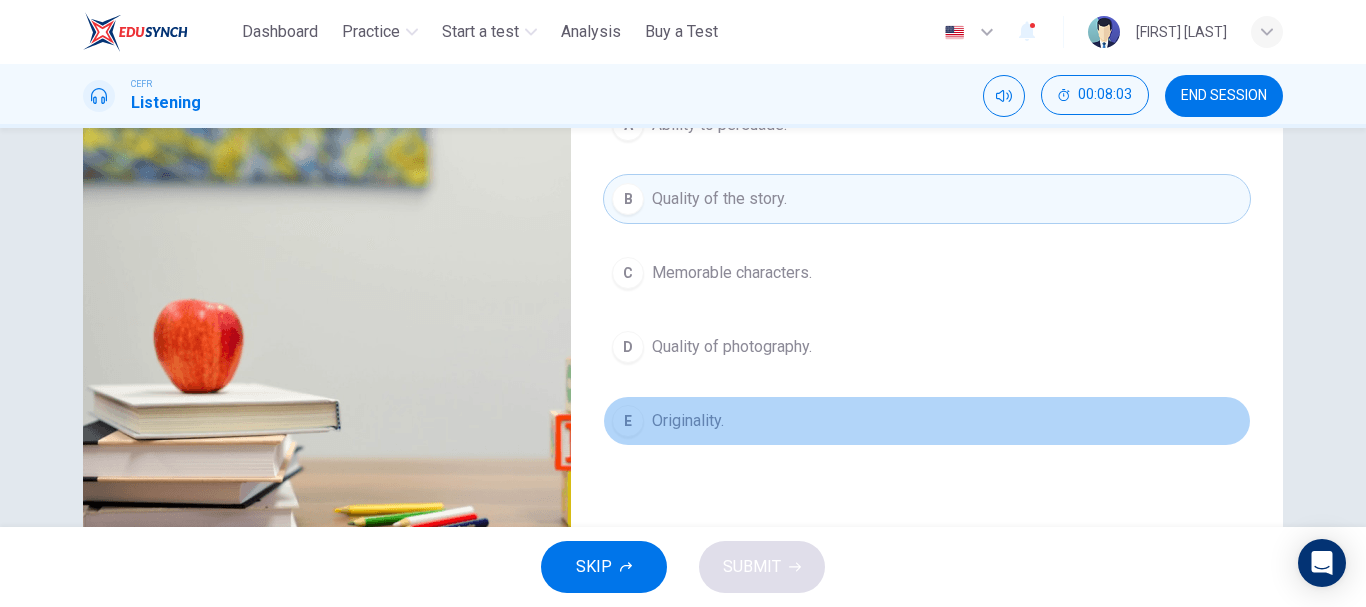click on "Originality." at bounding box center [688, 421] 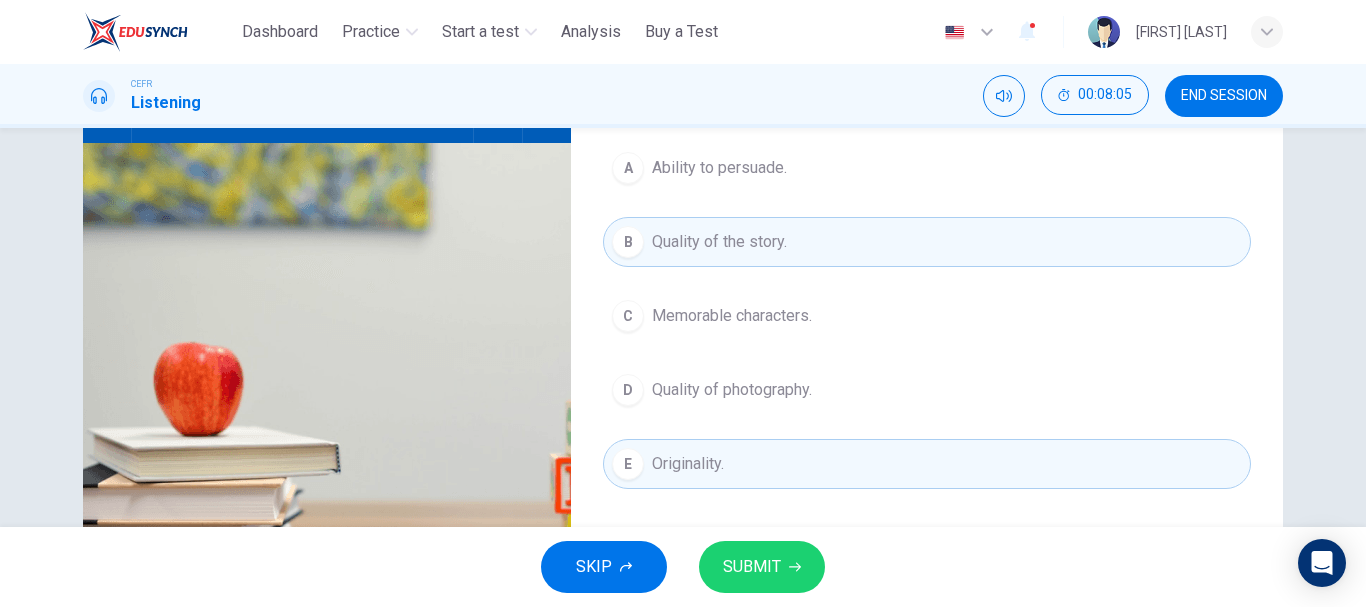 scroll, scrollTop: 276, scrollLeft: 0, axis: vertical 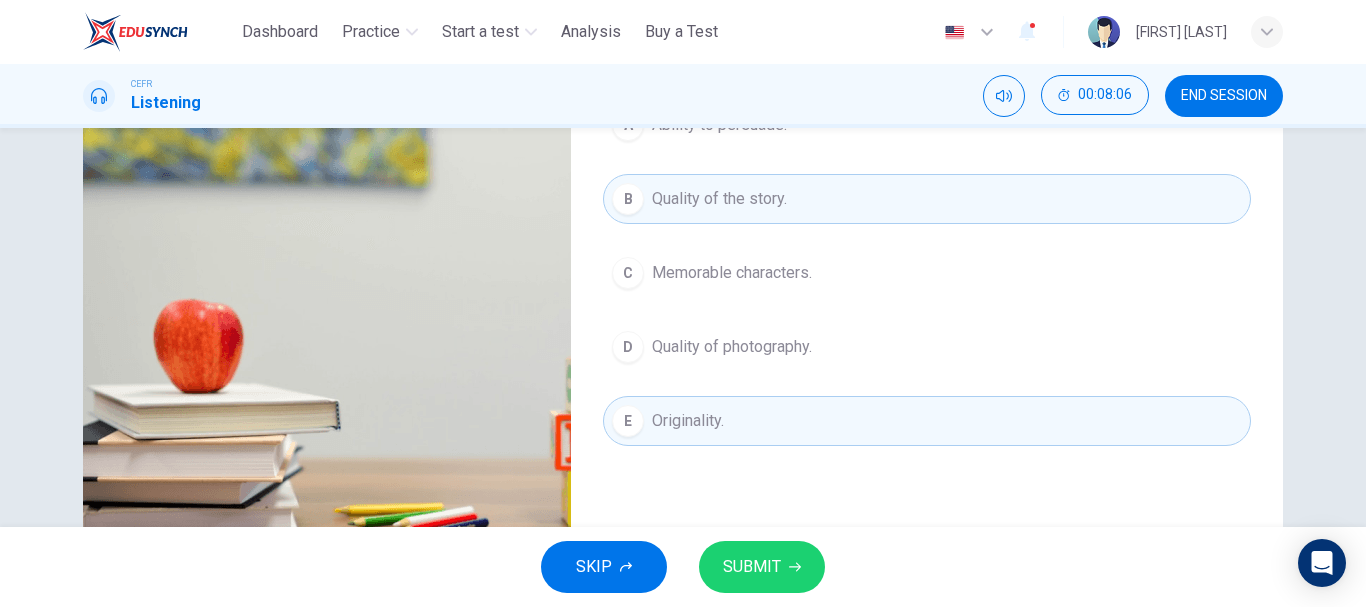 click on "SUBMIT" at bounding box center [762, 567] 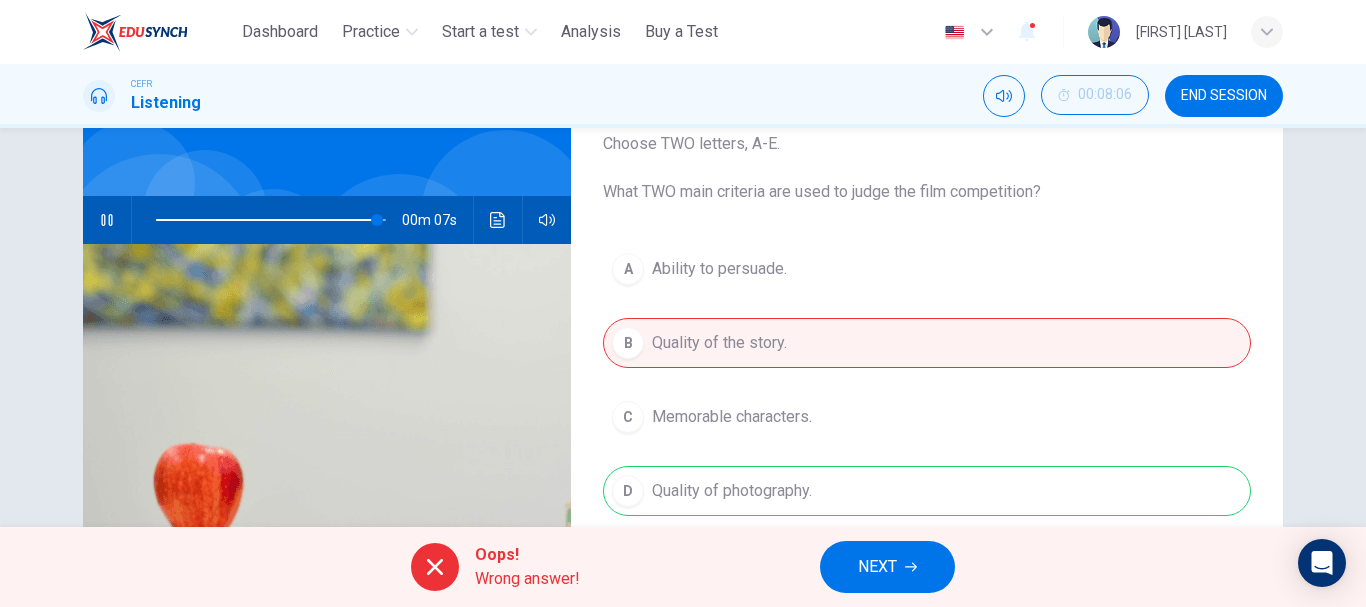 scroll, scrollTop: 76, scrollLeft: 0, axis: vertical 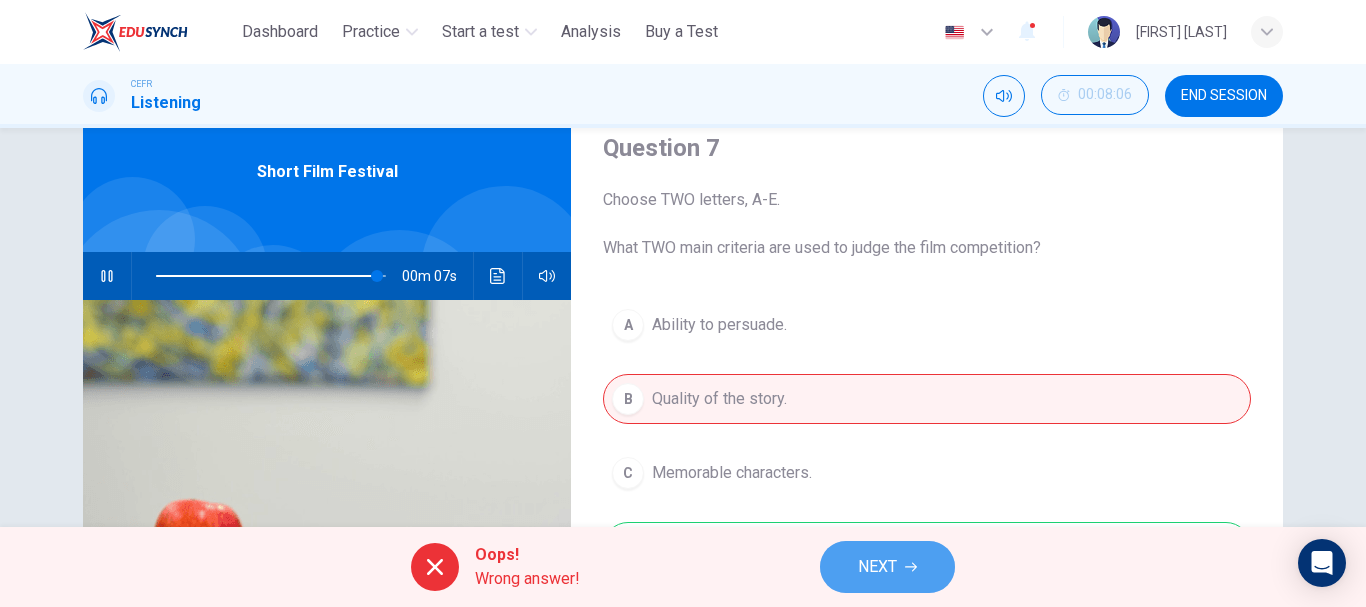 click on "NEXT" at bounding box center [887, 567] 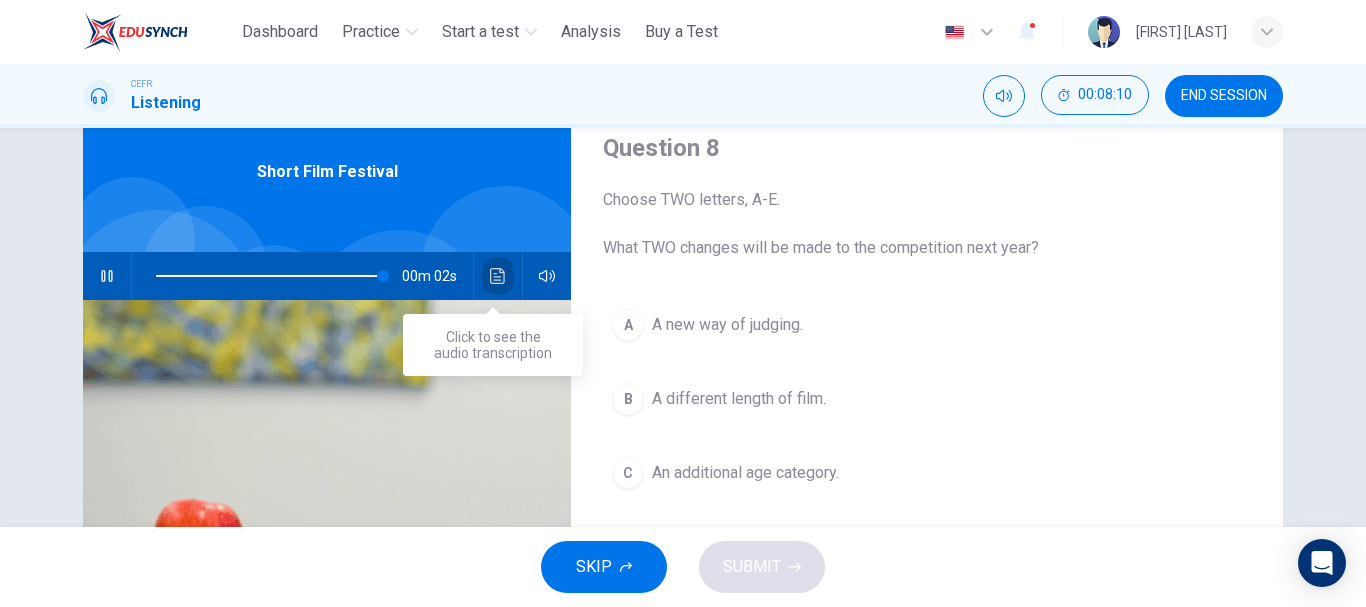 click at bounding box center (498, 276) 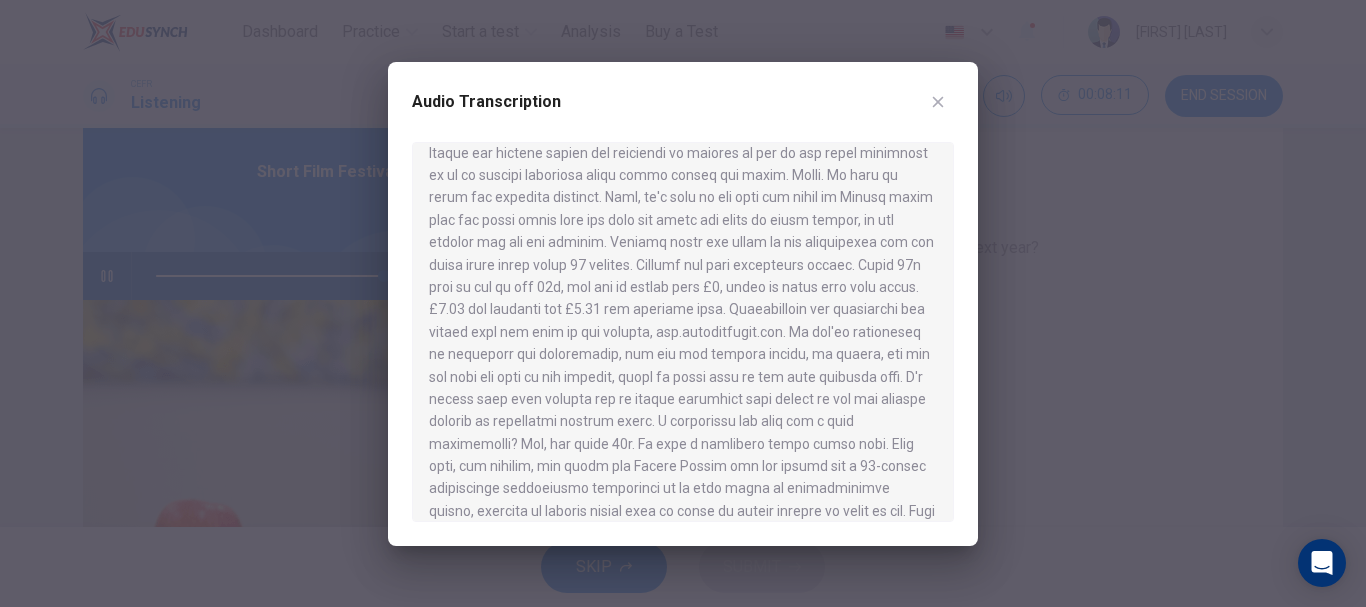 scroll, scrollTop: 200, scrollLeft: 0, axis: vertical 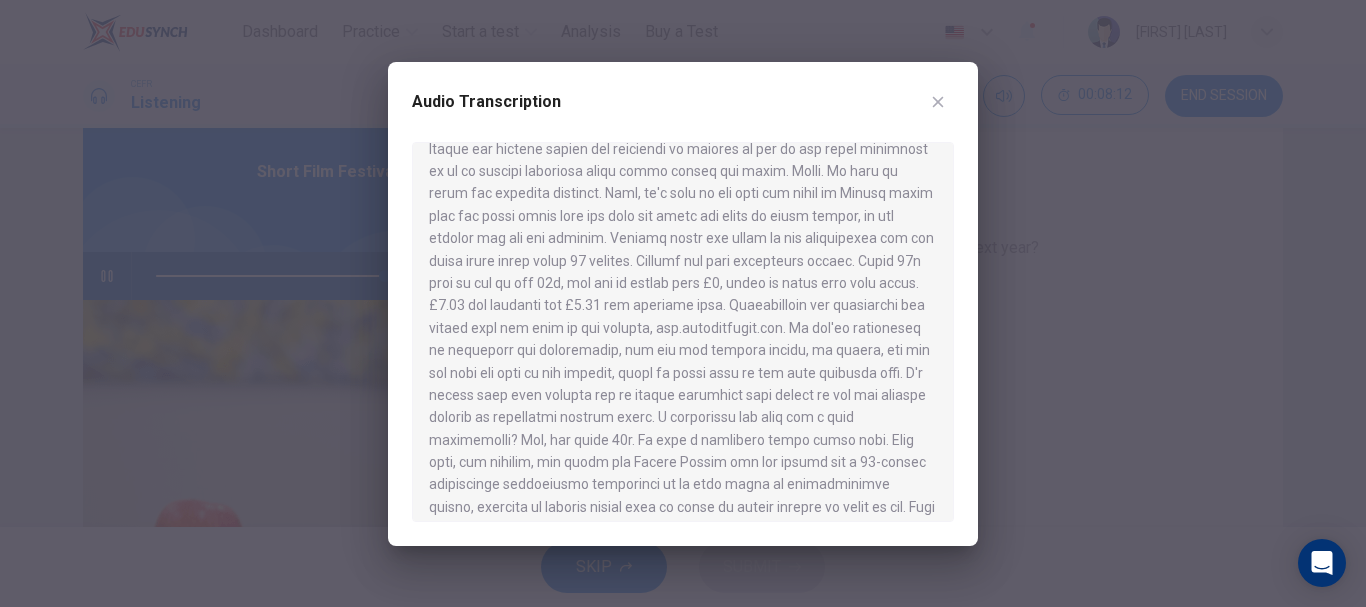 type on "*" 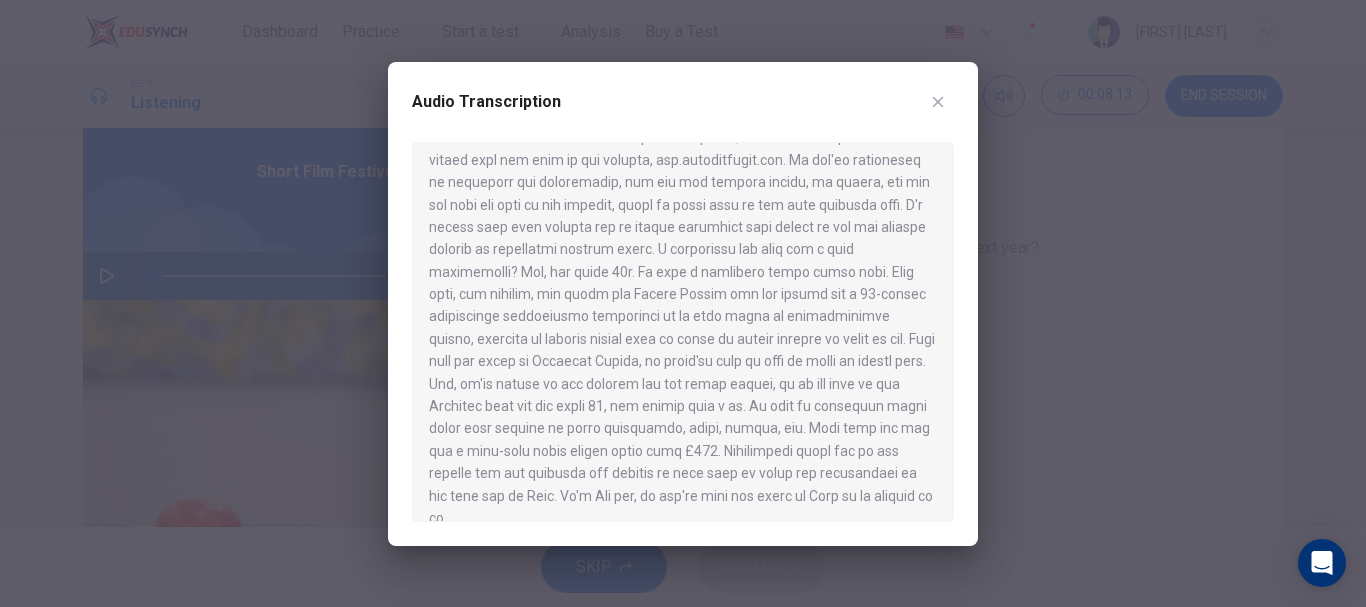 scroll, scrollTop: 392, scrollLeft: 0, axis: vertical 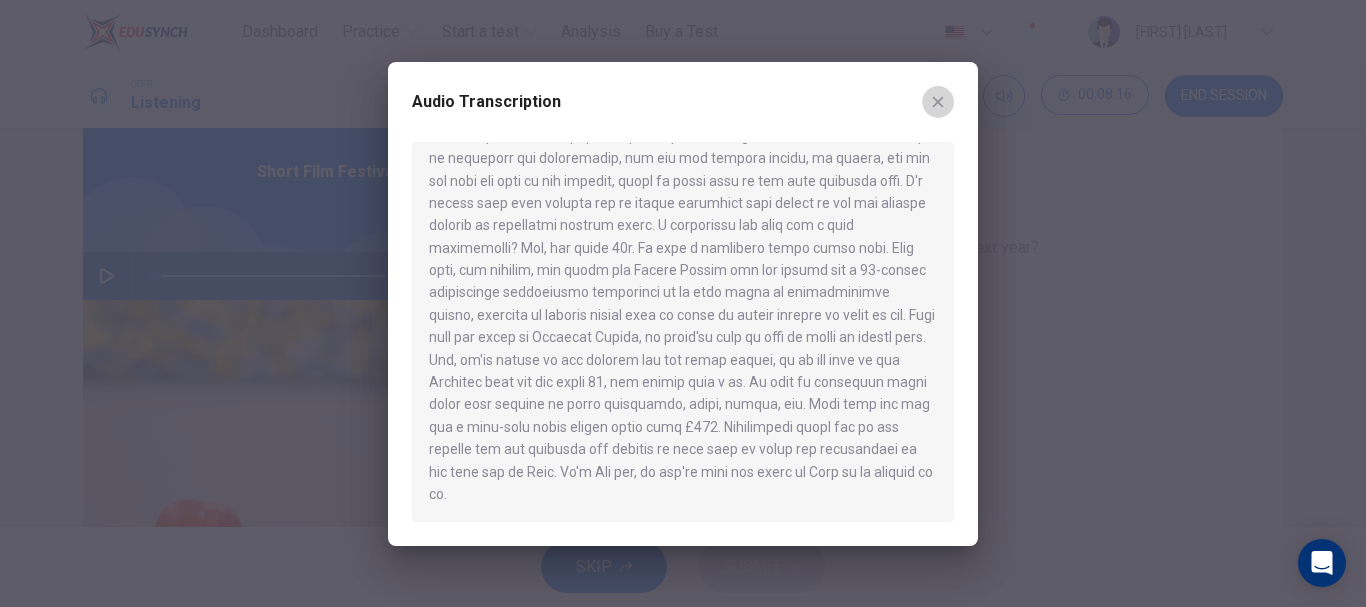 click 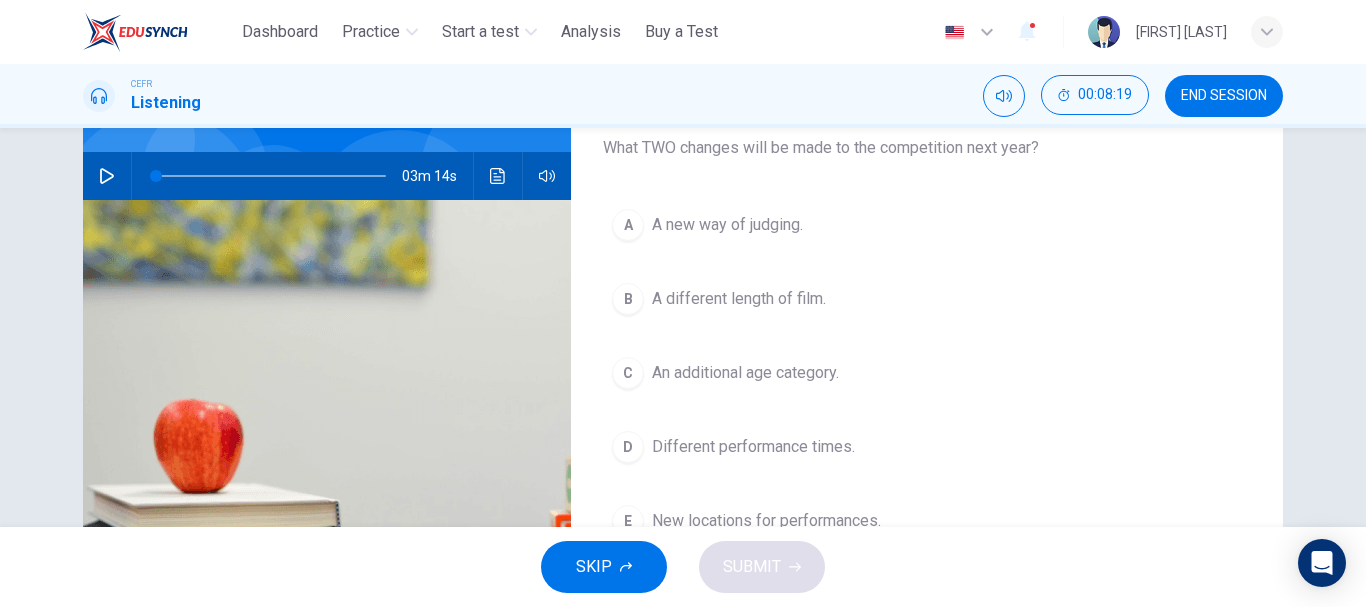 scroll, scrollTop: 76, scrollLeft: 0, axis: vertical 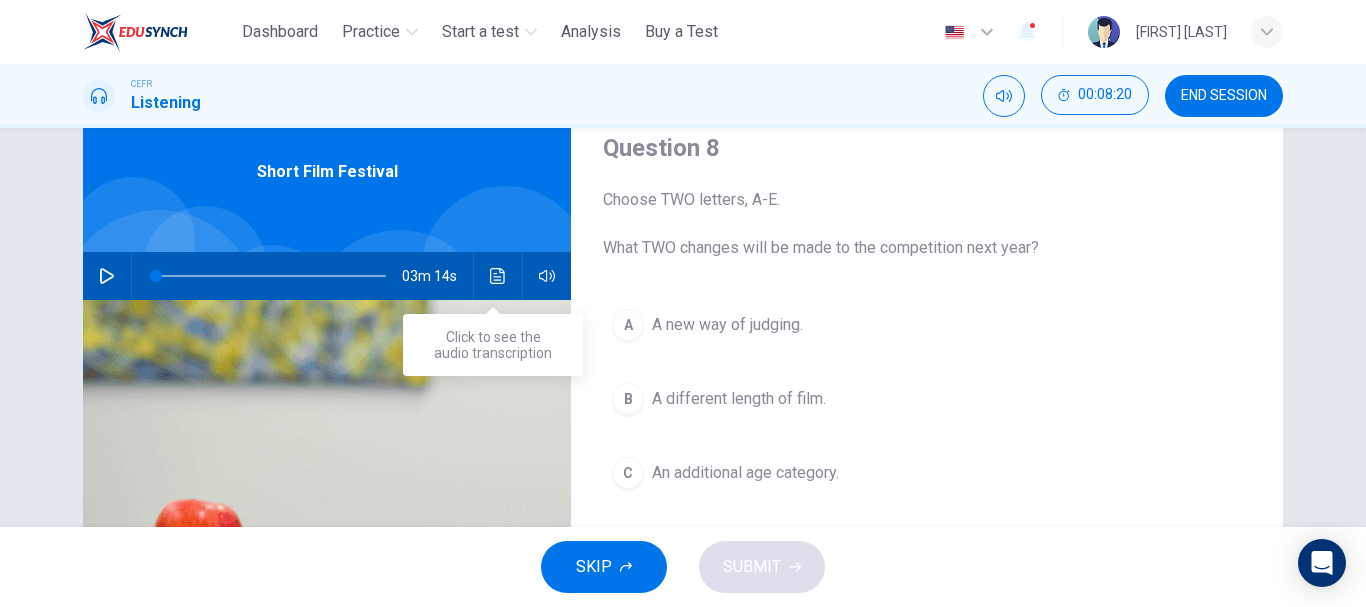 click 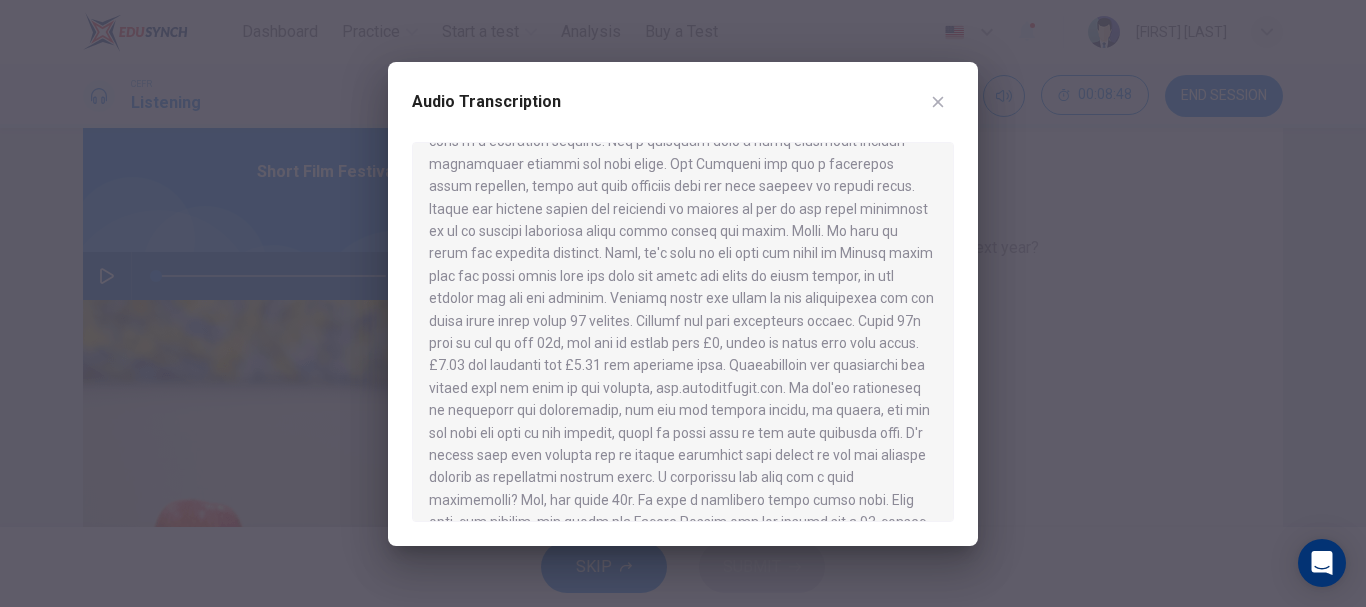 scroll, scrollTop: 92, scrollLeft: 0, axis: vertical 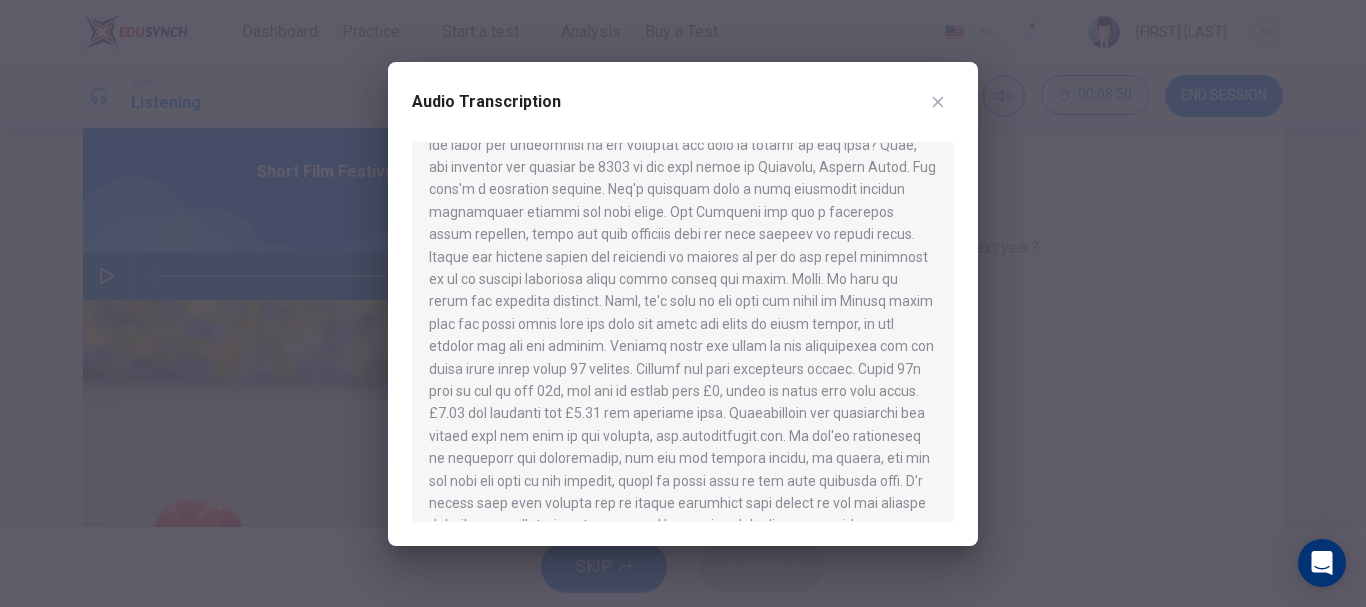 drag, startPoint x: 701, startPoint y: 233, endPoint x: 716, endPoint y: 294, distance: 62.817196 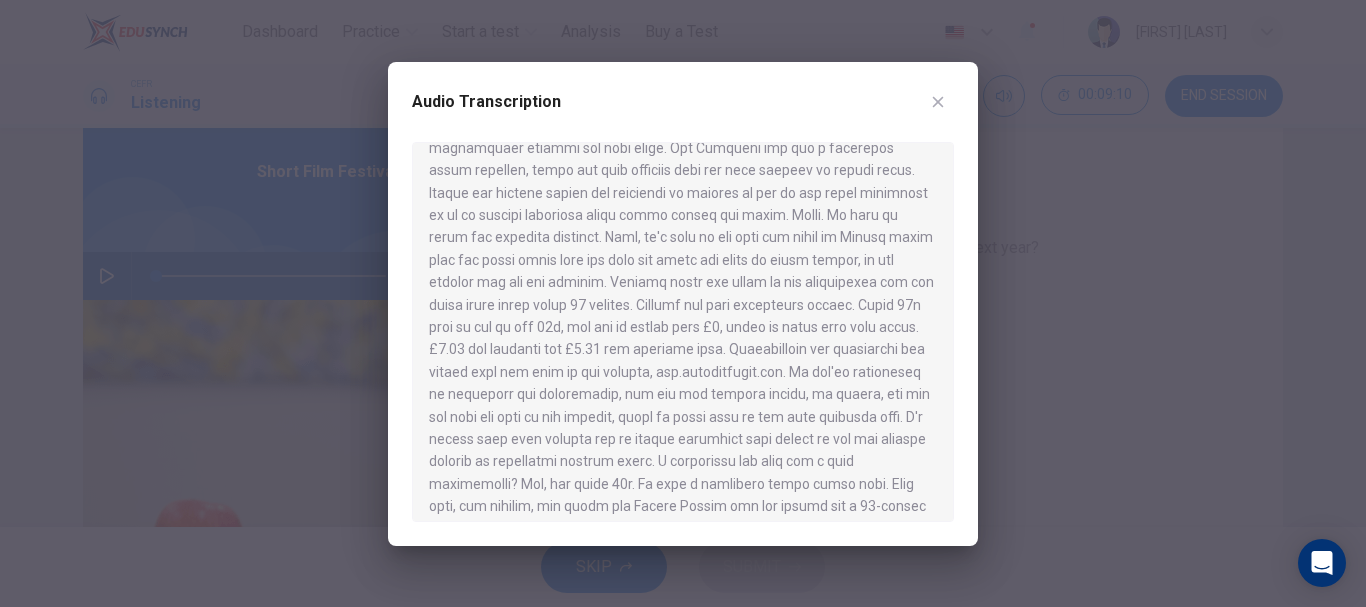 scroll, scrollTop: 200, scrollLeft: 0, axis: vertical 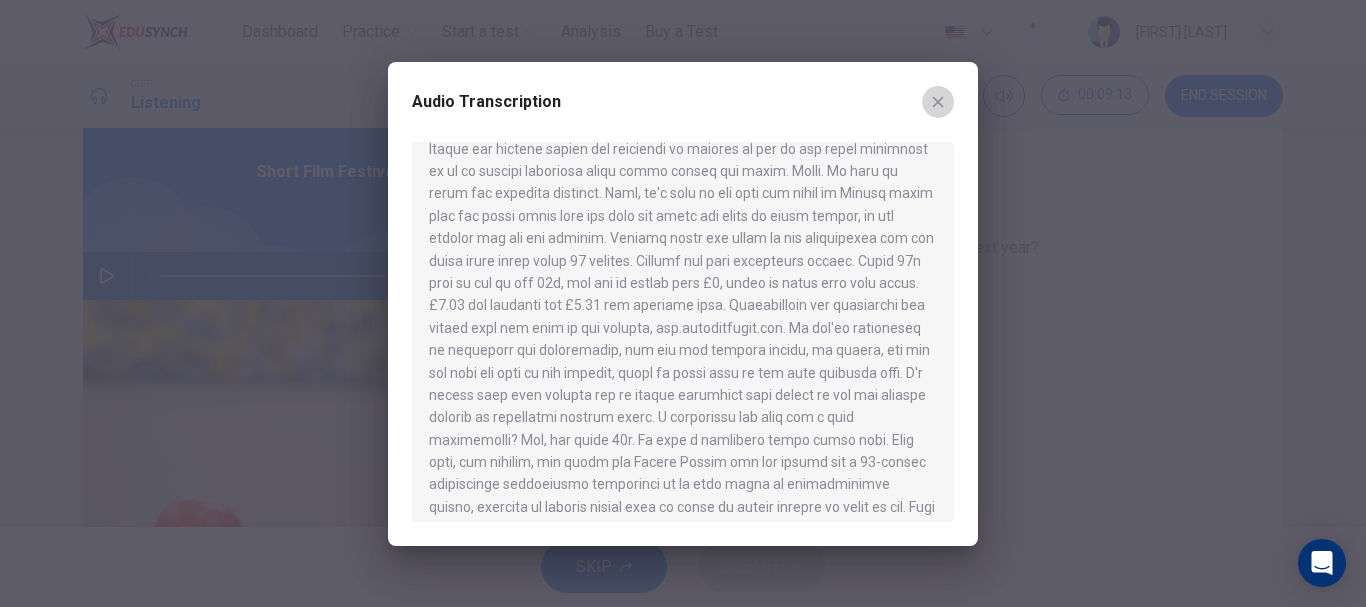 click 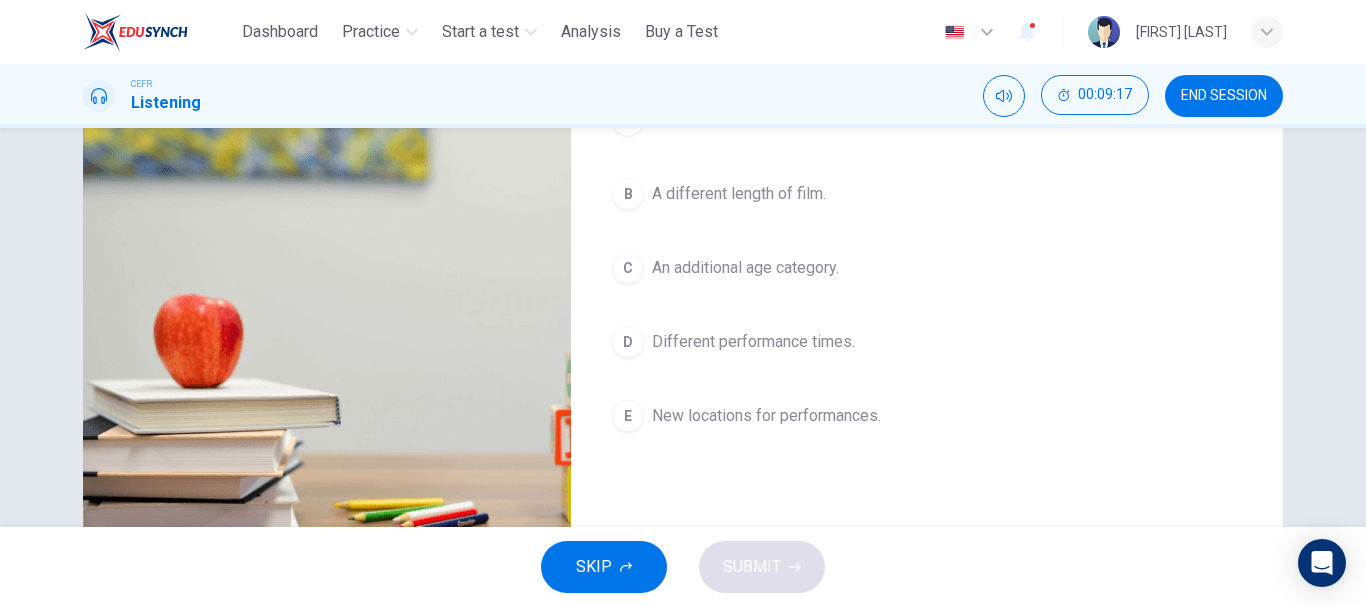 scroll, scrollTop: 76, scrollLeft: 0, axis: vertical 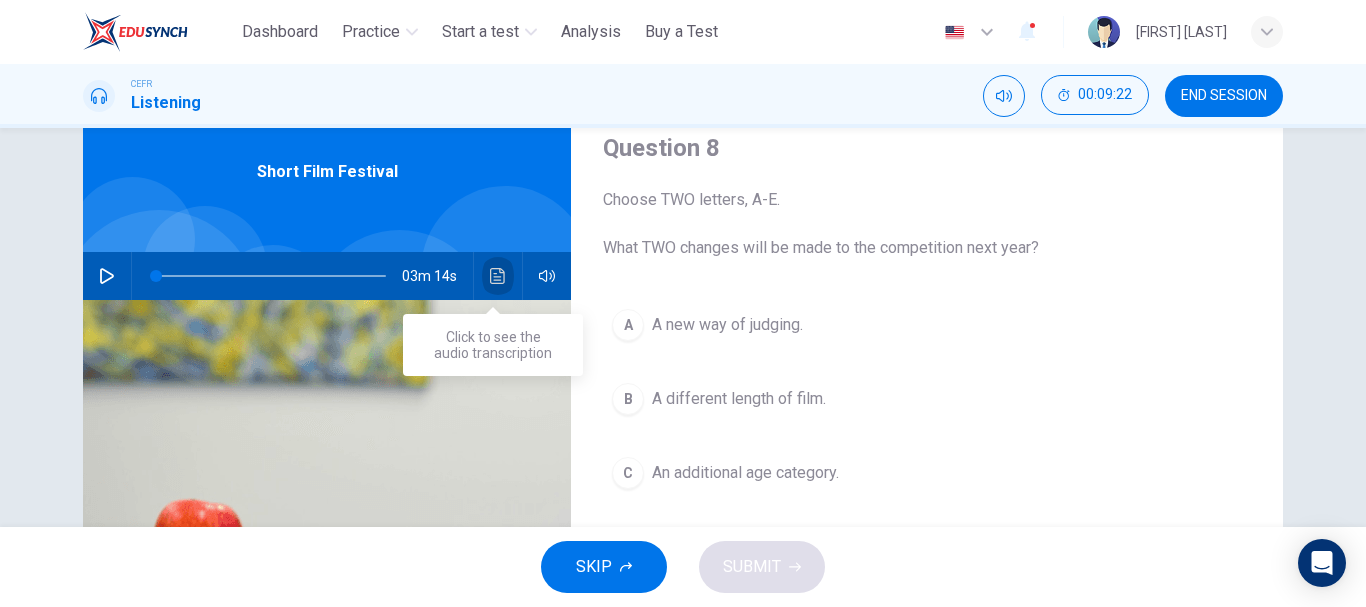 click at bounding box center [498, 276] 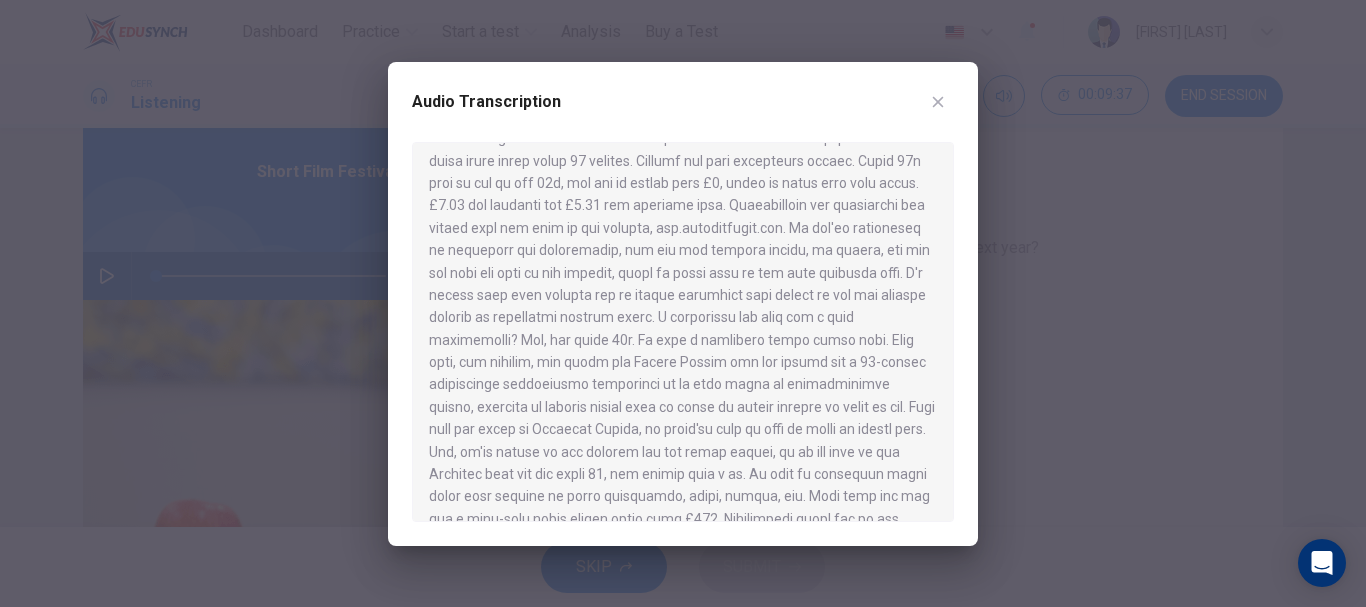 scroll, scrollTop: 392, scrollLeft: 0, axis: vertical 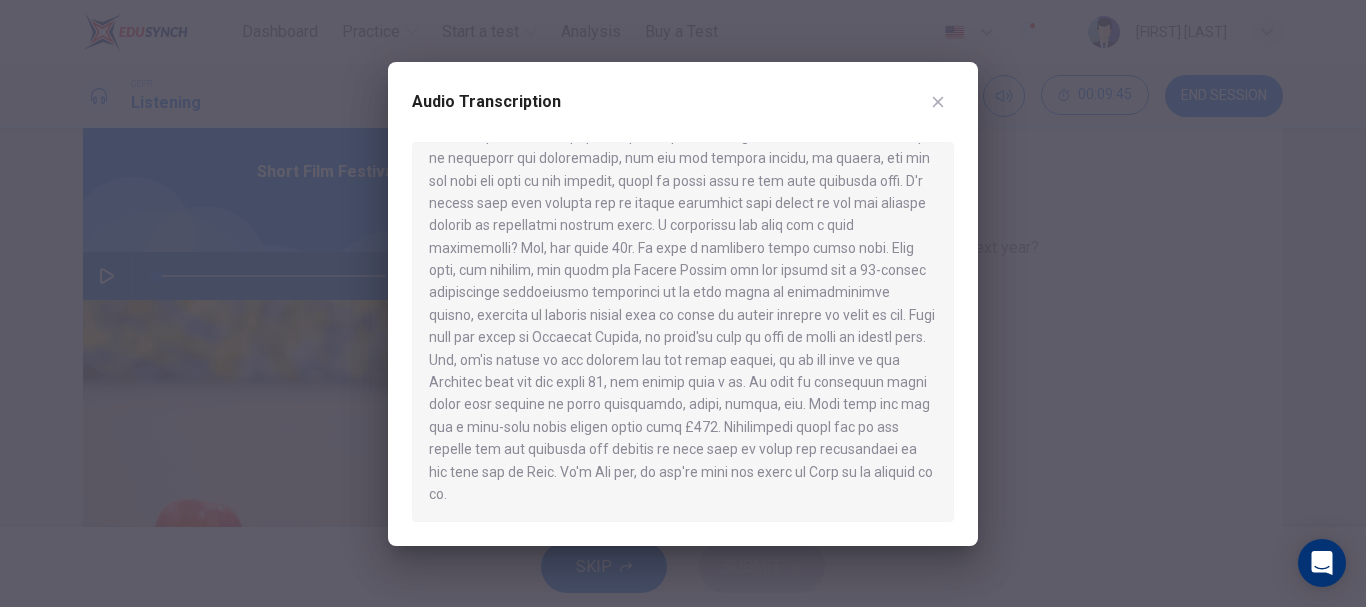 click at bounding box center (938, 102) 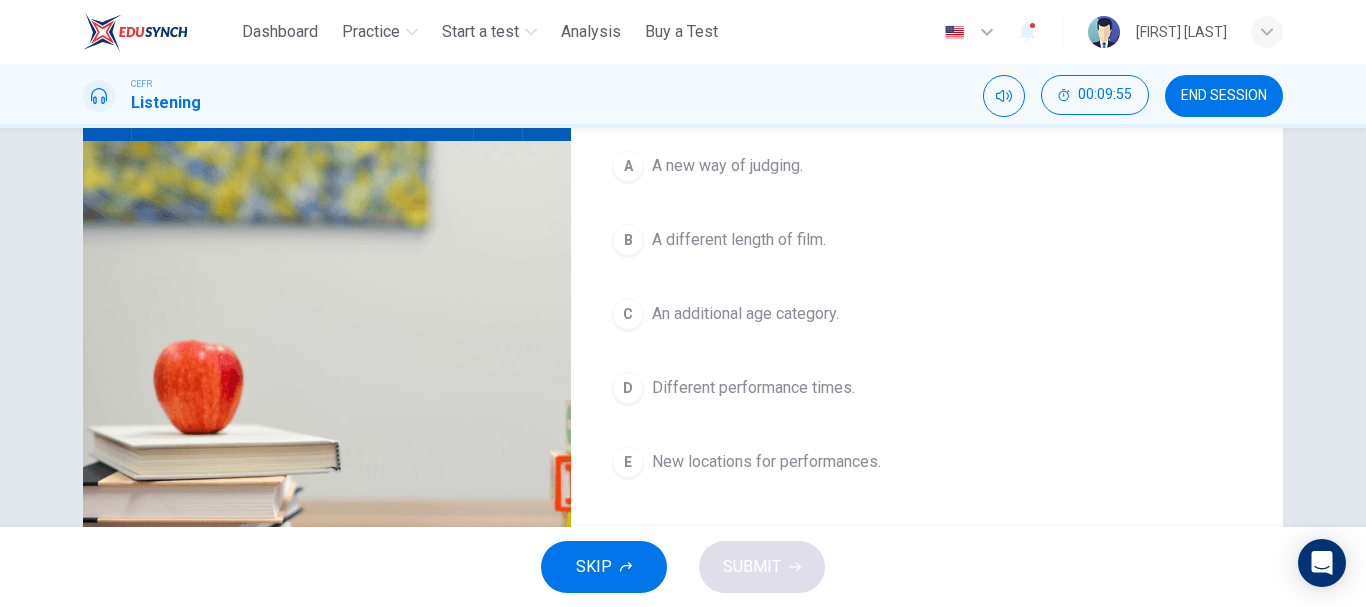 scroll, scrollTop: 200, scrollLeft: 0, axis: vertical 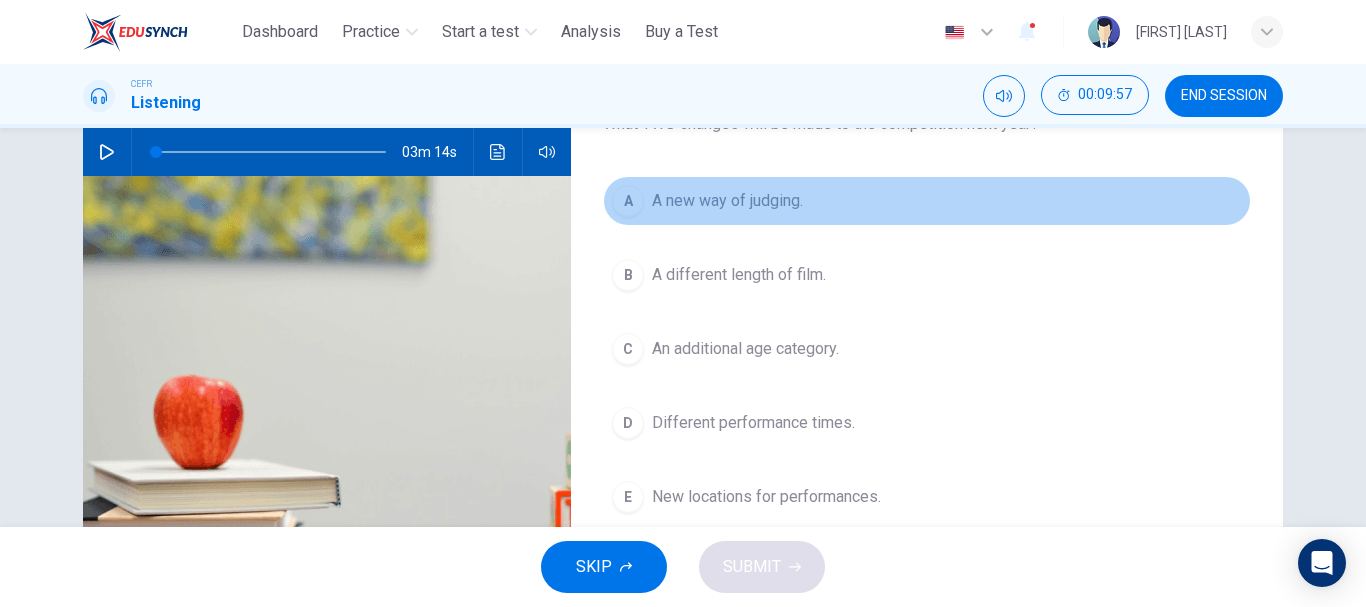 click on "A new way of judging." at bounding box center (727, 201) 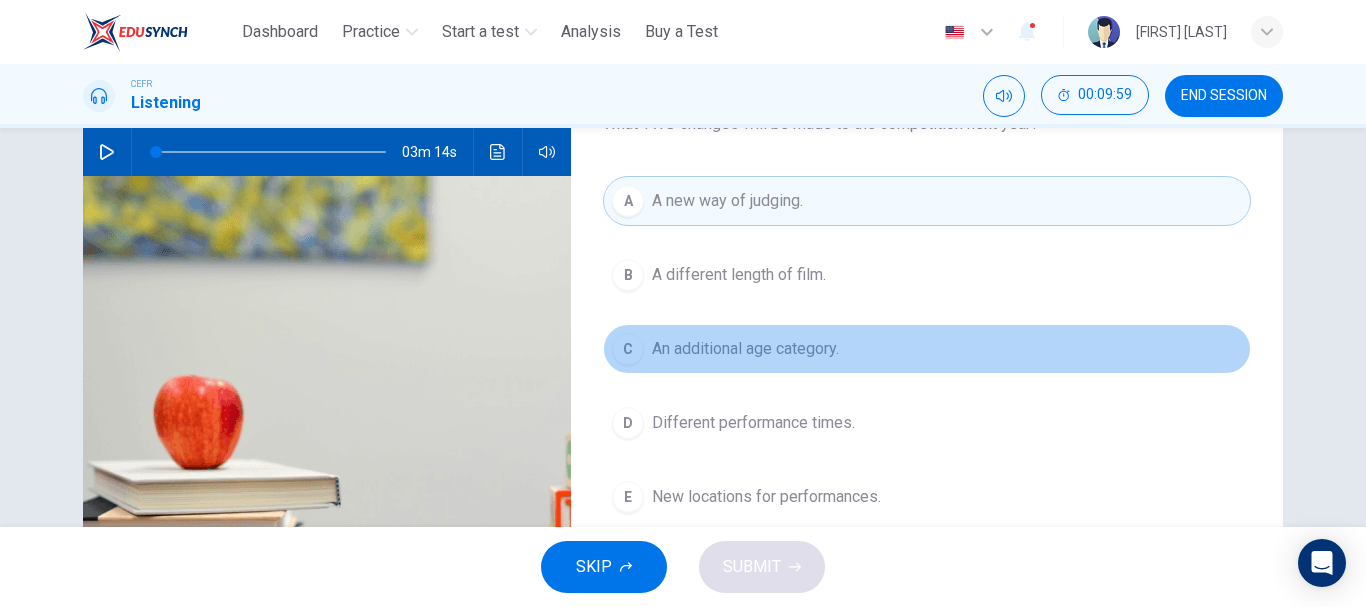 click on "An additional age category." at bounding box center [745, 349] 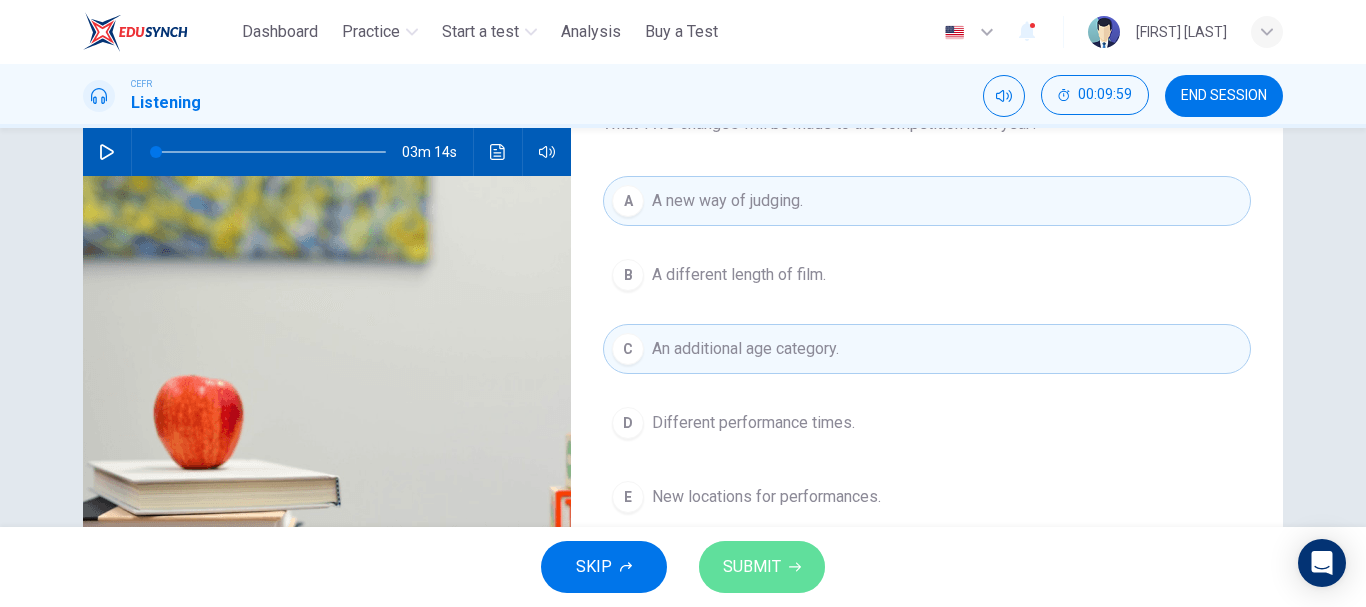 click on "SUBMIT" at bounding box center [752, 567] 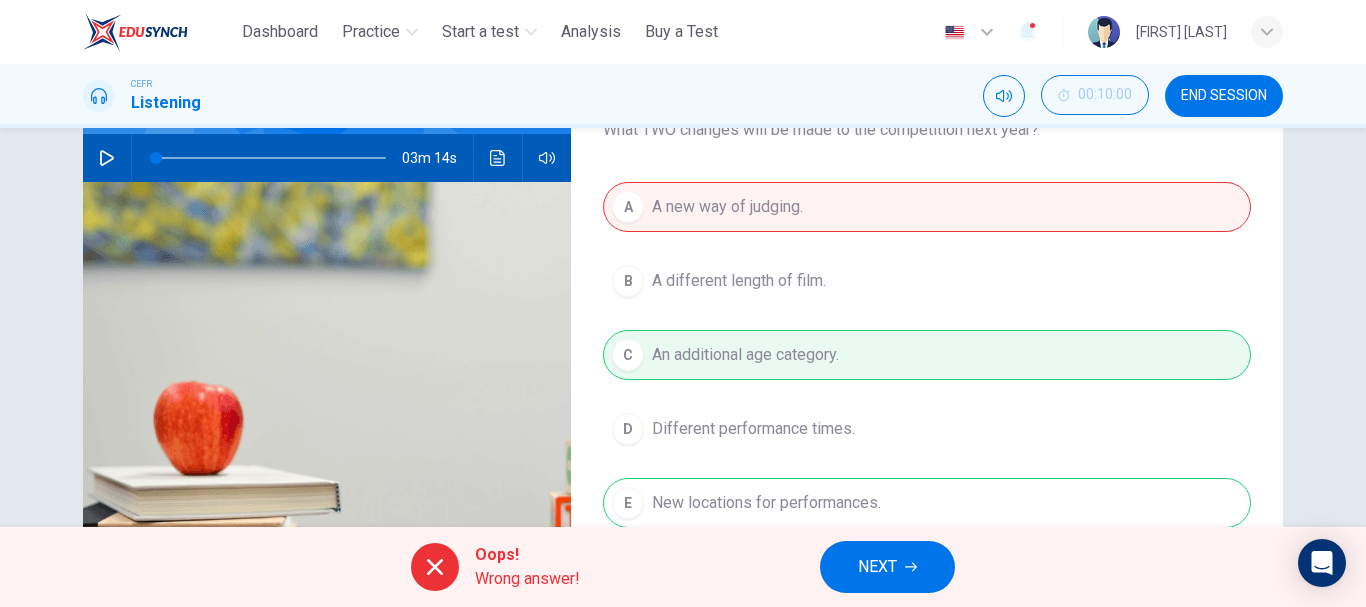 scroll, scrollTop: 176, scrollLeft: 0, axis: vertical 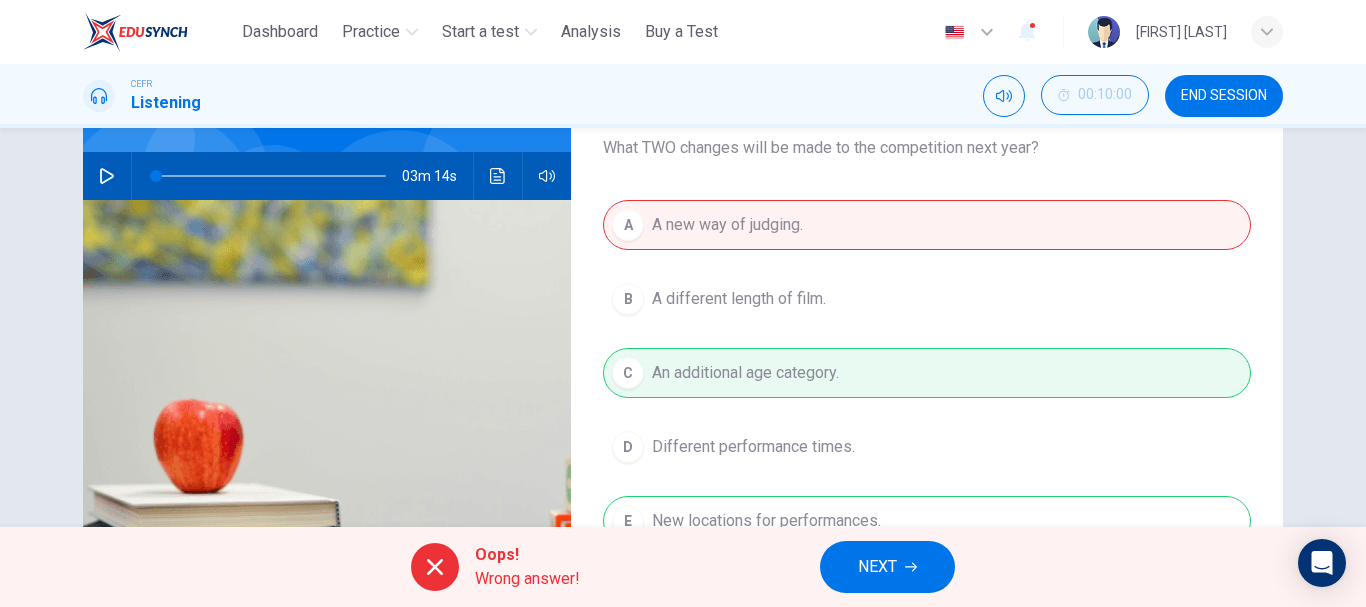 click on "NEXT" at bounding box center [887, 567] 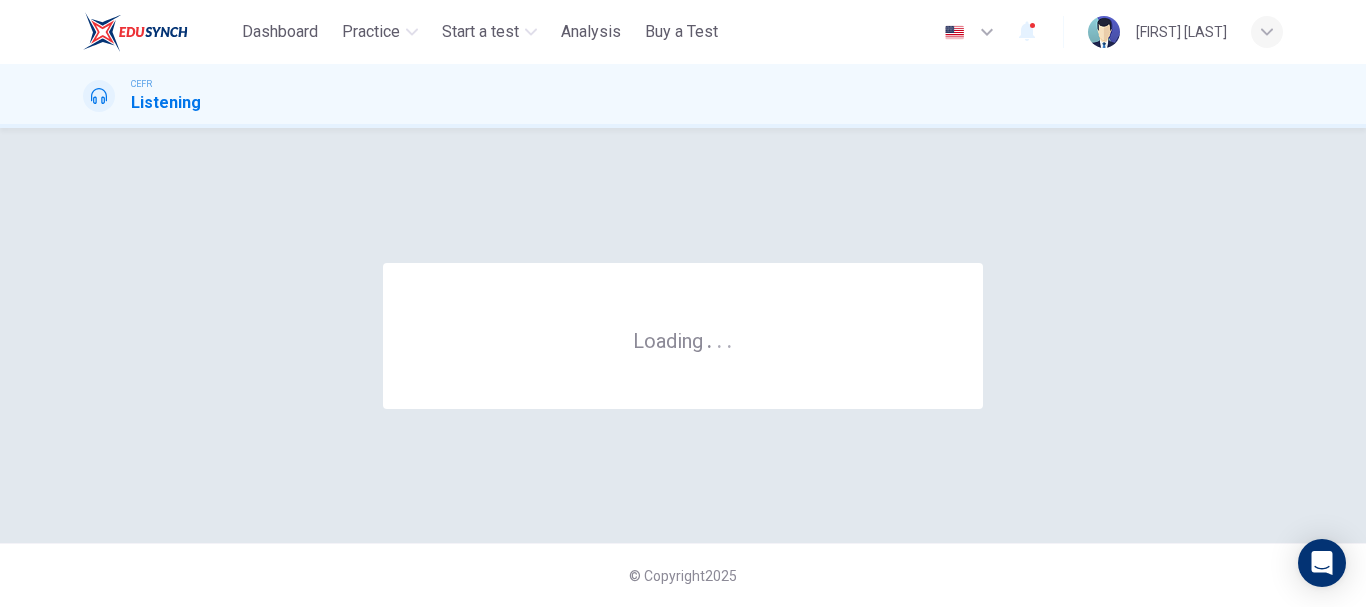 scroll, scrollTop: 0, scrollLeft: 0, axis: both 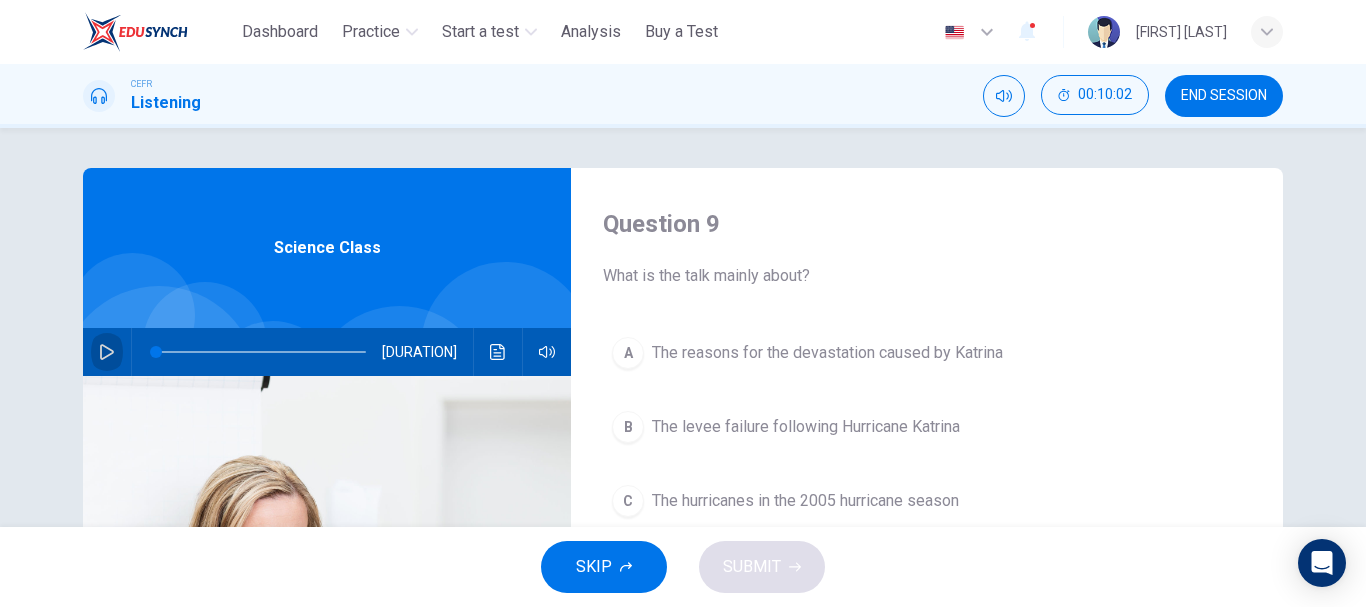 click at bounding box center (107, 352) 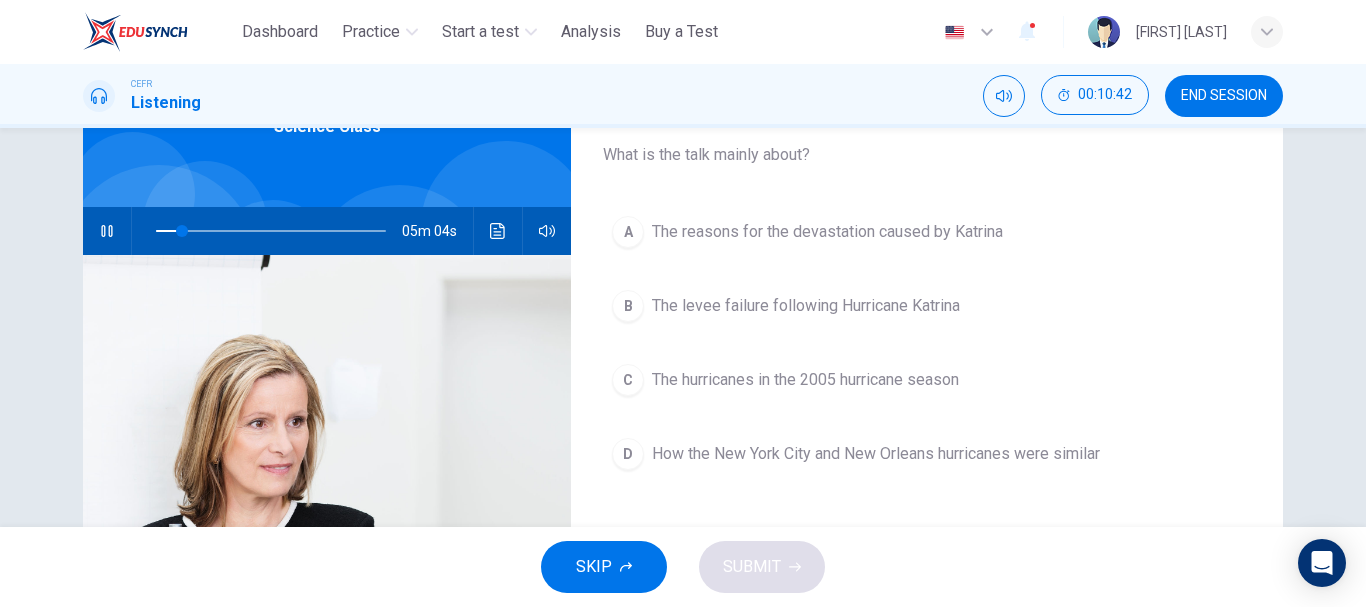 scroll, scrollTop: 76, scrollLeft: 0, axis: vertical 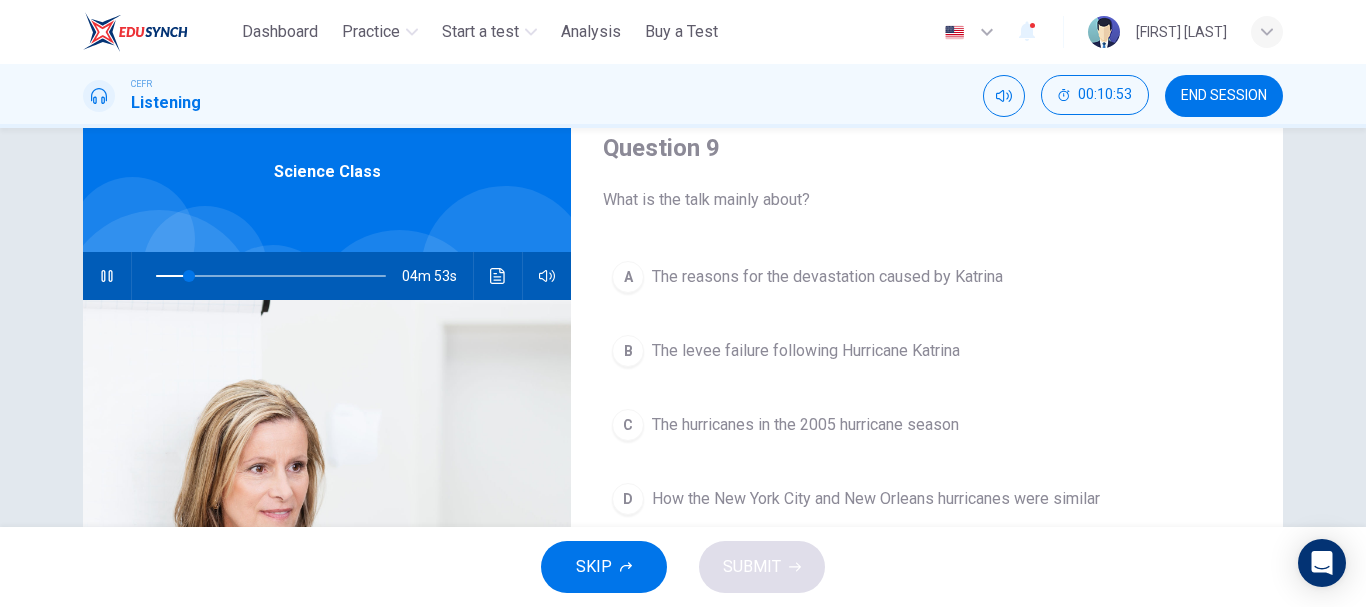 click on "The reasons for the devastation caused by Katrina" at bounding box center [827, 277] 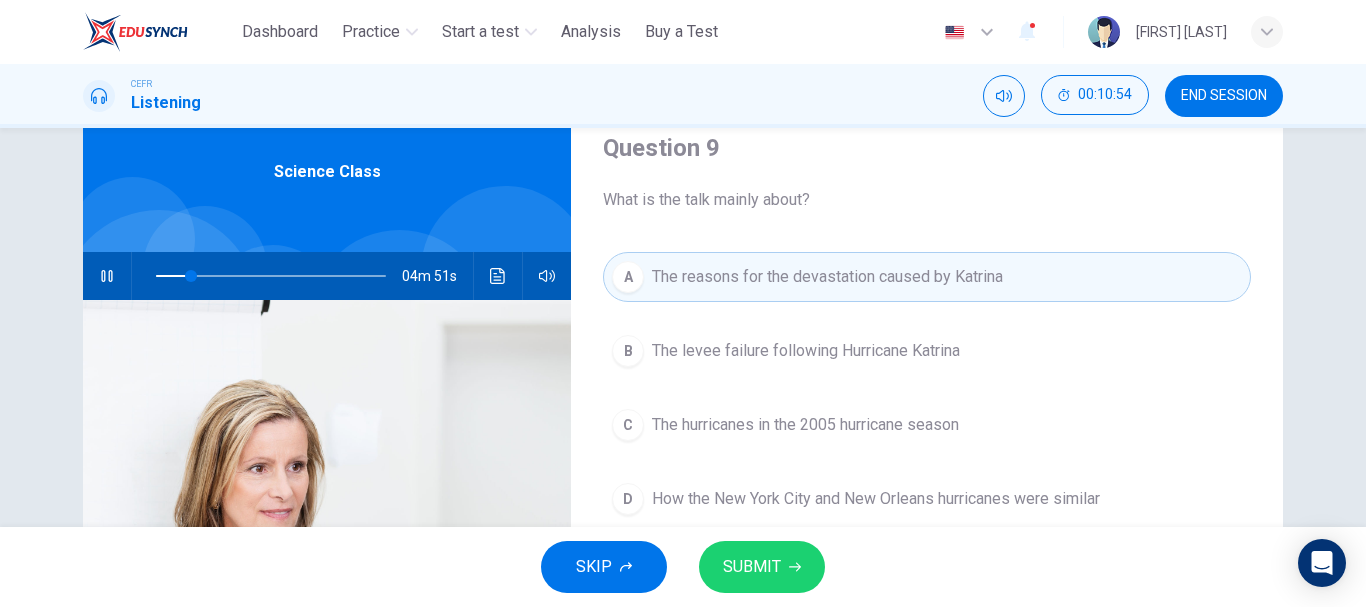 scroll, scrollTop: 176, scrollLeft: 0, axis: vertical 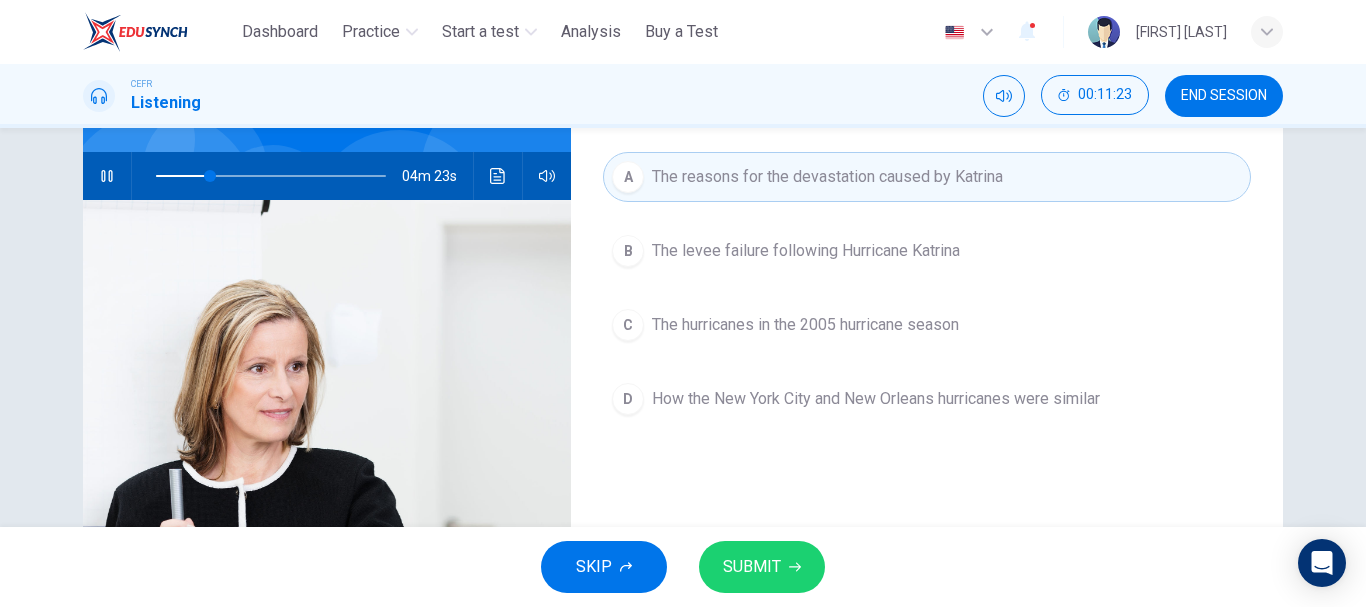 drag, startPoint x: 1323, startPoint y: 2, endPoint x: 969, endPoint y: 462, distance: 580.44464 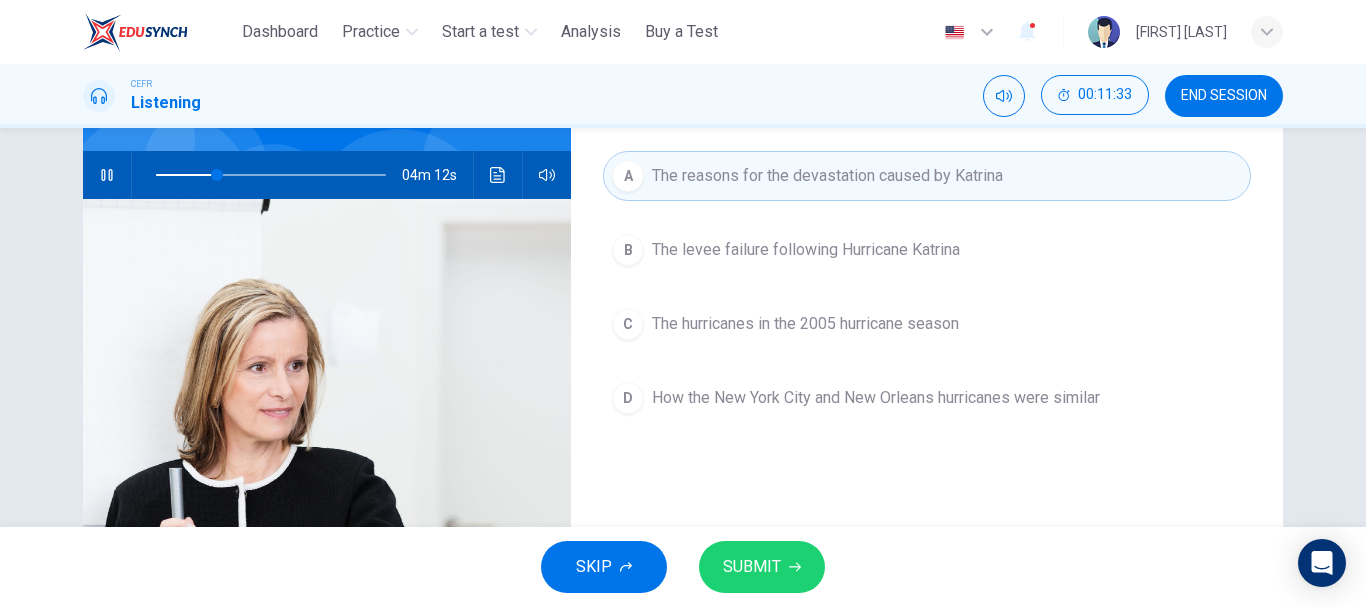 scroll, scrollTop: 176, scrollLeft: 0, axis: vertical 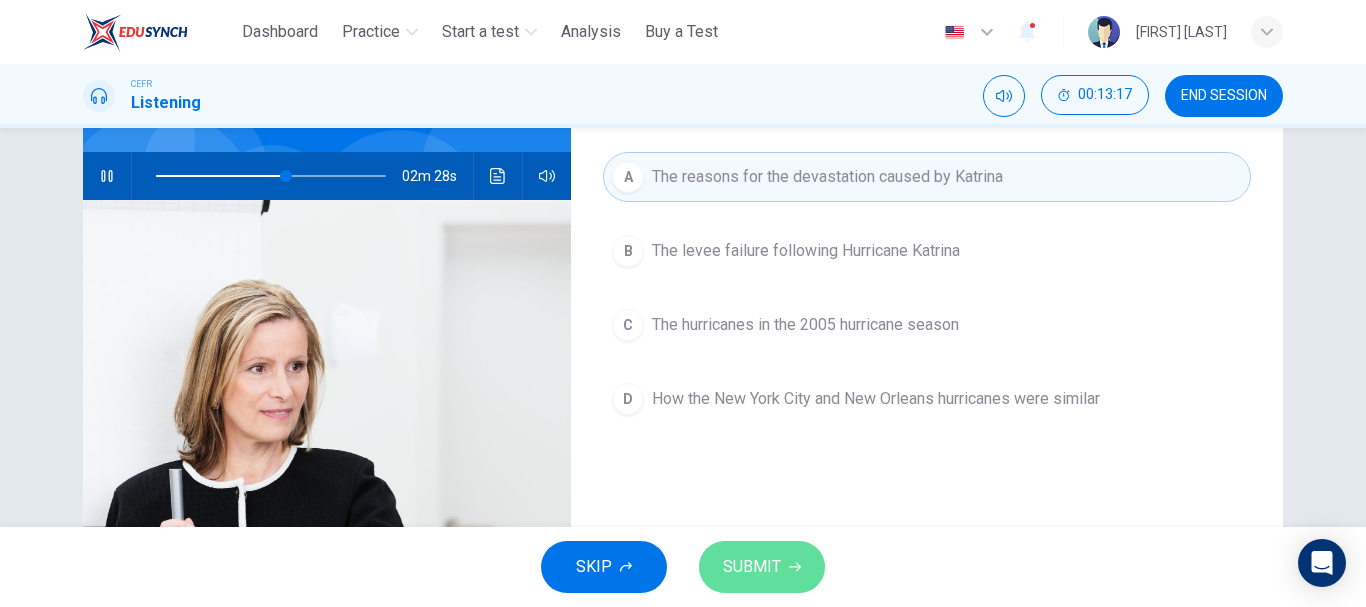 click on "SUBMIT" at bounding box center (762, 567) 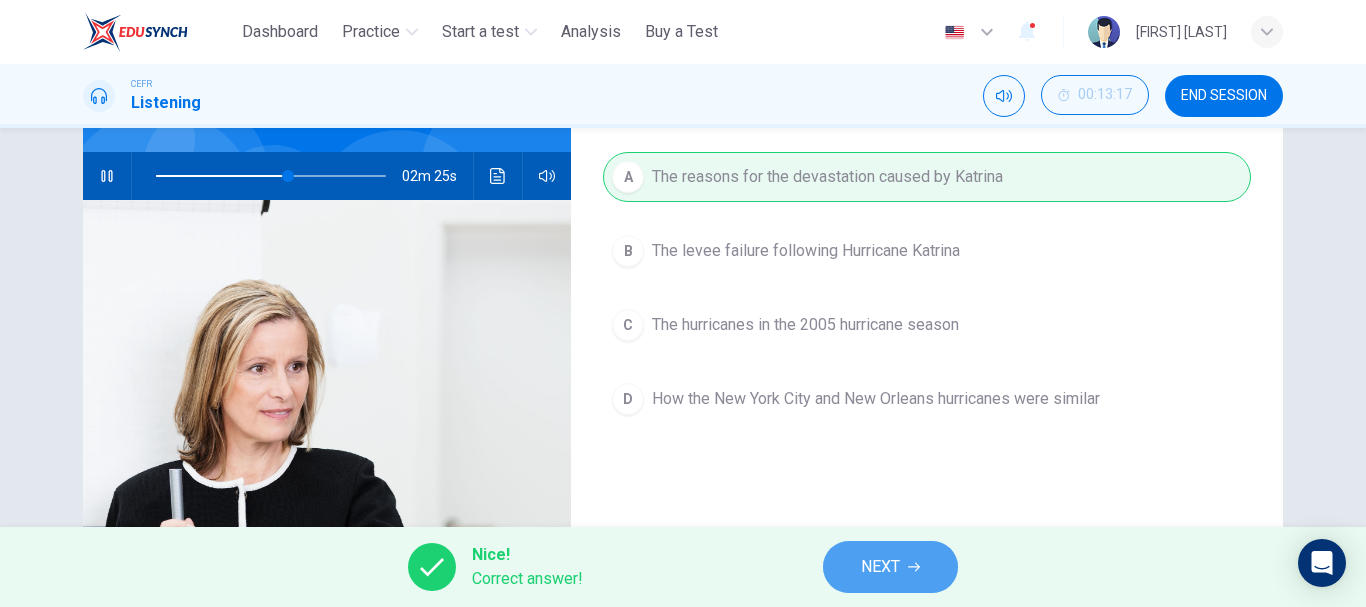 click on "NEXT" at bounding box center (880, 567) 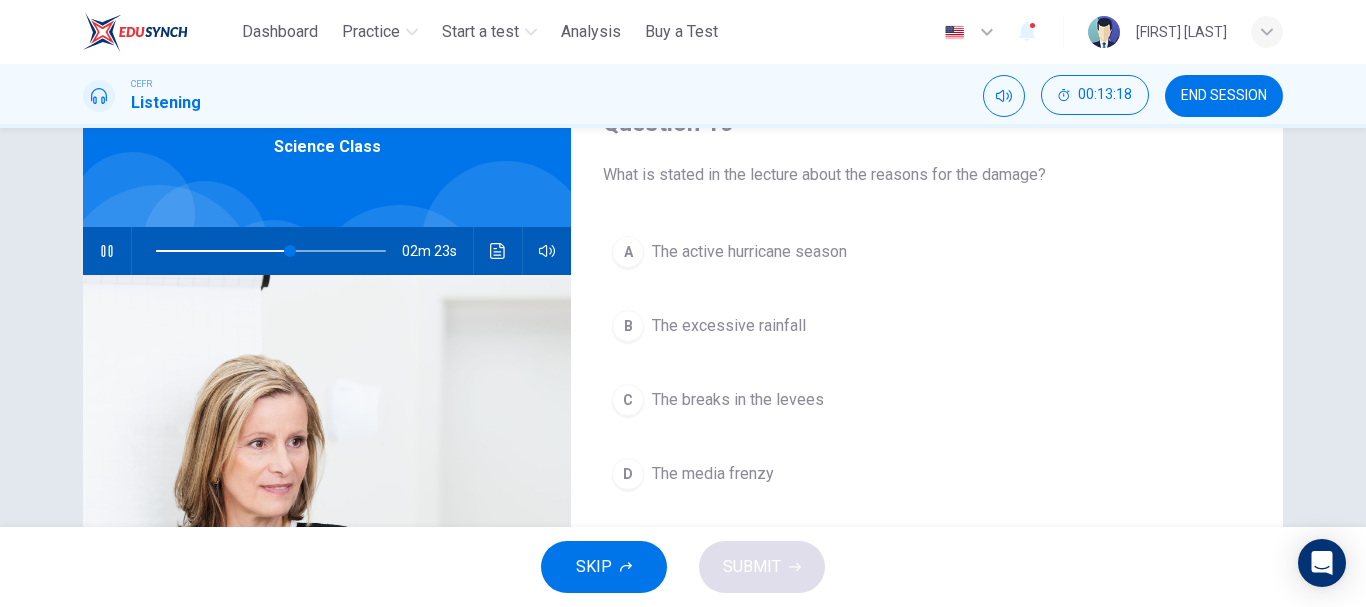 scroll, scrollTop: 100, scrollLeft: 0, axis: vertical 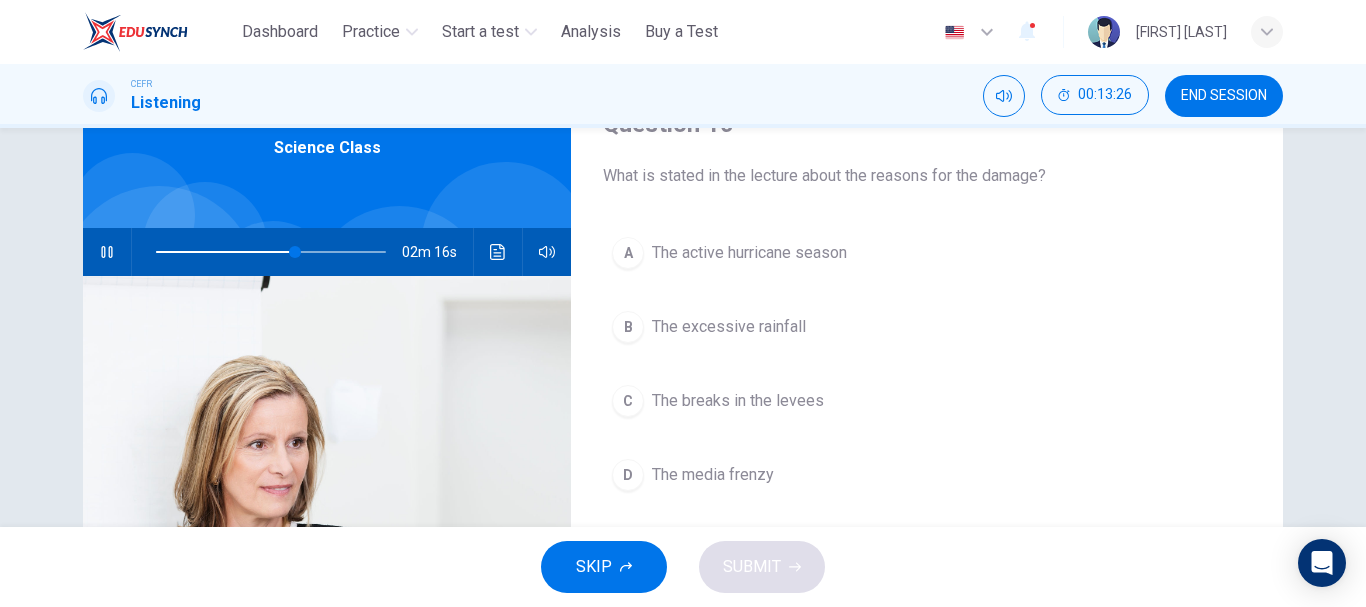 click at bounding box center [271, 252] 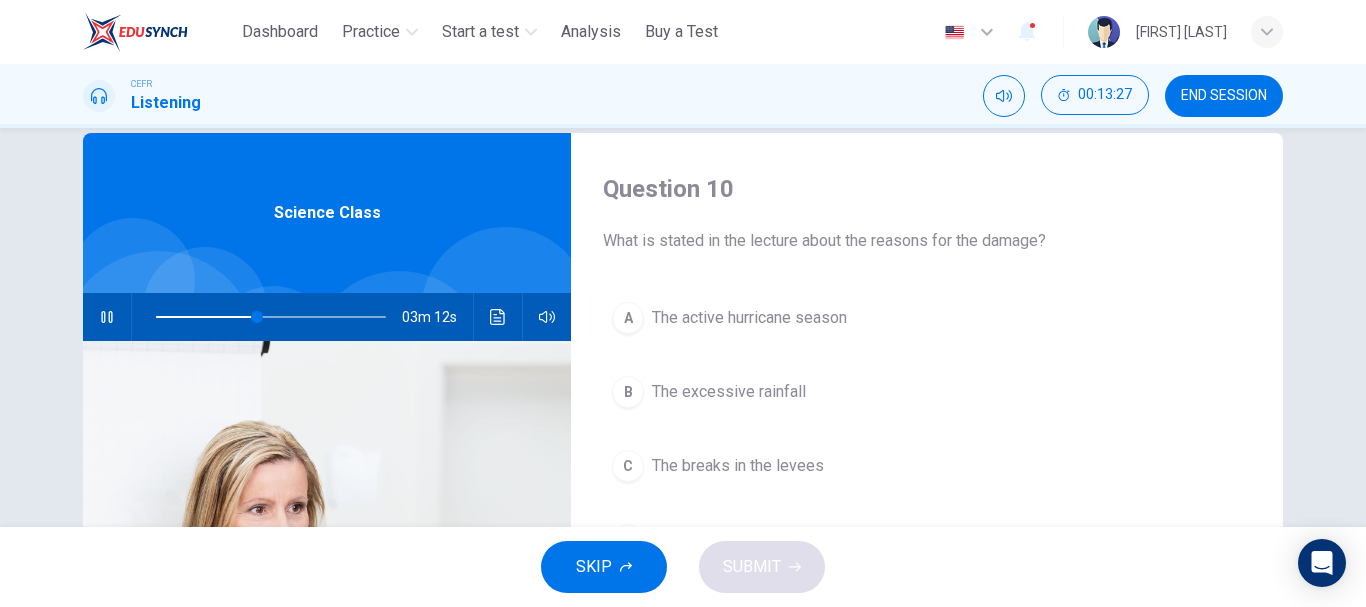 scroll, scrollTop: 0, scrollLeft: 0, axis: both 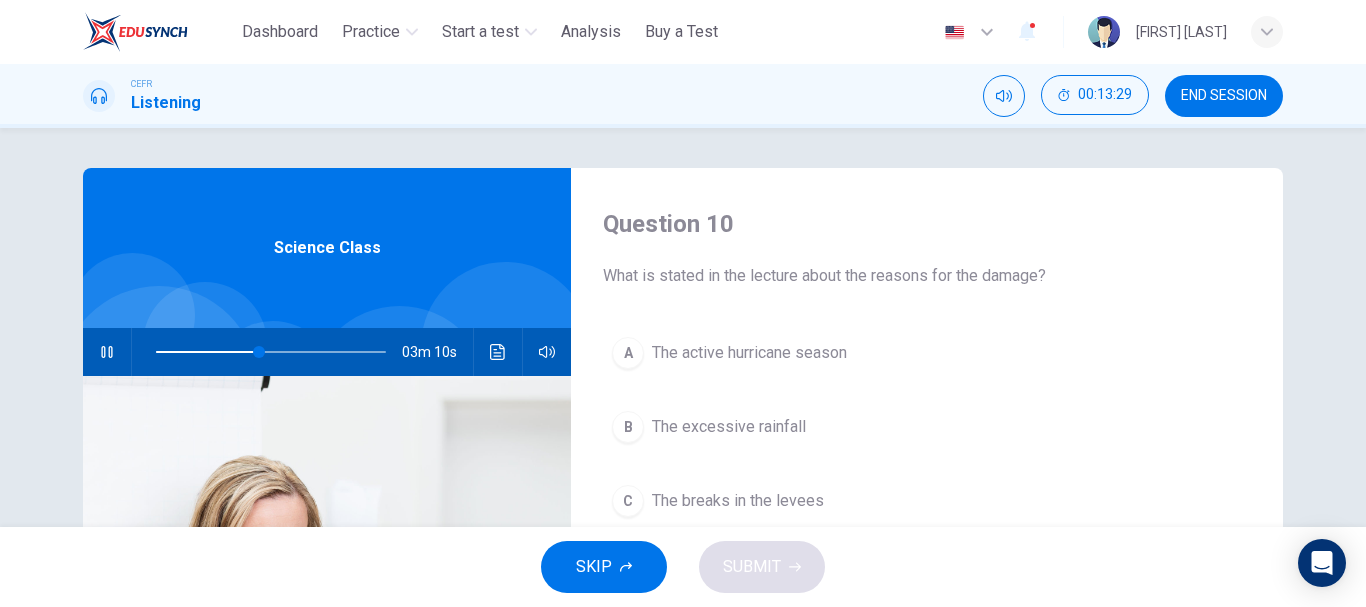 click at bounding box center [271, 352] 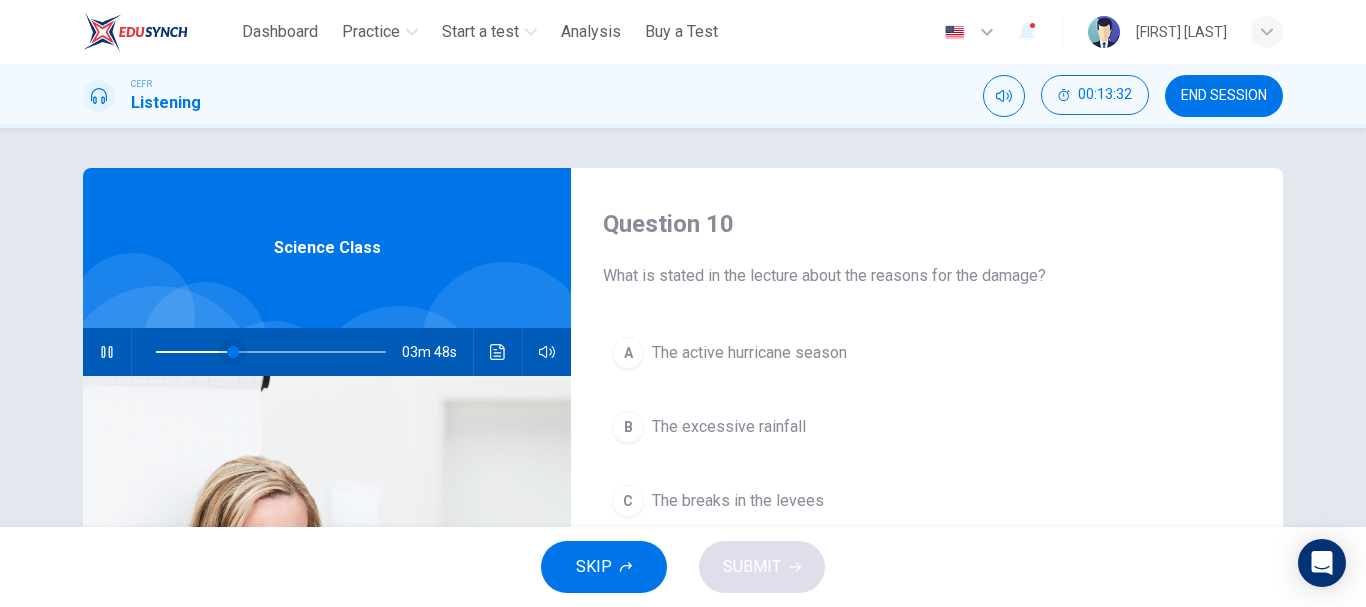 click at bounding box center [233, 352] 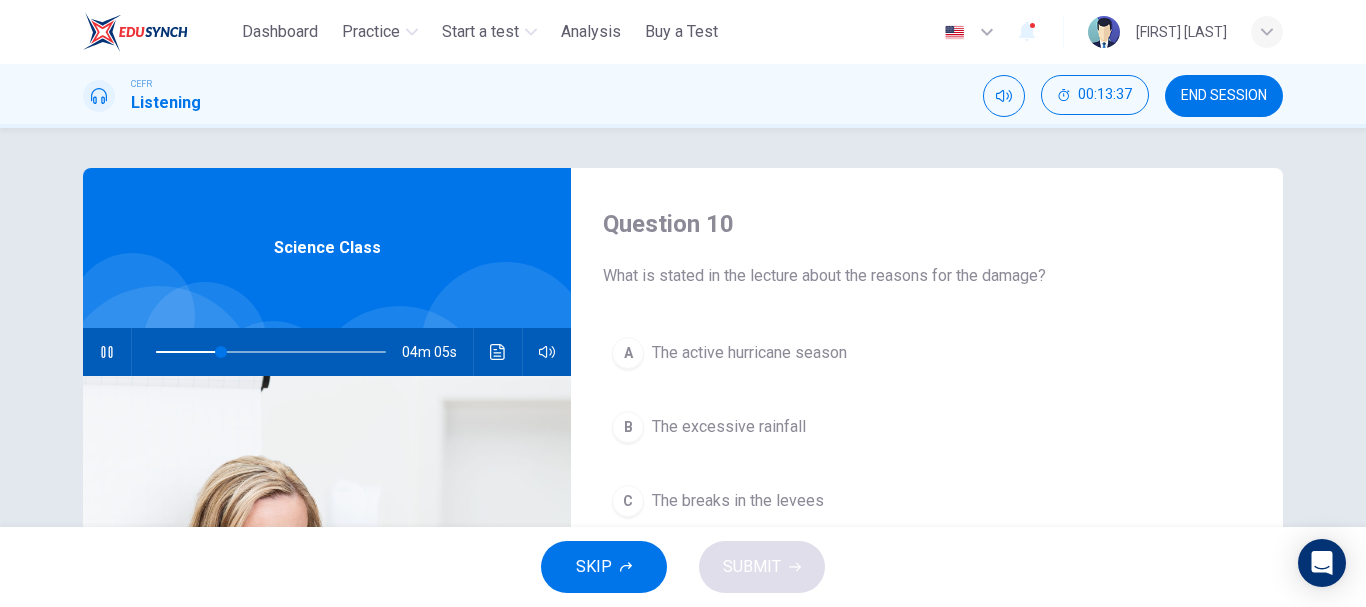 scroll, scrollTop: 100, scrollLeft: 0, axis: vertical 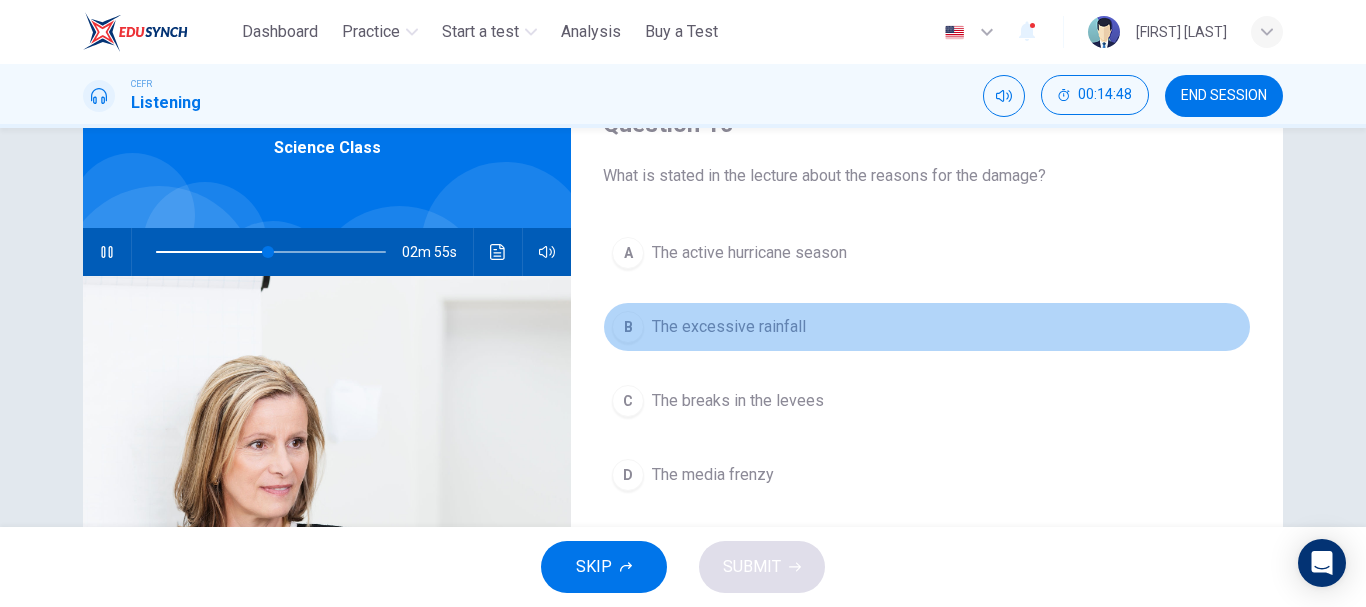 click on "The excessive rainfall" at bounding box center [729, 327] 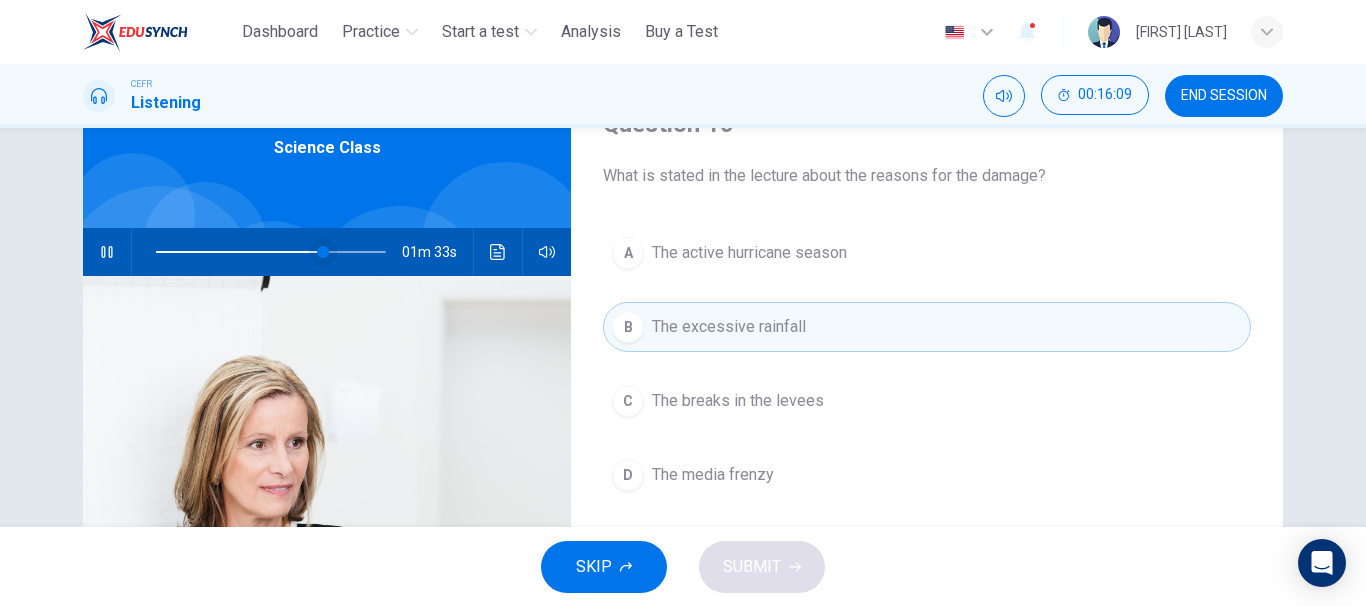 click at bounding box center (323, 252) 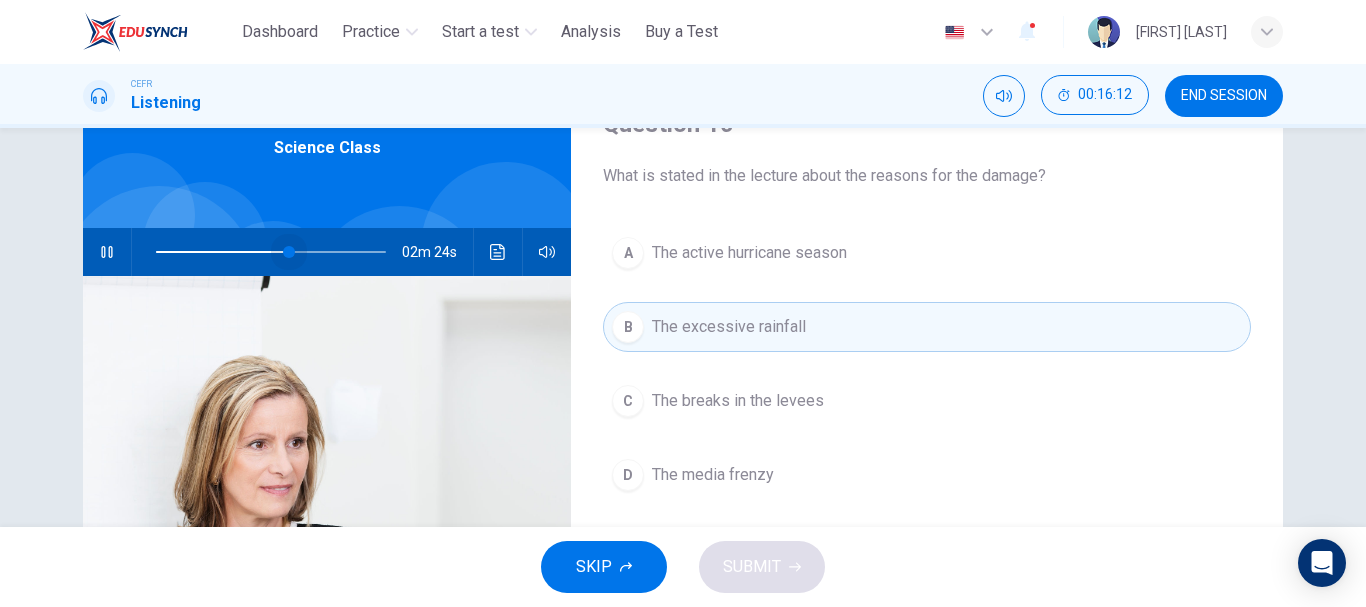 click at bounding box center (289, 252) 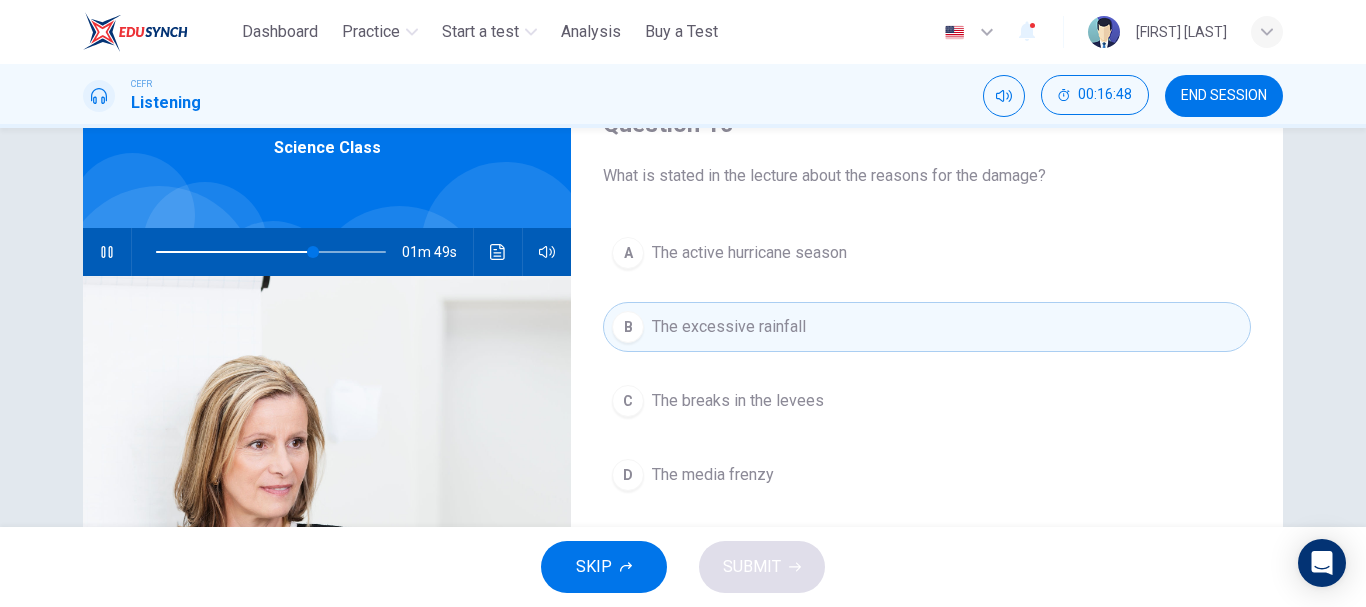 click on "C The breaks in the levees" at bounding box center [927, 401] 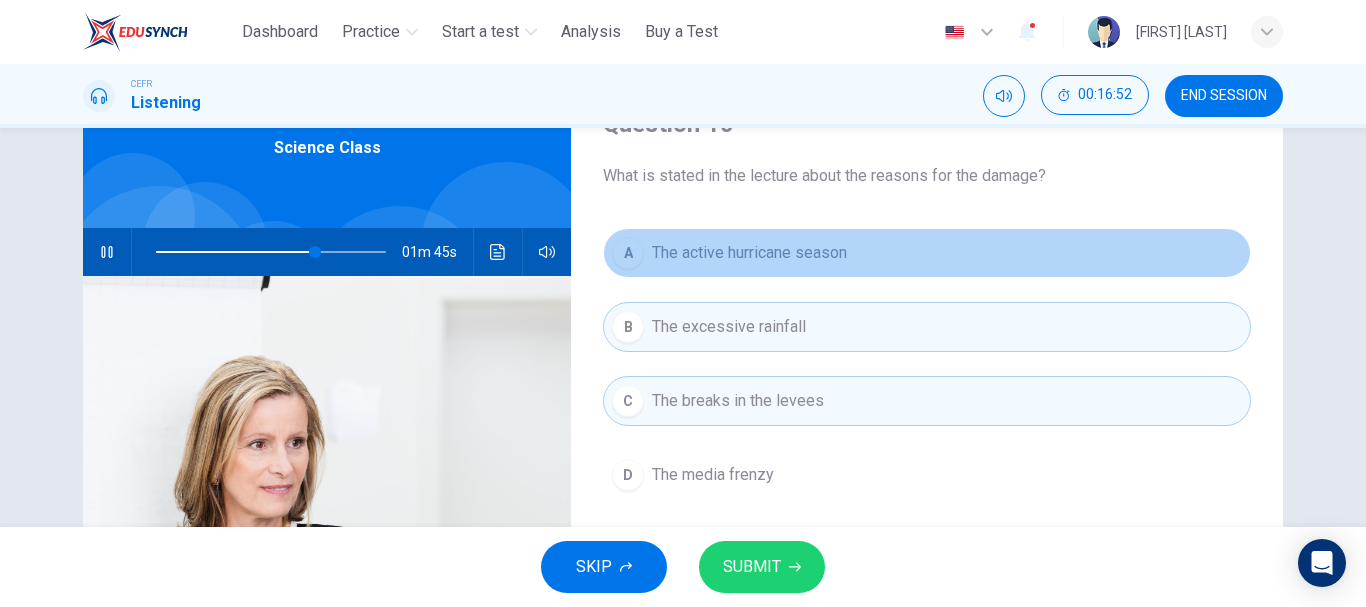 click on "A The active hurricane season" at bounding box center (927, 253) 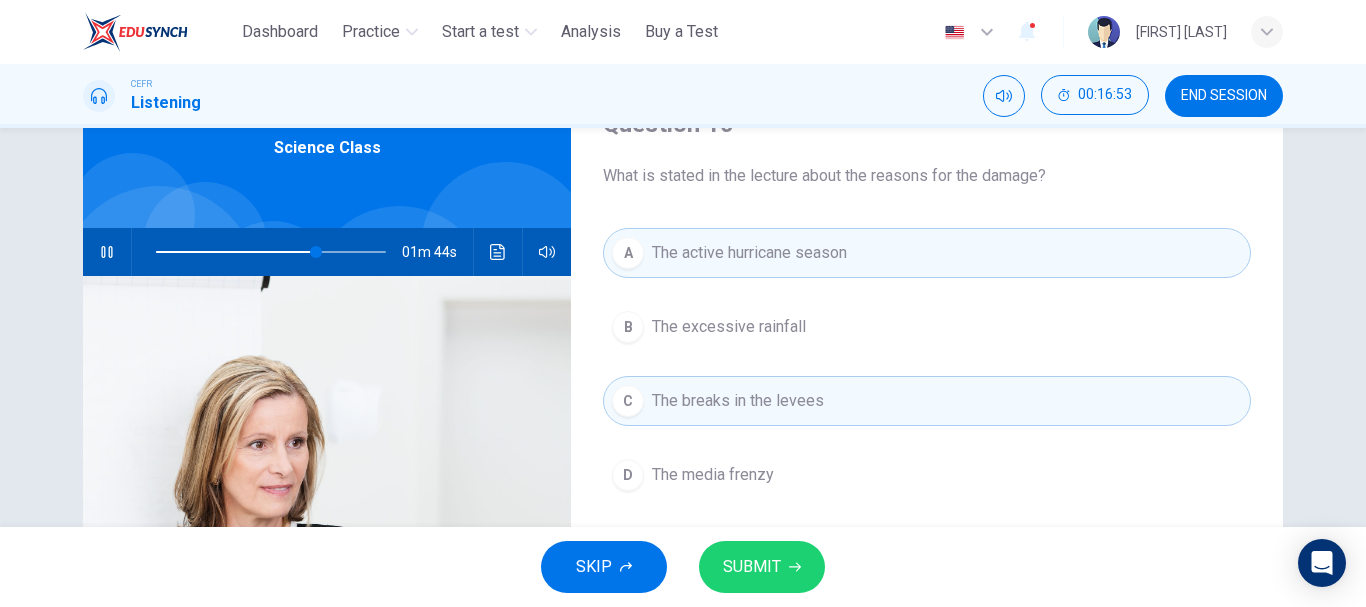 click on "B The excessive rainfall" at bounding box center (927, 327) 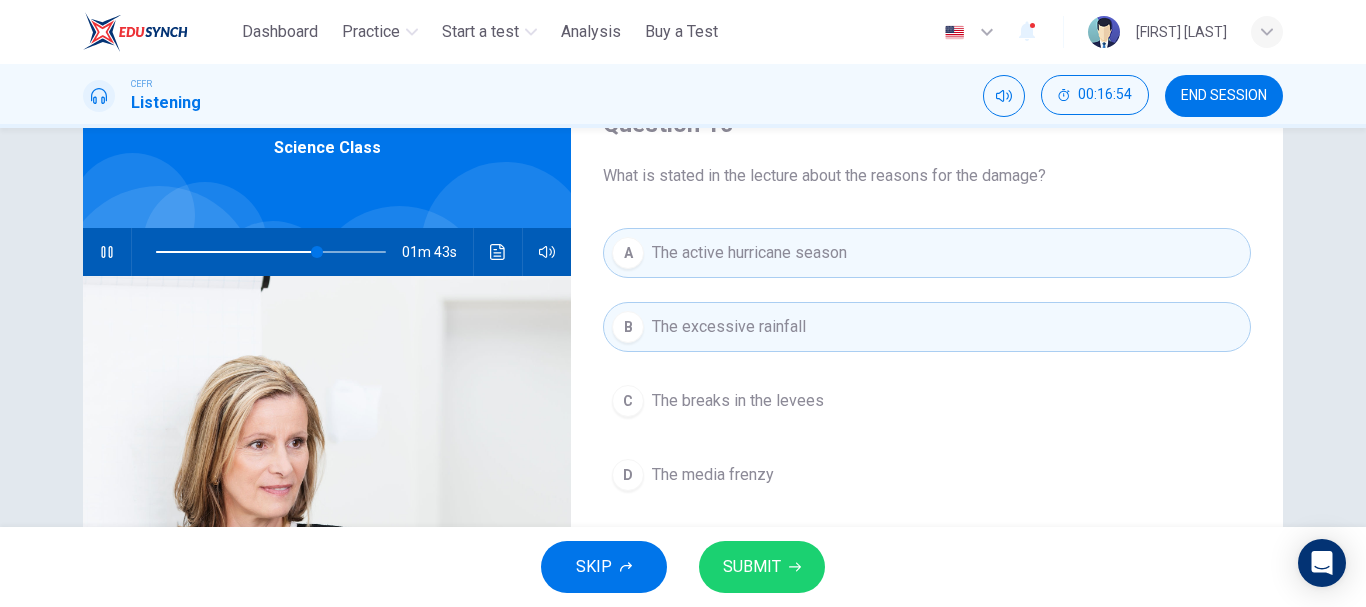 click on "B The excessive rainfall" at bounding box center (927, 327) 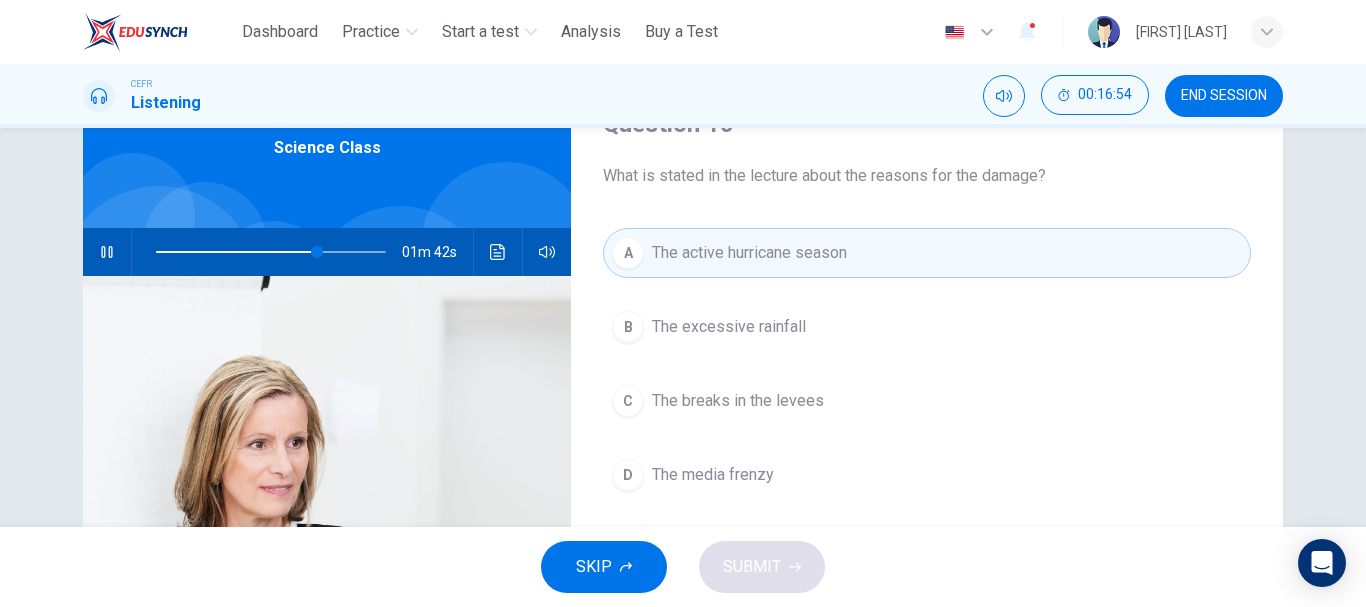 click on "B The excessive rainfall" at bounding box center [927, 327] 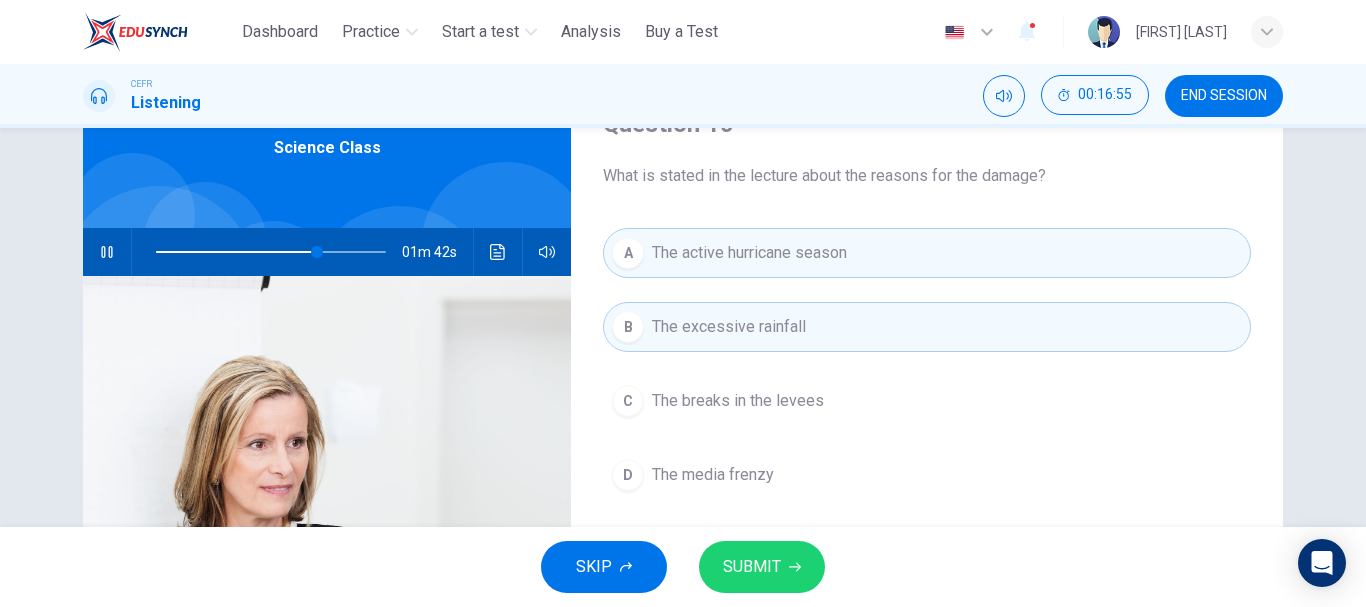 click on "The breaks in the levees" at bounding box center [738, 401] 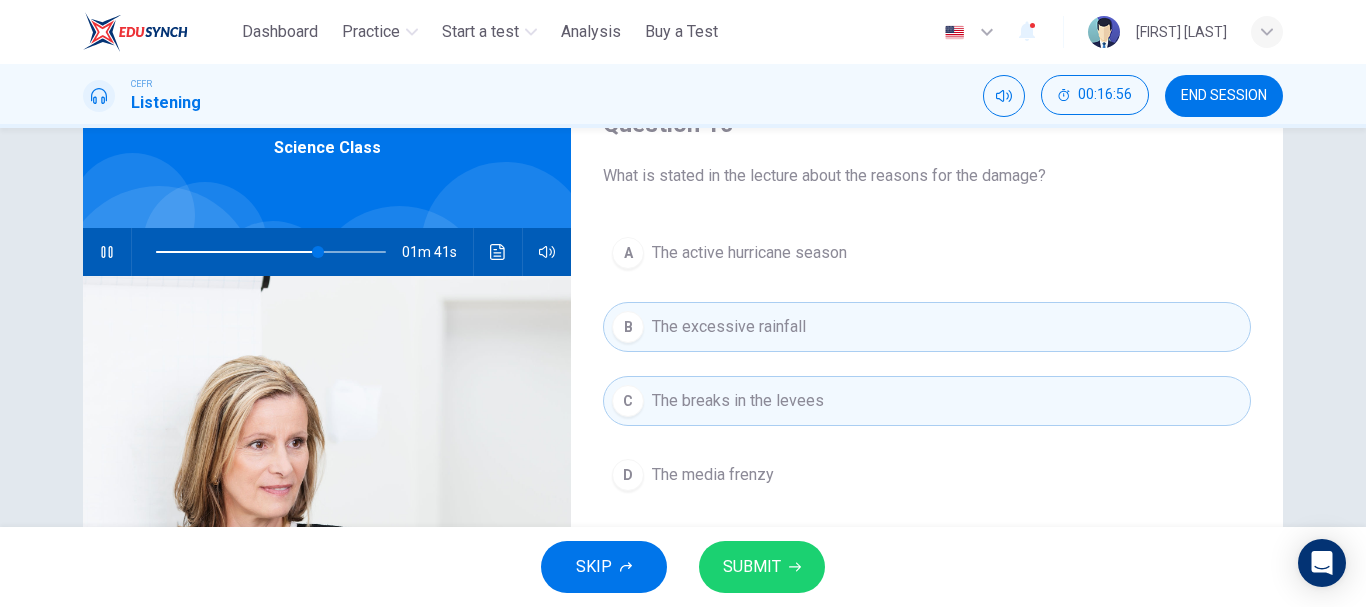 click on "The breaks in the levees" at bounding box center (738, 401) 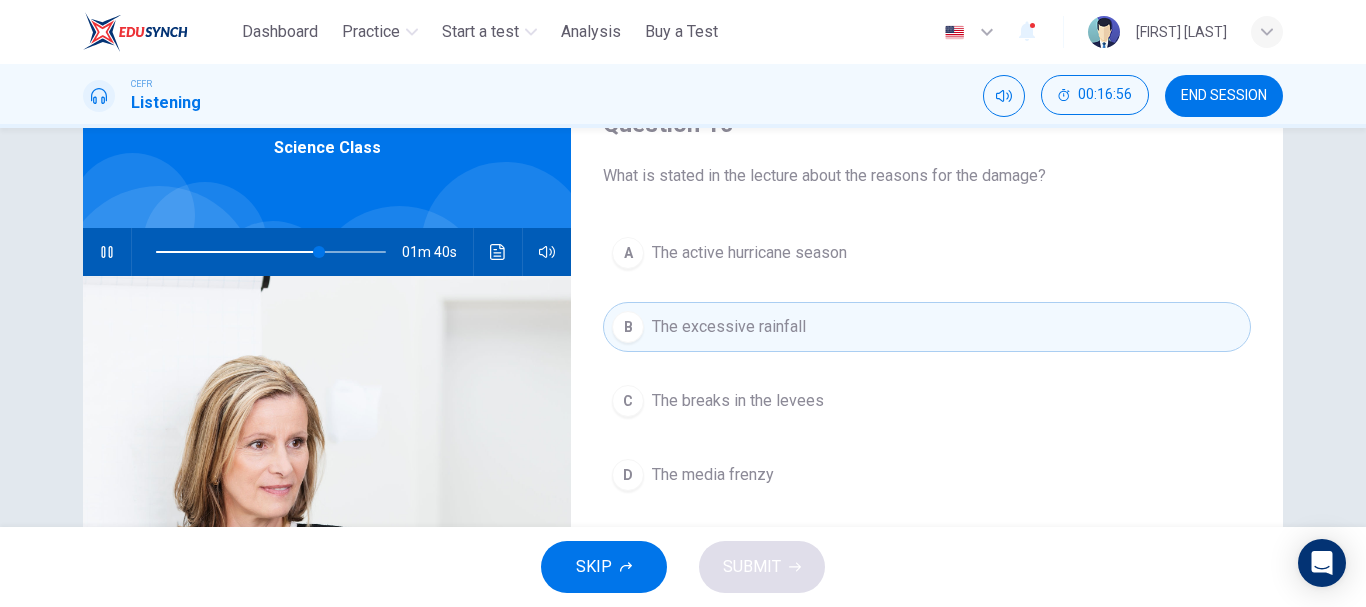 click on "The breaks in the levees" at bounding box center (738, 401) 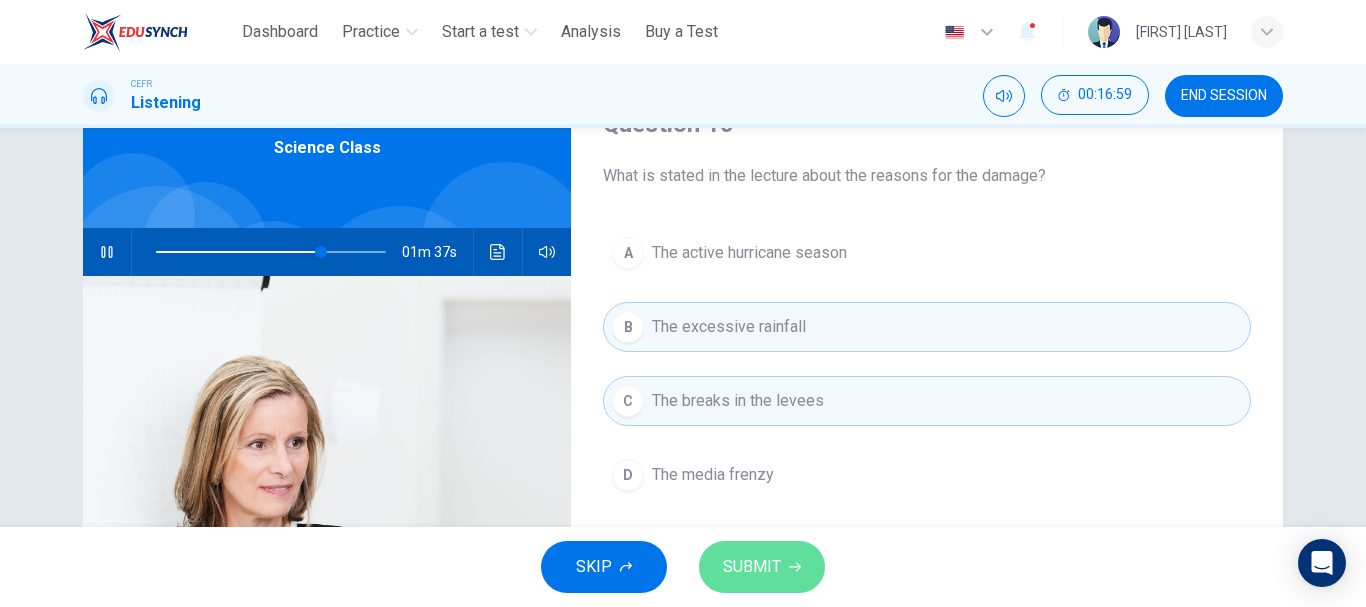 click on "SUBMIT" at bounding box center [752, 567] 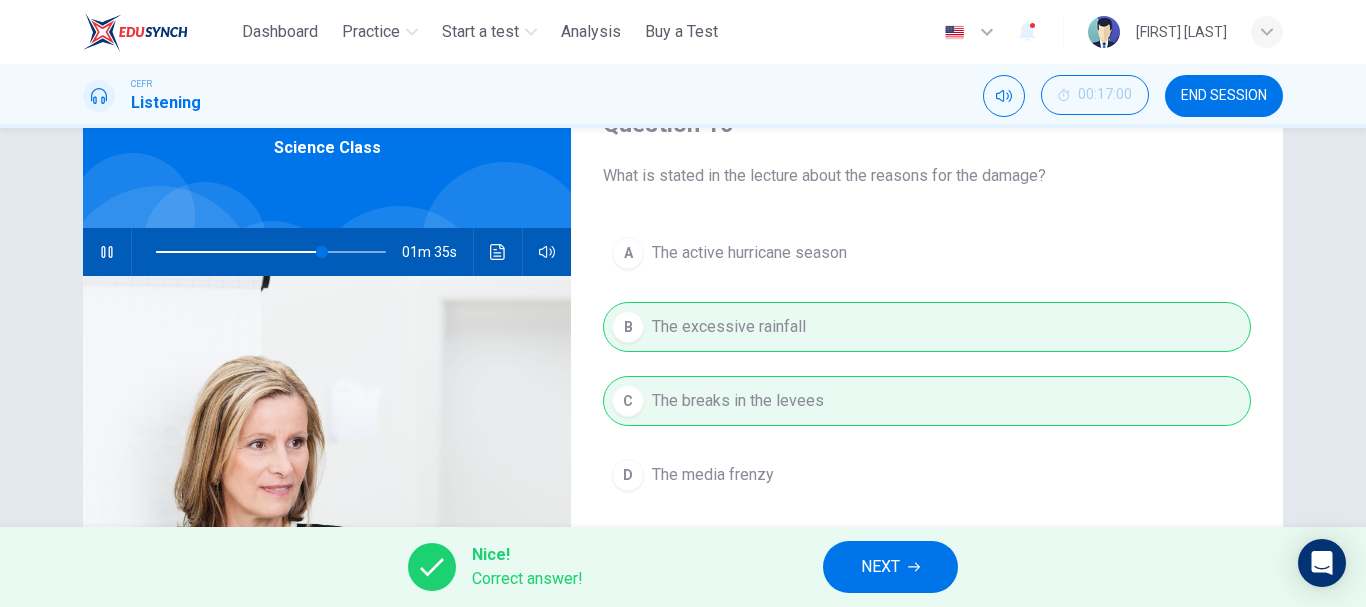 click on "NEXT" at bounding box center [880, 567] 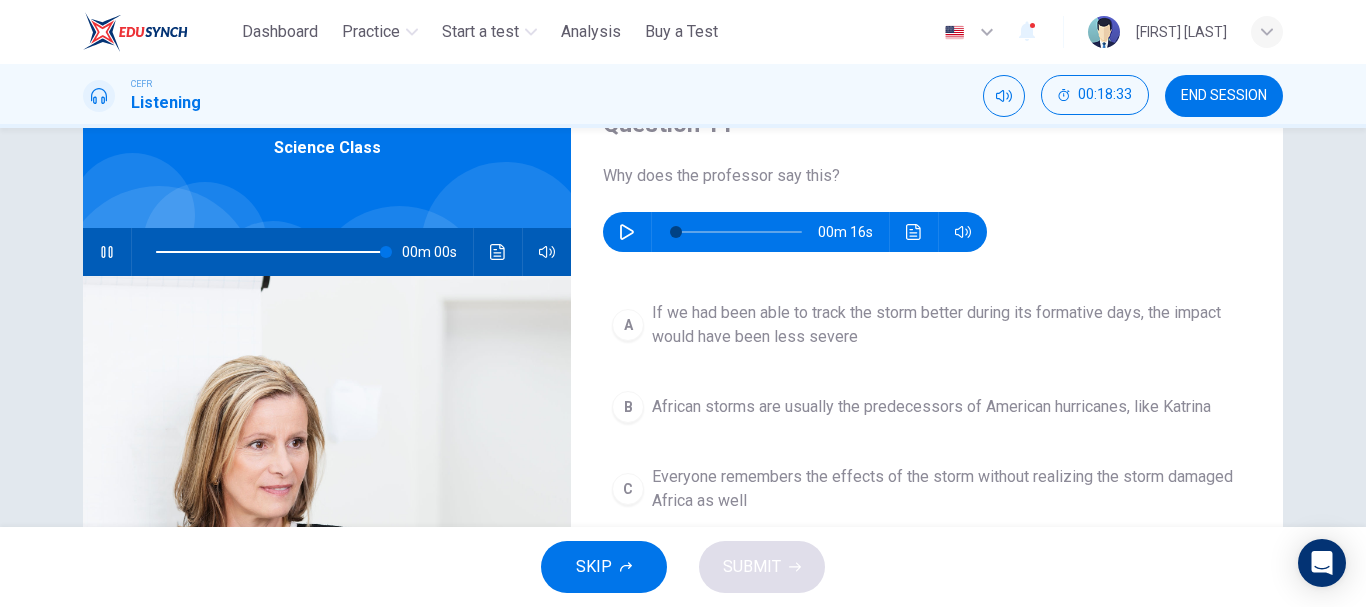 type on "*" 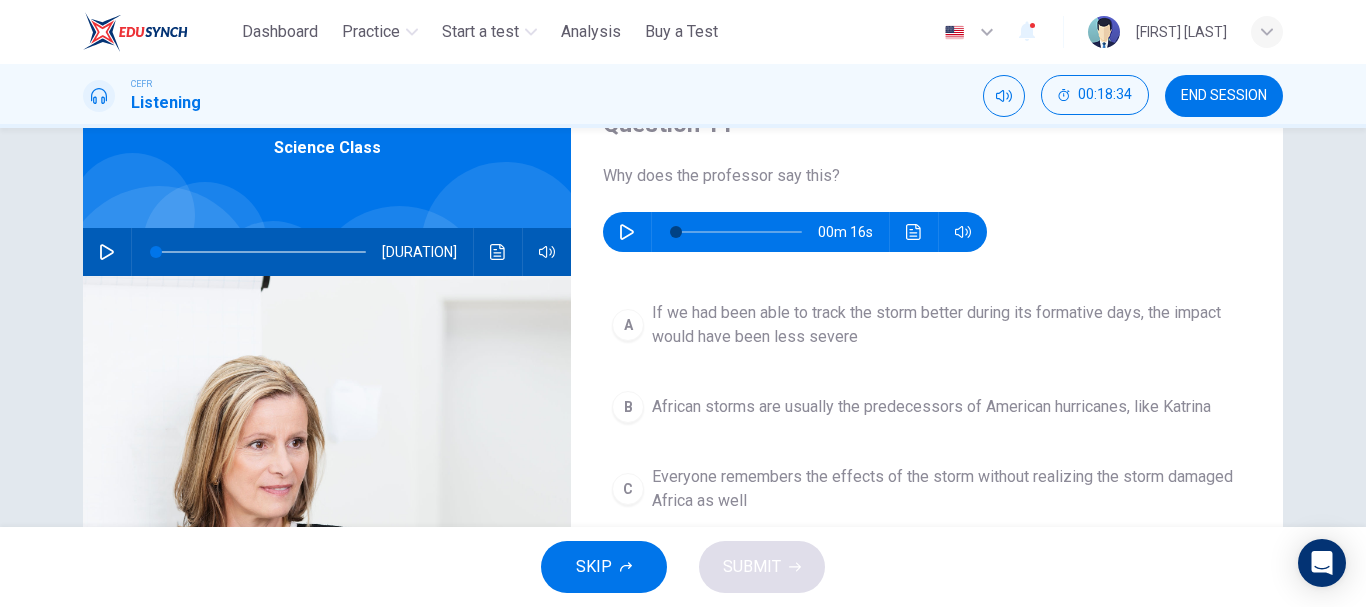 click at bounding box center (627, 232) 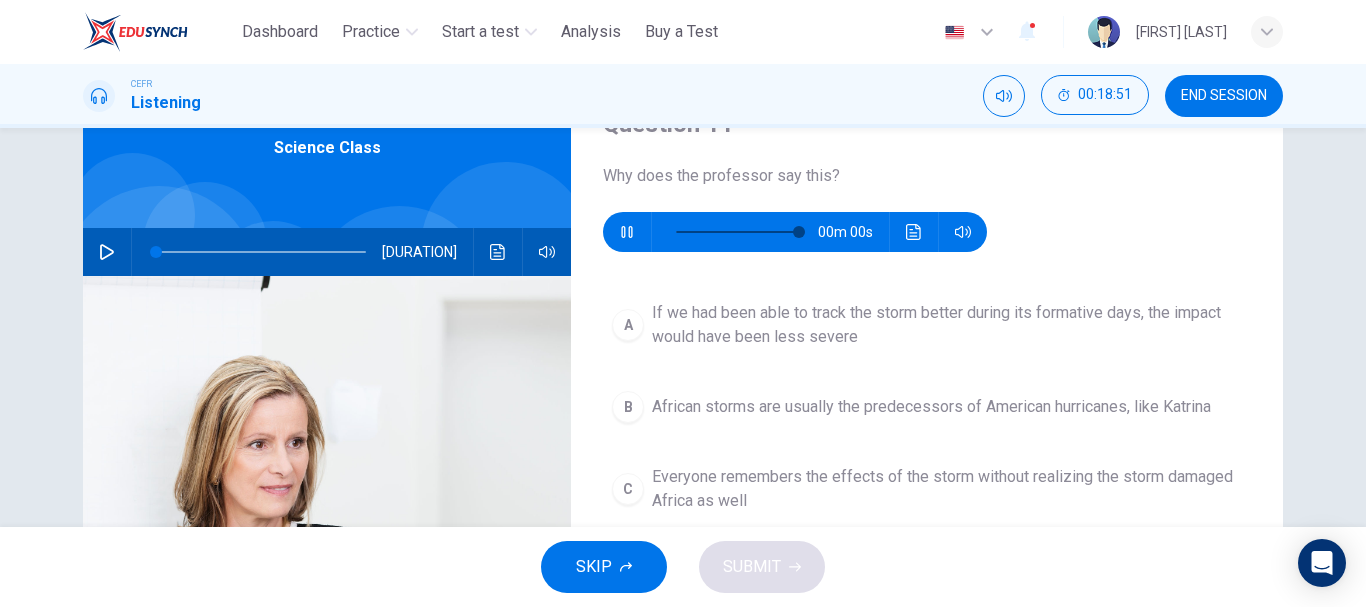 type on "*" 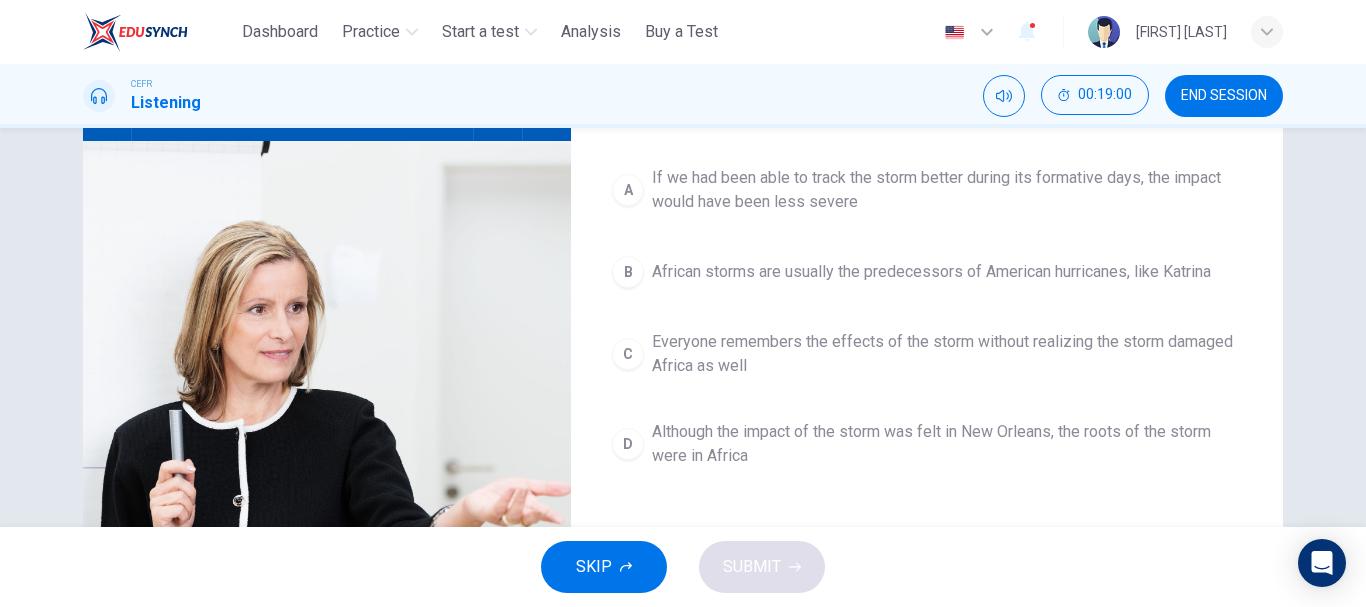 scroll, scrollTop: 200, scrollLeft: 0, axis: vertical 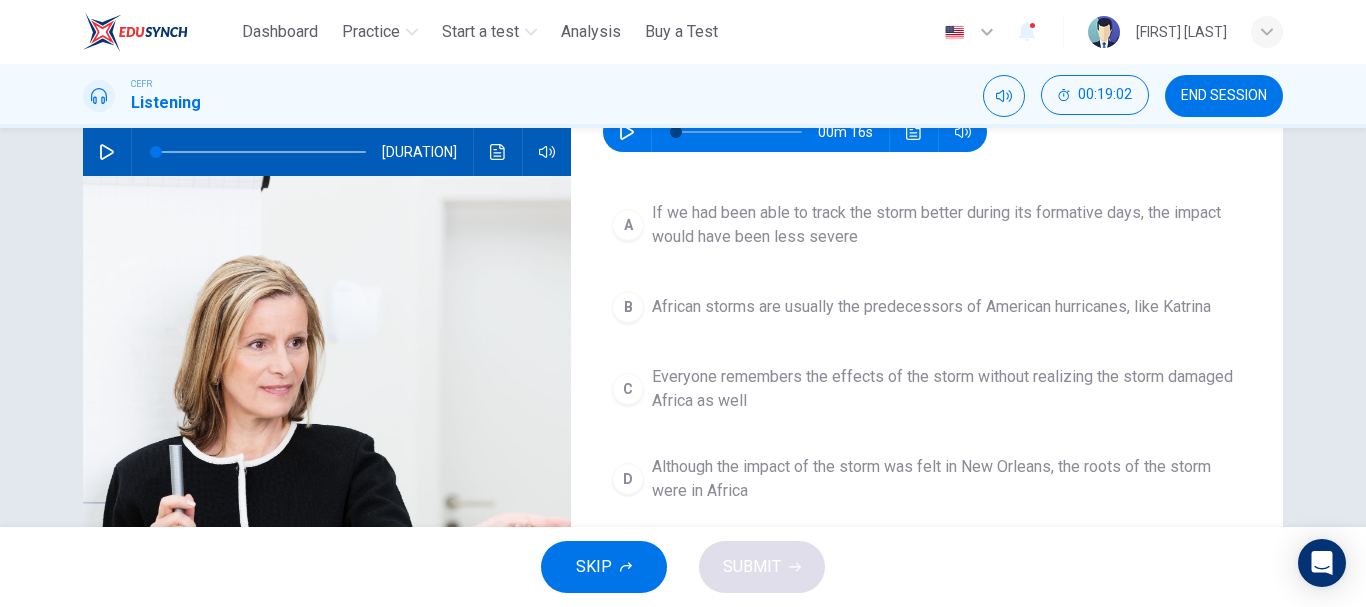 click on "If we had been able to track the storm better during its formative days, the impact would have been less severe" at bounding box center [947, 225] 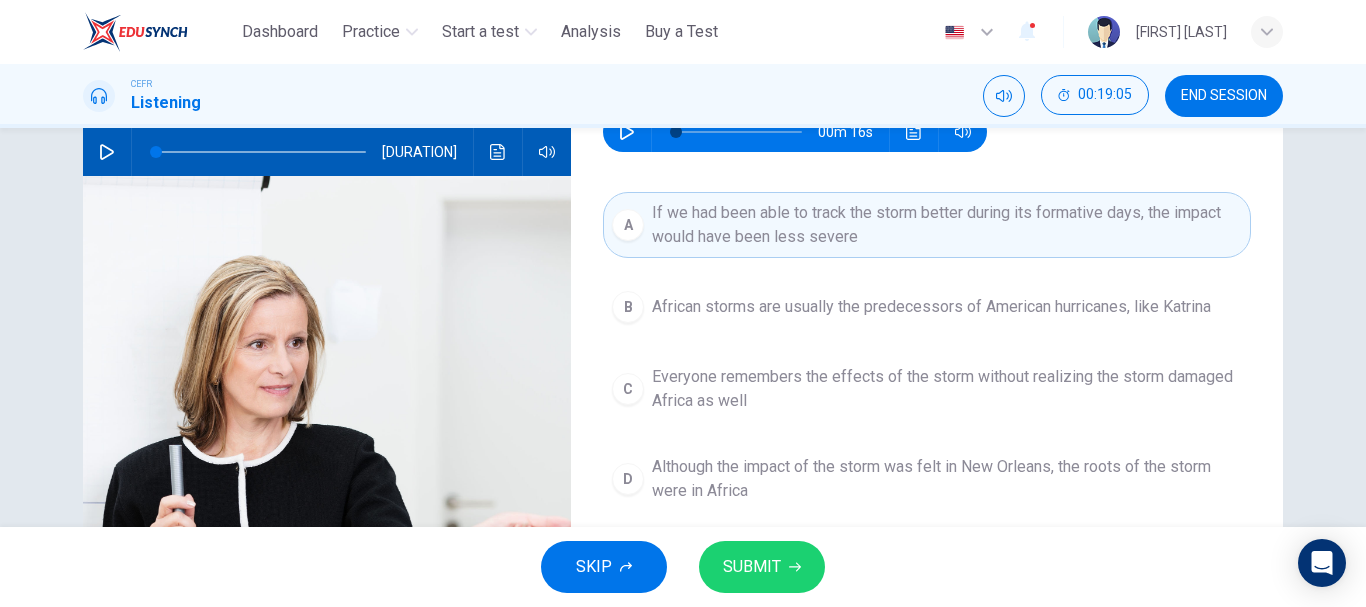 click on "SUBMIT" at bounding box center [762, 567] 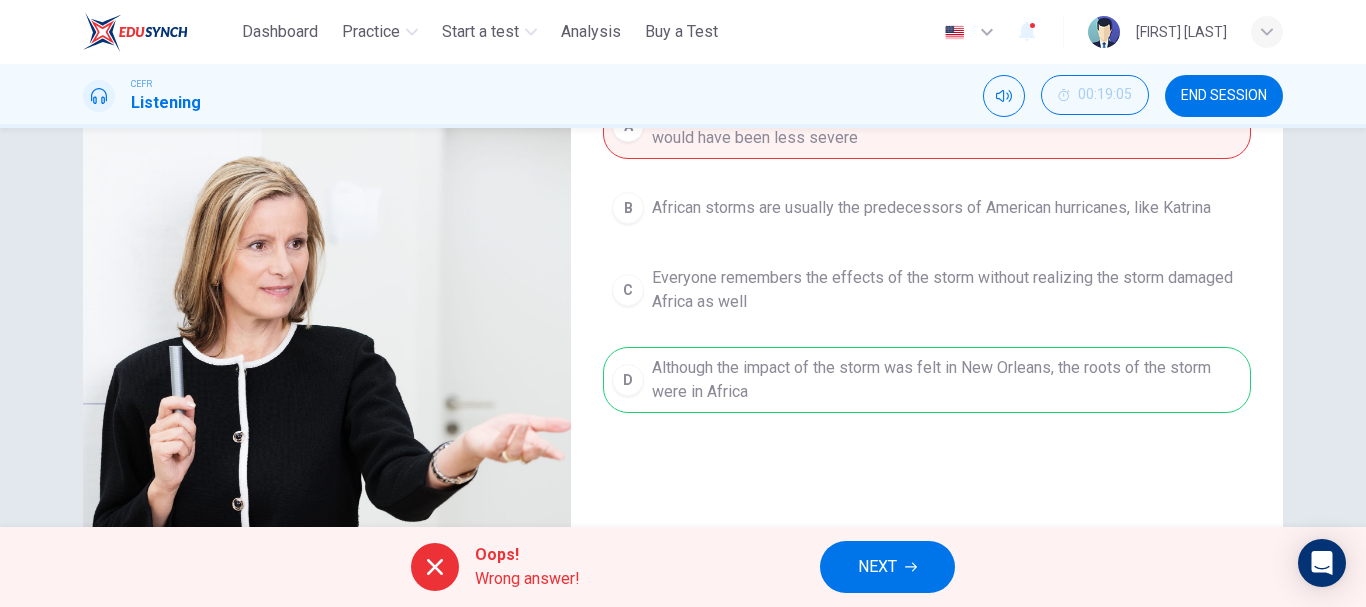 scroll, scrollTop: 300, scrollLeft: 0, axis: vertical 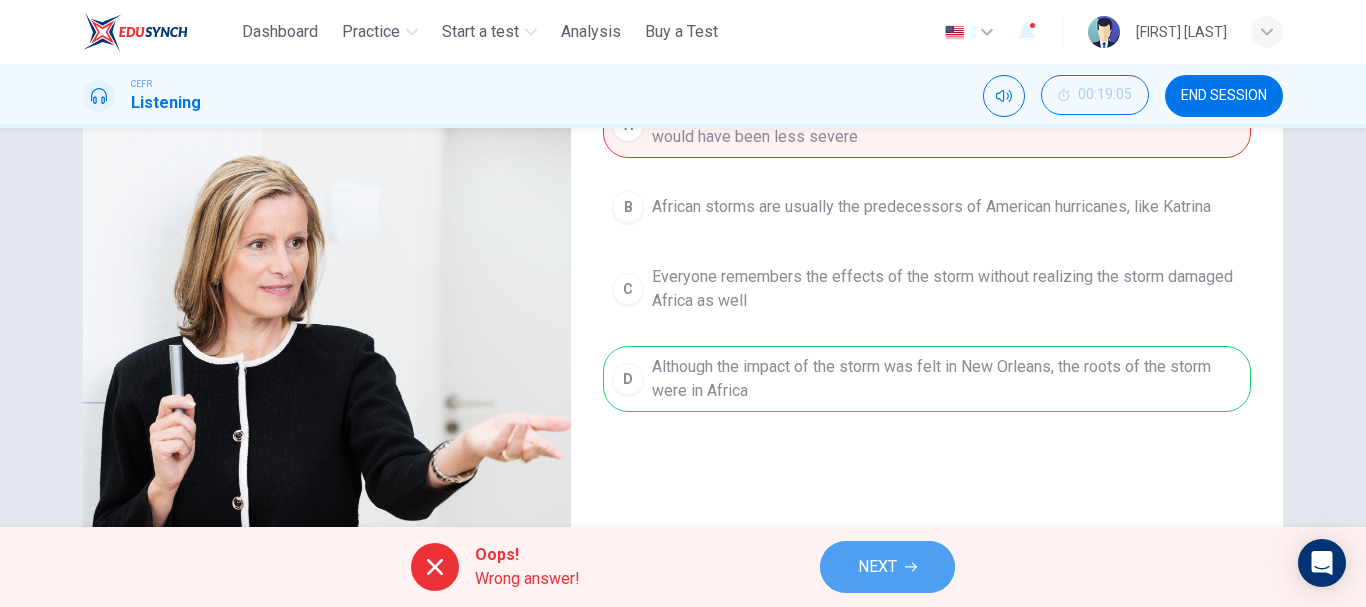 click on "NEXT" at bounding box center (887, 567) 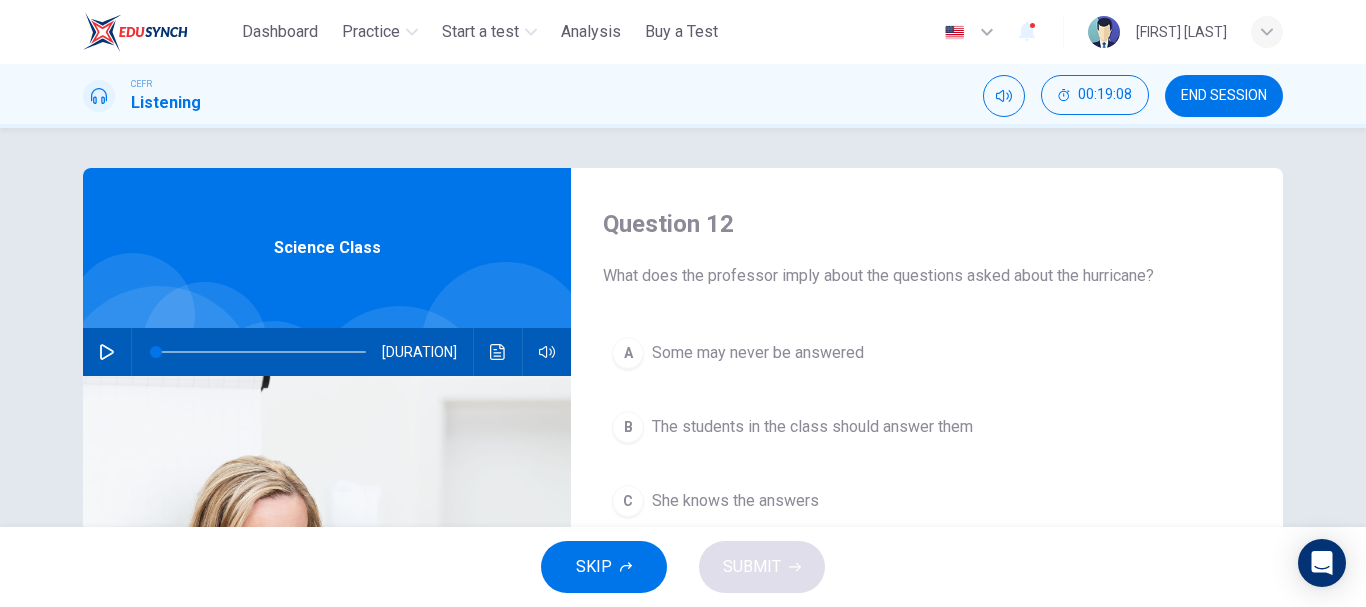 scroll, scrollTop: 100, scrollLeft: 0, axis: vertical 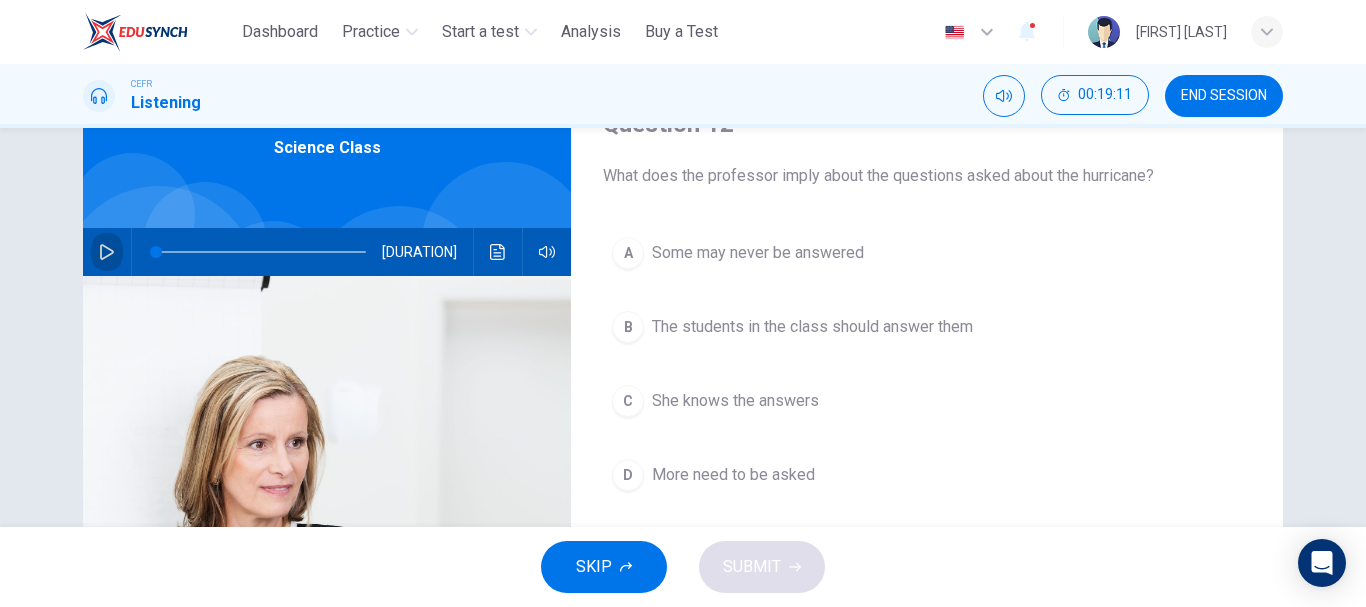 click at bounding box center (107, 252) 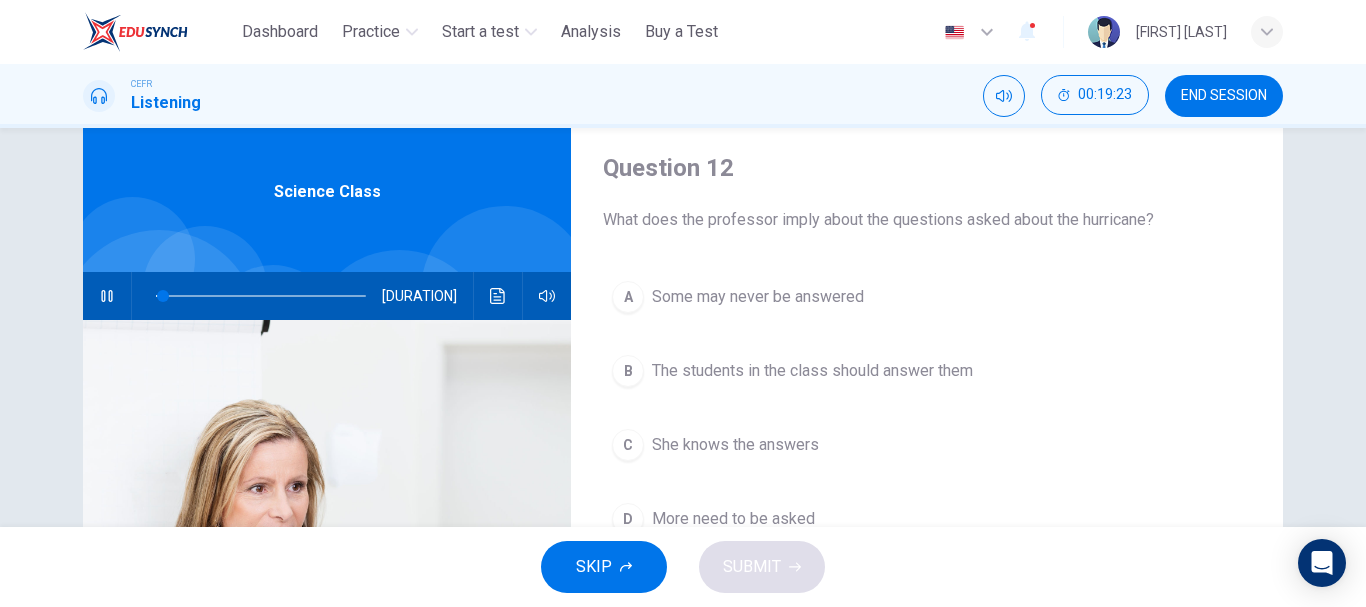 scroll, scrollTop: 100, scrollLeft: 0, axis: vertical 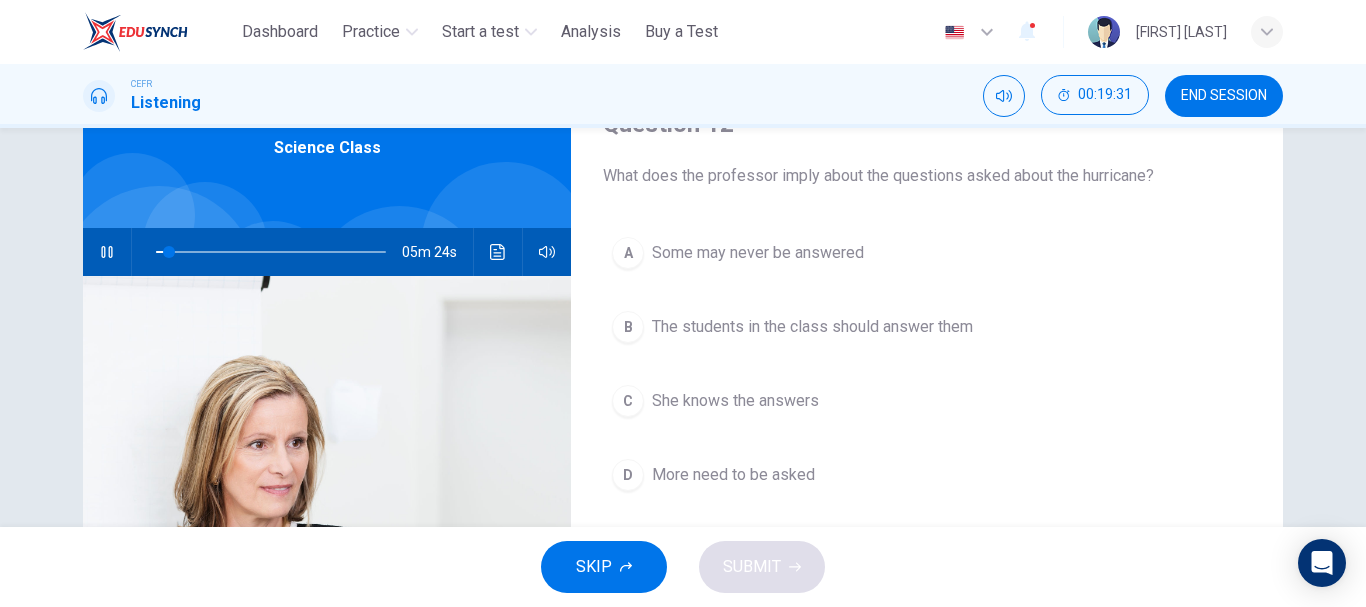 click 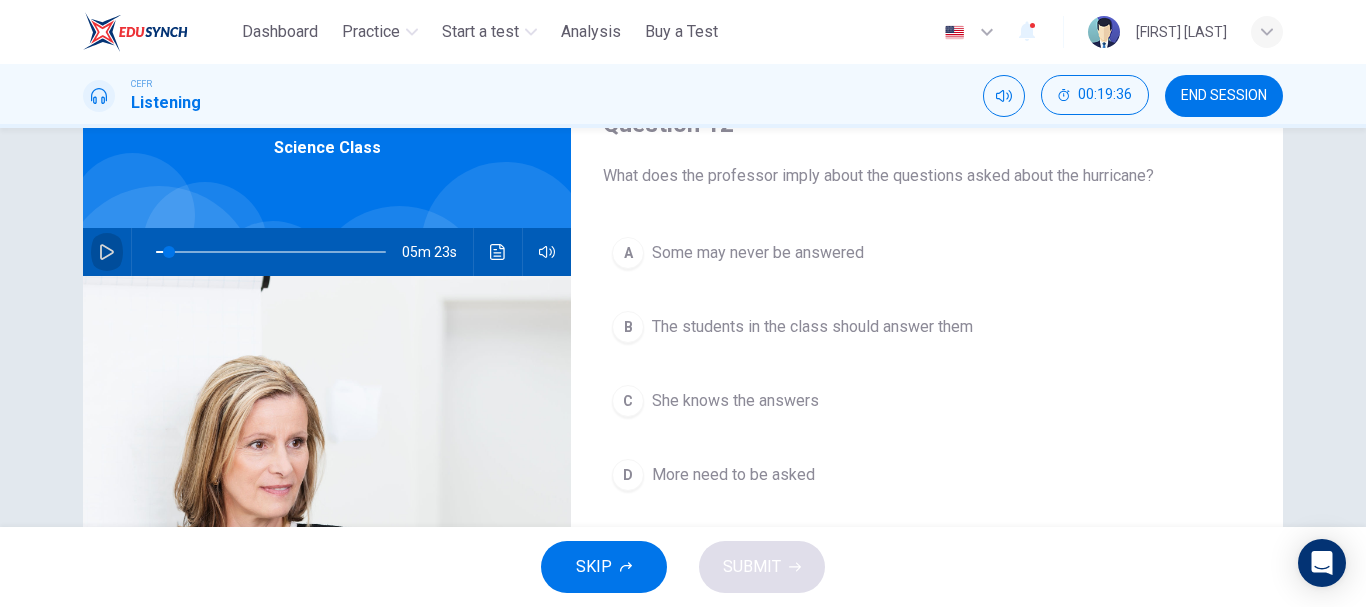 click at bounding box center [107, 252] 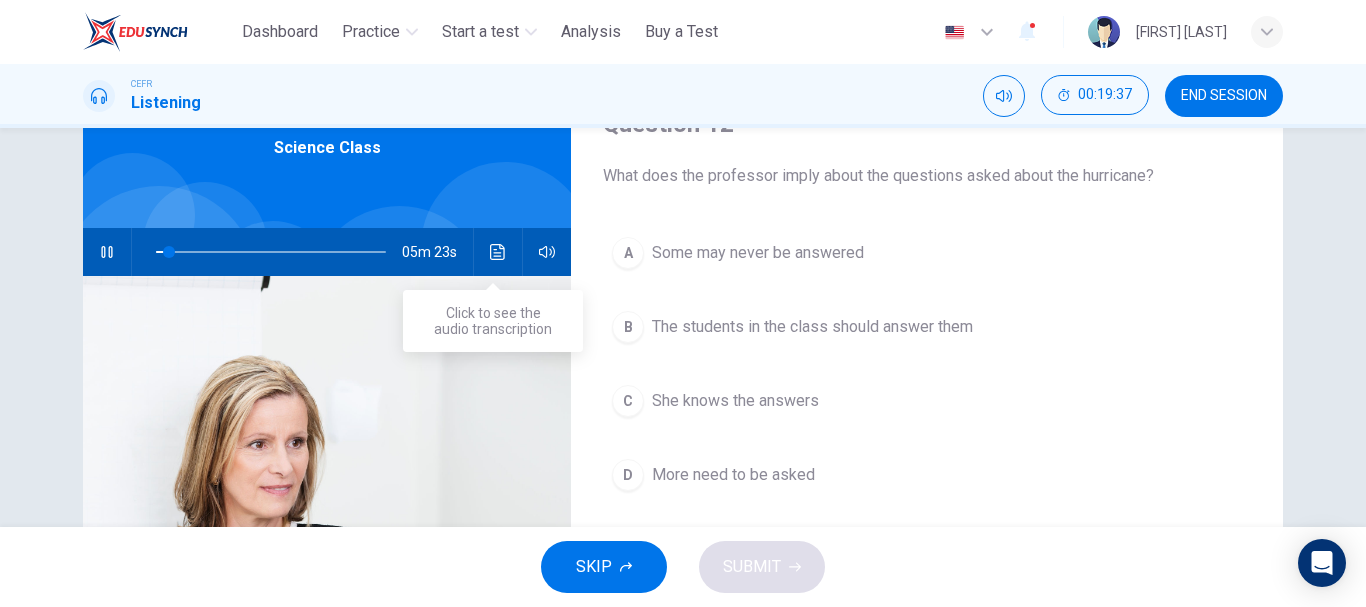 click 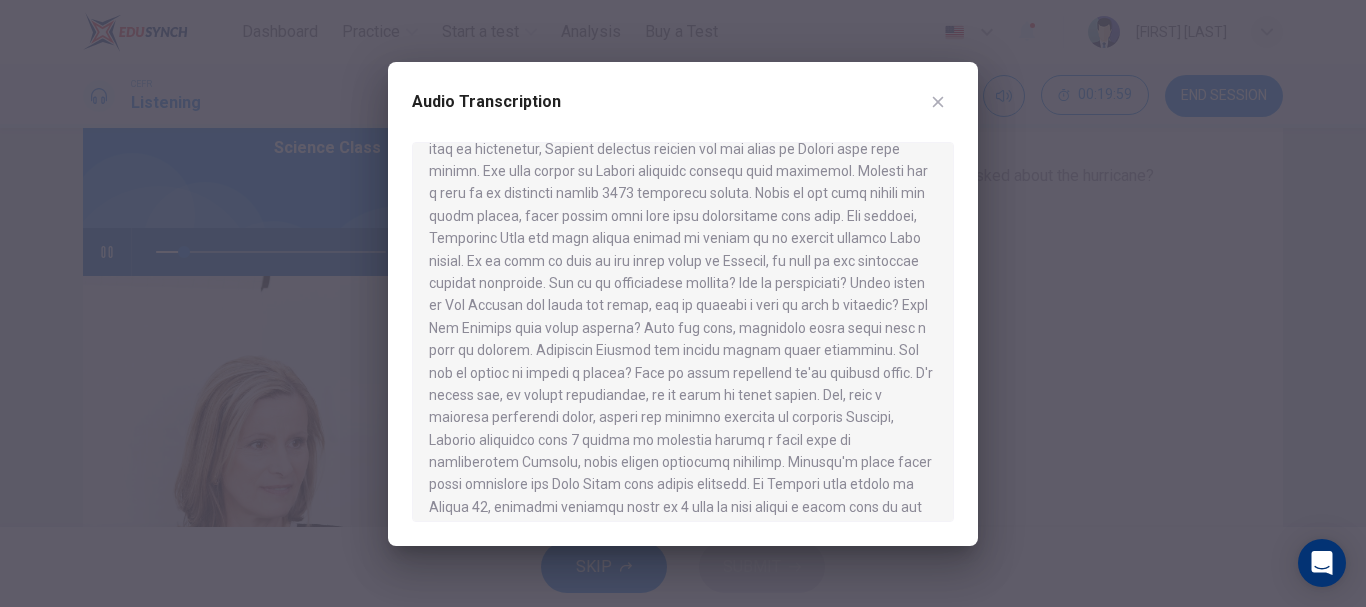 scroll, scrollTop: 300, scrollLeft: 0, axis: vertical 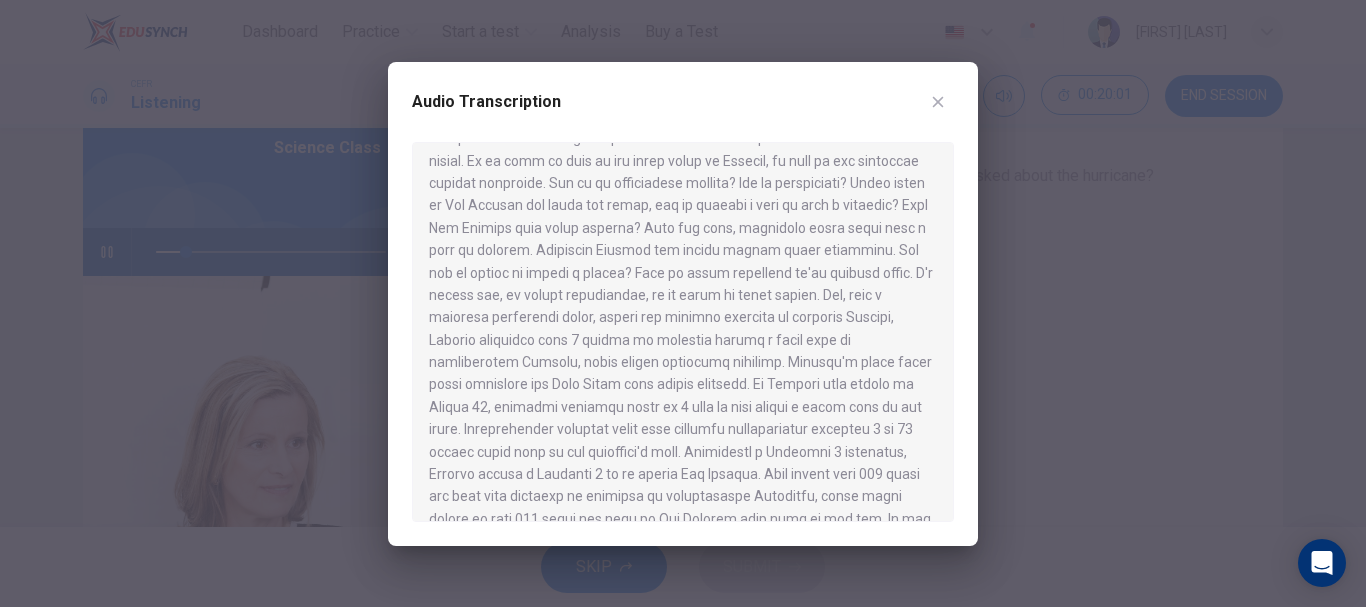 click 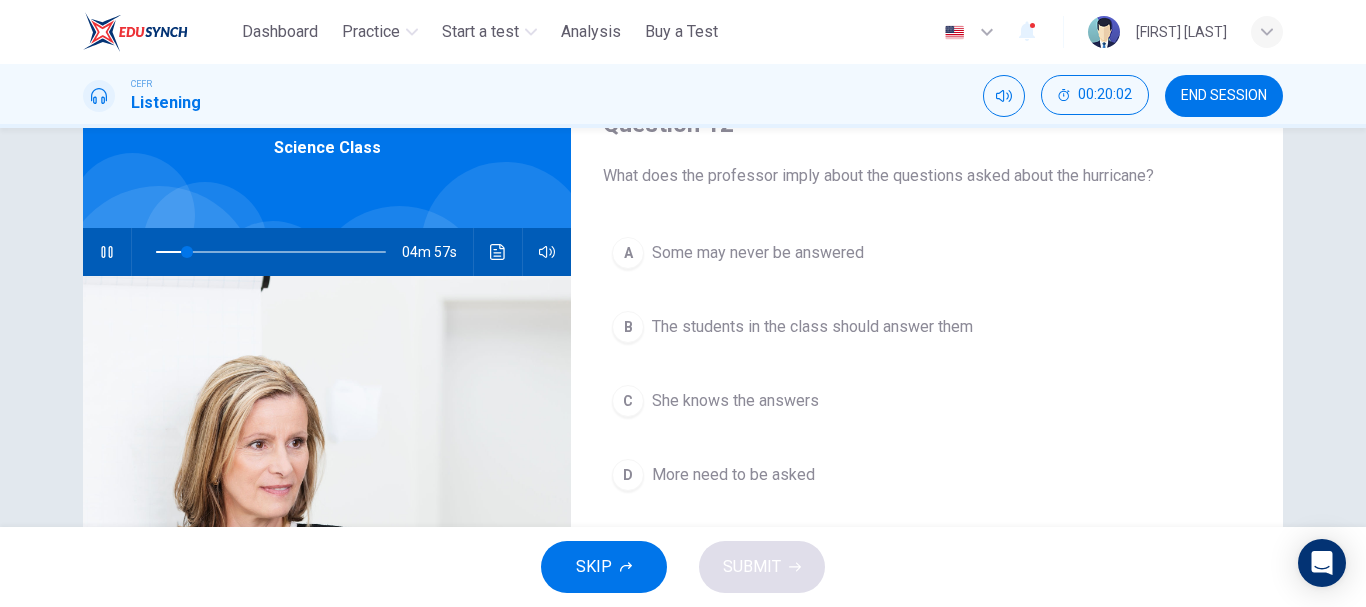 click on "04m 57s" at bounding box center [327, 252] 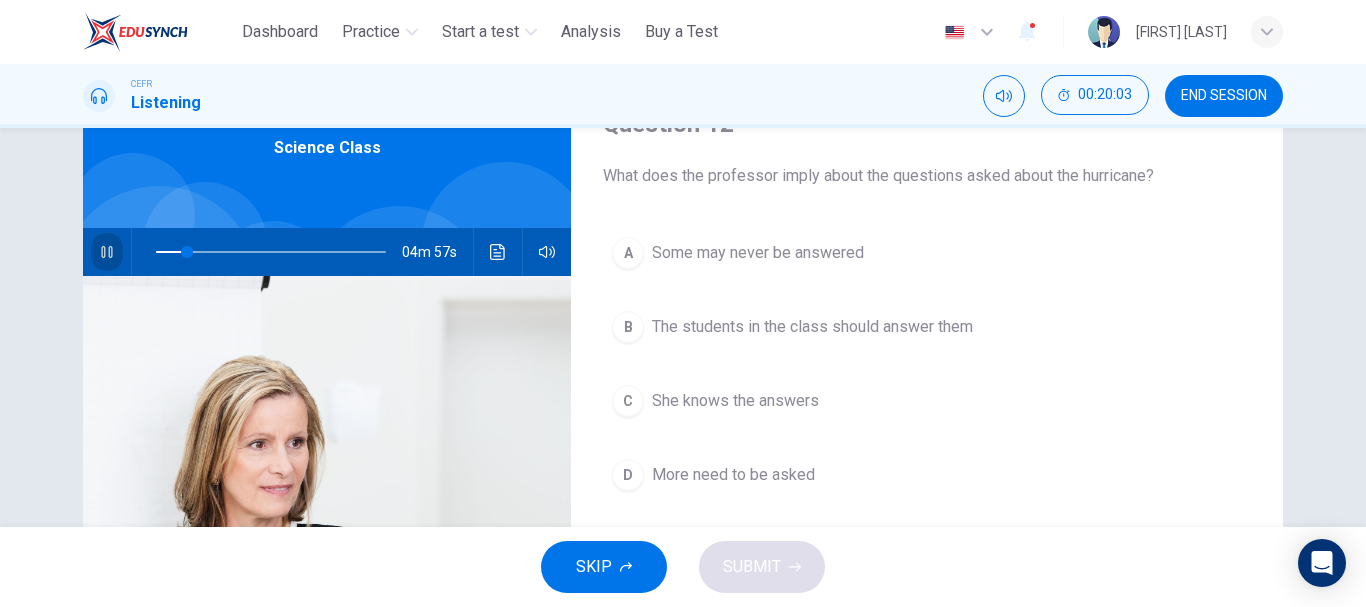 click at bounding box center [107, 252] 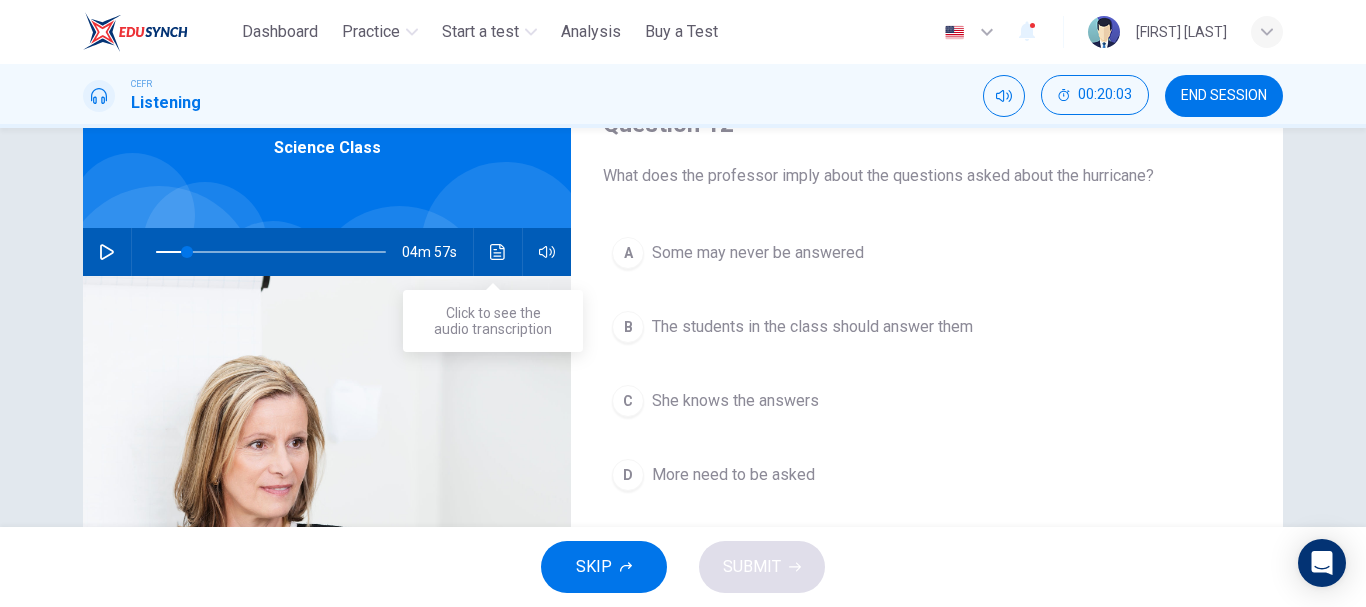 click at bounding box center (498, 252) 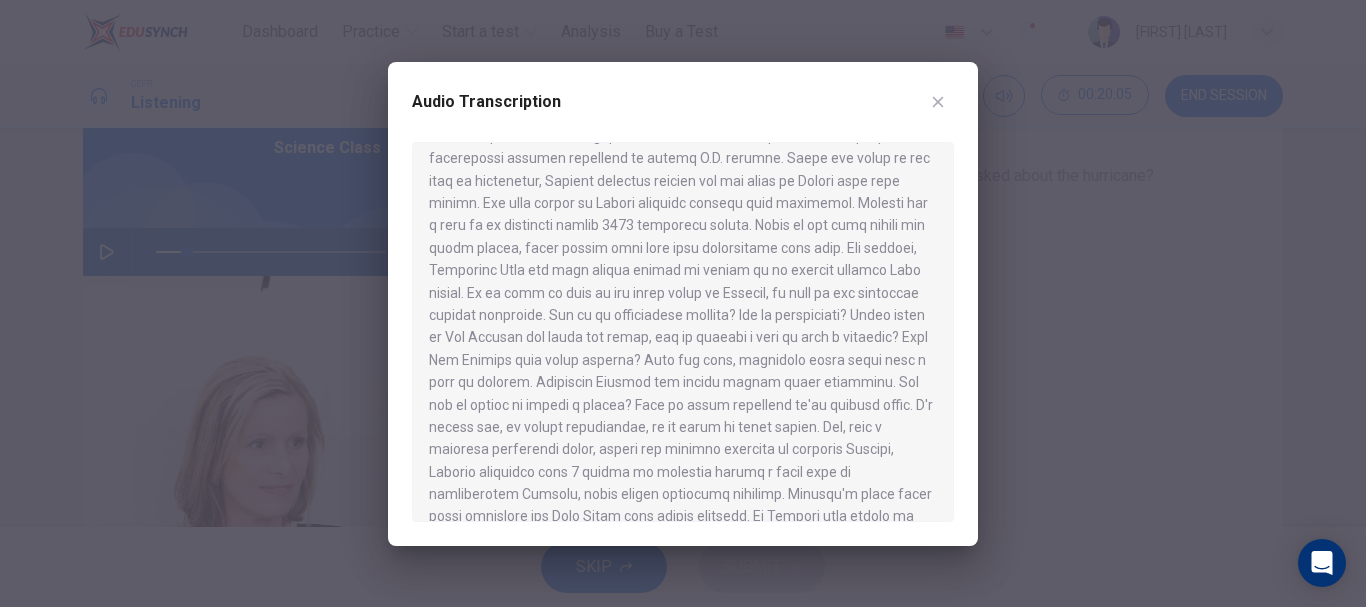 scroll, scrollTop: 200, scrollLeft: 0, axis: vertical 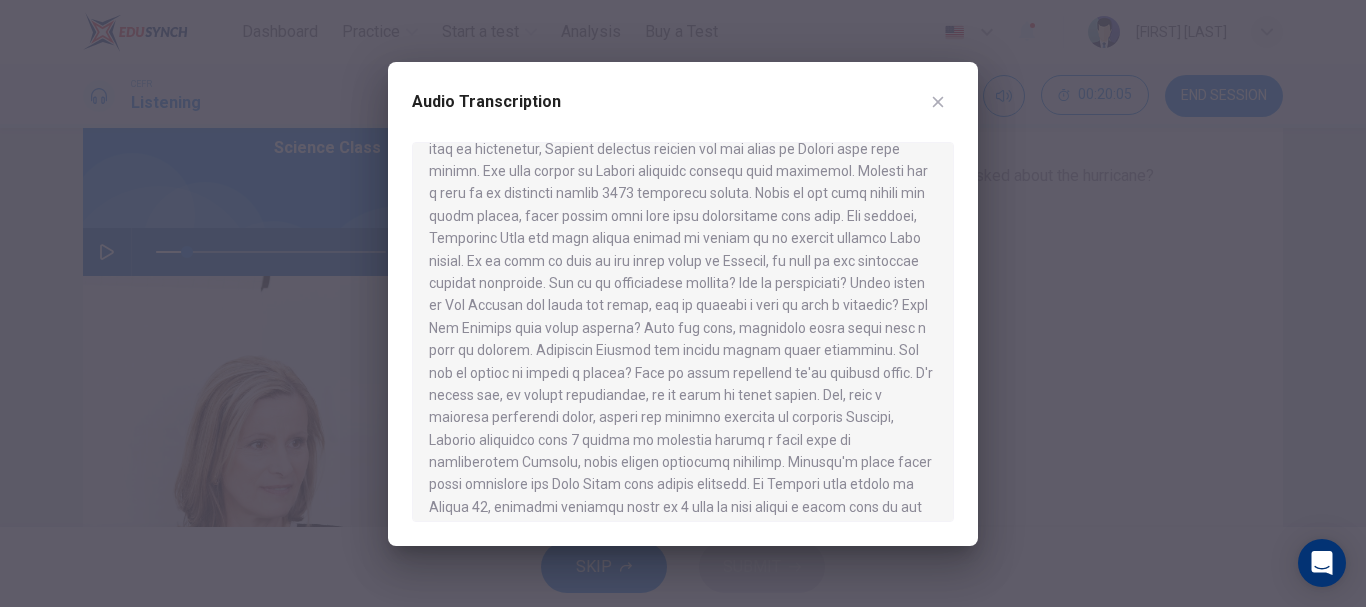 drag, startPoint x: 608, startPoint y: 359, endPoint x: 638, endPoint y: 359, distance: 30 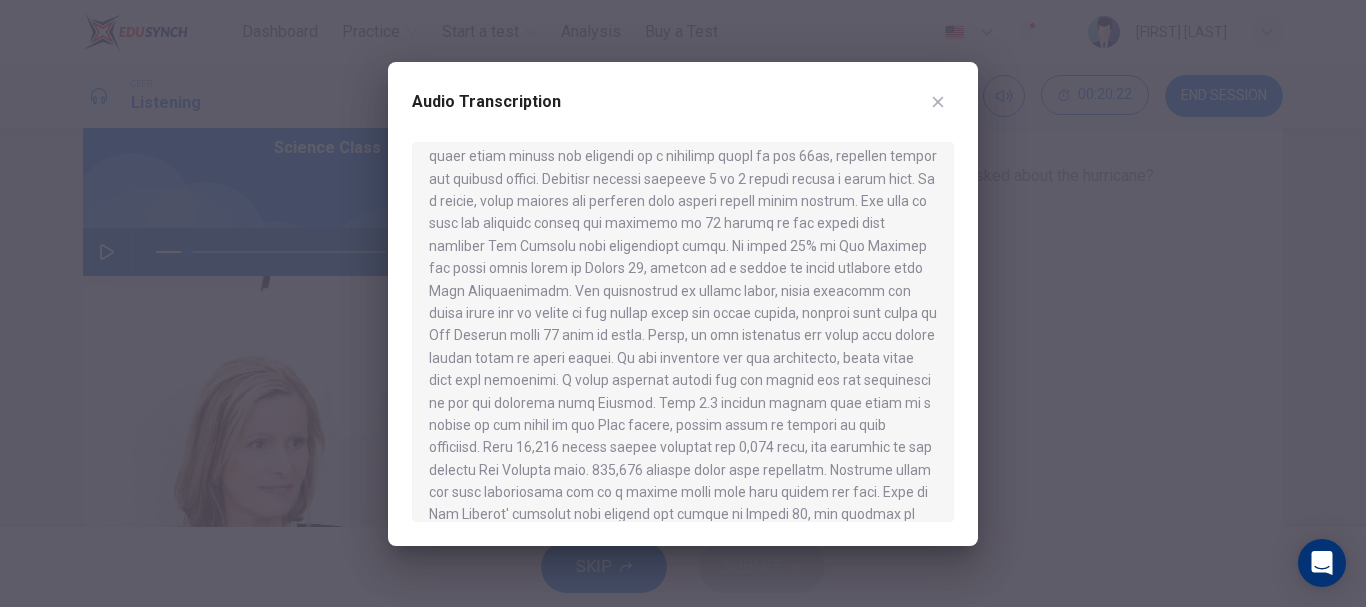 scroll, scrollTop: 795, scrollLeft: 0, axis: vertical 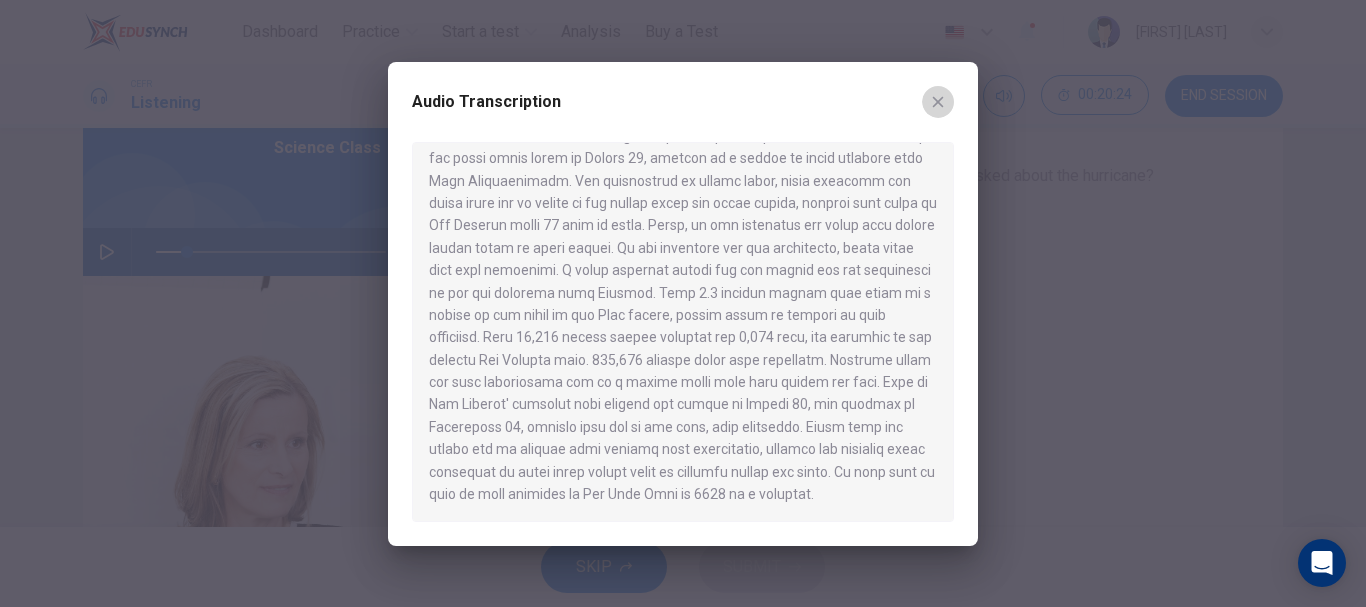 click 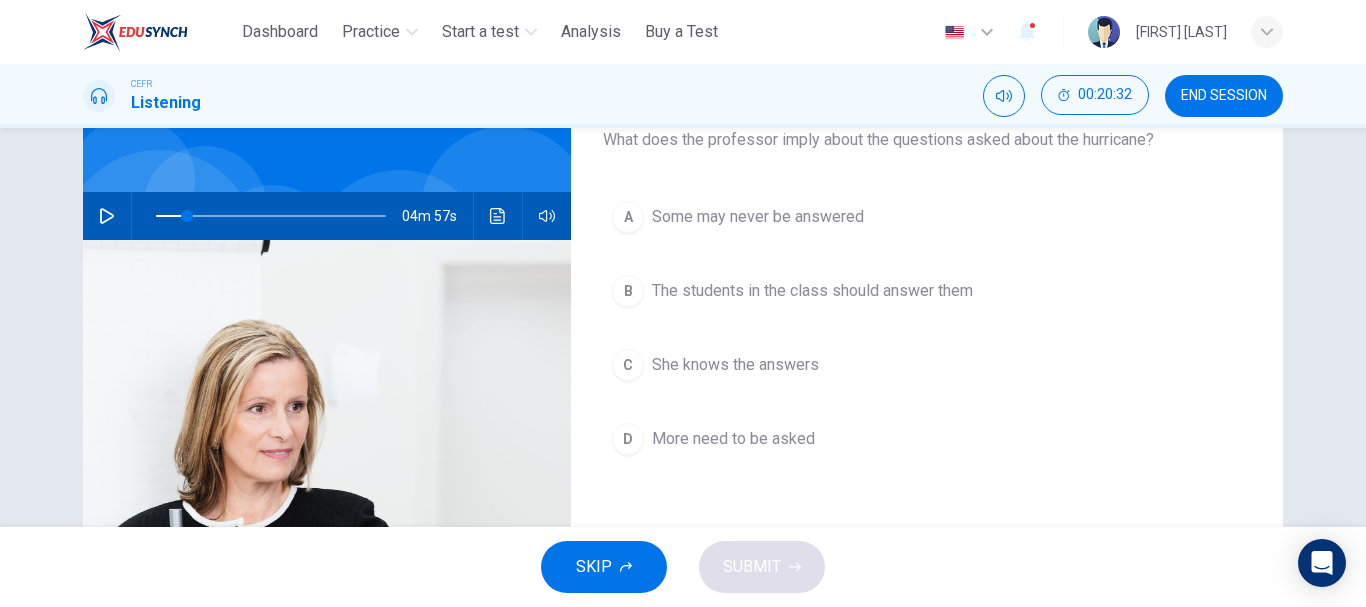 scroll, scrollTop: 100, scrollLeft: 0, axis: vertical 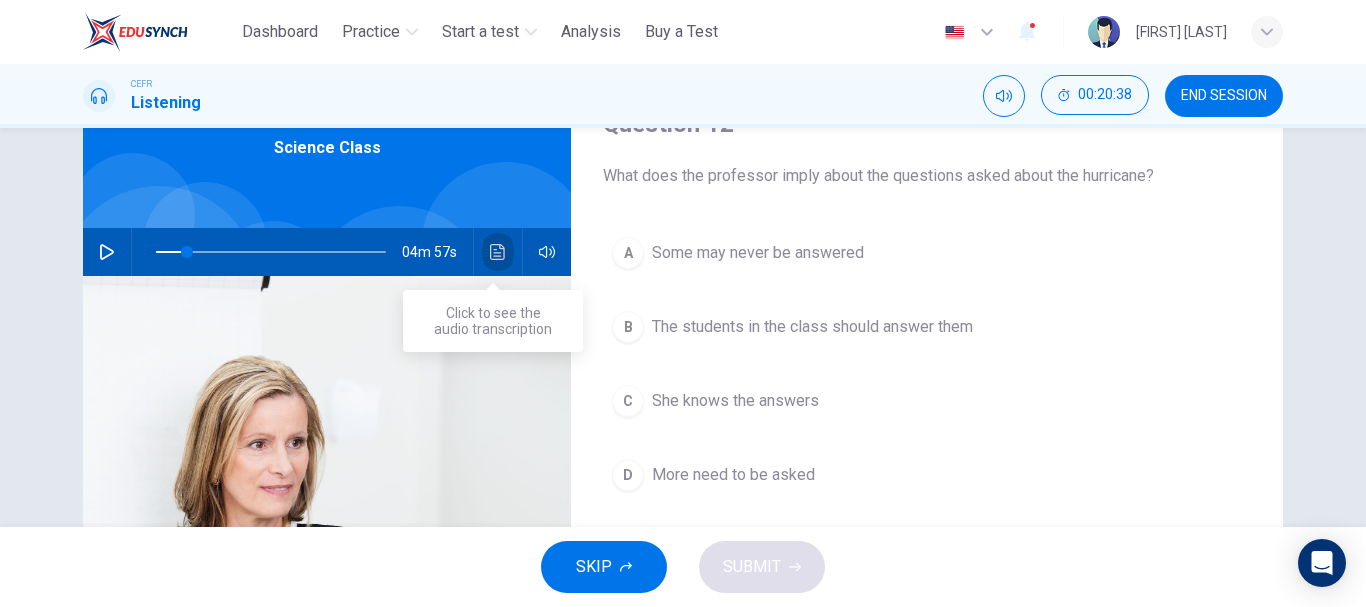 click at bounding box center (498, 252) 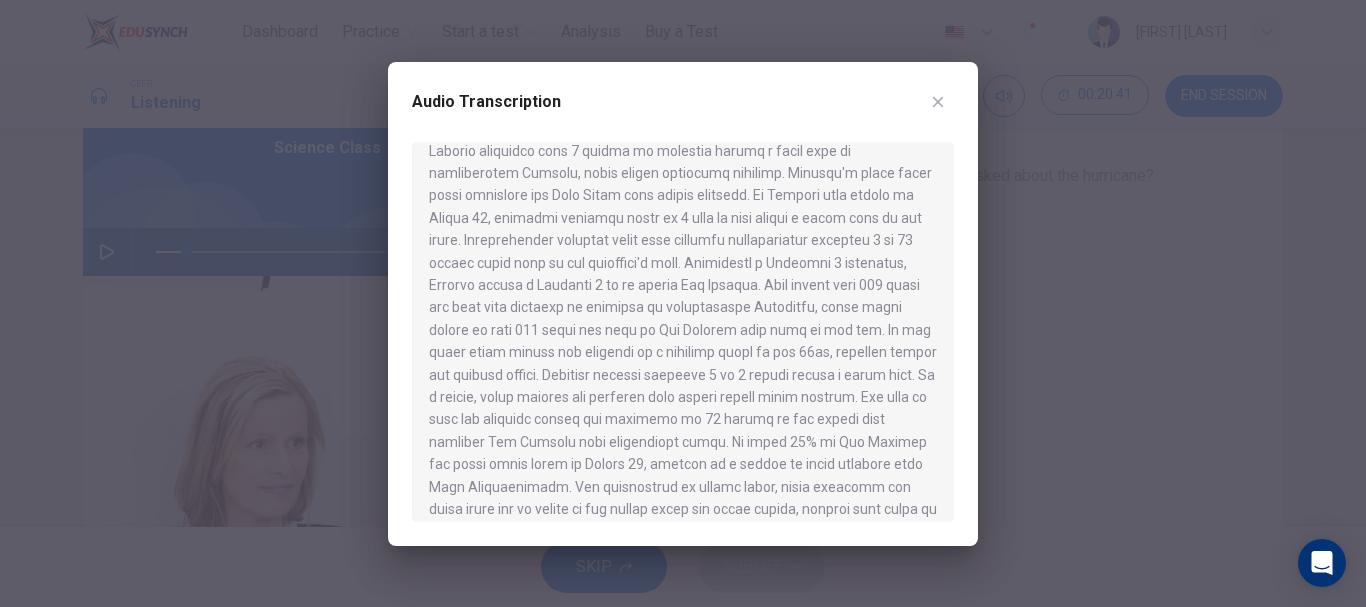 scroll, scrollTop: 500, scrollLeft: 0, axis: vertical 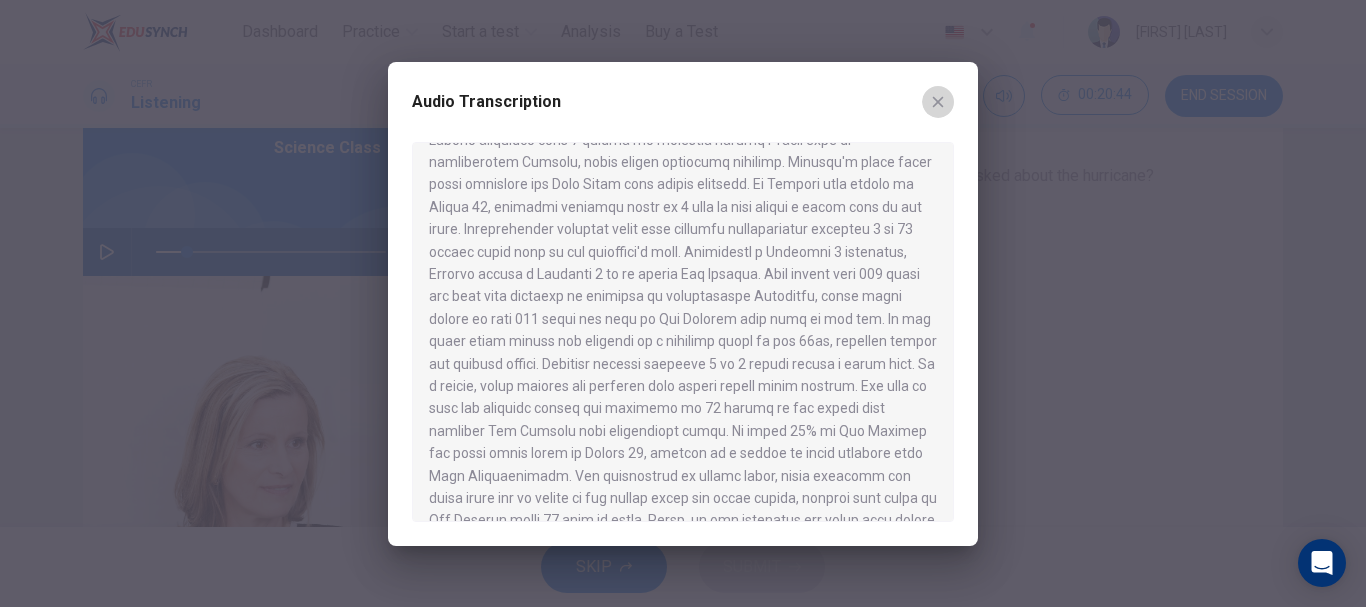 click 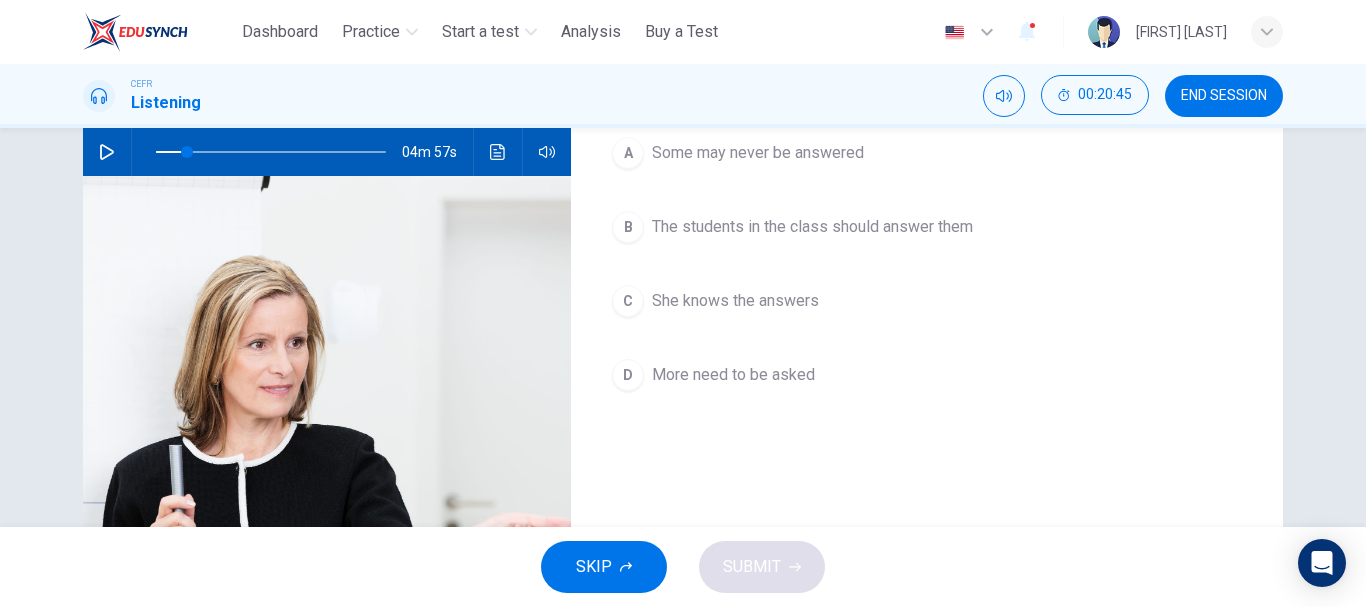 scroll, scrollTop: 100, scrollLeft: 0, axis: vertical 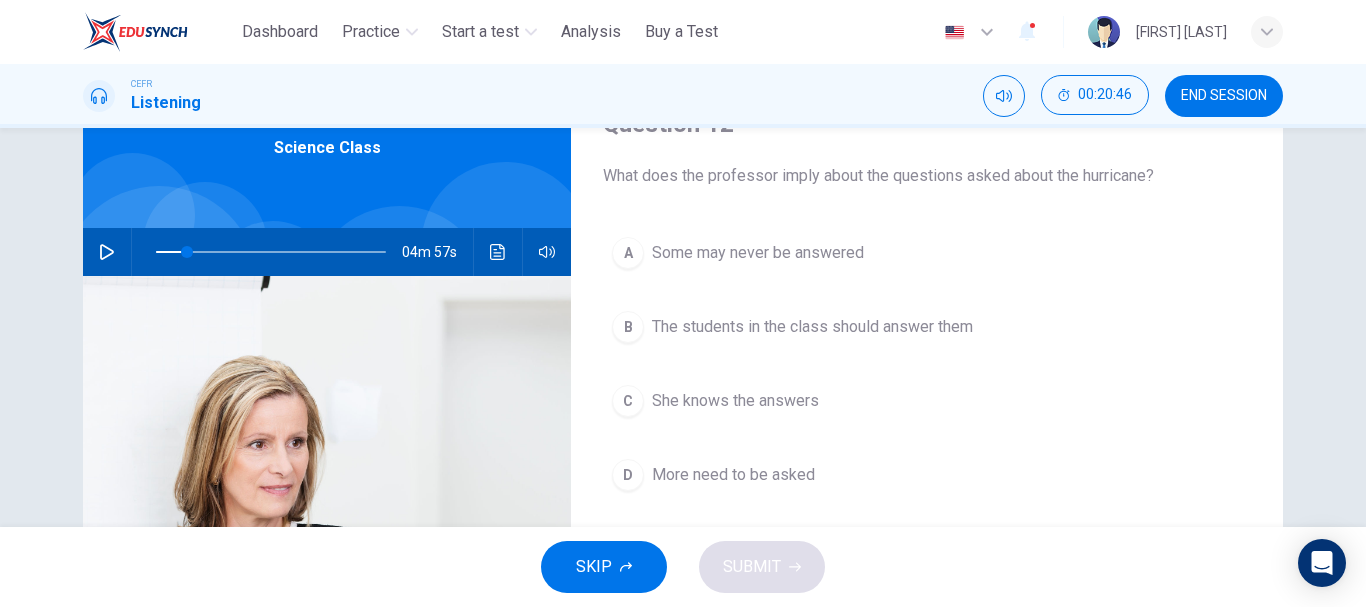 click on "A Some may never be answered" at bounding box center (927, 253) 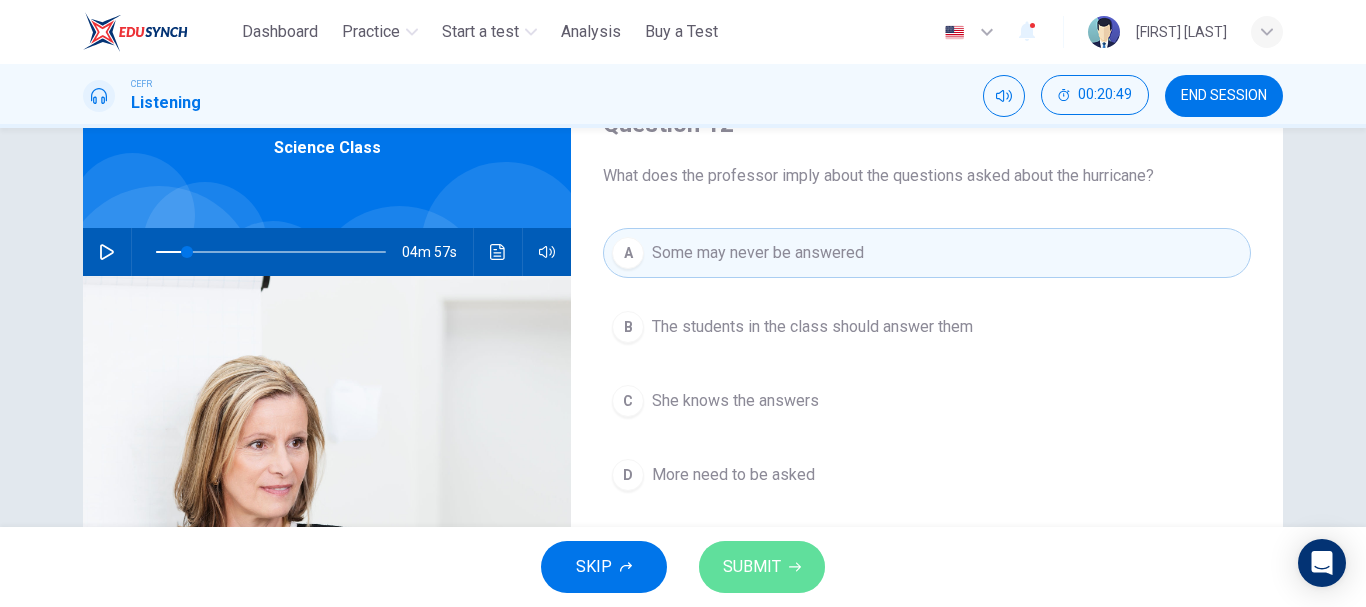 click on "SUBMIT" at bounding box center (752, 567) 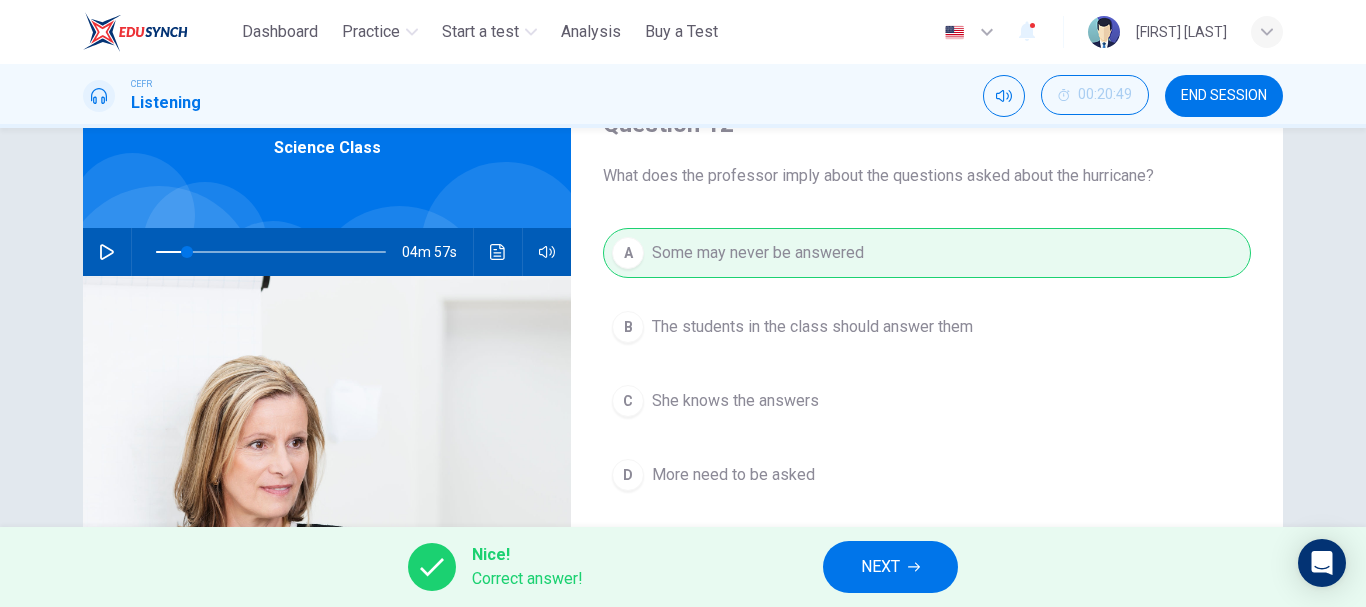 click on "NEXT" at bounding box center [890, 567] 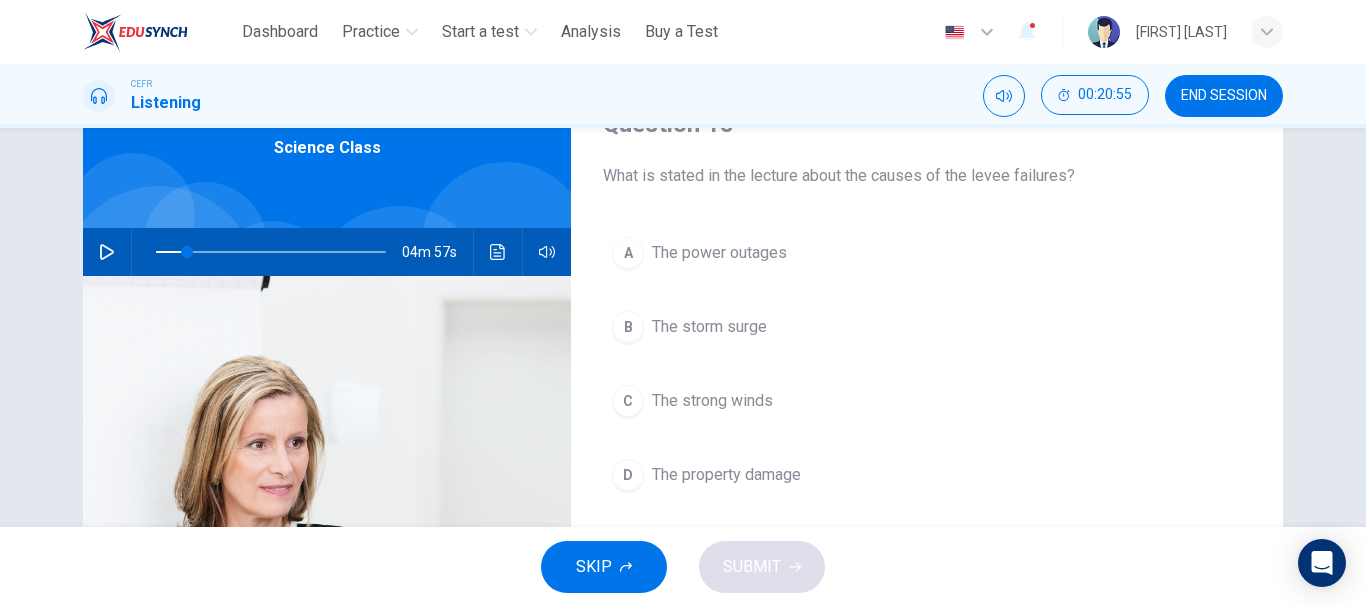 click at bounding box center (107, 252) 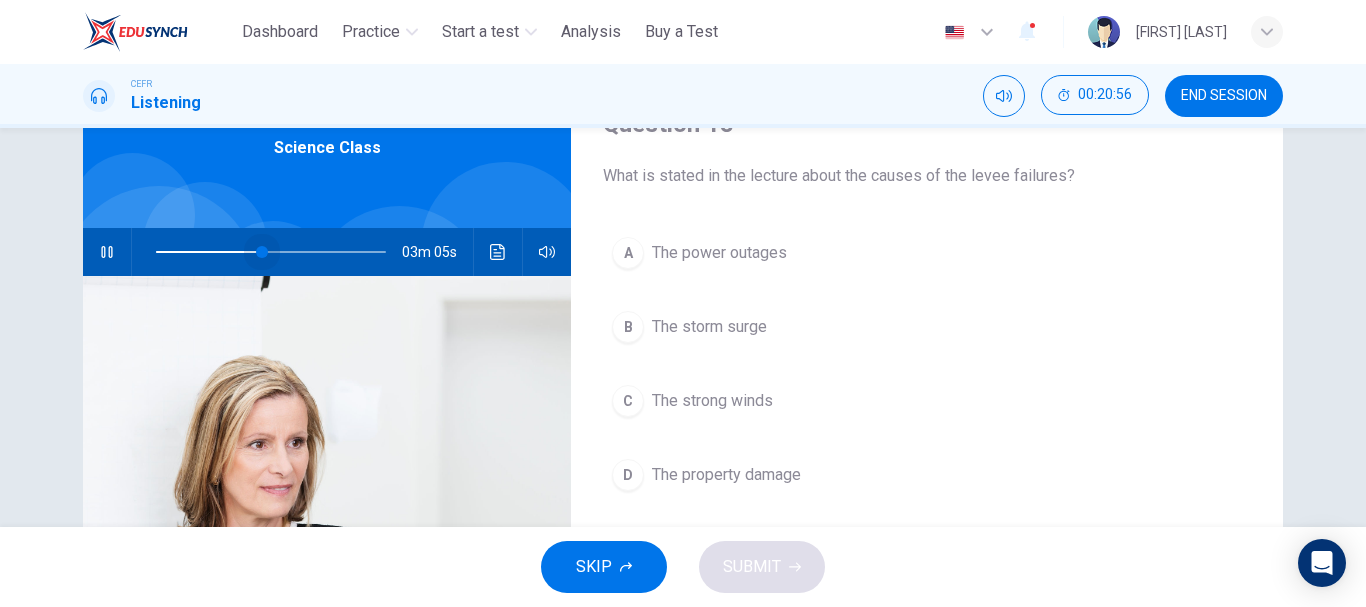 click at bounding box center [271, 252] 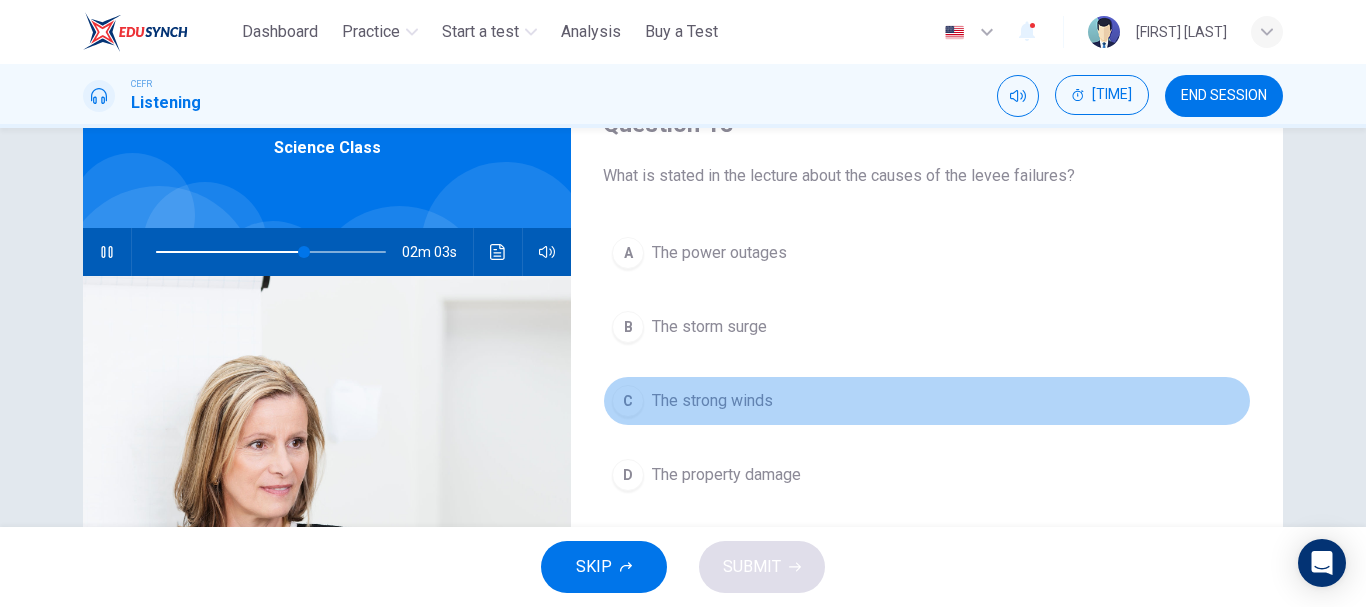 click on "The strong winds" at bounding box center (712, 401) 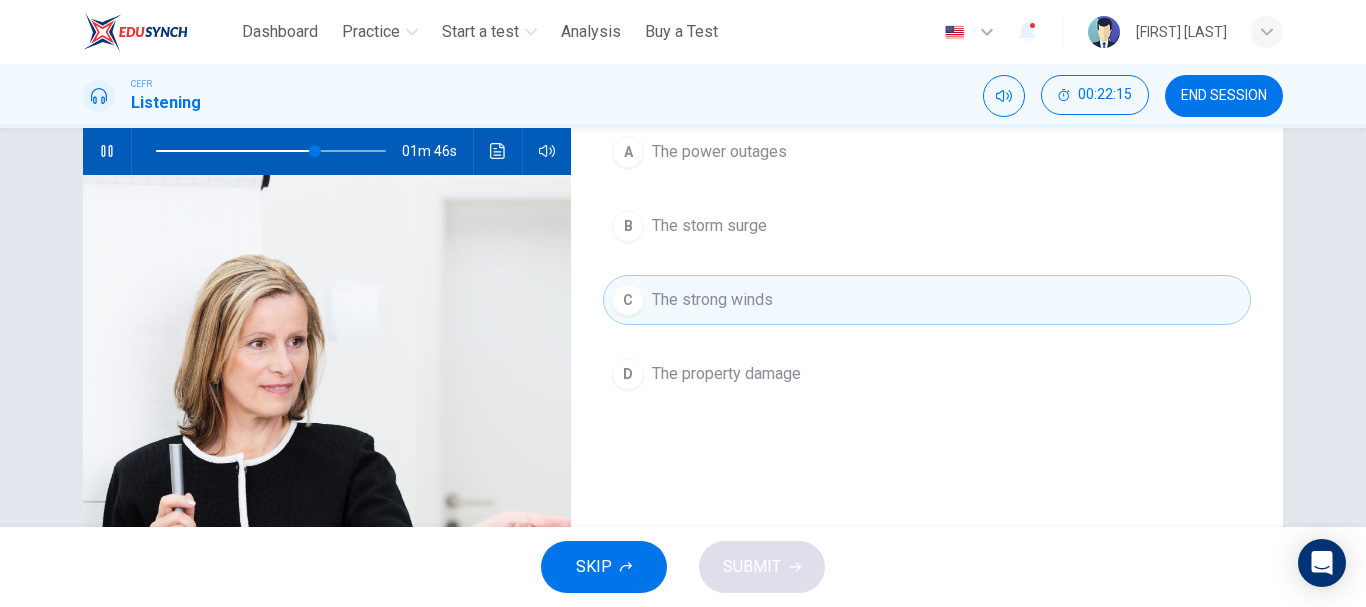 scroll, scrollTop: 200, scrollLeft: 0, axis: vertical 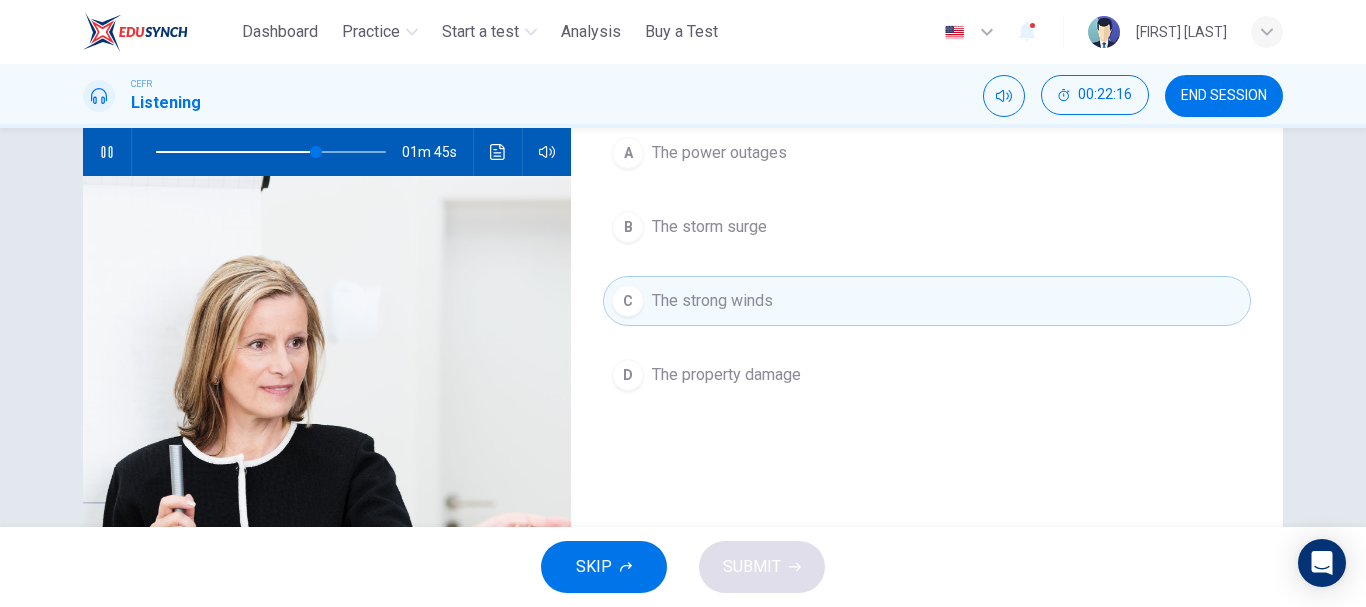 click on "B The storm surge" at bounding box center (927, 227) 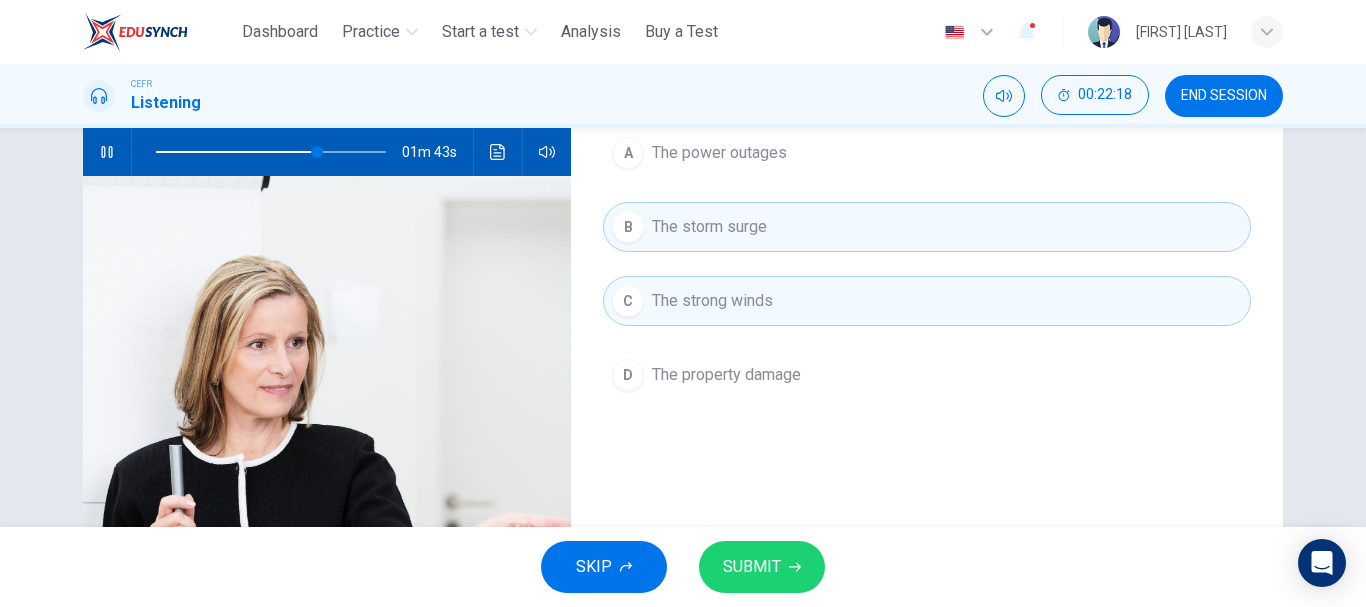 click on "SUBMIT" at bounding box center [762, 567] 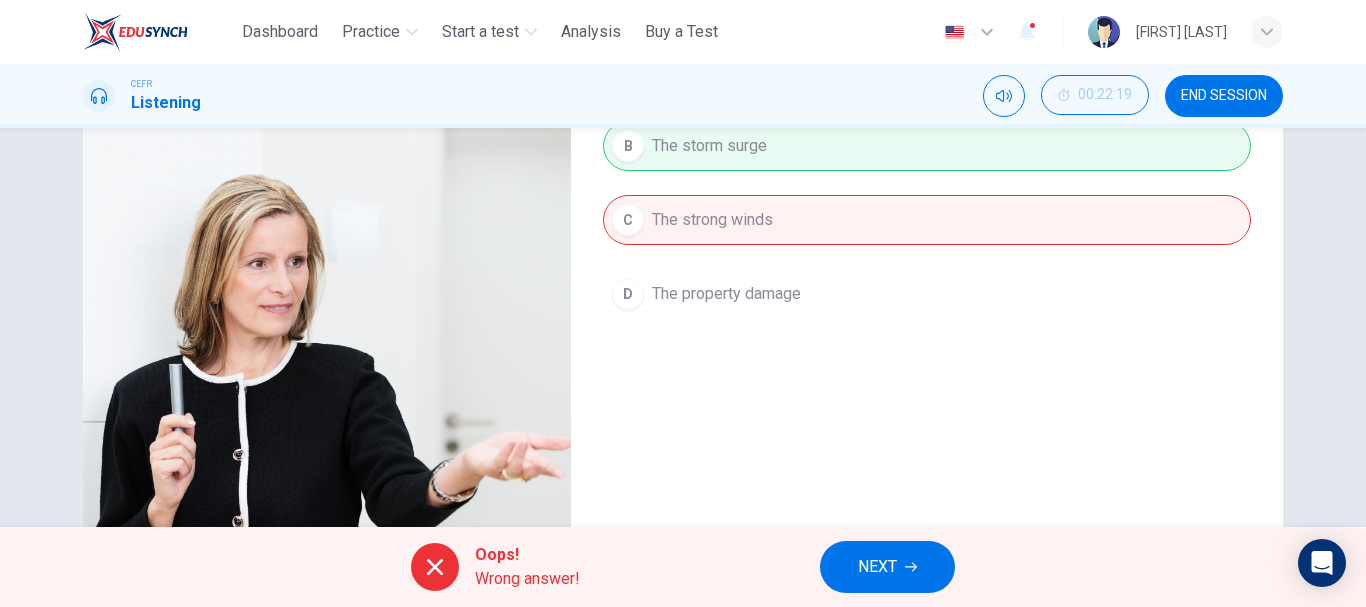 scroll, scrollTop: 176, scrollLeft: 0, axis: vertical 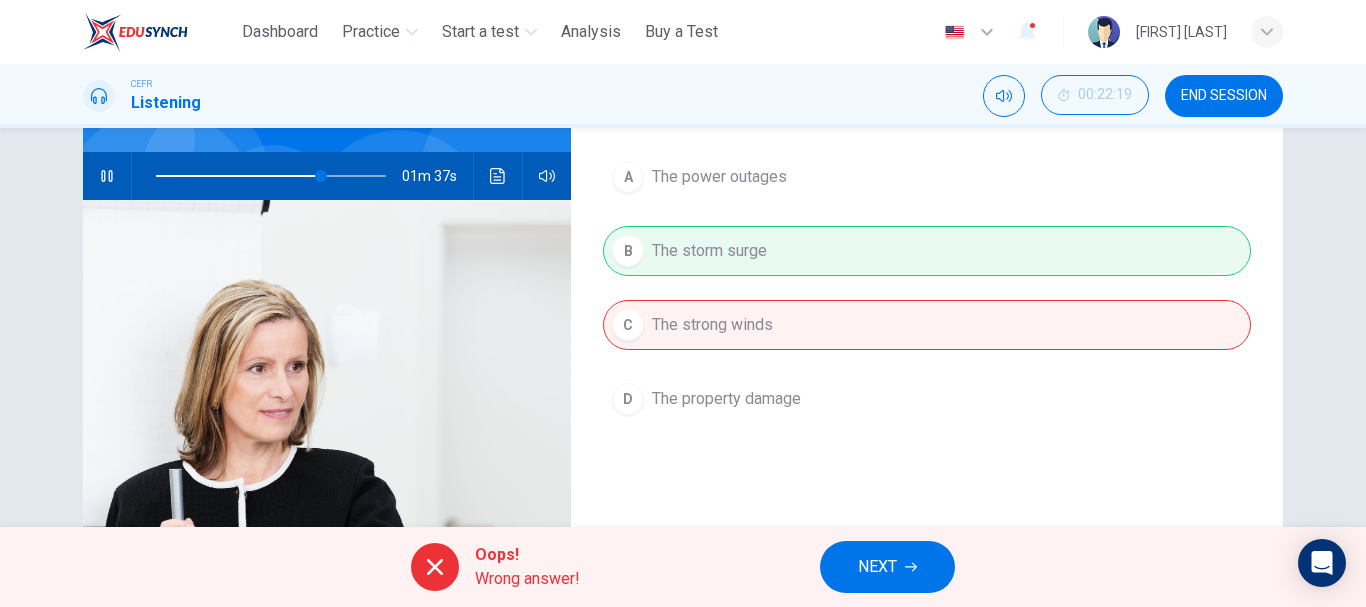click on "A The power outages B The storm surge C The strong winds D The property damage" at bounding box center [927, 308] 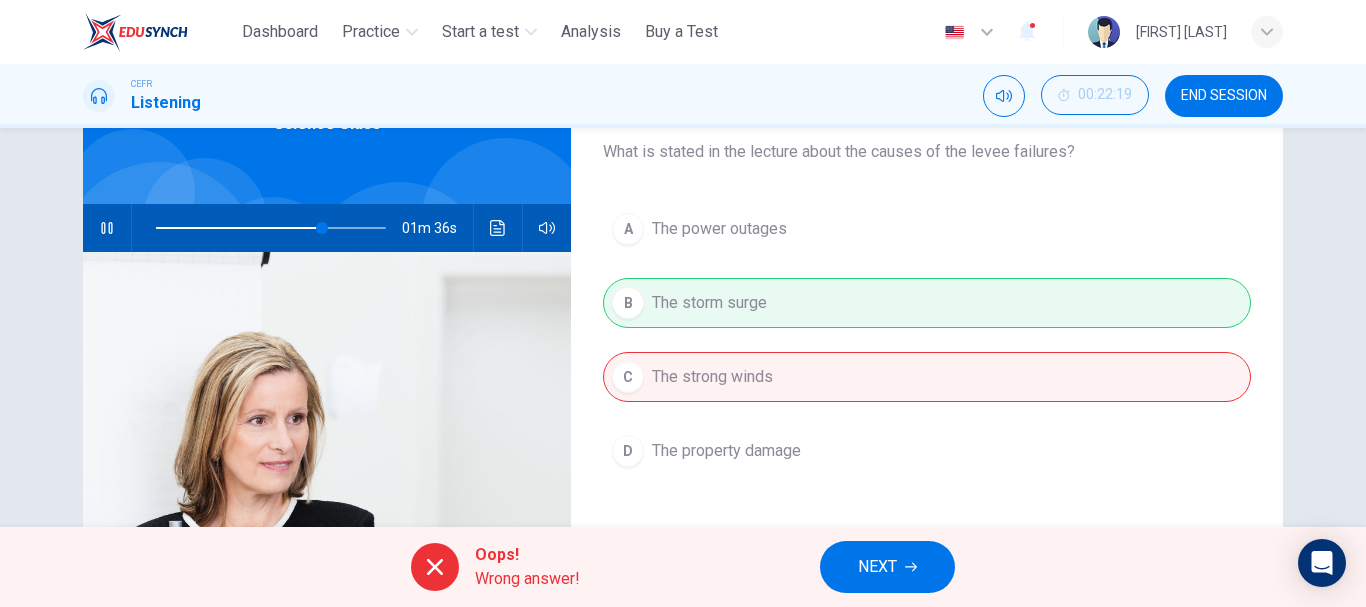 scroll, scrollTop: 76, scrollLeft: 0, axis: vertical 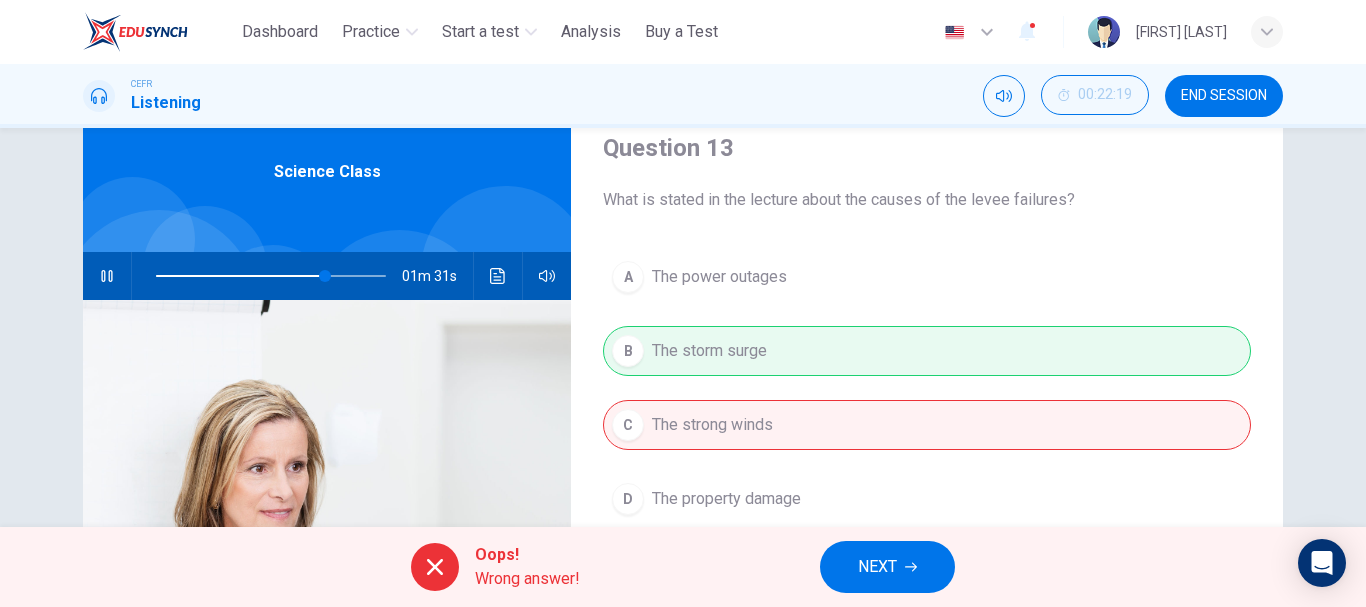 click on "A The power outages B The storm surge C The strong winds D The property damage" at bounding box center [927, 408] 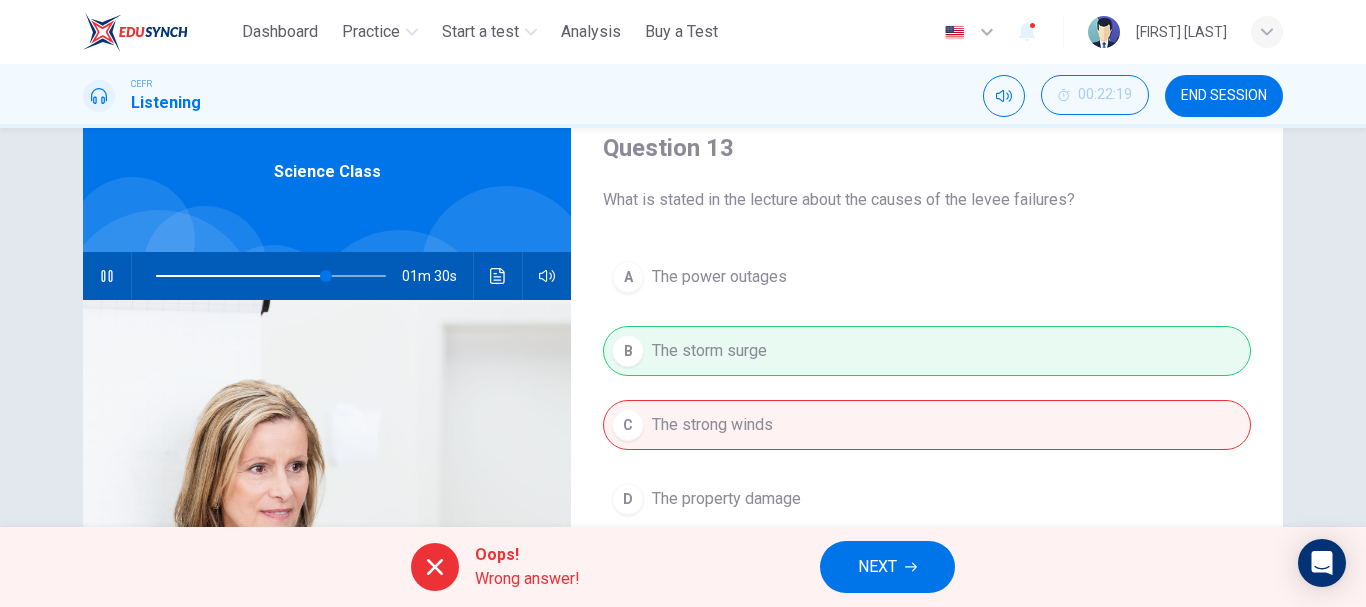 click on "NEXT" at bounding box center [887, 567] 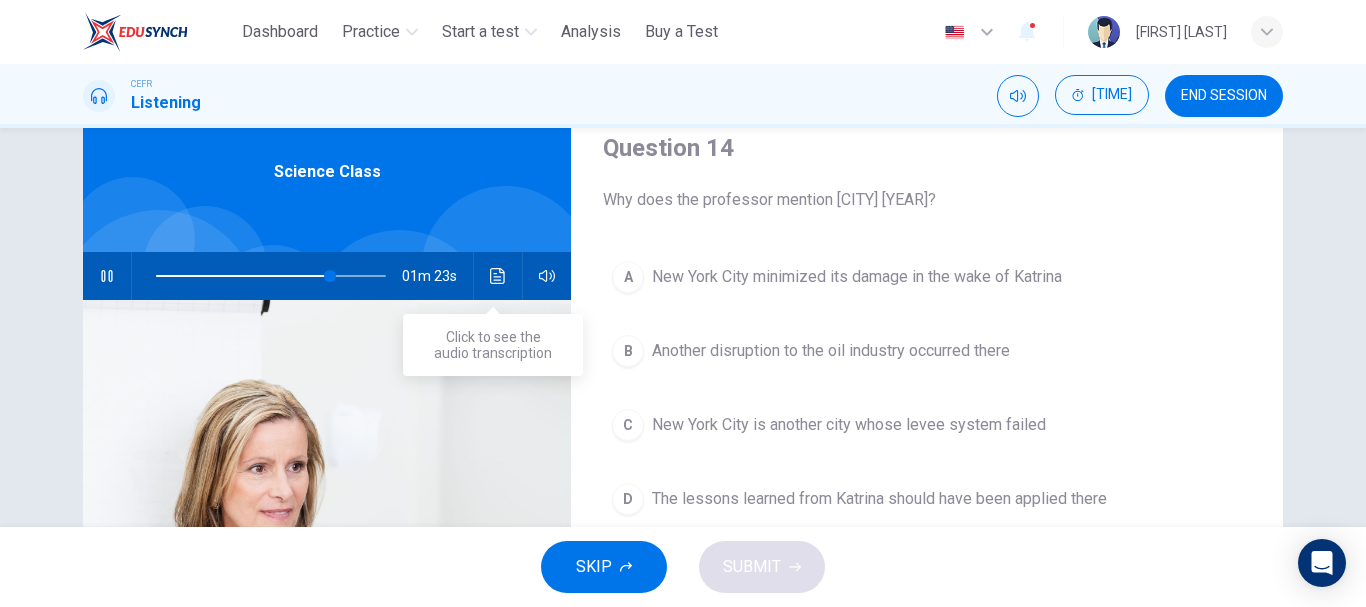 click 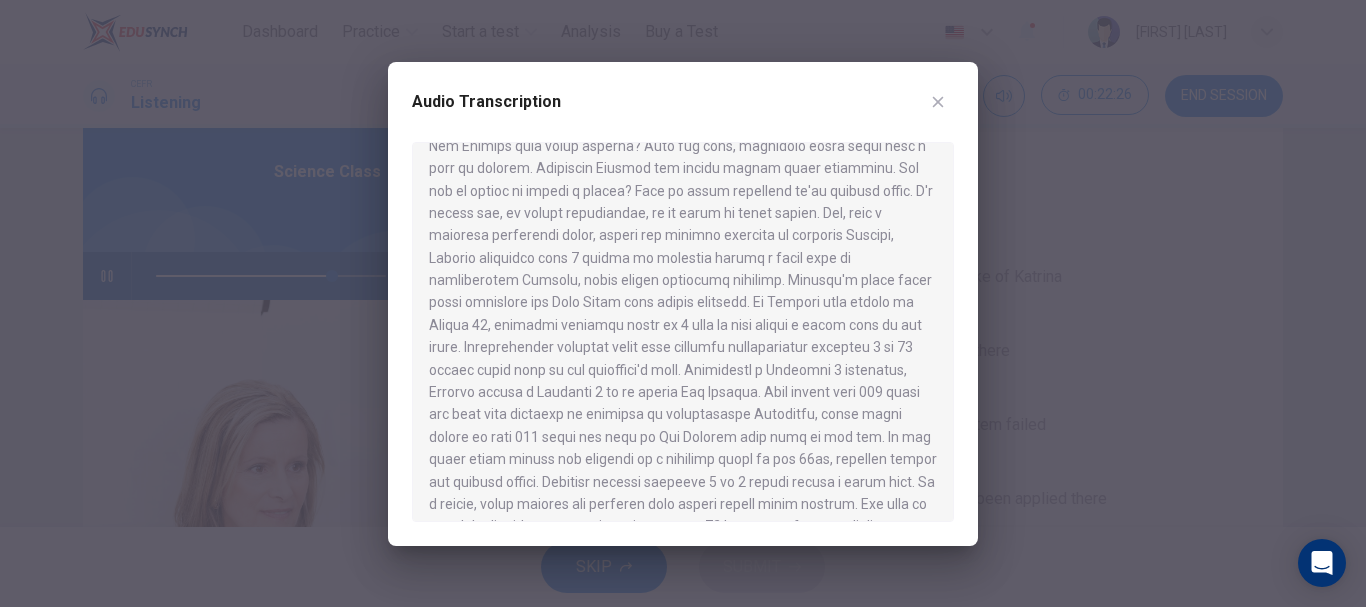 scroll, scrollTop: 400, scrollLeft: 0, axis: vertical 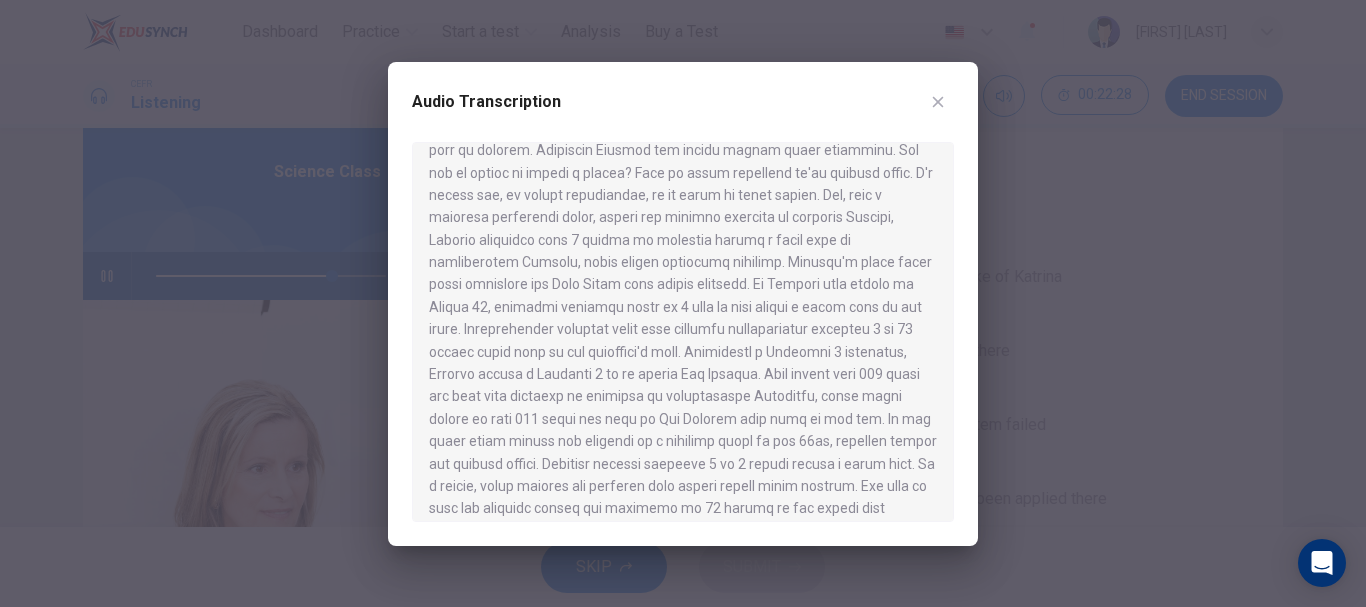 type on "**" 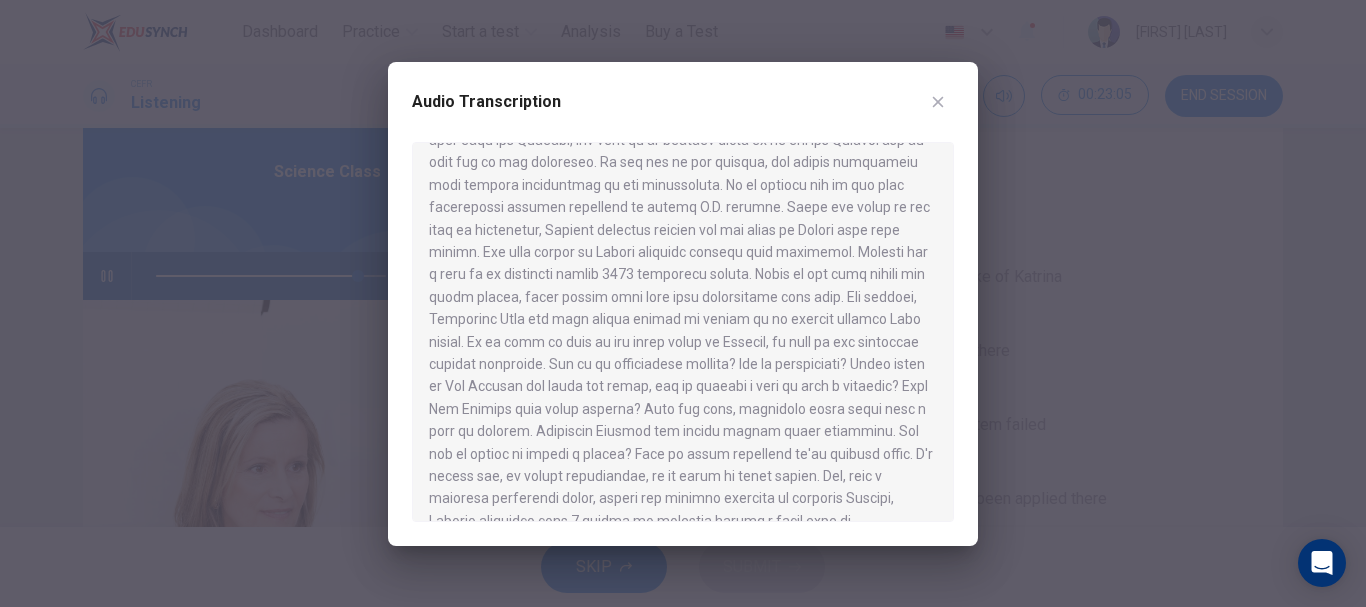 scroll, scrollTop: 0, scrollLeft: 0, axis: both 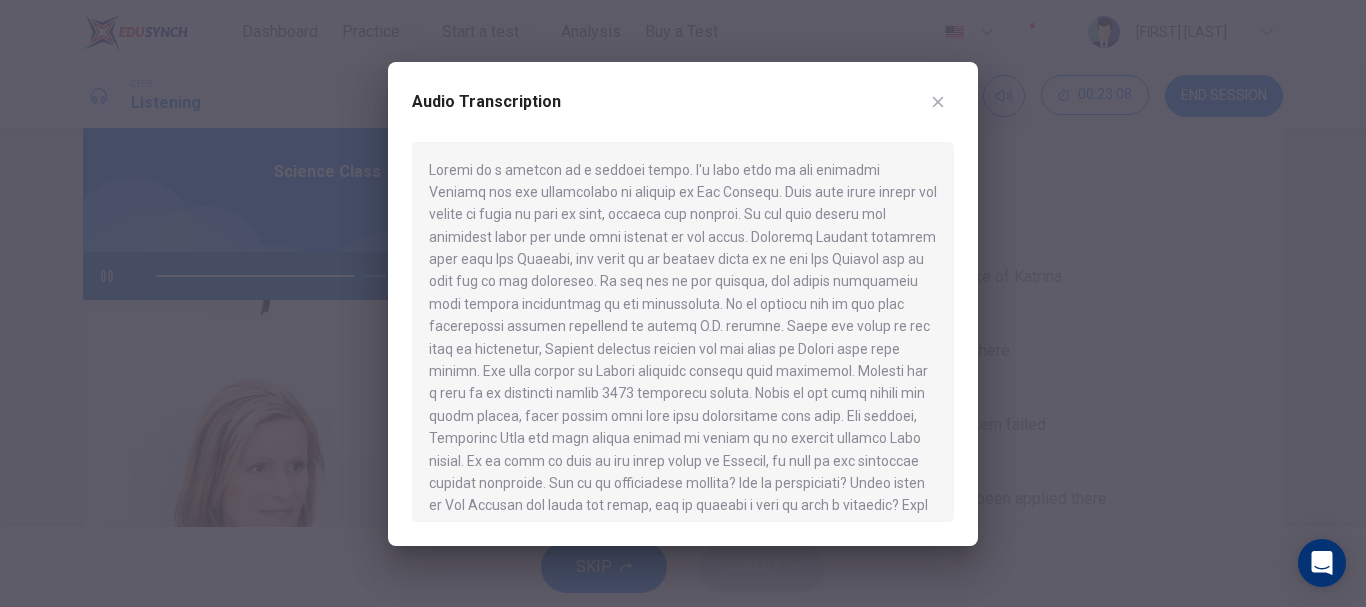 click 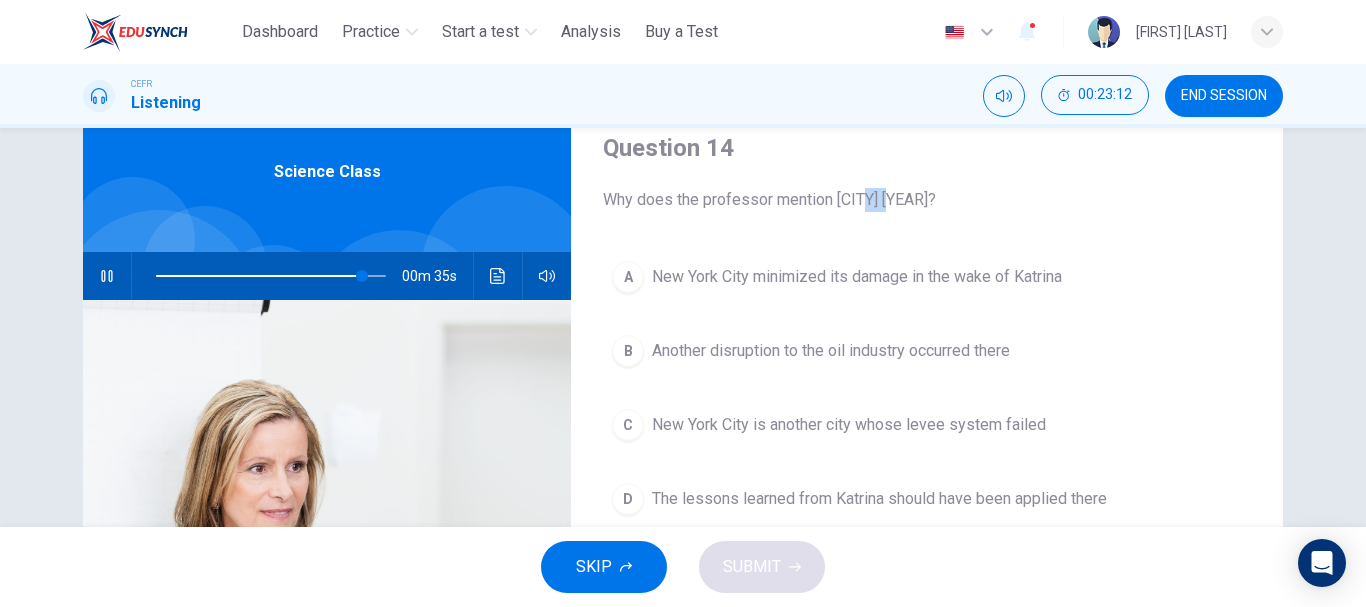 scroll, scrollTop: 176, scrollLeft: 0, axis: vertical 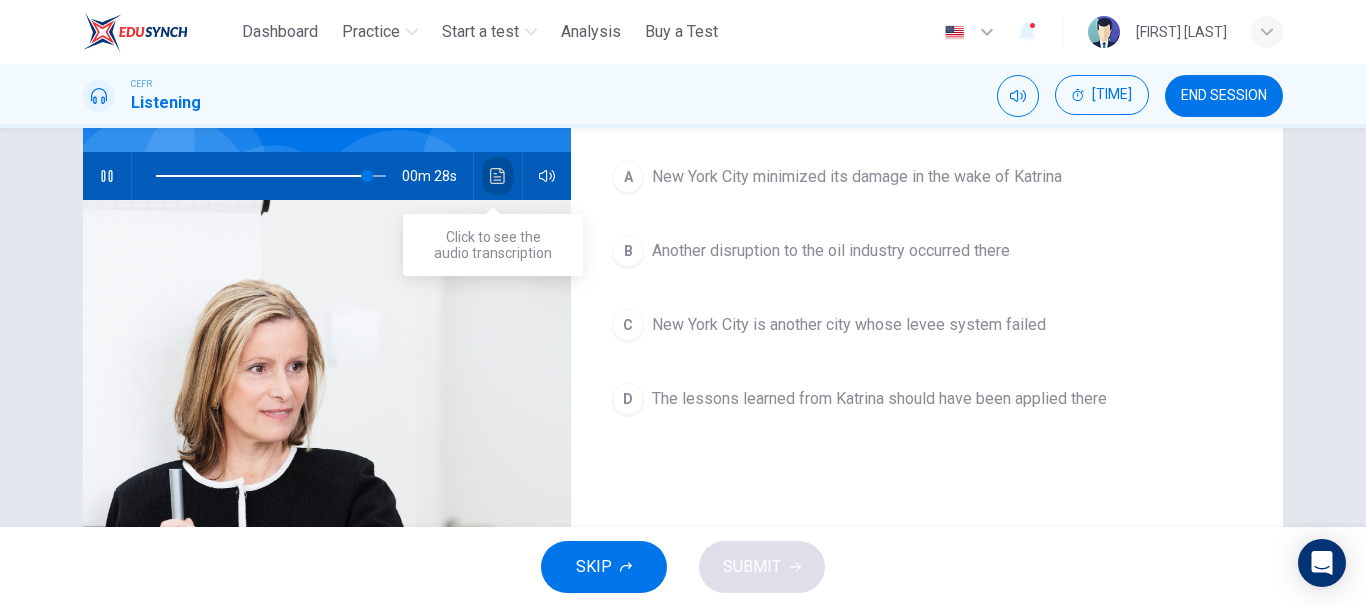 click at bounding box center (498, 176) 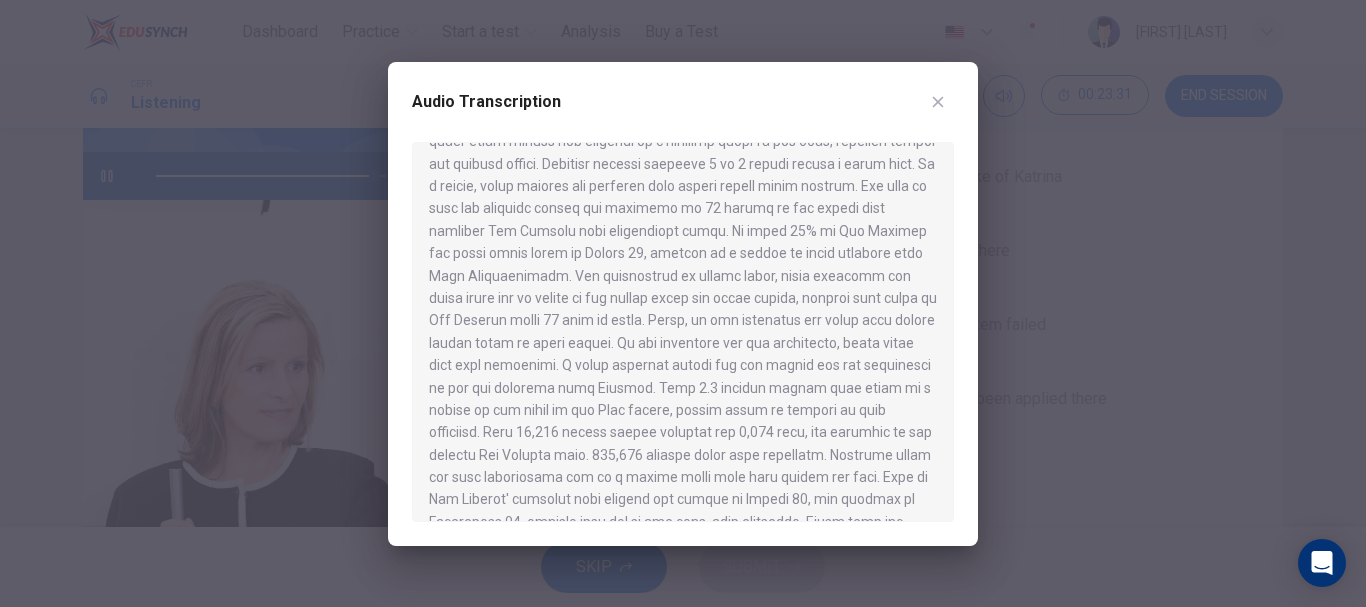 scroll, scrollTop: 795, scrollLeft: 0, axis: vertical 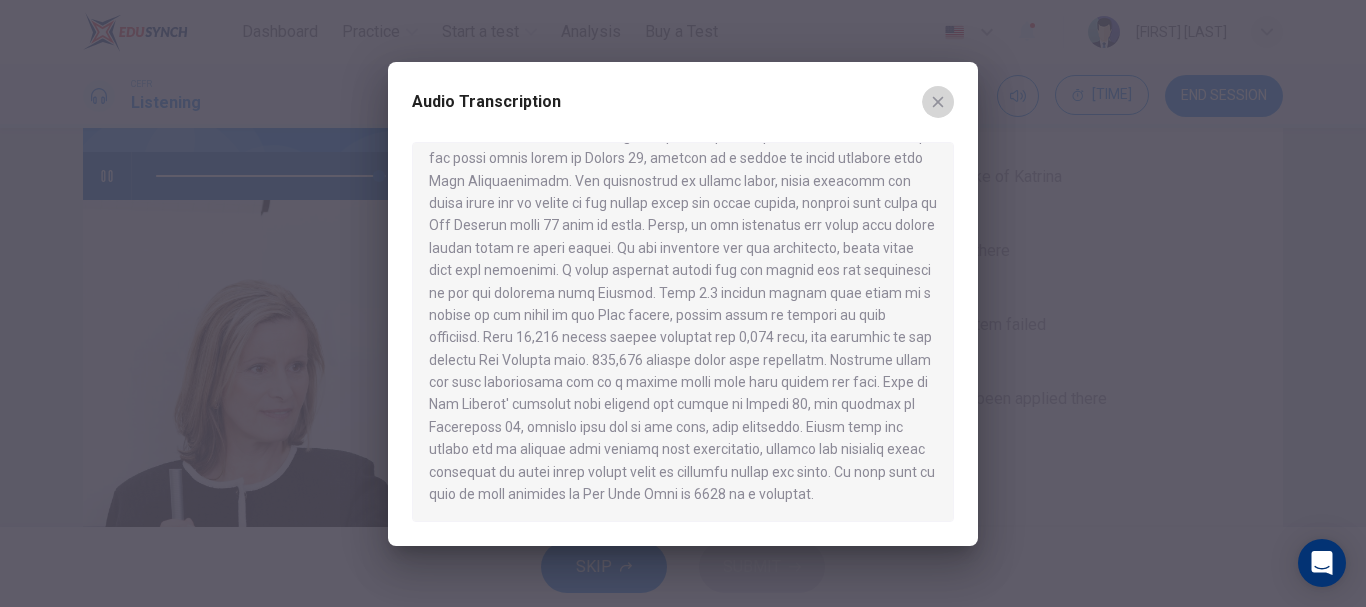 click 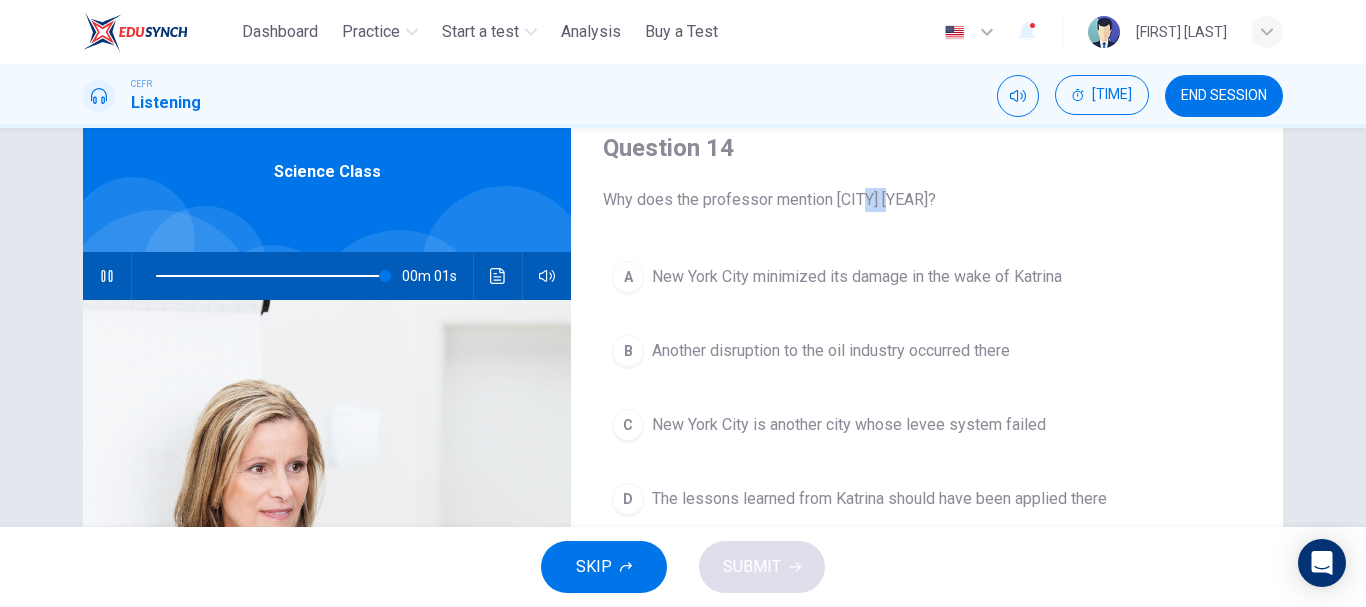 scroll, scrollTop: 0, scrollLeft: 0, axis: both 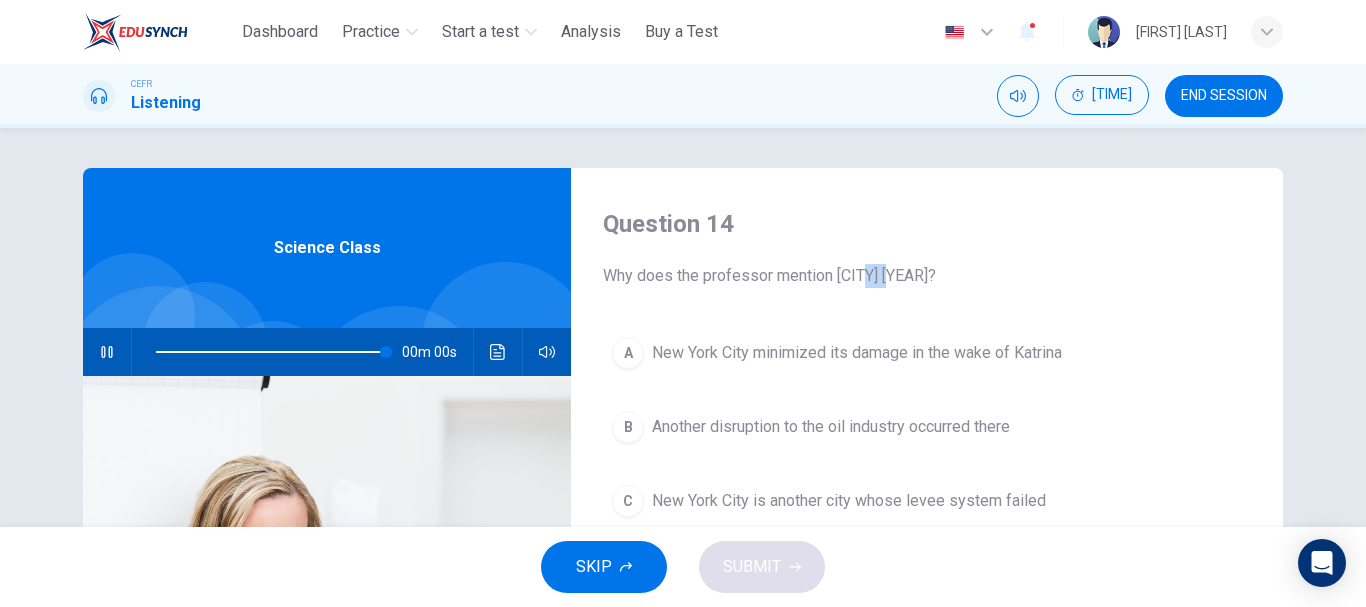type on "*" 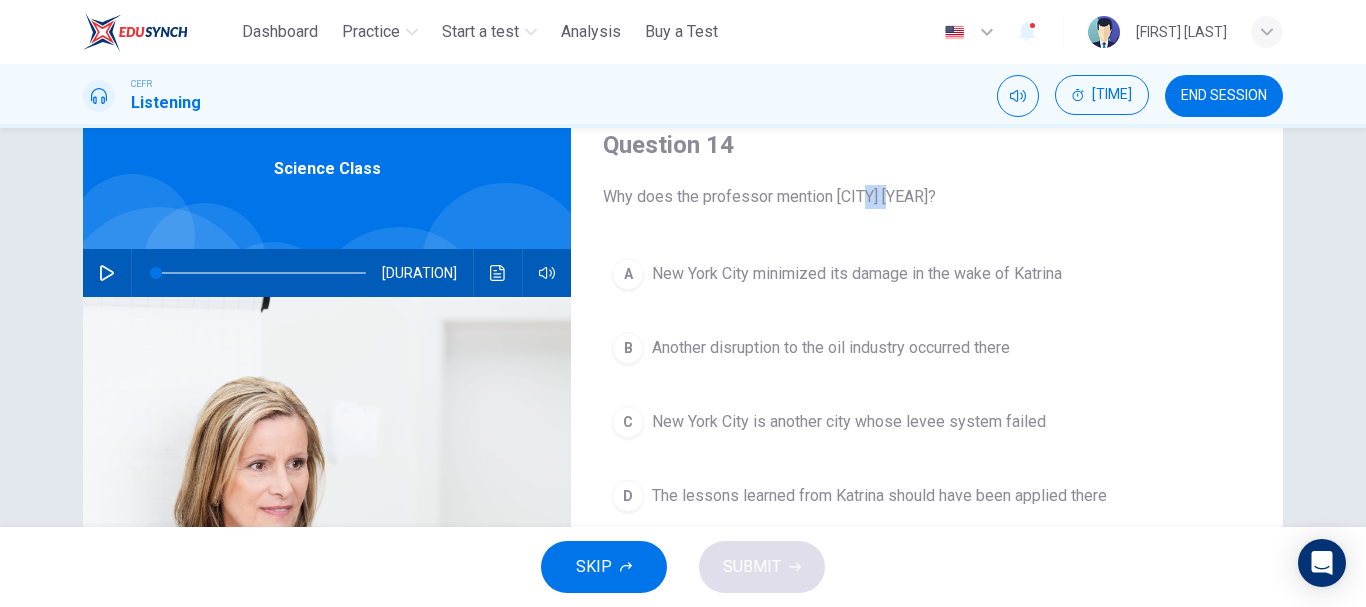 scroll, scrollTop: 200, scrollLeft: 0, axis: vertical 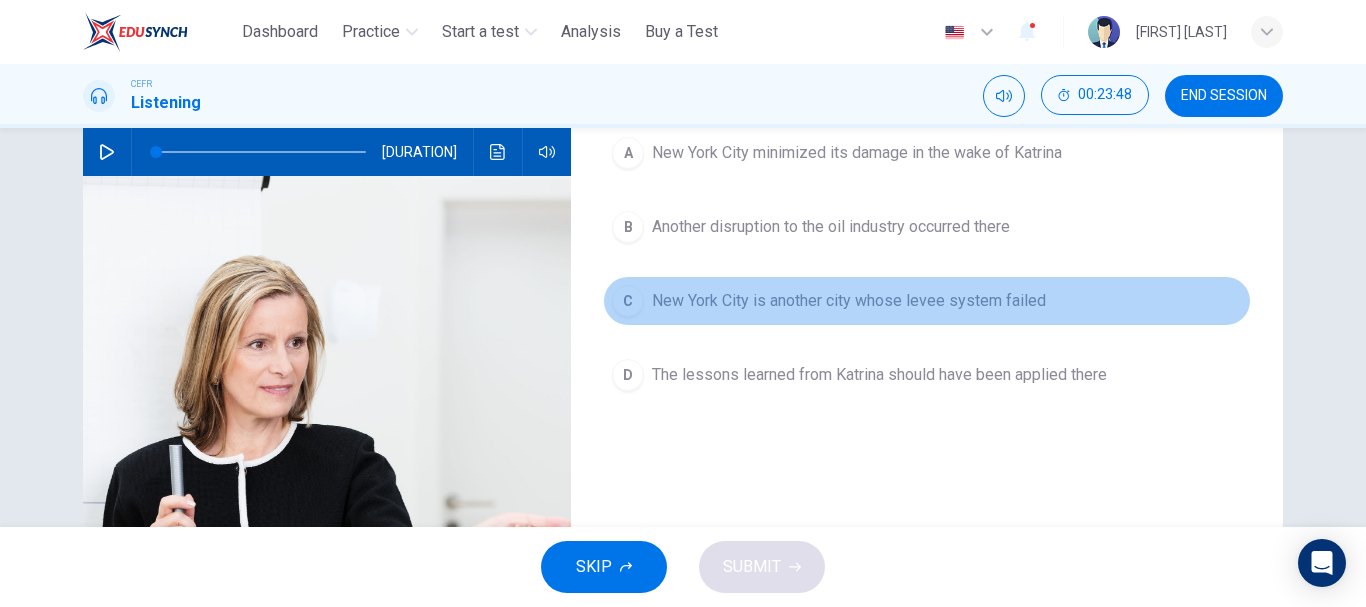 click on "New York City is another city whose levee system failed" at bounding box center (849, 301) 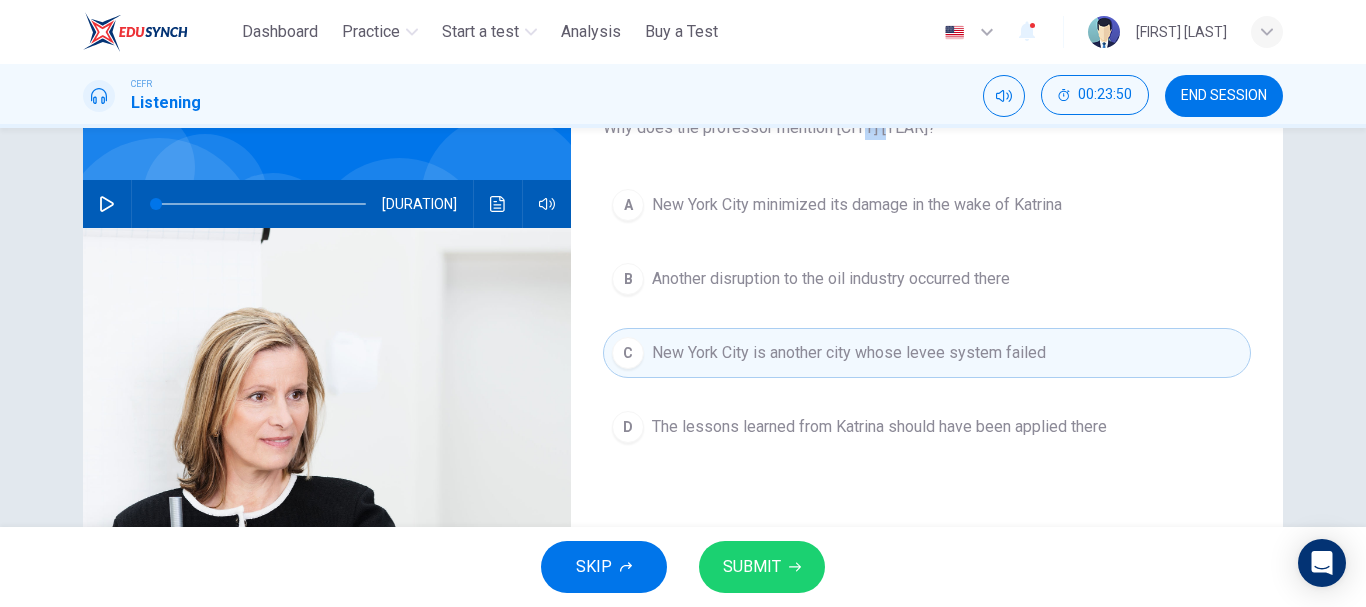 scroll, scrollTop: 100, scrollLeft: 0, axis: vertical 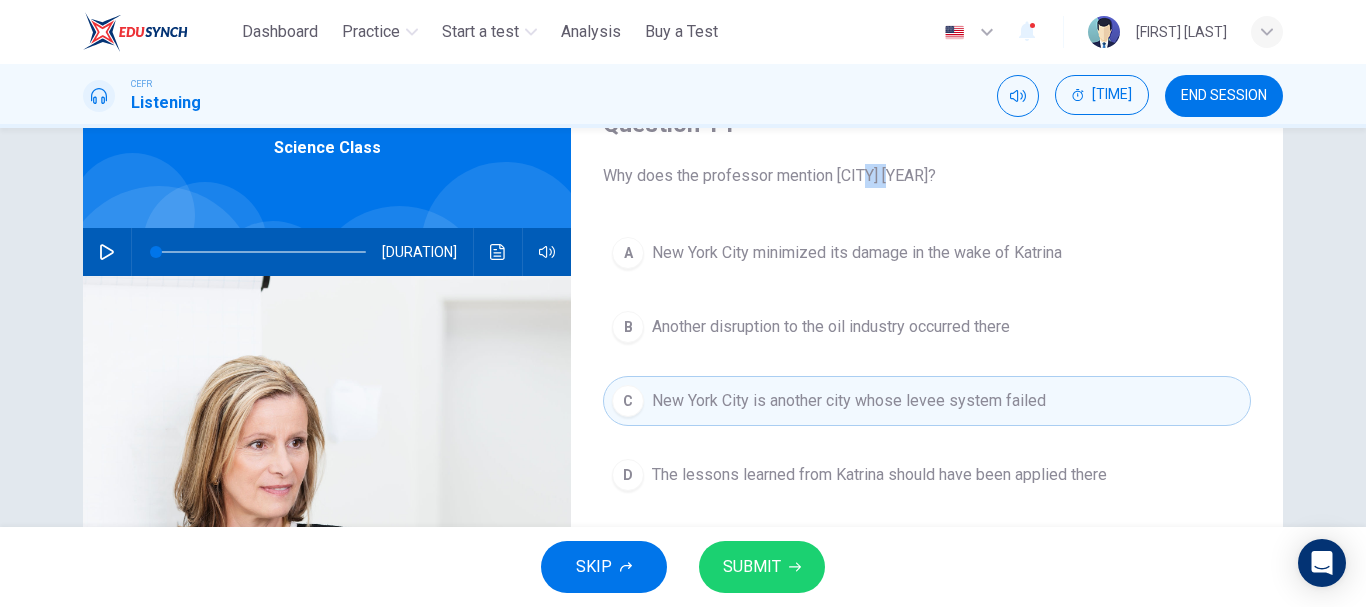 click on "The lessons learned from Katrina should have been applied there" at bounding box center (879, 475) 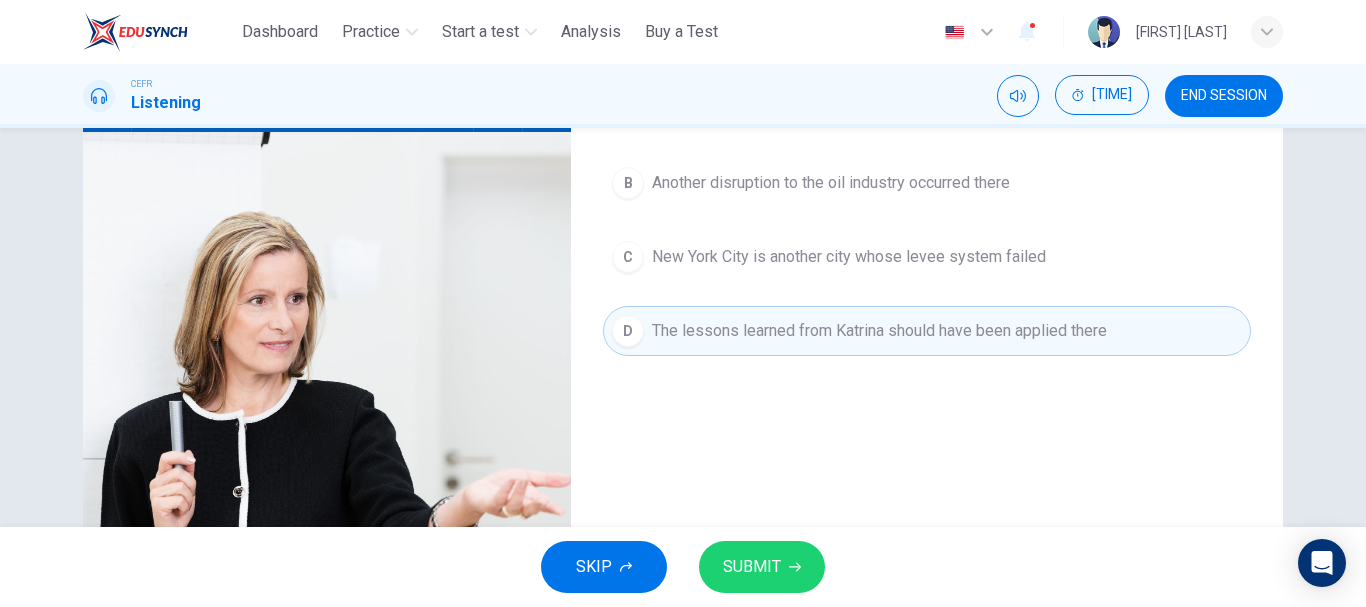 scroll, scrollTop: 300, scrollLeft: 0, axis: vertical 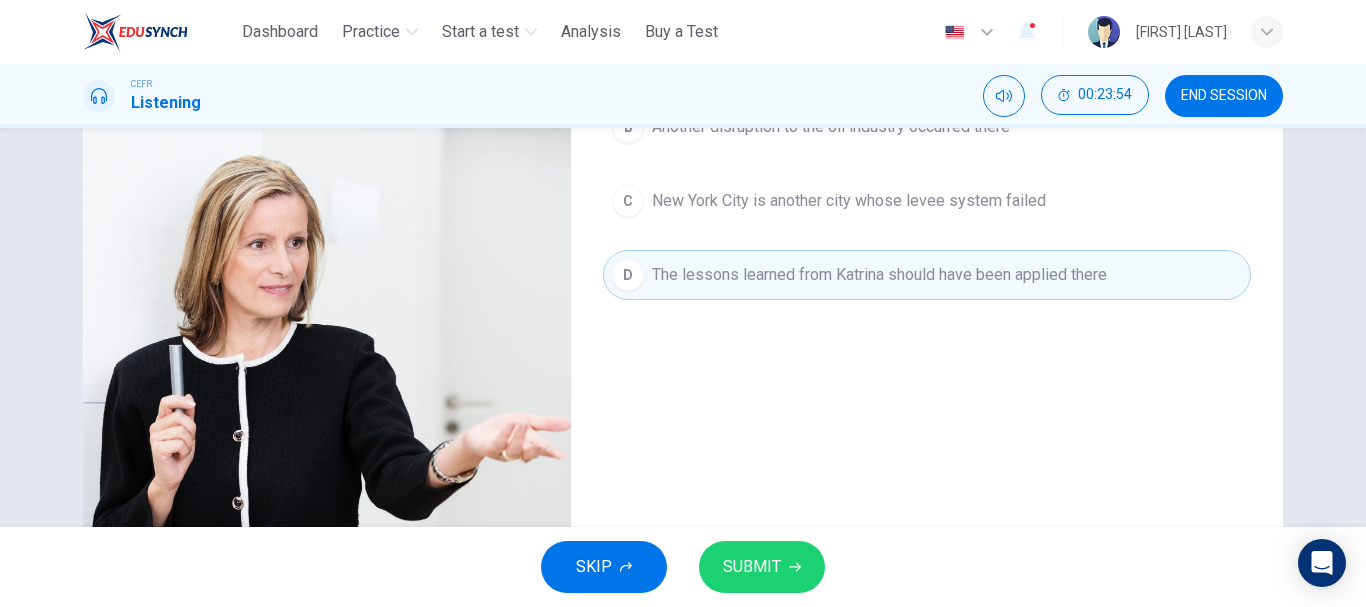 click on "SUBMIT" at bounding box center [752, 567] 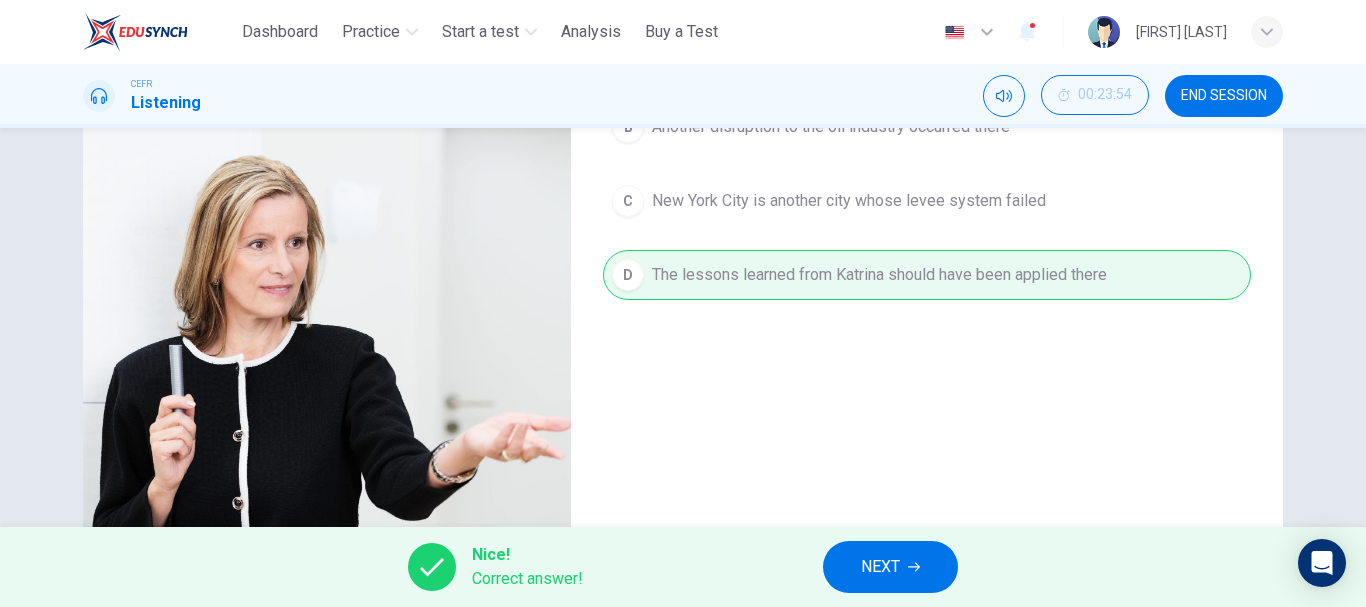 click on "NEXT" at bounding box center [890, 567] 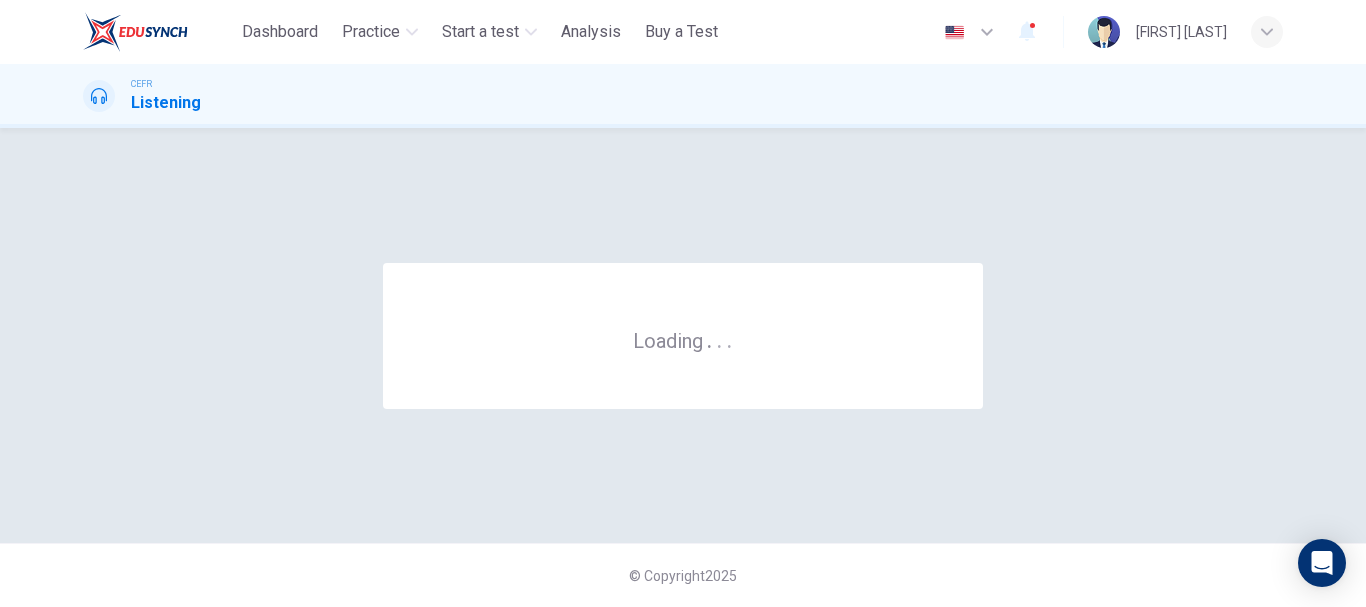 scroll, scrollTop: 0, scrollLeft: 0, axis: both 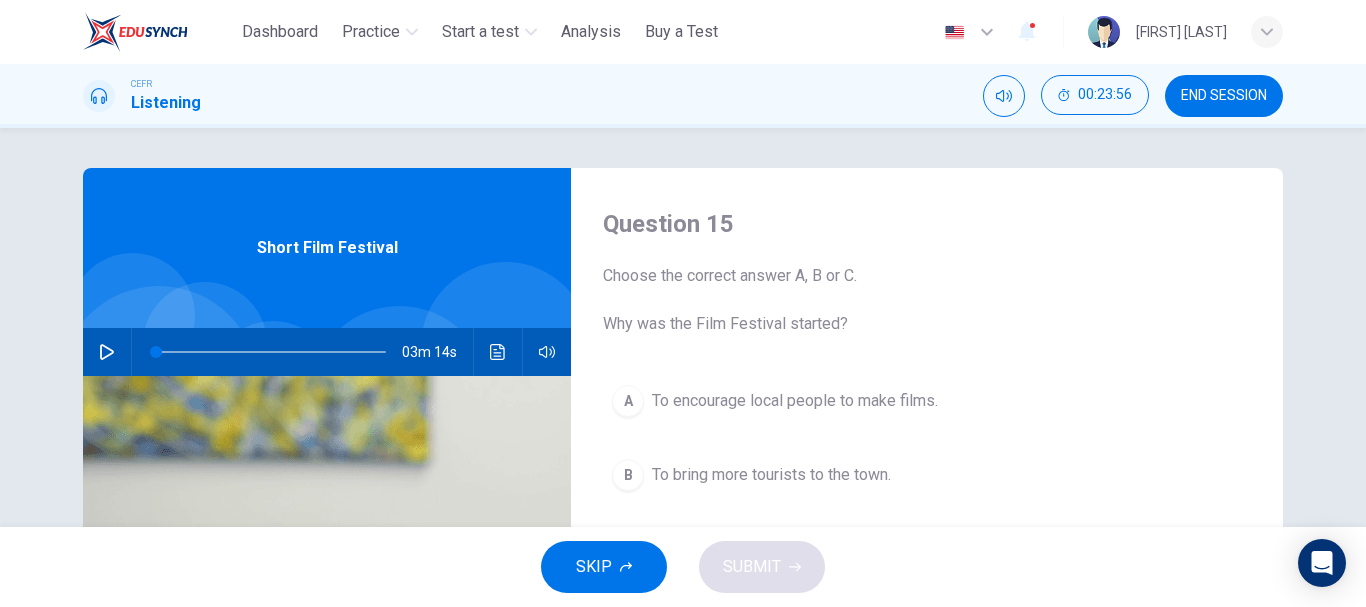 click 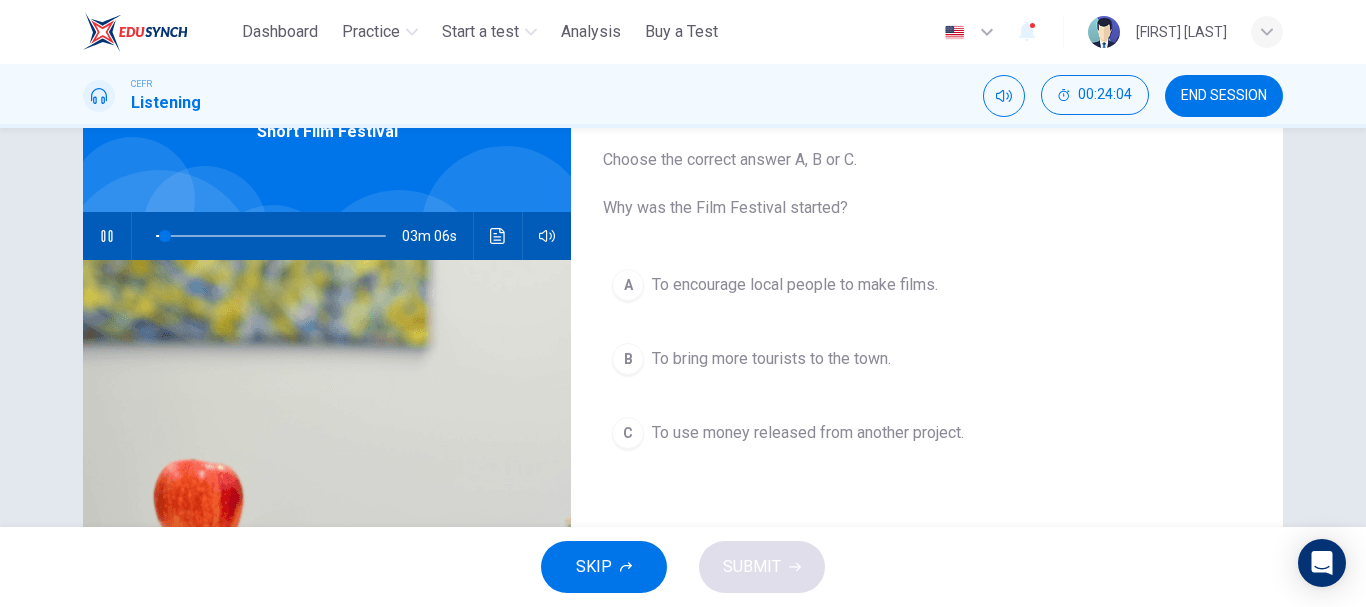 scroll, scrollTop: 176, scrollLeft: 0, axis: vertical 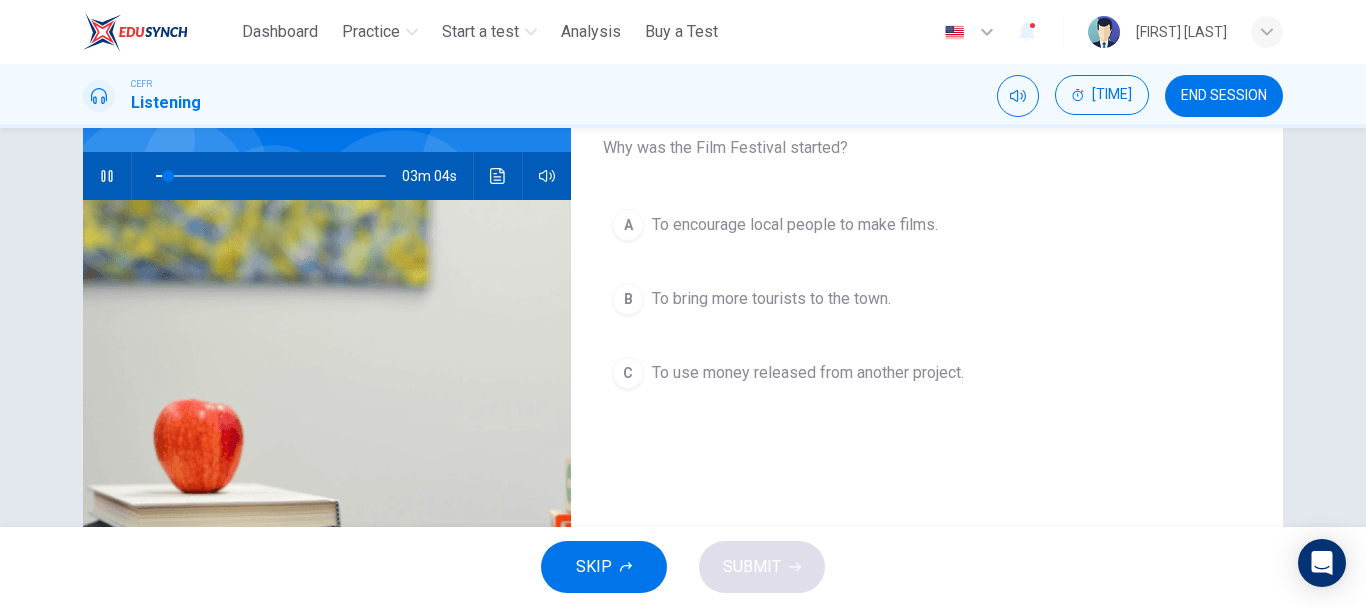 click on "To bring more tourists to the town." at bounding box center (771, 299) 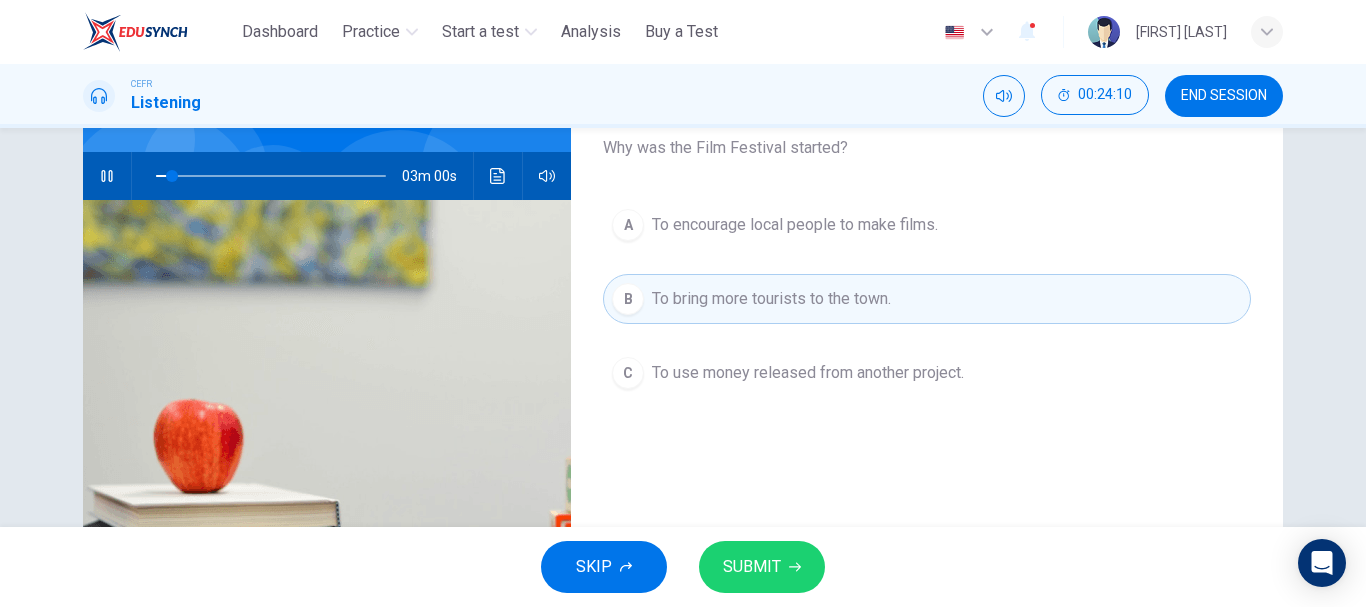 click on "SUBMIT" at bounding box center [762, 567] 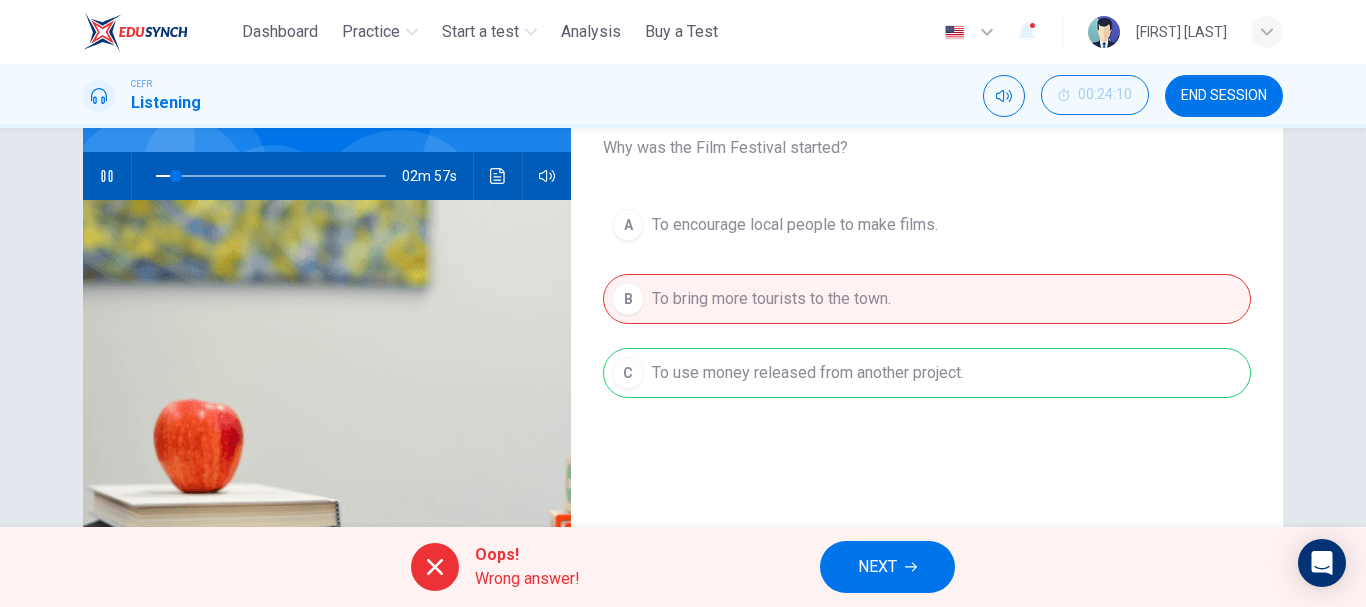 scroll, scrollTop: 76, scrollLeft: 0, axis: vertical 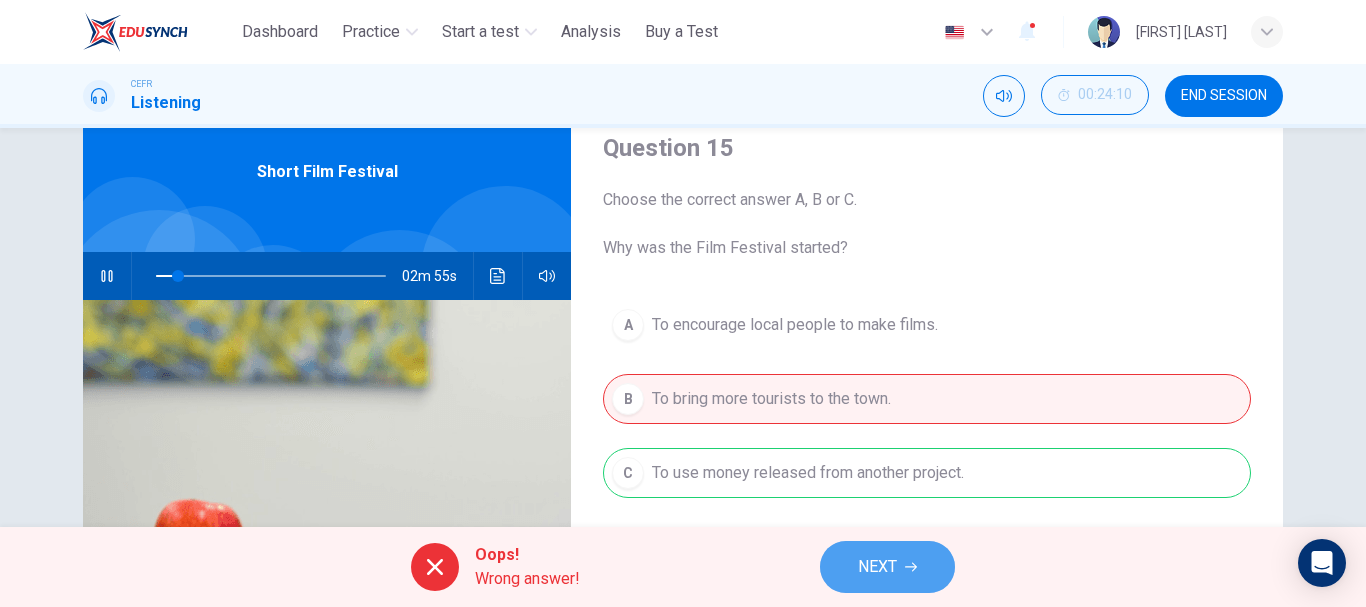 click on "NEXT" at bounding box center (877, 567) 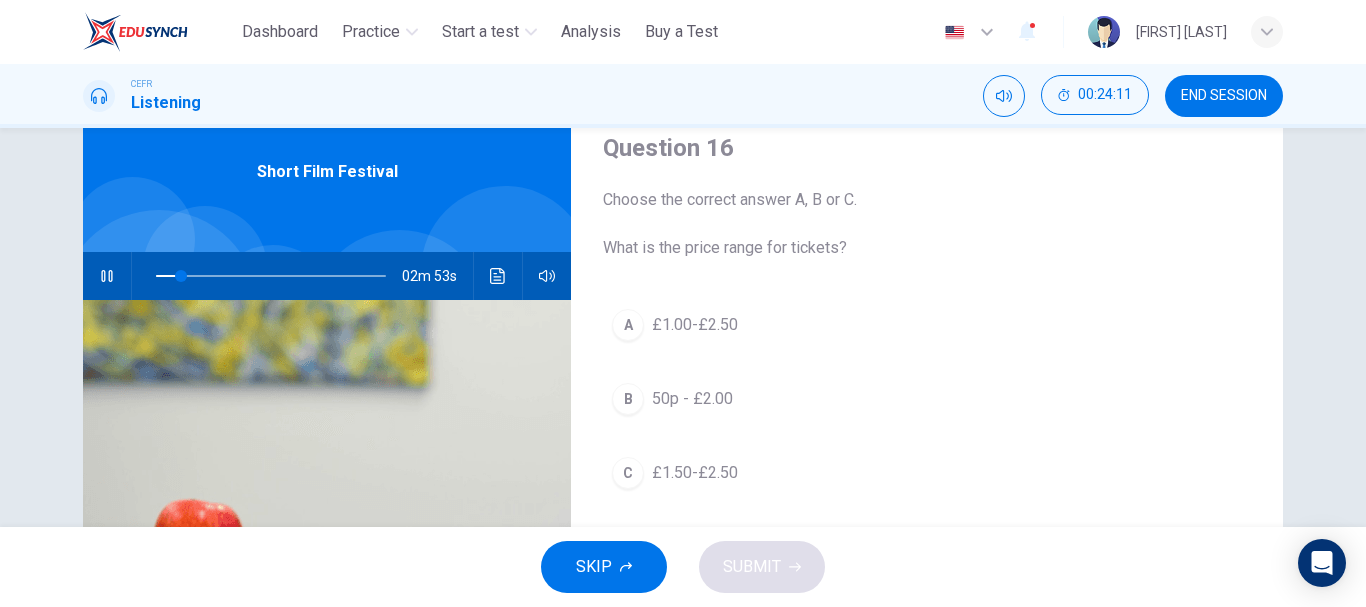 click on "£1.50-£2.50" at bounding box center (695, 473) 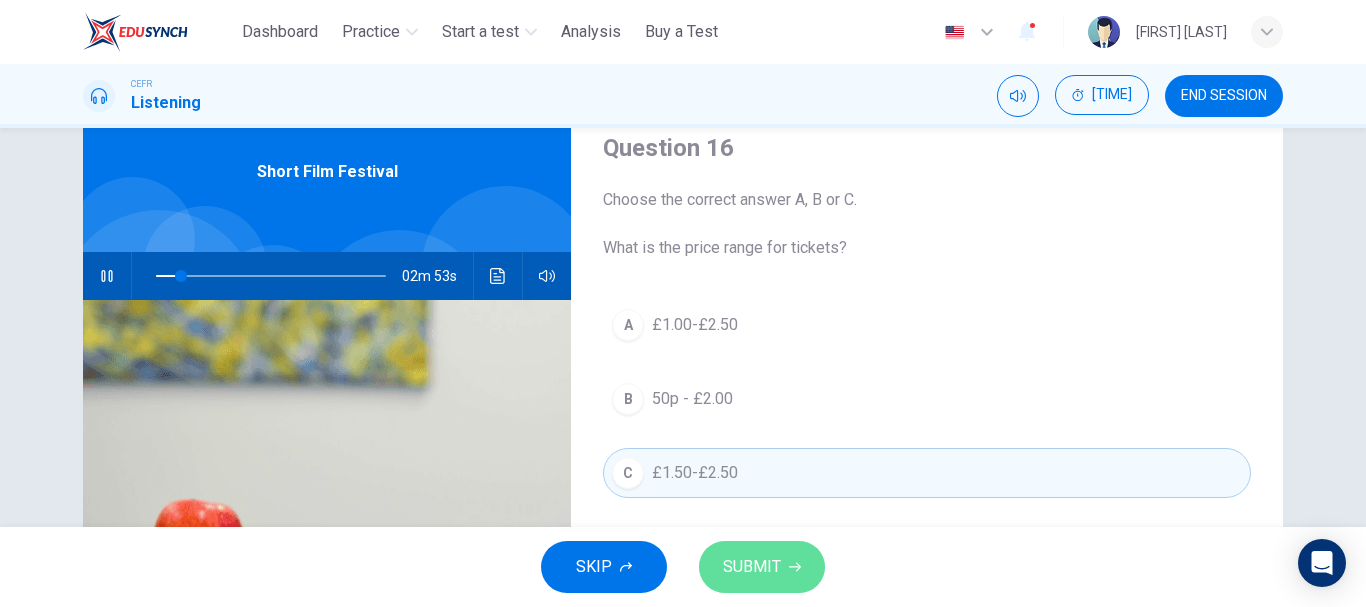 click on "SUBMIT" at bounding box center (752, 567) 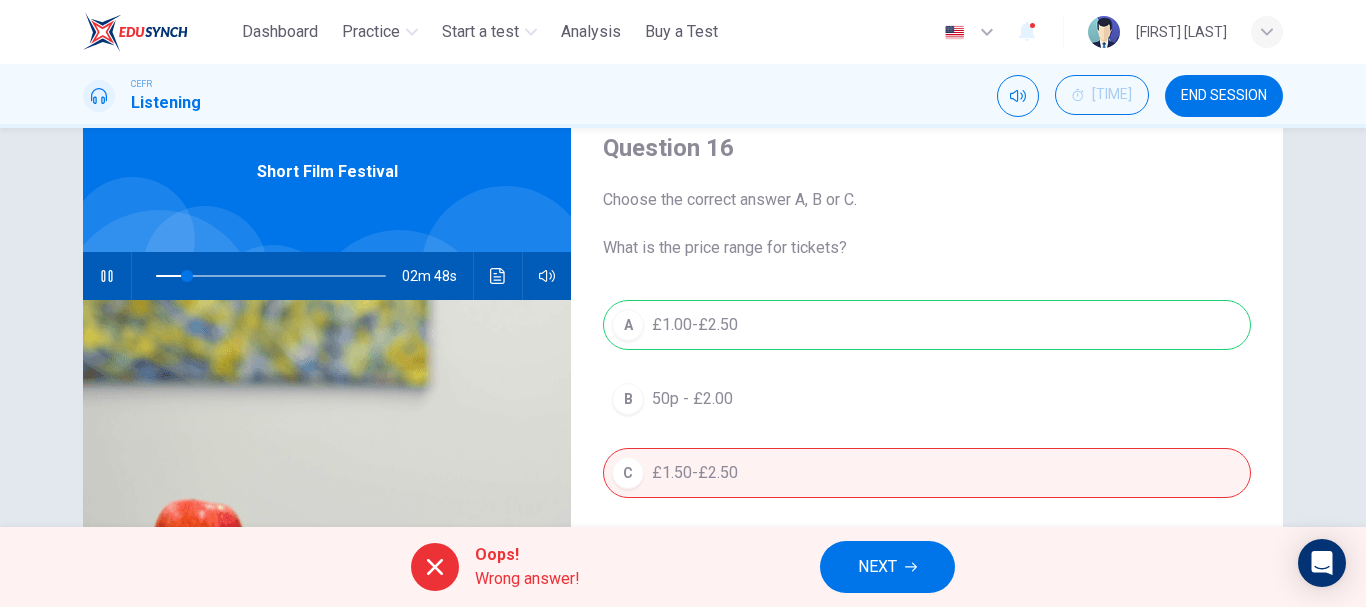 click 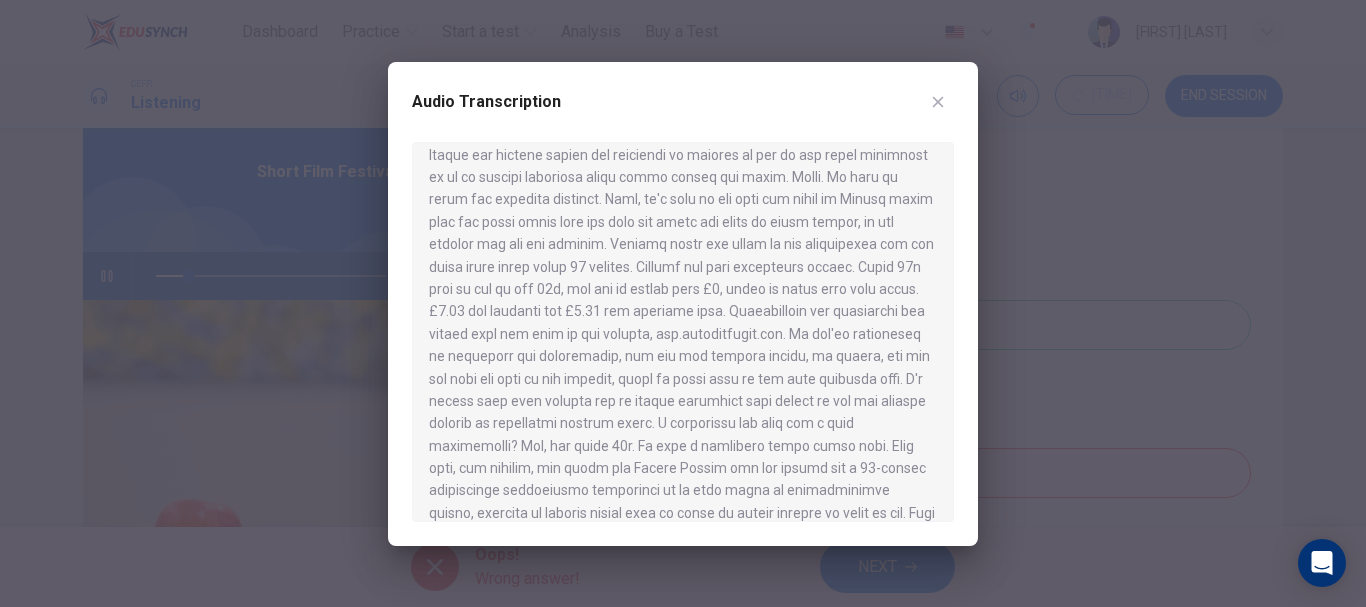 scroll, scrollTop: 200, scrollLeft: 0, axis: vertical 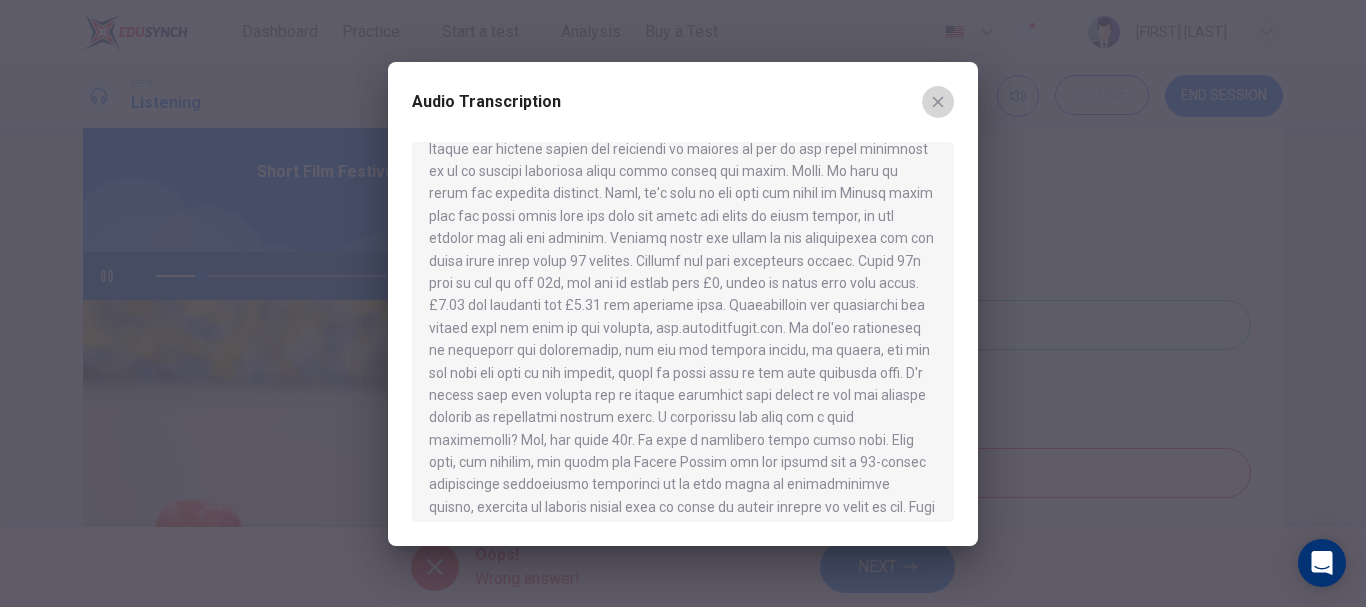 click 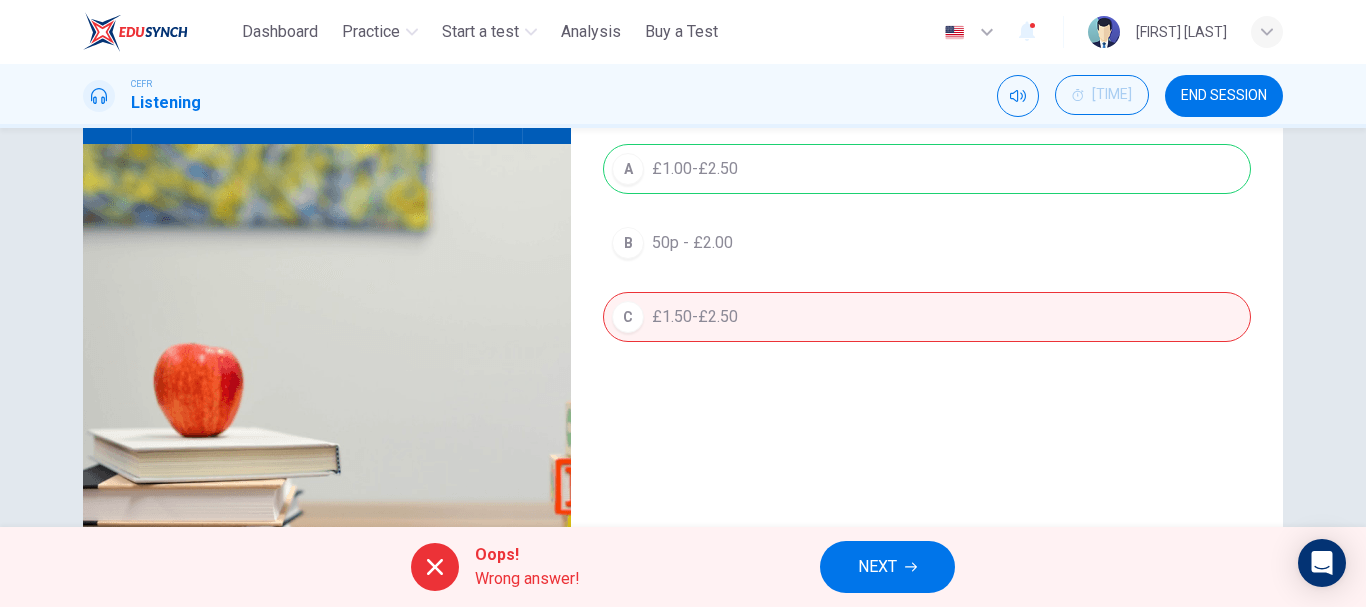 scroll, scrollTop: 276, scrollLeft: 0, axis: vertical 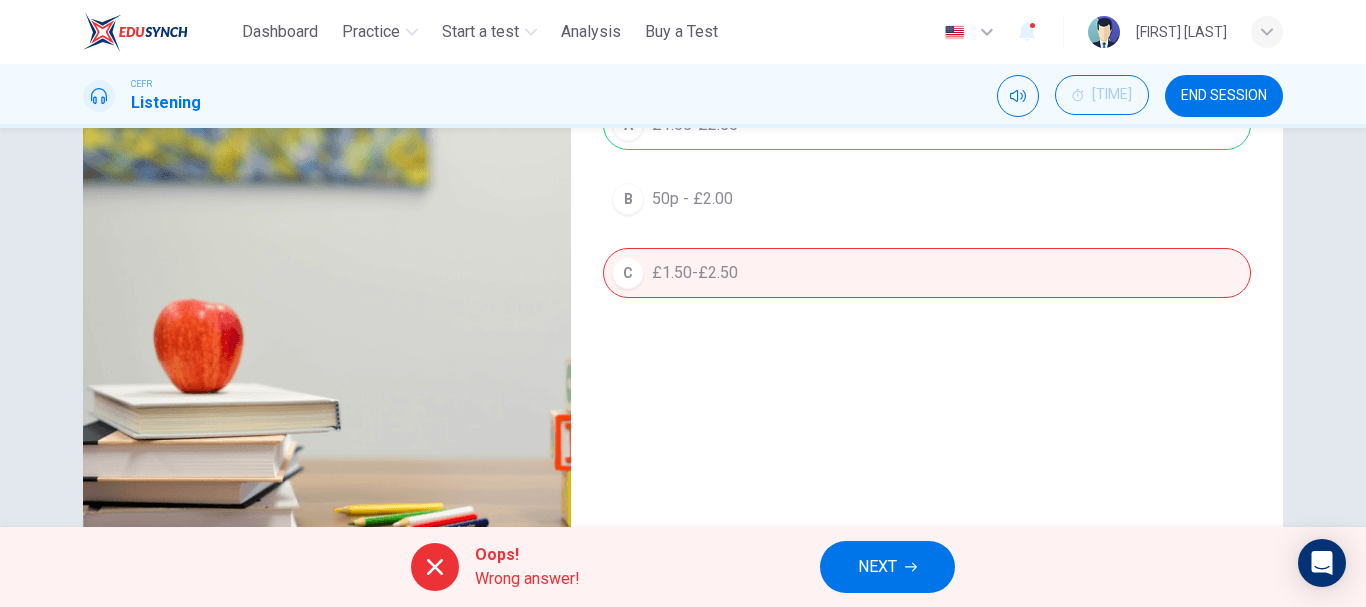 click on "NEXT" at bounding box center (877, 567) 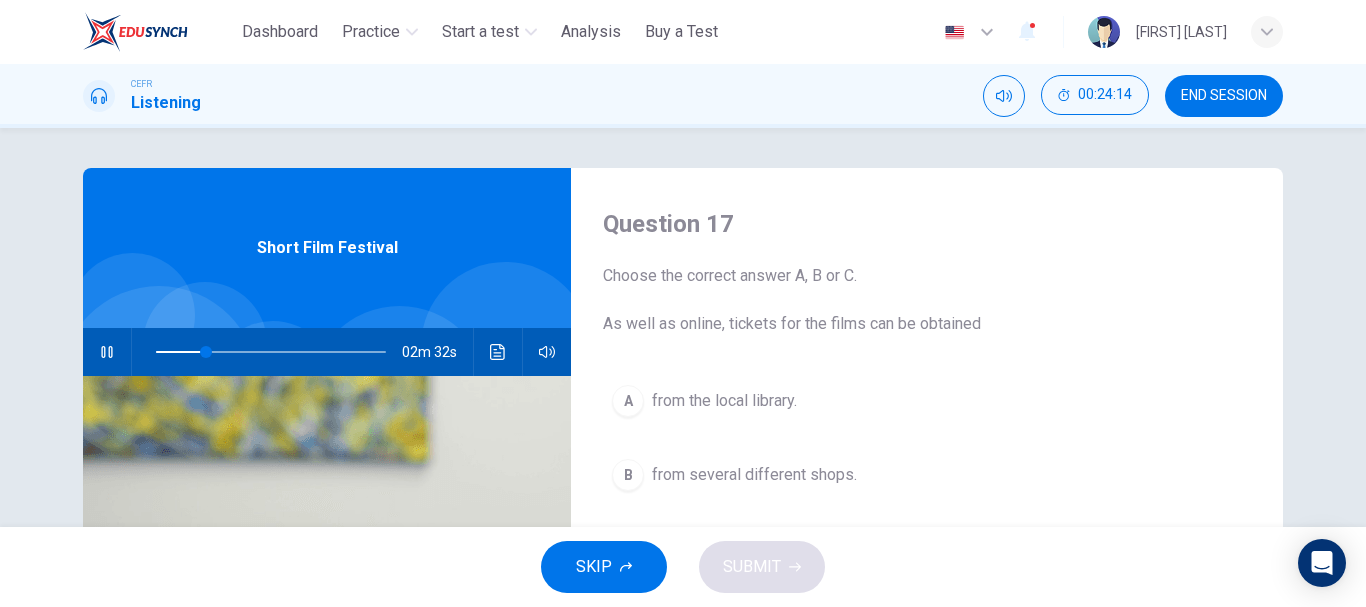 scroll, scrollTop: 100, scrollLeft: 0, axis: vertical 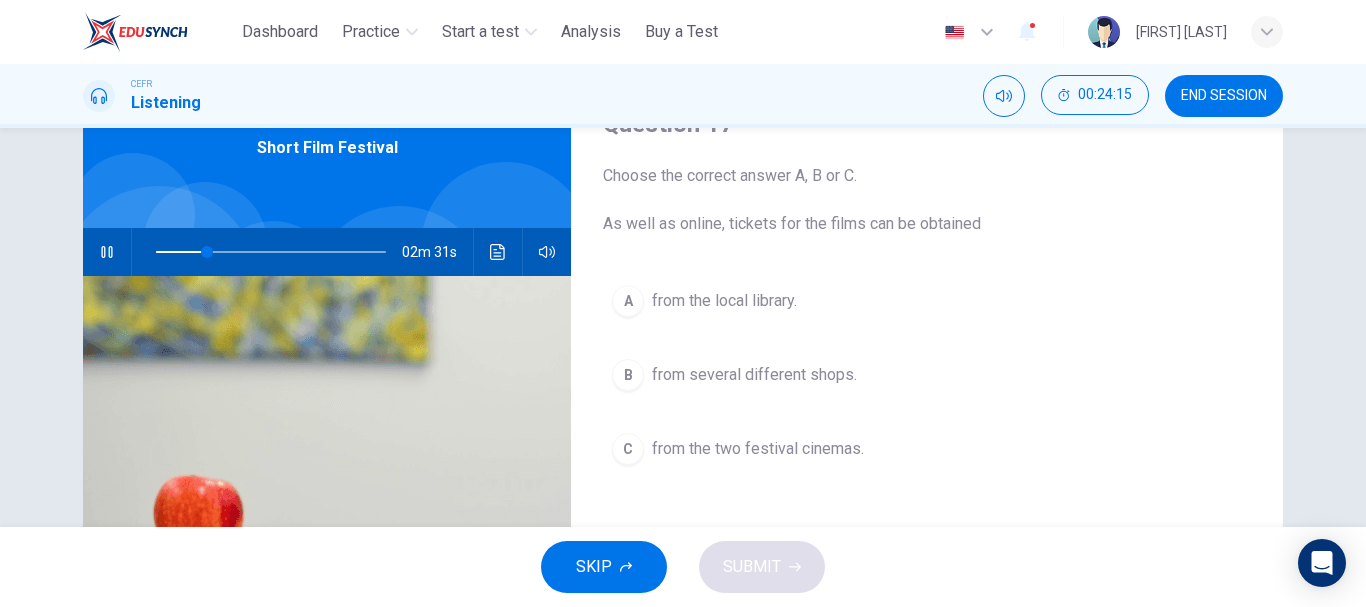 click on "from the local library." at bounding box center (724, 301) 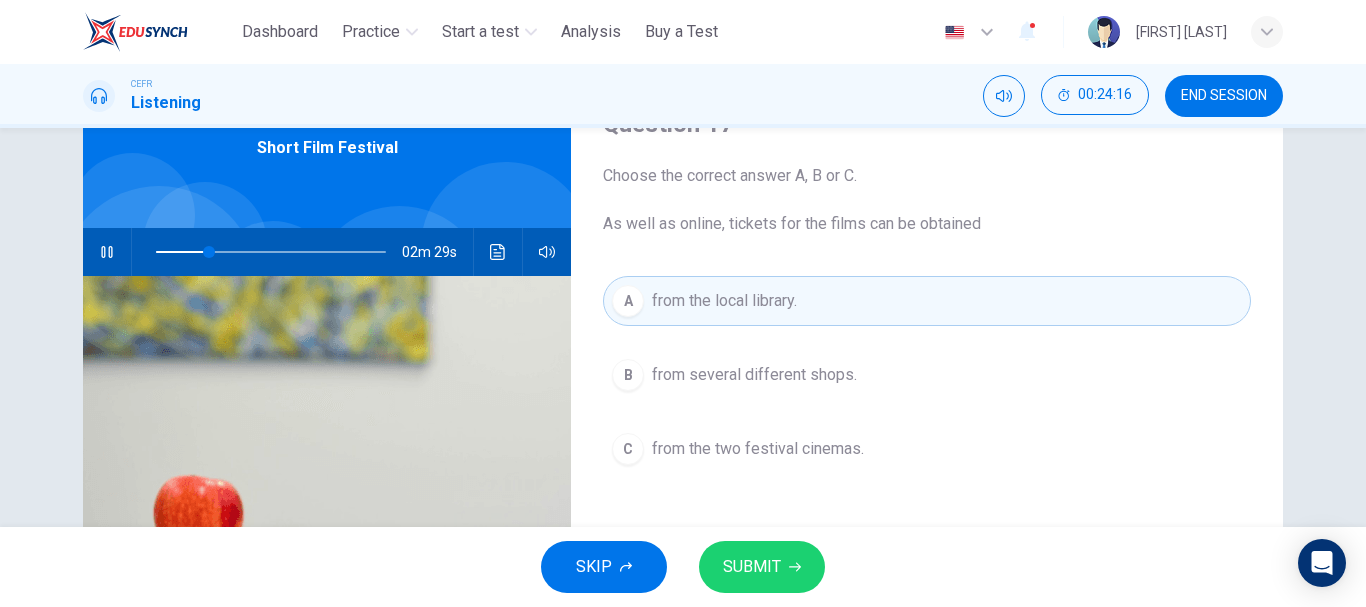 click on "SUBMIT" at bounding box center (752, 567) 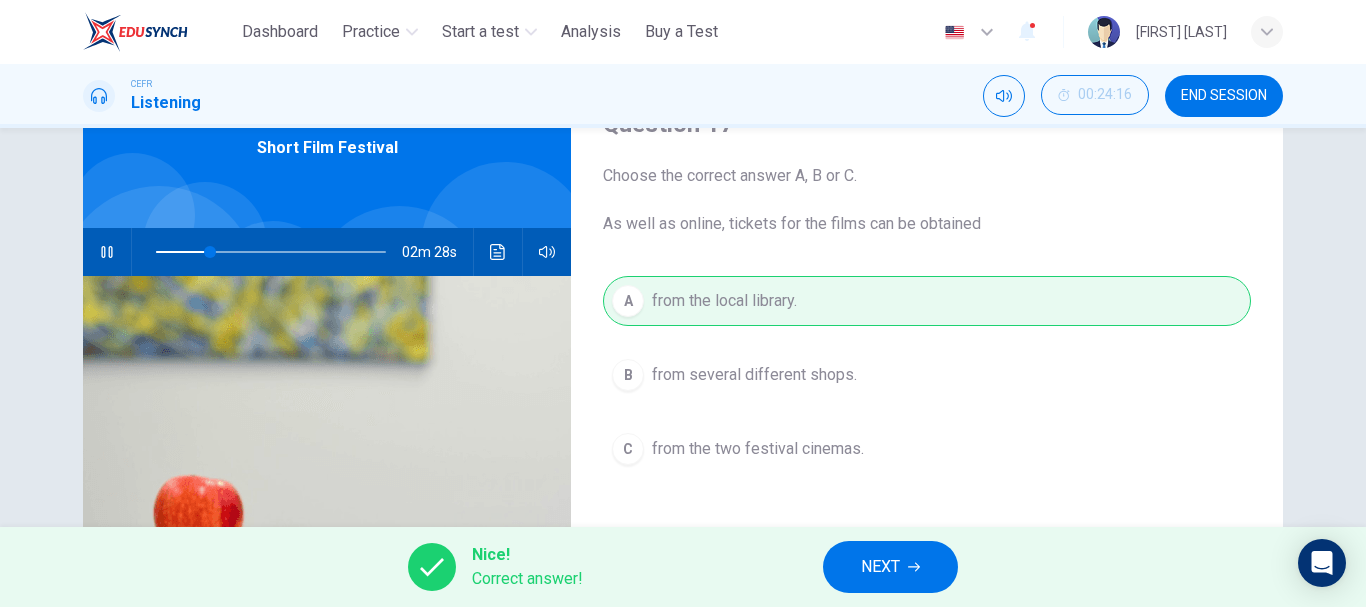 click on "NEXT" at bounding box center [890, 567] 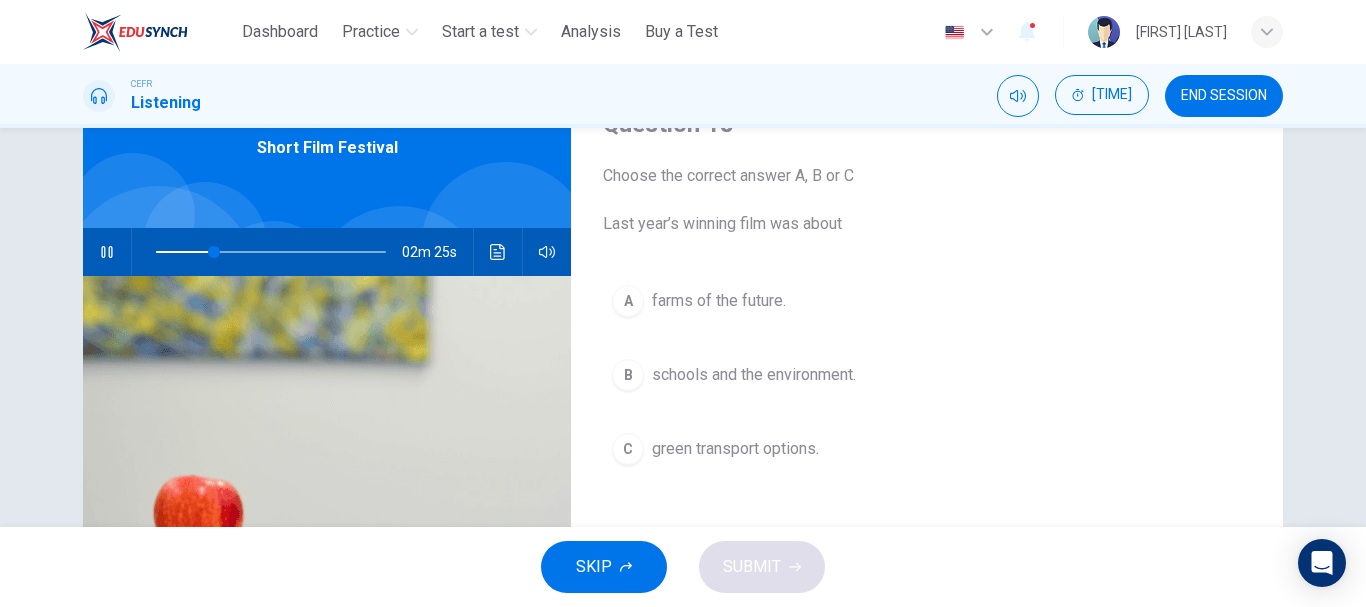 click on "C green transport options." at bounding box center (927, 449) 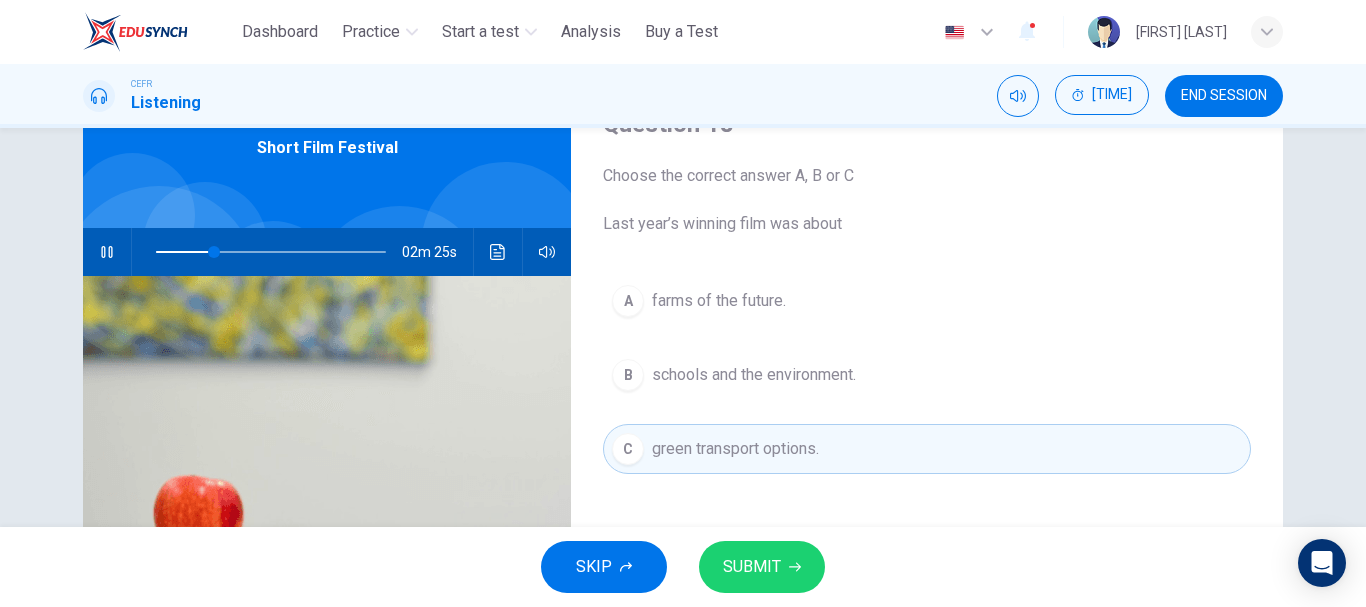 click on "SKIP SUBMIT" at bounding box center [683, 567] 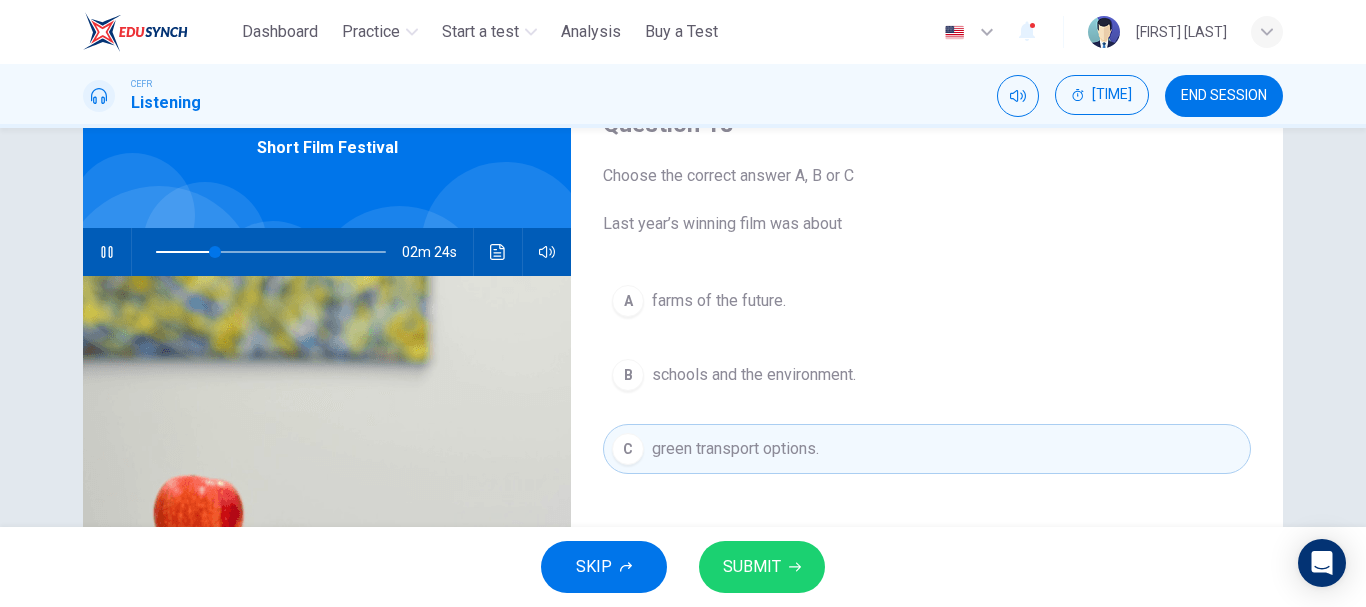 click on "SUBMIT" at bounding box center [762, 567] 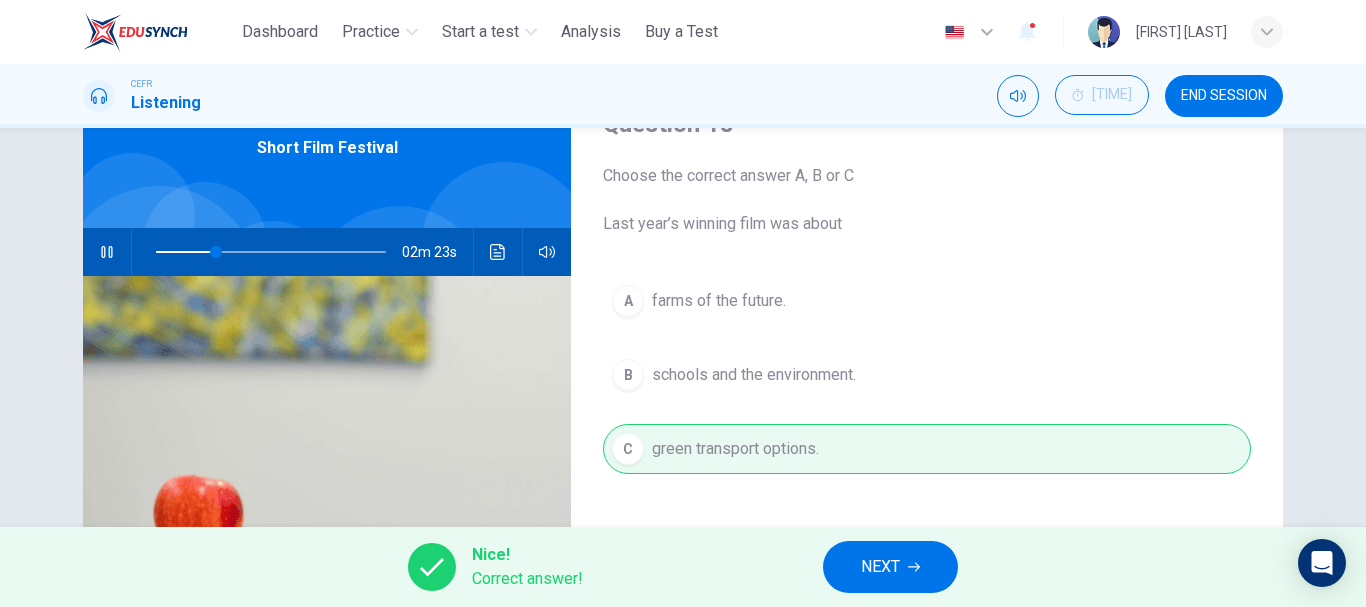 click on "NEXT" at bounding box center [880, 567] 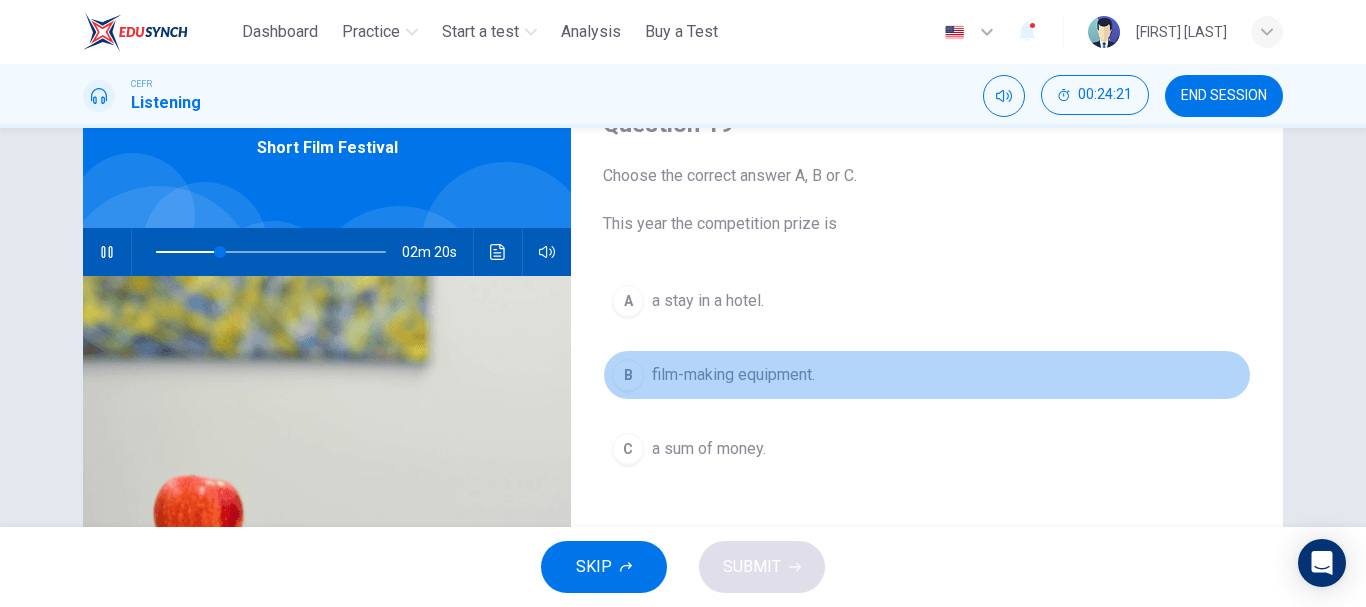 click on "film-making equipment." at bounding box center (733, 375) 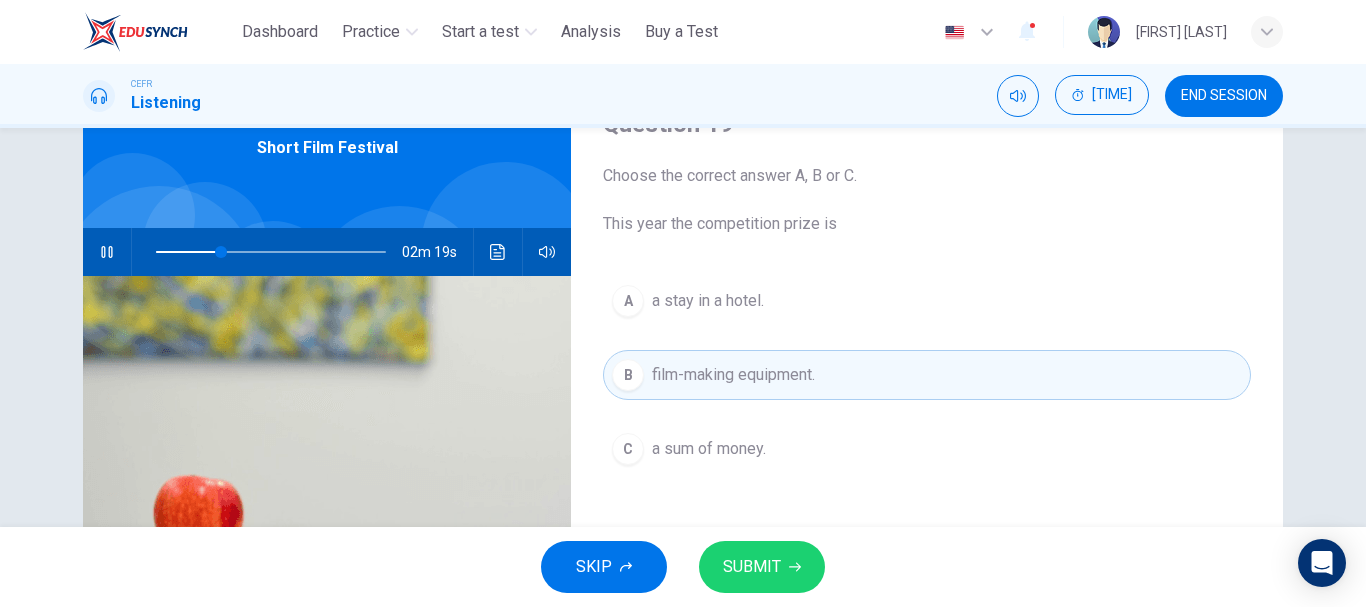 click on "SUBMIT" at bounding box center (752, 567) 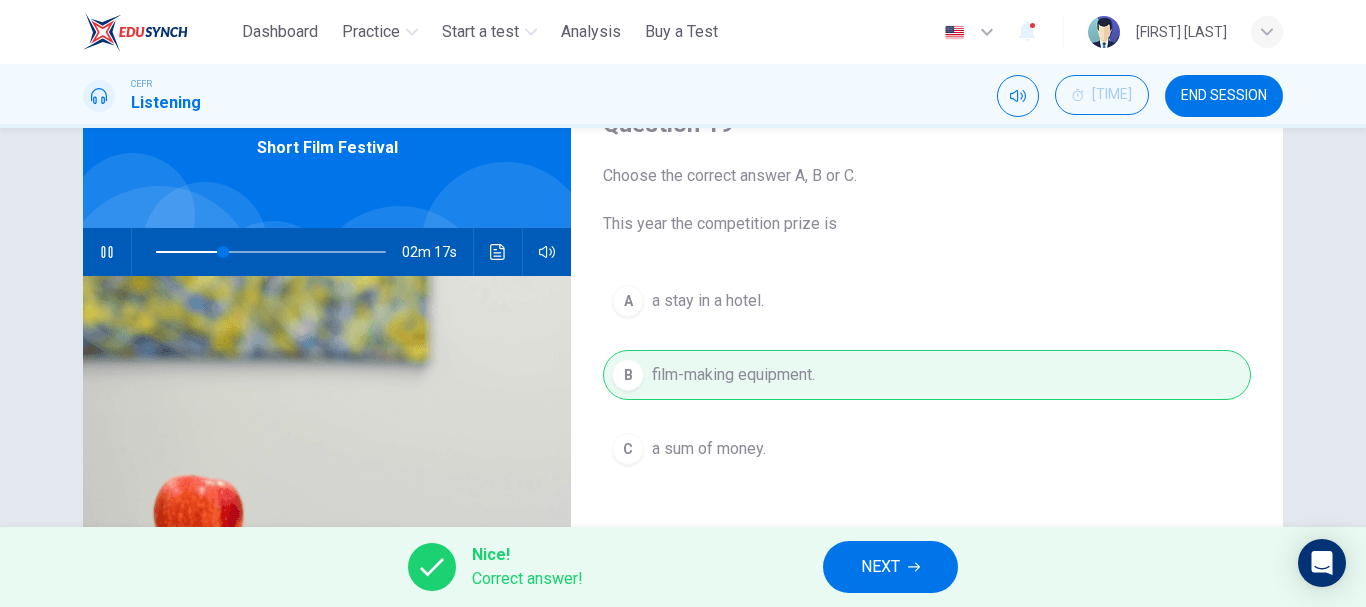 click on "NEXT" at bounding box center (890, 567) 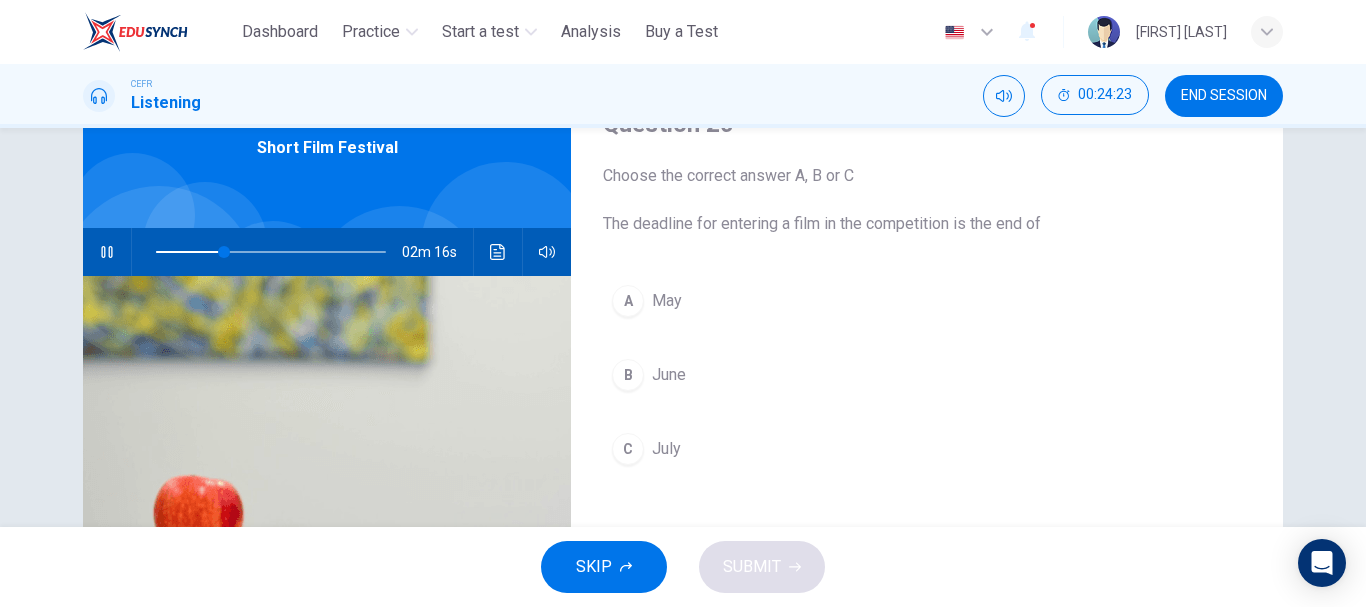 click on "B [MONTH]" at bounding box center (927, 375) 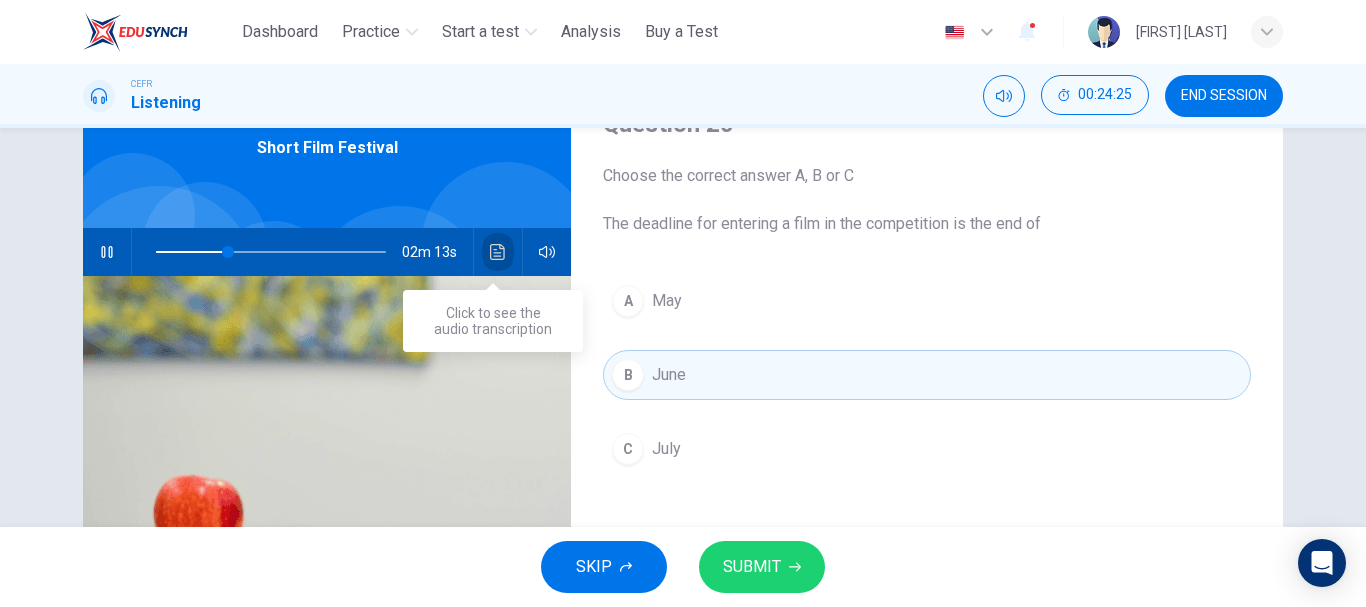 click 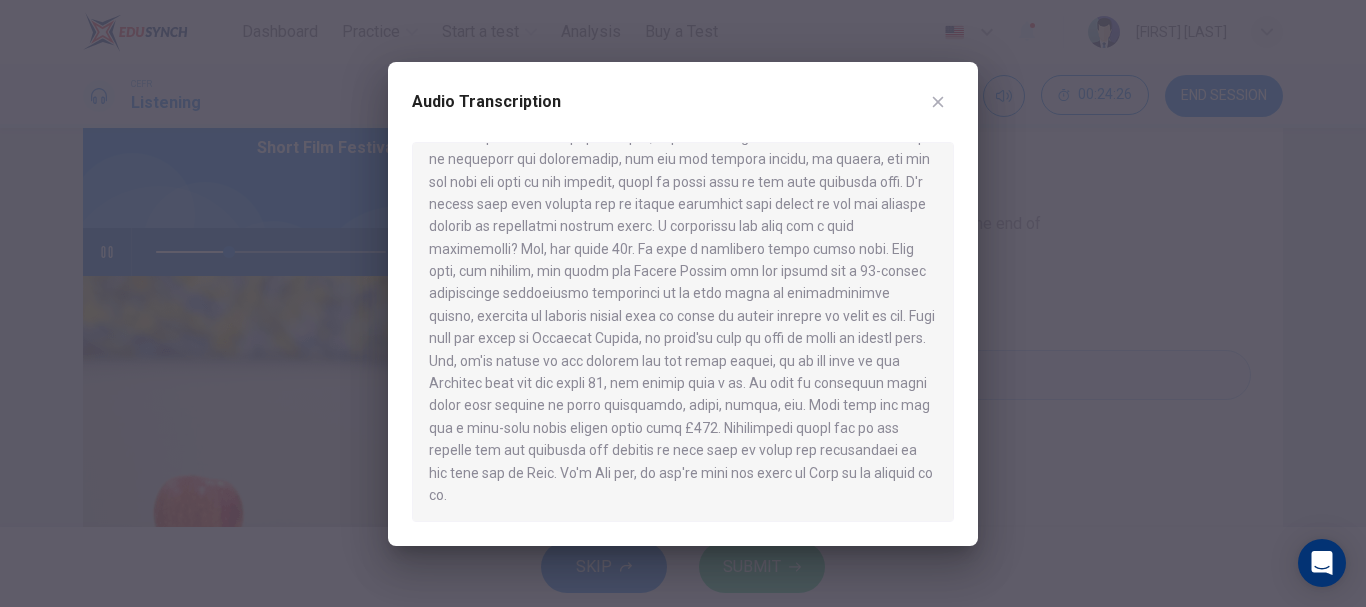 scroll, scrollTop: 392, scrollLeft: 0, axis: vertical 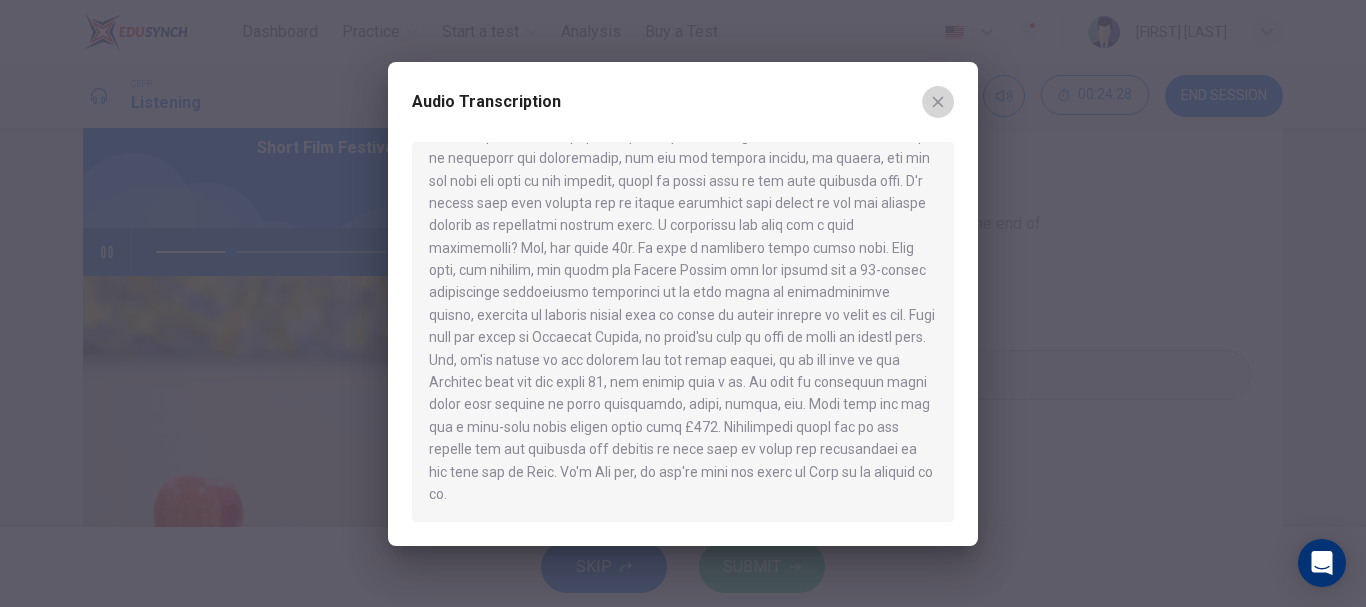 click 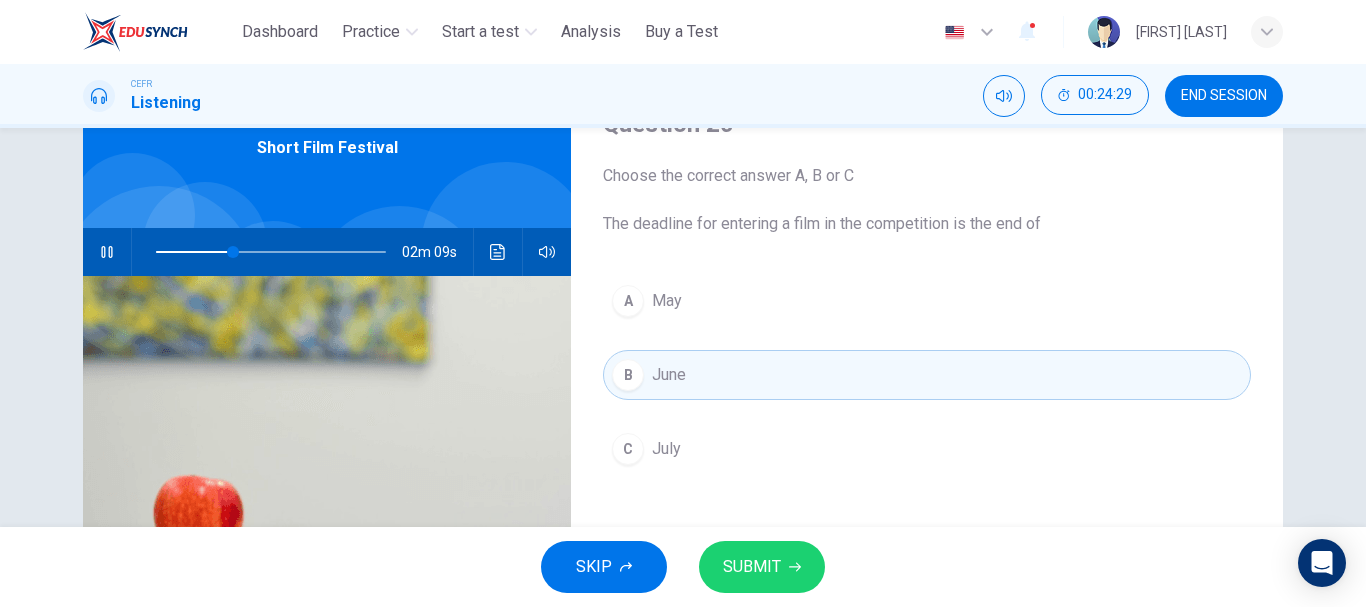 click on "C July" at bounding box center [927, 449] 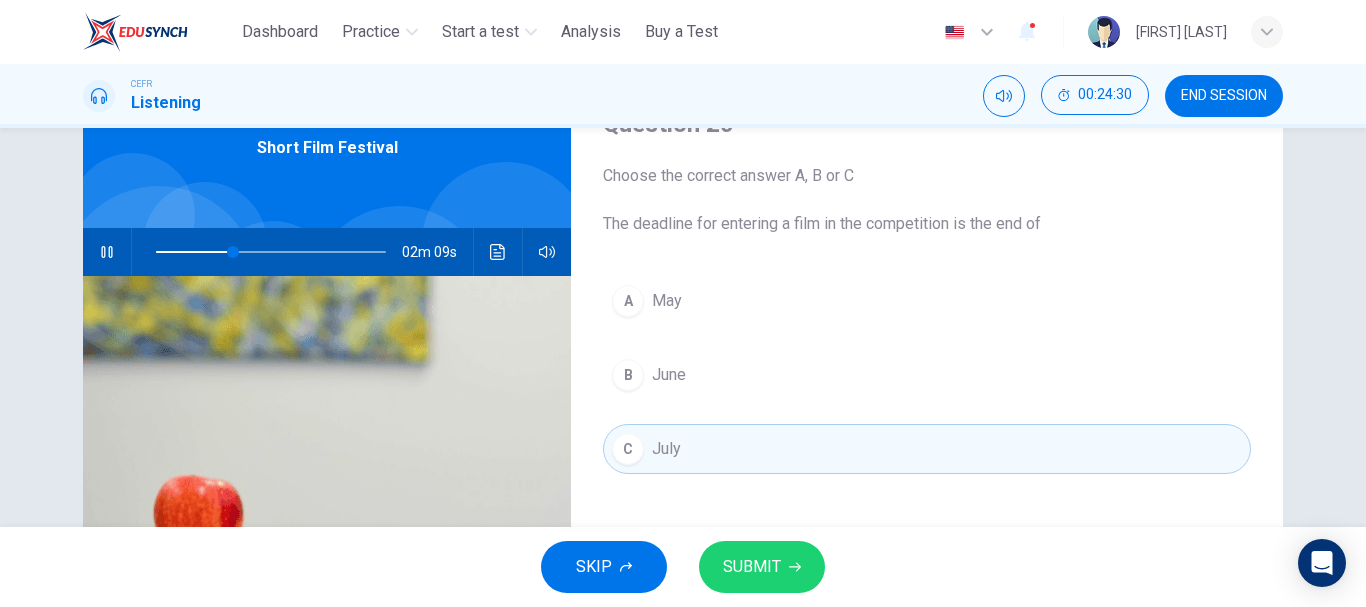 click on "SUBMIT" at bounding box center [752, 567] 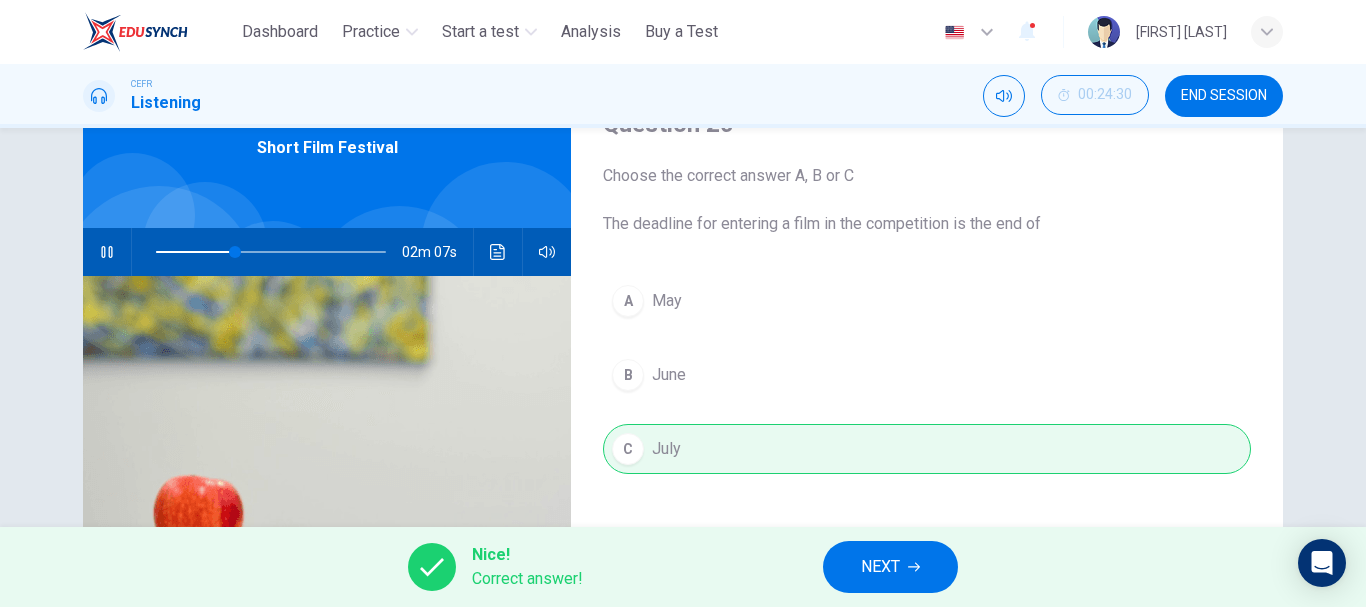 click on "NEXT" at bounding box center (890, 567) 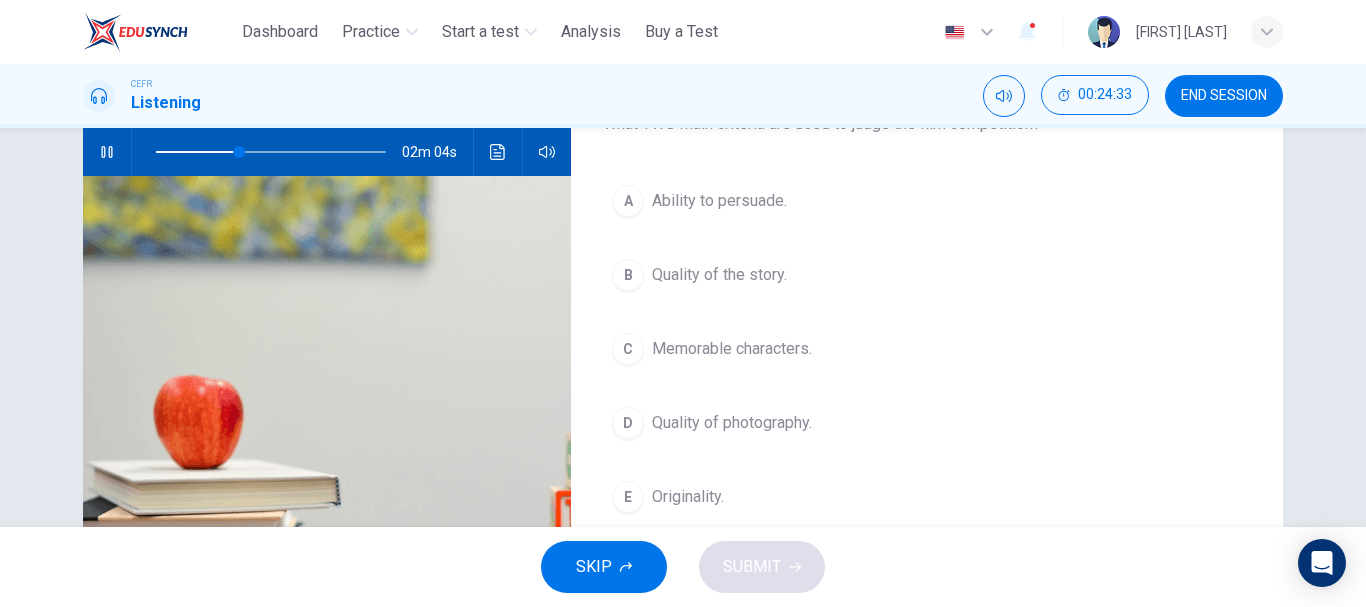 scroll, scrollTop: 100, scrollLeft: 0, axis: vertical 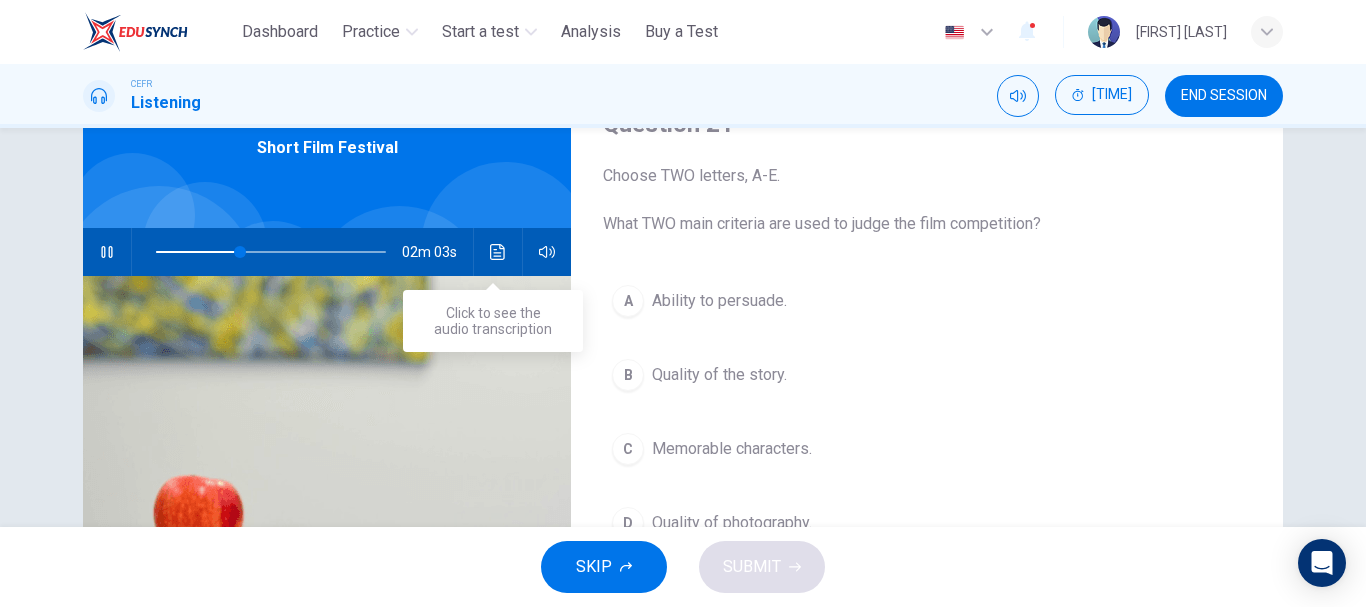 click at bounding box center [498, 252] 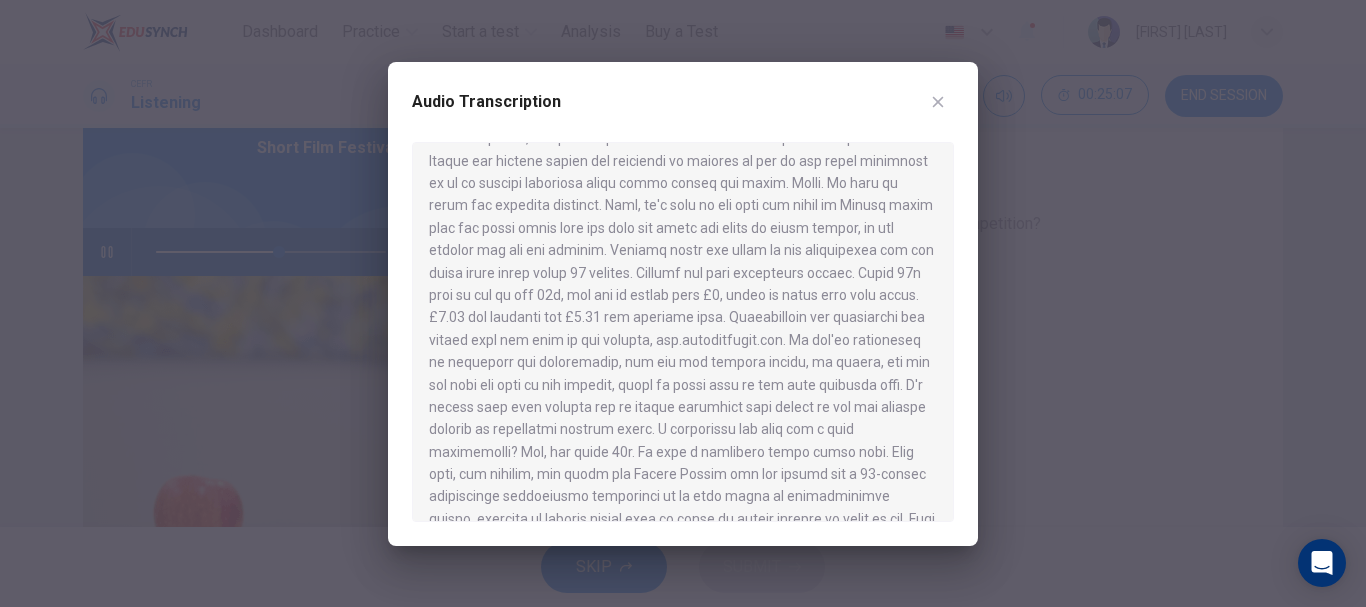 scroll, scrollTop: 92, scrollLeft: 0, axis: vertical 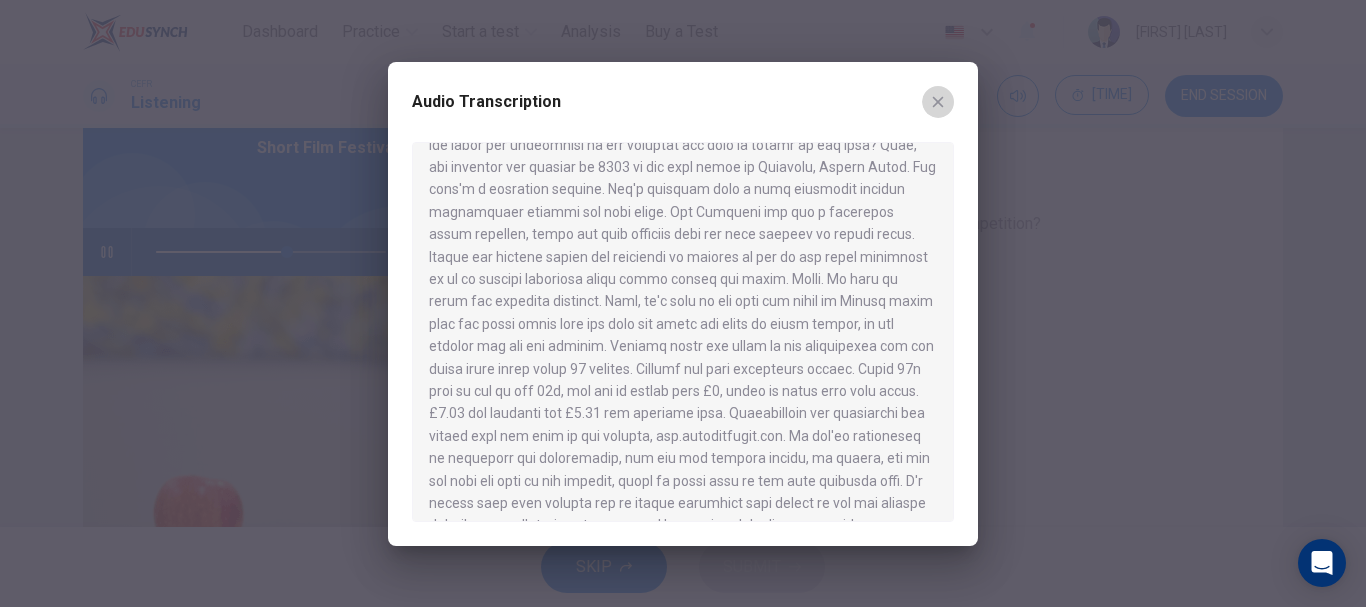click 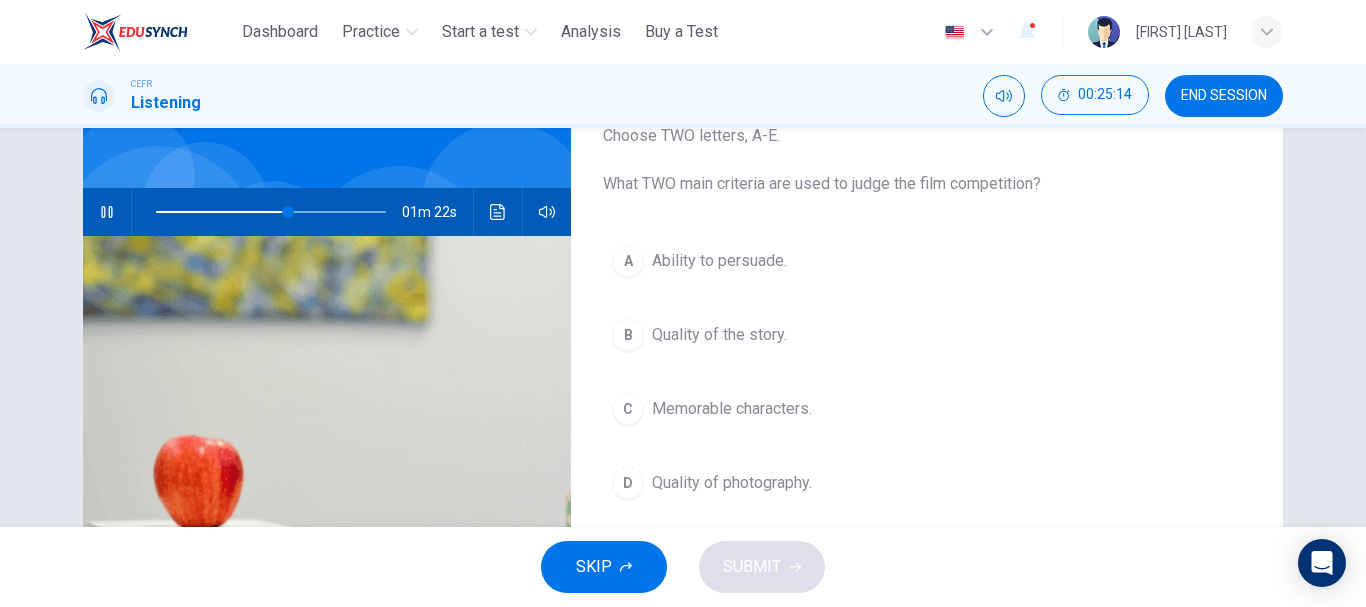 scroll, scrollTop: 200, scrollLeft: 0, axis: vertical 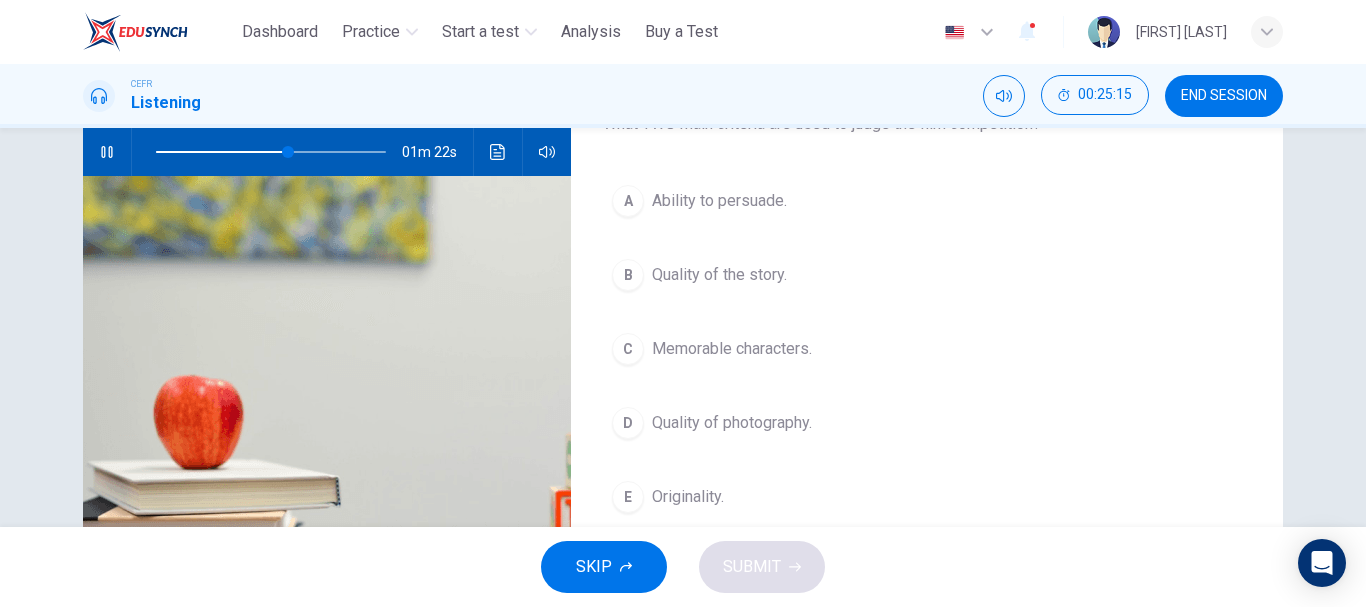 click on "D Quality of photography." at bounding box center [927, 423] 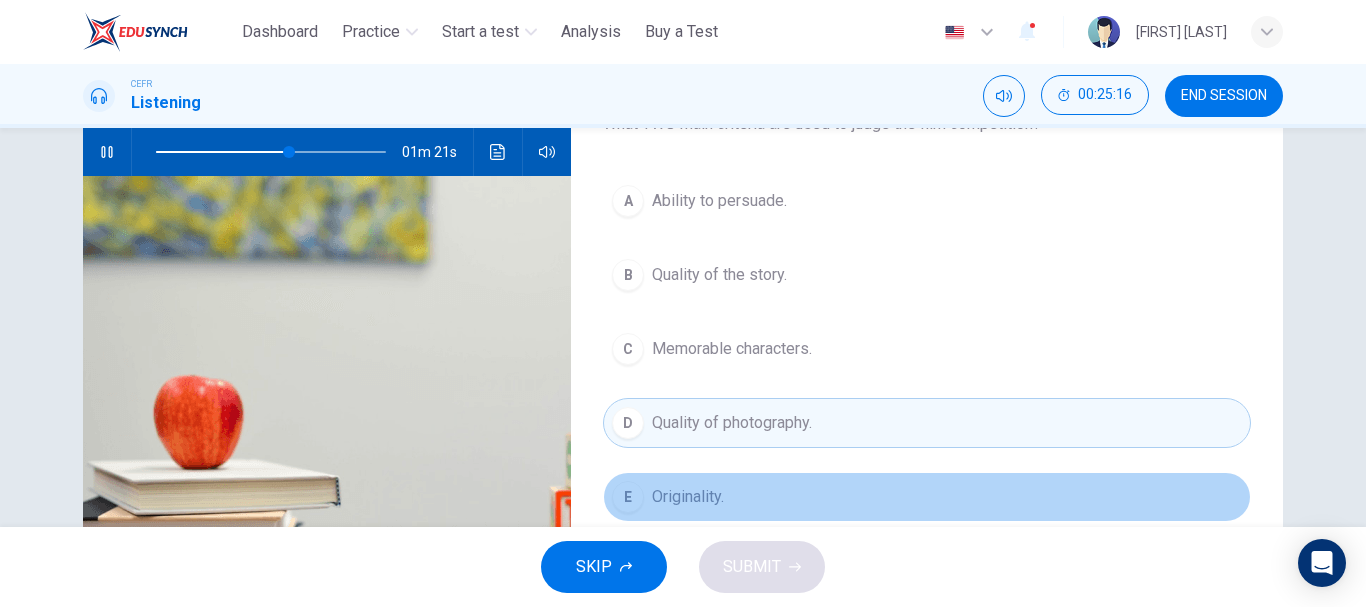 click on "E Originality." at bounding box center [927, 497] 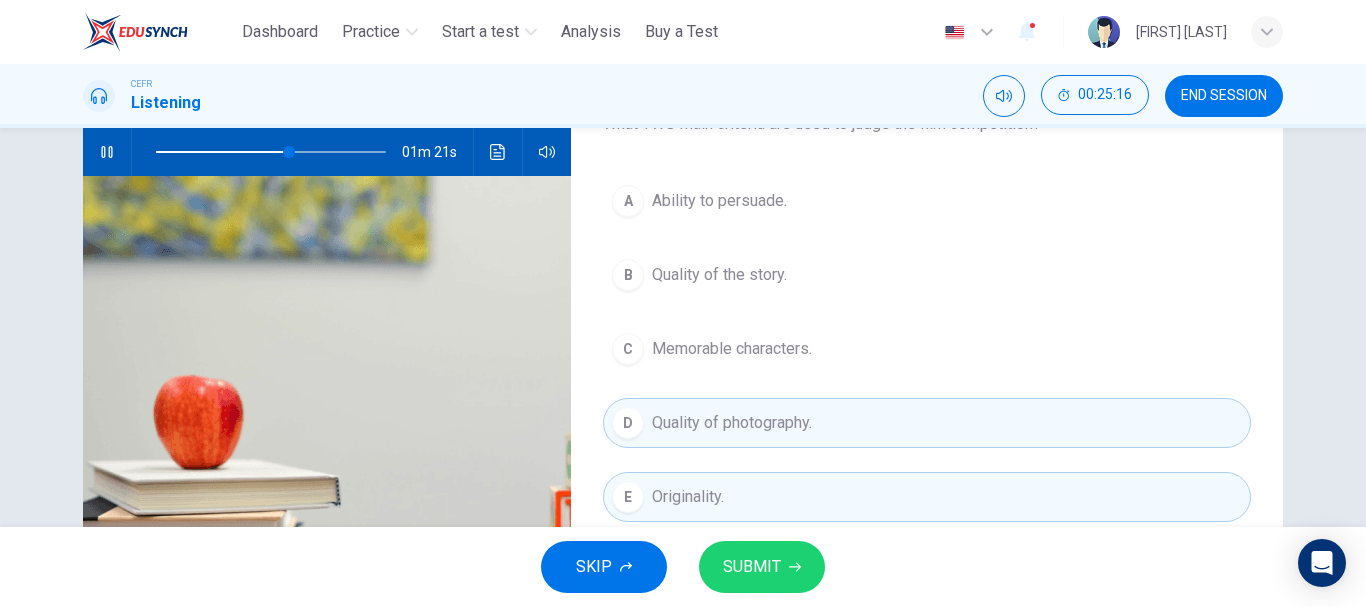 scroll, scrollTop: 300, scrollLeft: 0, axis: vertical 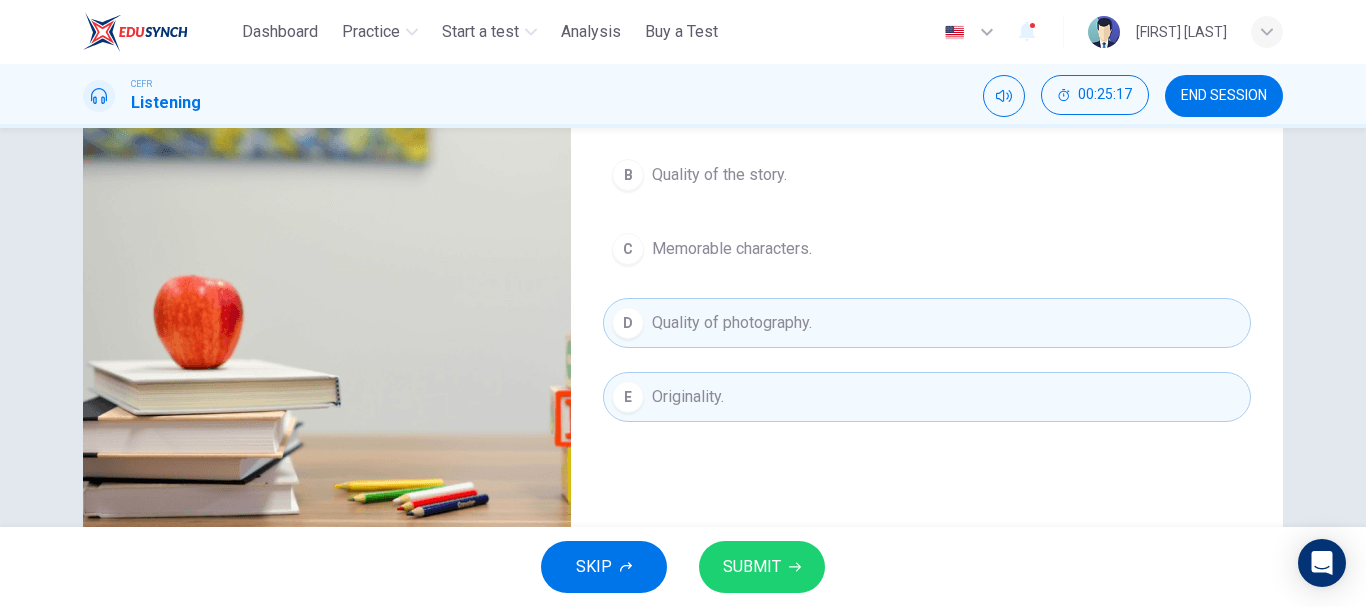 click on "SUBMIT" at bounding box center [762, 567] 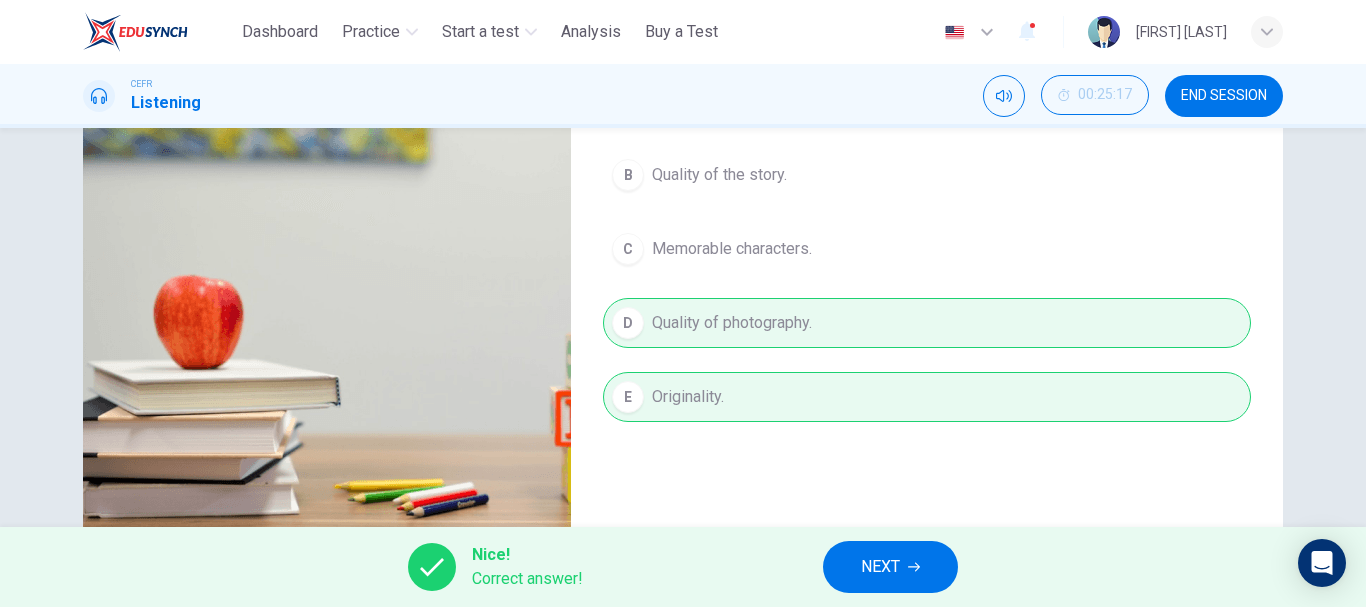 click on "NEXT" at bounding box center (880, 567) 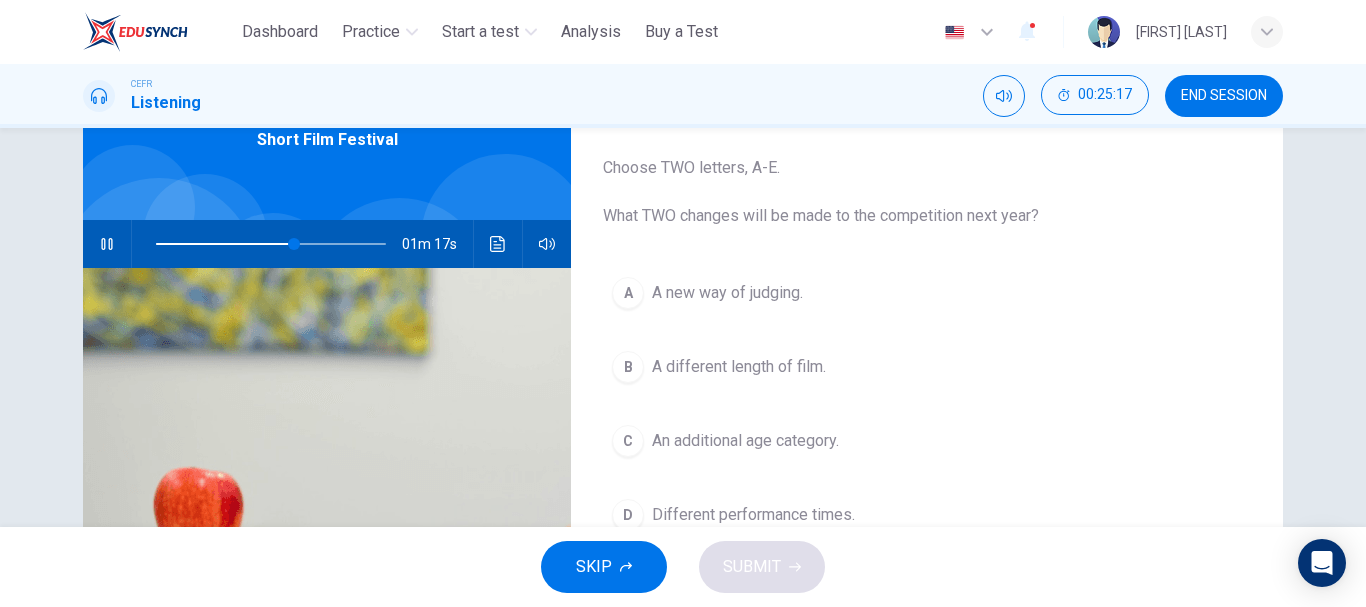 scroll, scrollTop: 100, scrollLeft: 0, axis: vertical 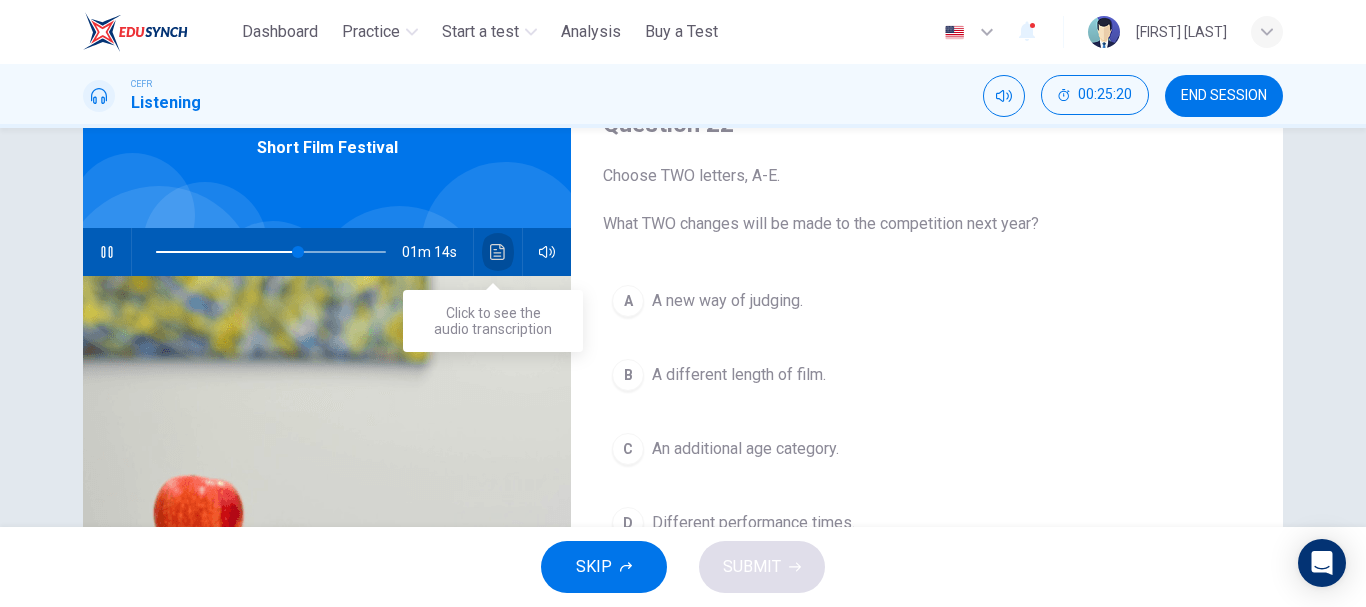 click at bounding box center (498, 252) 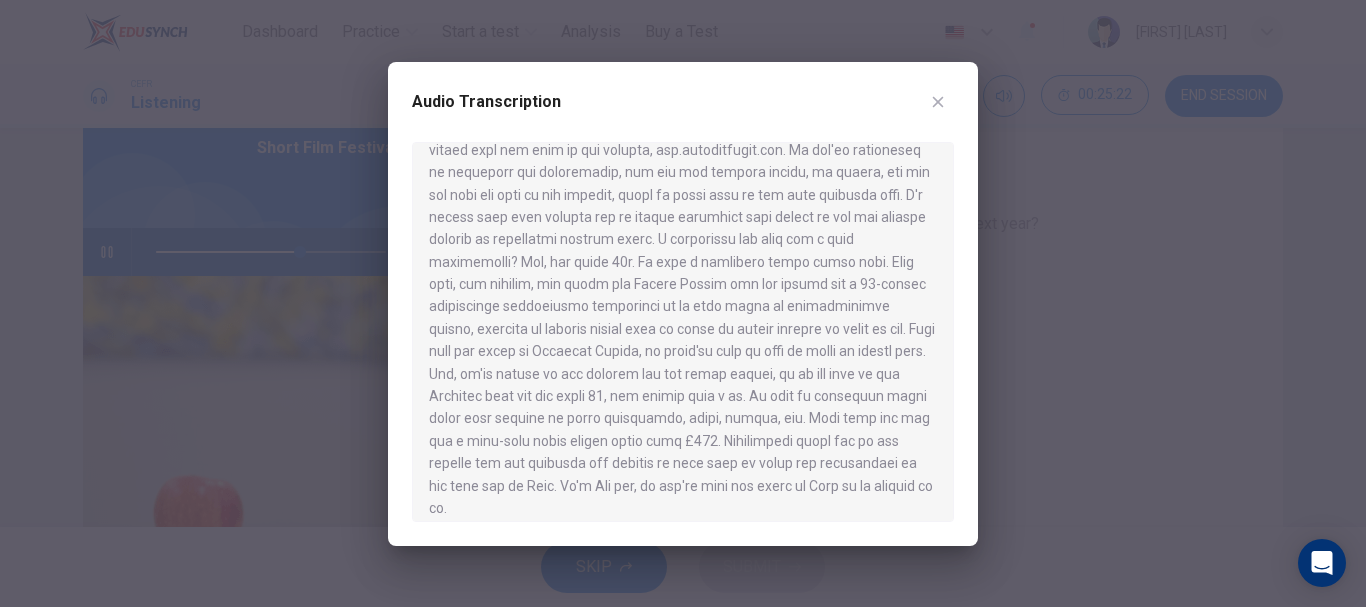 scroll, scrollTop: 392, scrollLeft: 0, axis: vertical 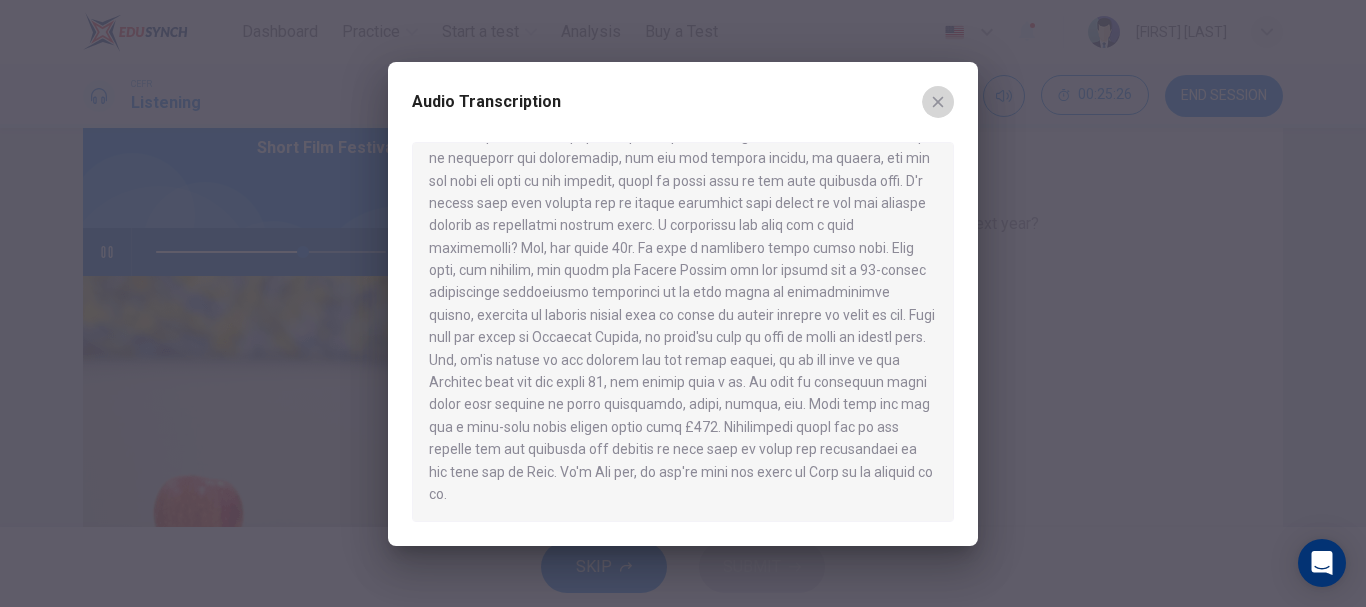 click at bounding box center (938, 102) 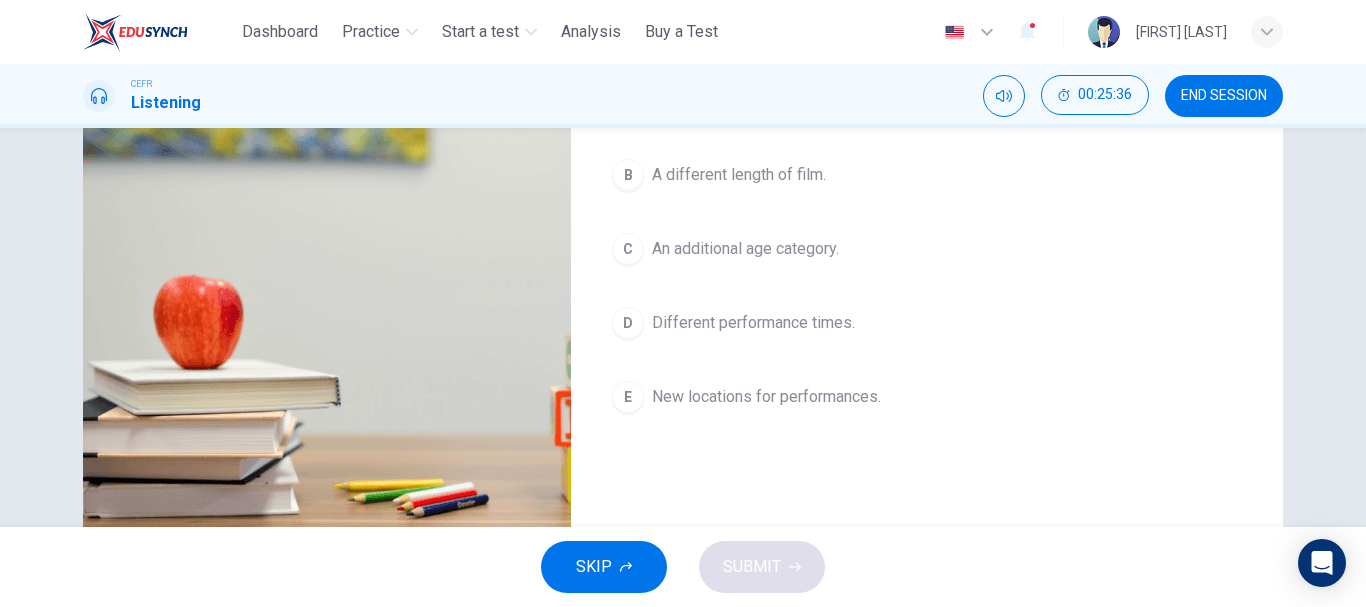 scroll, scrollTop: 200, scrollLeft: 0, axis: vertical 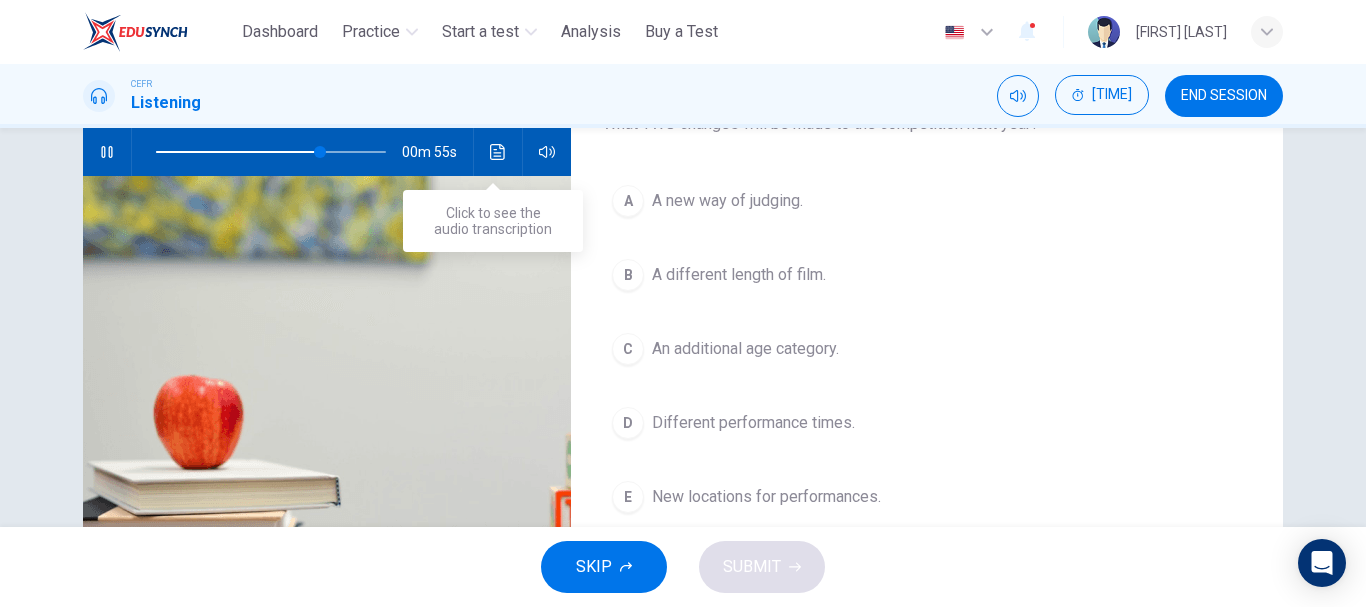 click at bounding box center [498, 152] 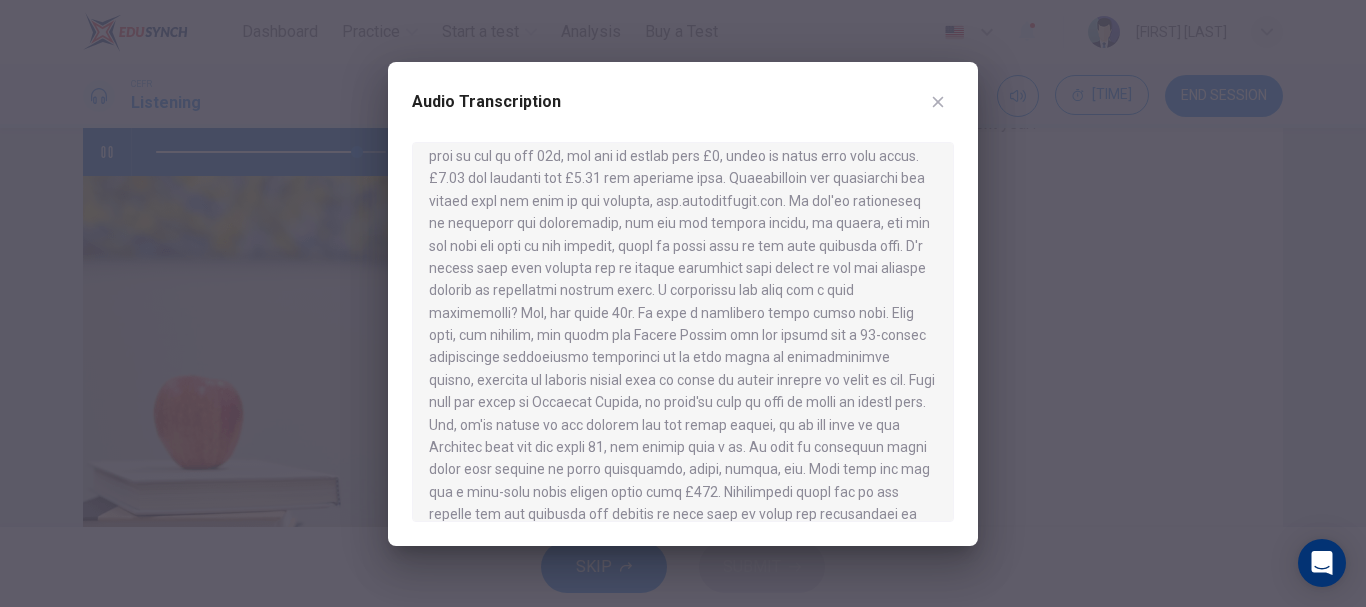 scroll, scrollTop: 292, scrollLeft: 0, axis: vertical 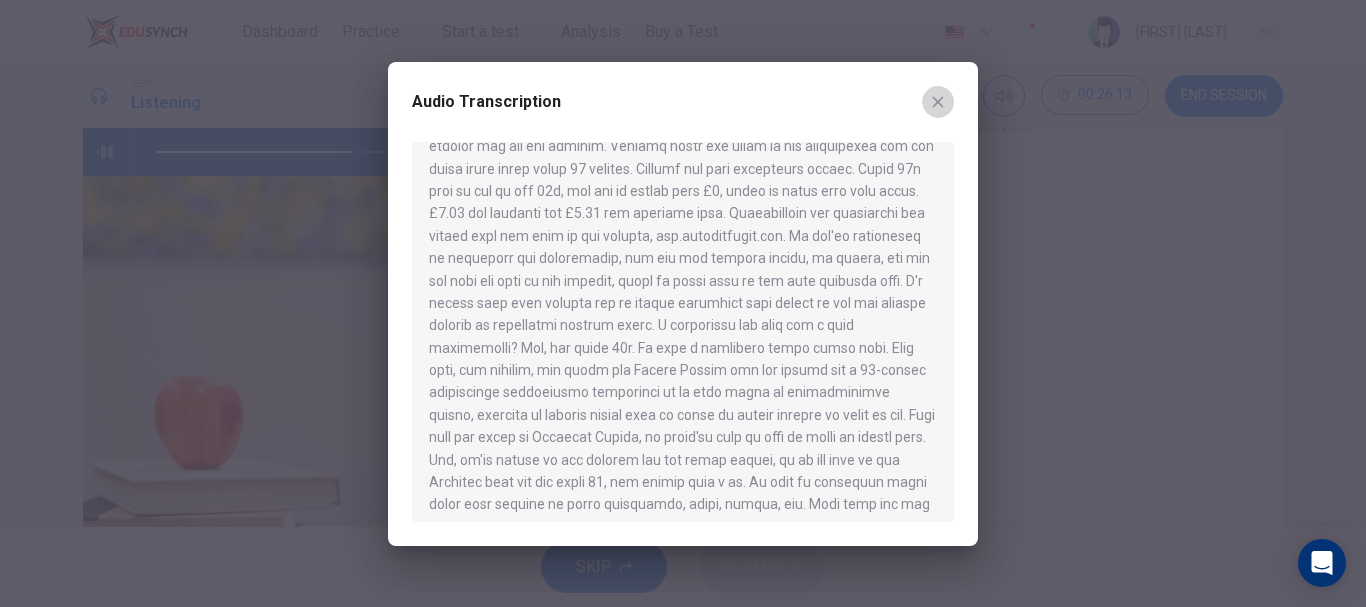 click 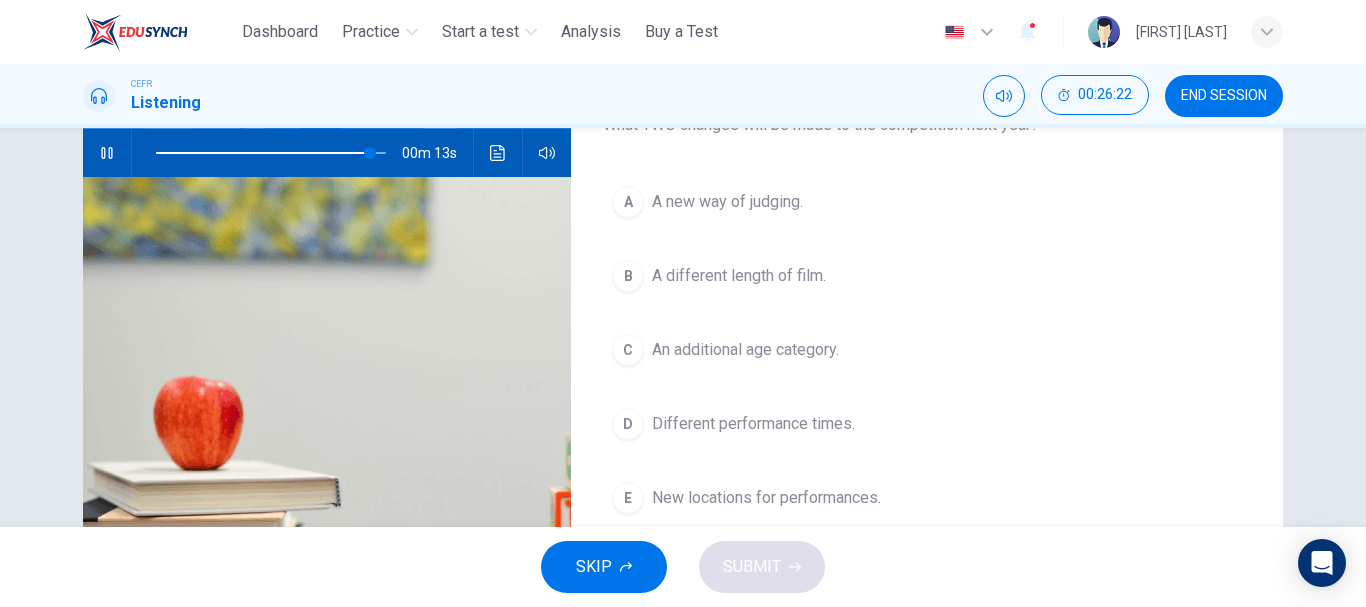 scroll, scrollTop: 200, scrollLeft: 0, axis: vertical 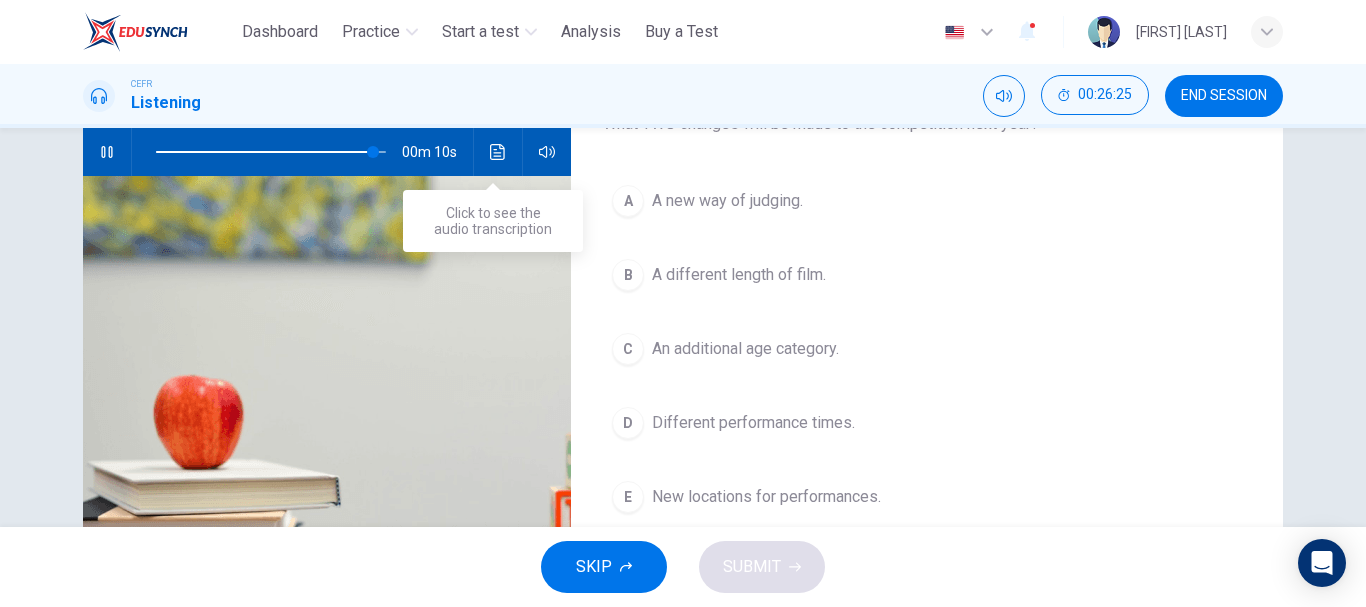 click 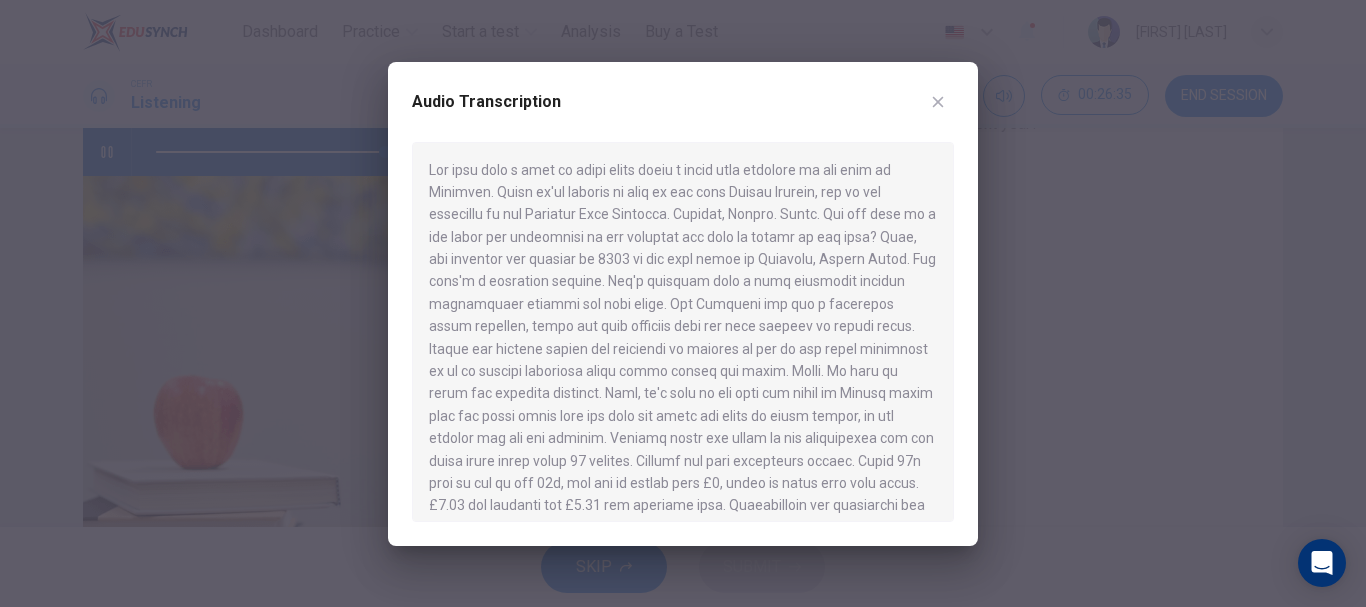type on "*" 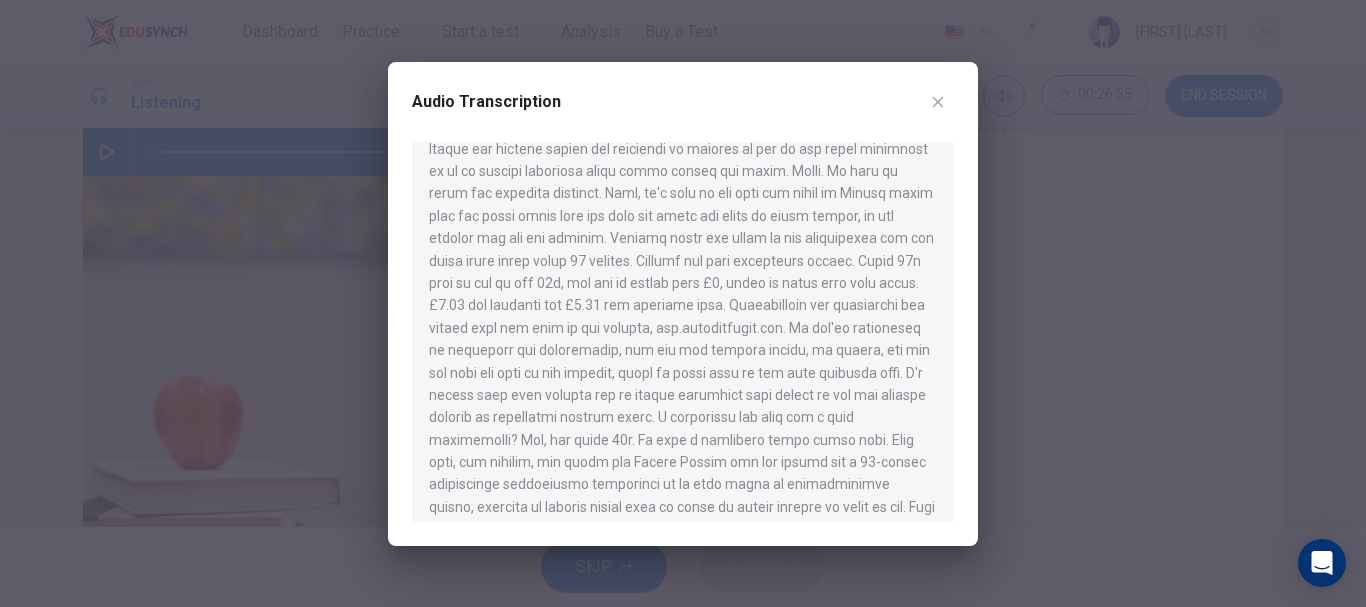 scroll, scrollTop: 300, scrollLeft: 0, axis: vertical 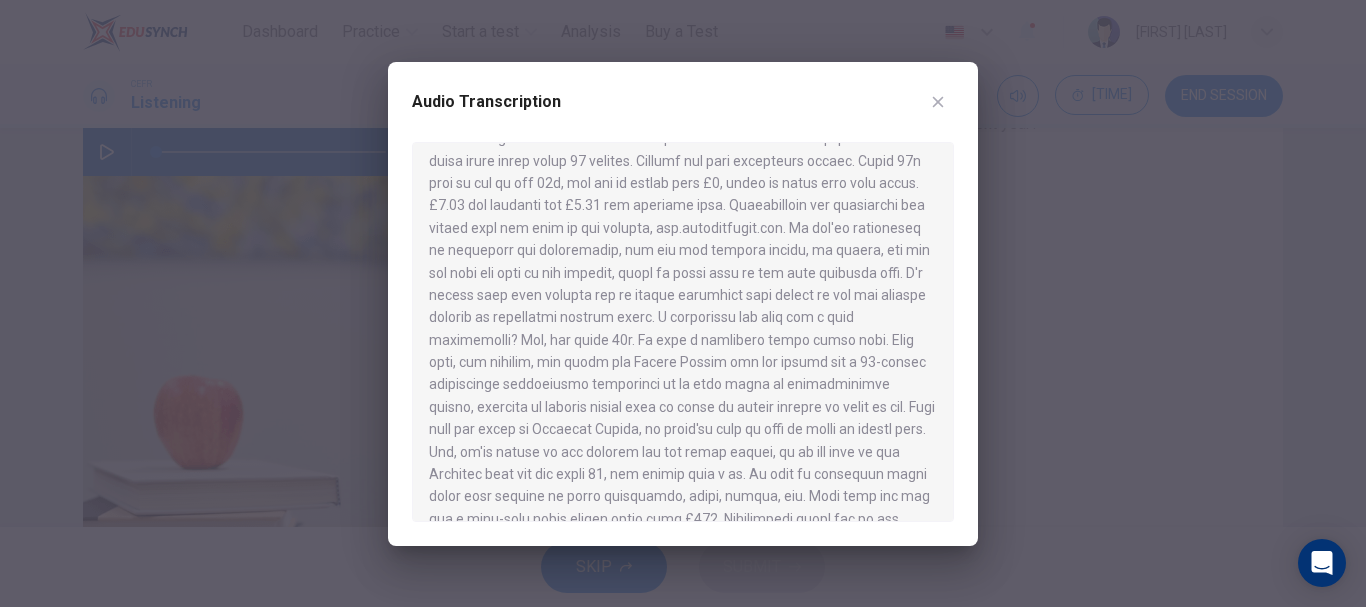 click on "Audio Transcription" at bounding box center (683, 304) 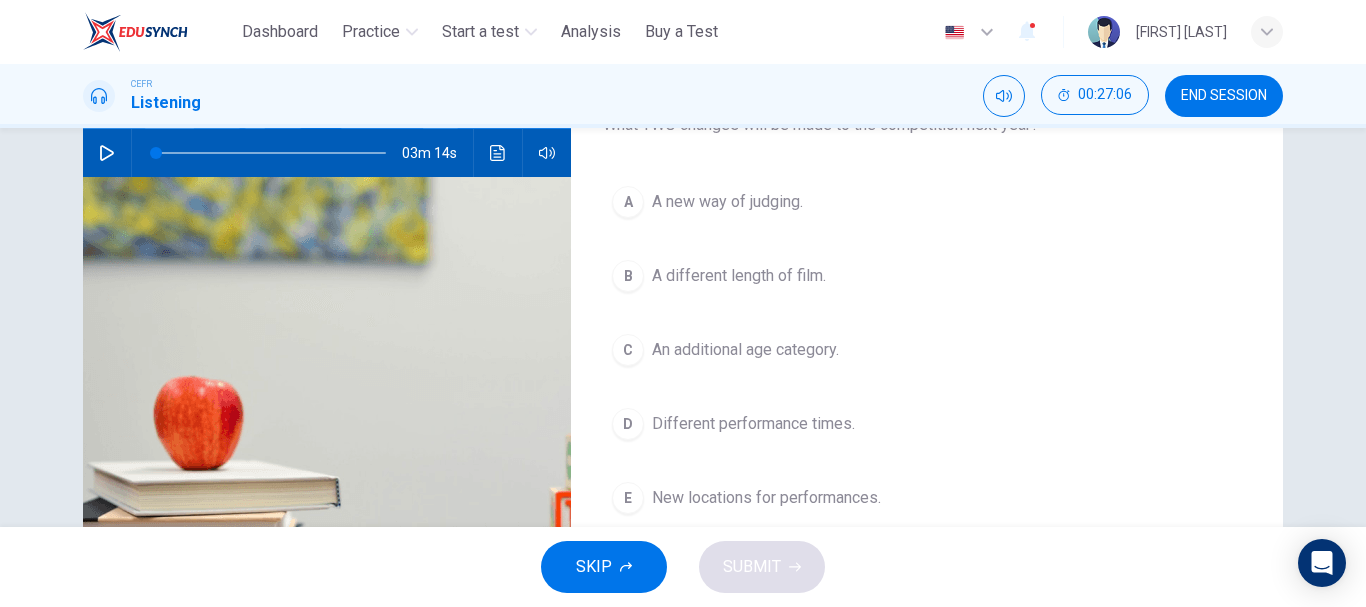 scroll, scrollTop: 200, scrollLeft: 0, axis: vertical 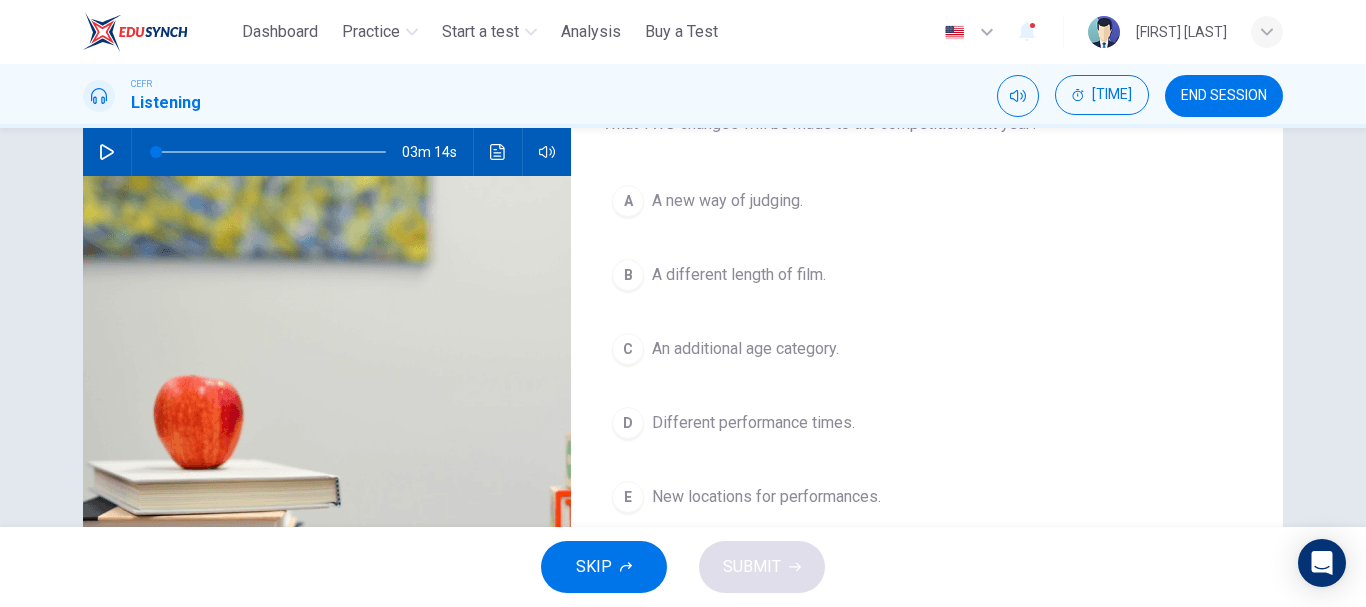 click on "An additional age category." at bounding box center [745, 349] 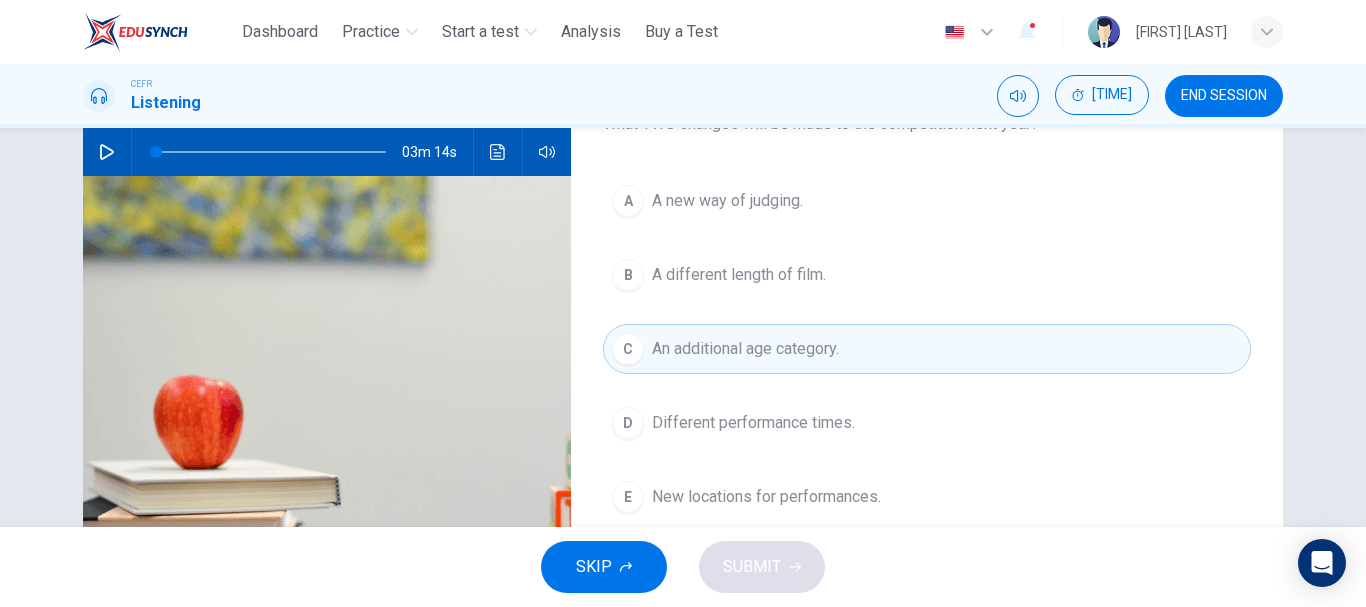 click on "B A different length of film." at bounding box center [927, 275] 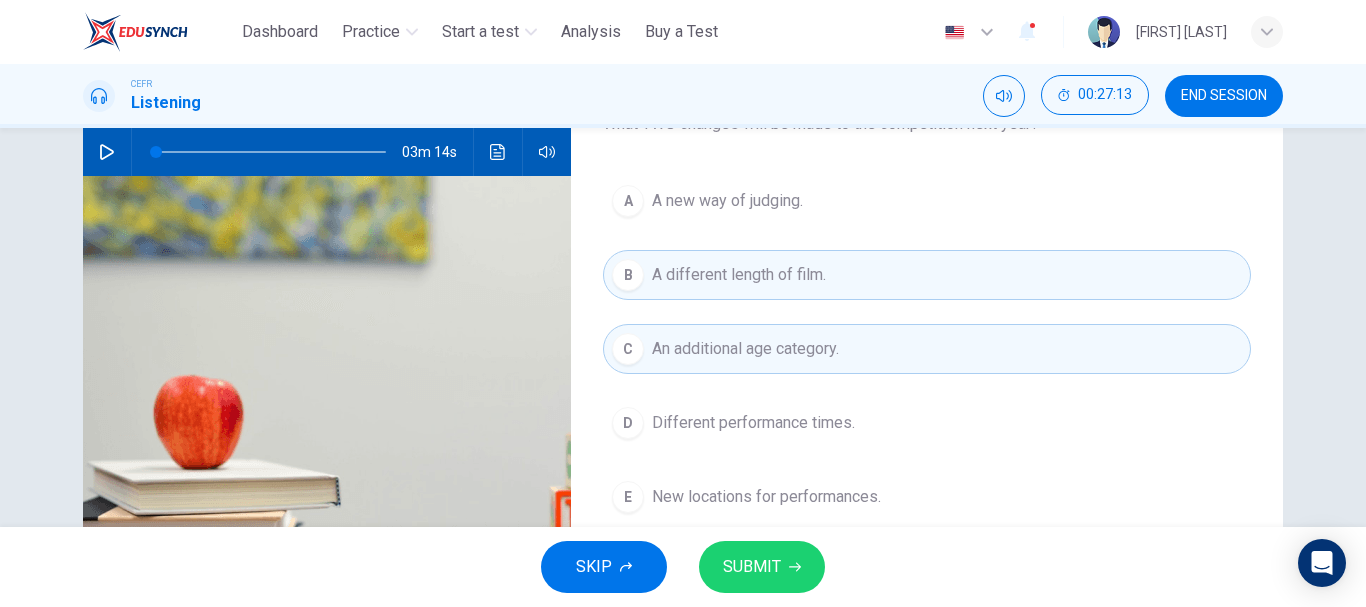 click on "SUBMIT" at bounding box center (762, 567) 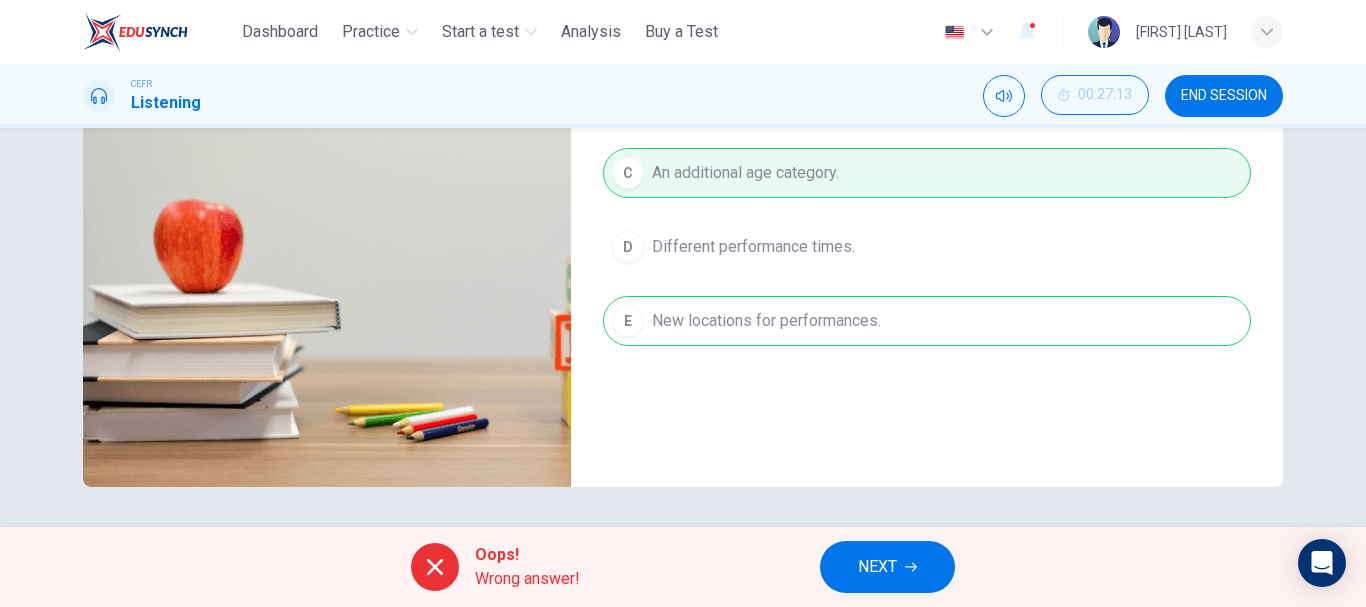 scroll, scrollTop: 276, scrollLeft: 0, axis: vertical 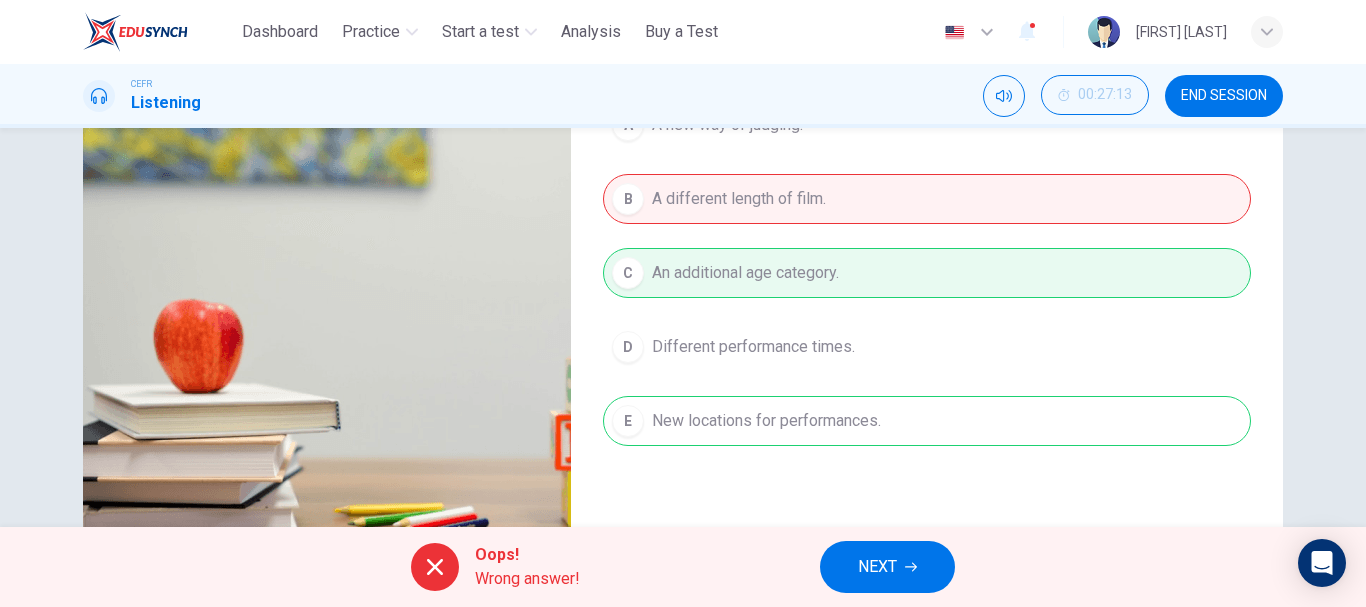 click on "NEXT" at bounding box center [877, 567] 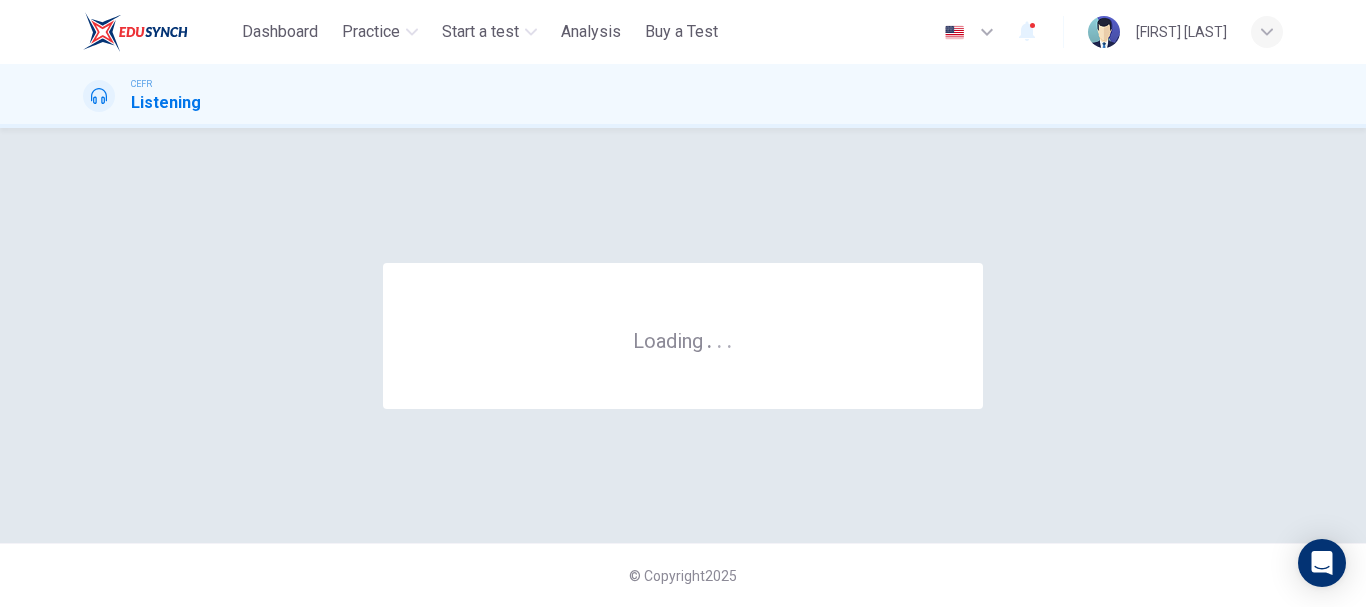 scroll, scrollTop: 0, scrollLeft: 0, axis: both 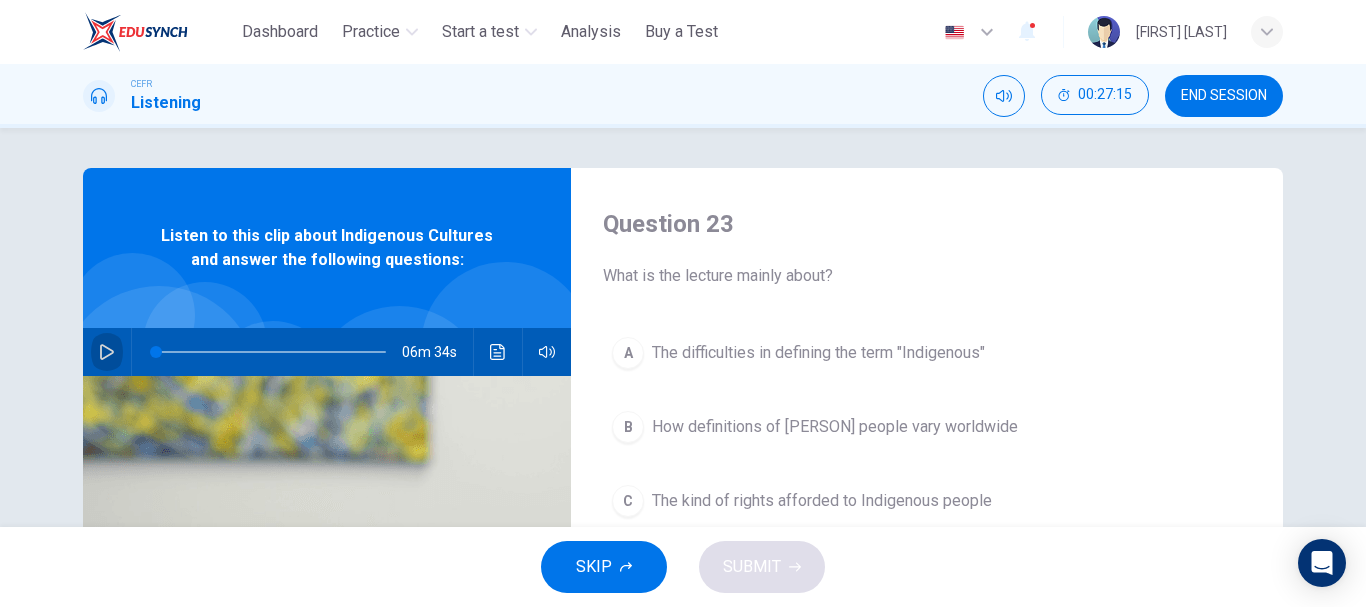 click at bounding box center [107, 352] 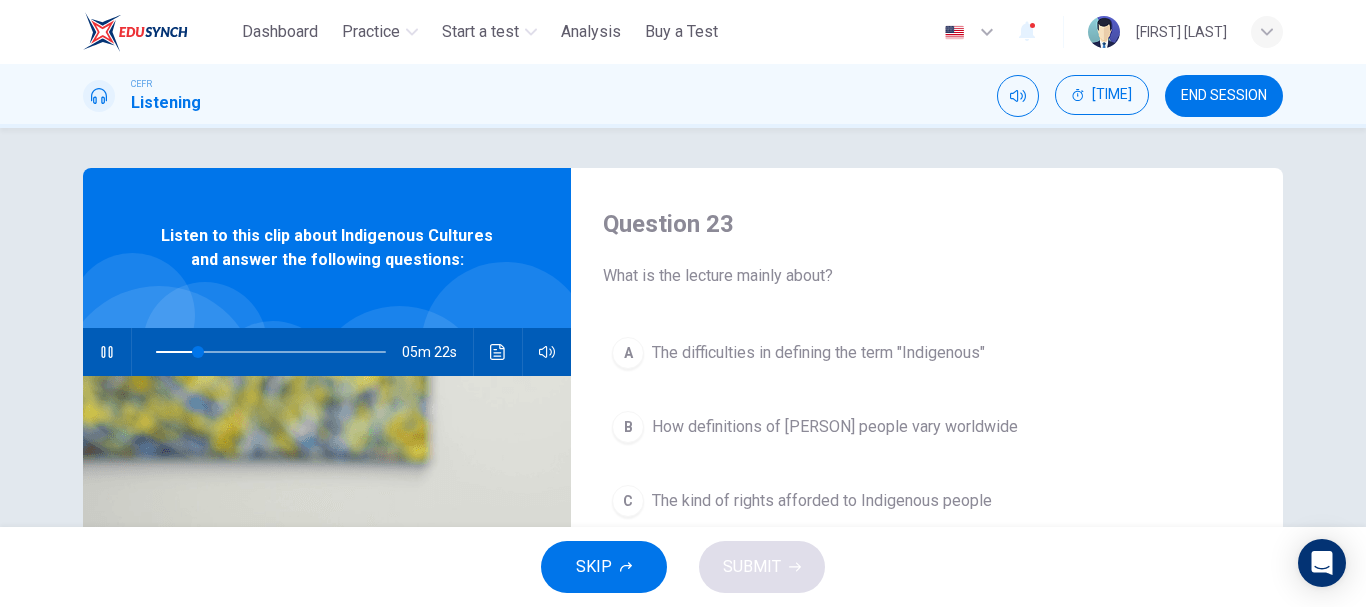scroll, scrollTop: 100, scrollLeft: 0, axis: vertical 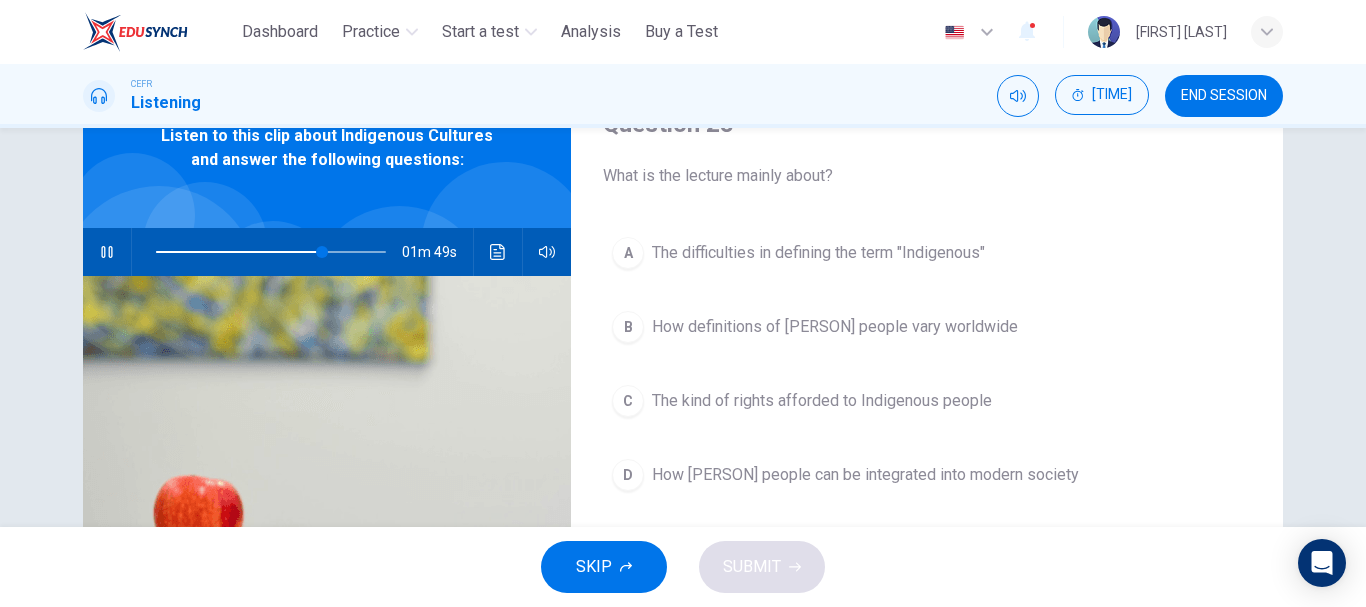 click on "The difficulties in defining the term "Indigenous"" at bounding box center [818, 253] 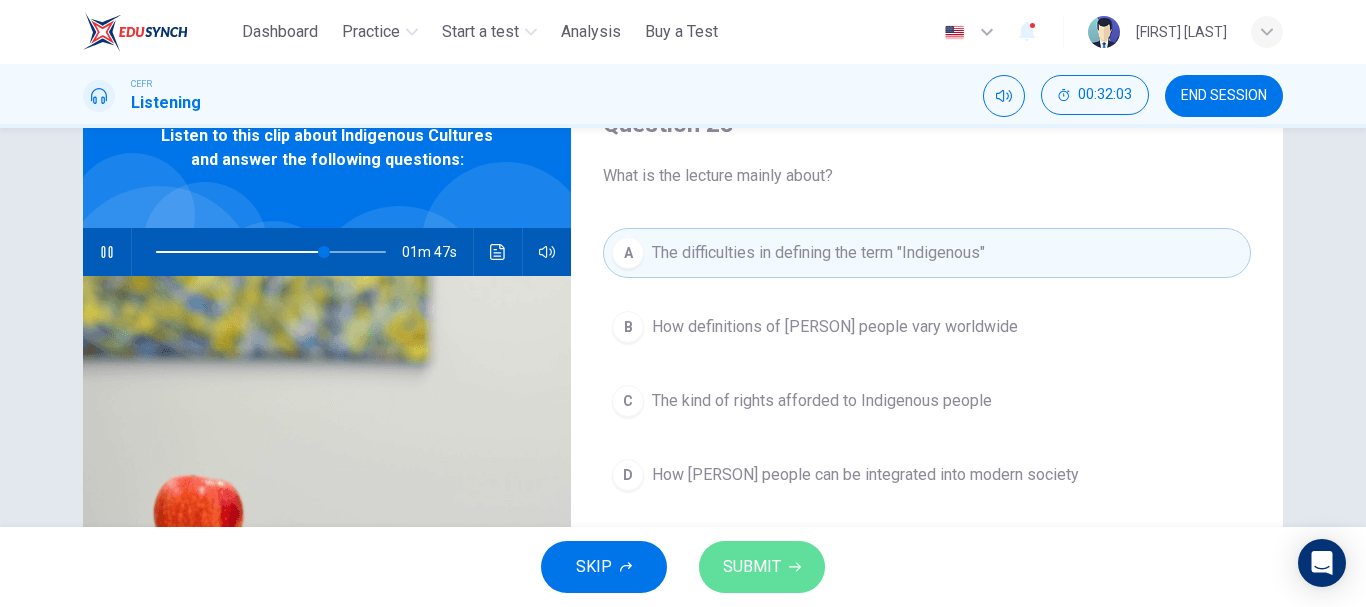 click on "SUBMIT" at bounding box center (762, 567) 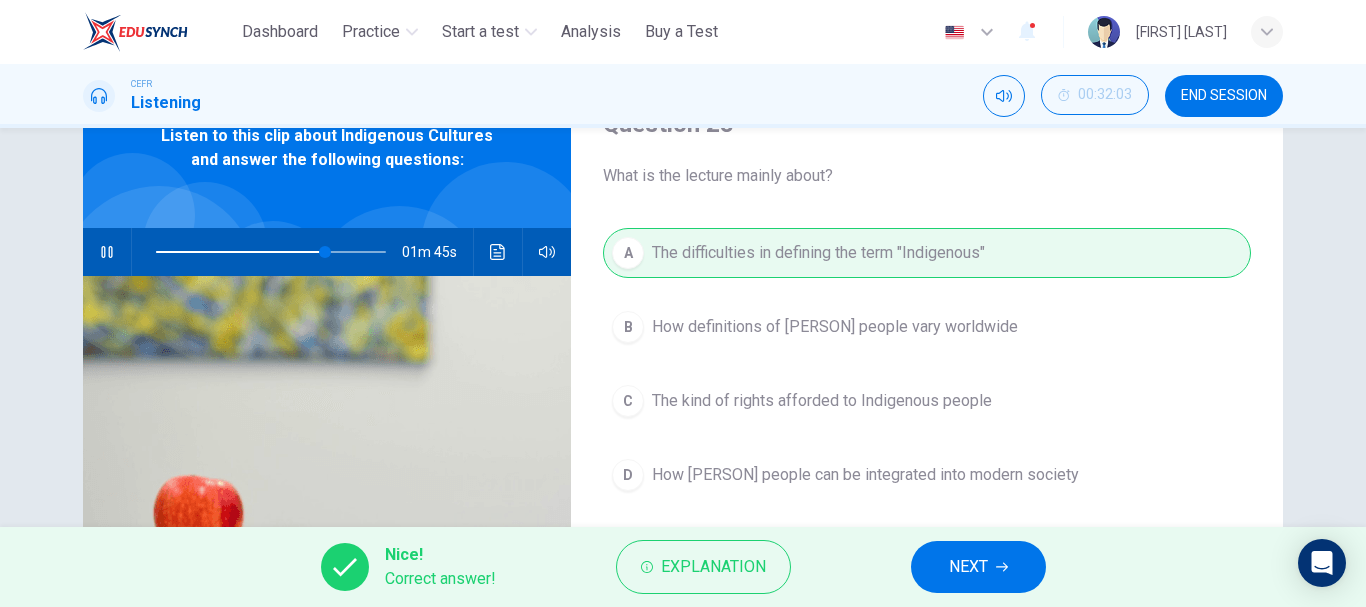 click on "NEXT" at bounding box center (978, 567) 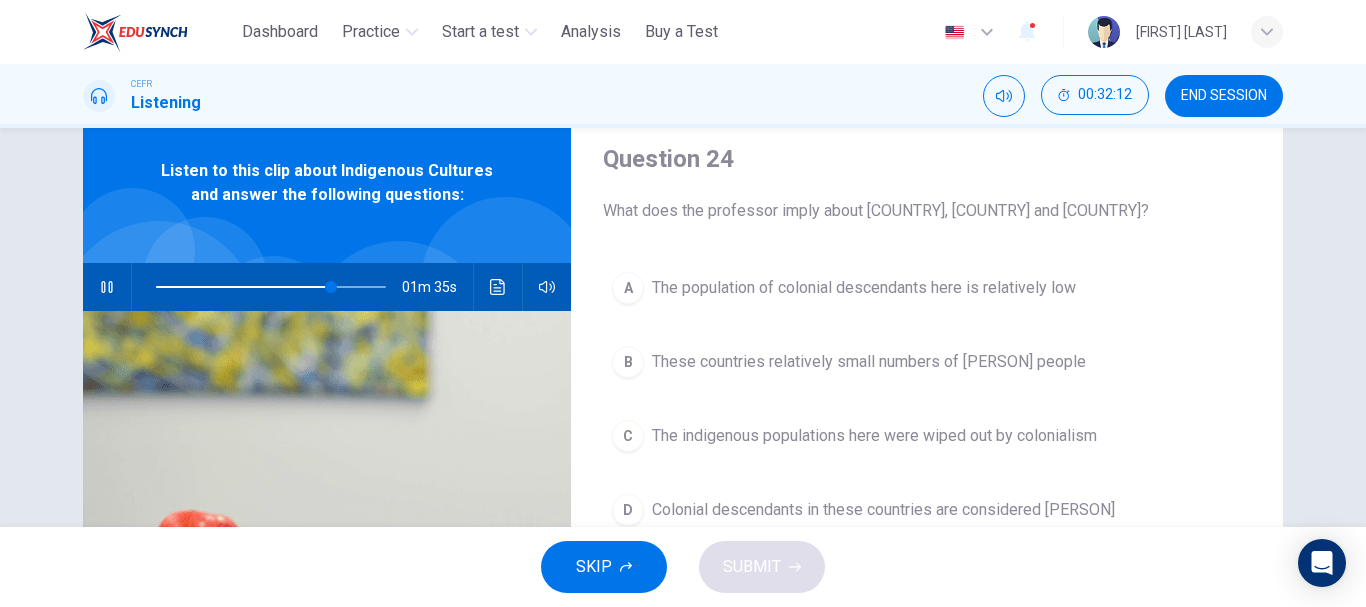 scroll, scrollTop: 100, scrollLeft: 0, axis: vertical 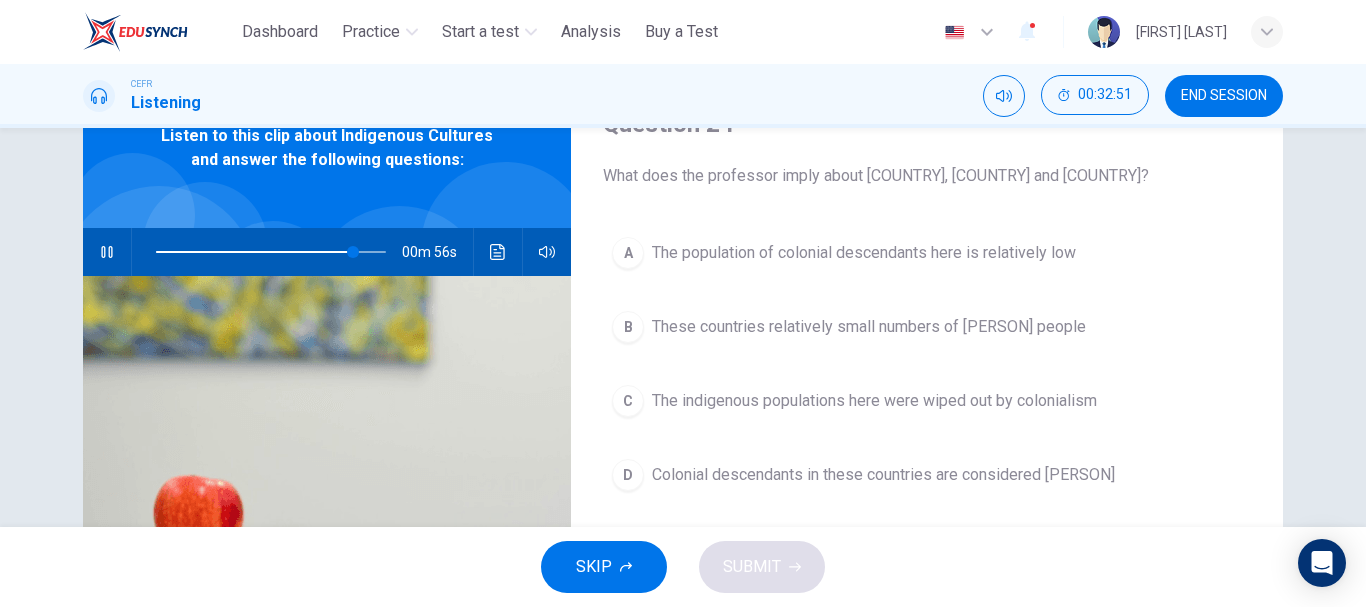 click at bounding box center (271, 252) 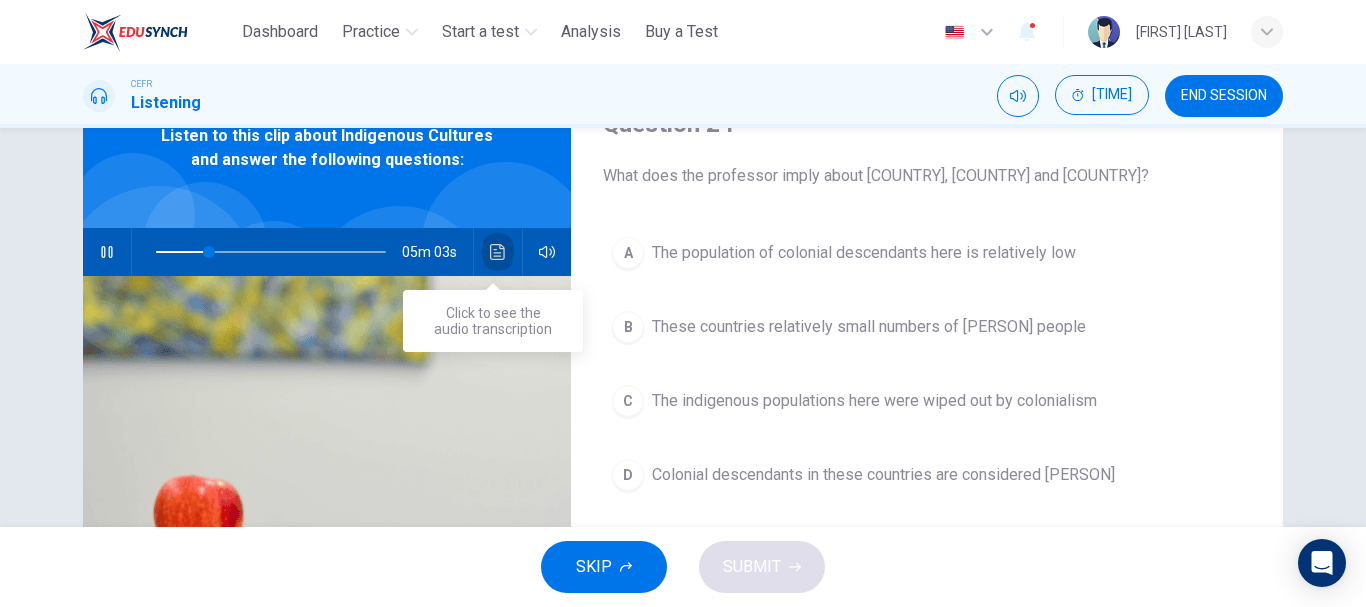 click 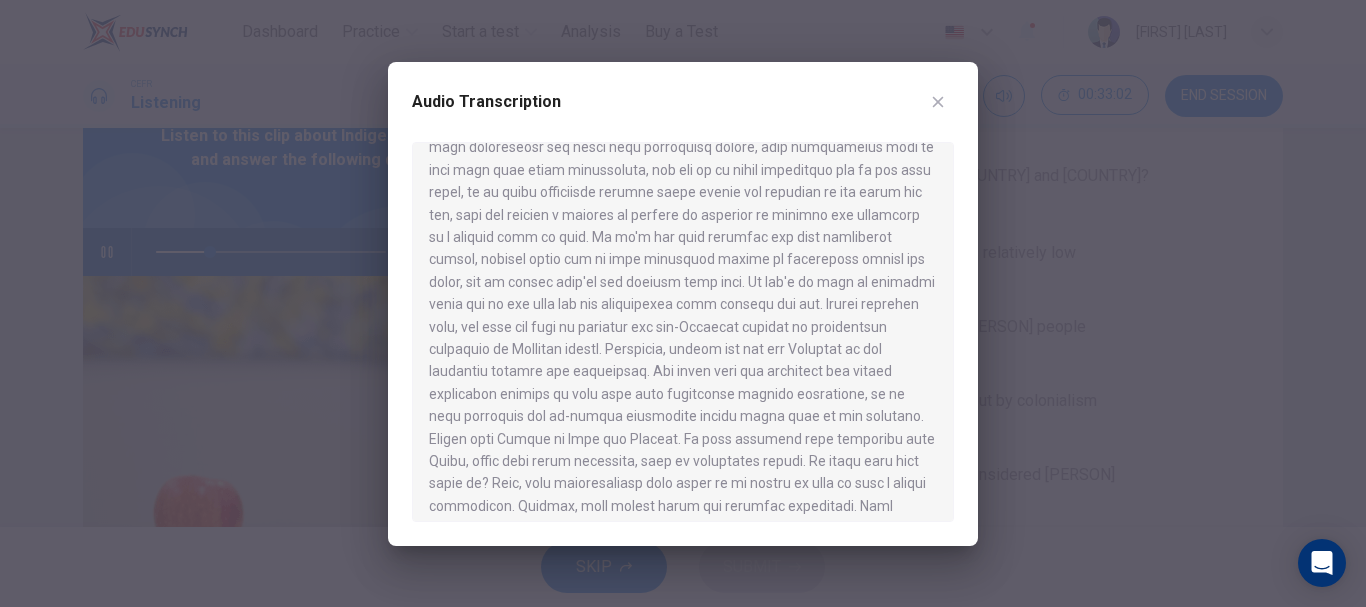 scroll, scrollTop: 200, scrollLeft: 0, axis: vertical 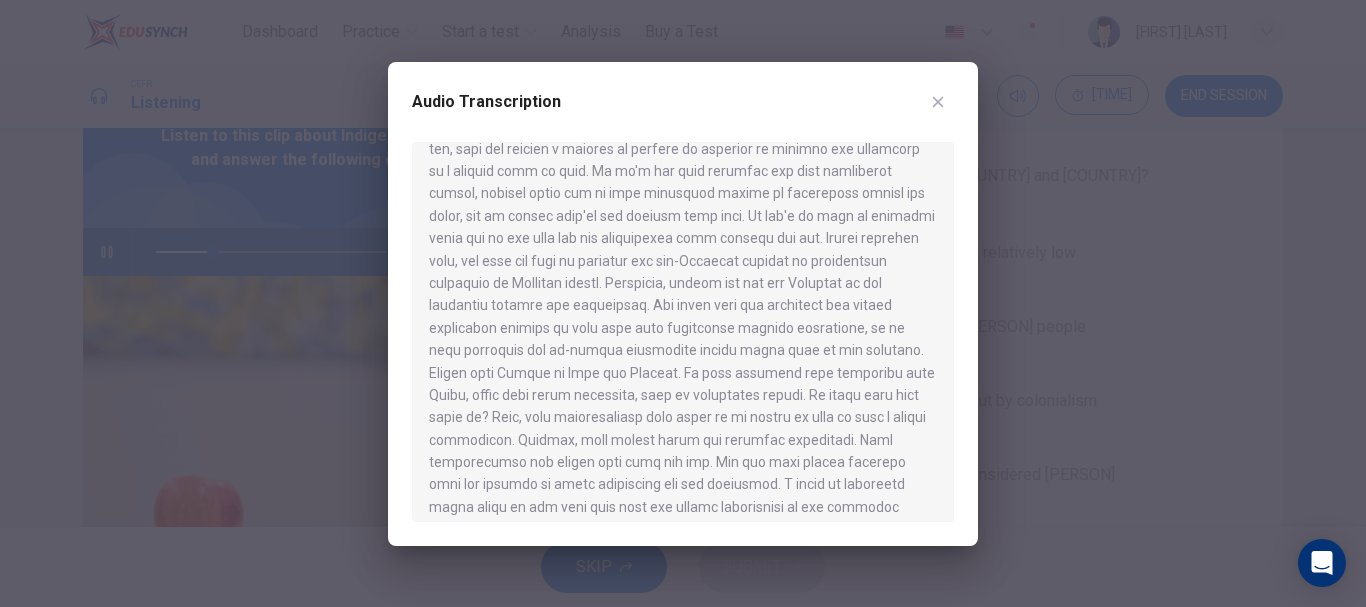 click 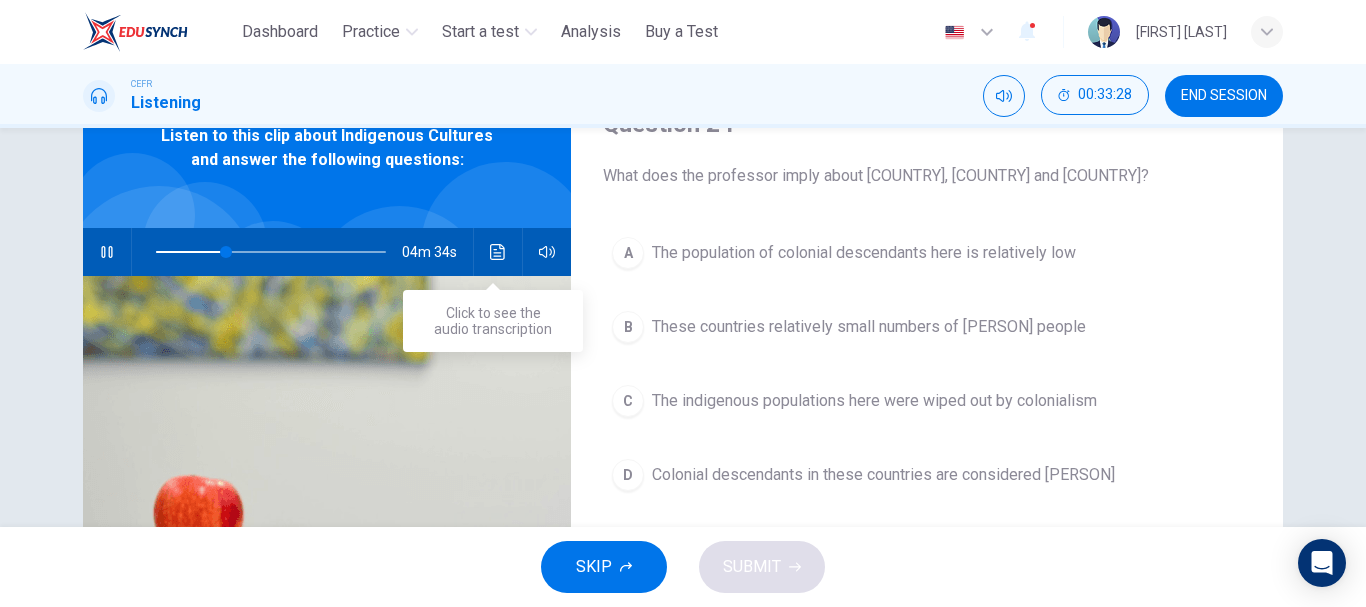click 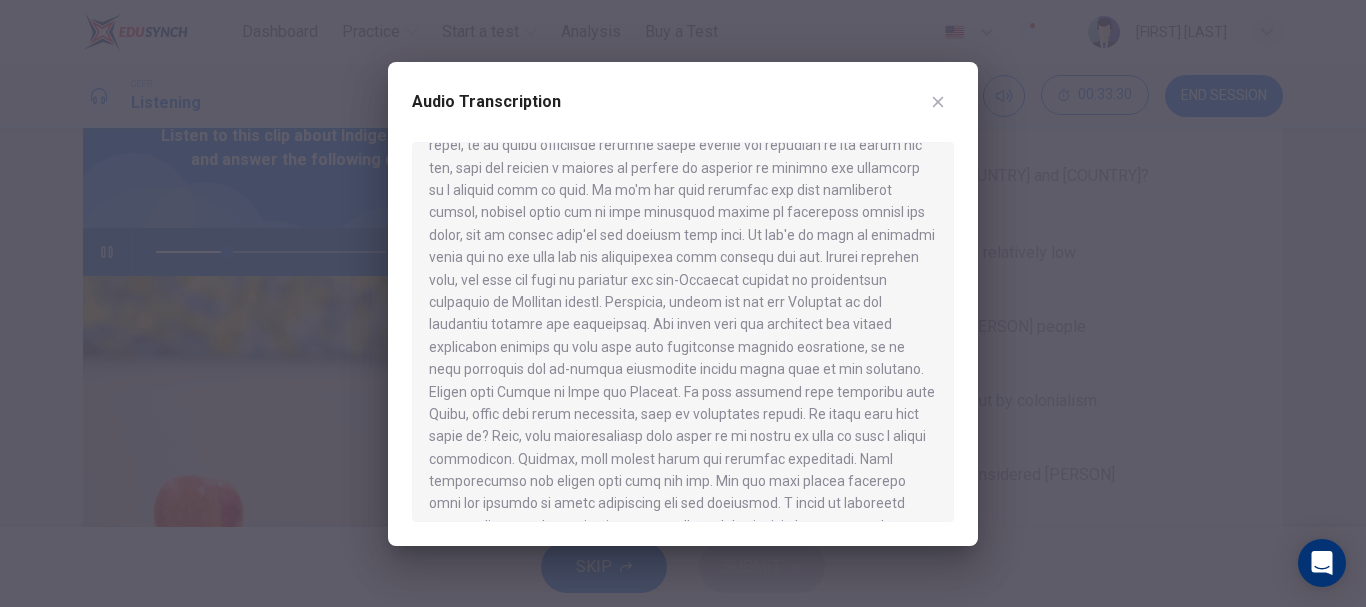 scroll, scrollTop: 200, scrollLeft: 0, axis: vertical 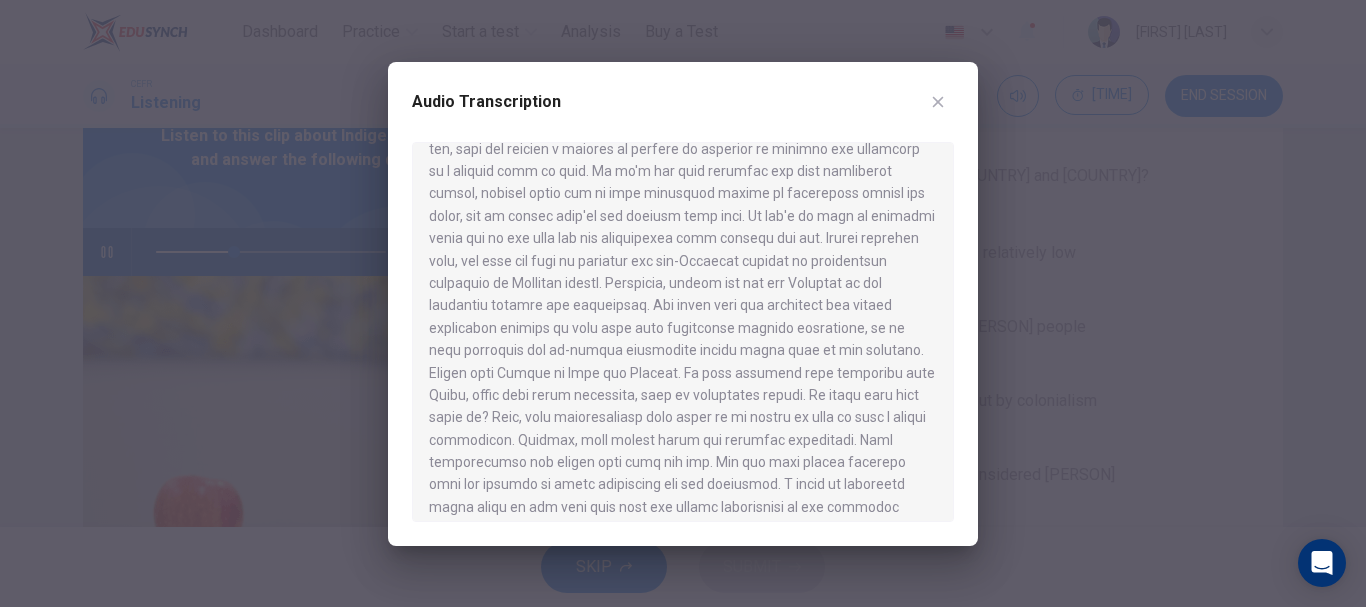 click 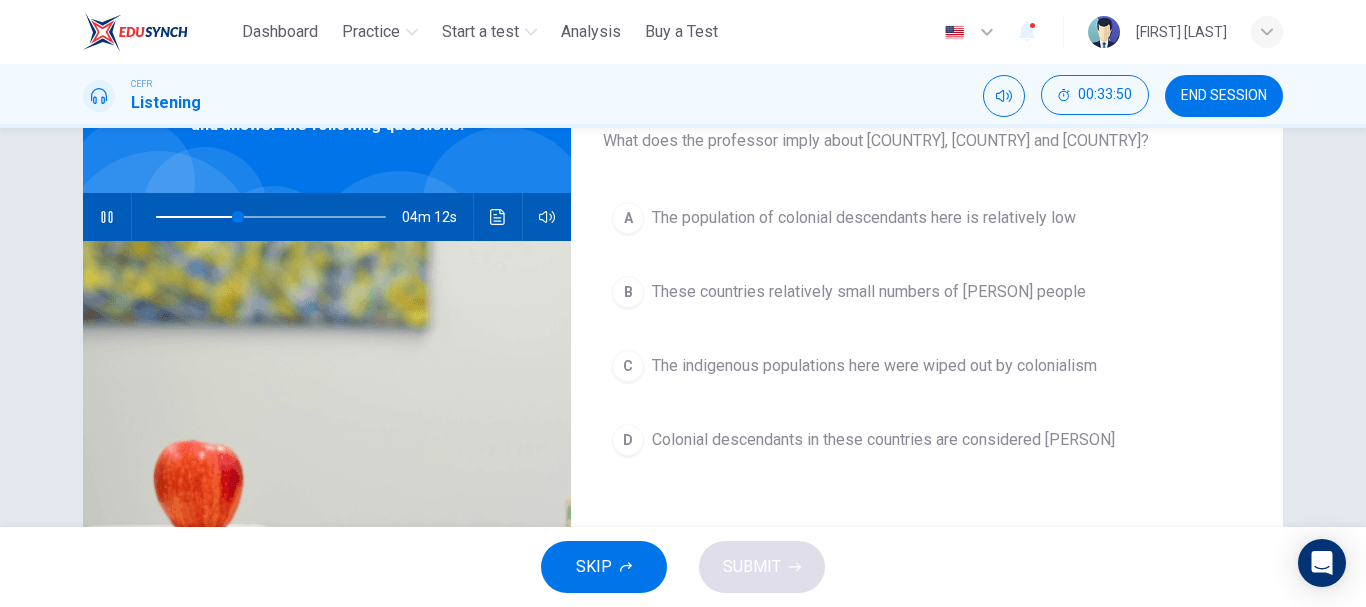 scroll, scrollTop: 100, scrollLeft: 0, axis: vertical 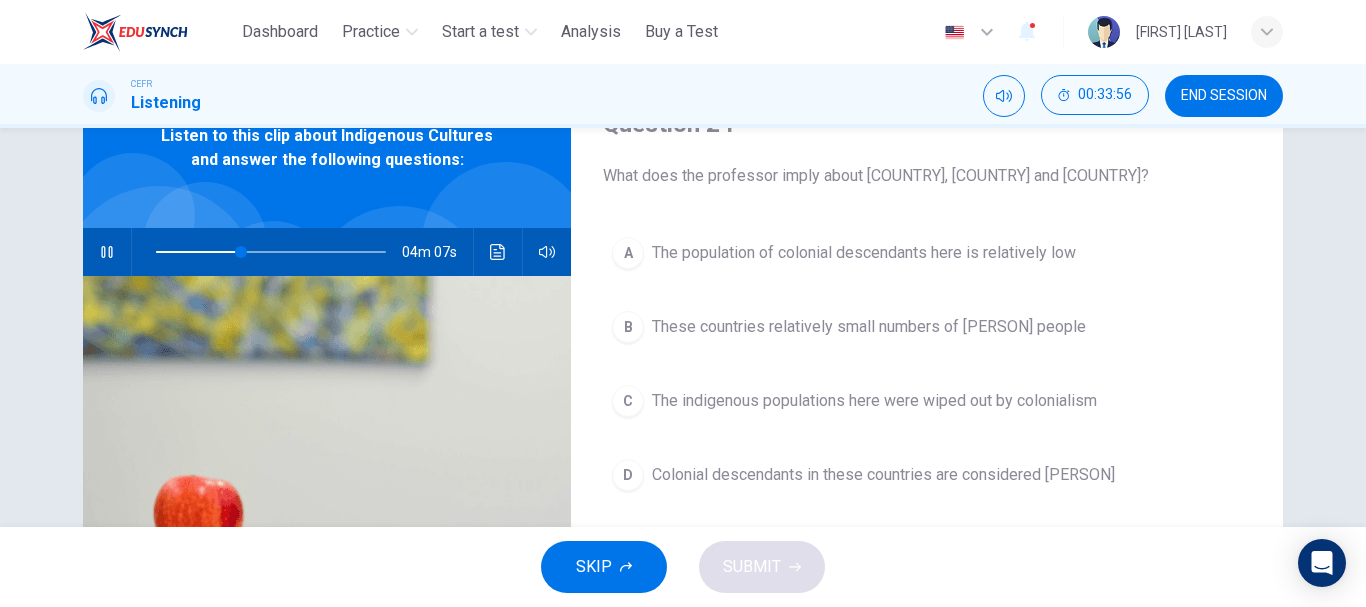 click on "These countries relatively small numbers of [PERSON] people" at bounding box center (869, 327) 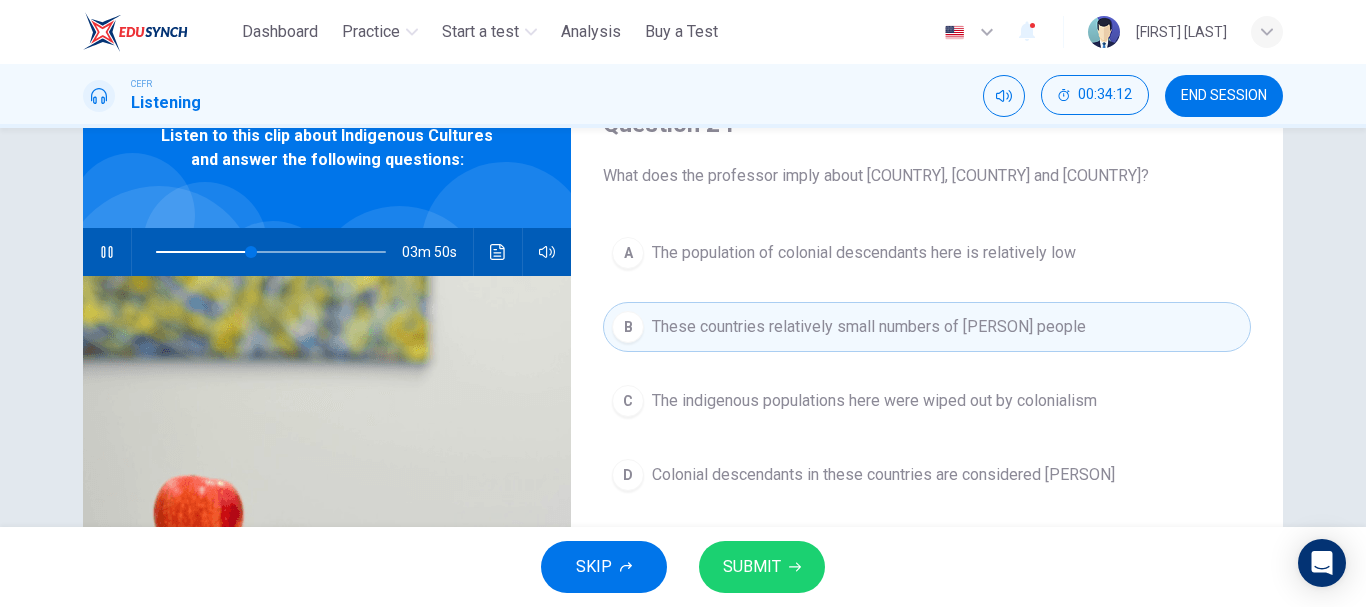click 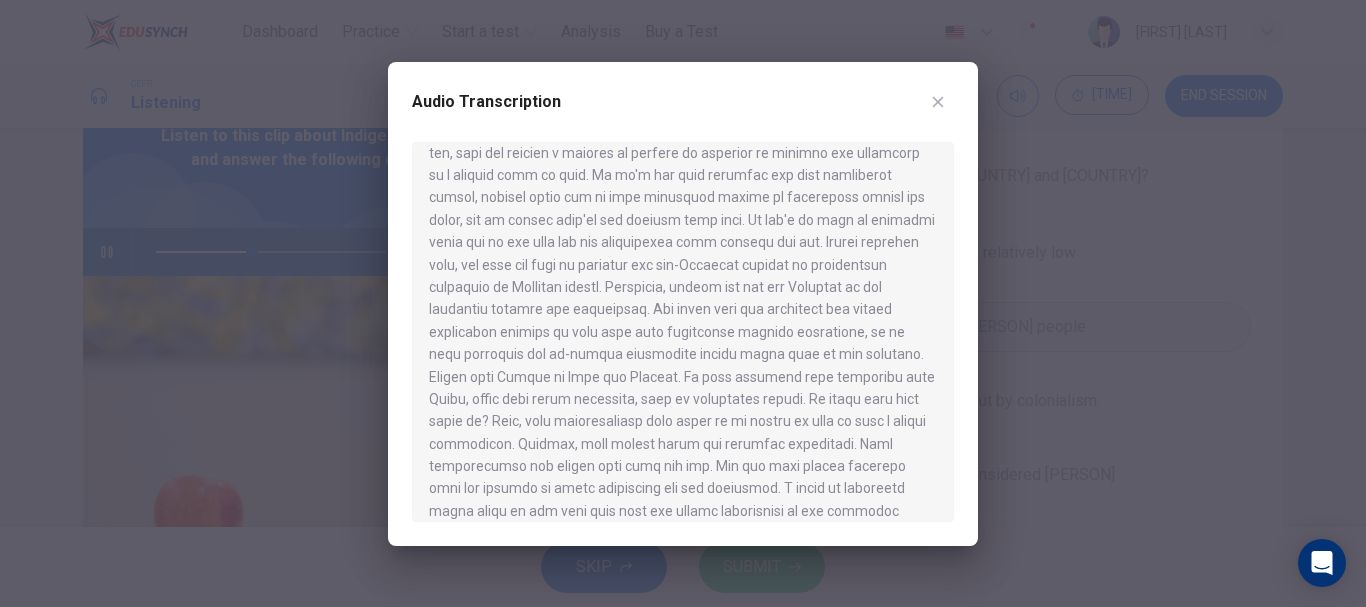 scroll, scrollTop: 200, scrollLeft: 0, axis: vertical 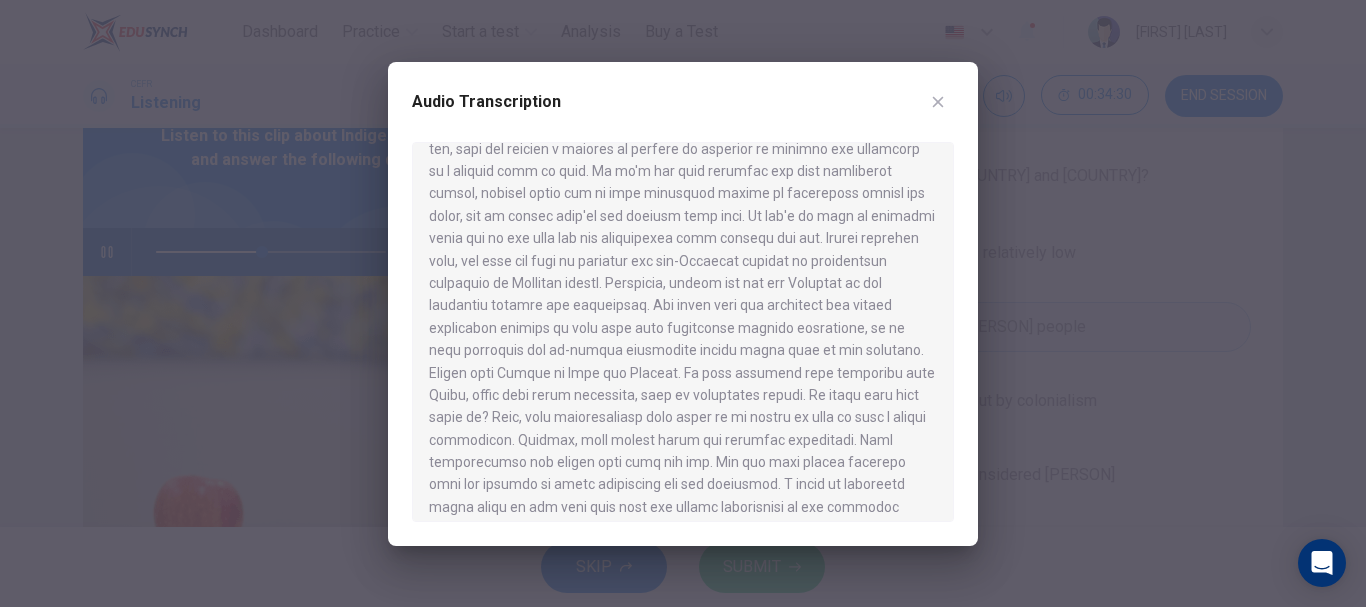 click 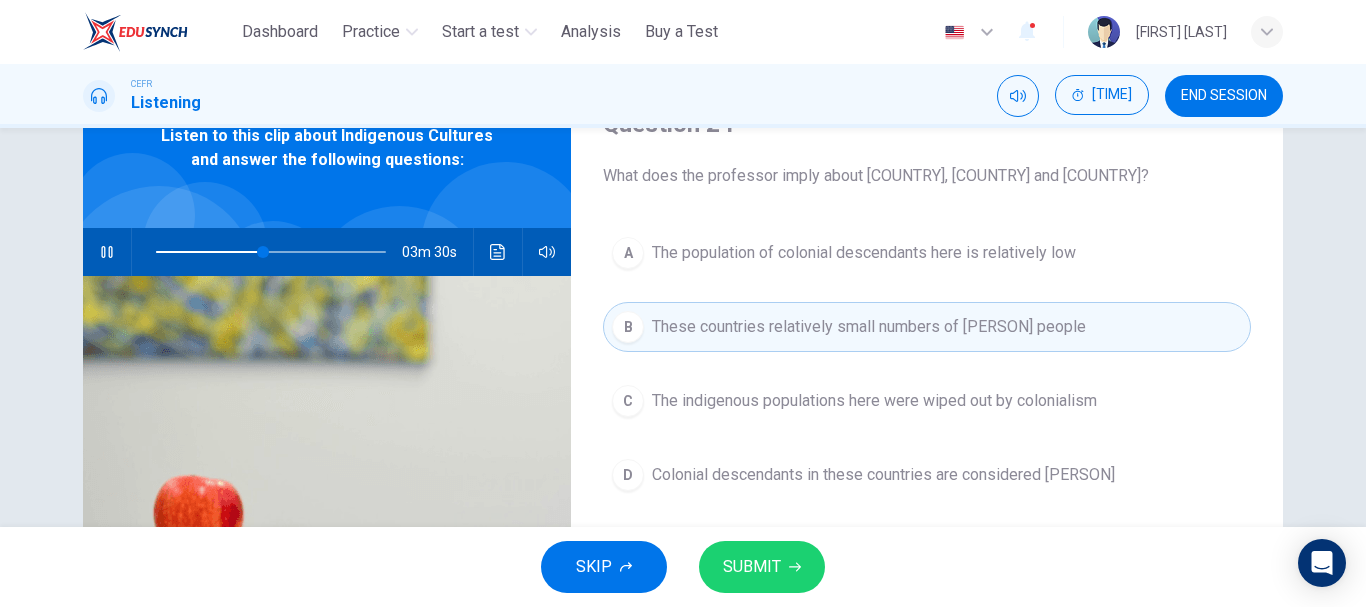 click on "The population of colonial descendants here is relatively low" at bounding box center [864, 253] 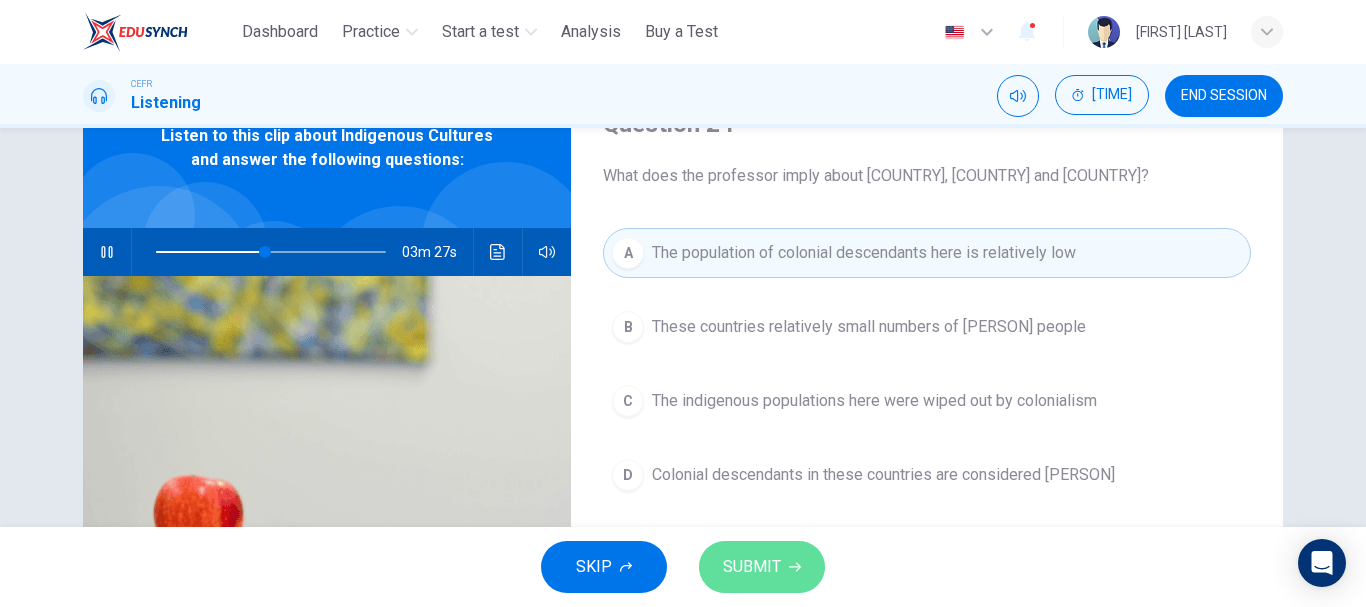 click on "SUBMIT" at bounding box center [762, 567] 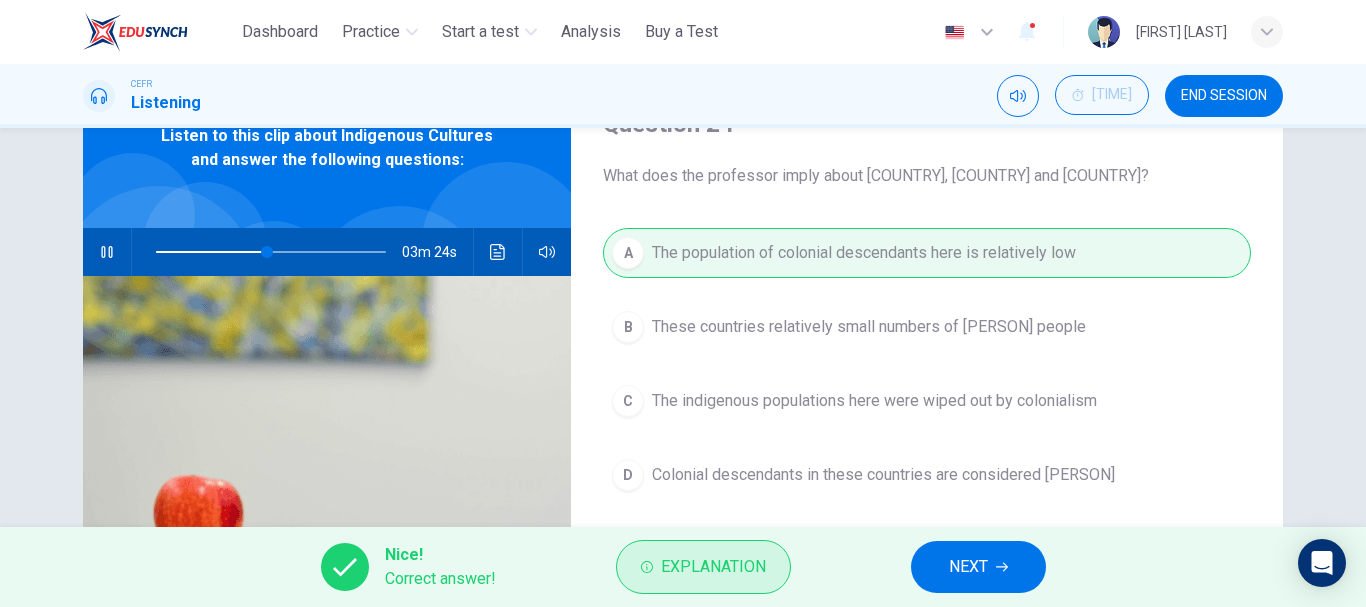 click on "Explanation" at bounding box center (713, 567) 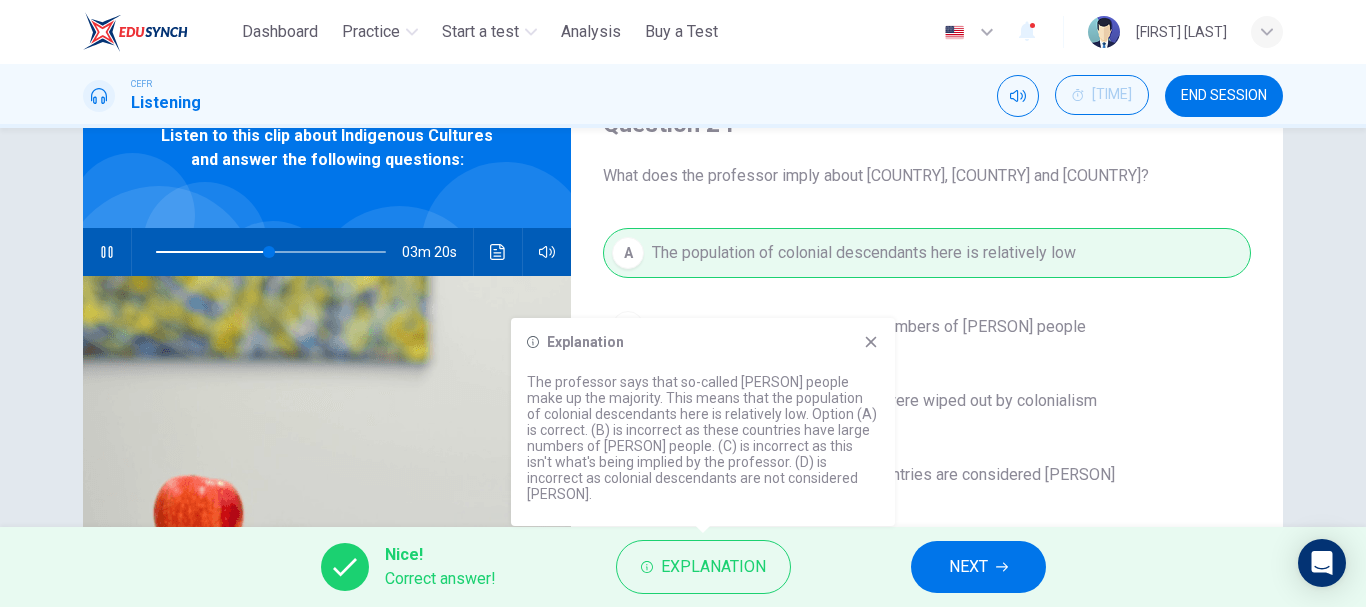 click on "Explanation The professor says that so-called indigenous people make up the majority. This means that the population of colonial descendants here is relatively low. Option (A) is correct. (B) is incorrect as these countries have large numbers of indigenous people. (C) is incorrect as this isn't what's being implied by the professor. (D) is incorrect as colonial descendants are not considered indigenous." at bounding box center [703, 422] 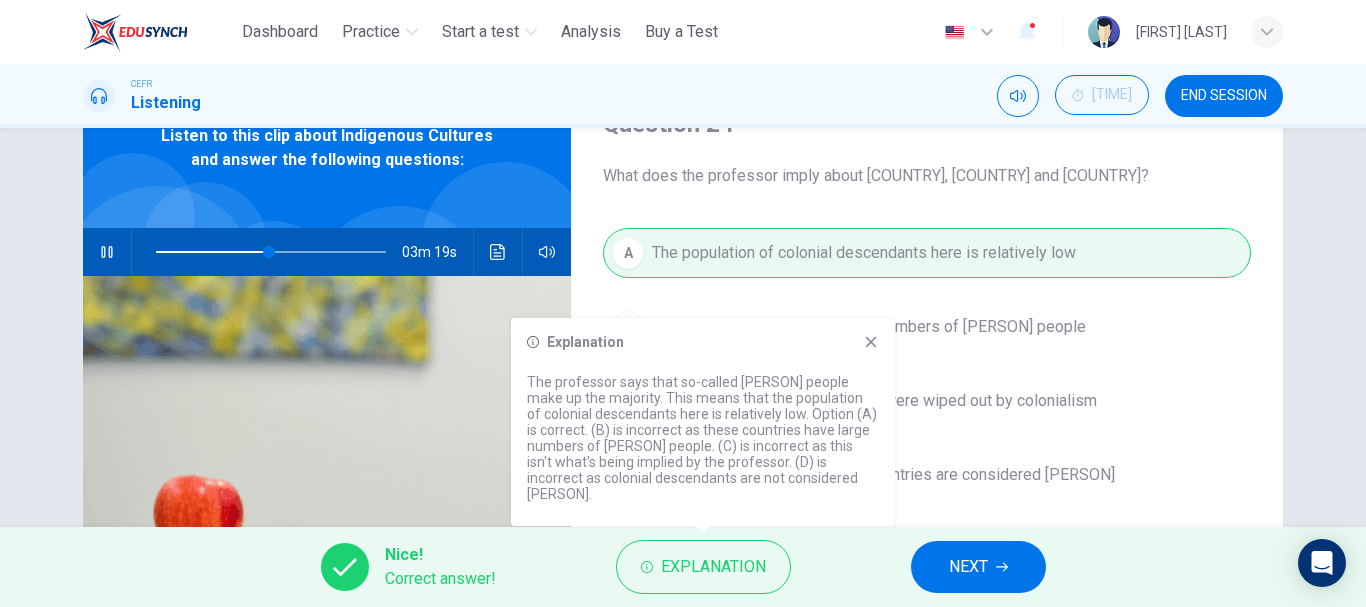 click on "NEXT" at bounding box center (968, 567) 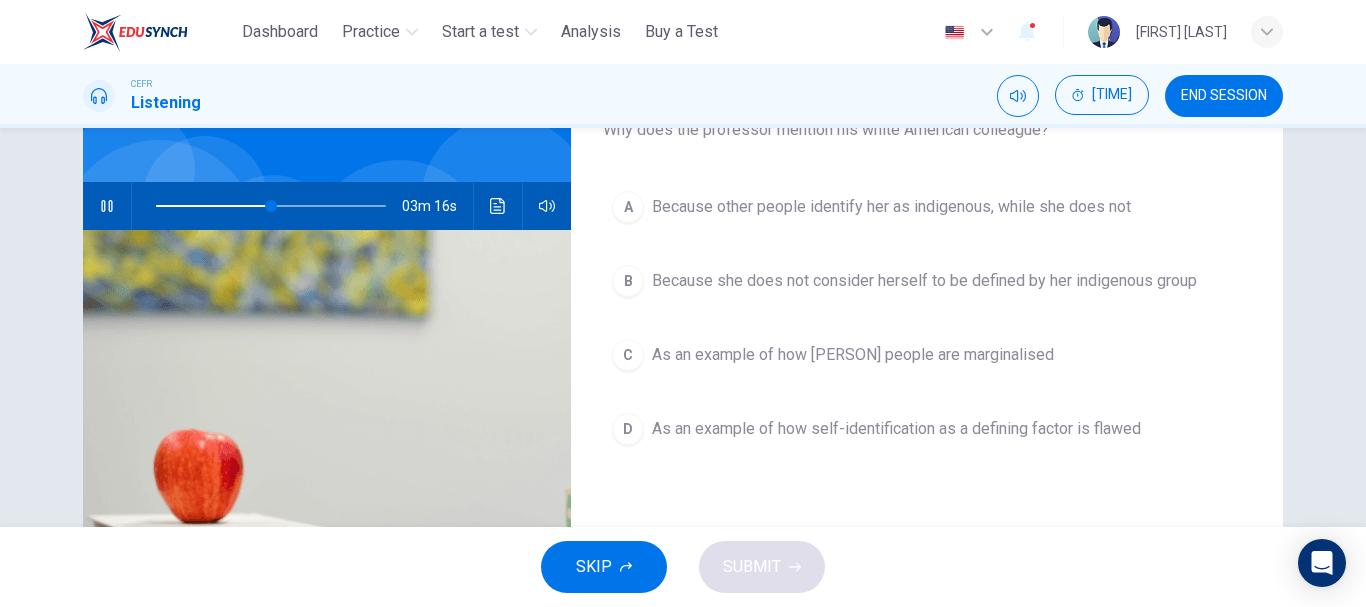scroll, scrollTop: 100, scrollLeft: 0, axis: vertical 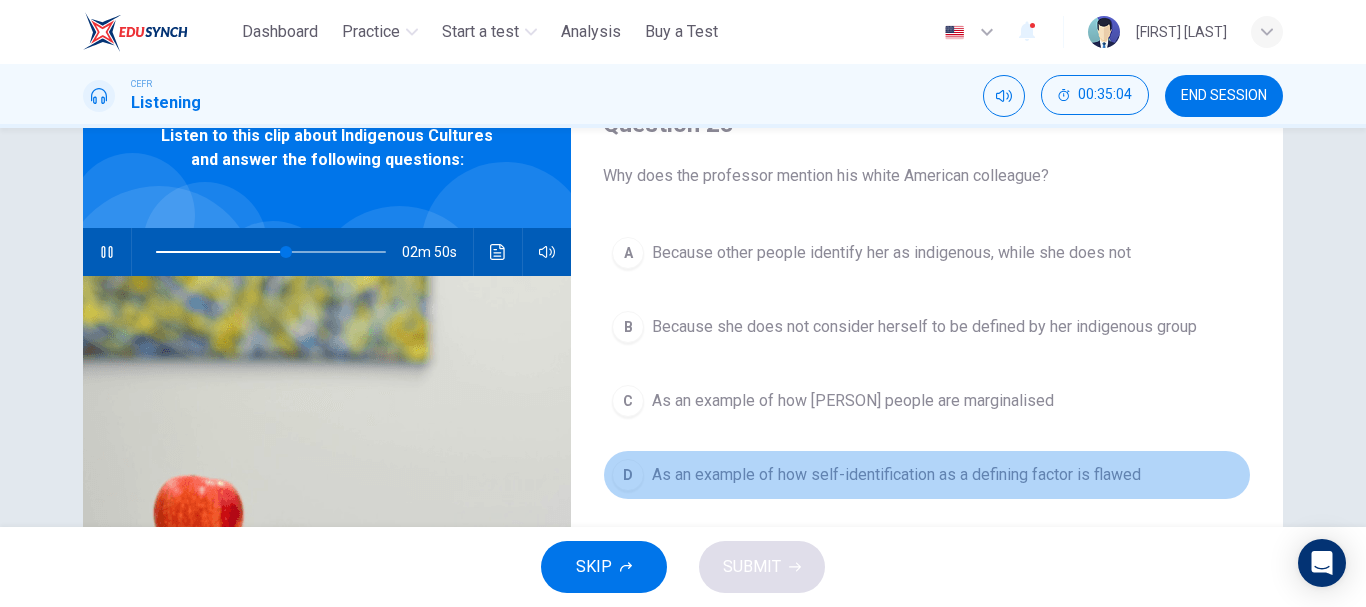 click on "As an example of how self-identification as a defining factor is flawed" at bounding box center (896, 475) 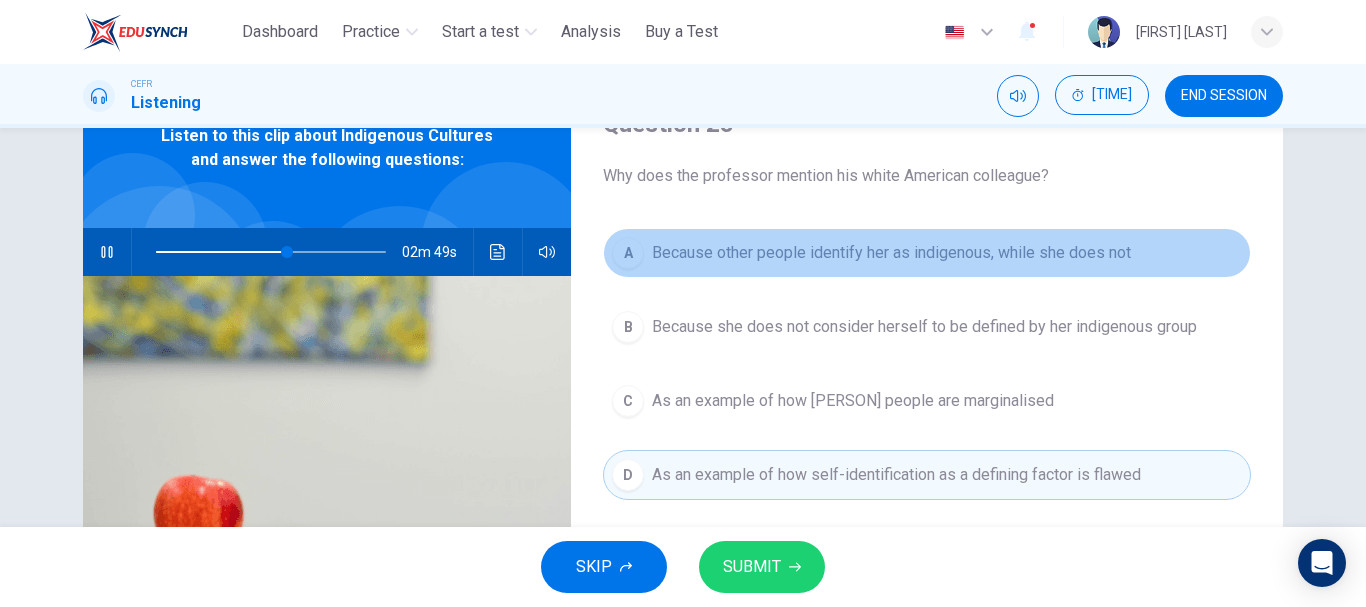 click on "A Because other people identify her as indigenous, while she does not" at bounding box center (927, 253) 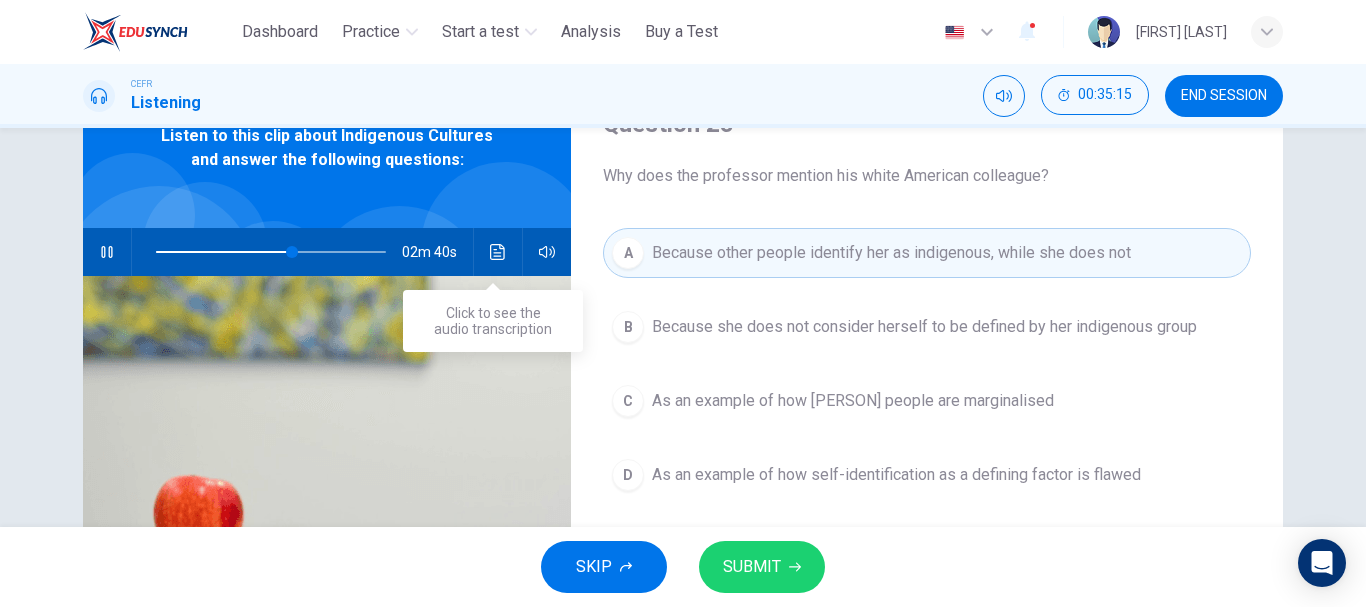 click at bounding box center (498, 252) 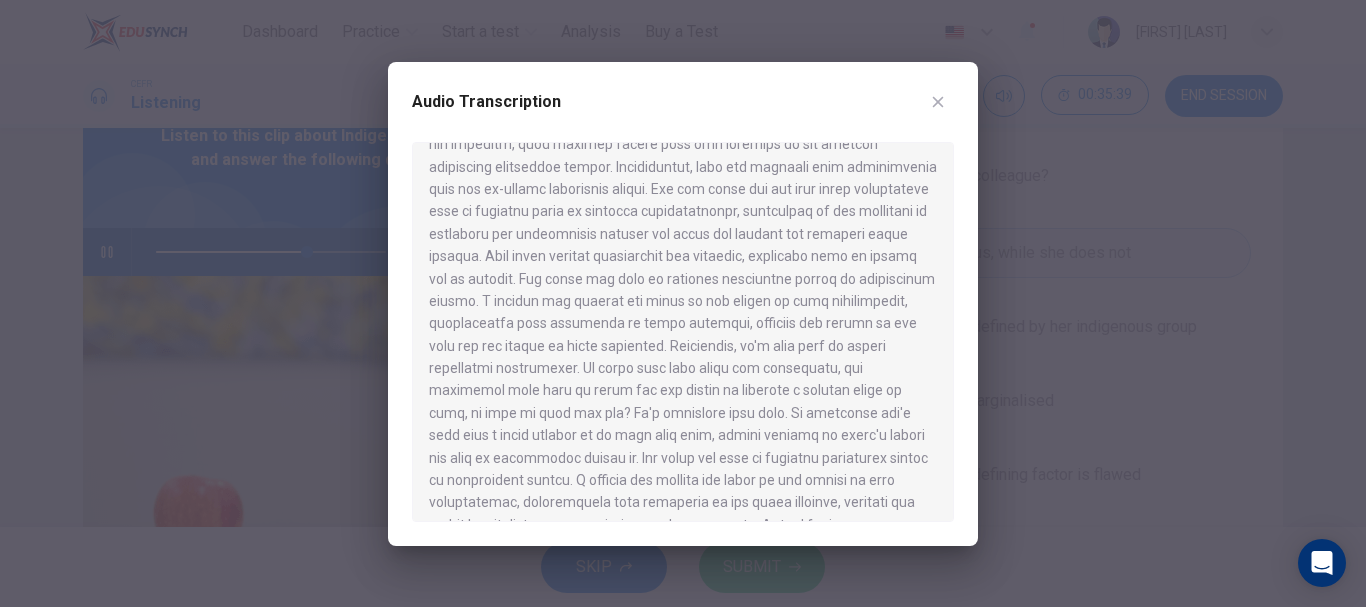 scroll, scrollTop: 1400, scrollLeft: 0, axis: vertical 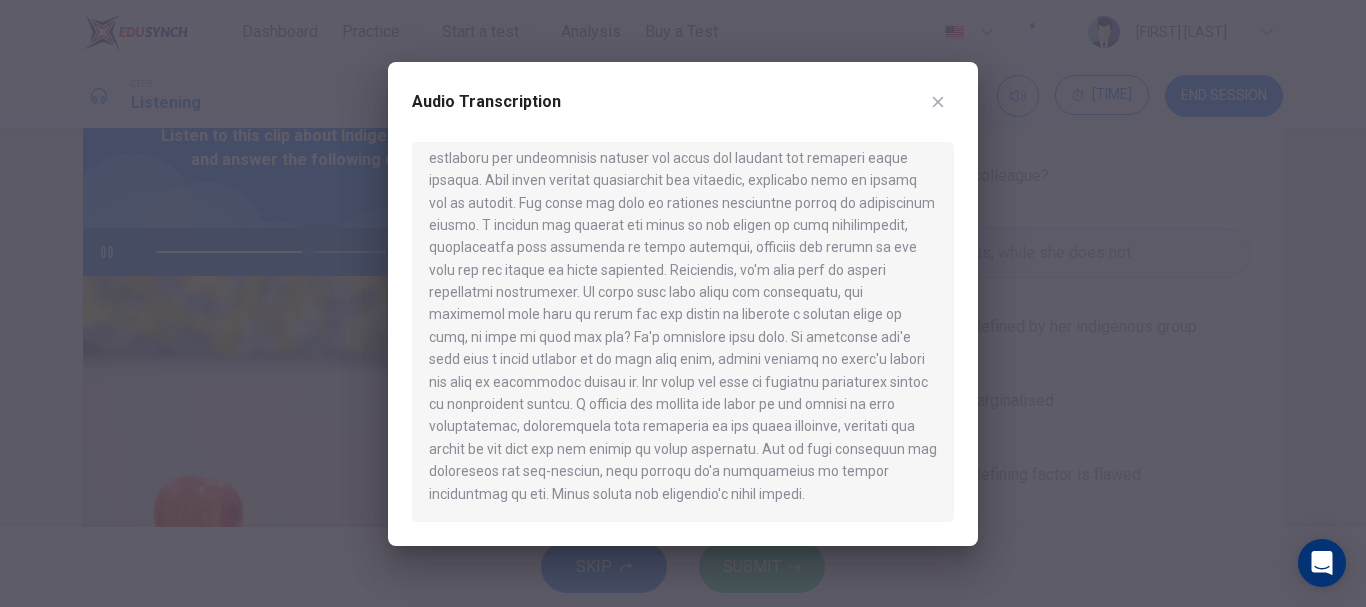 drag, startPoint x: 947, startPoint y: 106, endPoint x: 943, endPoint y: 119, distance: 13.601471 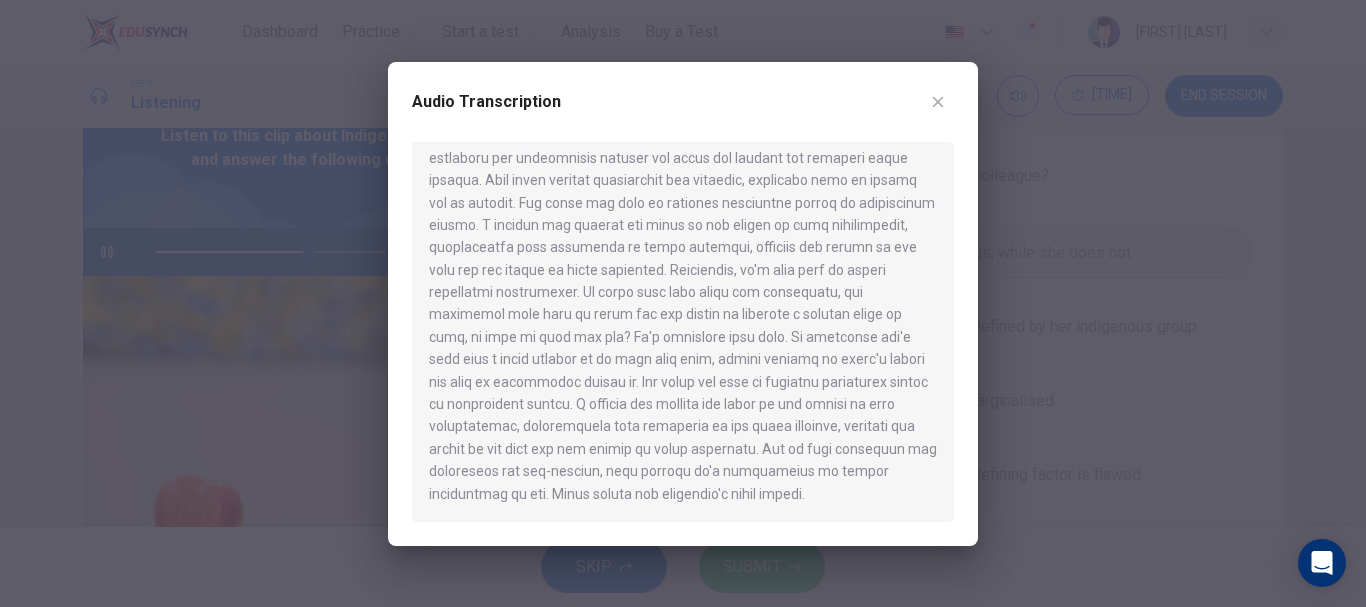 click at bounding box center (938, 102) 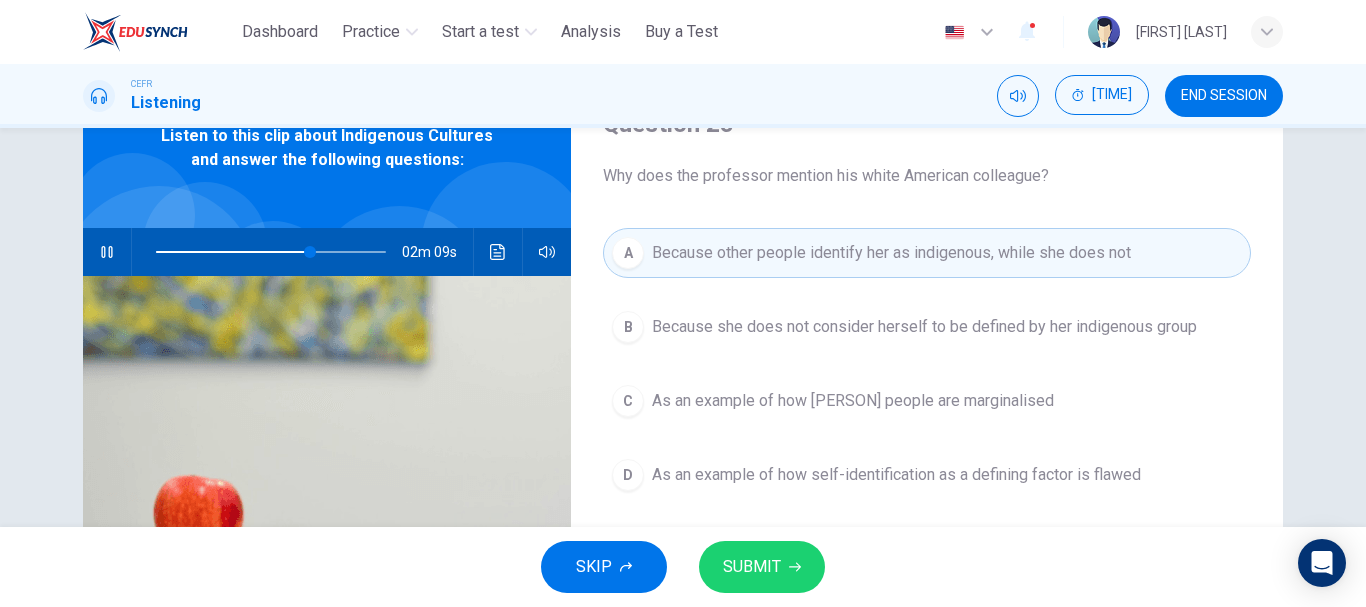 click 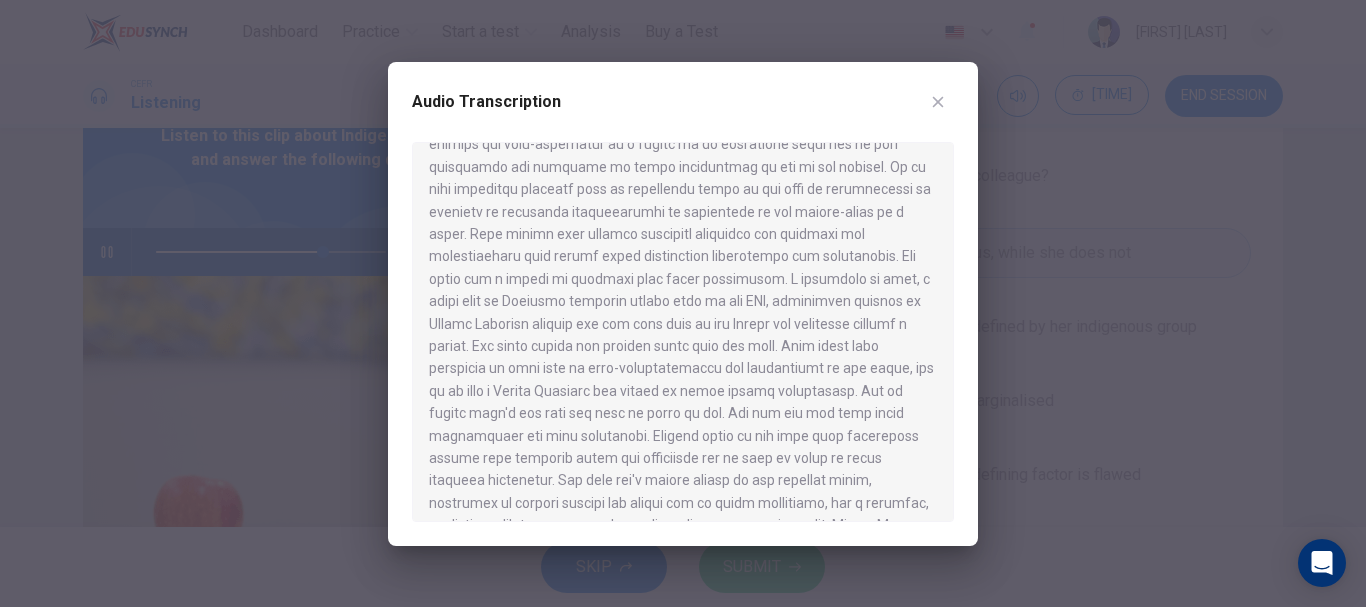 scroll, scrollTop: 700, scrollLeft: 0, axis: vertical 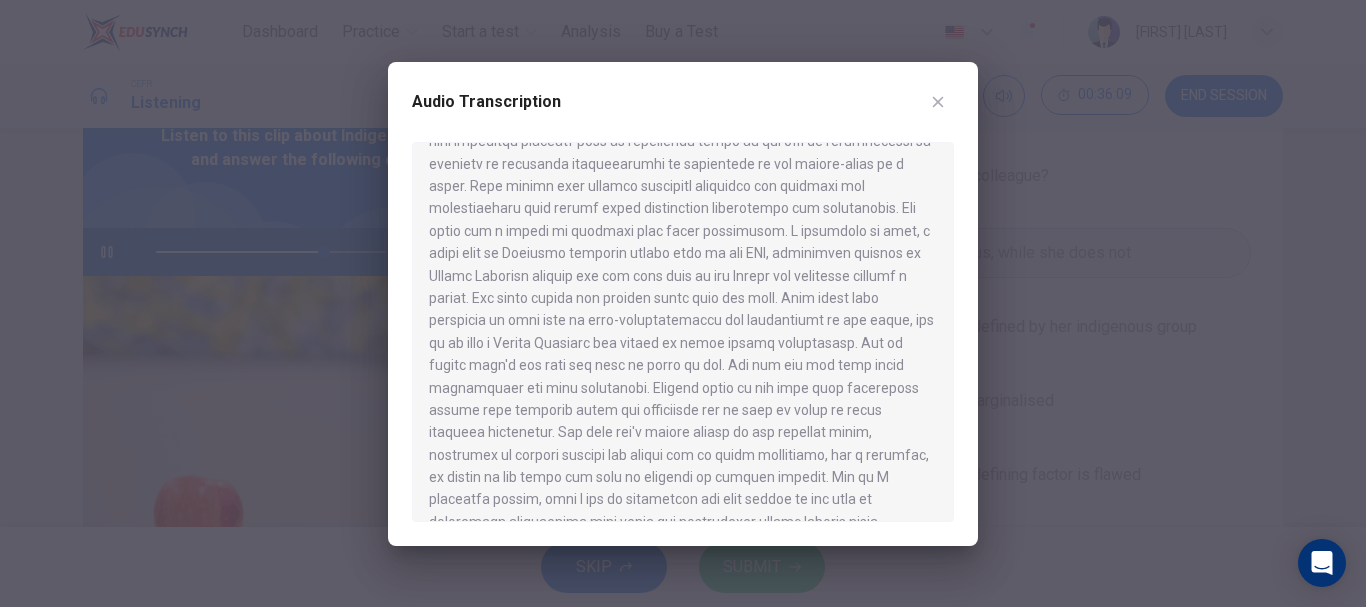 click 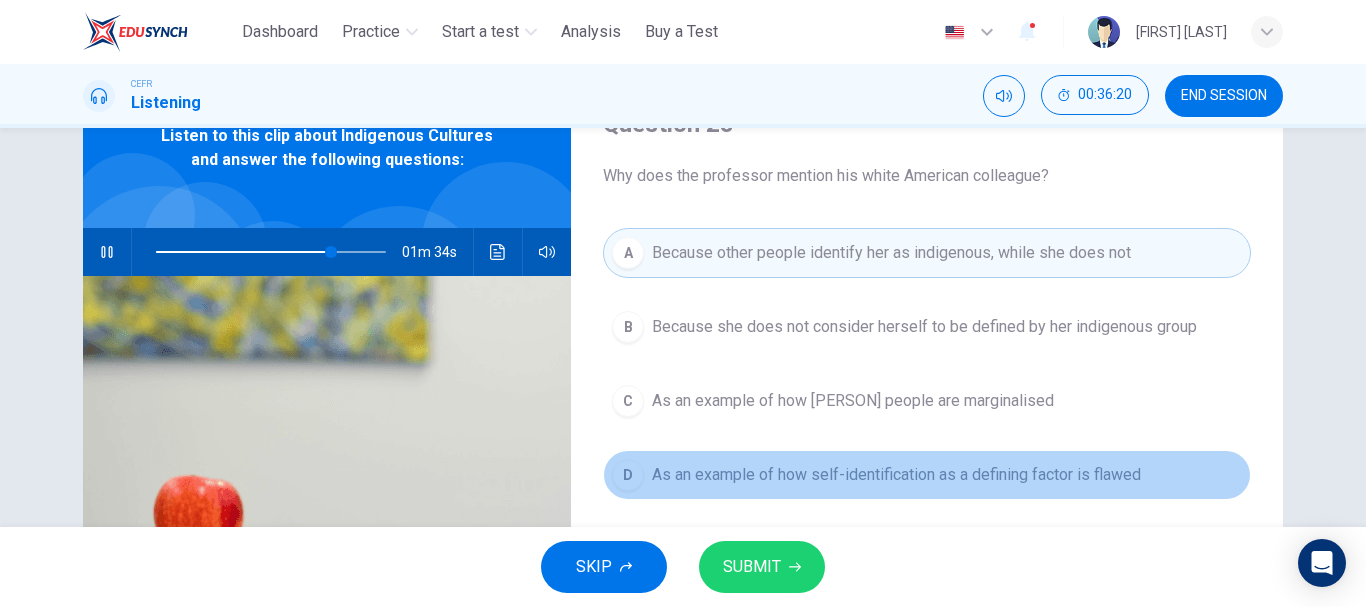 click on "As an example of how self-identification as a defining factor is flawed" at bounding box center (896, 475) 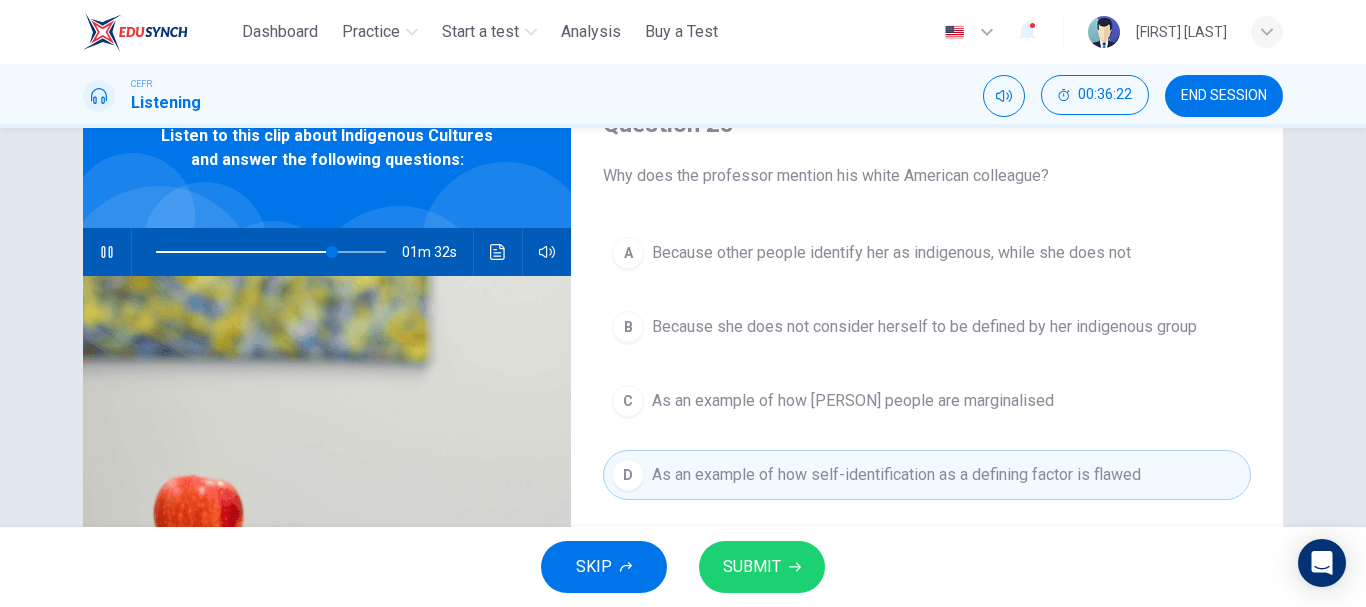 click on "SUBMIT" at bounding box center [762, 567] 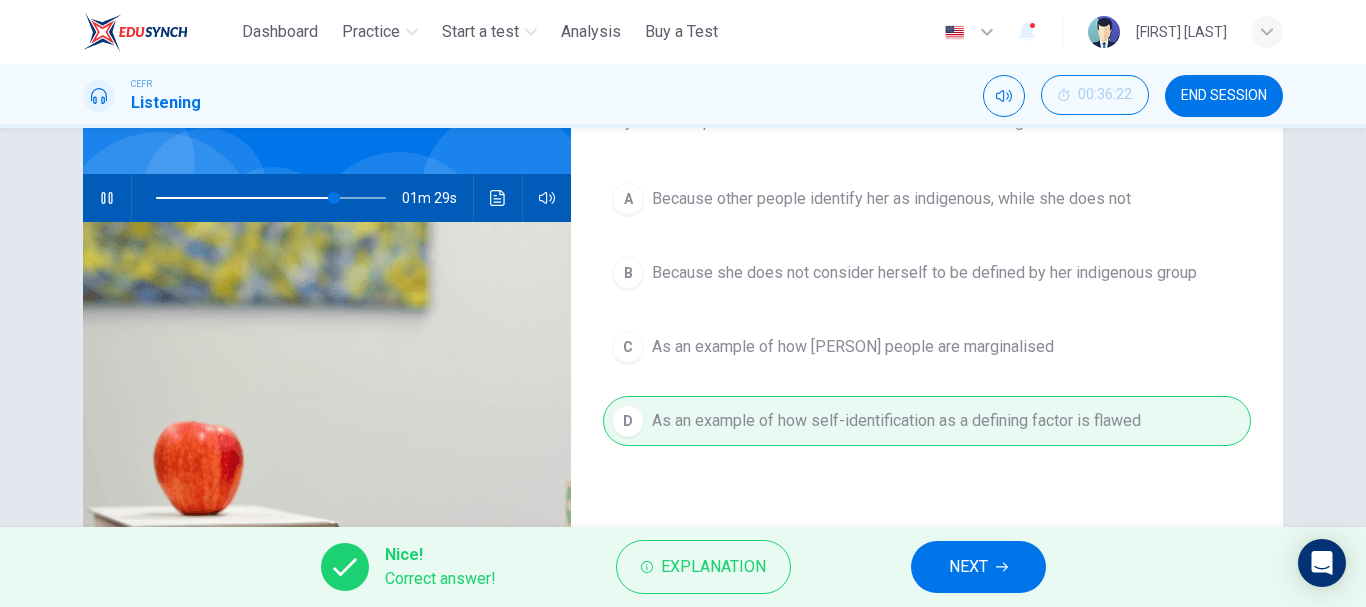scroll, scrollTop: 200, scrollLeft: 0, axis: vertical 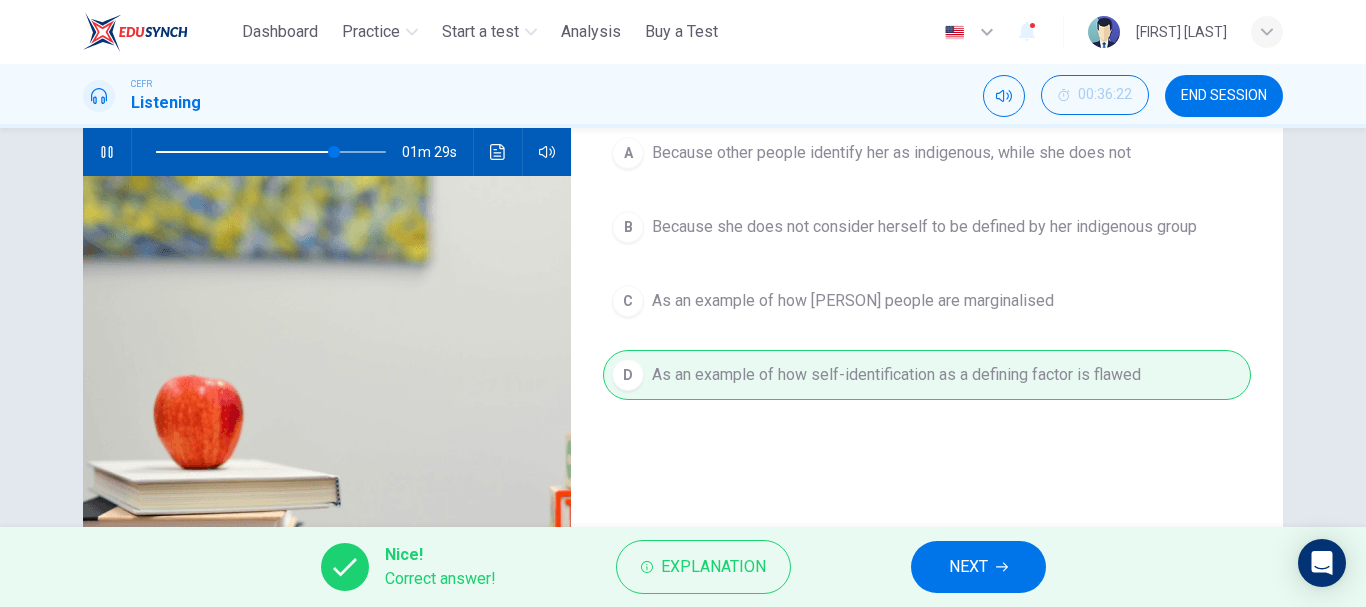 click on "NEXT" at bounding box center [978, 567] 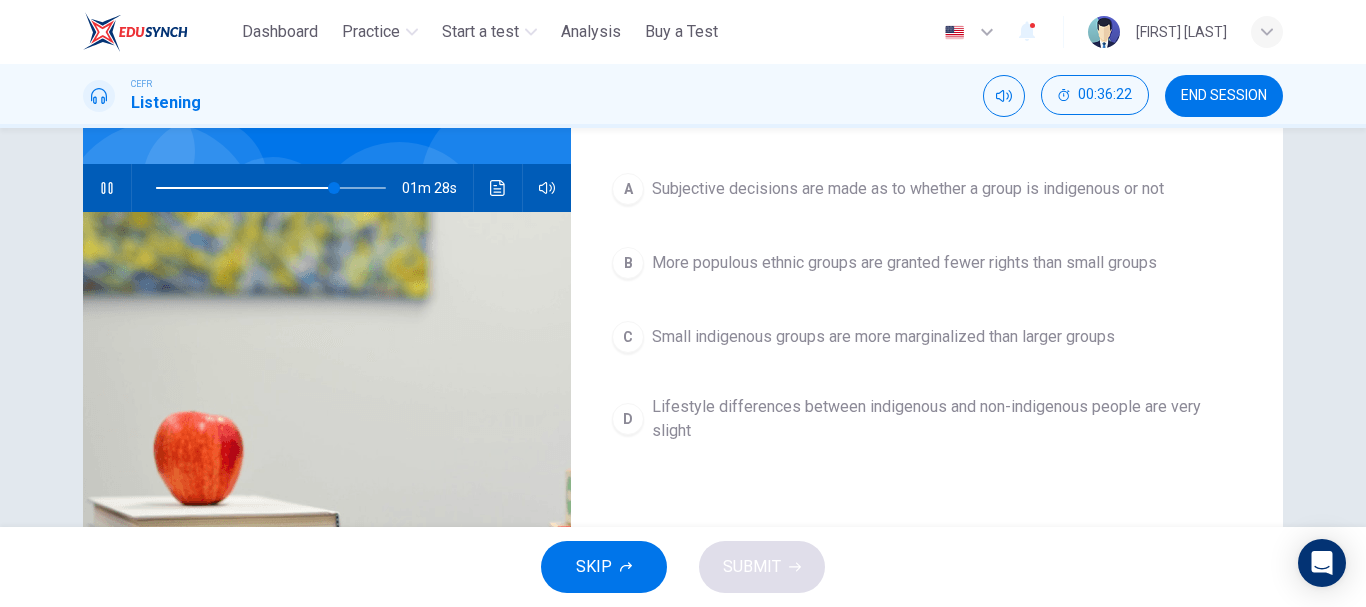scroll, scrollTop: 100, scrollLeft: 0, axis: vertical 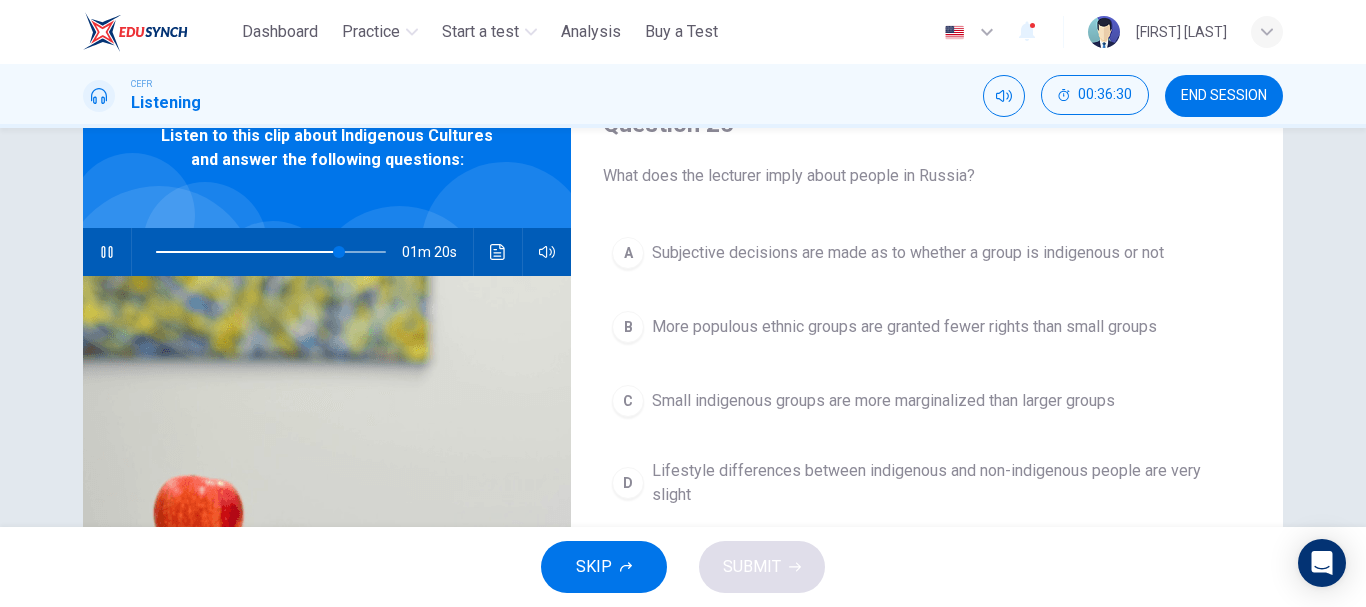 click at bounding box center [271, 252] 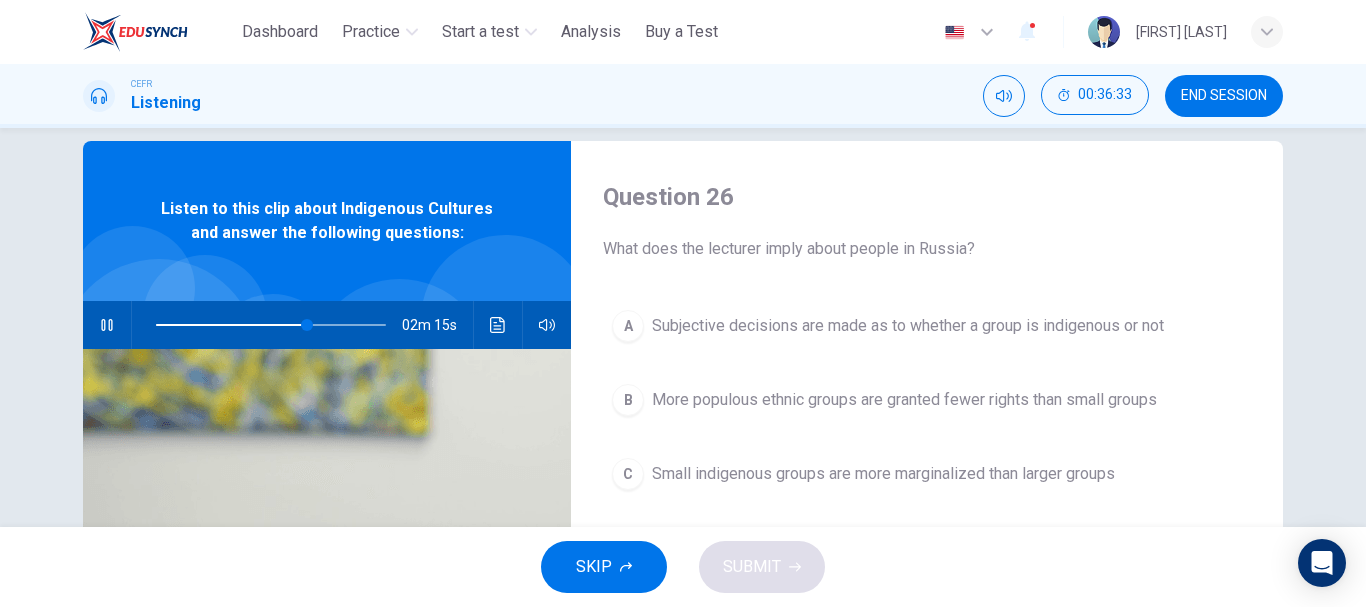 scroll, scrollTop: 0, scrollLeft: 0, axis: both 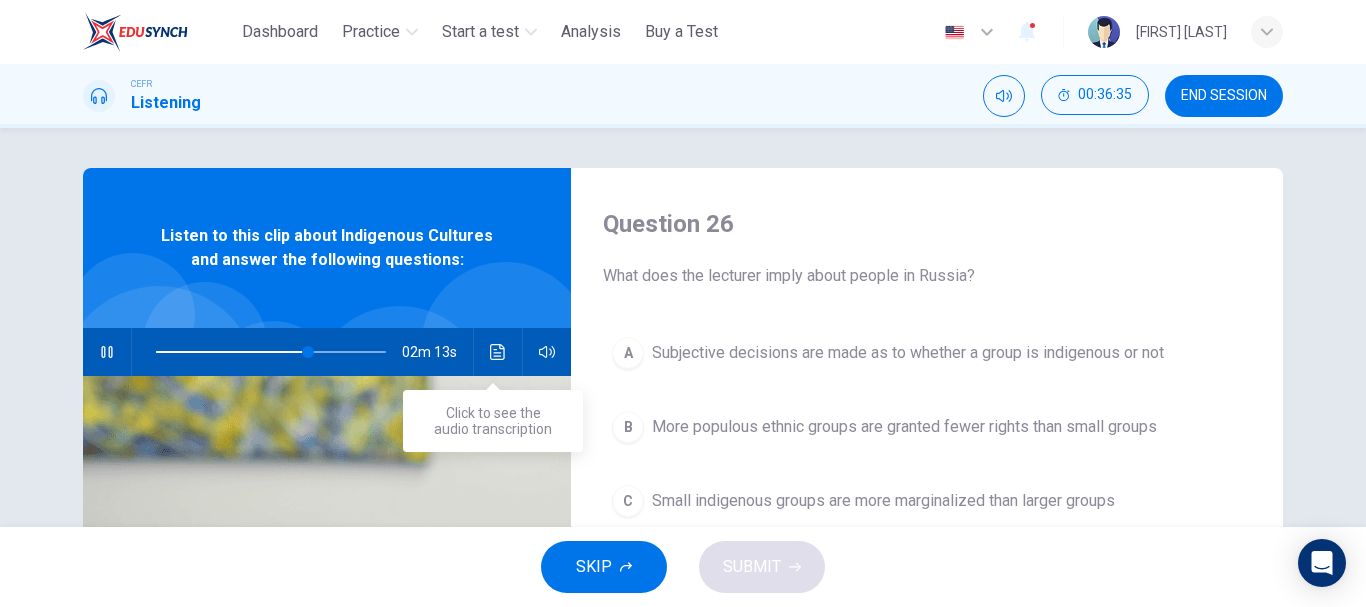 click at bounding box center [498, 352] 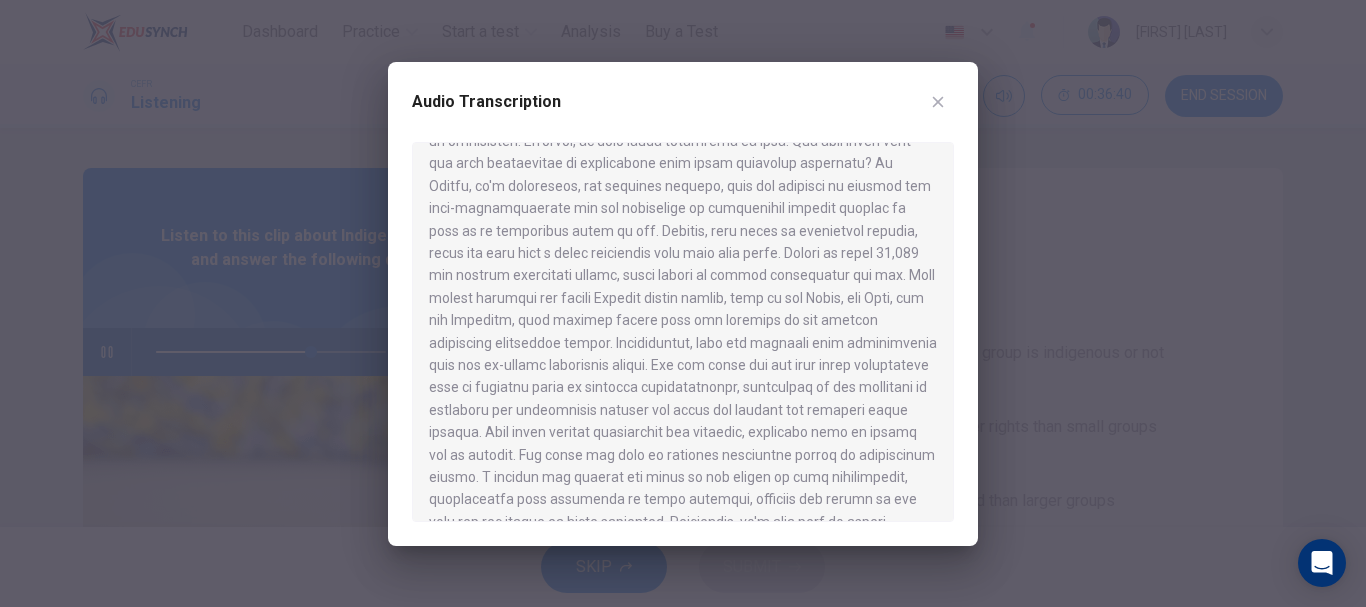 scroll, scrollTop: 1100, scrollLeft: 0, axis: vertical 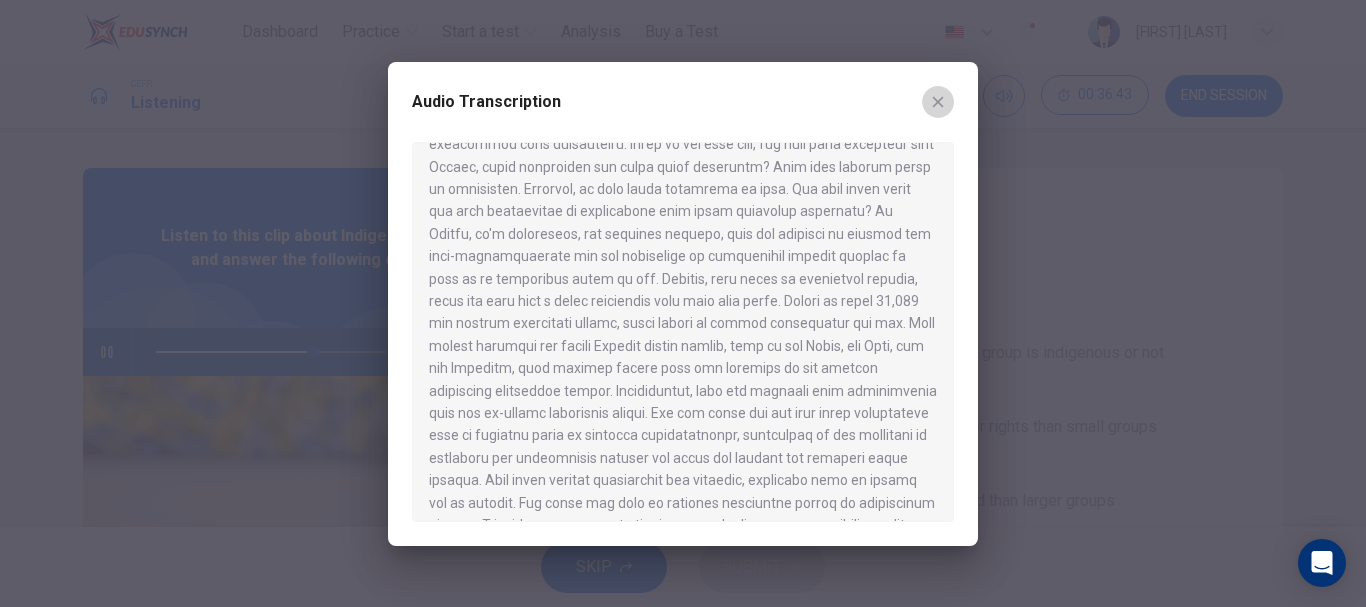 click 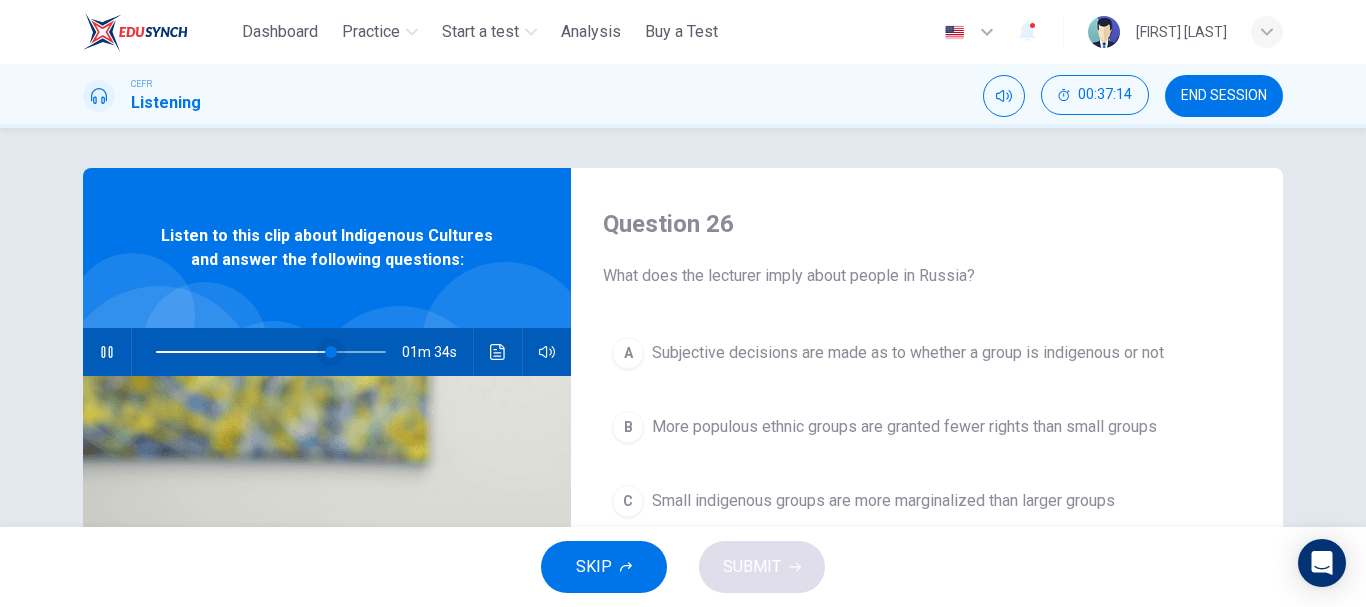 click at bounding box center [331, 352] 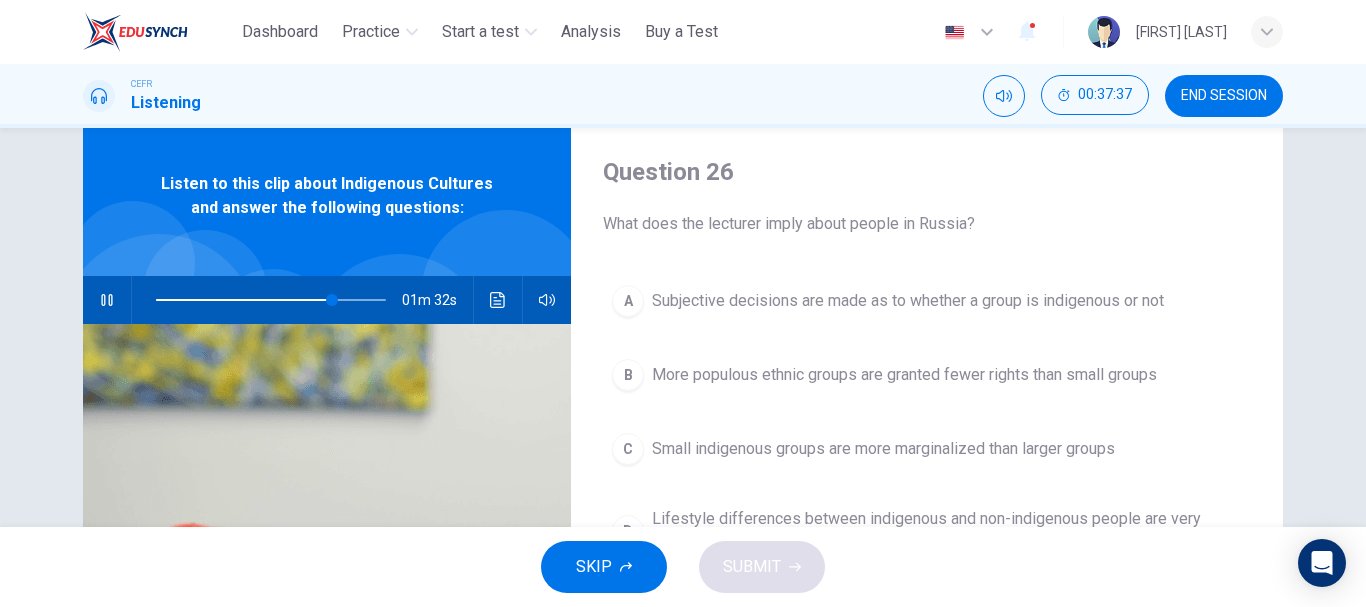scroll, scrollTop: 100, scrollLeft: 0, axis: vertical 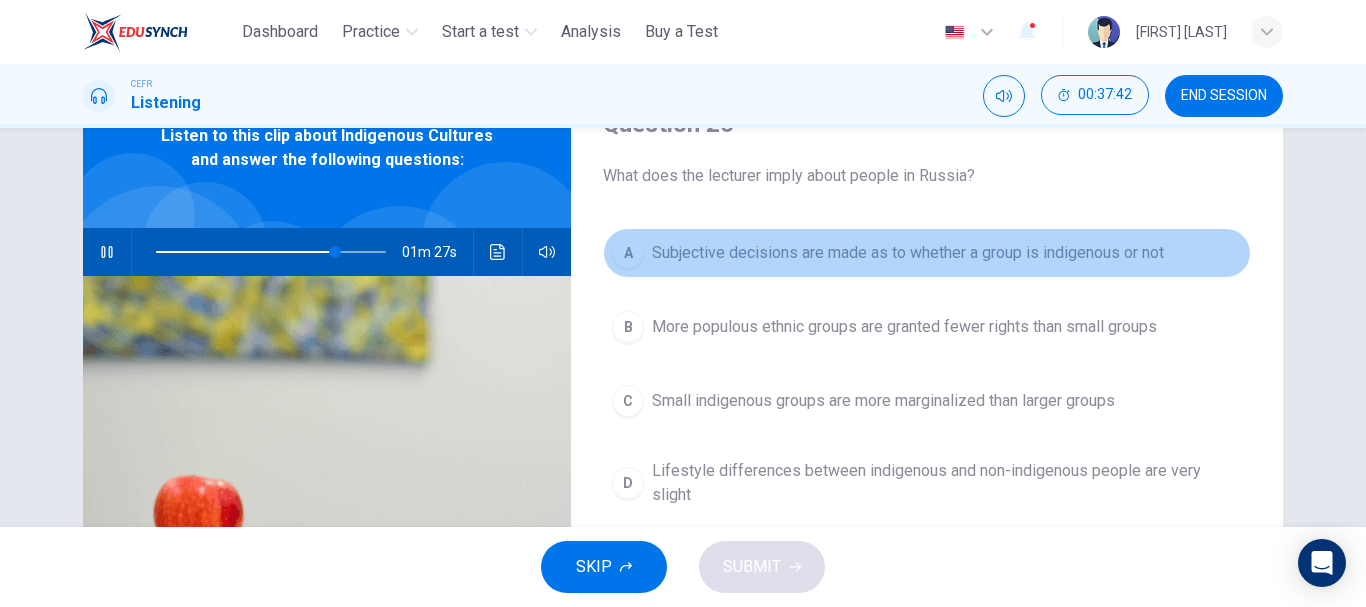 click on "Subjective decisions are made as to whether a group is indigenous or not" at bounding box center (908, 253) 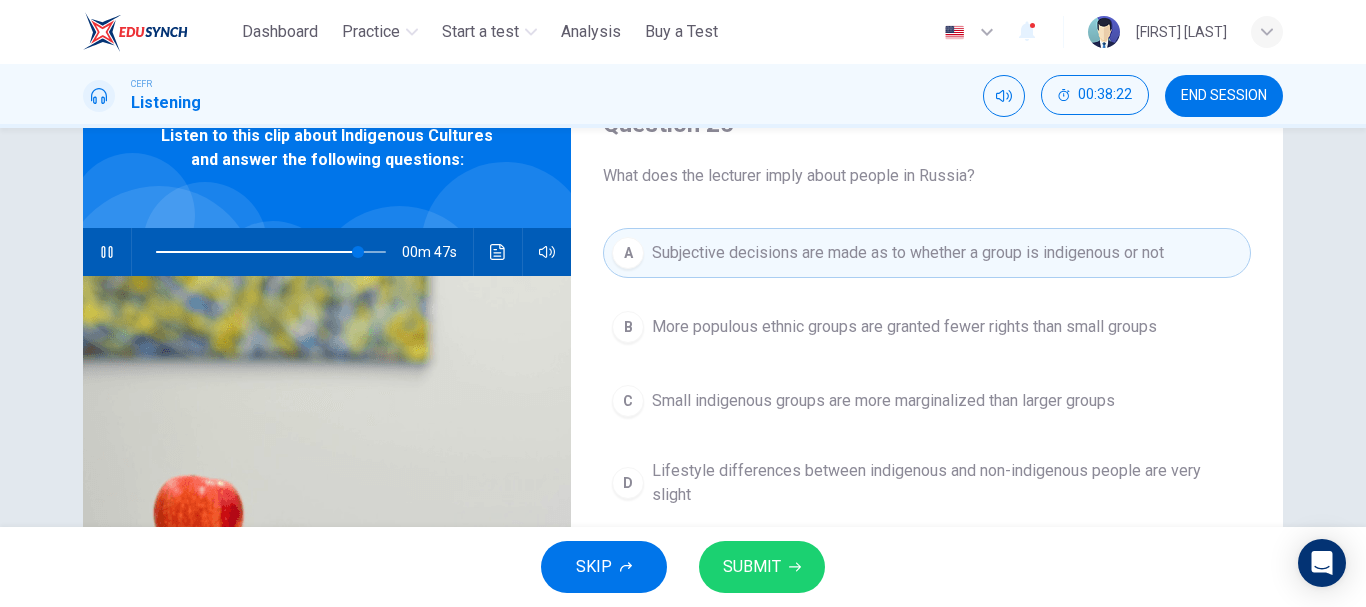 click 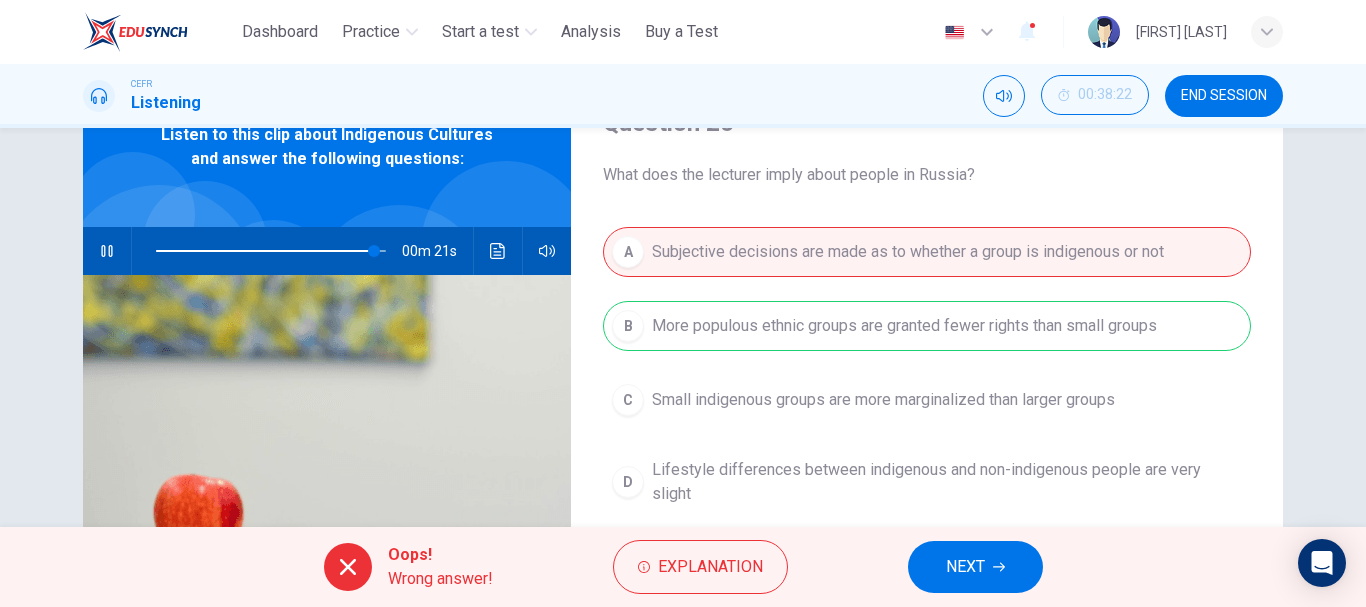 scroll, scrollTop: 100, scrollLeft: 0, axis: vertical 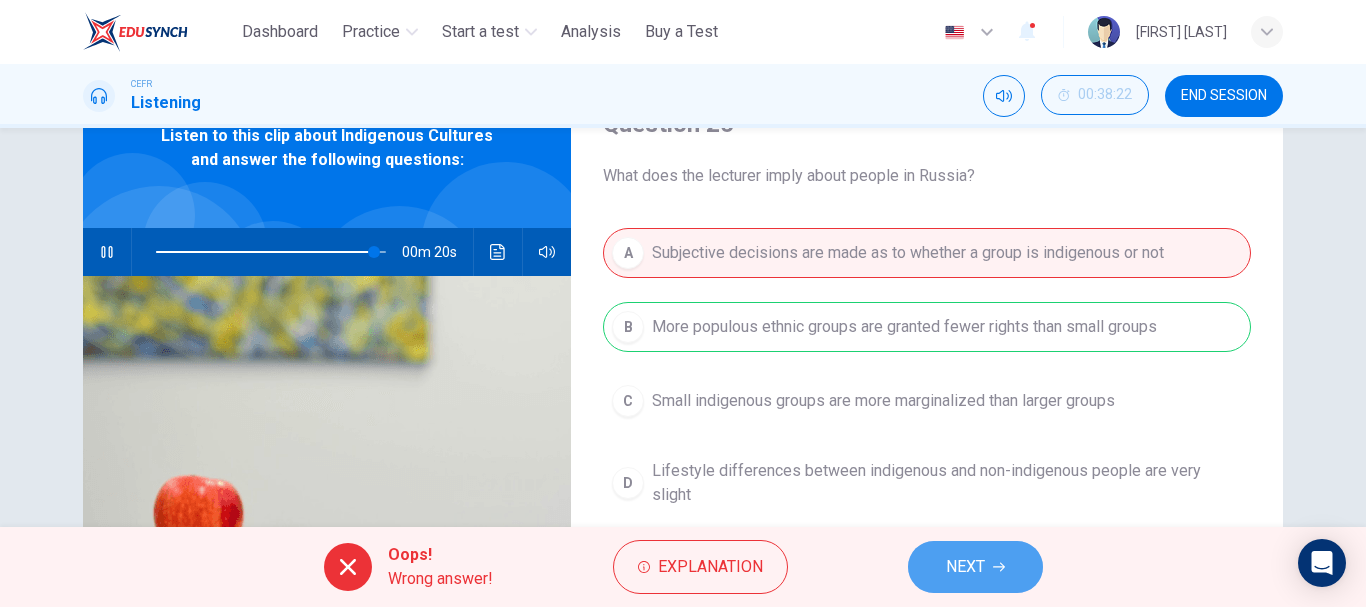 click on "NEXT" at bounding box center (975, 567) 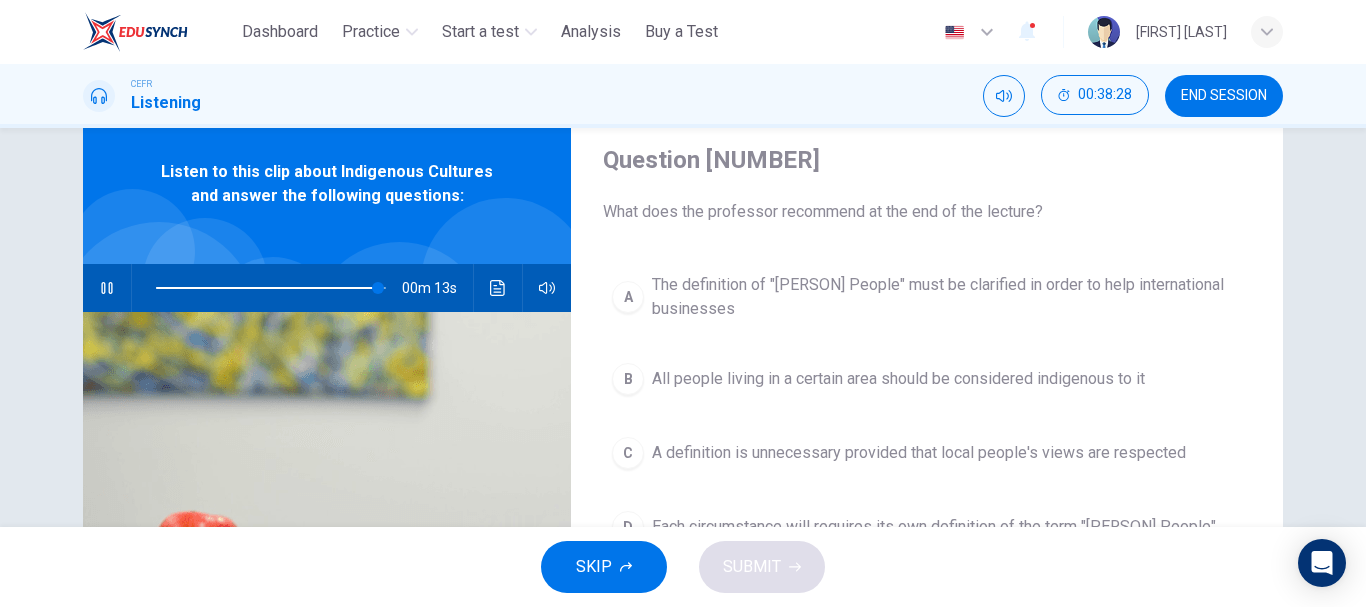 scroll, scrollTop: 100, scrollLeft: 0, axis: vertical 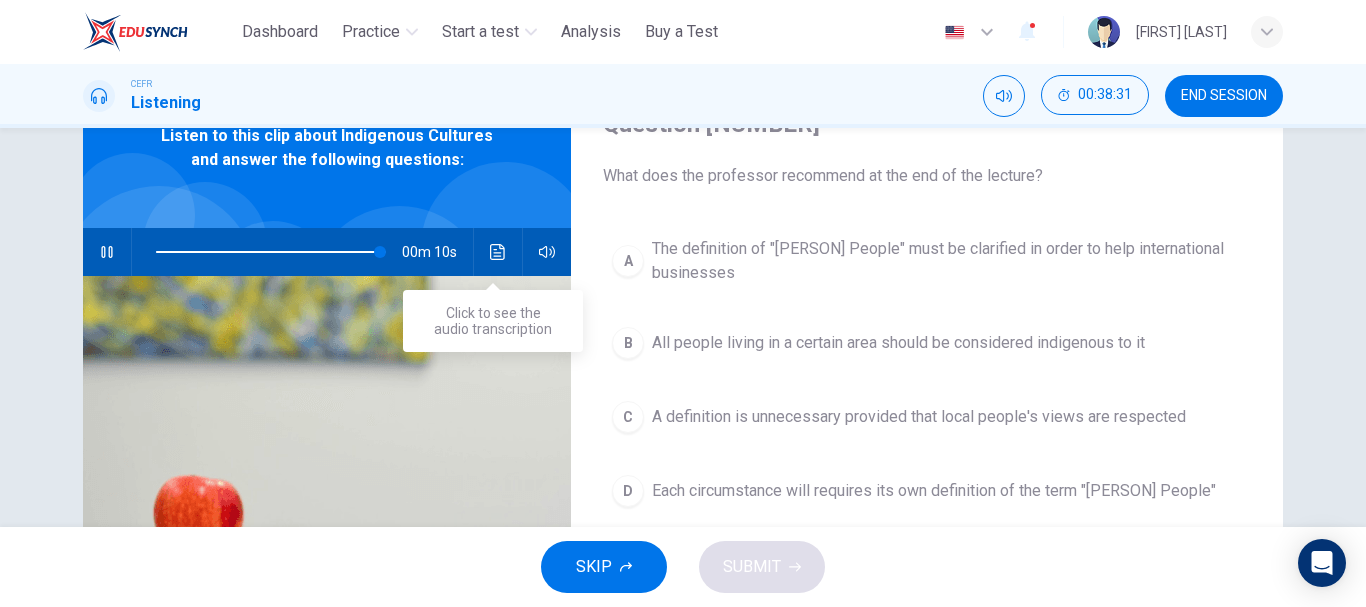 click 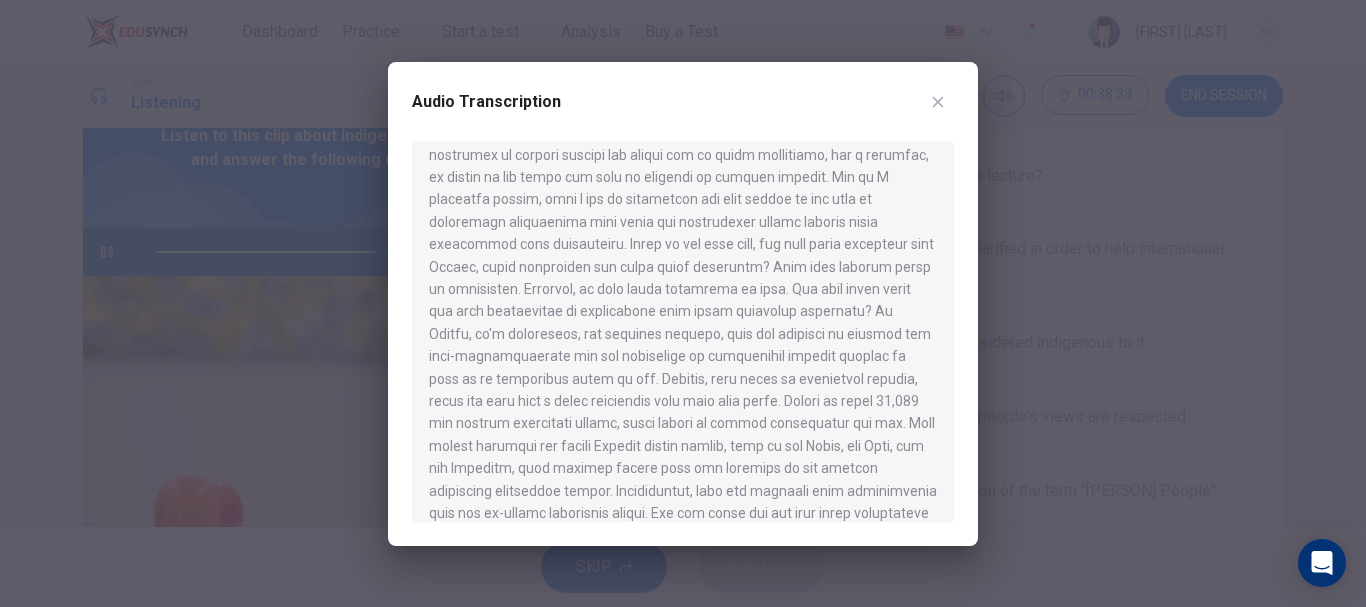 scroll, scrollTop: 1400, scrollLeft: 0, axis: vertical 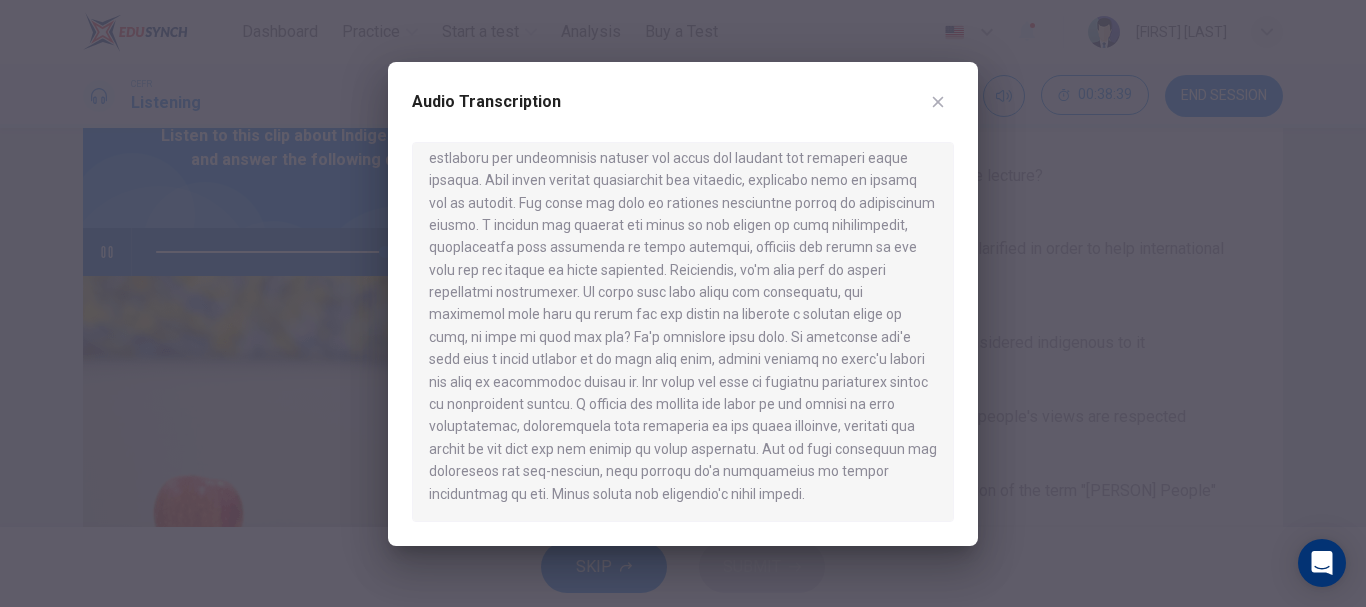 click at bounding box center [938, 102] 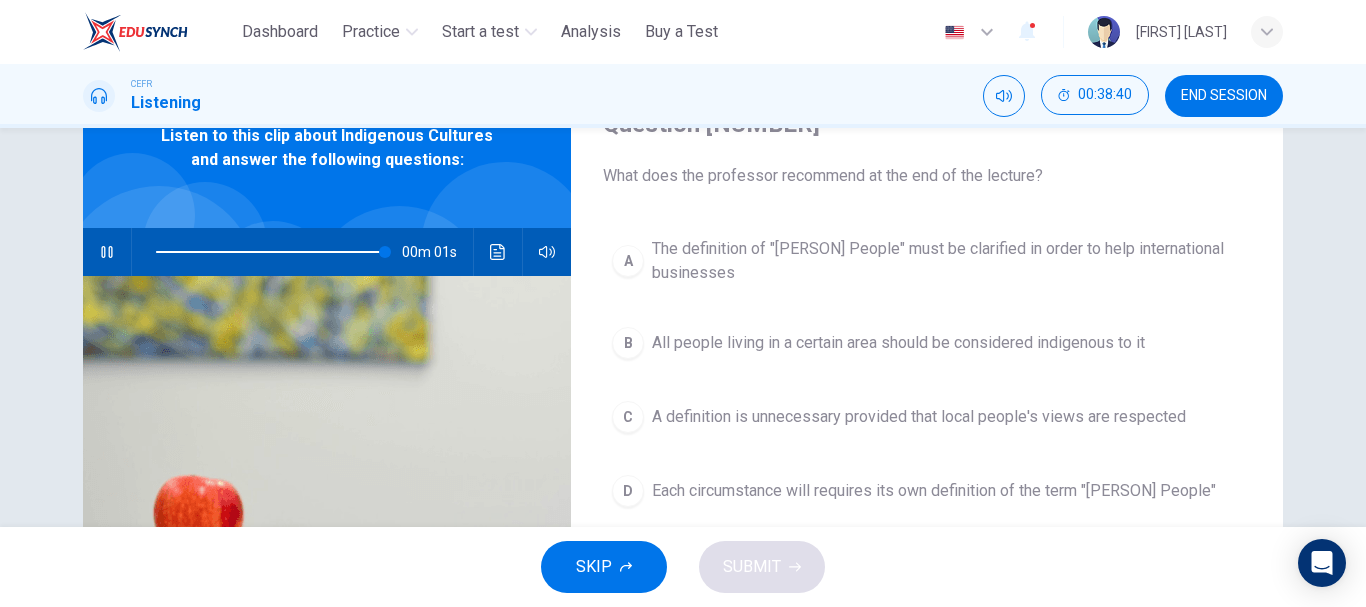 click at bounding box center [271, 252] 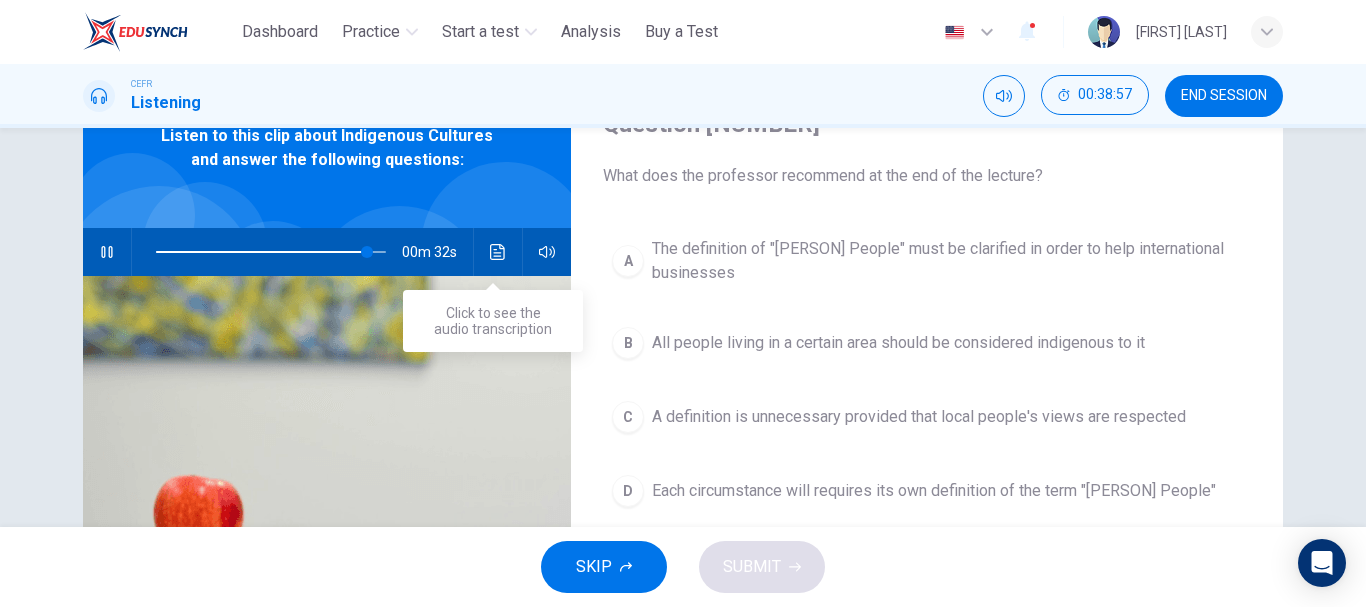click 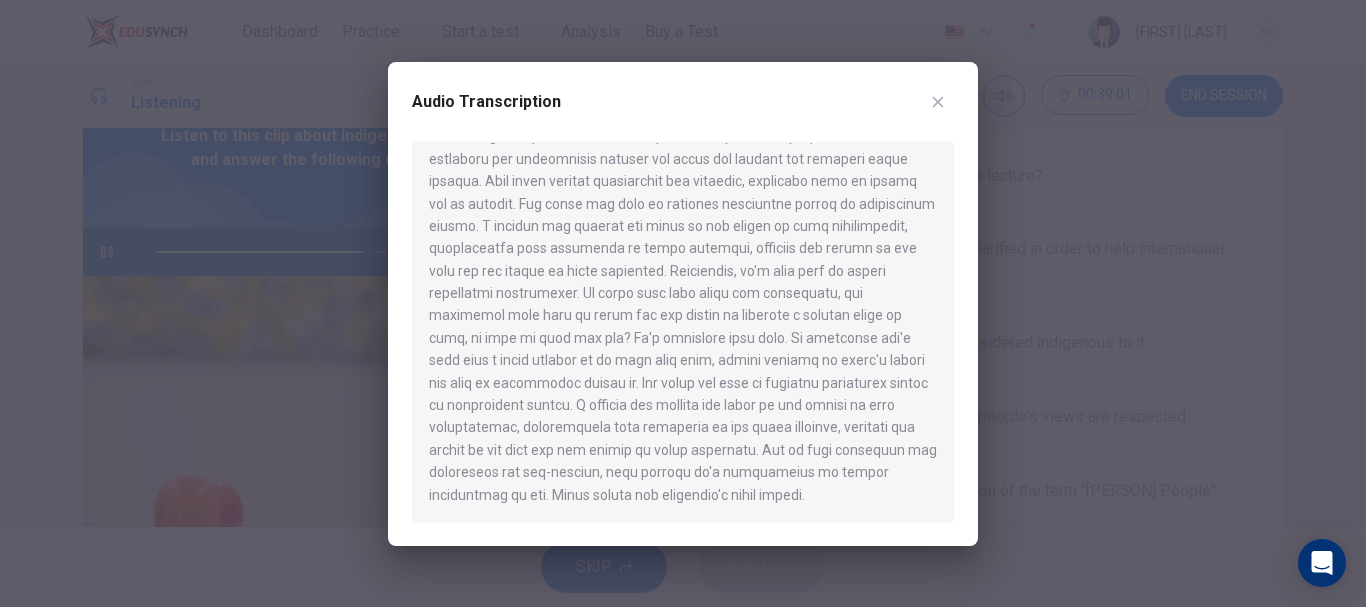 scroll, scrollTop: 1400, scrollLeft: 0, axis: vertical 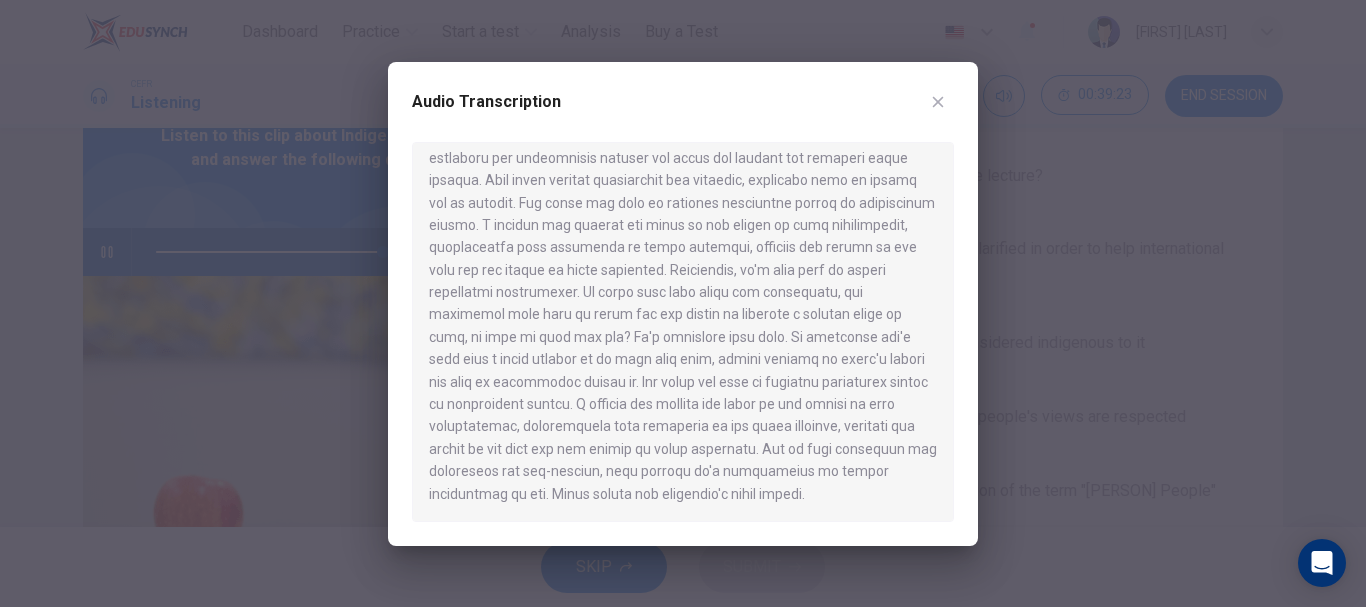 click 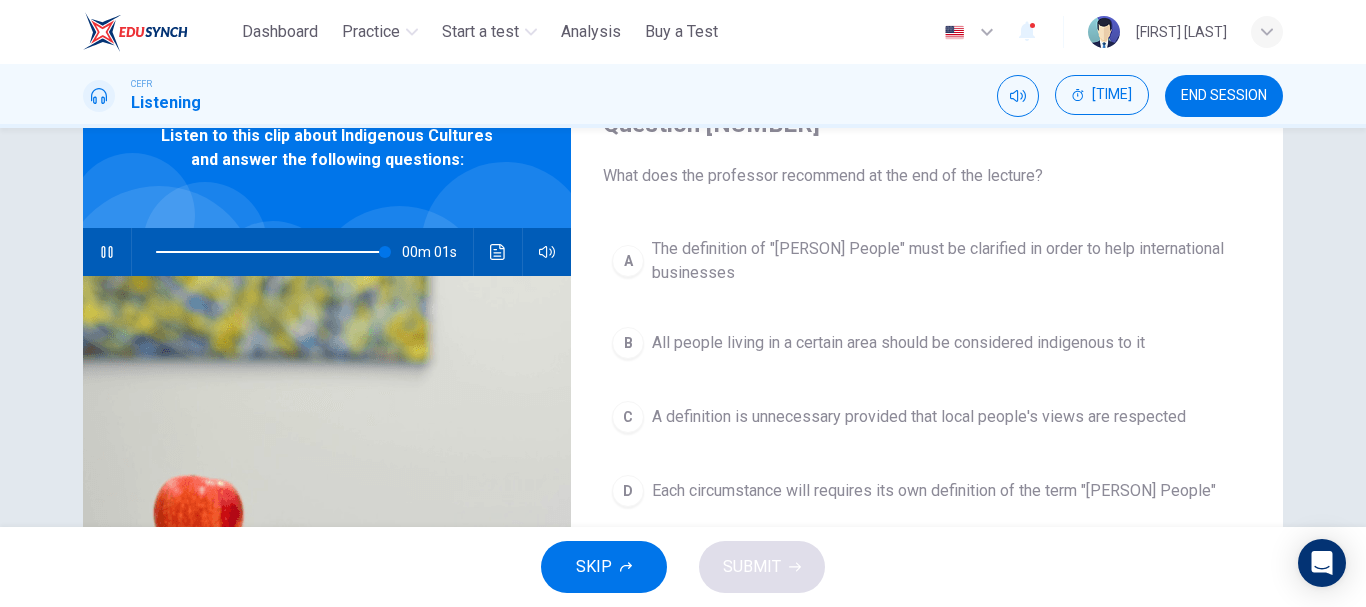 type on "*" 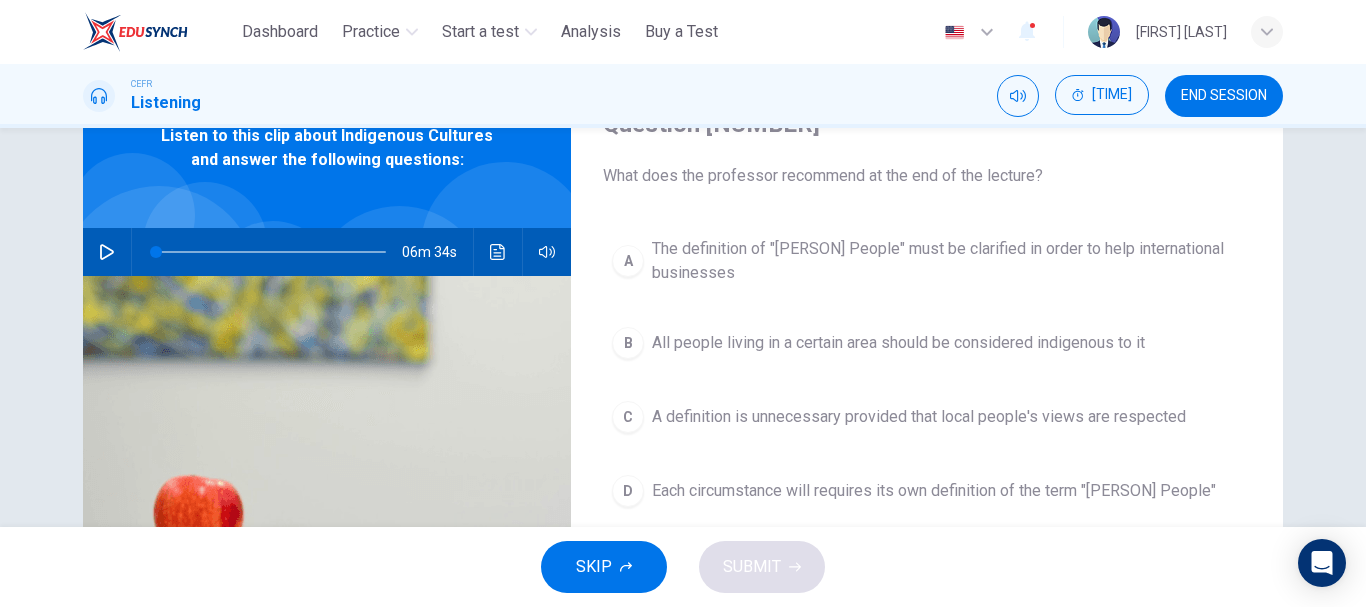 scroll, scrollTop: 200, scrollLeft: 0, axis: vertical 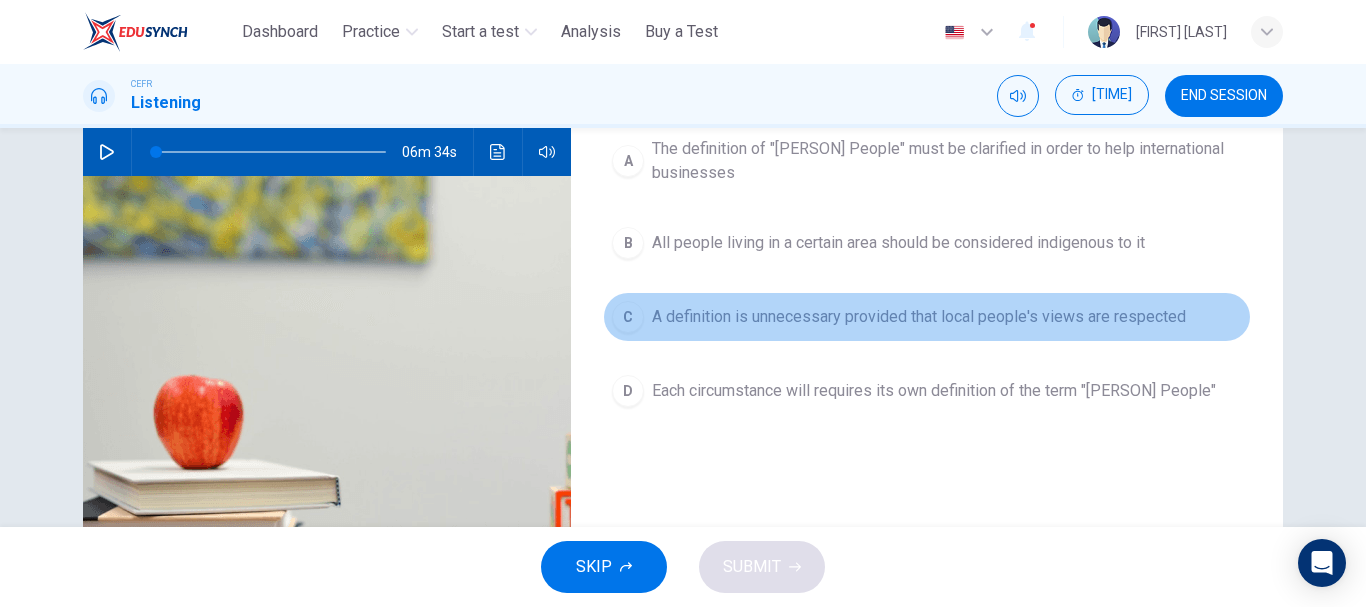 click on "C A definition is unnecessary provided that local people's views are respected" at bounding box center [927, 317] 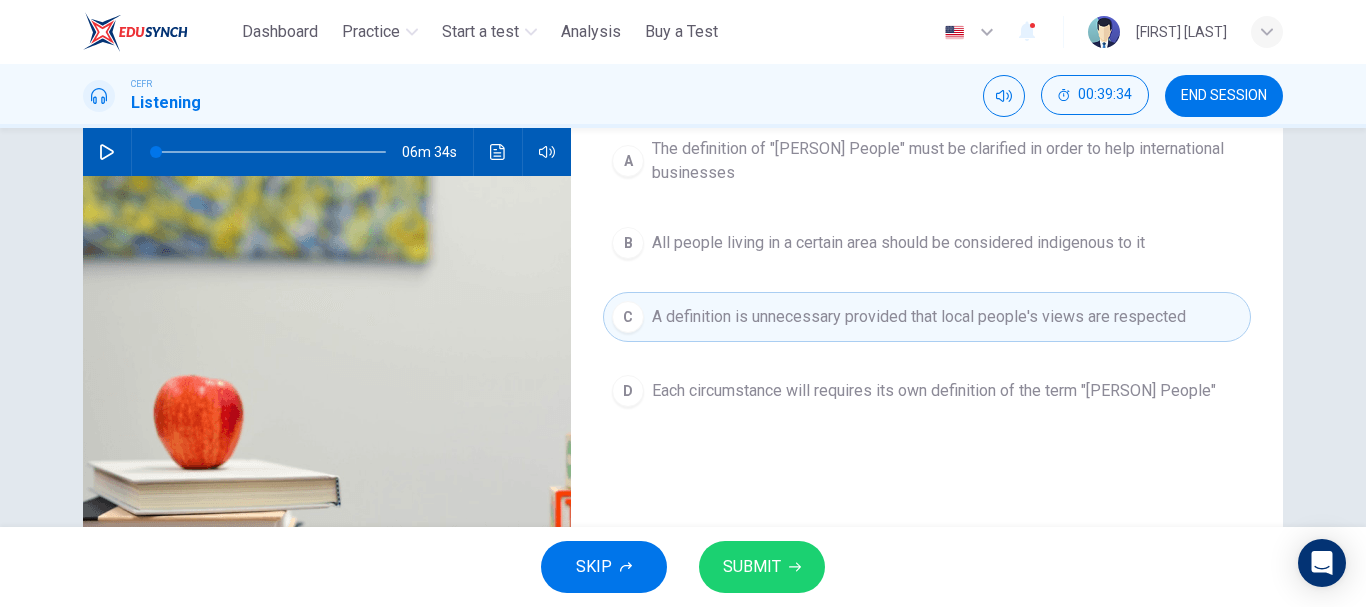 click on "SUBMIT" at bounding box center [762, 567] 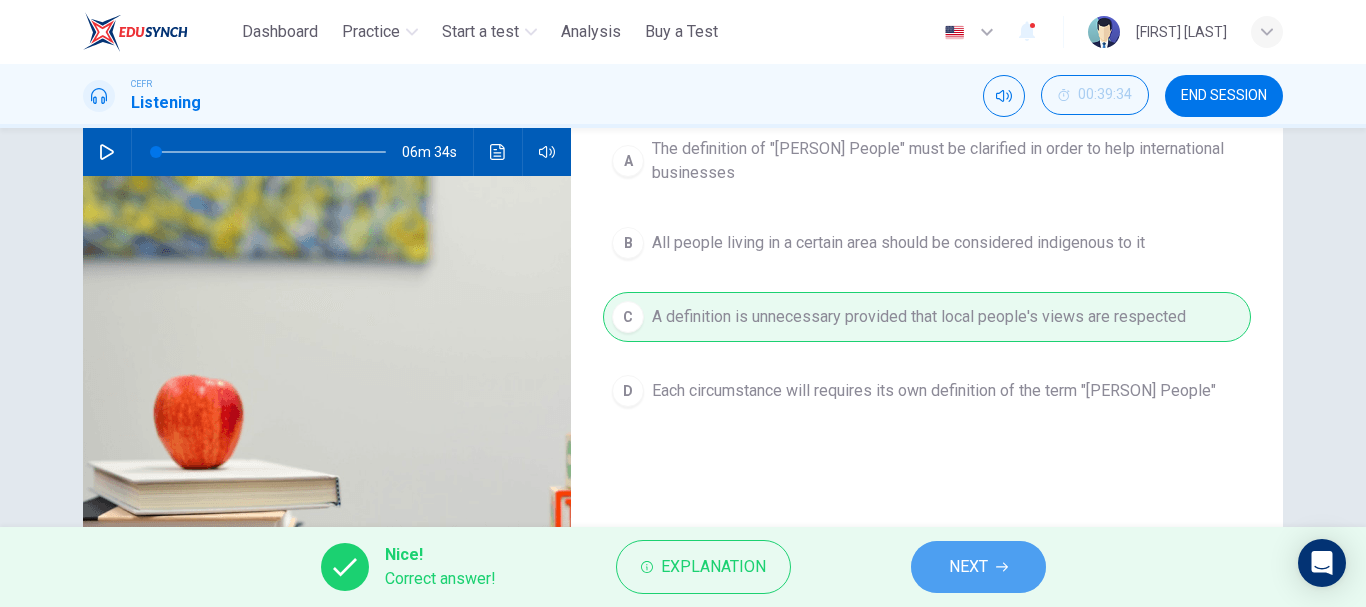 click on "NEXT" at bounding box center (978, 567) 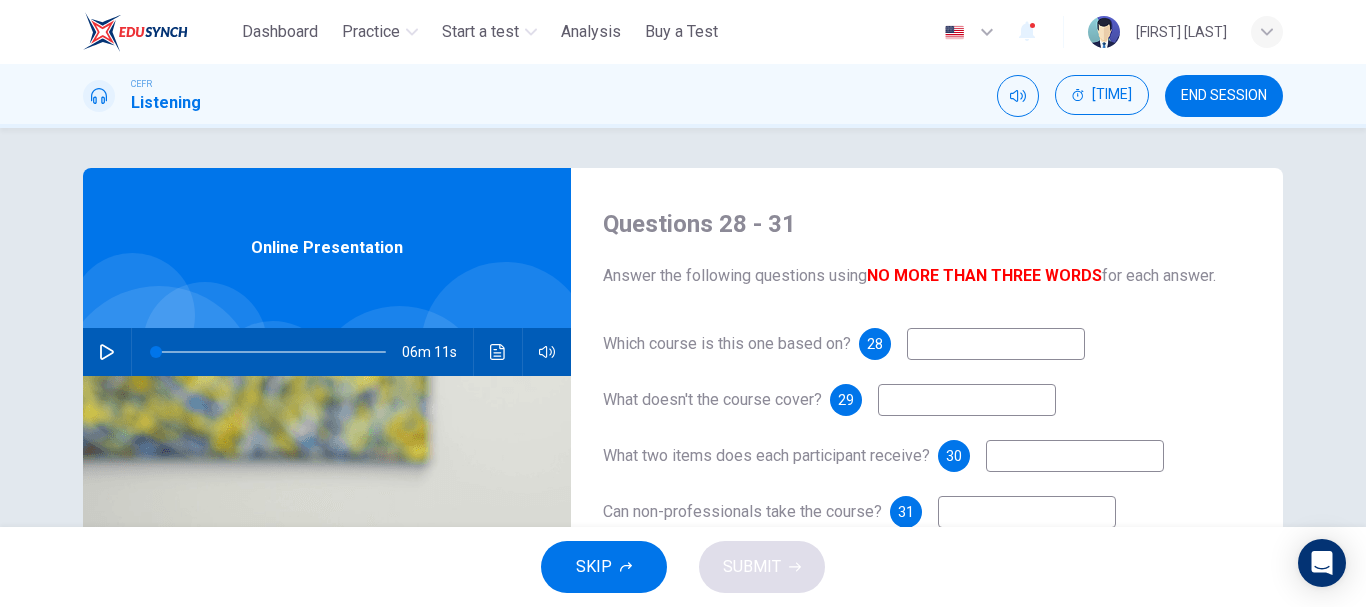 click on "END SESSION" at bounding box center [1224, 96] 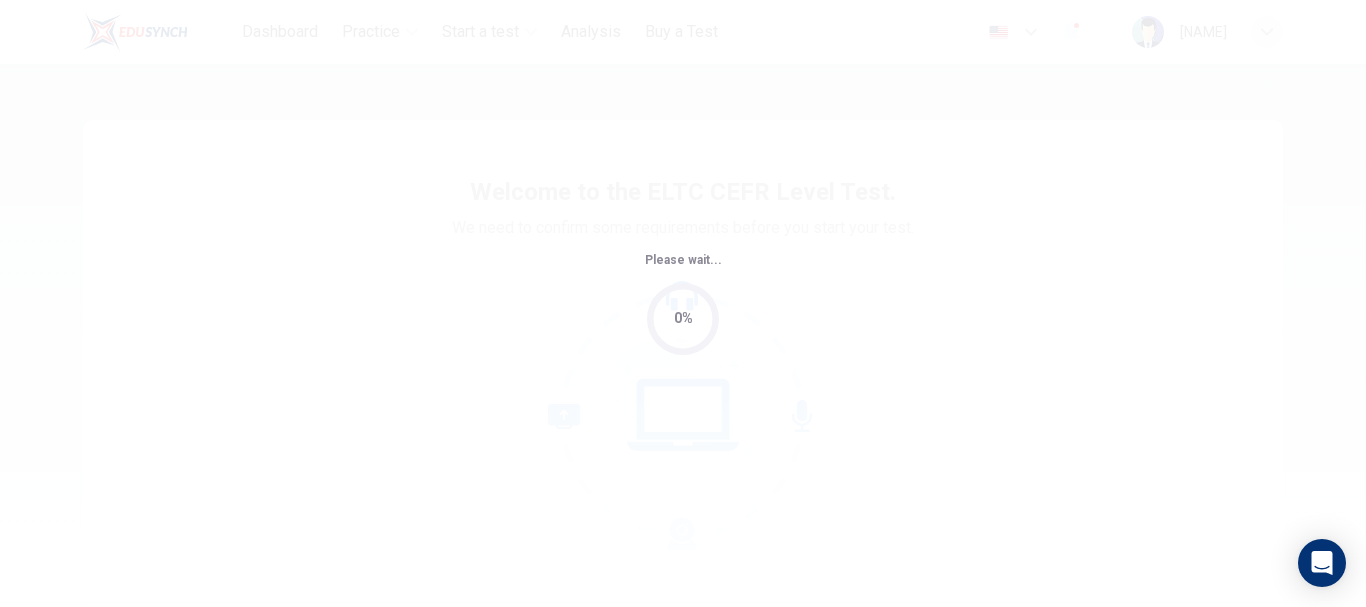 scroll, scrollTop: 0, scrollLeft: 0, axis: both 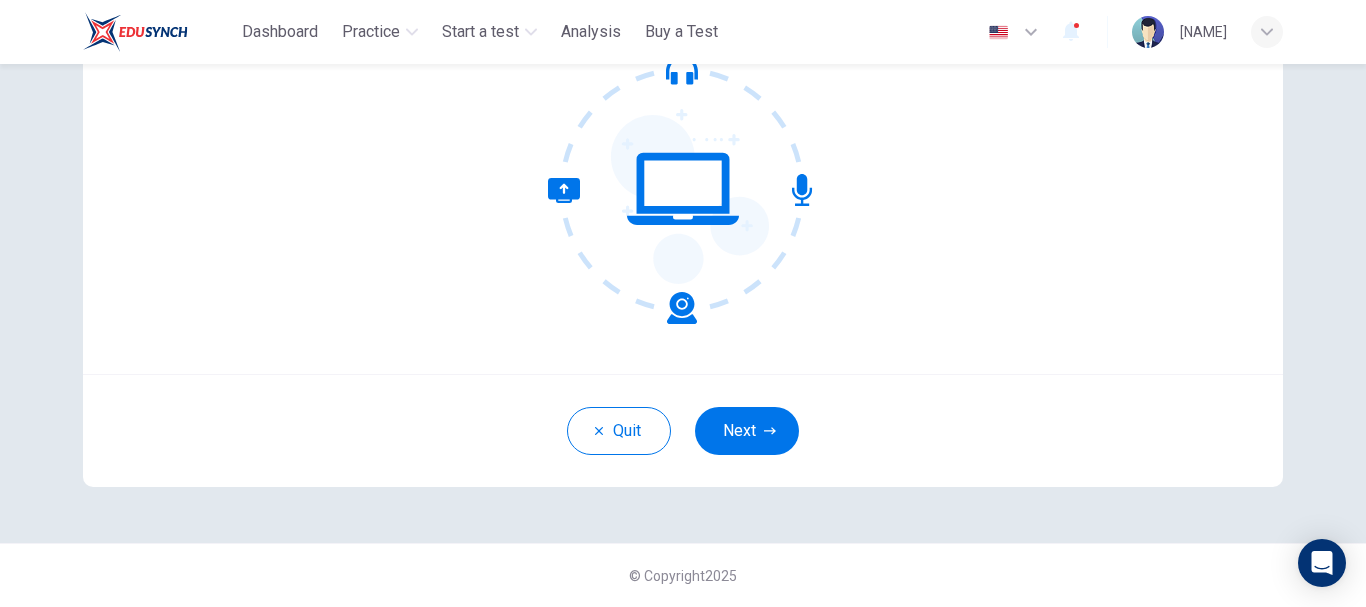 click on "Next" at bounding box center (747, 431) 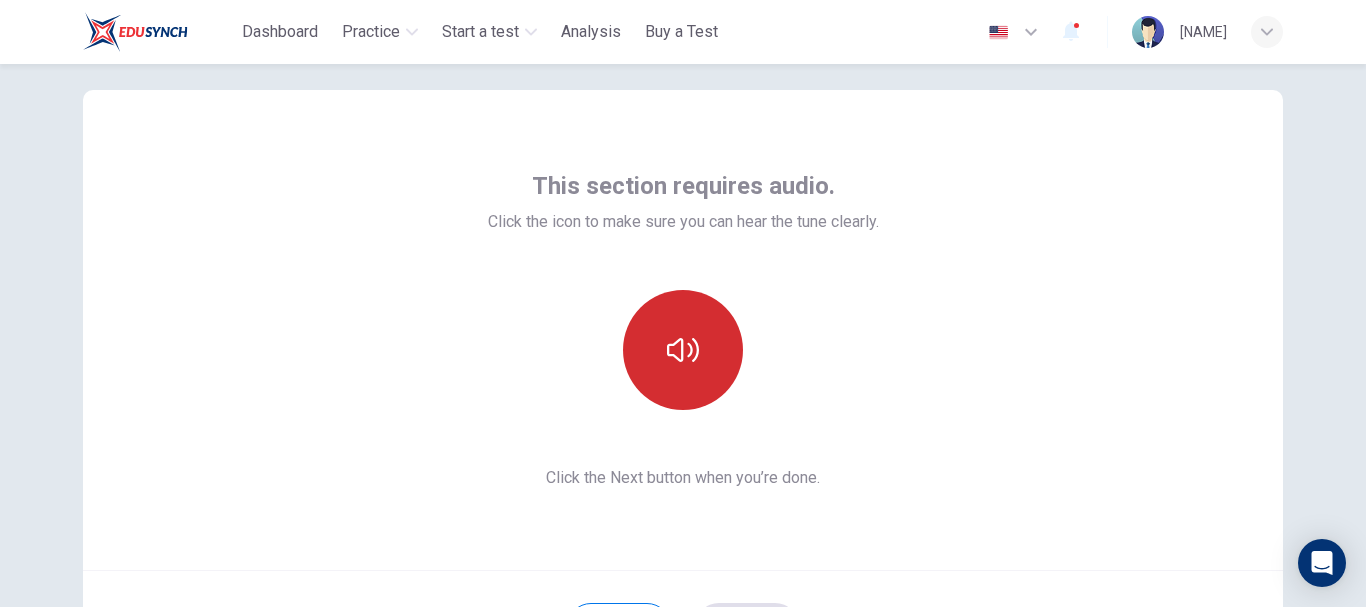 scroll, scrollTop: 26, scrollLeft: 0, axis: vertical 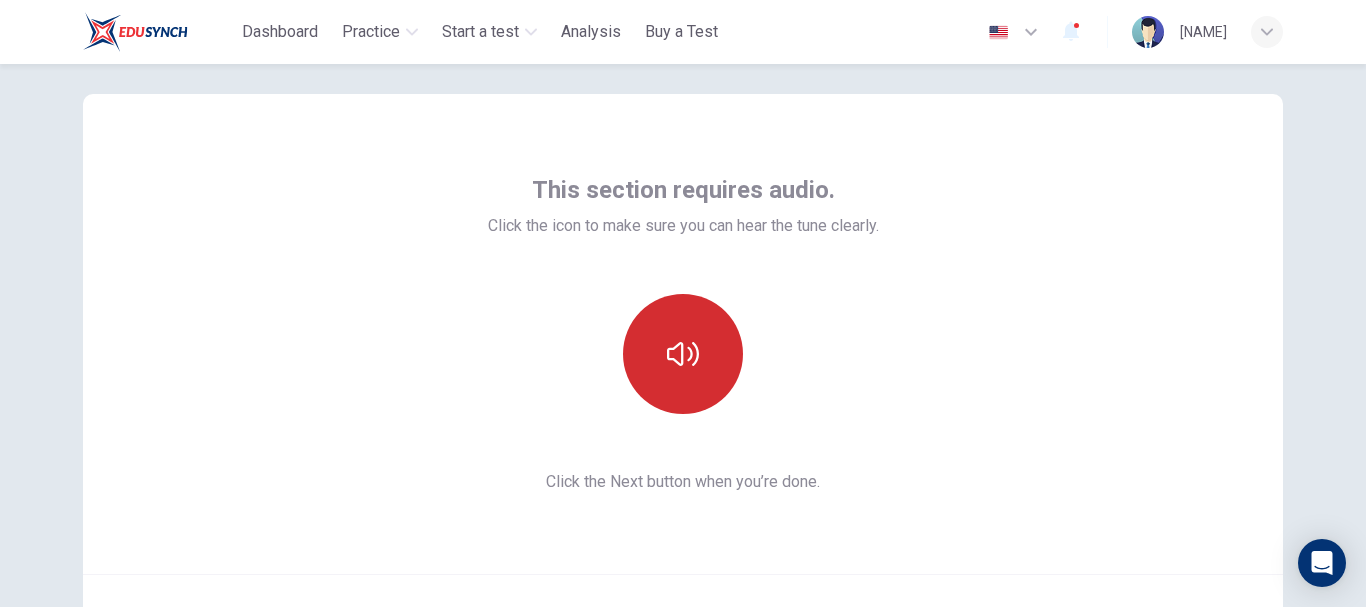 click 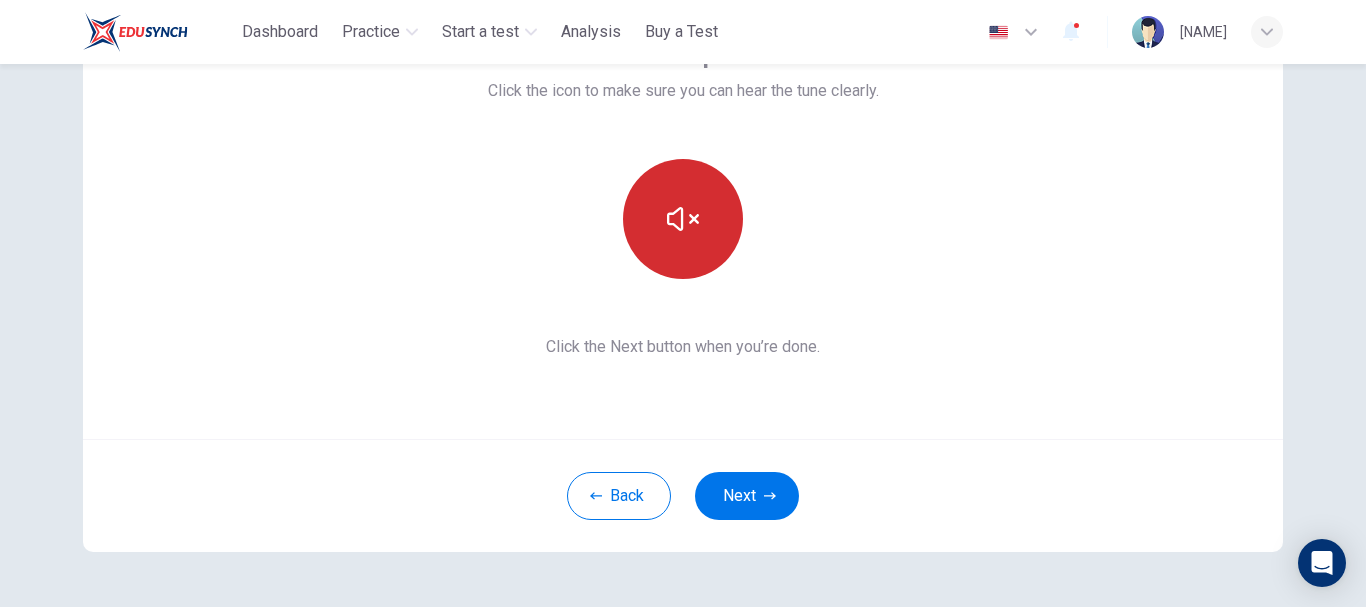 scroll, scrollTop: 126, scrollLeft: 0, axis: vertical 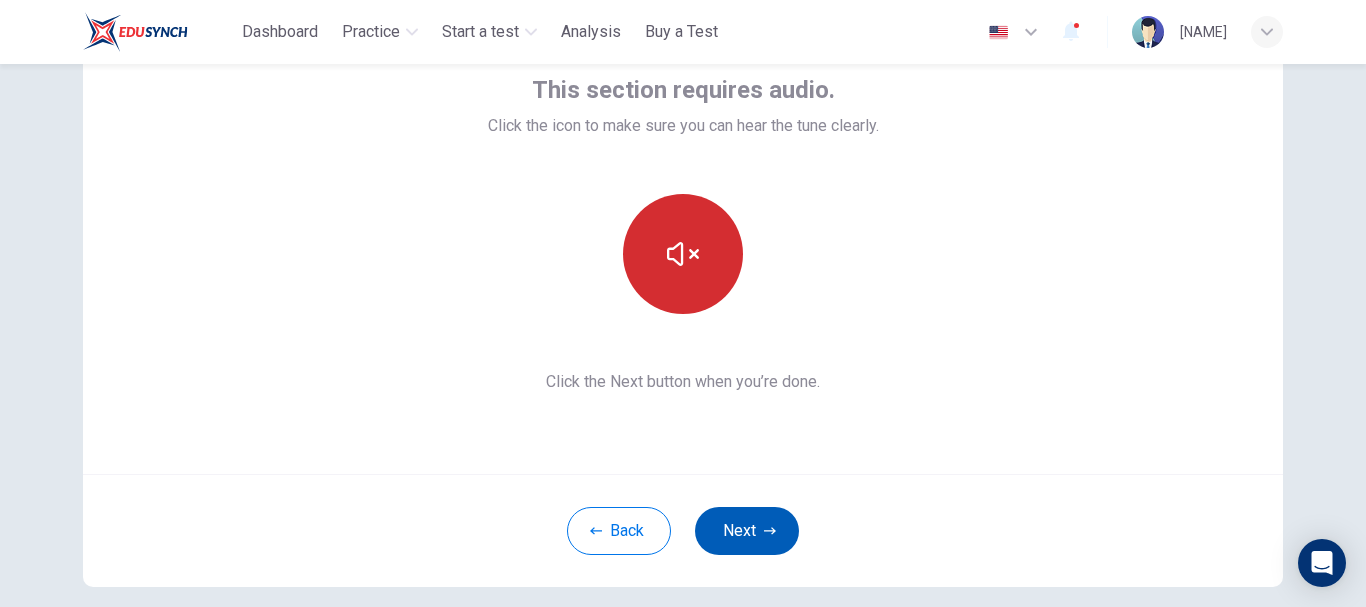 click on "Next" at bounding box center (747, 531) 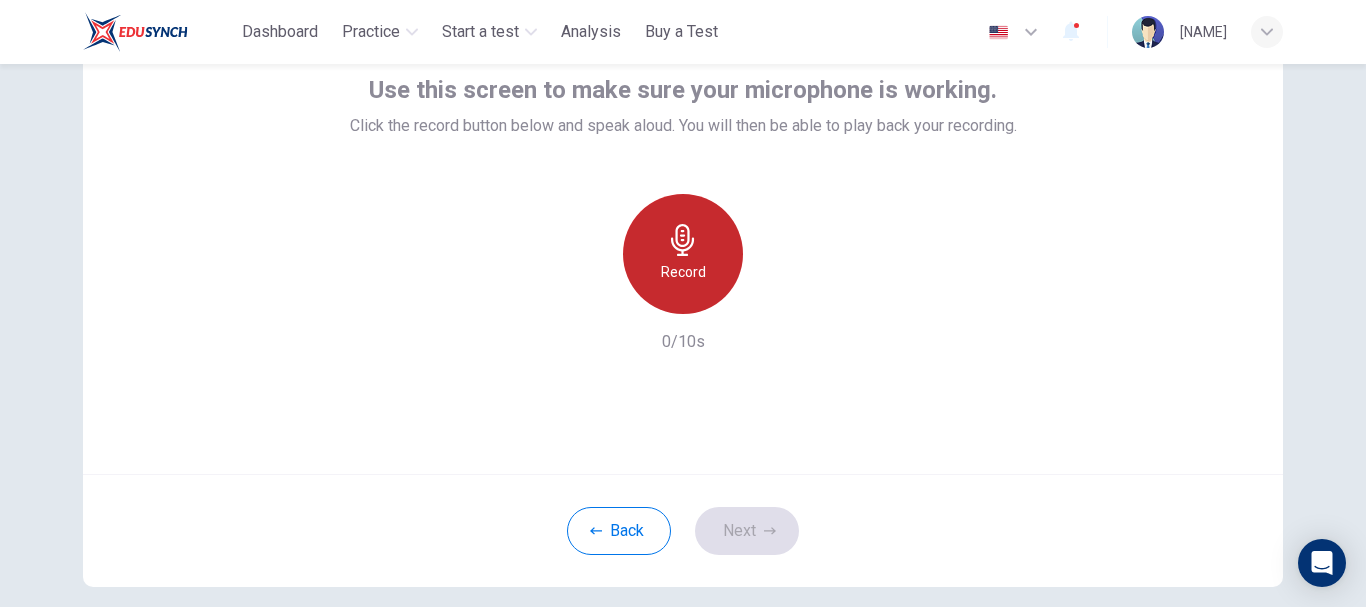 click on "Record" at bounding box center [683, 254] 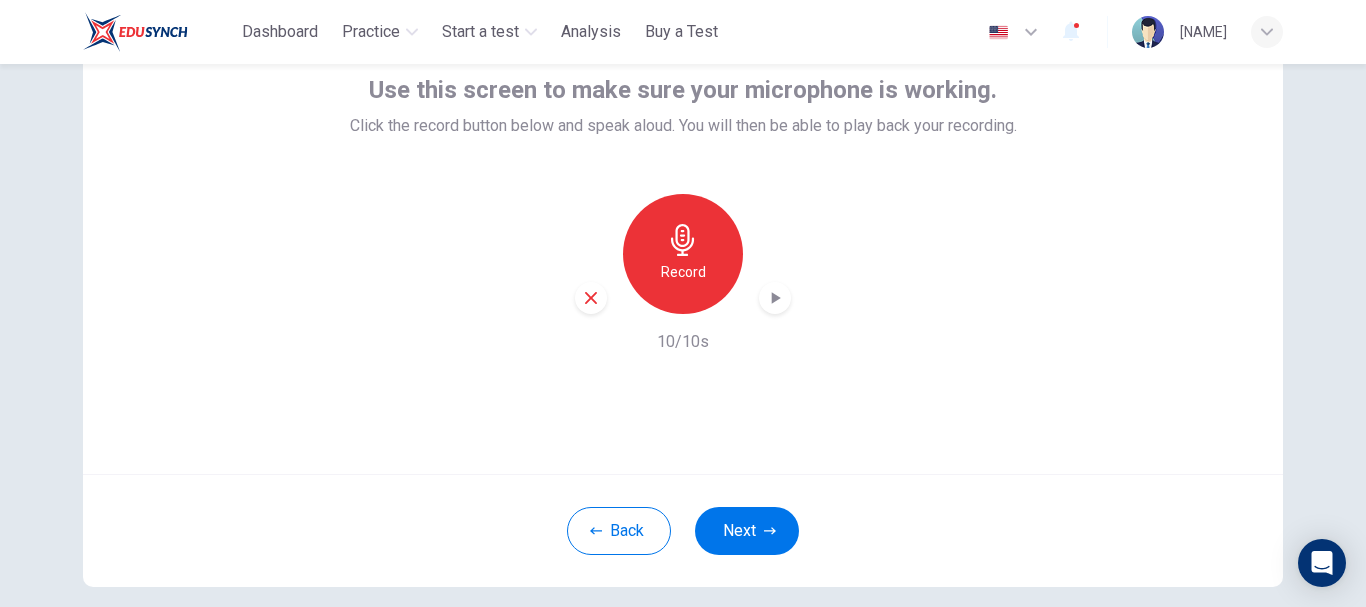 click 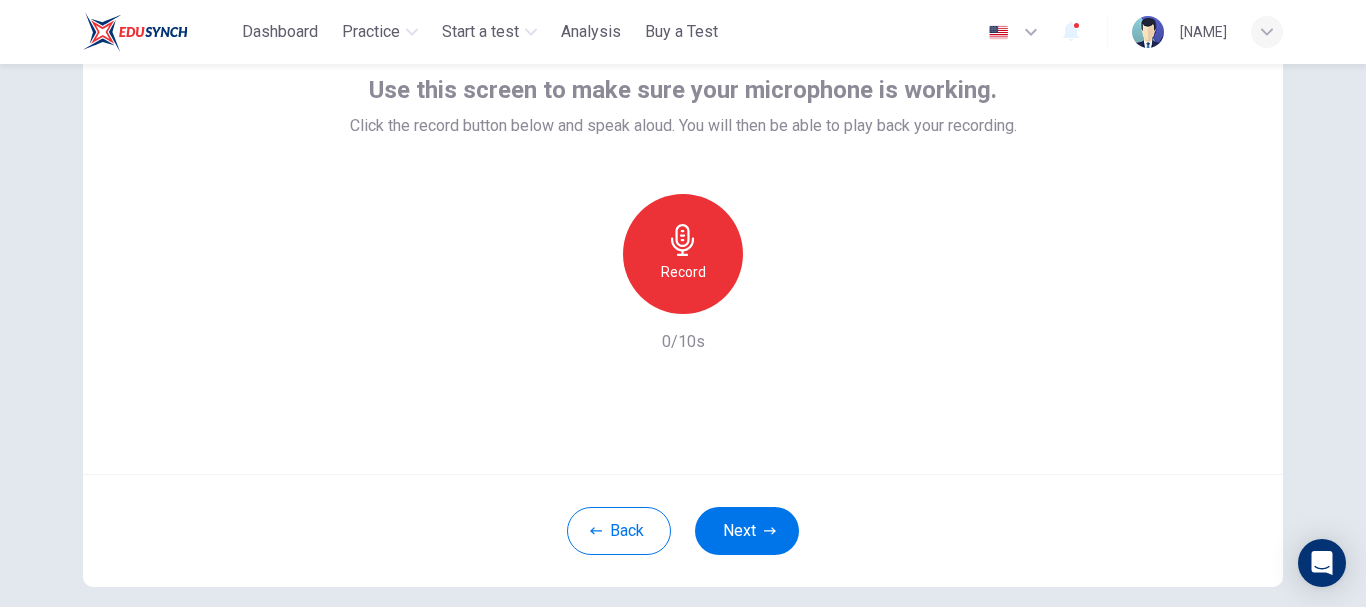 click 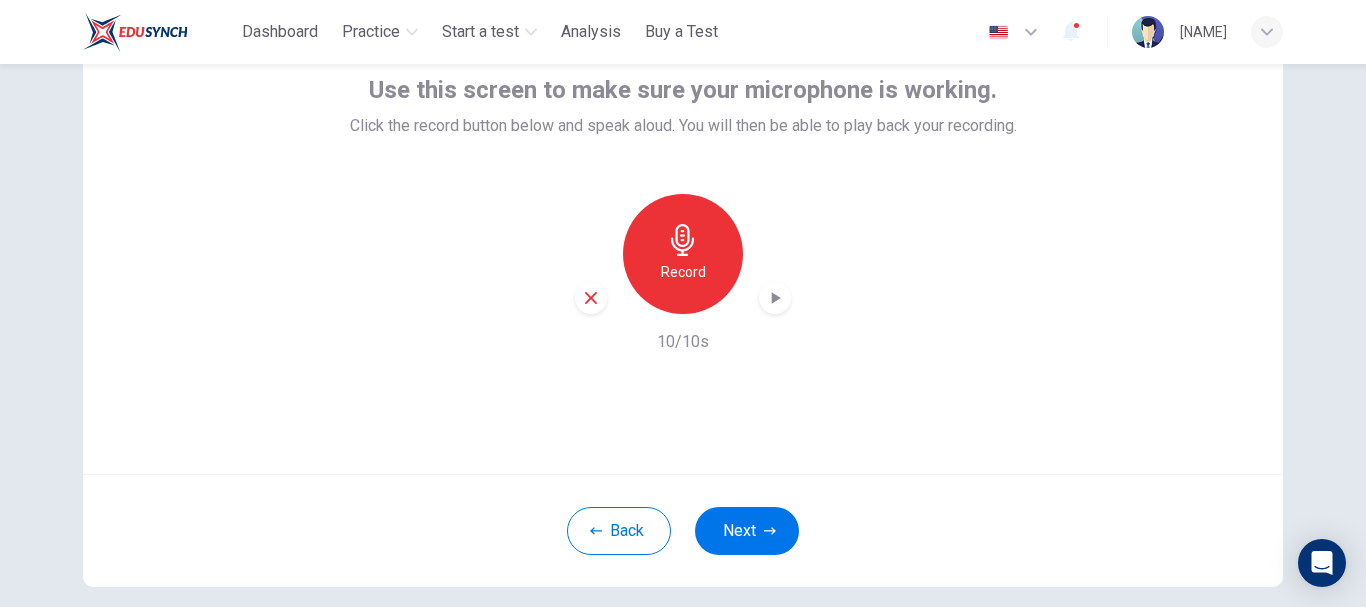 click 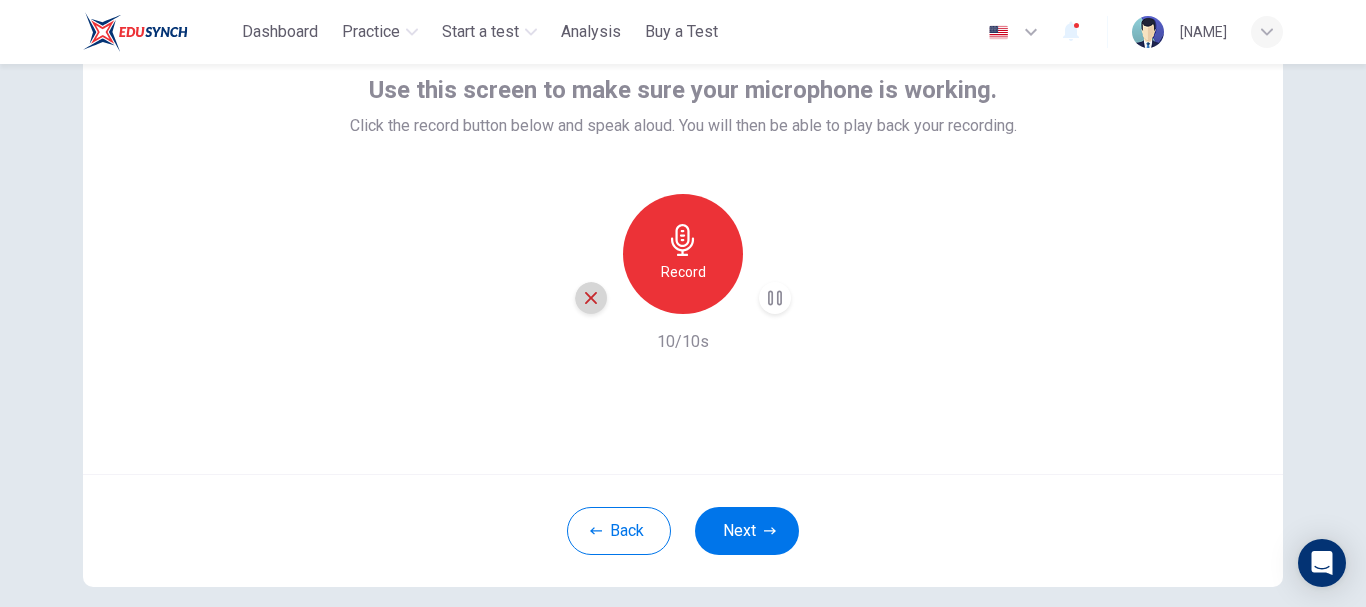 click 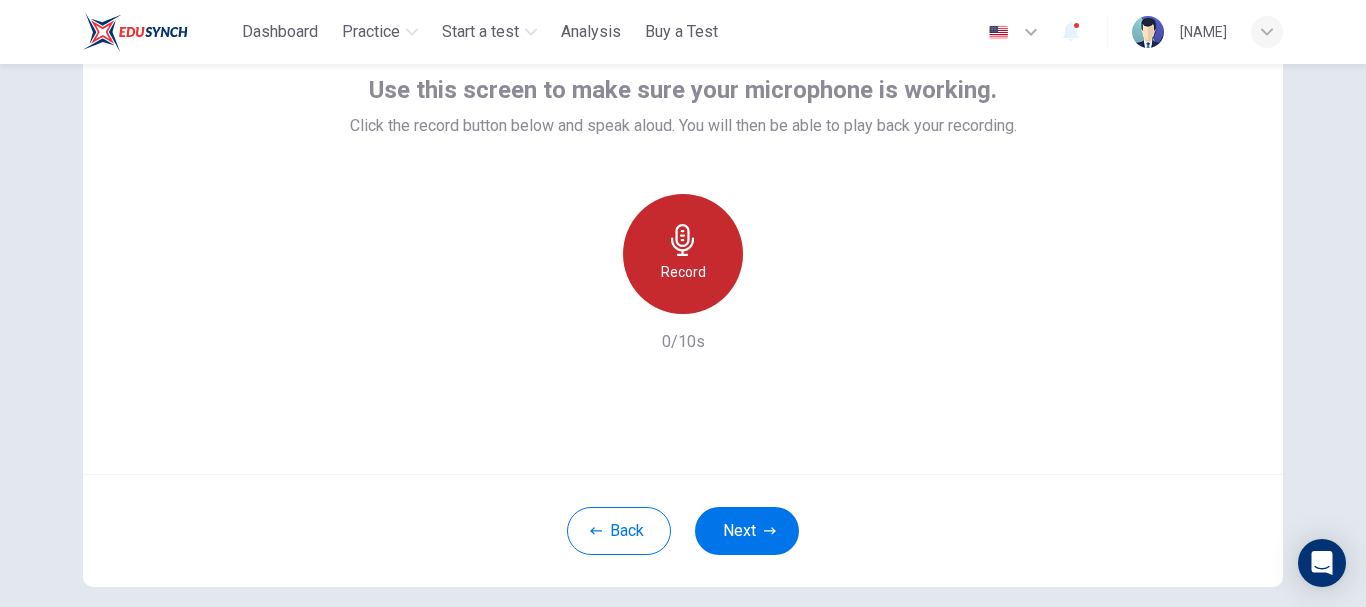 click on "Record" at bounding box center (683, 272) 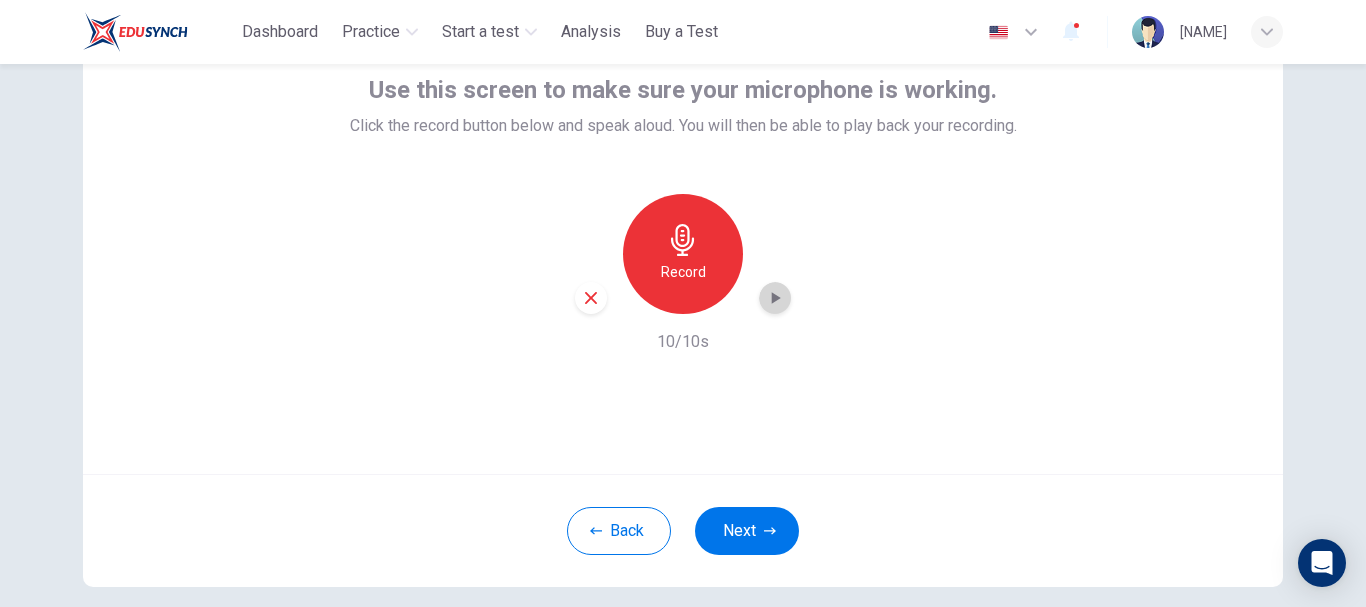 click 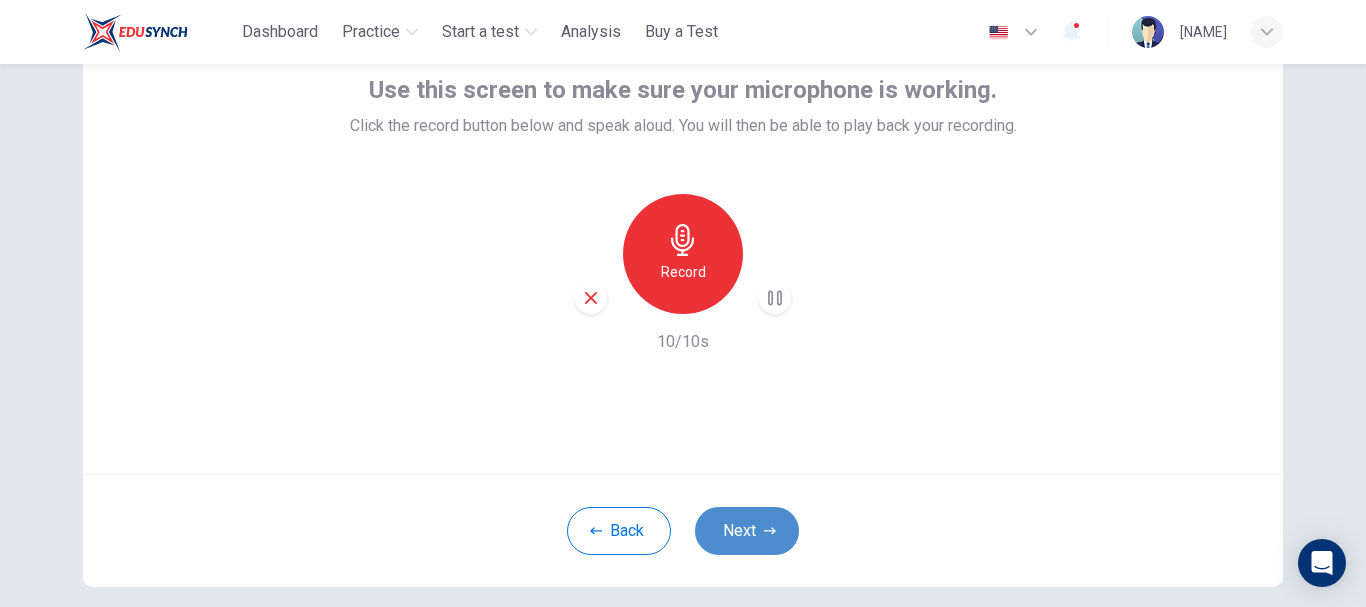 click on "Next" at bounding box center (747, 531) 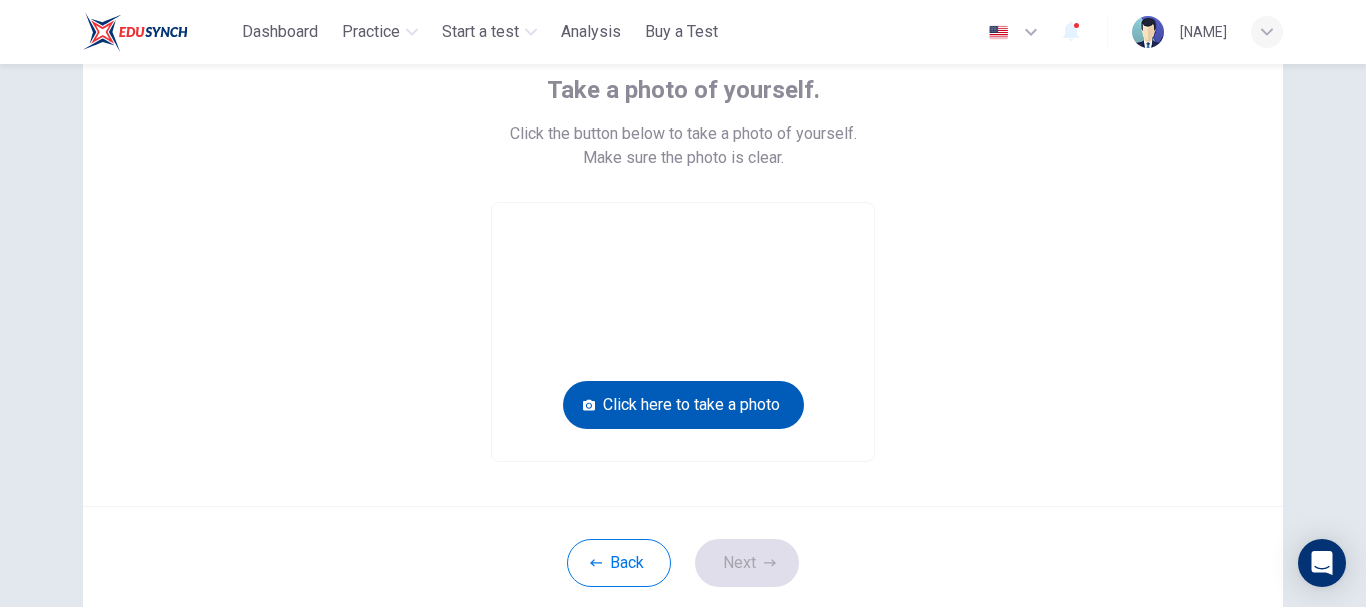 click on "Click here to take a photo" at bounding box center (683, 405) 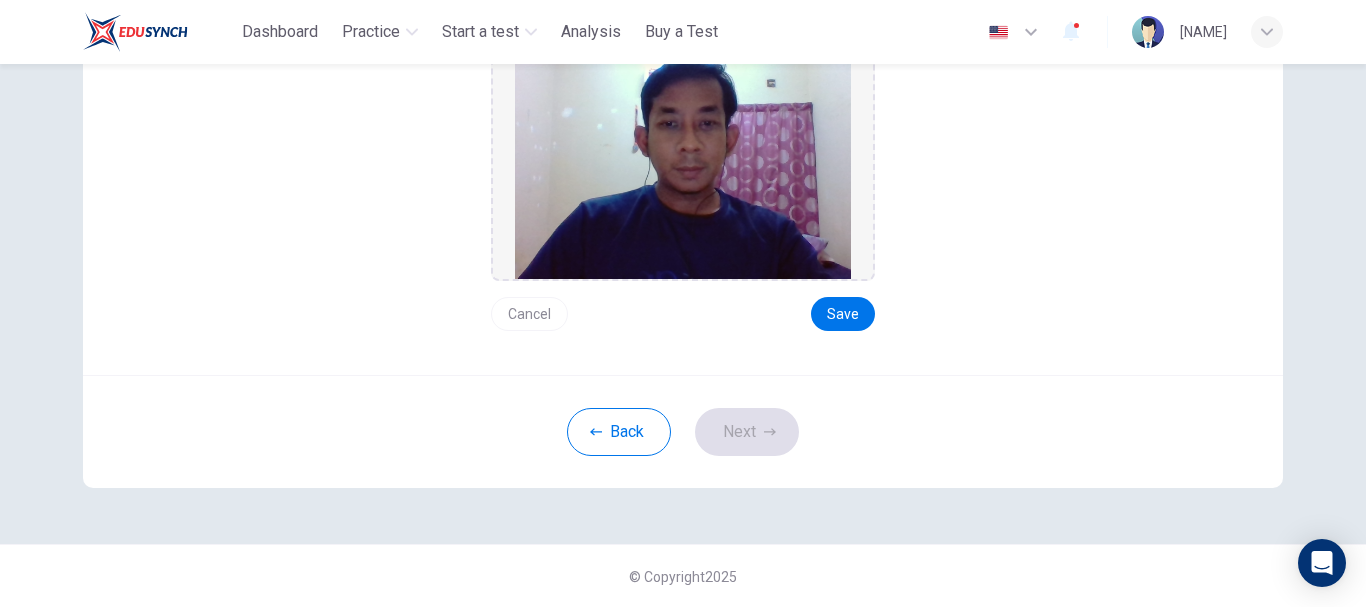 scroll, scrollTop: 312, scrollLeft: 0, axis: vertical 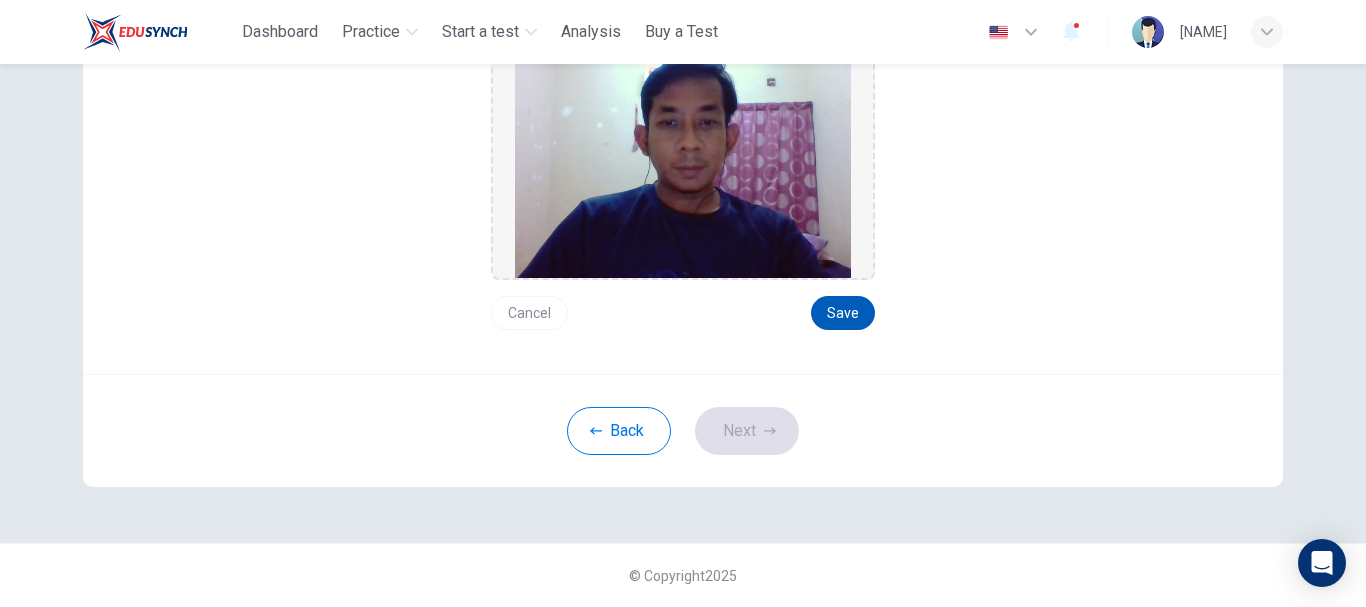 click on "Save" at bounding box center (843, 313) 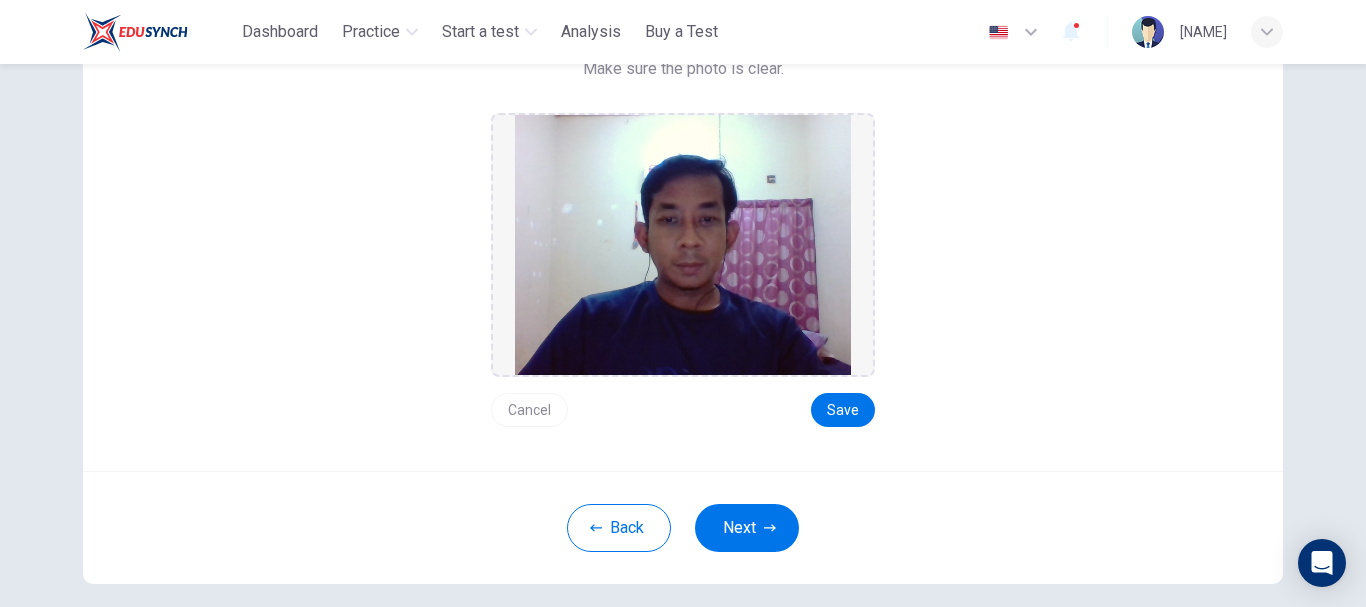 scroll, scrollTop: 300, scrollLeft: 0, axis: vertical 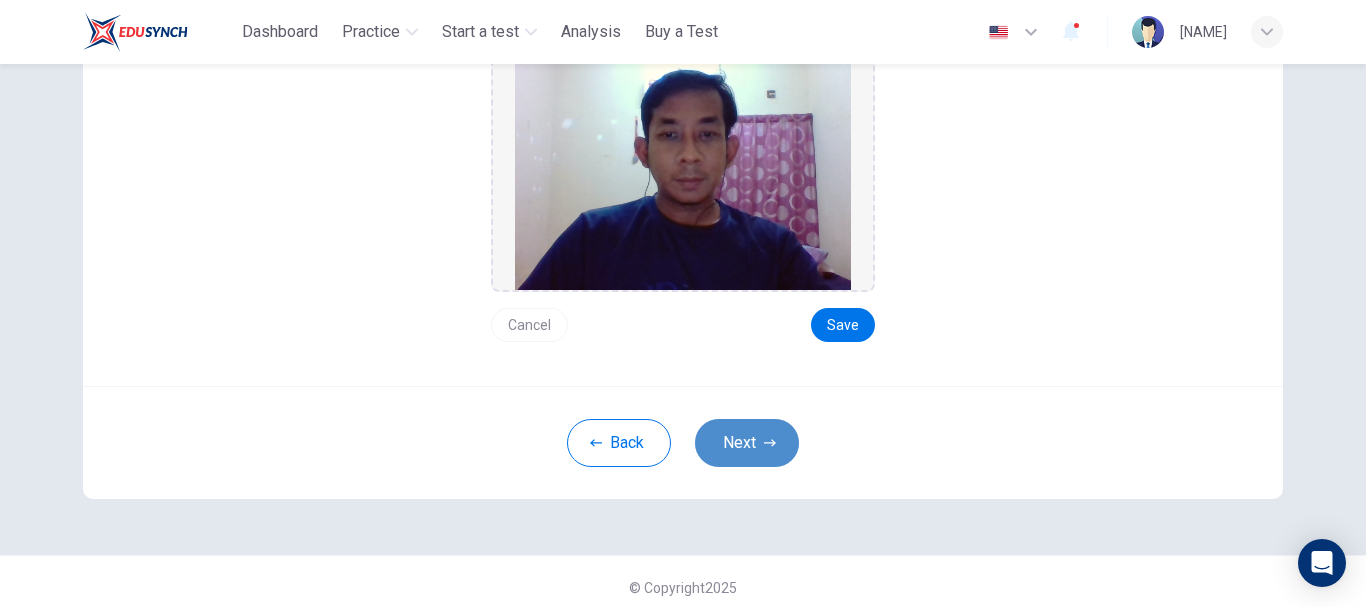 click on "Next" at bounding box center (747, 443) 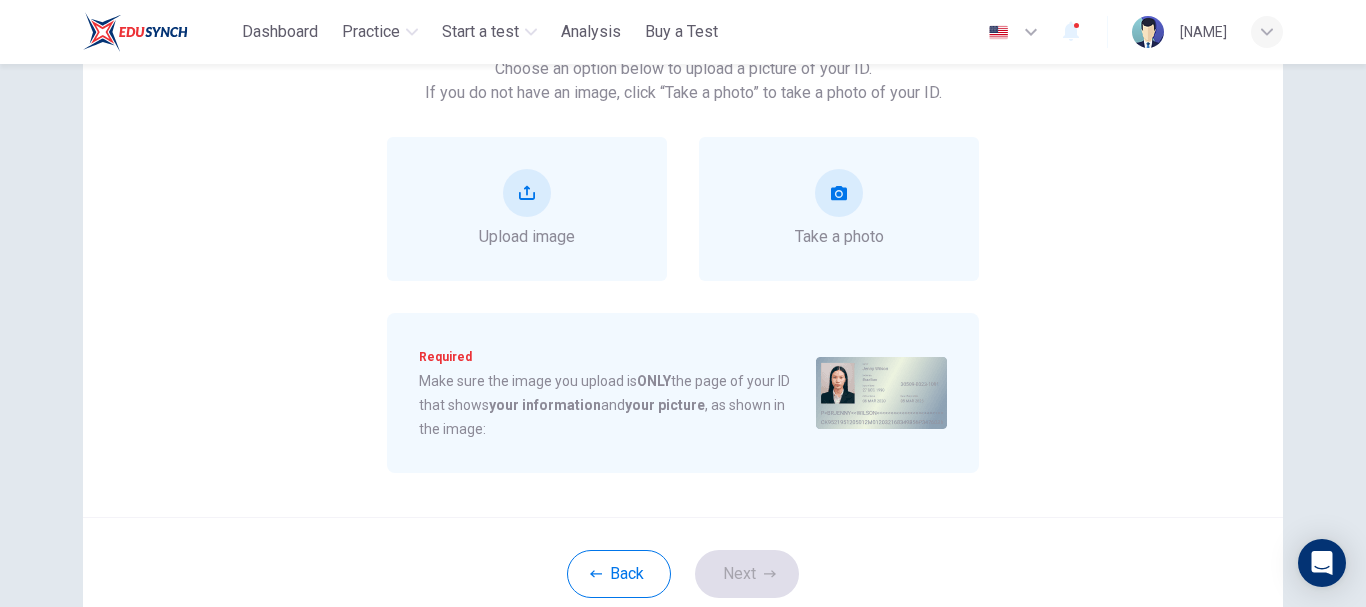 scroll, scrollTop: 100, scrollLeft: 0, axis: vertical 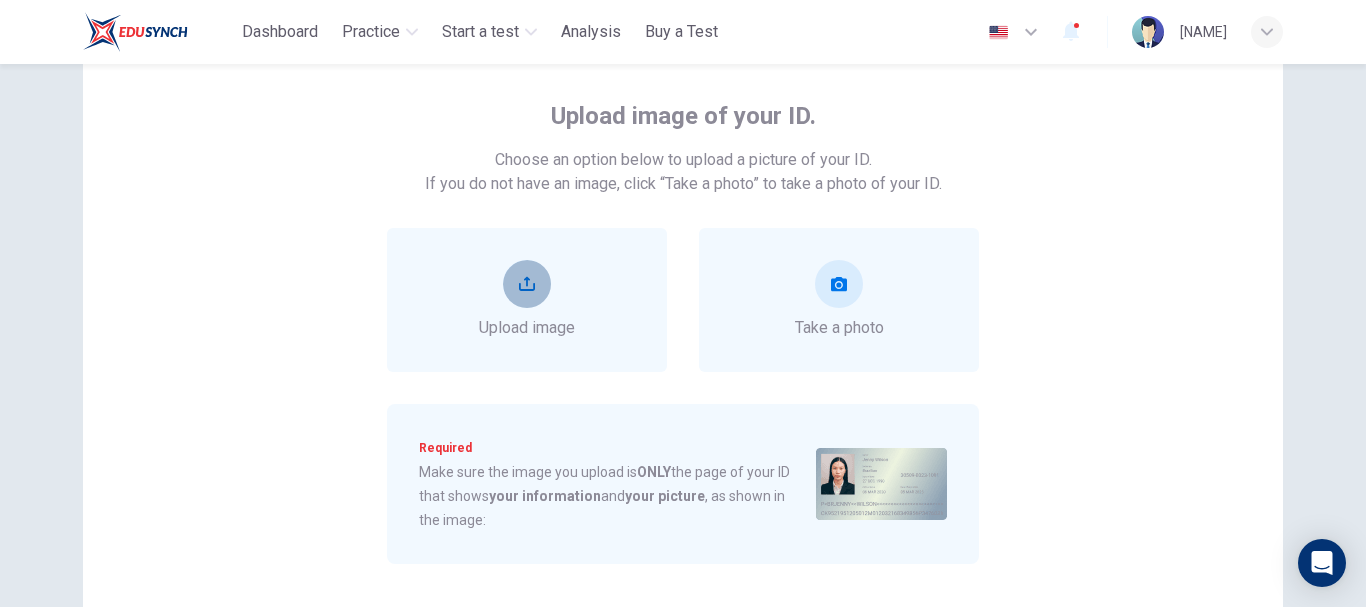 click at bounding box center [527, 284] 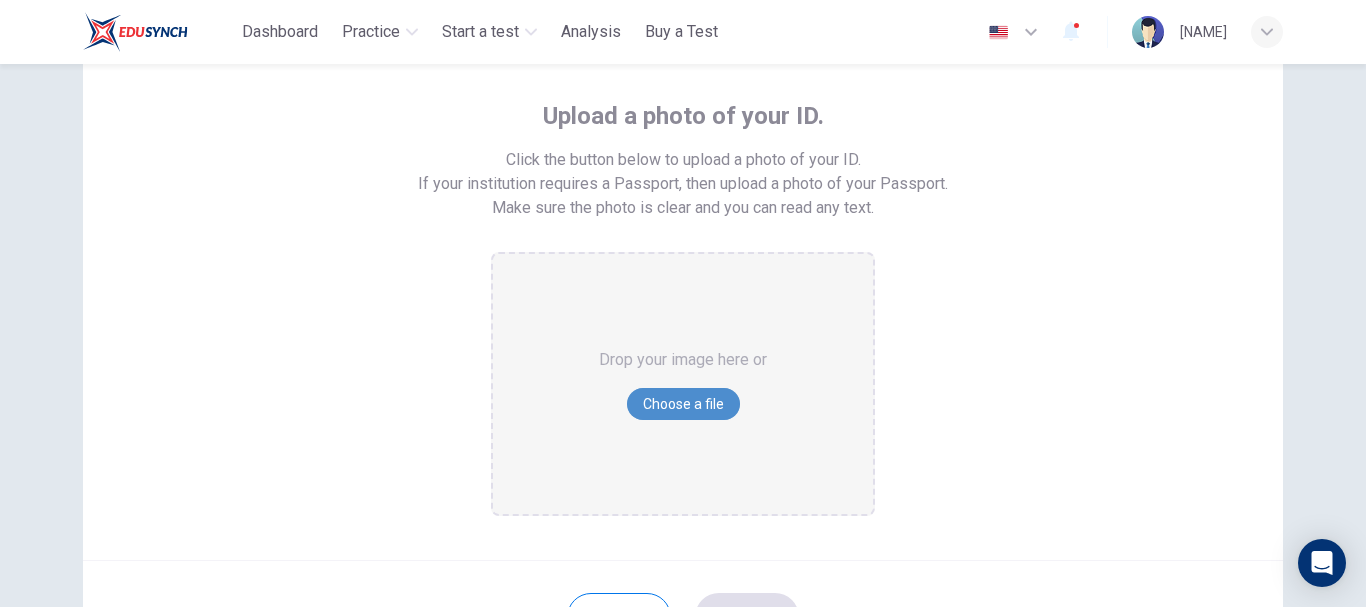 click on "Choose a file" at bounding box center (683, 404) 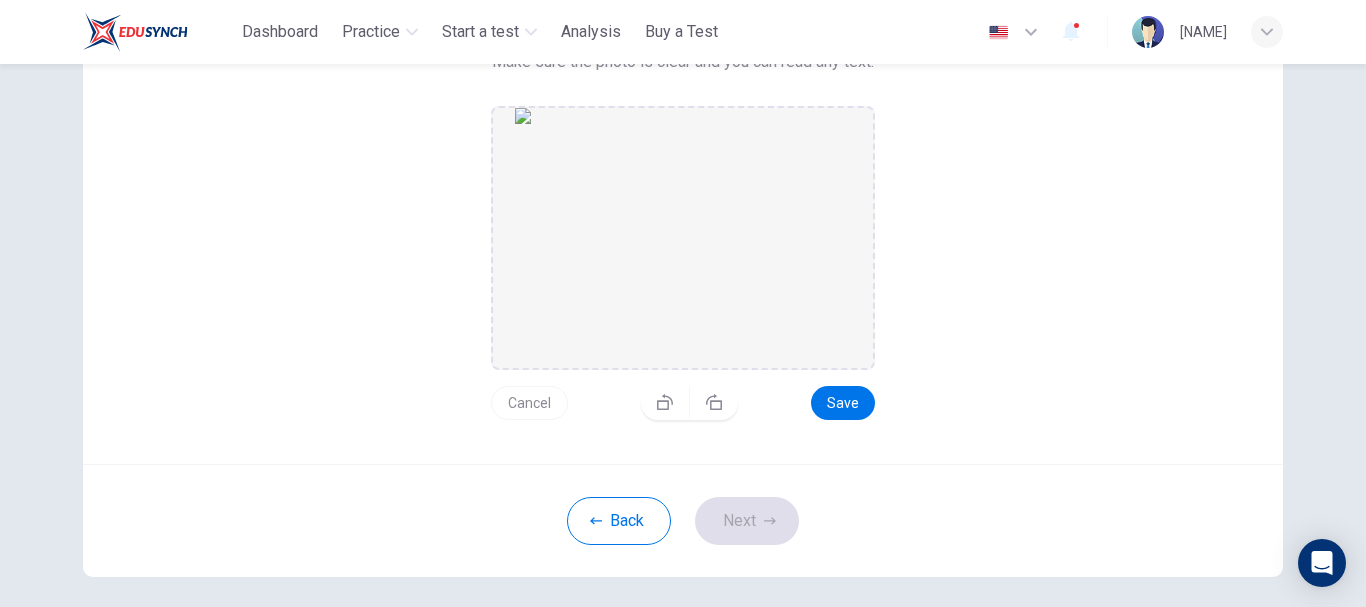 scroll, scrollTop: 300, scrollLeft: 0, axis: vertical 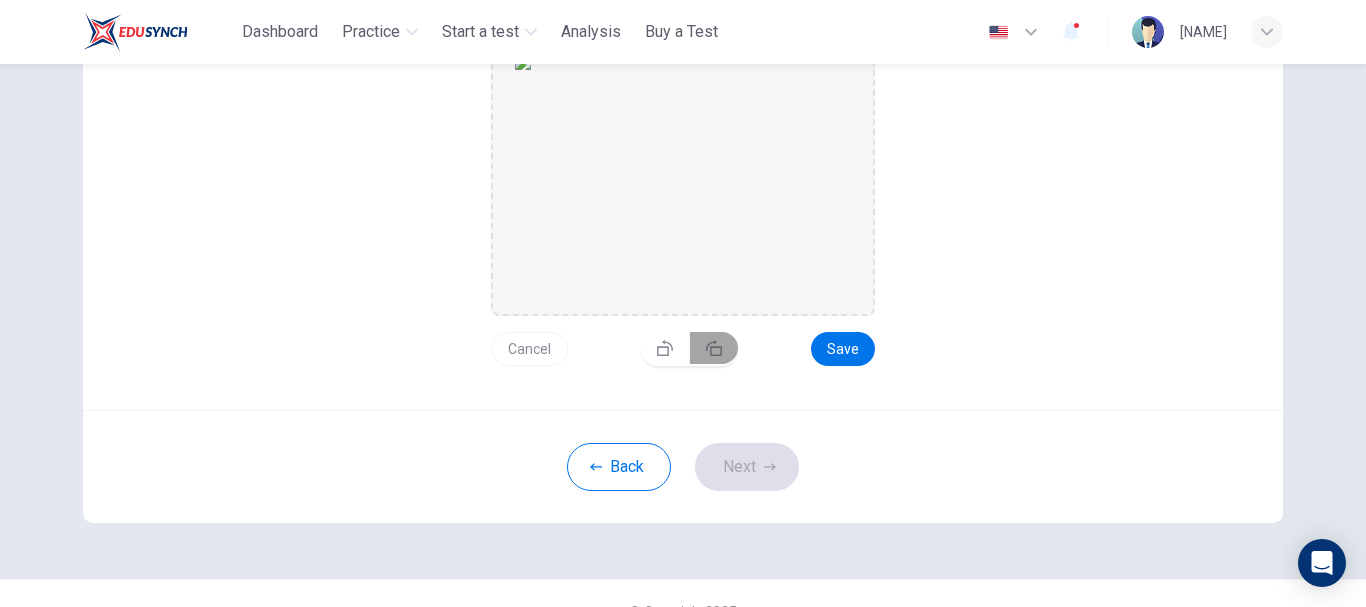 click 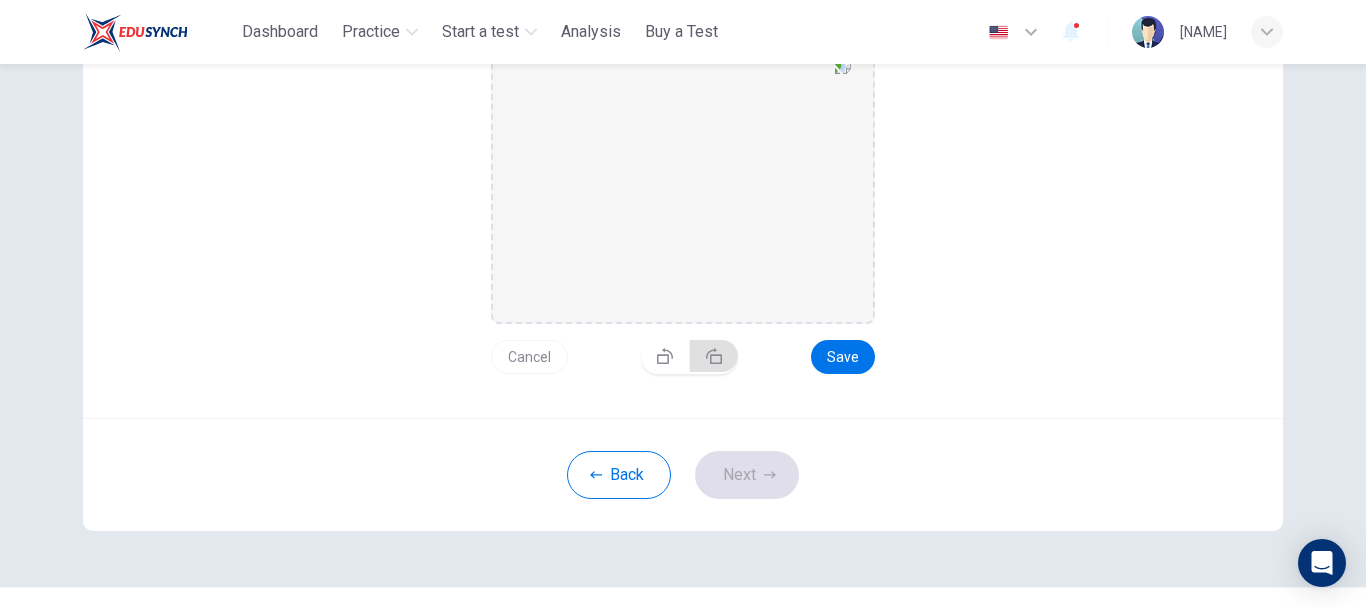 click at bounding box center (714, 356) 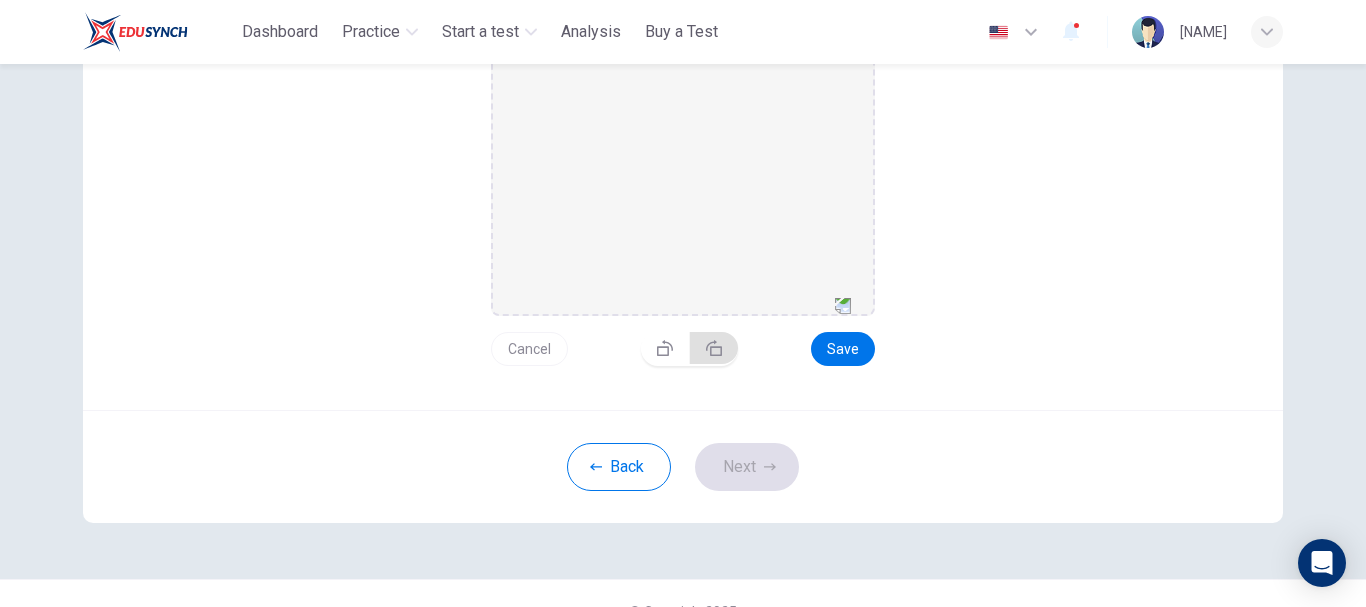 click 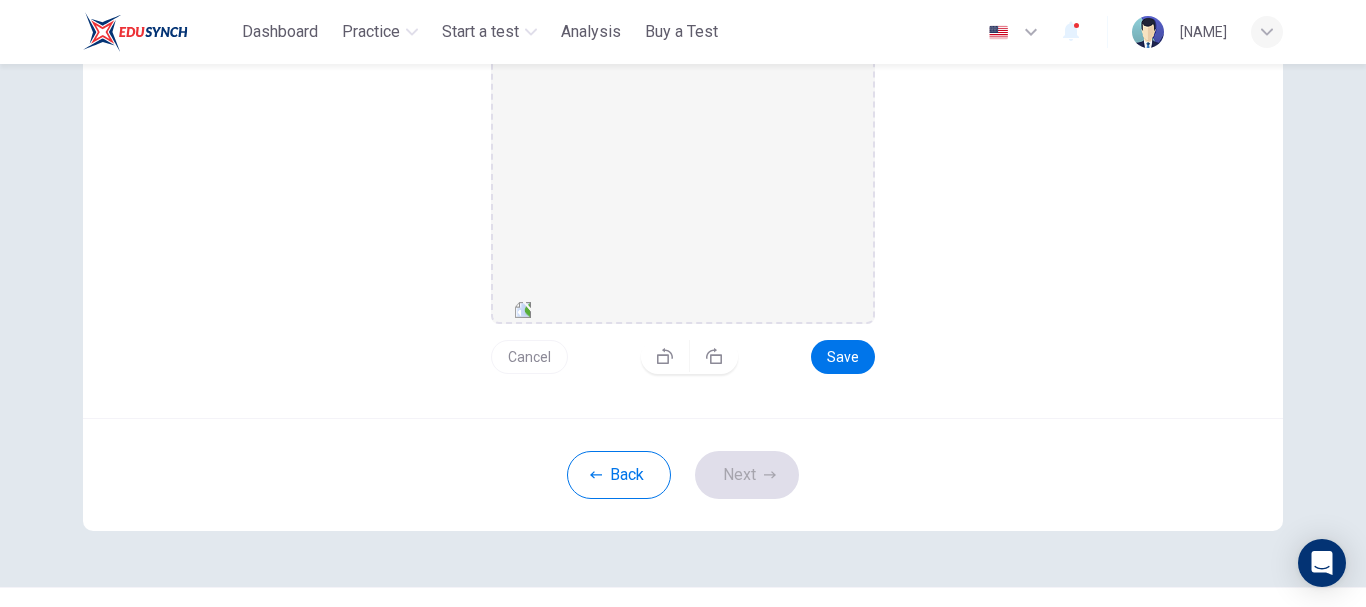 scroll, scrollTop: 200, scrollLeft: 0, axis: vertical 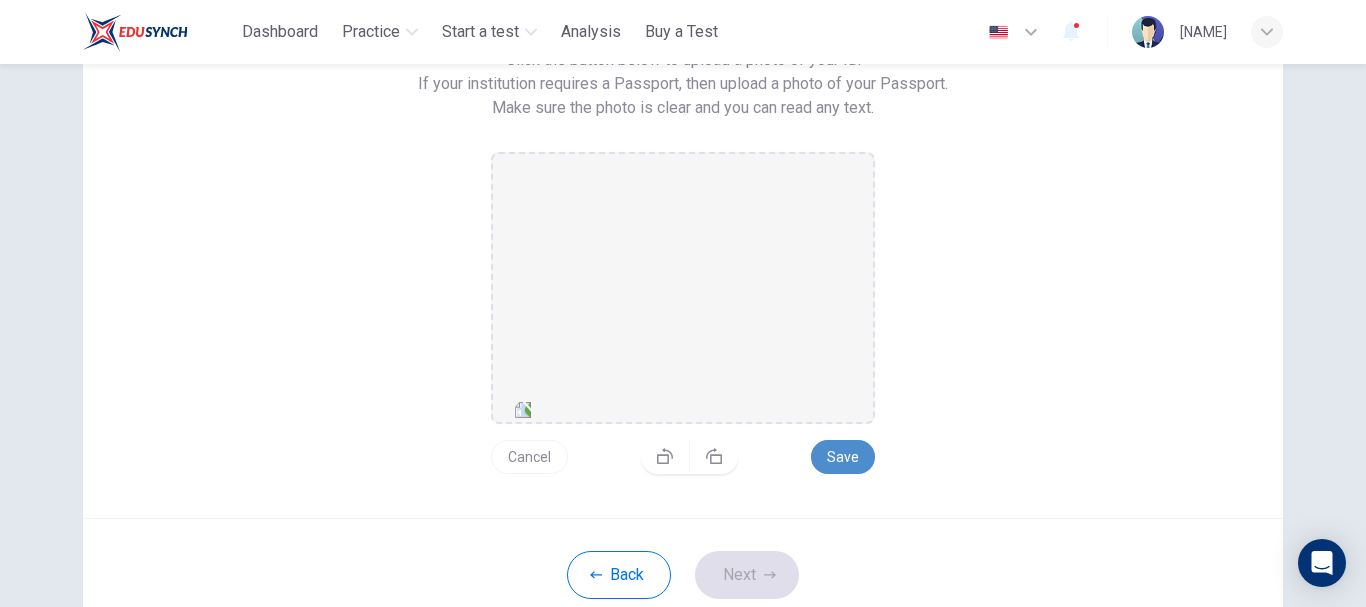 click on "Save" at bounding box center (843, 457) 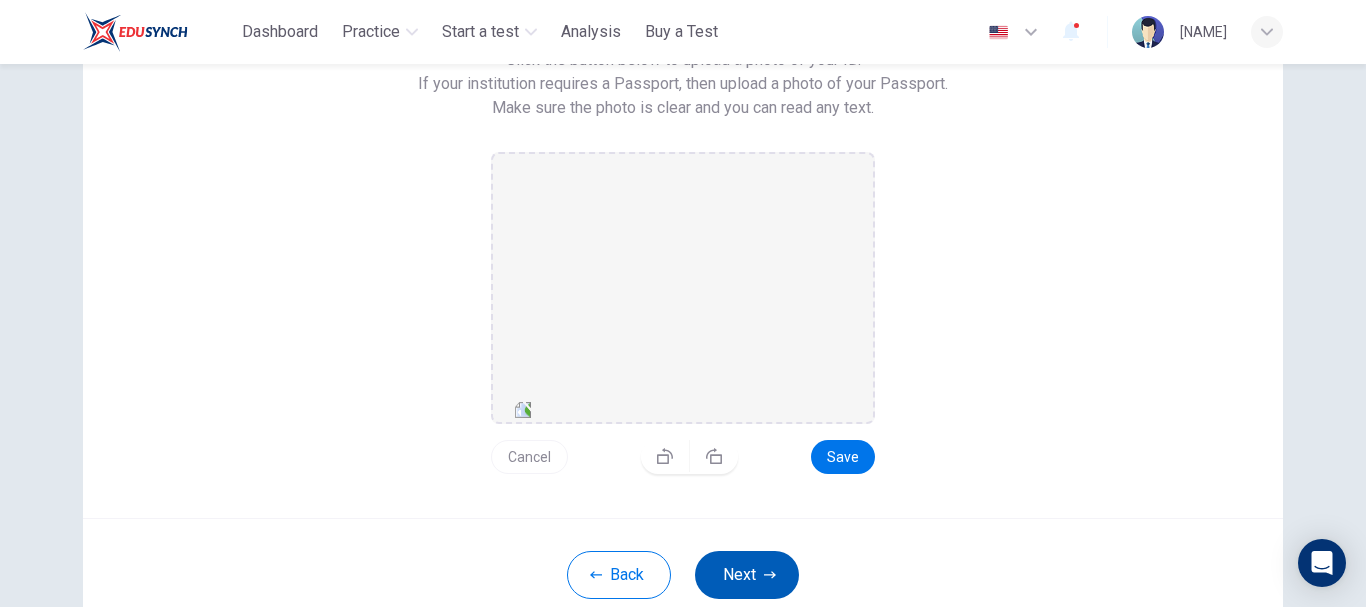 click 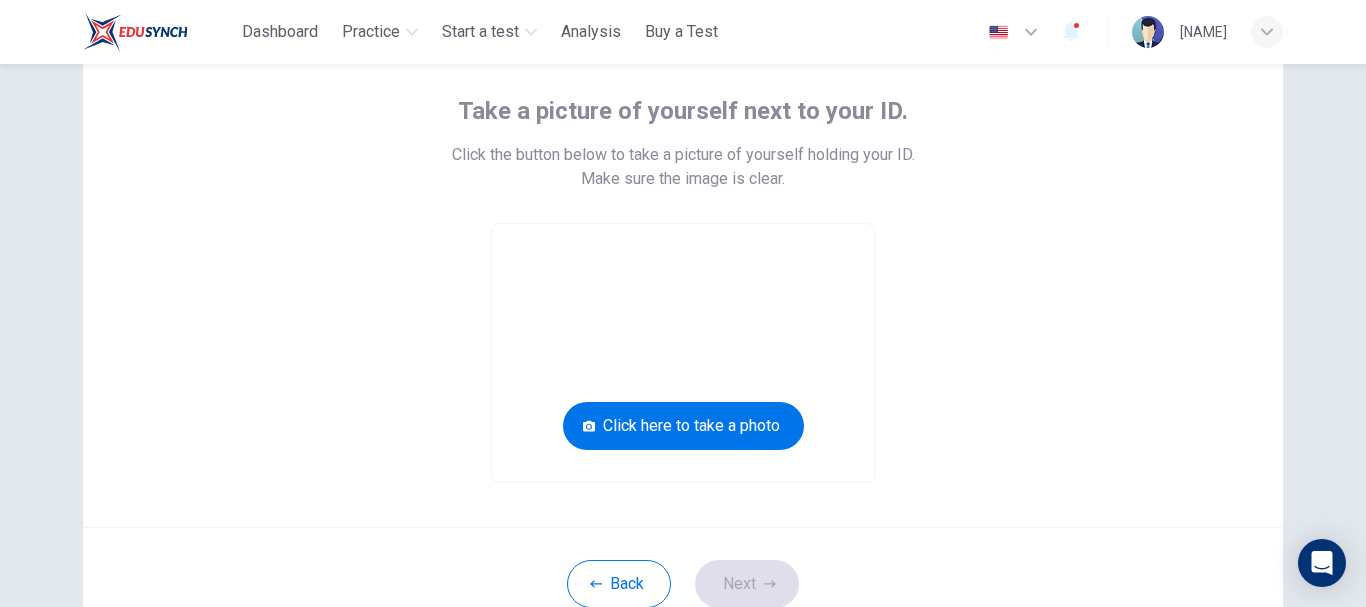 scroll, scrollTop: 58, scrollLeft: 0, axis: vertical 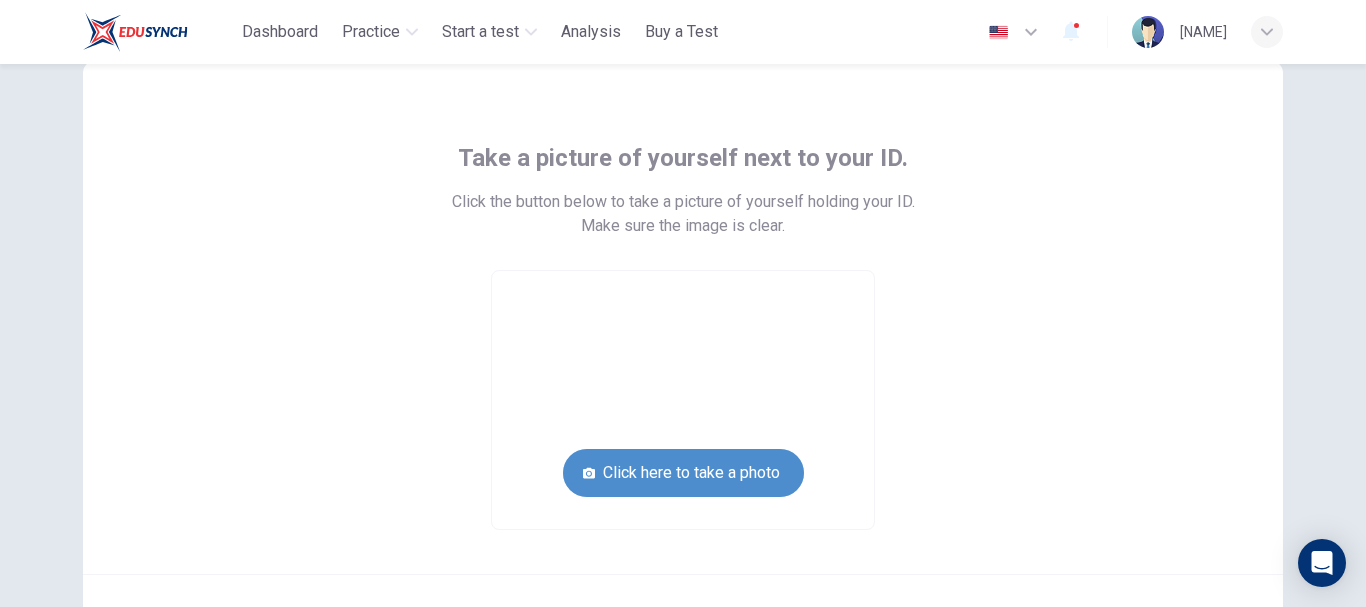 click on "Click here to take a photo" at bounding box center (683, 473) 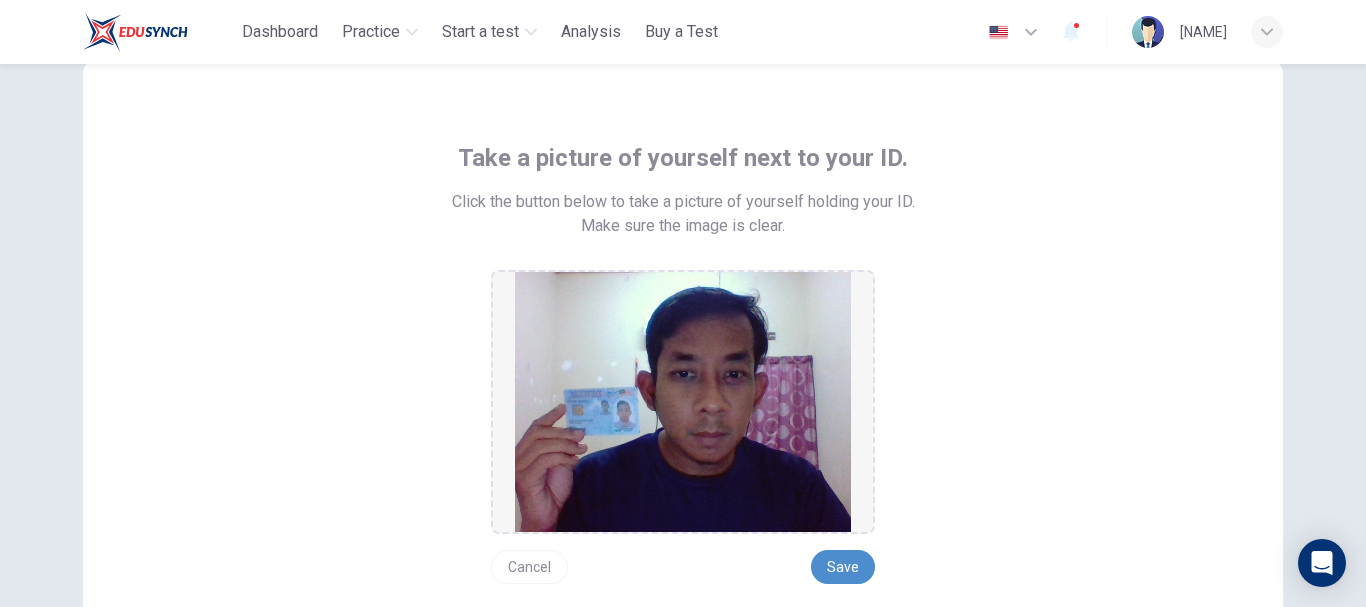 click on "Save" at bounding box center [843, 567] 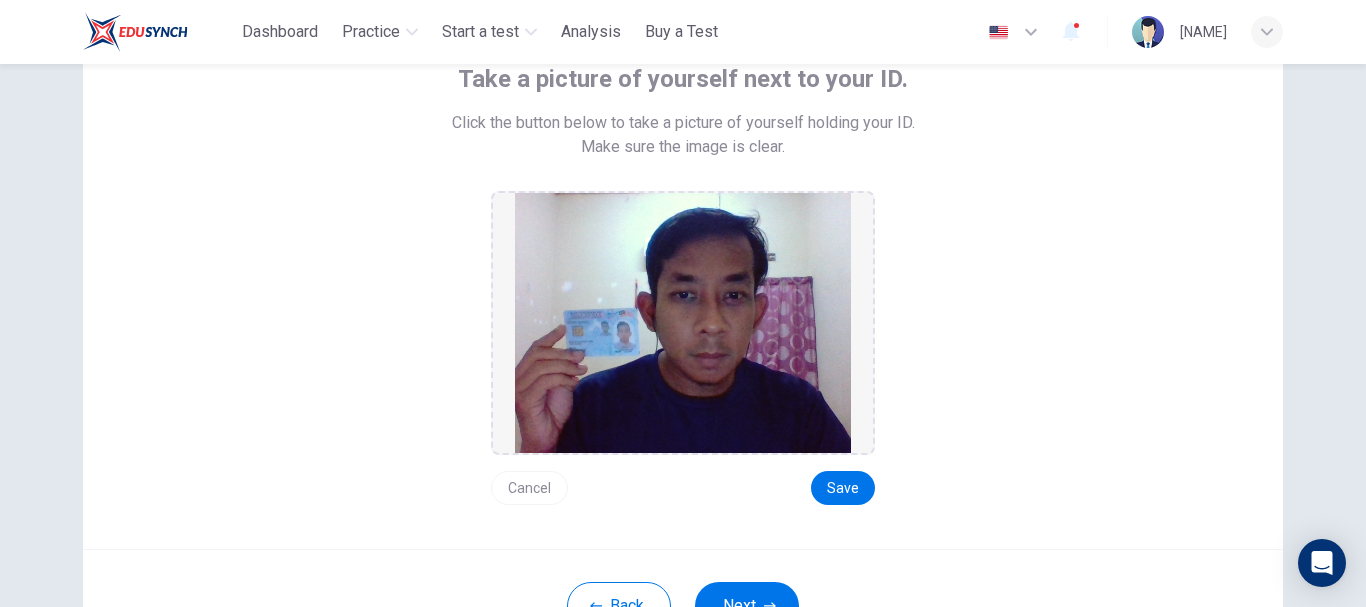 scroll, scrollTop: 258, scrollLeft: 0, axis: vertical 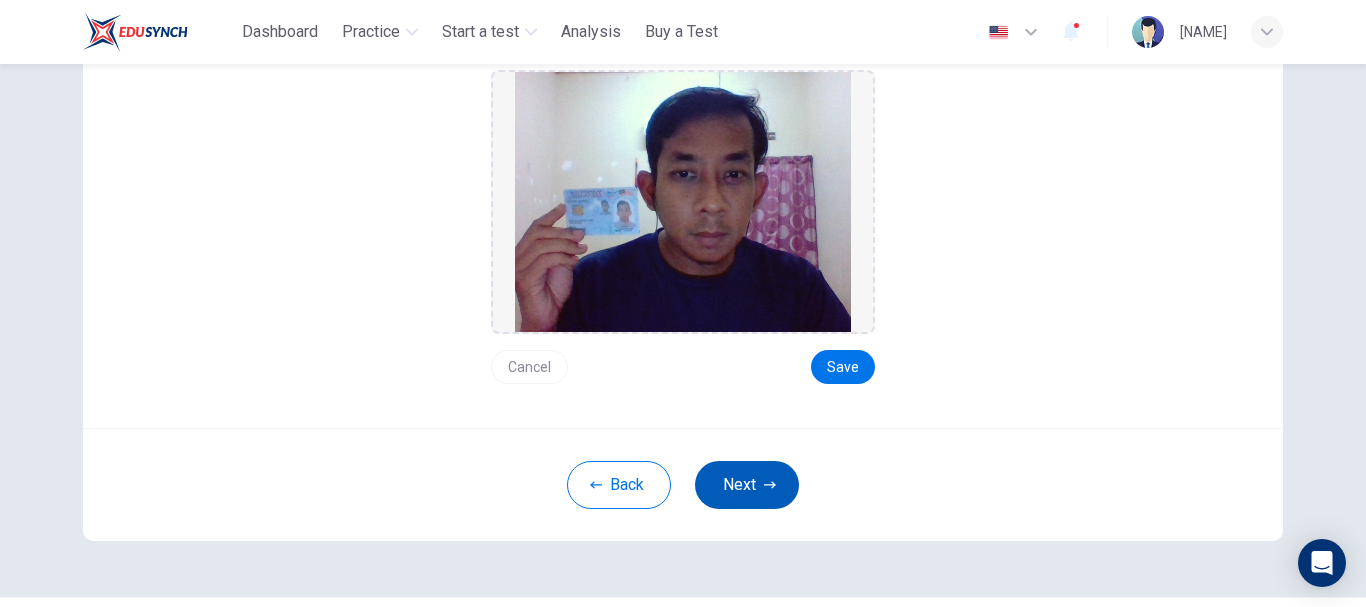 click on "Next" at bounding box center (747, 485) 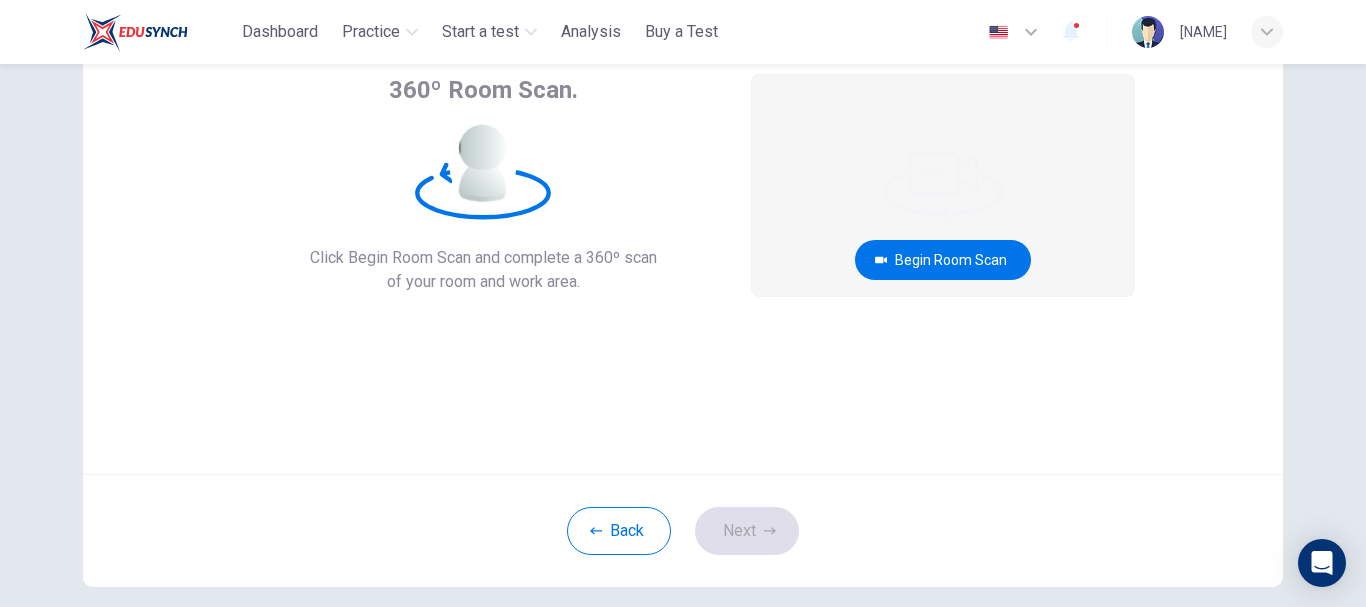 scroll, scrollTop: 26, scrollLeft: 0, axis: vertical 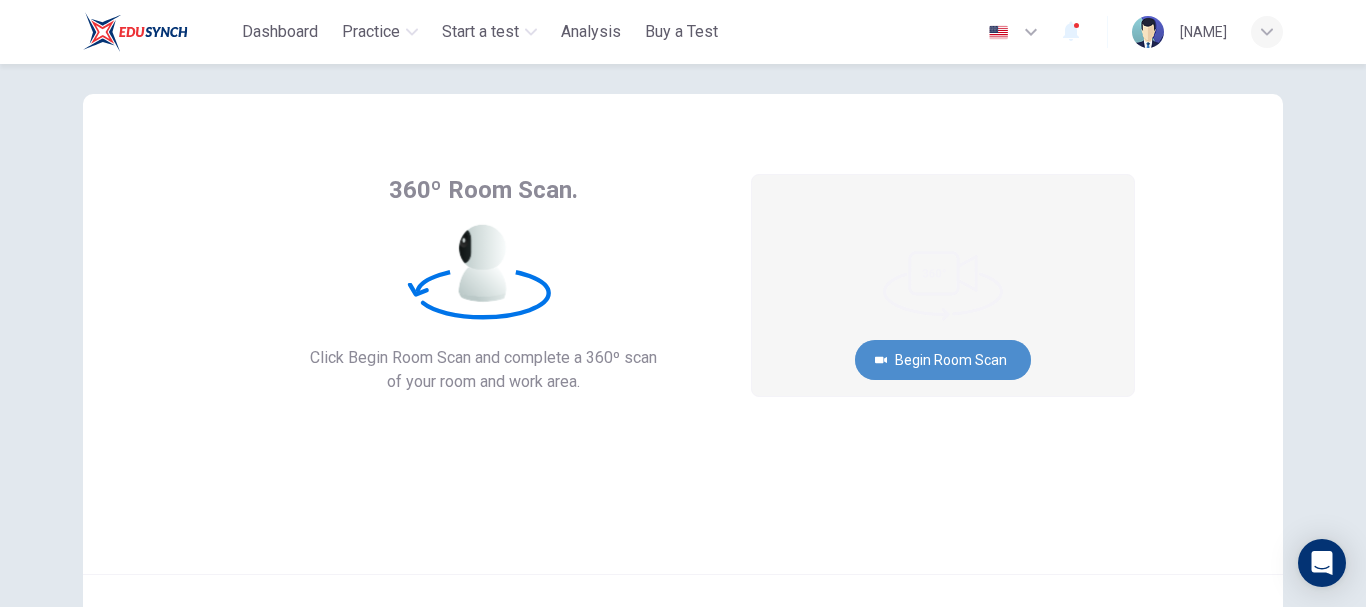 click on "Begin Room Scan" at bounding box center (943, 360) 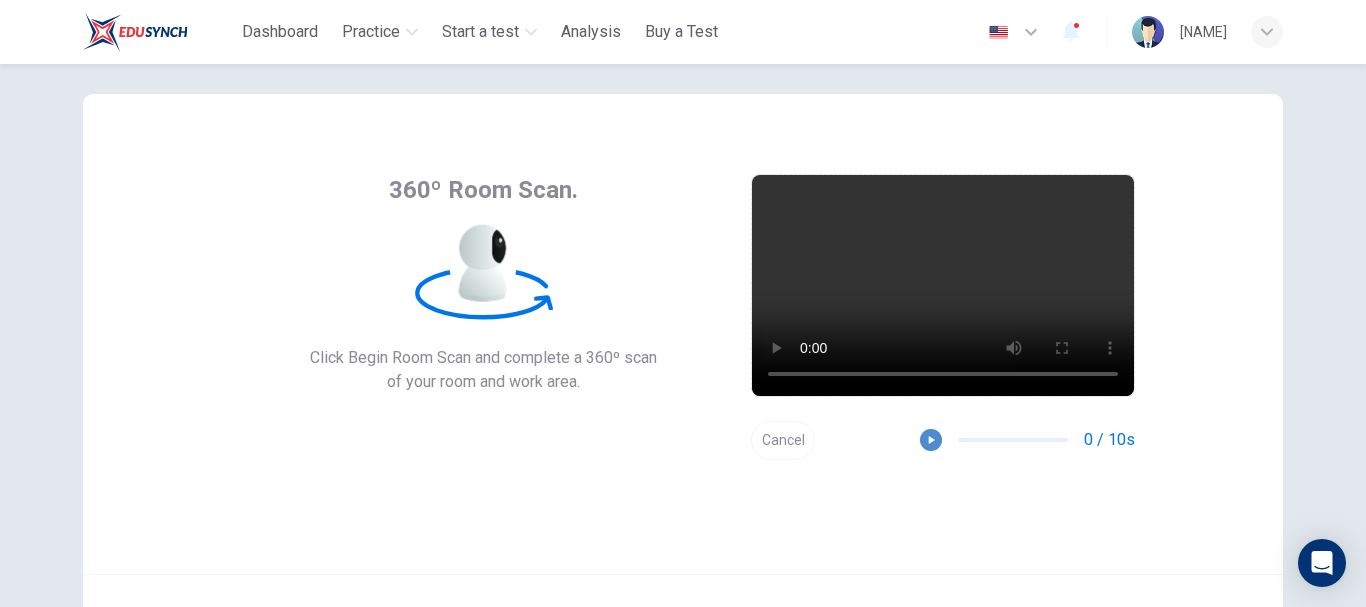 click at bounding box center (931, 440) 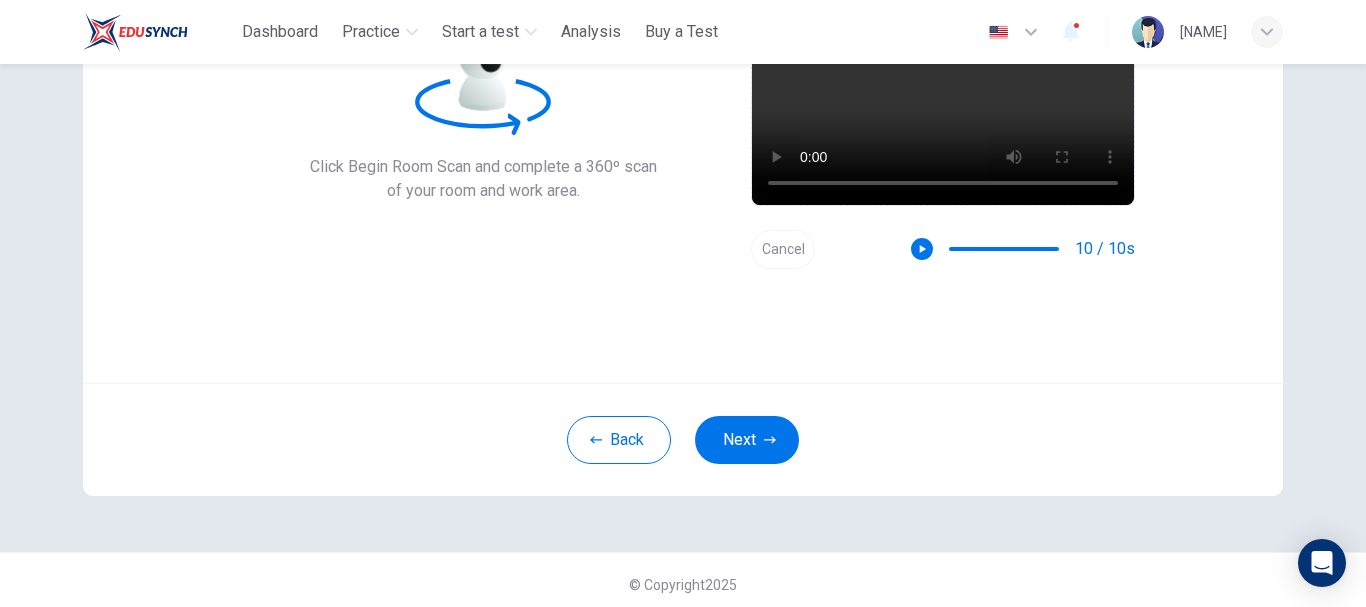 scroll, scrollTop: 226, scrollLeft: 0, axis: vertical 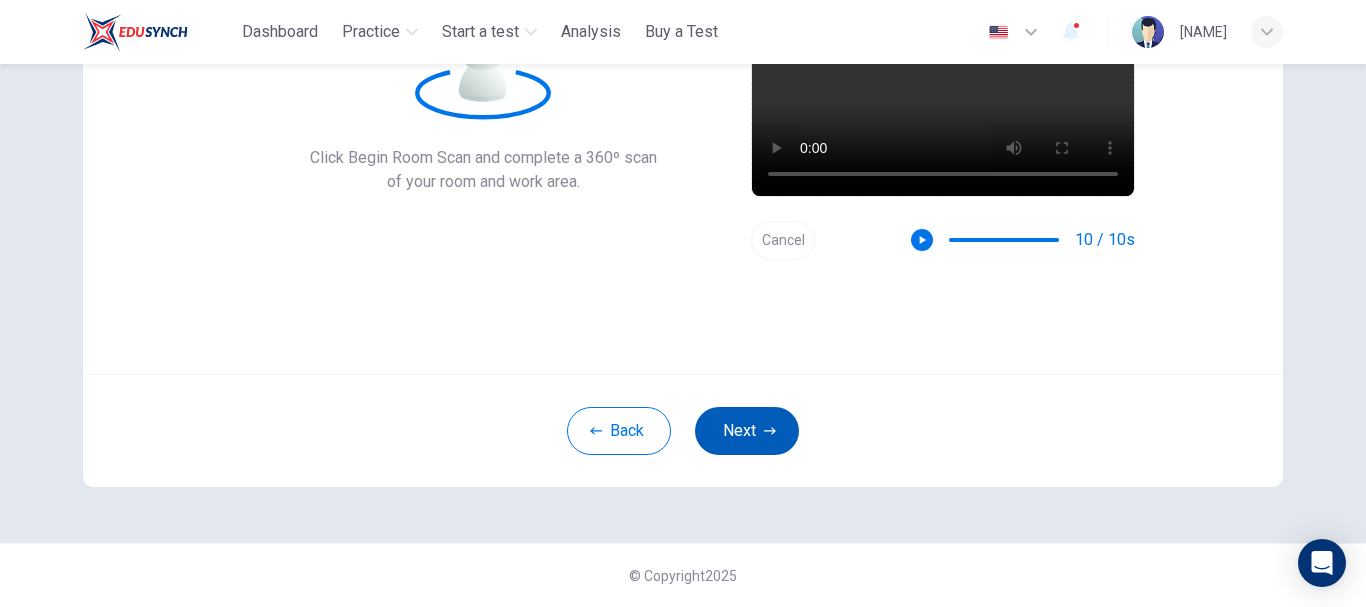 click on "Next" at bounding box center (747, 431) 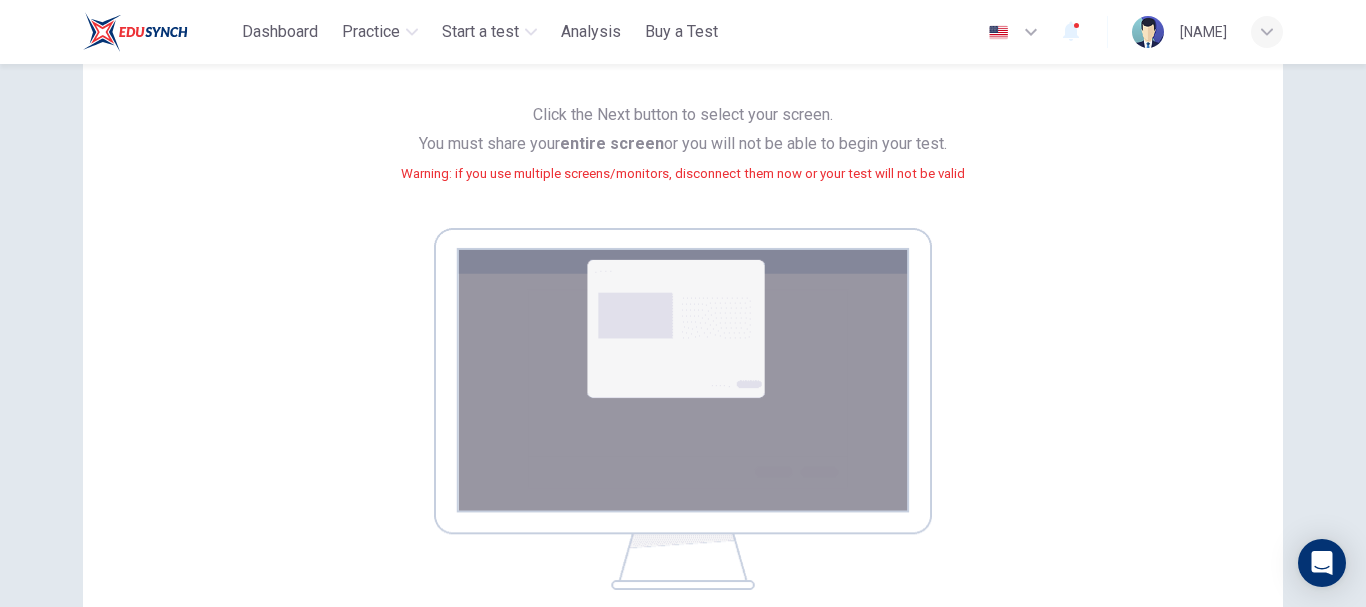 scroll, scrollTop: 126, scrollLeft: 0, axis: vertical 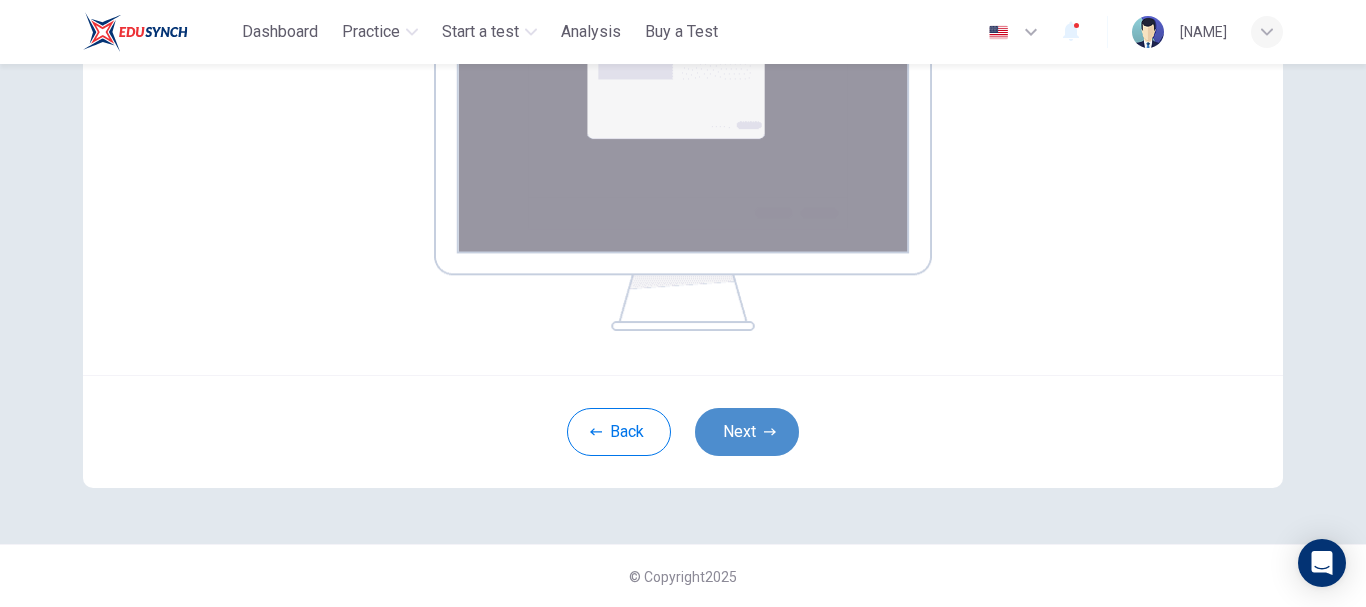 click on "Next" at bounding box center [747, 432] 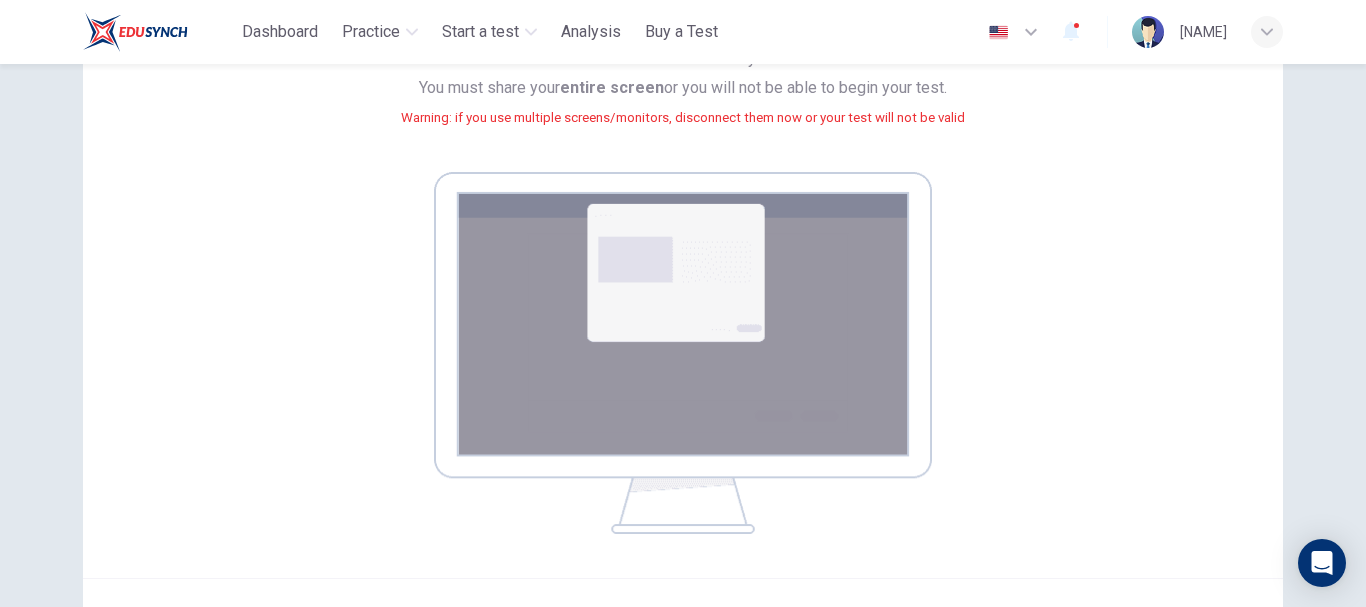 scroll, scrollTop: 130, scrollLeft: 0, axis: vertical 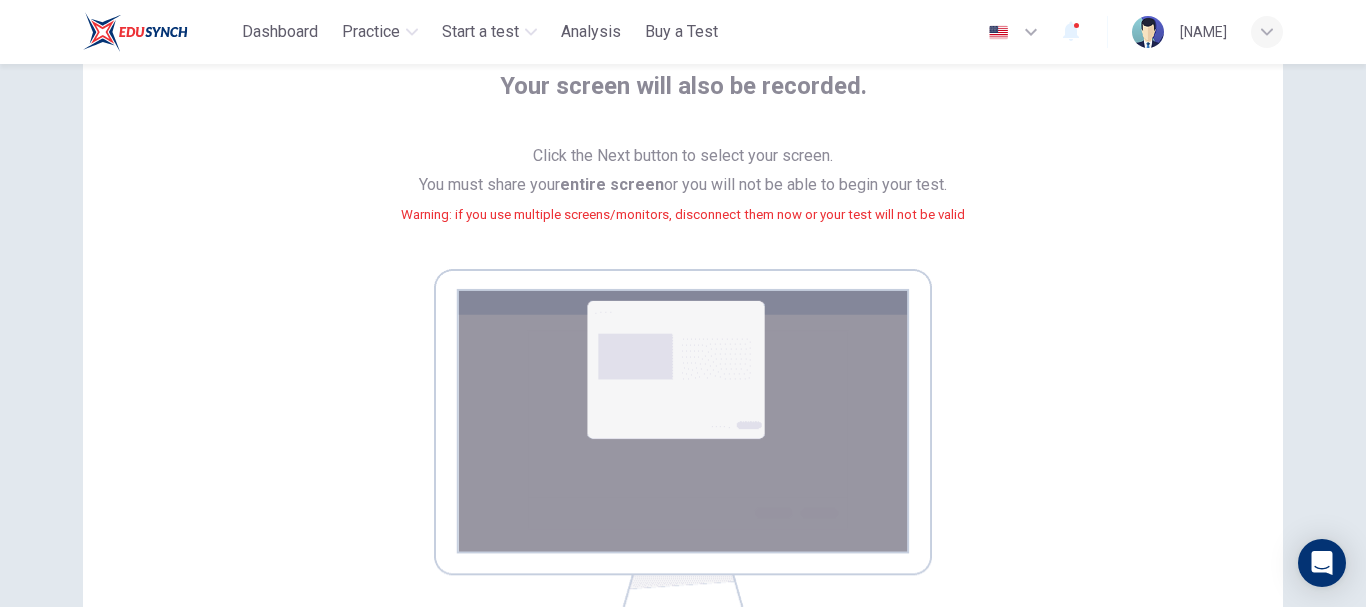click at bounding box center (683, 450) 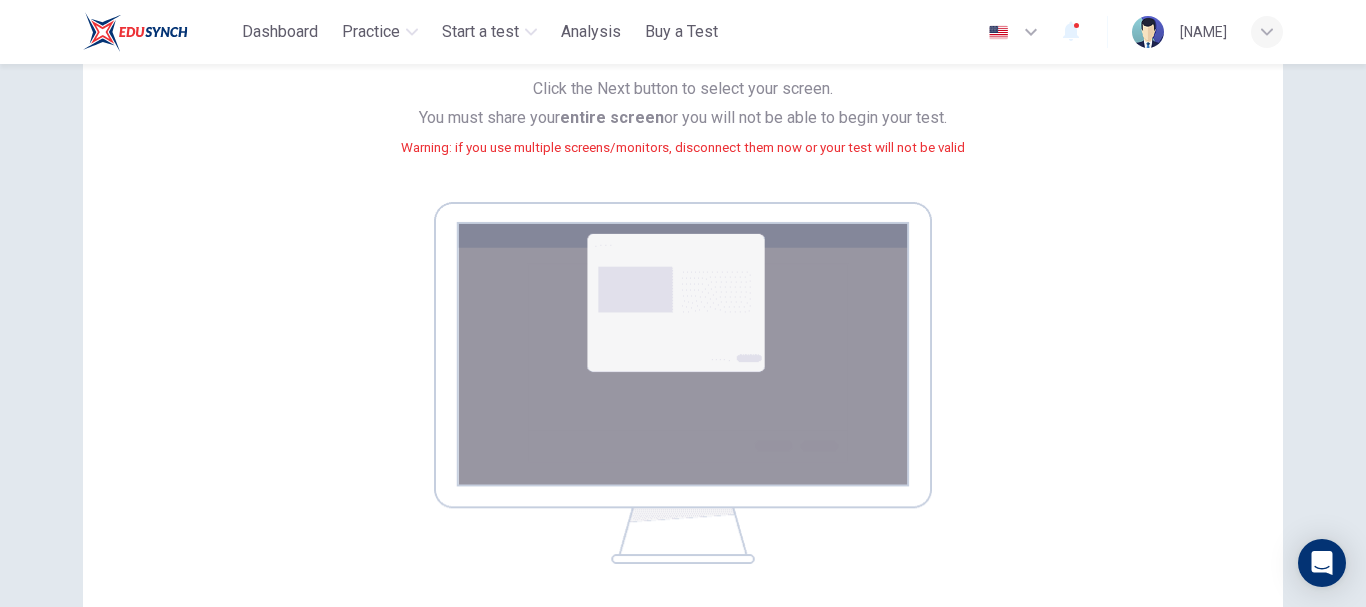 scroll, scrollTop: 30, scrollLeft: 0, axis: vertical 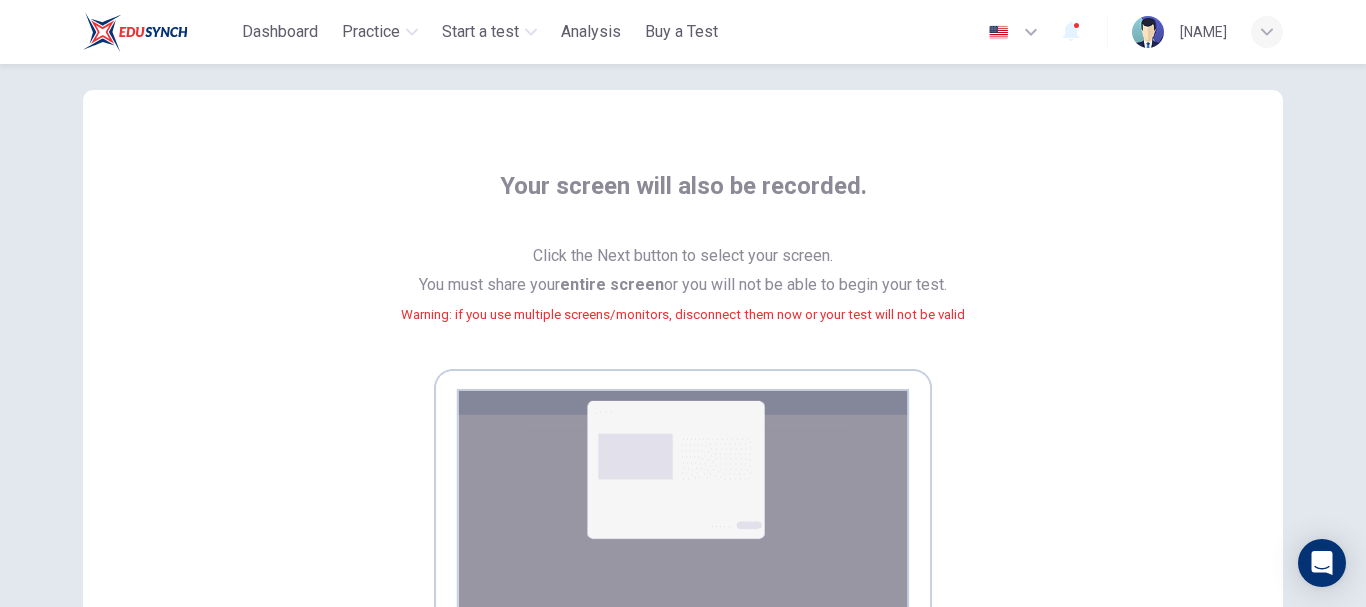 click on "Click the Next button to select your screen.  You must share your  entire screen  or you will not be able to begin your test.    Warning: if you use multiple screens/monitors, disconnect them now or your test will not be valid" at bounding box center (683, 297) 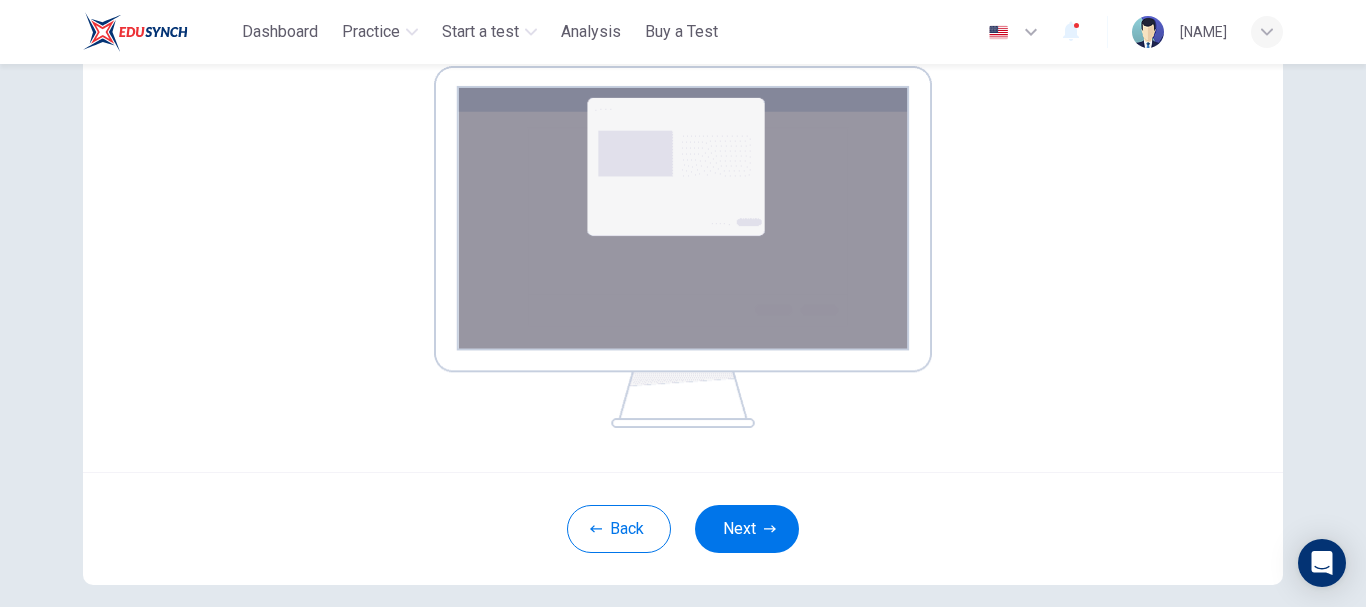 scroll, scrollTop: 430, scrollLeft: 0, axis: vertical 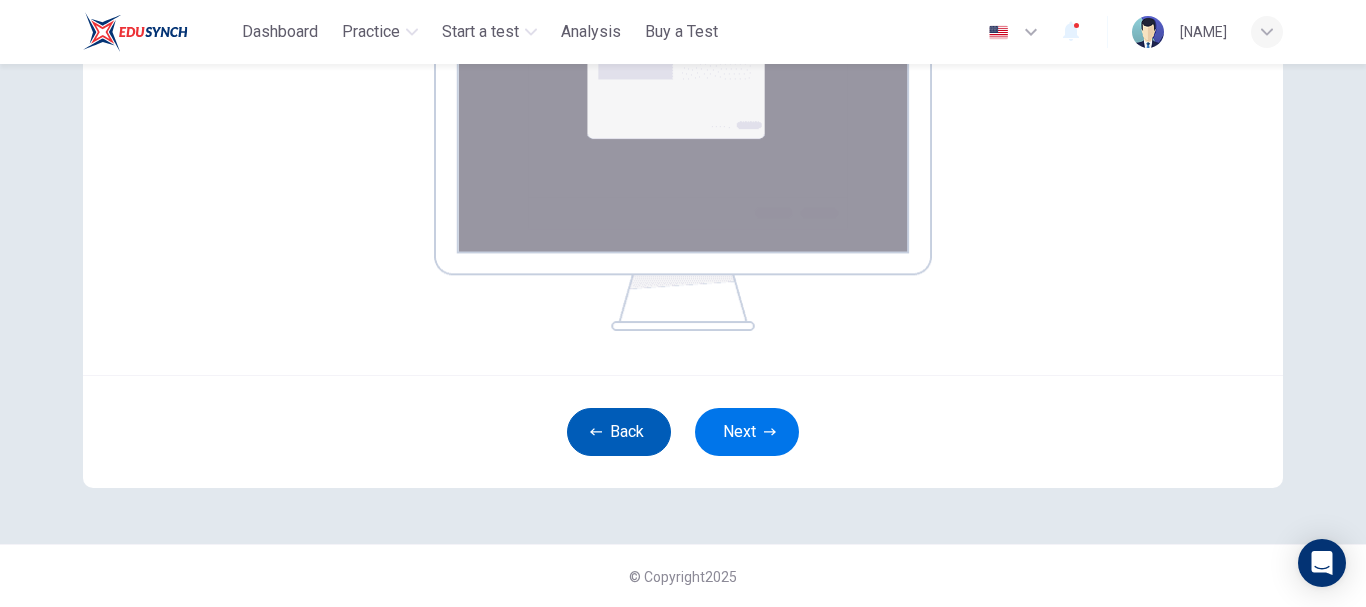 click on "Back" at bounding box center [619, 432] 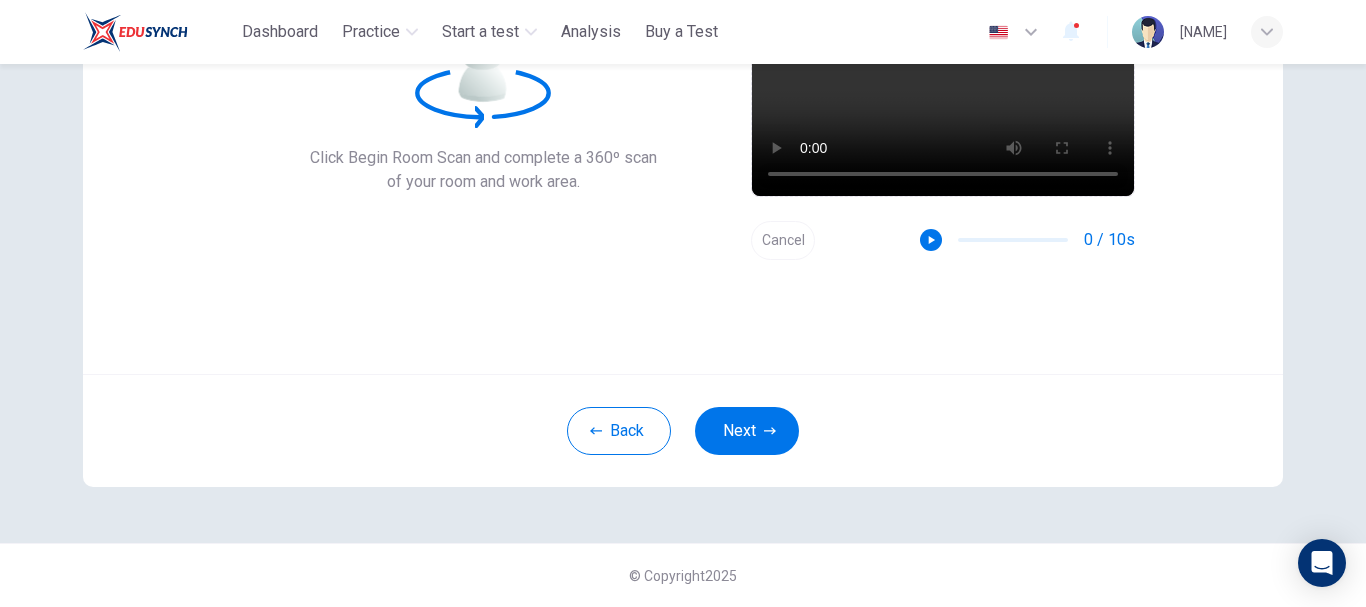 scroll, scrollTop: 126, scrollLeft: 0, axis: vertical 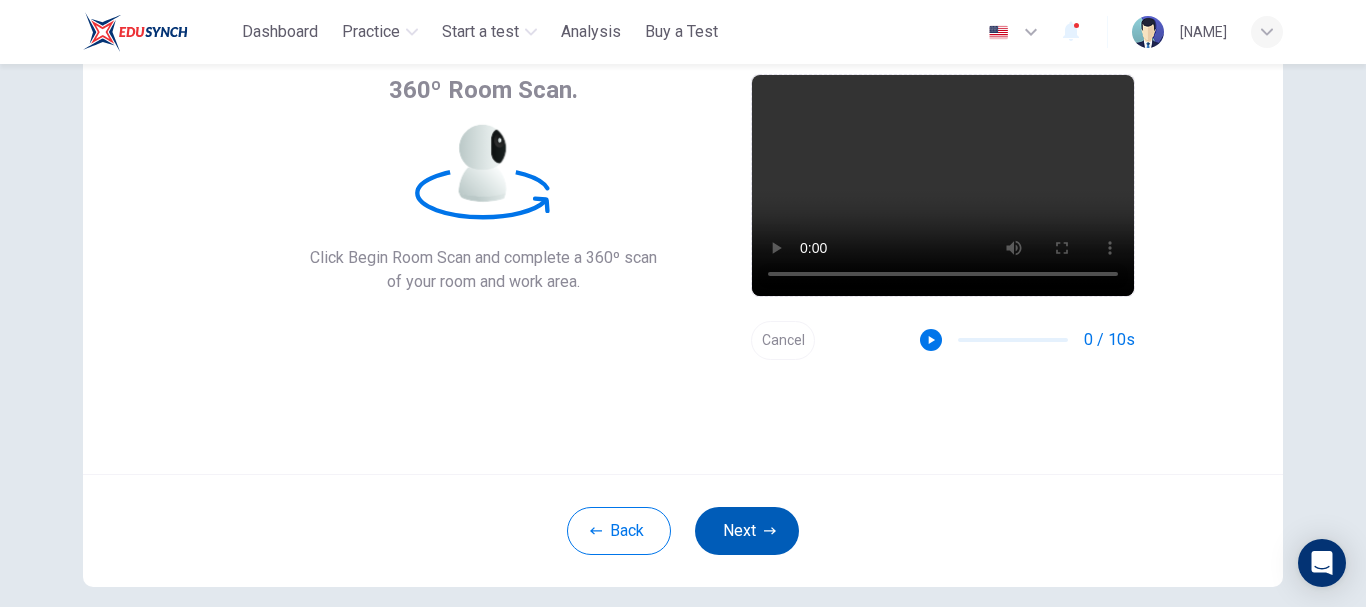 click on "Next" at bounding box center (747, 531) 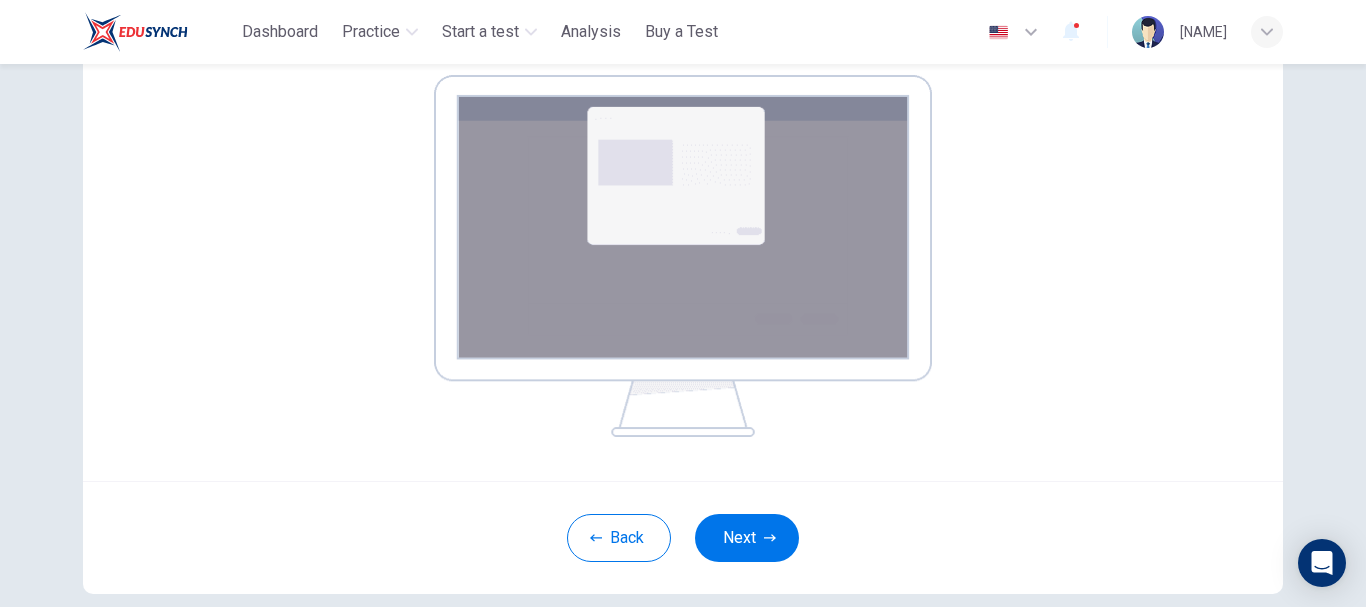 scroll, scrollTop: 326, scrollLeft: 0, axis: vertical 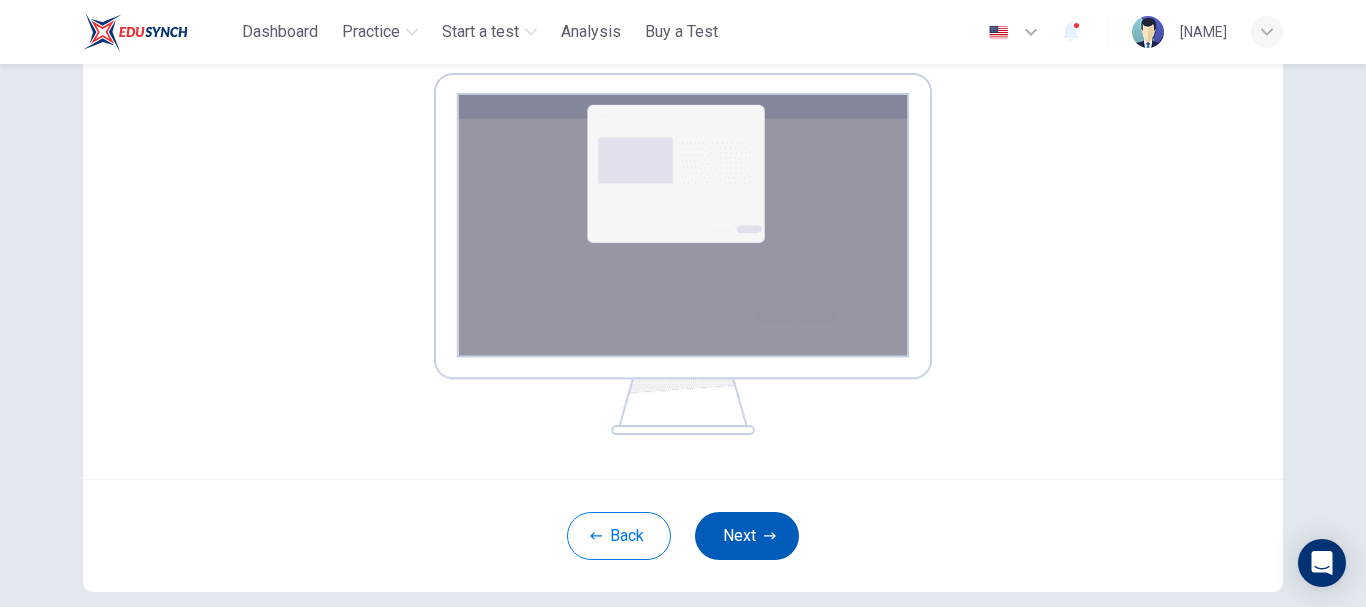 click on "Next" at bounding box center (747, 536) 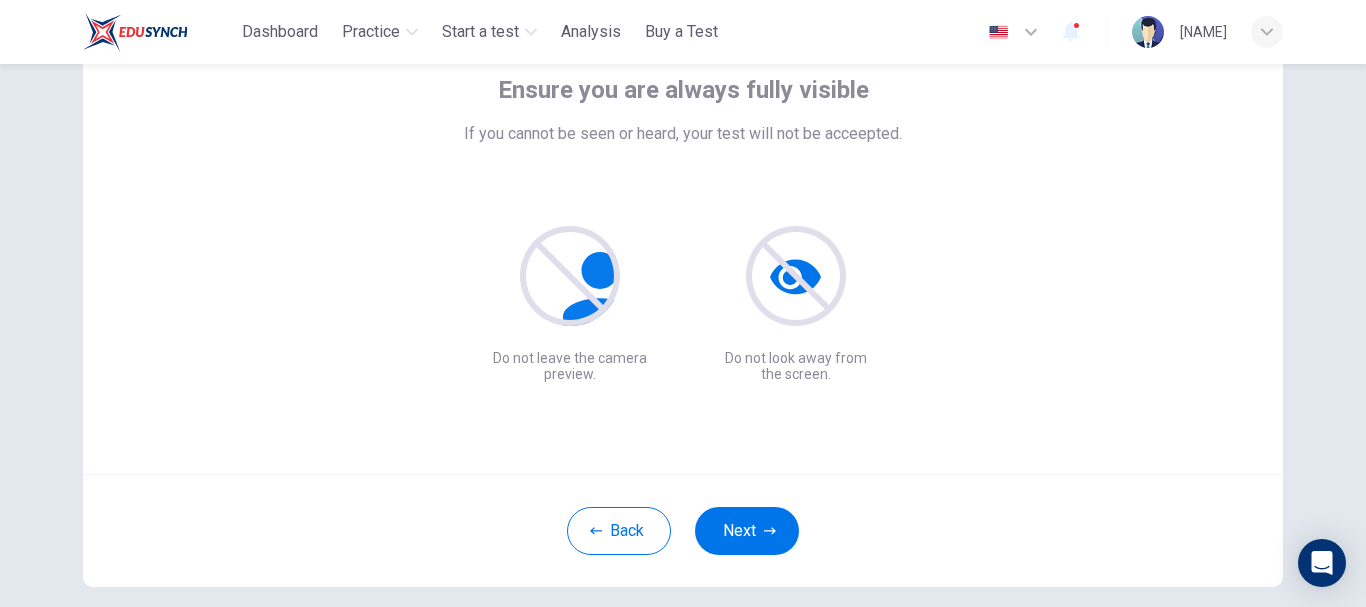 scroll, scrollTop: 226, scrollLeft: 0, axis: vertical 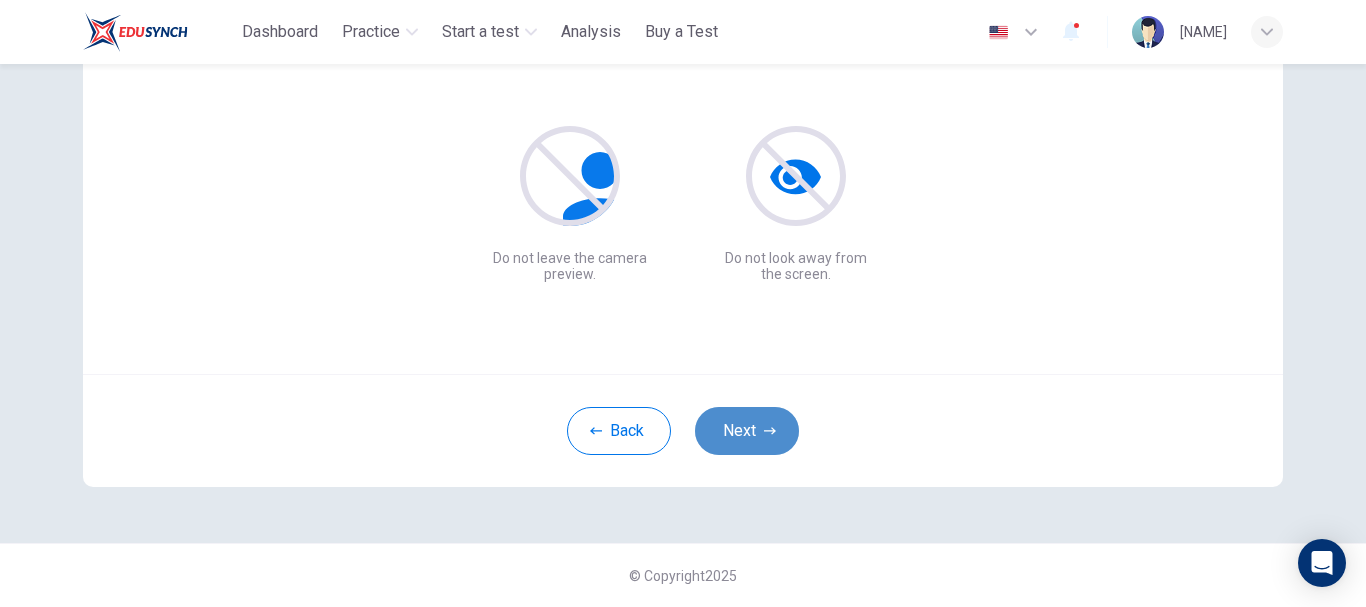 click on "Next" at bounding box center (747, 431) 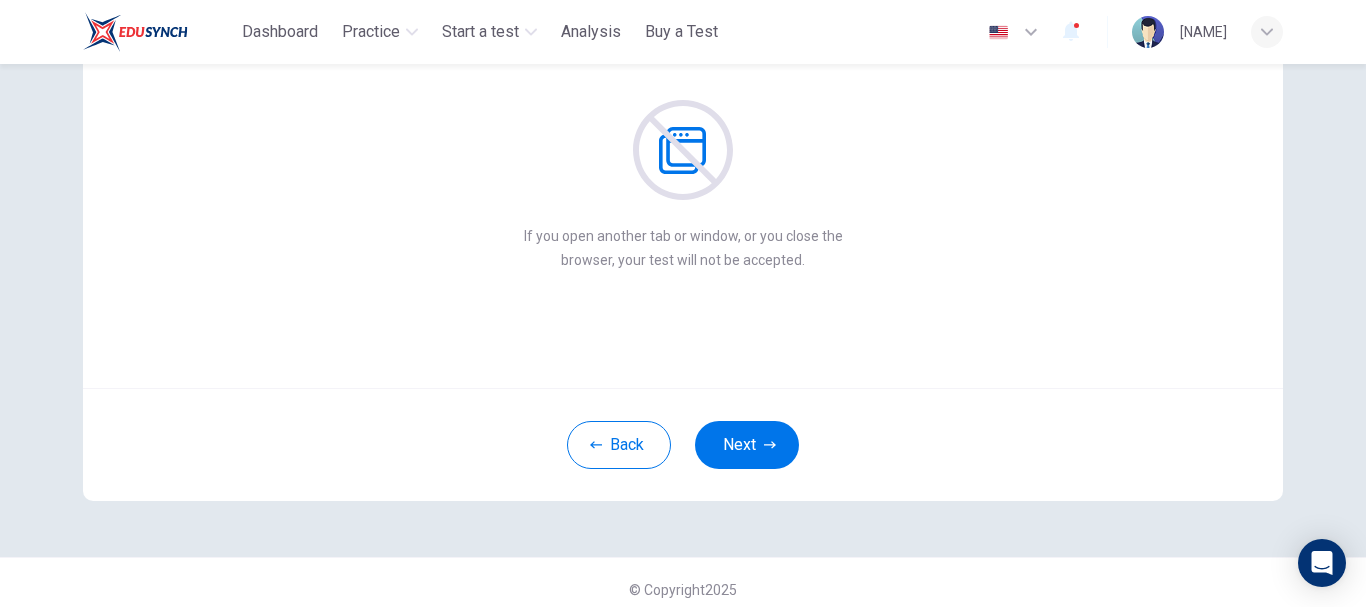 scroll, scrollTop: 226, scrollLeft: 0, axis: vertical 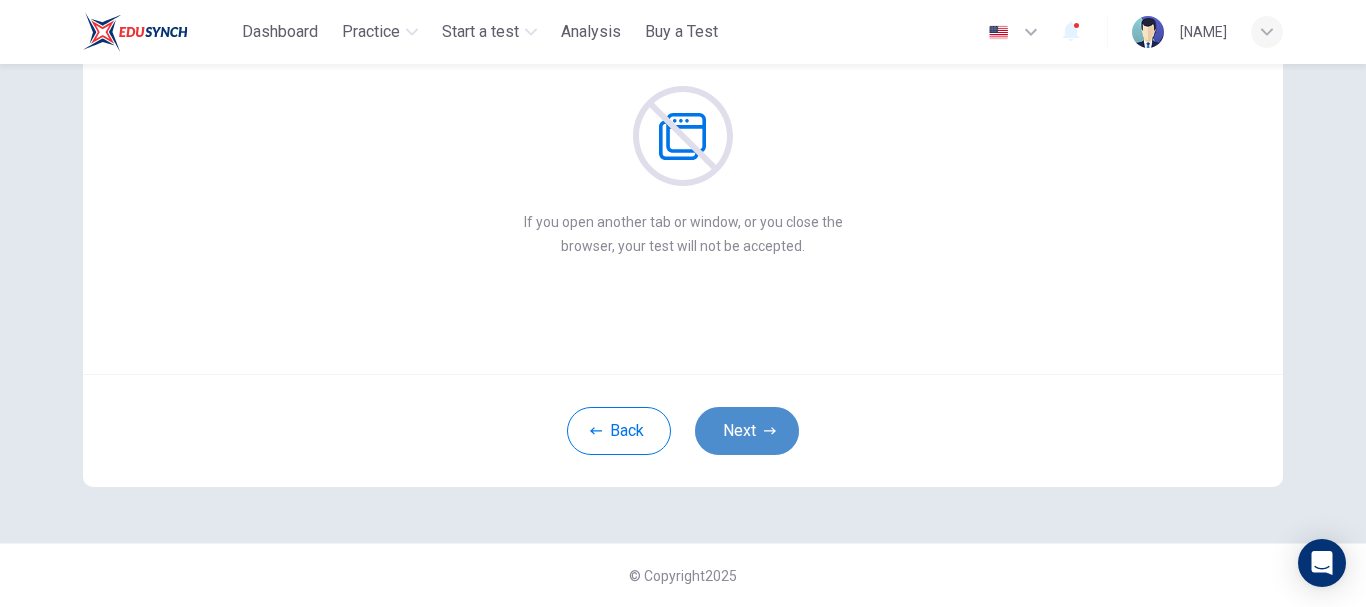 click on "Next" at bounding box center [747, 431] 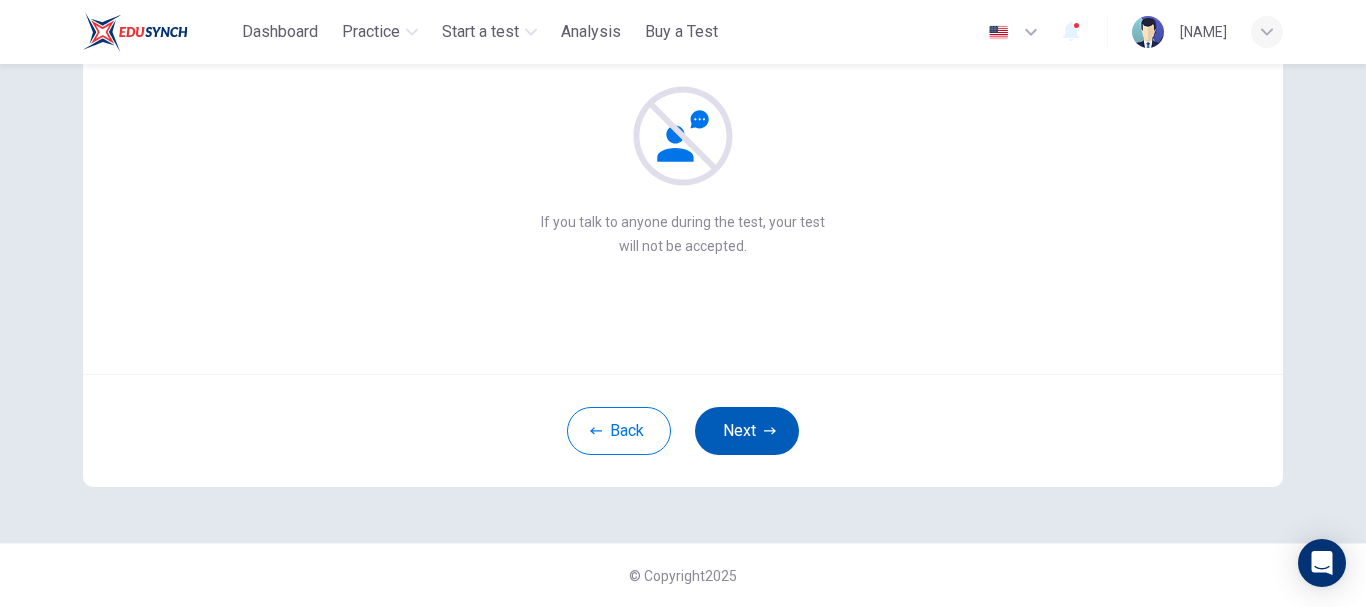 click on "Next" at bounding box center [747, 431] 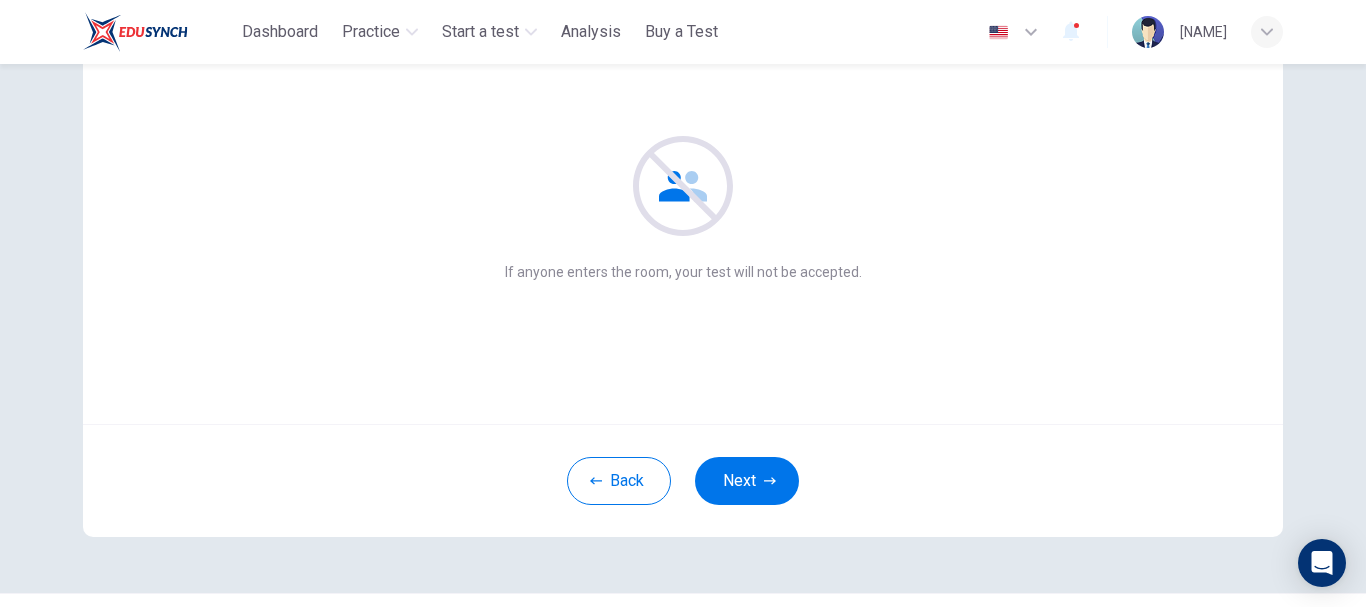 scroll, scrollTop: 226, scrollLeft: 0, axis: vertical 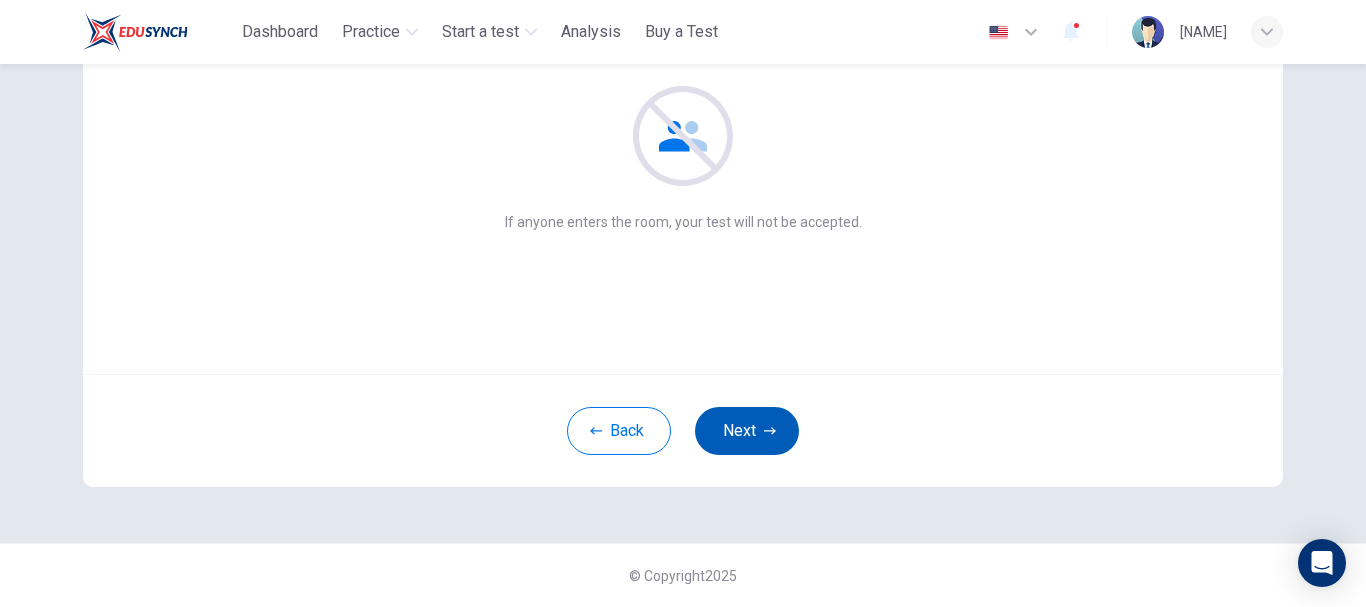 click 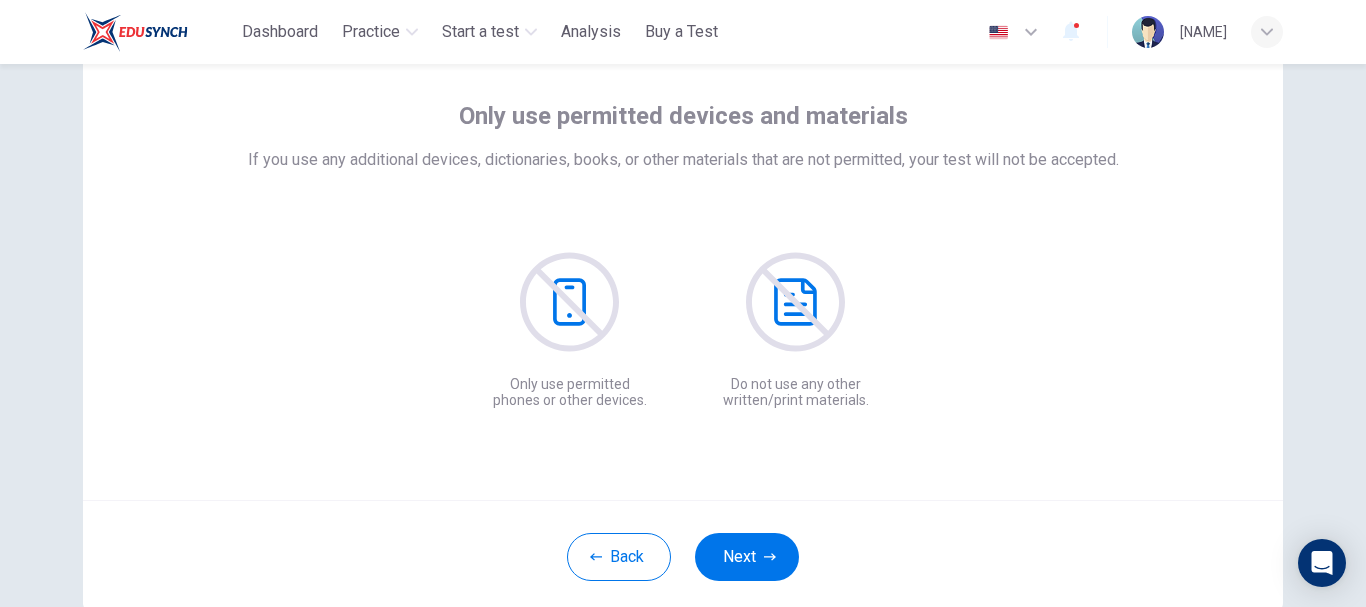 scroll, scrollTop: 200, scrollLeft: 0, axis: vertical 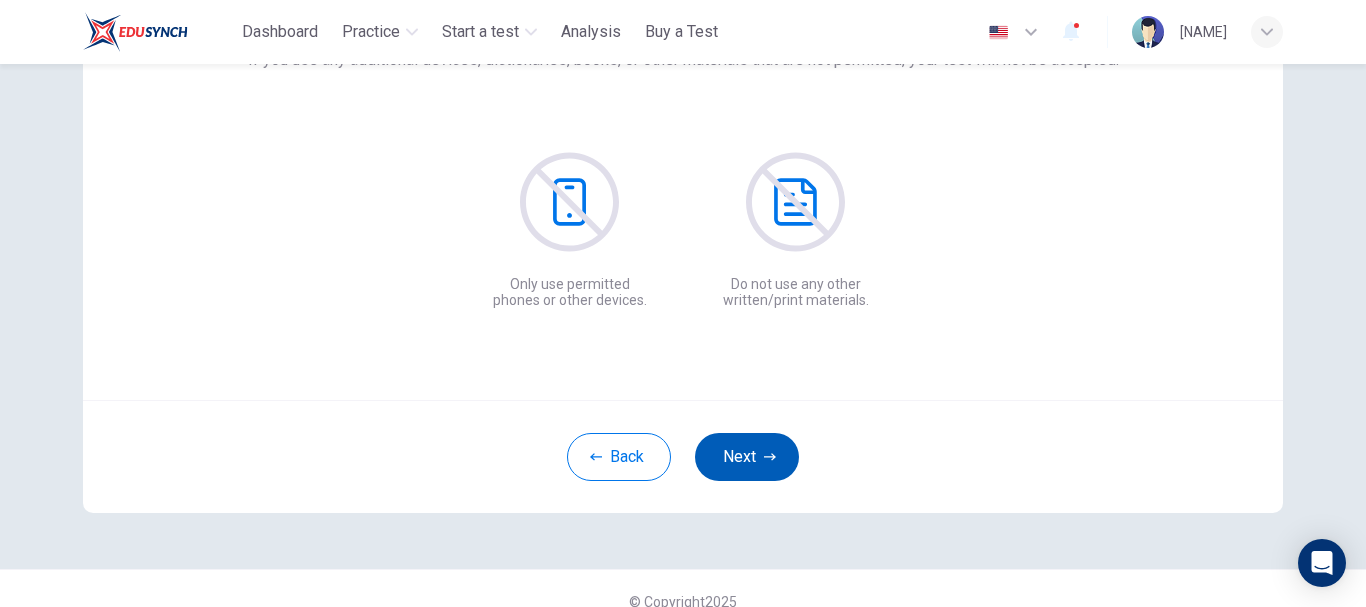 click on "Next" at bounding box center [747, 457] 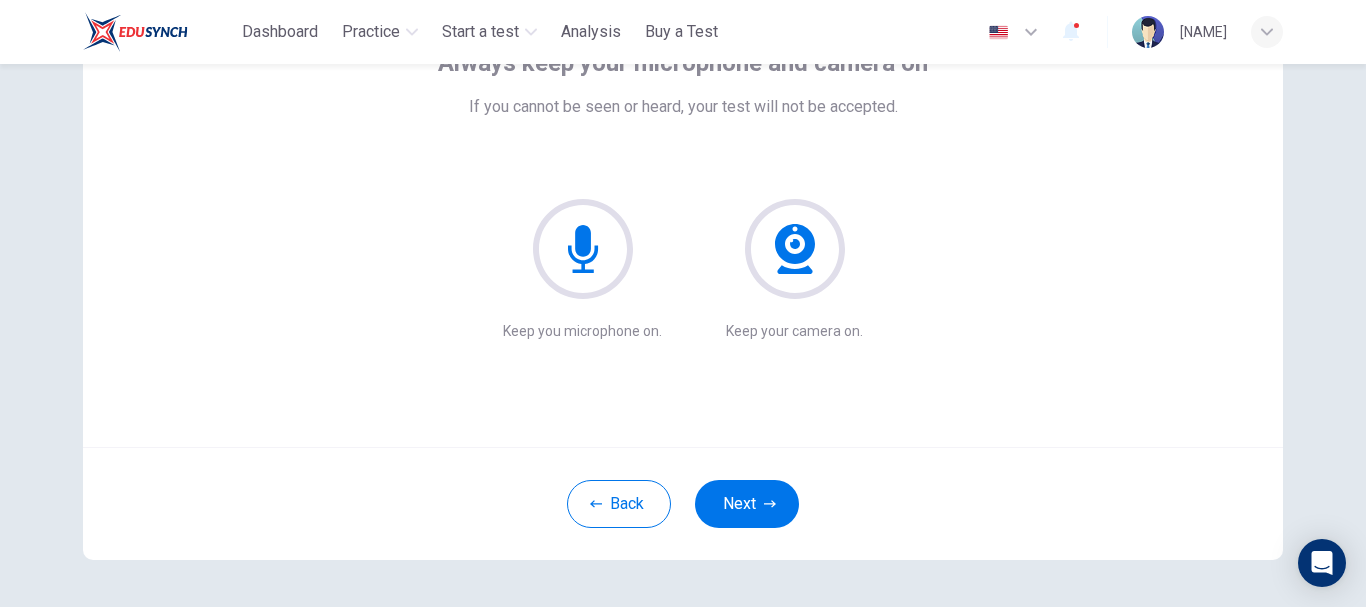 scroll, scrollTop: 200, scrollLeft: 0, axis: vertical 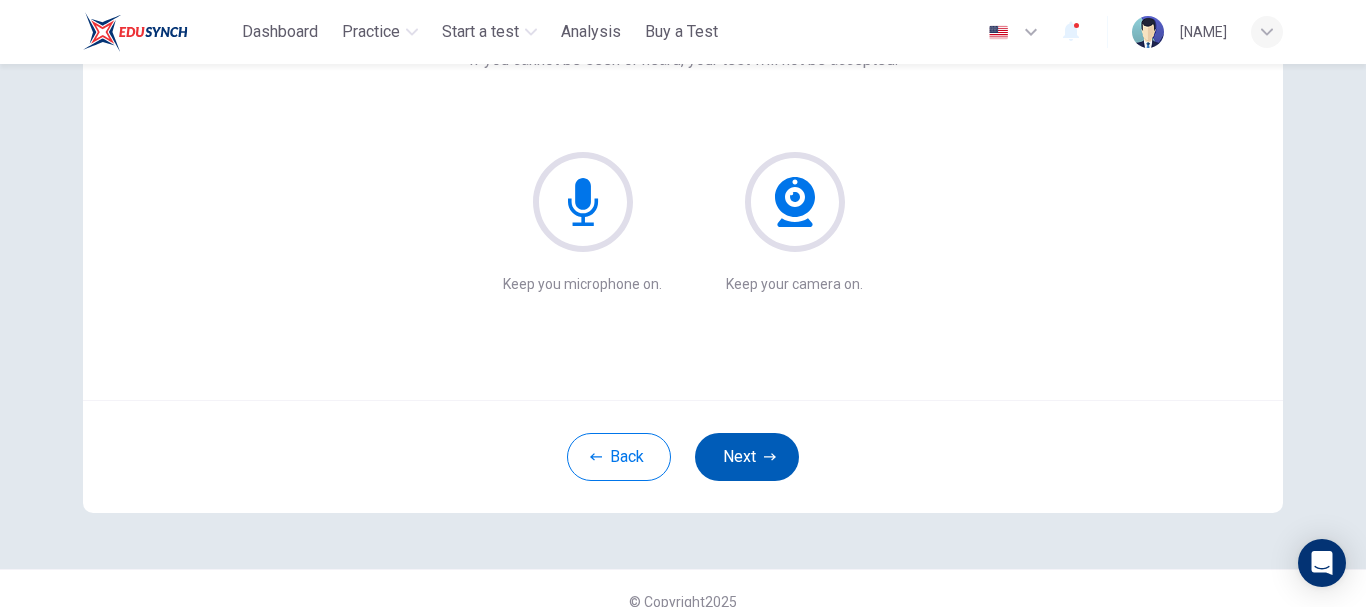 click on "Next" at bounding box center [747, 457] 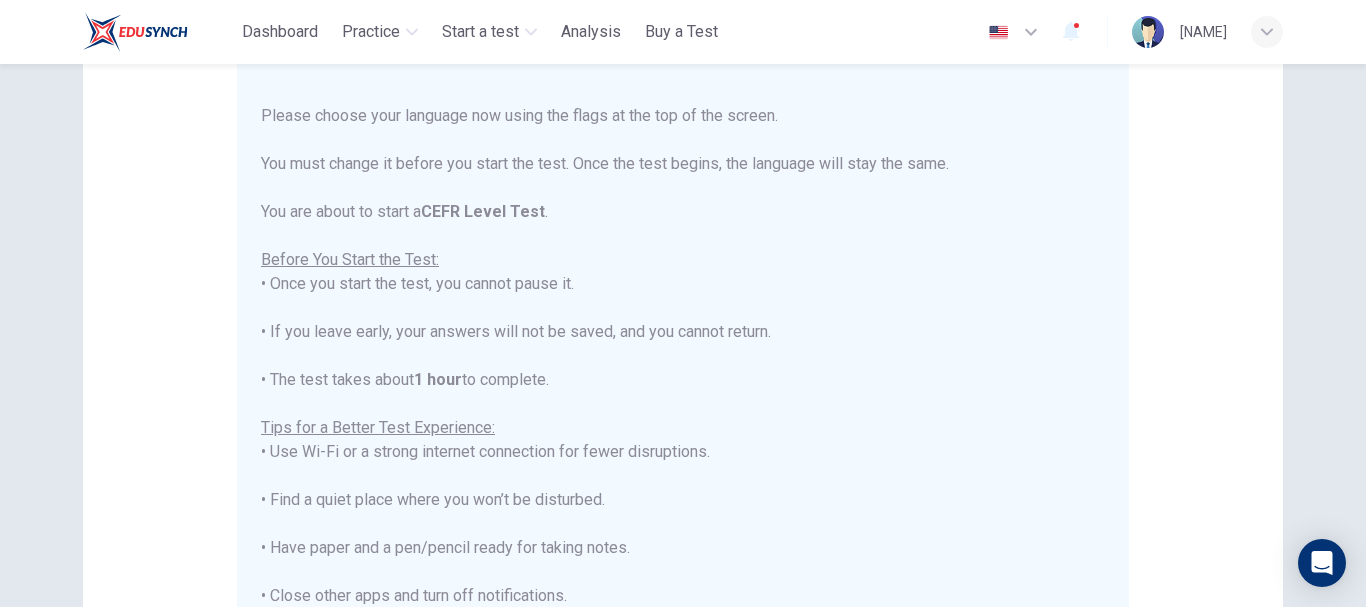 scroll, scrollTop: 0, scrollLeft: 0, axis: both 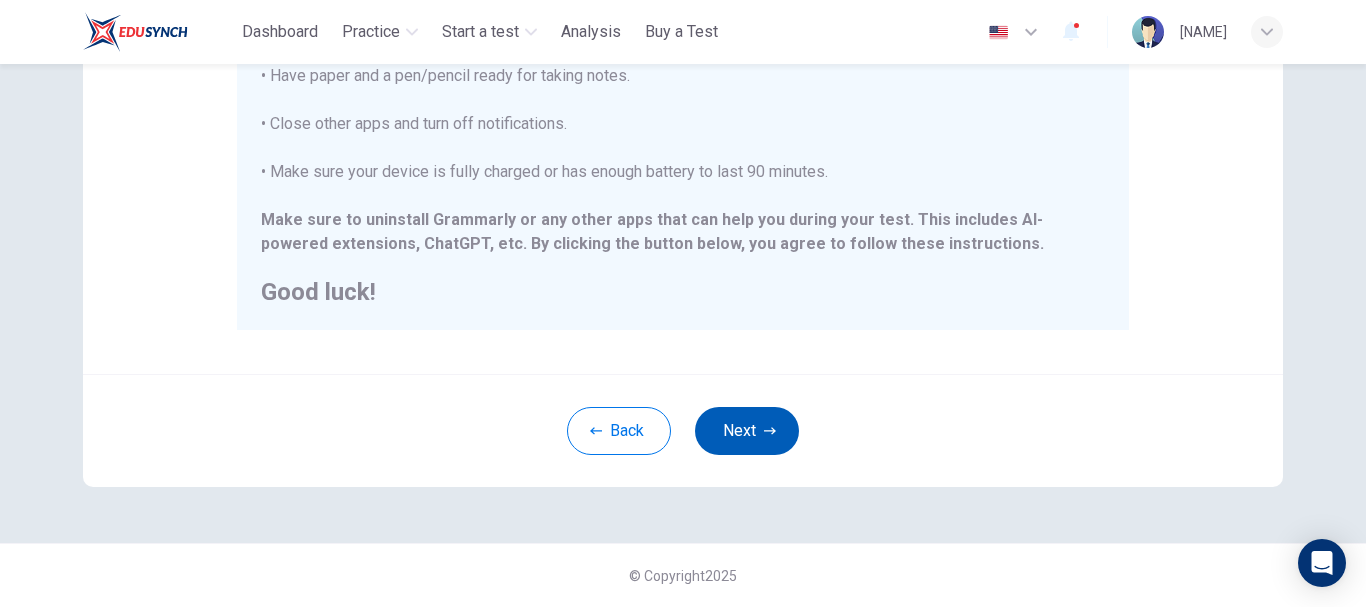 click on "Next" at bounding box center [747, 431] 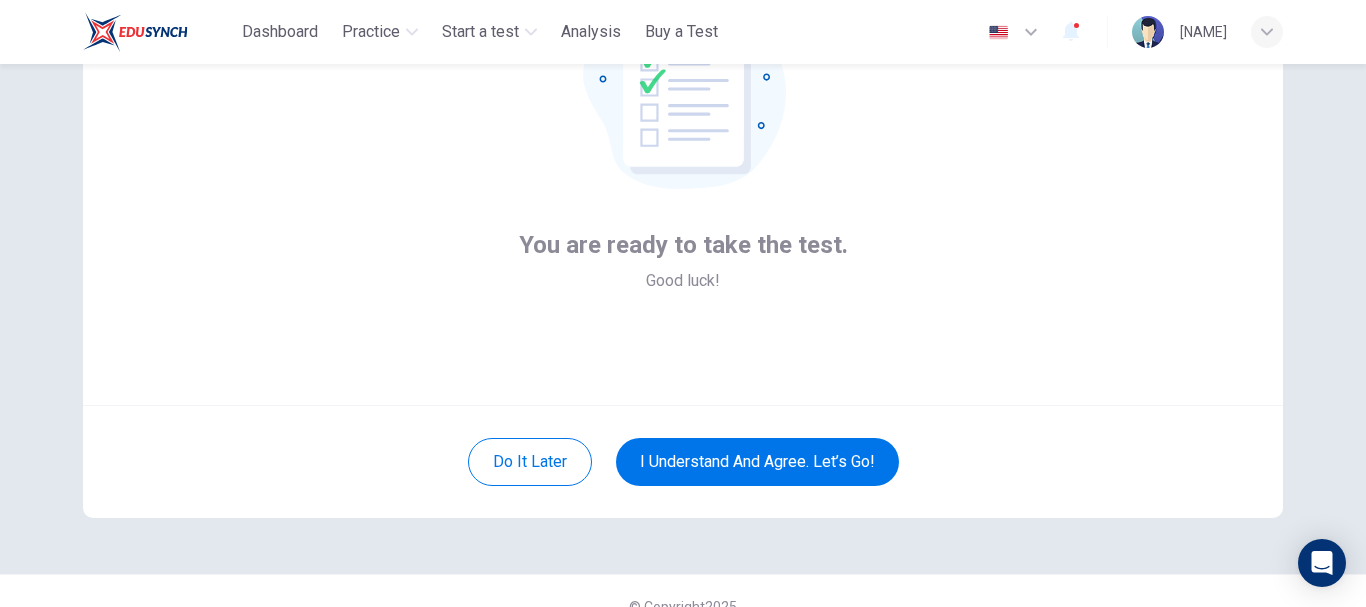 scroll, scrollTop: 226, scrollLeft: 0, axis: vertical 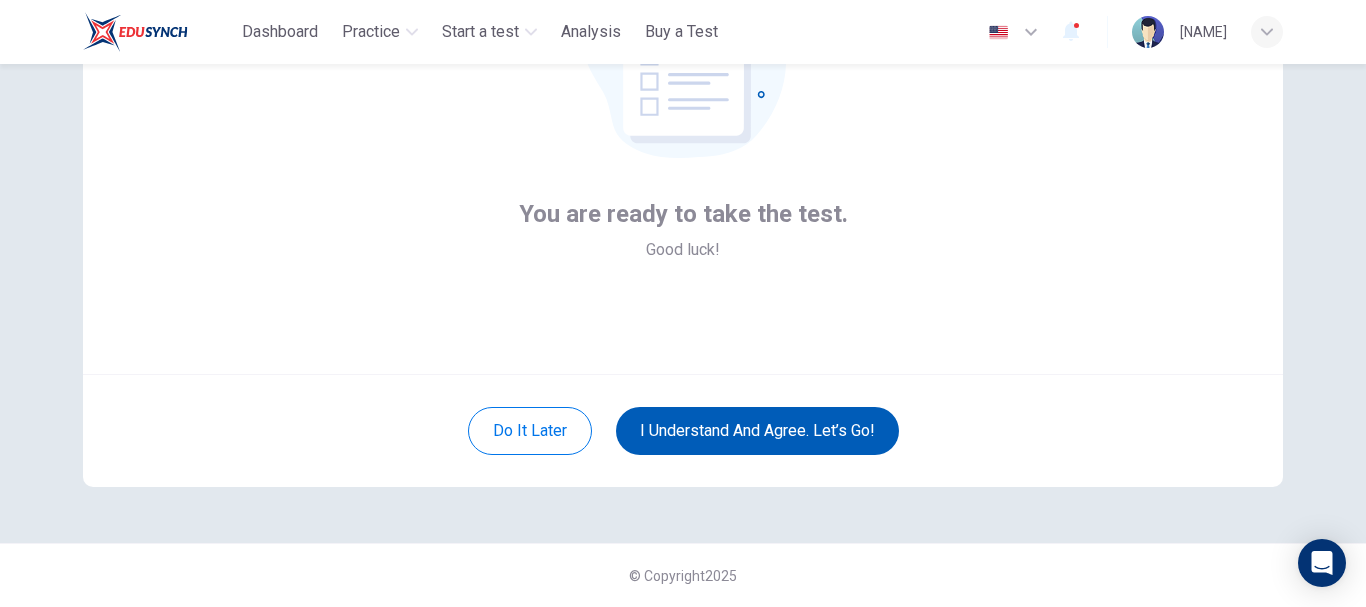 click on "I understand and agree. Let’s go!" at bounding box center (757, 431) 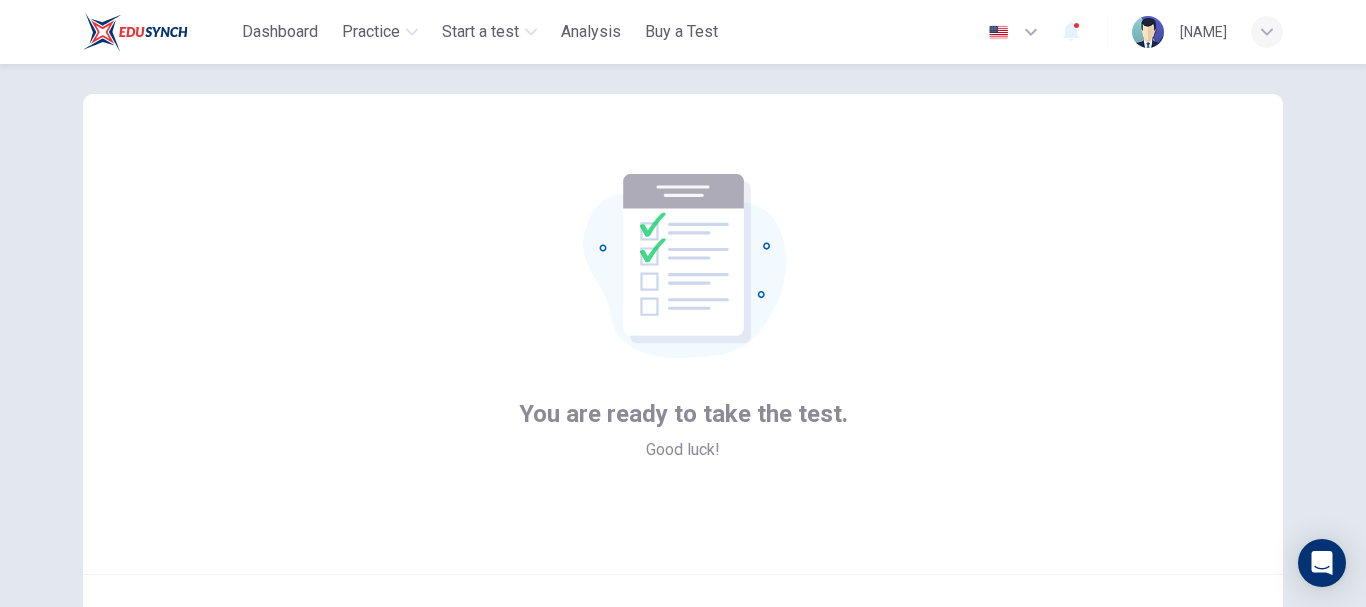 scroll, scrollTop: 63, scrollLeft: 0, axis: vertical 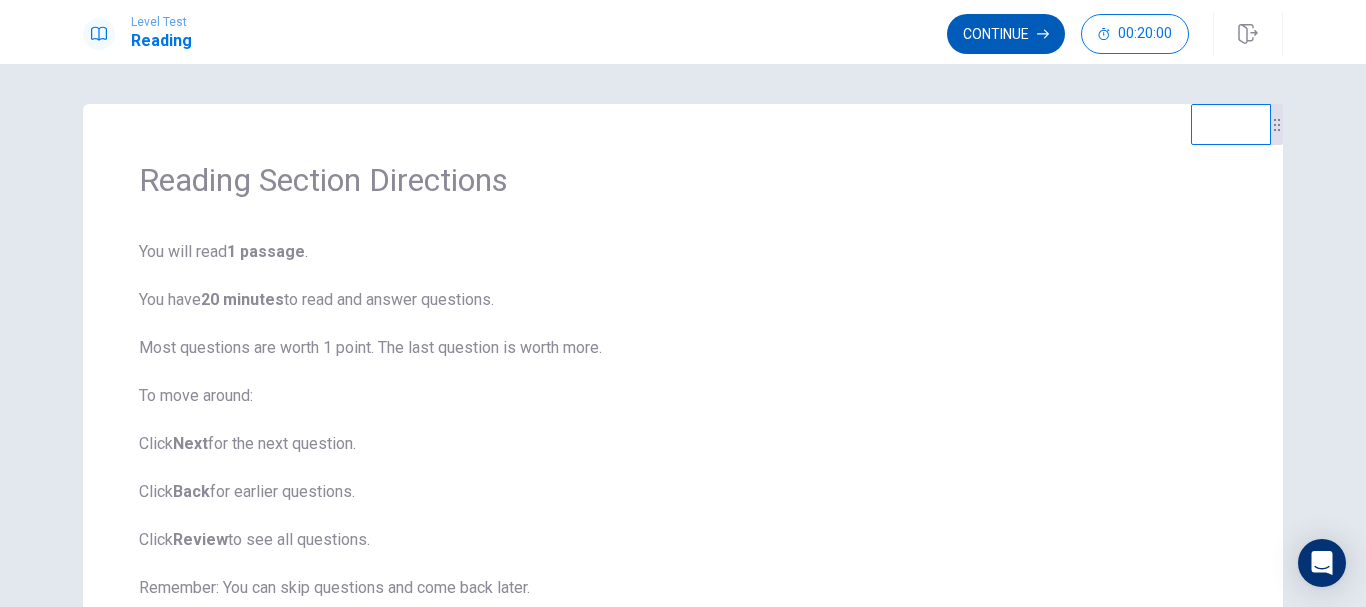 click on "Continue" at bounding box center (1006, 34) 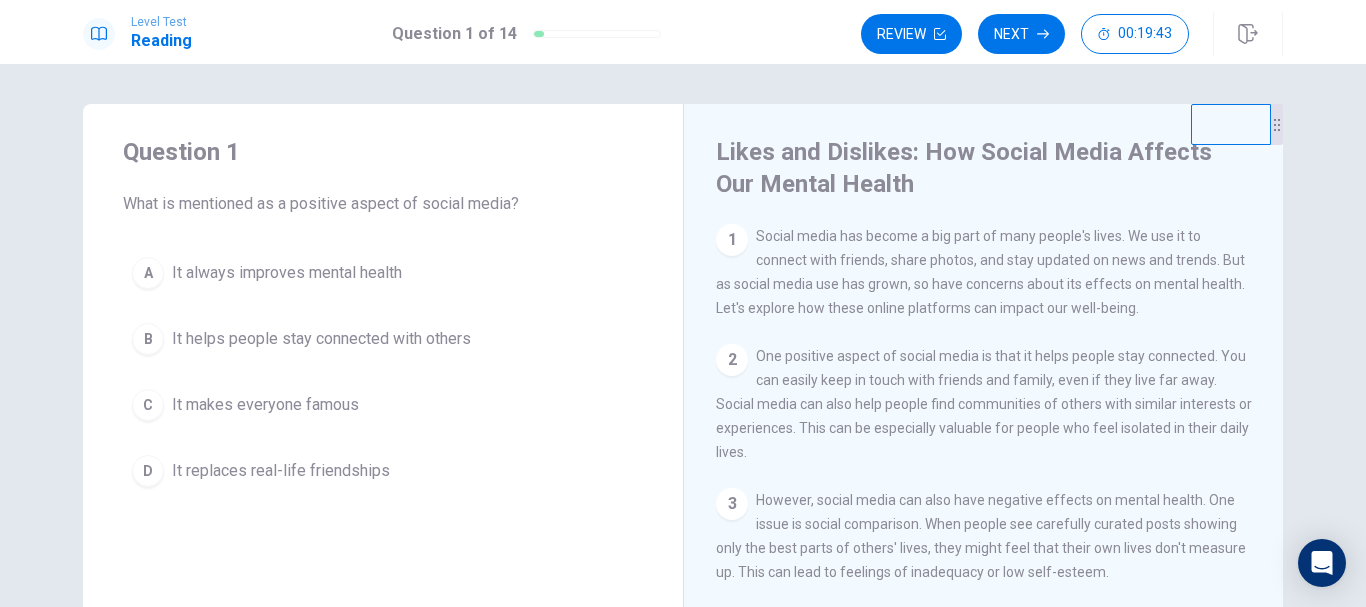 scroll, scrollTop: 100, scrollLeft: 0, axis: vertical 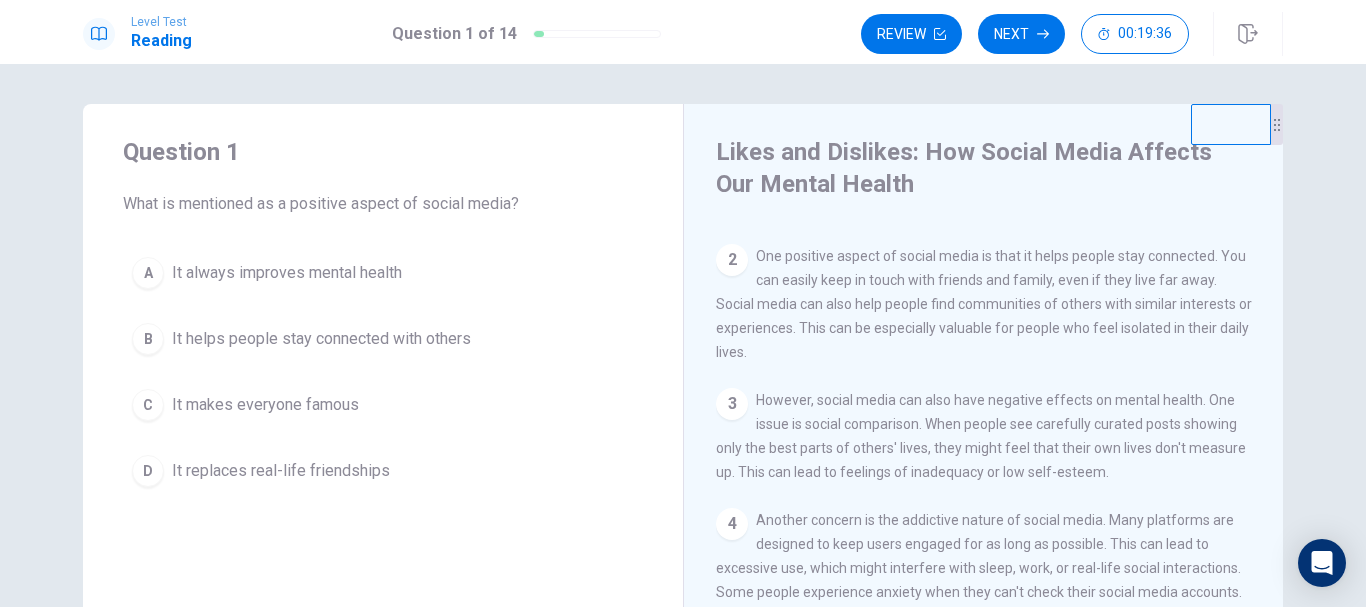 click on "B It helps people stay connected with others" at bounding box center (383, 339) 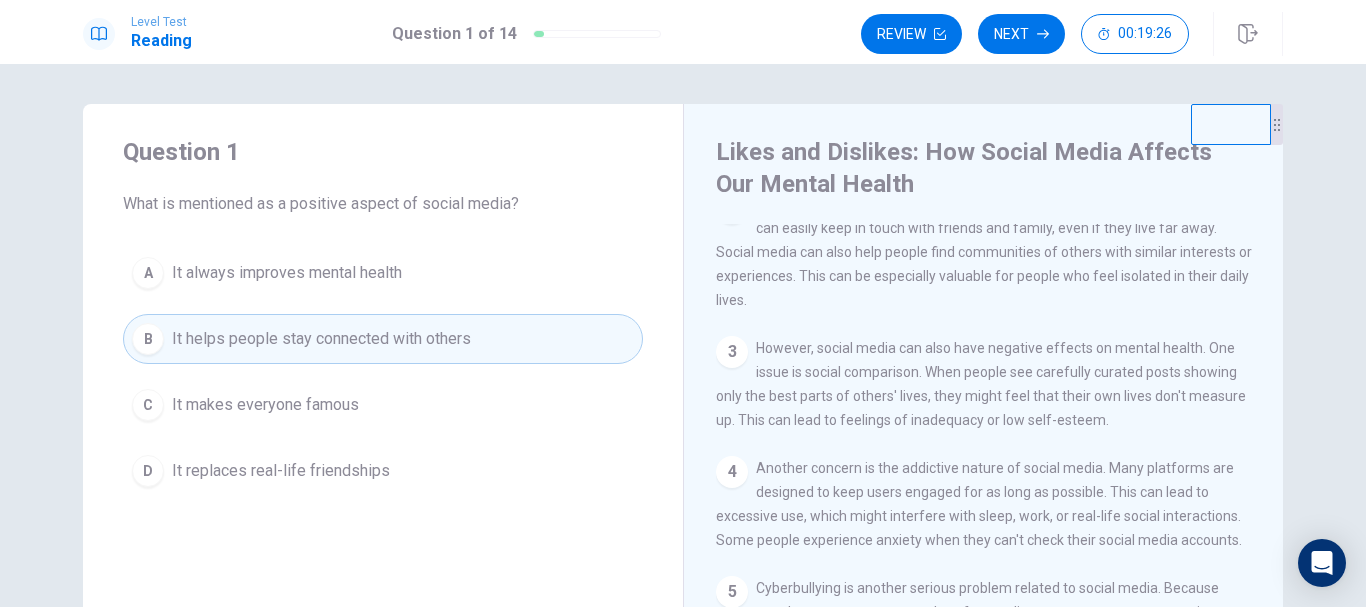 scroll, scrollTop: 200, scrollLeft: 0, axis: vertical 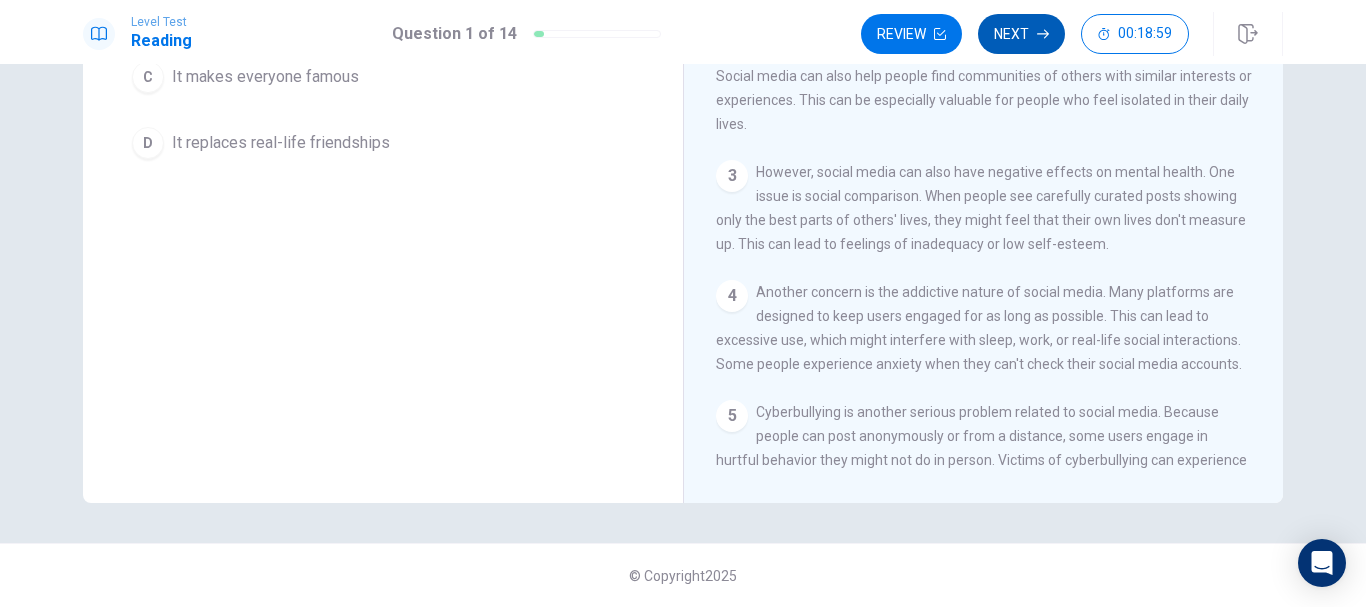 click on "Next" at bounding box center [1021, 34] 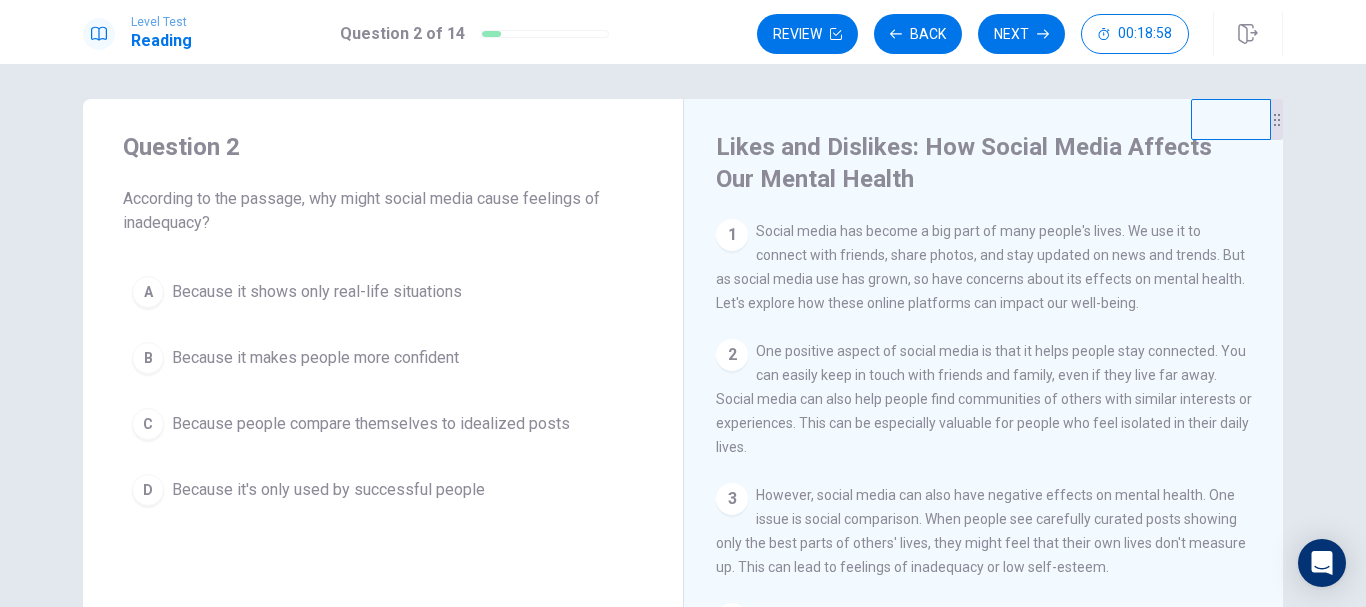 scroll, scrollTop: 0, scrollLeft: 0, axis: both 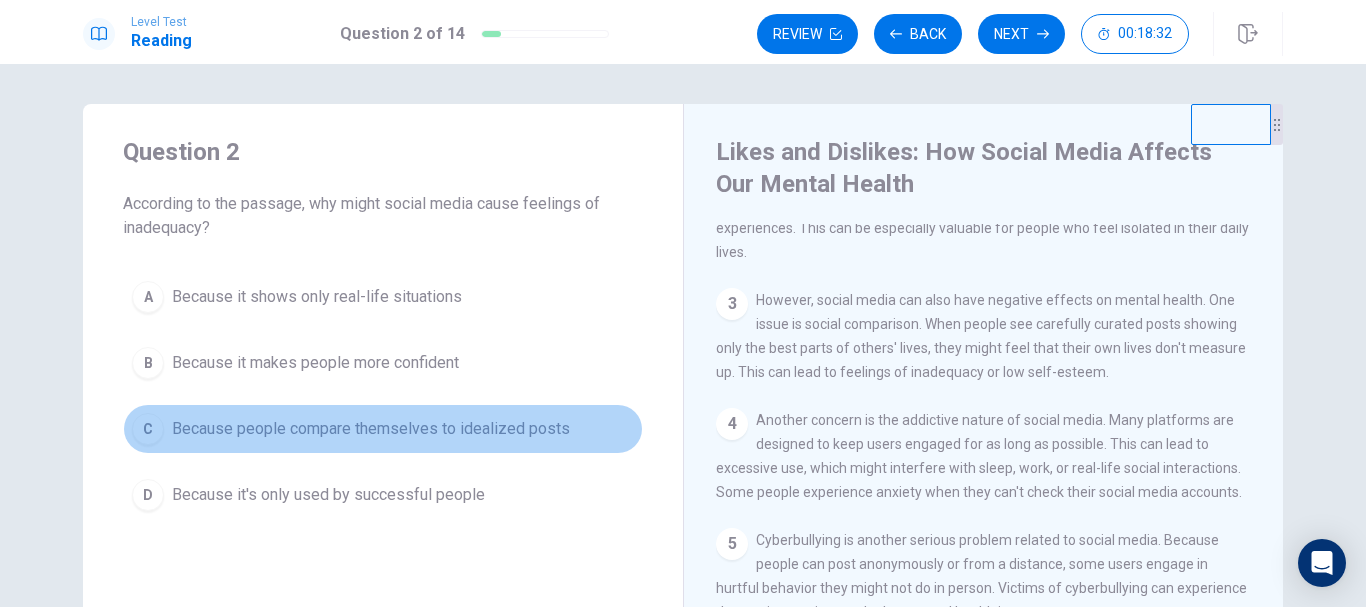 click on "Because people compare themselves to idealized posts" at bounding box center (371, 429) 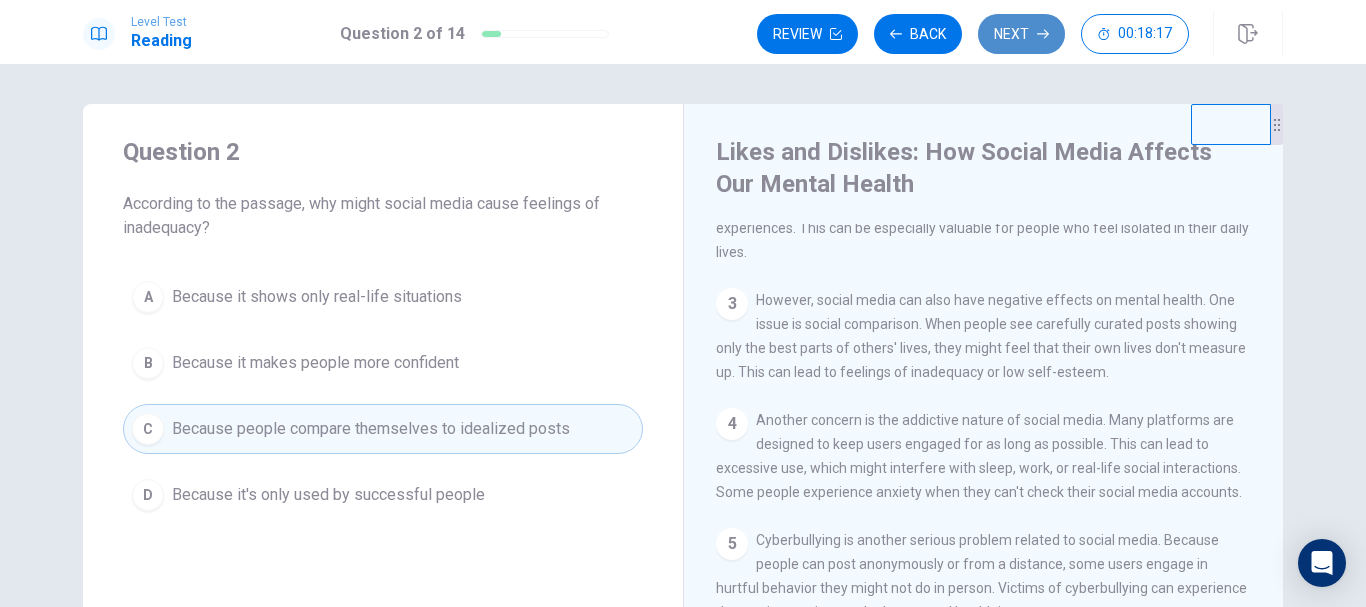 click on "Next" at bounding box center [1021, 34] 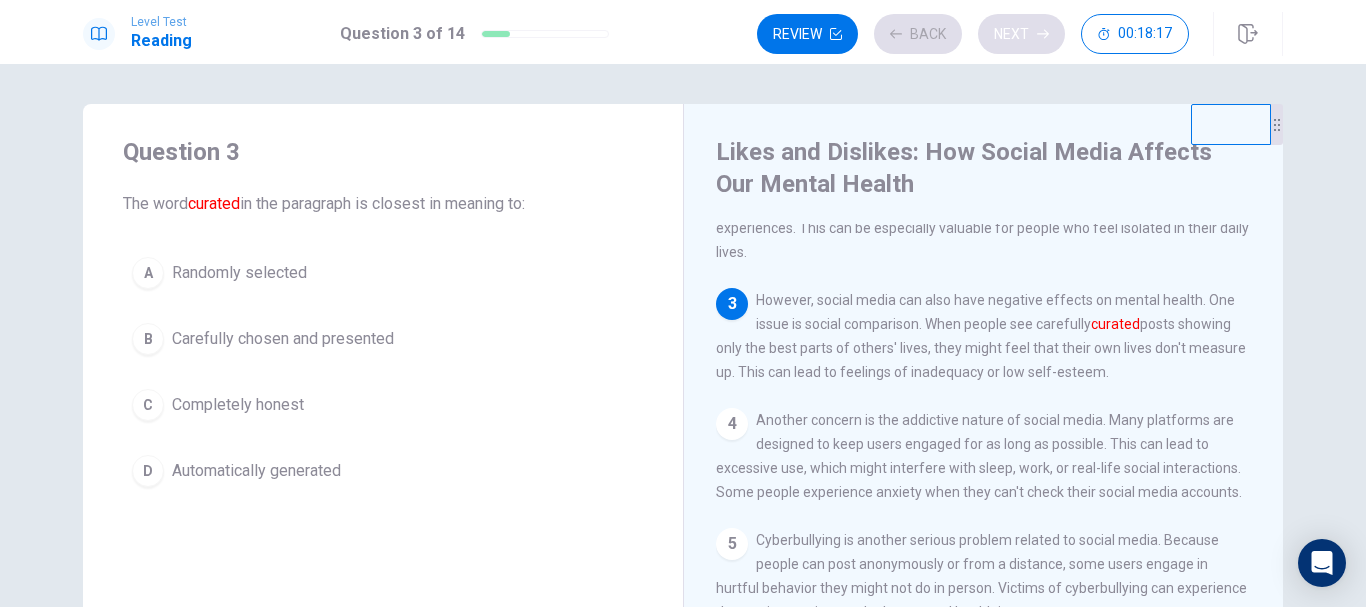scroll, scrollTop: 273, scrollLeft: 0, axis: vertical 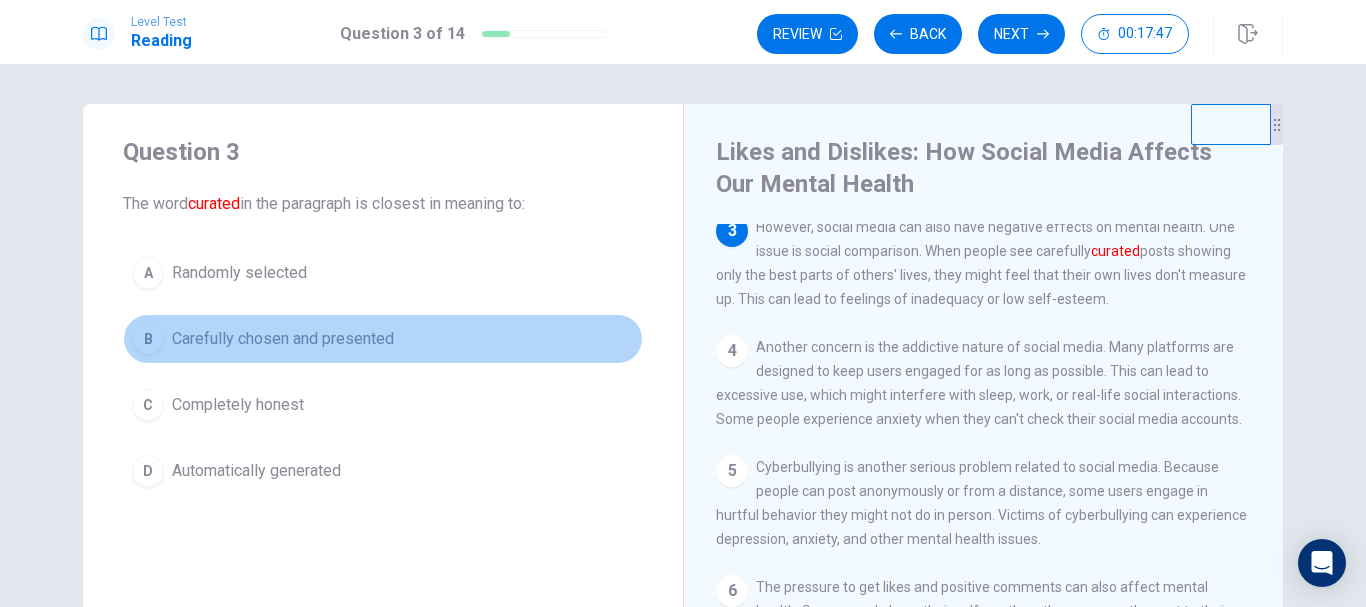 click on "Carefully chosen and presented" at bounding box center (283, 339) 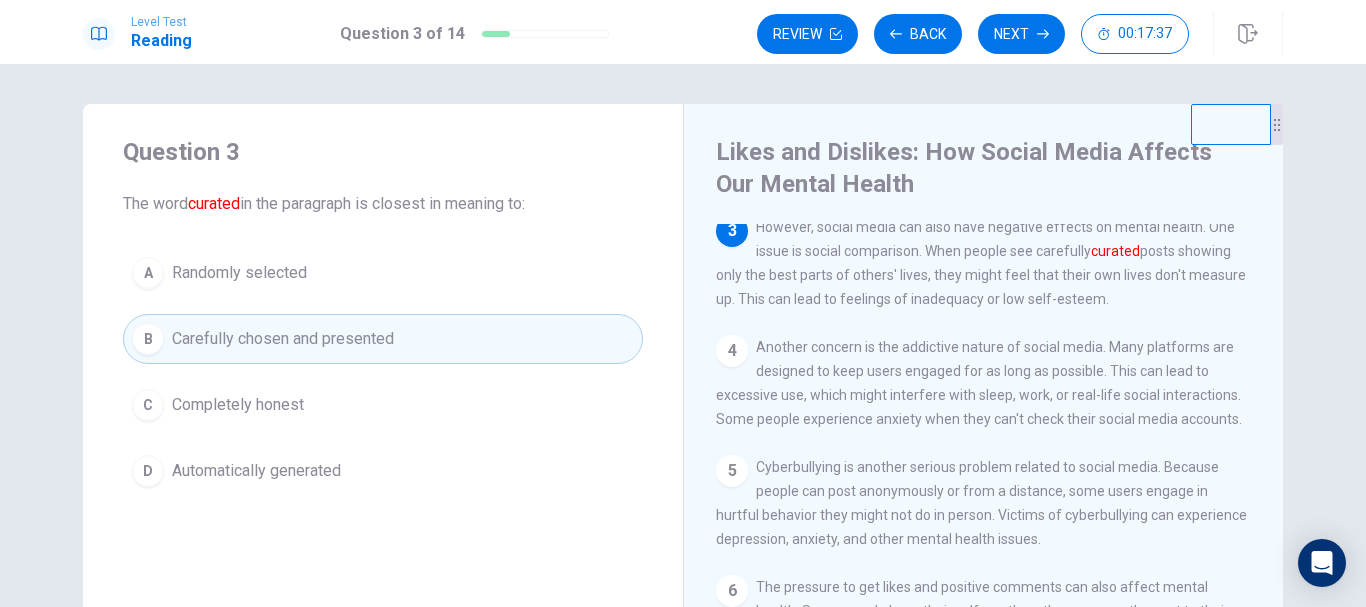 scroll, scrollTop: 173, scrollLeft: 0, axis: vertical 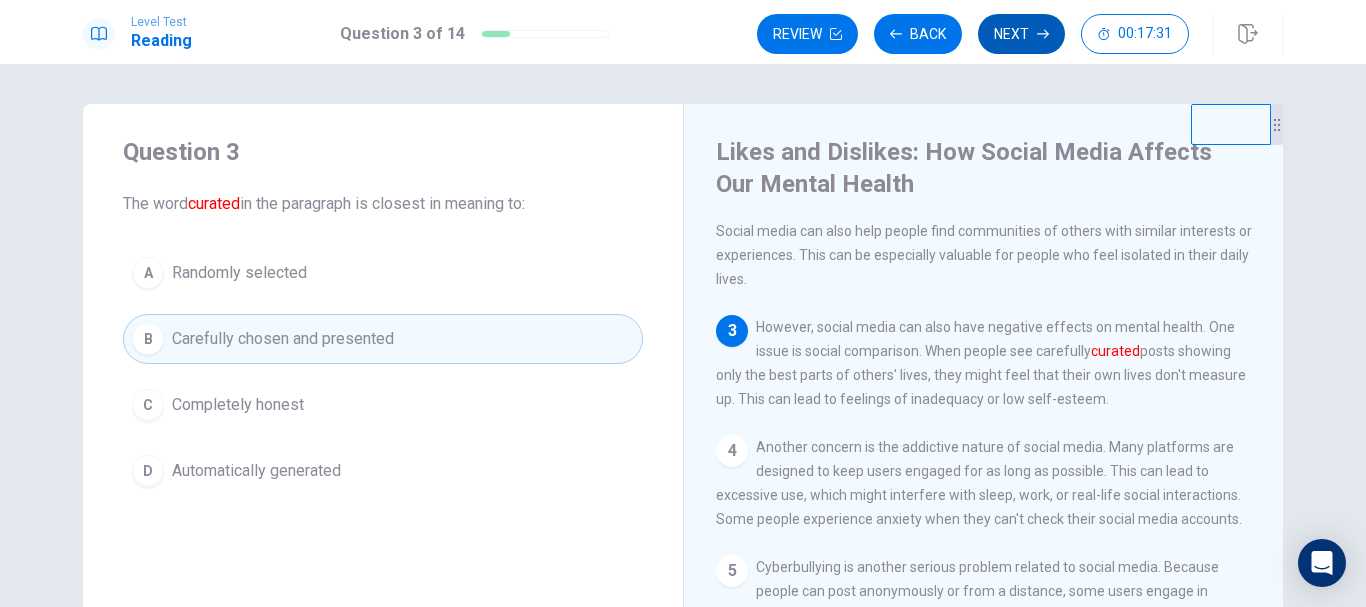 click on "Next" at bounding box center (1021, 34) 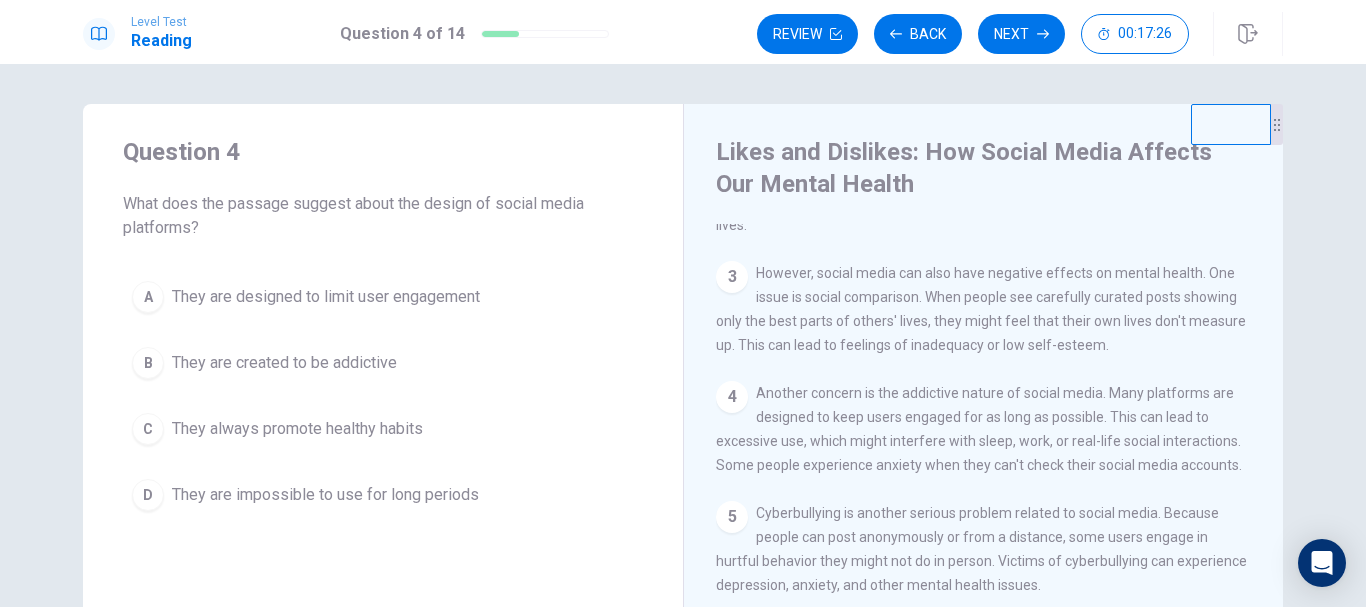 scroll, scrollTop: 273, scrollLeft: 0, axis: vertical 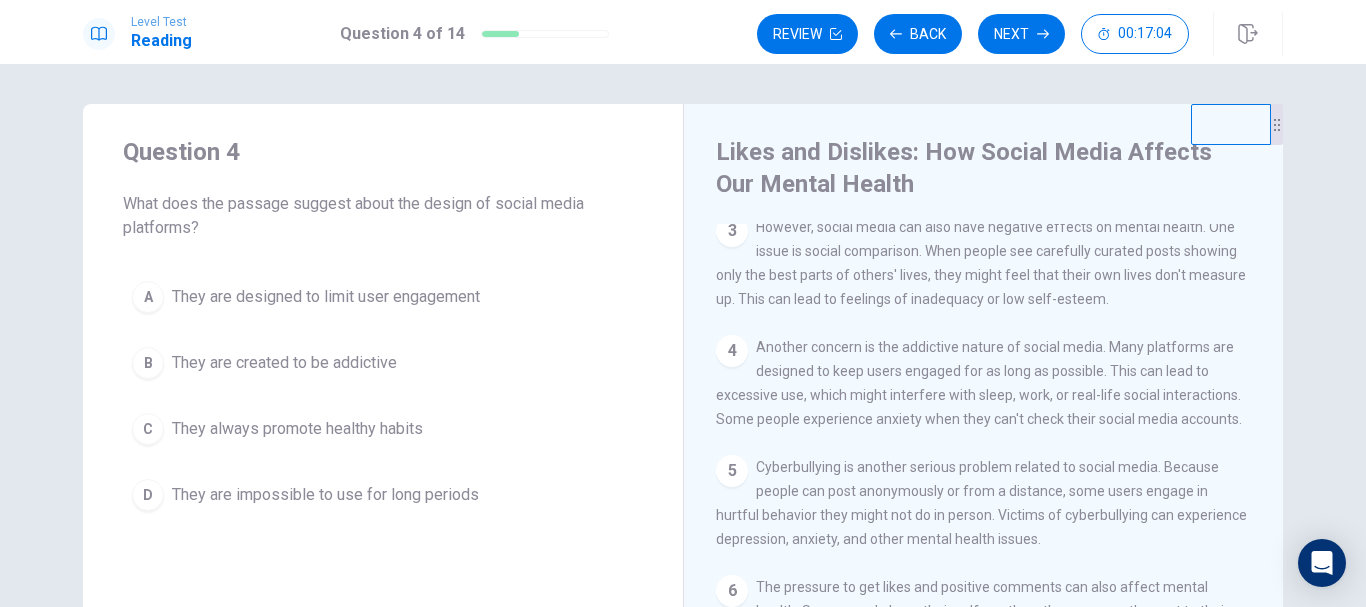 click on "They are created to be addictive" at bounding box center (284, 363) 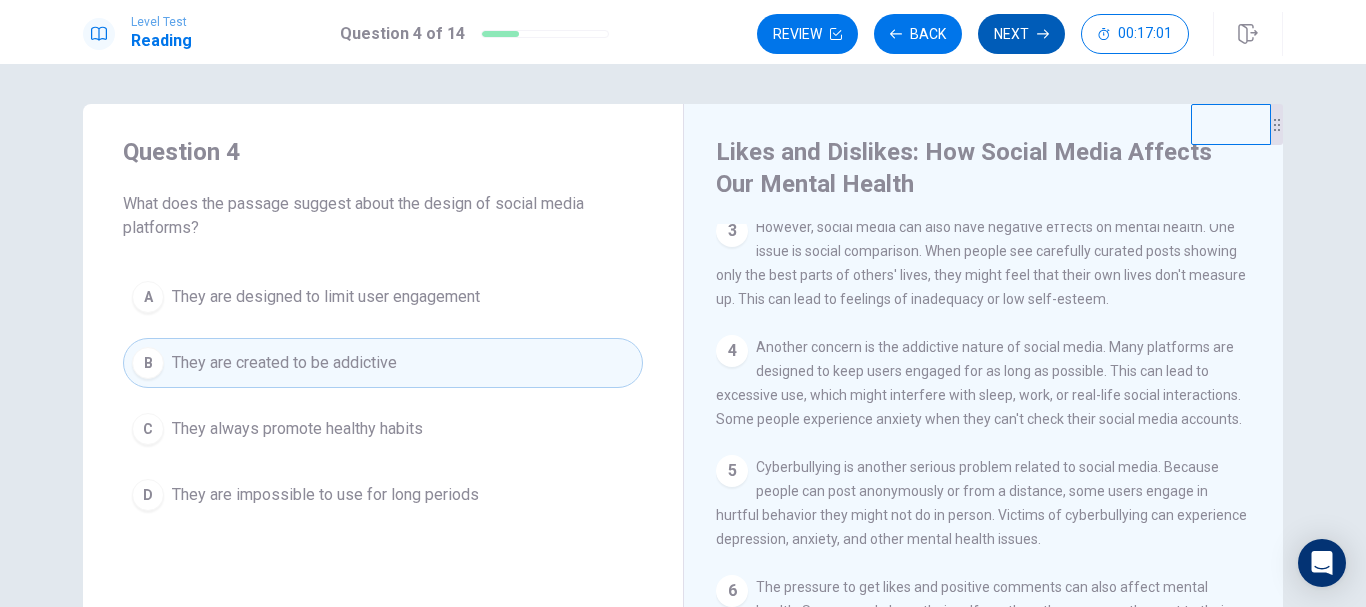 click on "Next" at bounding box center [1021, 34] 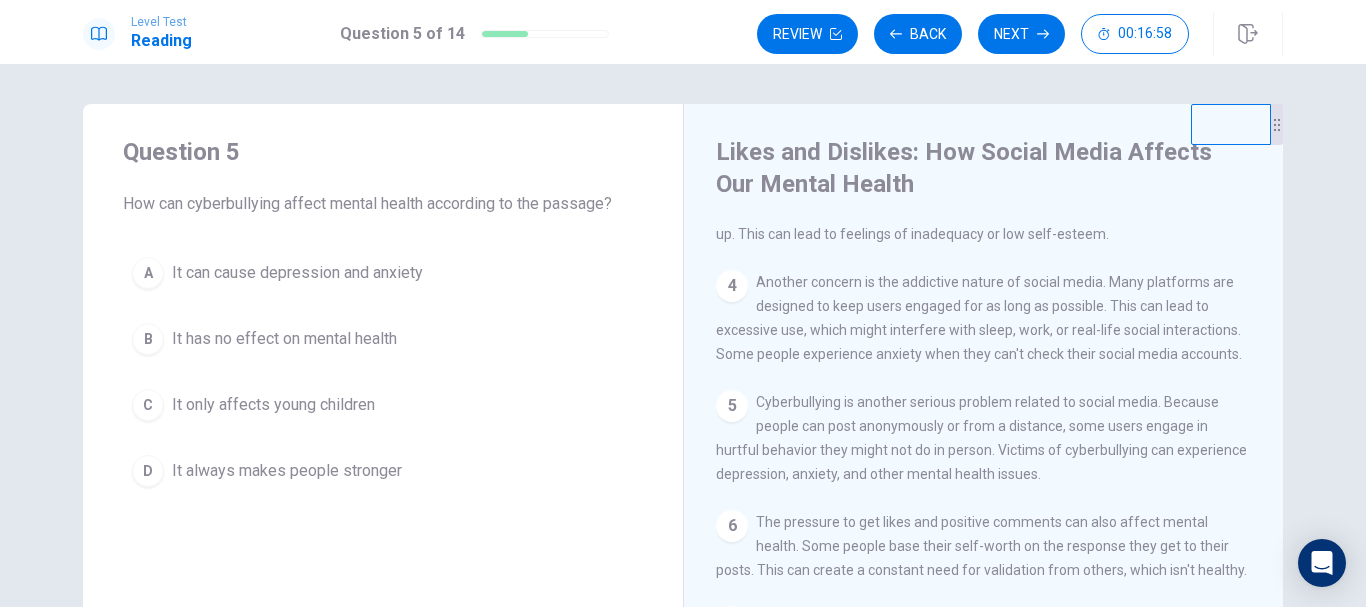 scroll, scrollTop: 373, scrollLeft: 0, axis: vertical 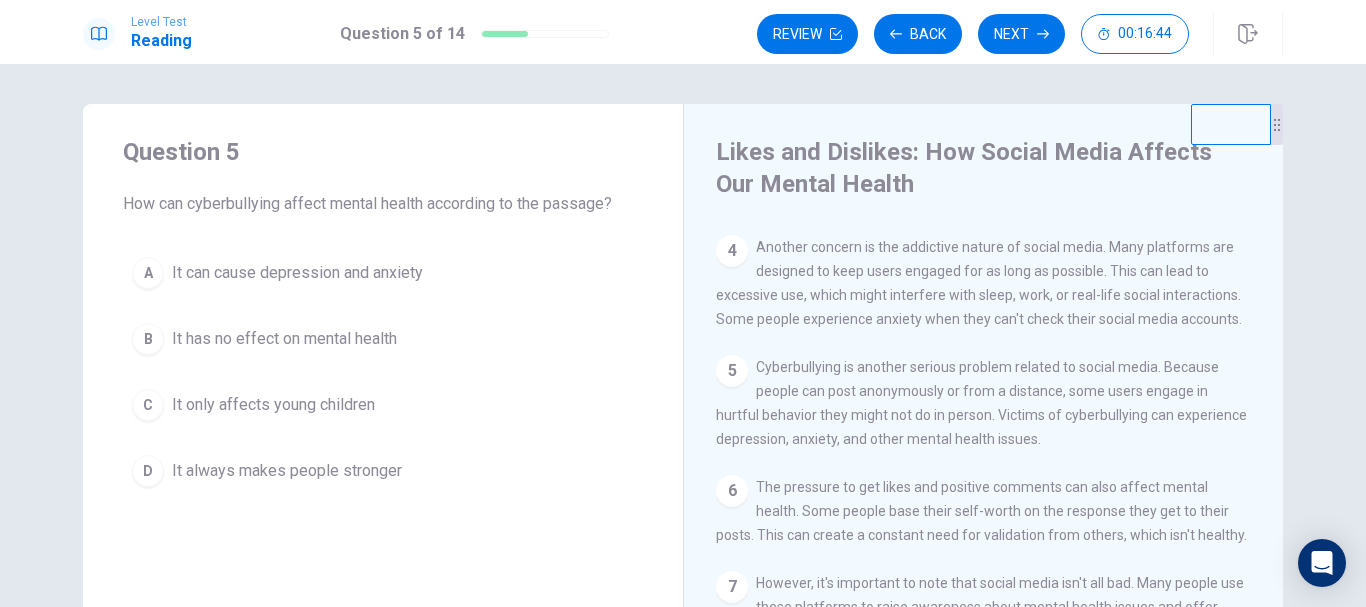 click on "It can cause depression and anxiety" at bounding box center [297, 273] 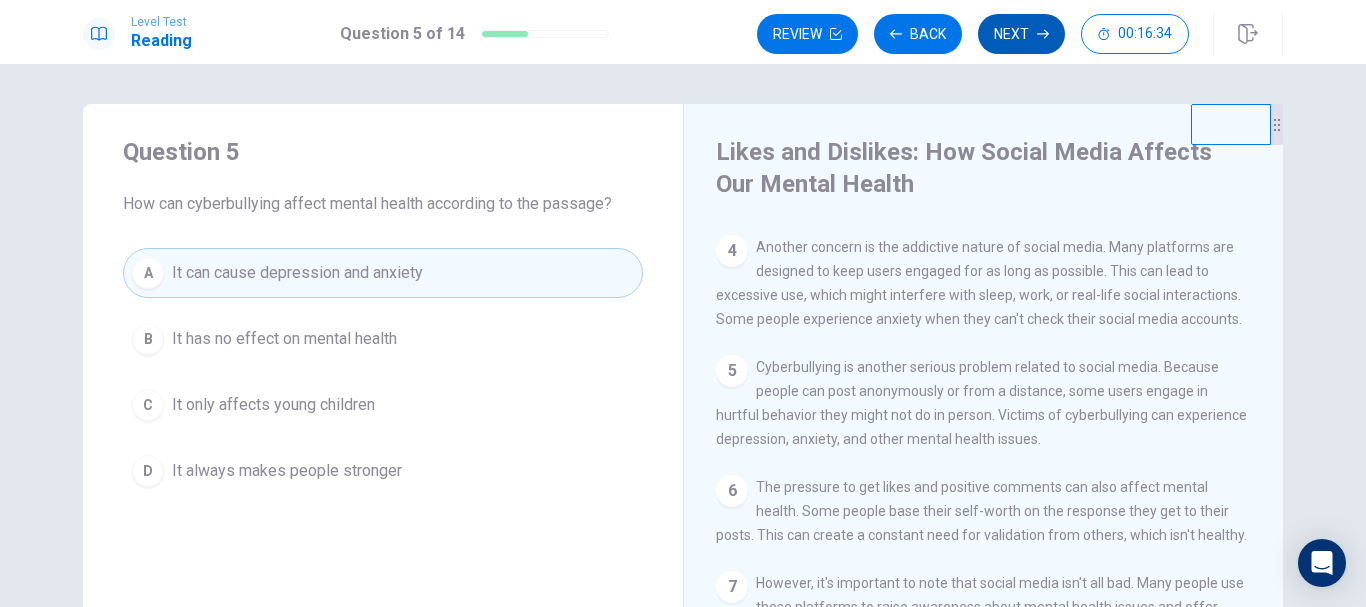 click on "Next" at bounding box center [1021, 34] 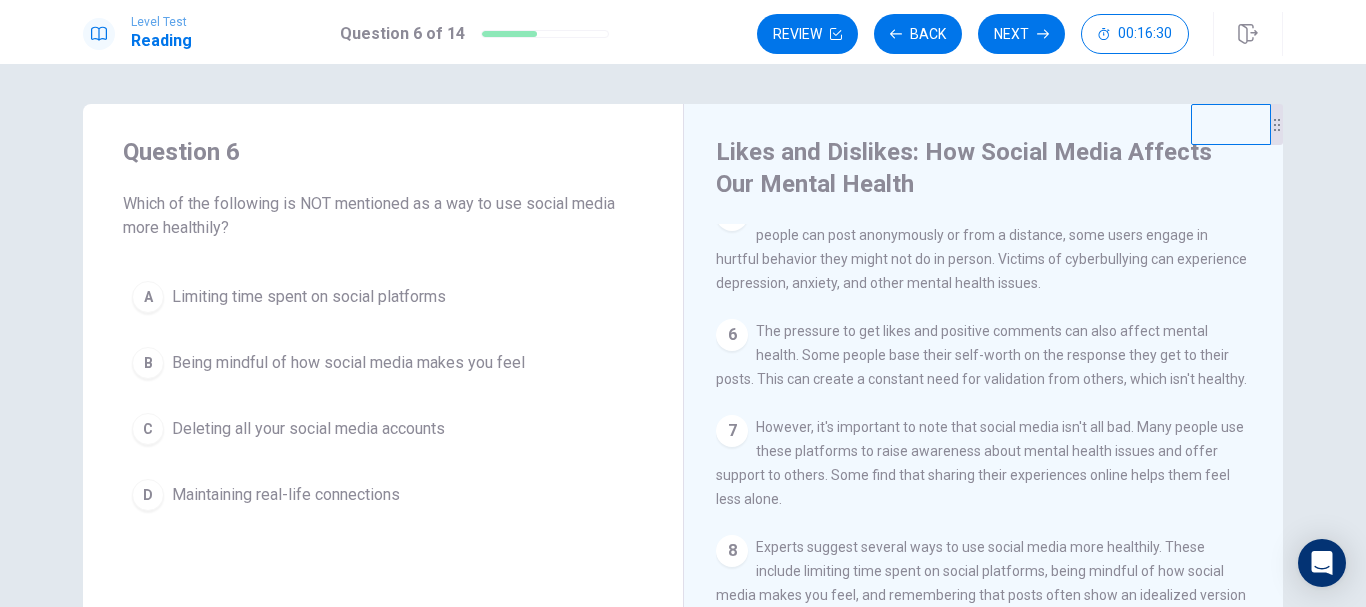 scroll, scrollTop: 566, scrollLeft: 0, axis: vertical 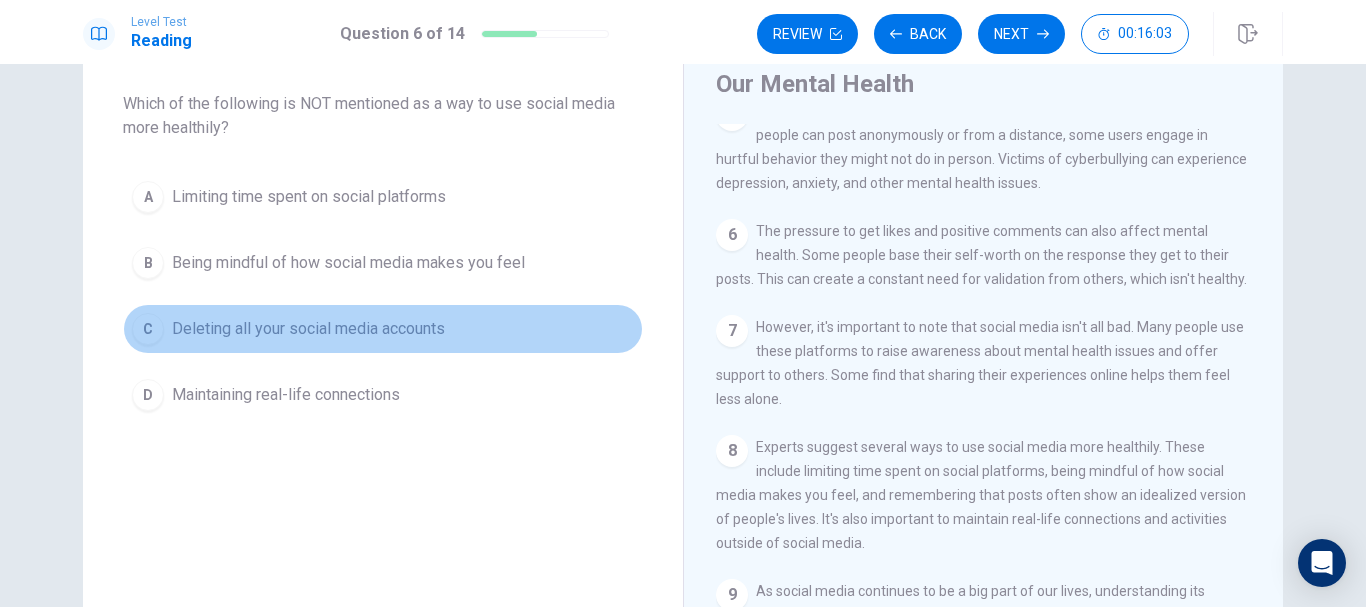 click on "Deleting all your social media accounts" at bounding box center [308, 329] 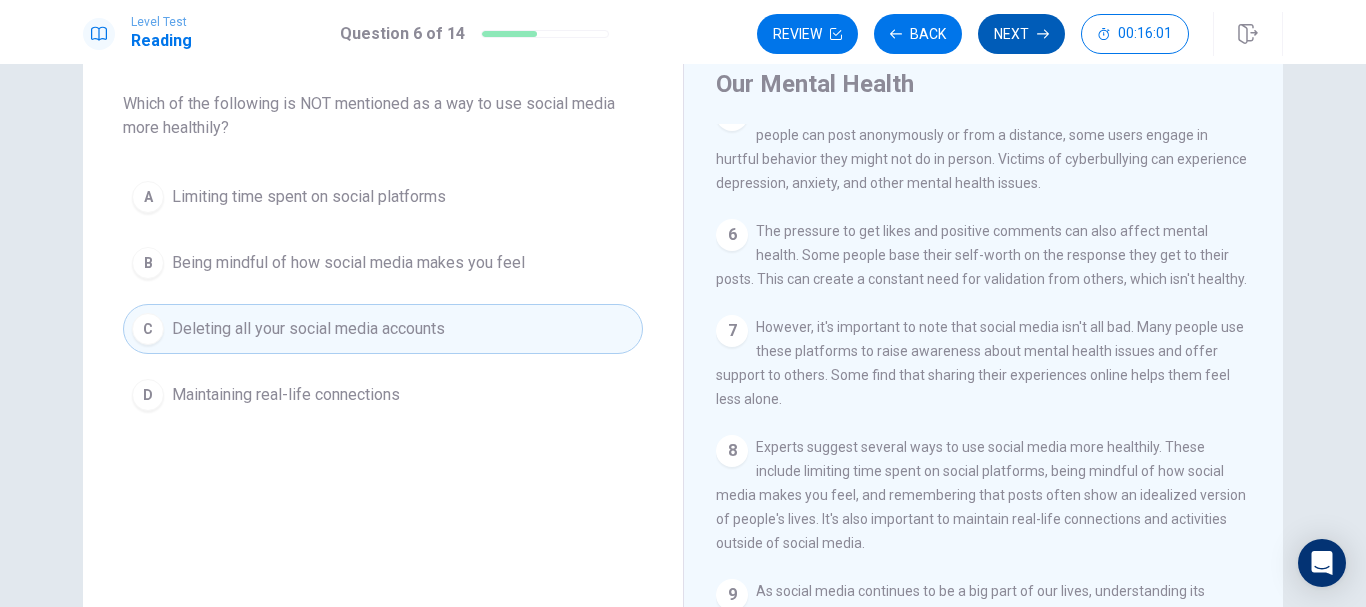 click on "Next" at bounding box center (1021, 34) 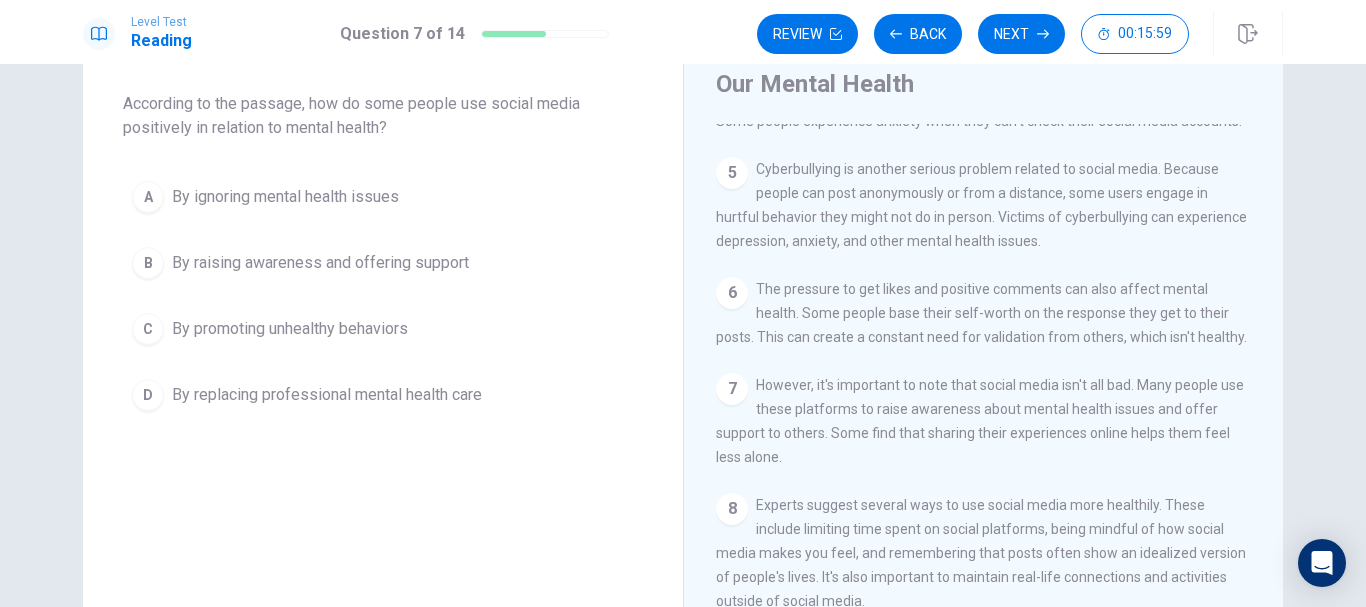 scroll, scrollTop: 466, scrollLeft: 0, axis: vertical 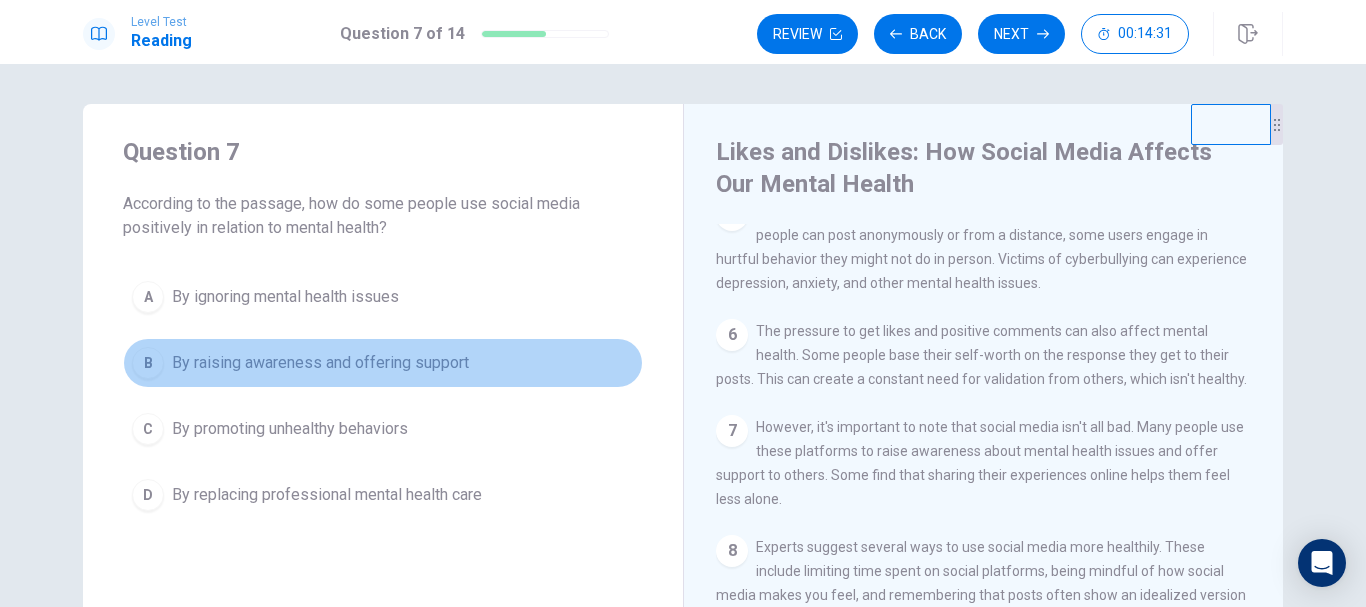 click on "By raising awareness and offering support" at bounding box center [320, 363] 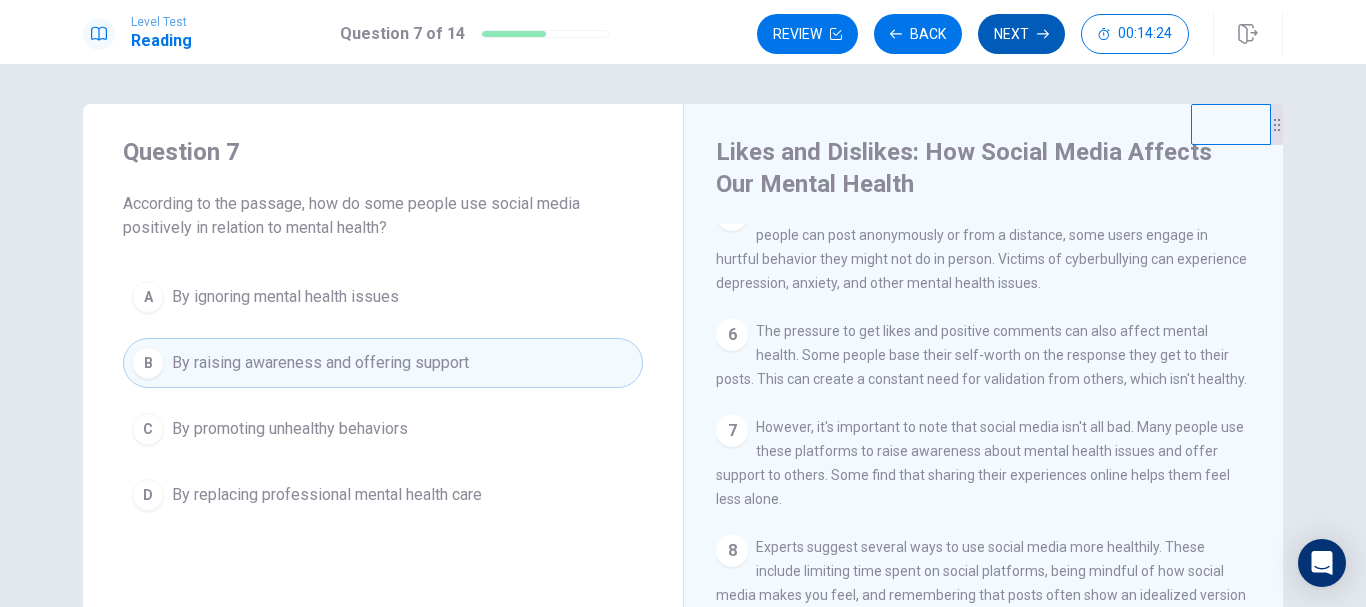 click on "Next" at bounding box center (1021, 34) 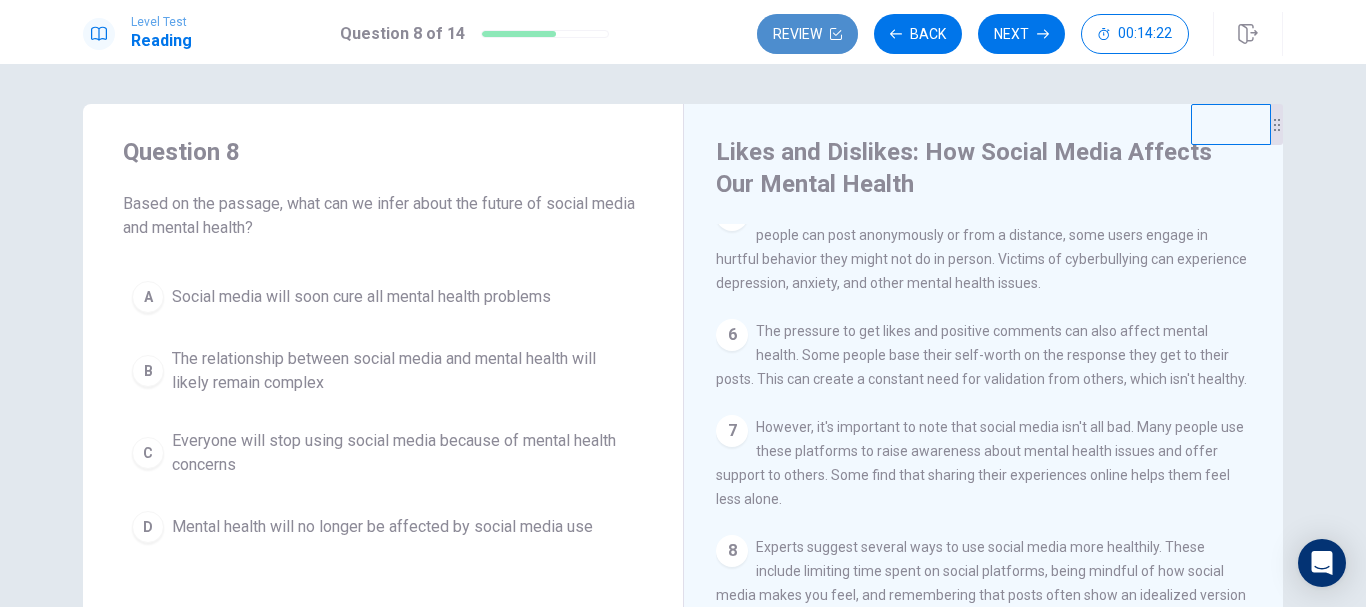 click on "Review" at bounding box center [807, 34] 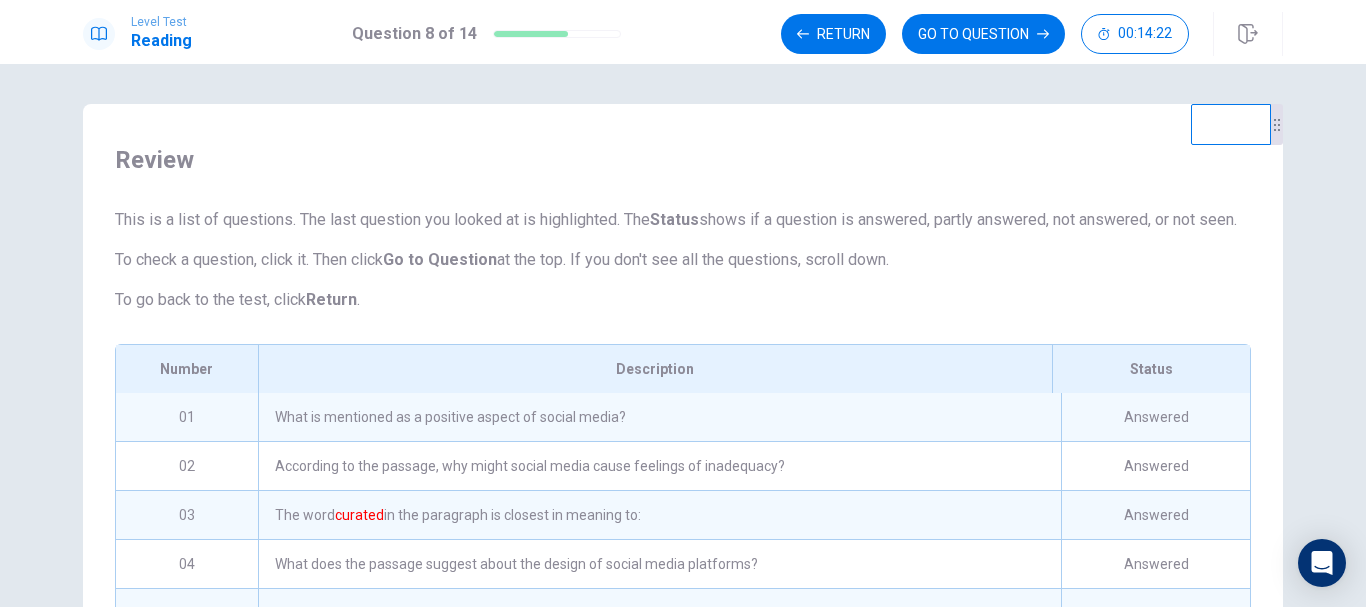 scroll, scrollTop: 403, scrollLeft: 0, axis: vertical 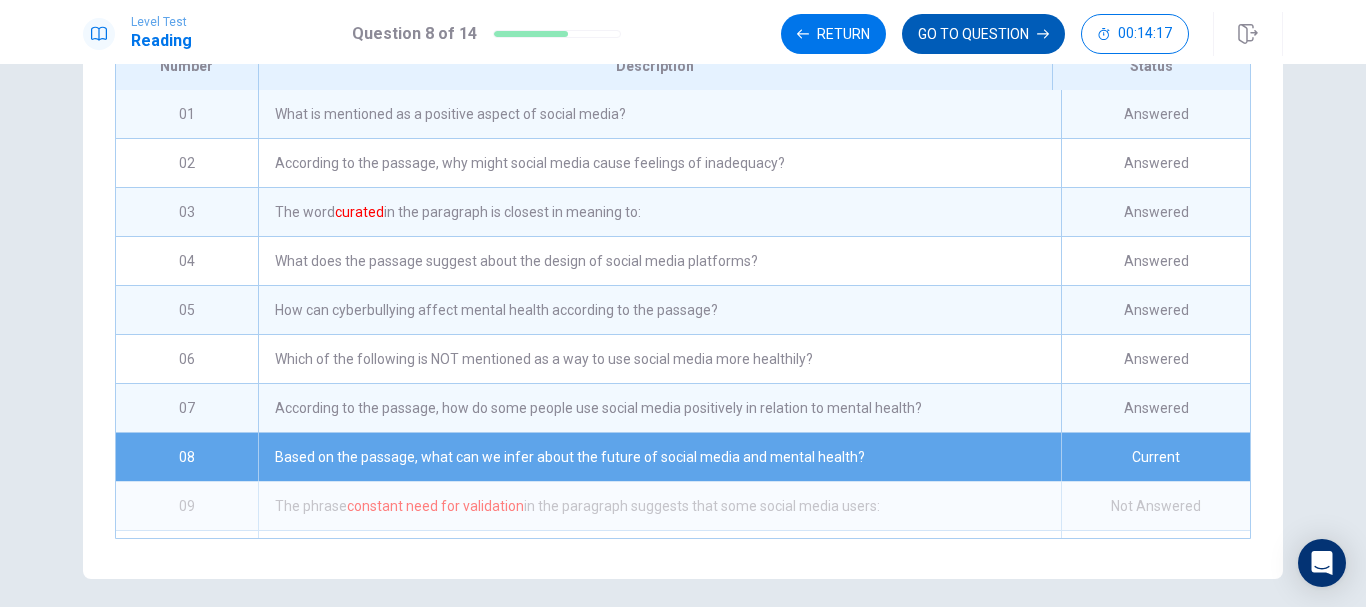 click on "GO TO QUESTION" at bounding box center [983, 34] 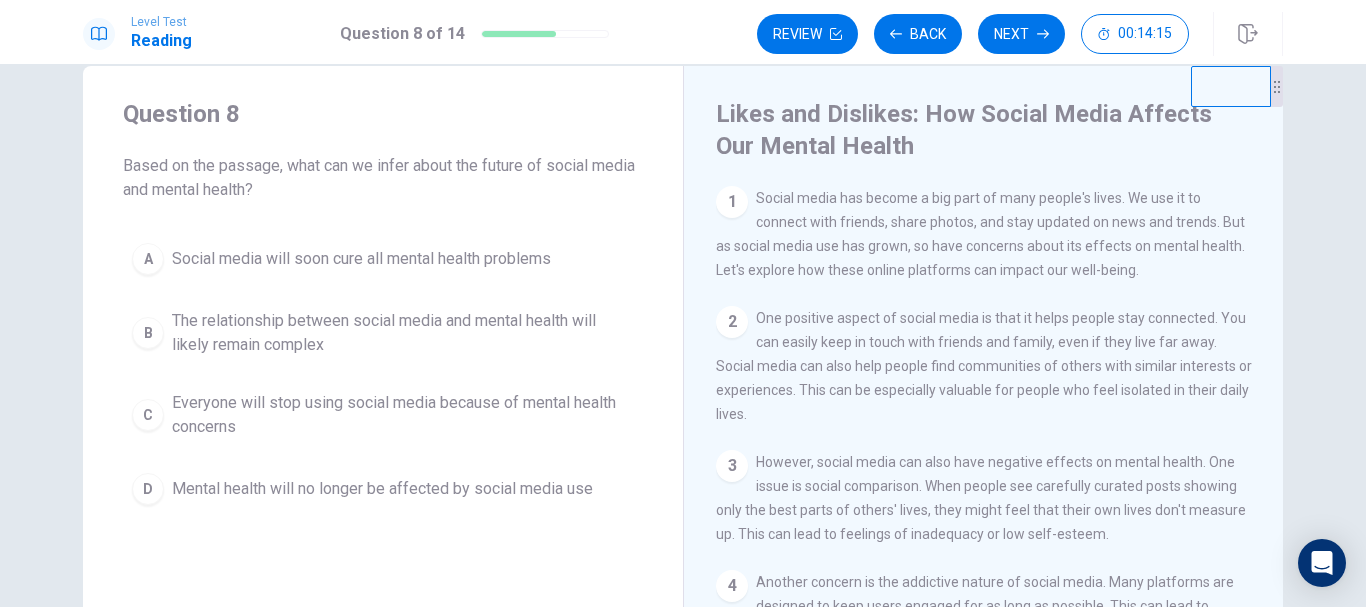 scroll, scrollTop: 3, scrollLeft: 0, axis: vertical 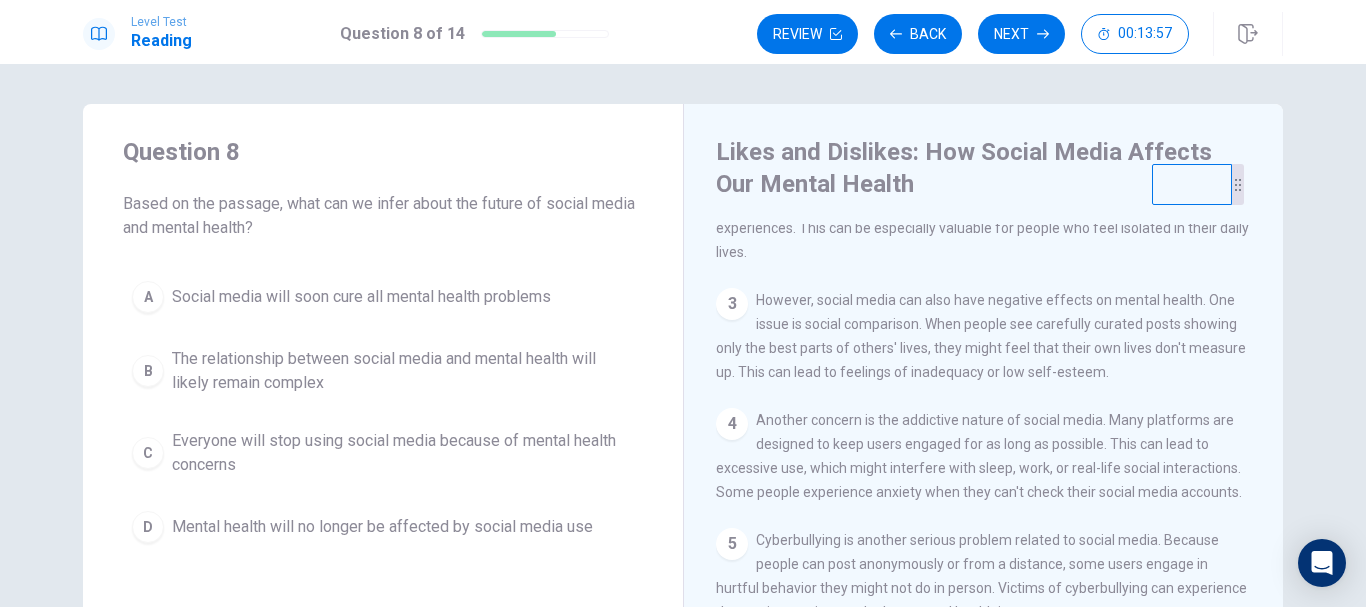 drag, startPoint x: 1273, startPoint y: 142, endPoint x: 1229, endPoint y: 203, distance: 75.21303 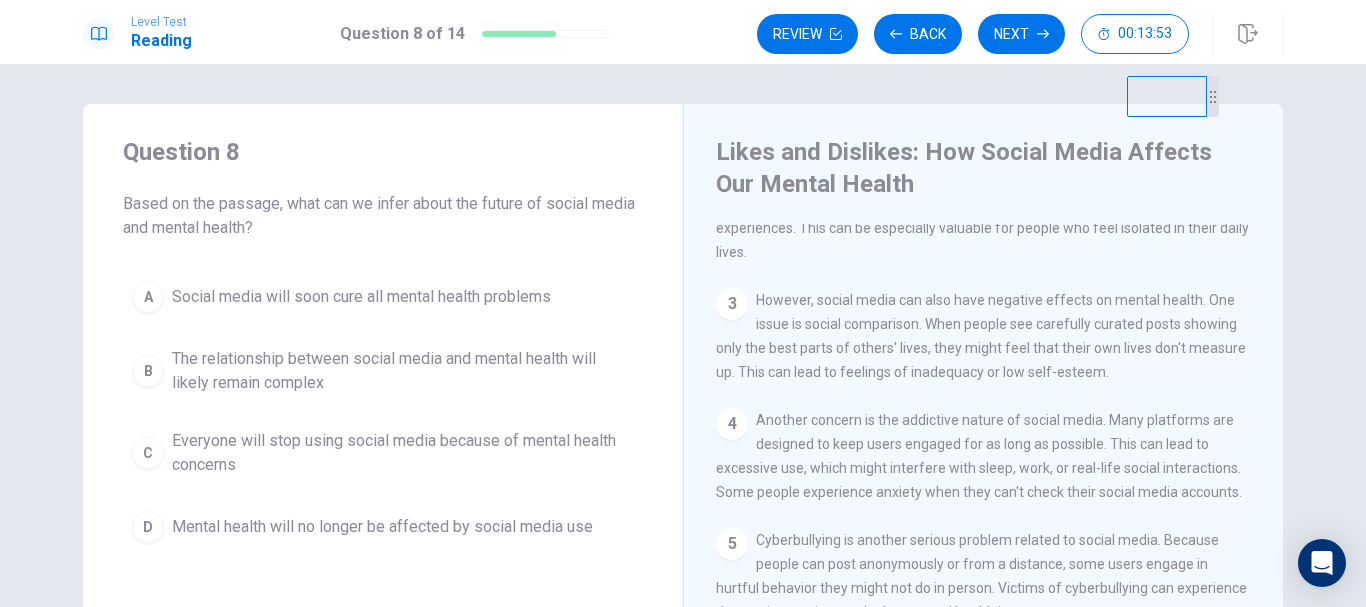 drag, startPoint x: 1227, startPoint y: 193, endPoint x: 1207, endPoint y: 52, distance: 142.41138 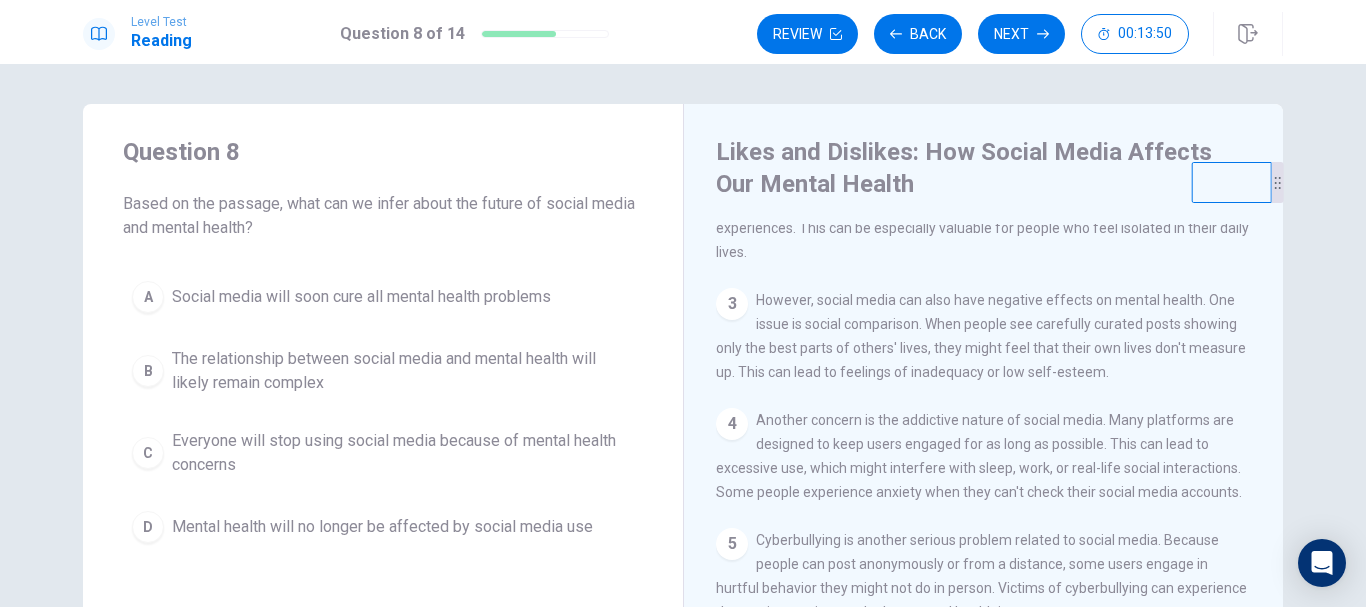 drag, startPoint x: 1209, startPoint y: 137, endPoint x: 1275, endPoint y: 195, distance: 87.86353 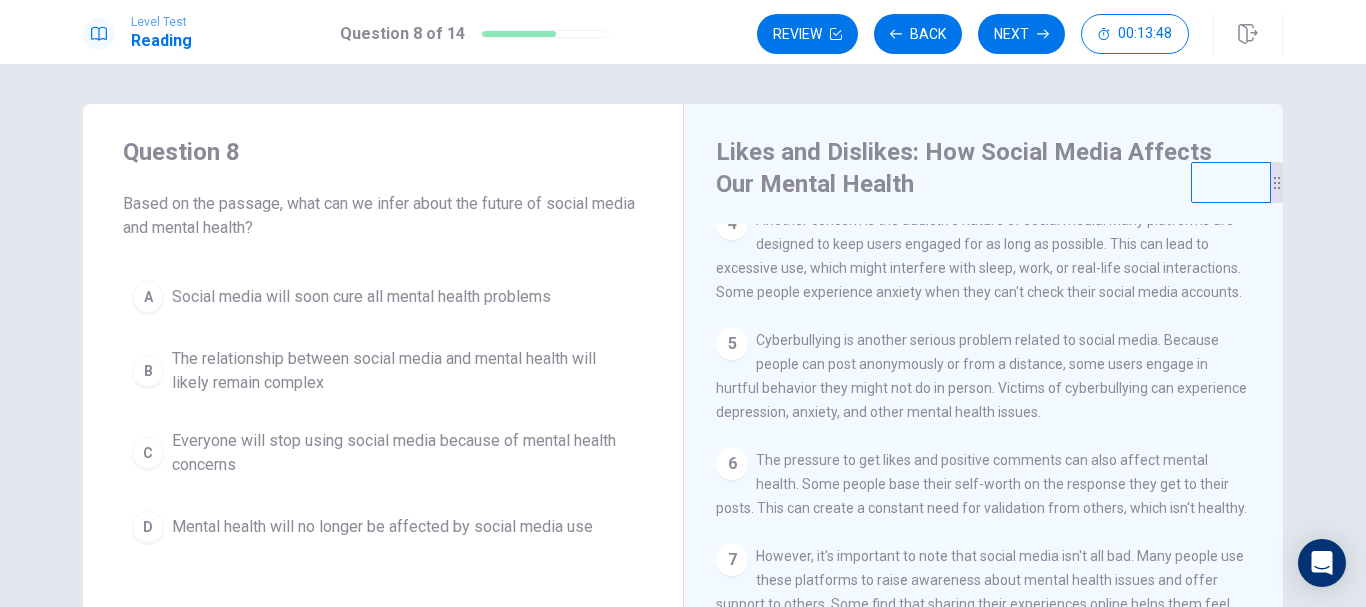 scroll, scrollTop: 300, scrollLeft: 0, axis: vertical 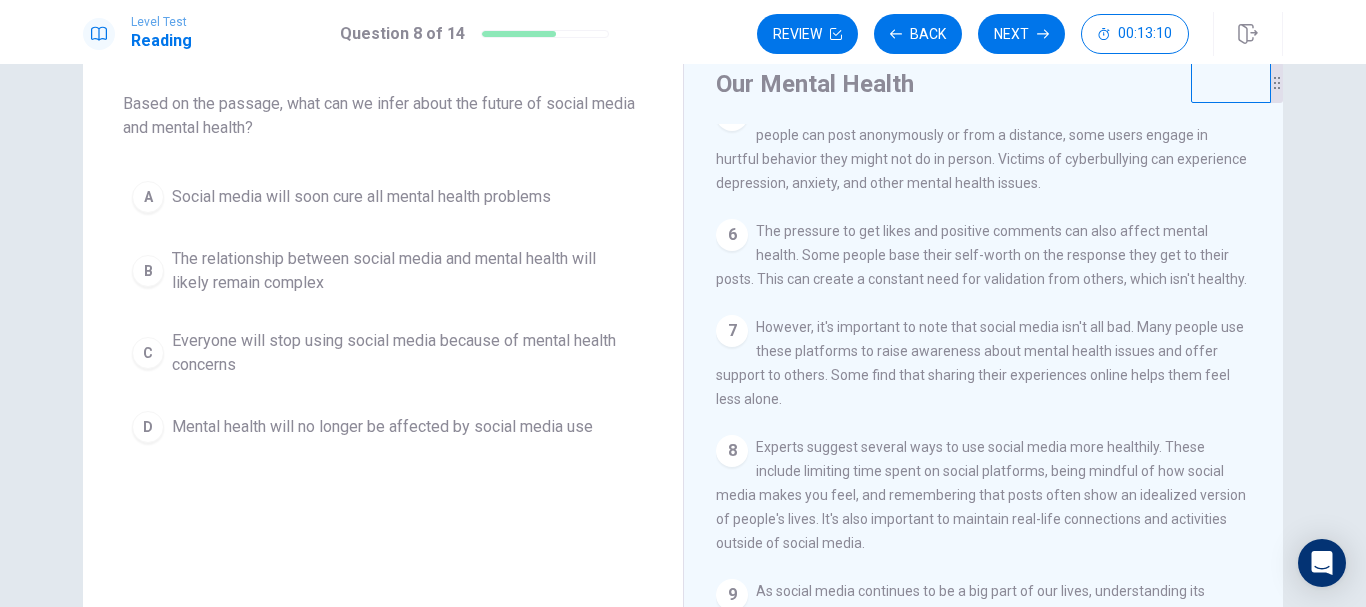 click on "The relationship between social media and mental health will likely remain complex" at bounding box center [403, 271] 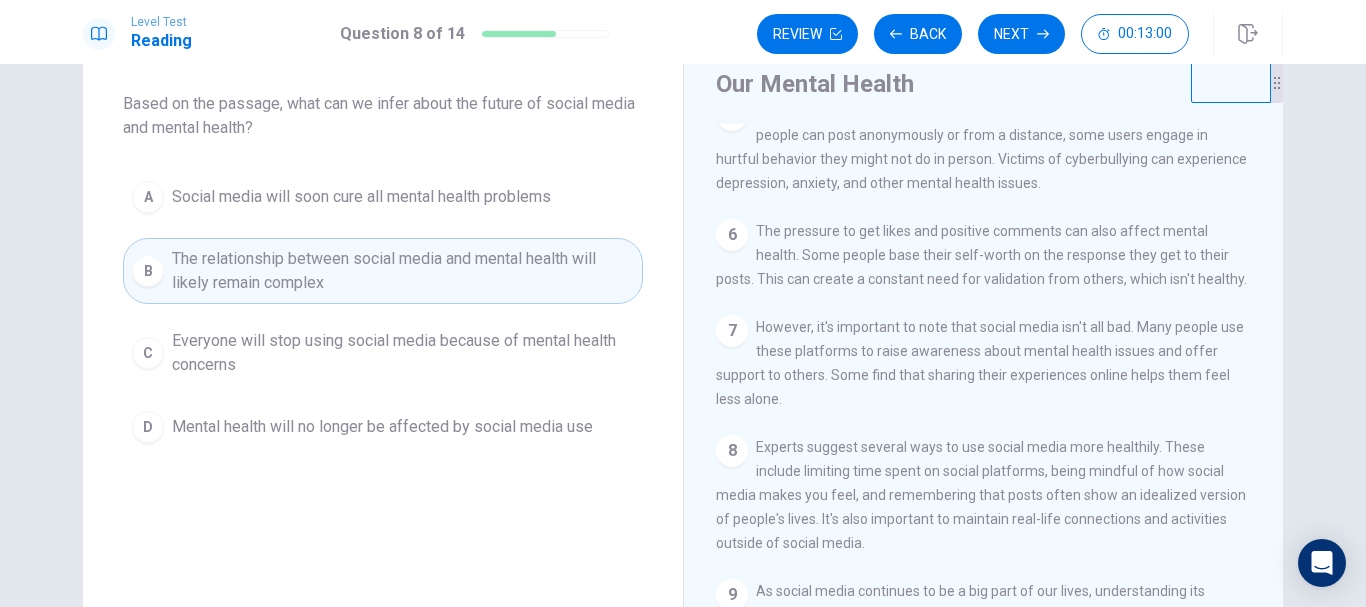 scroll, scrollTop: 300, scrollLeft: 0, axis: vertical 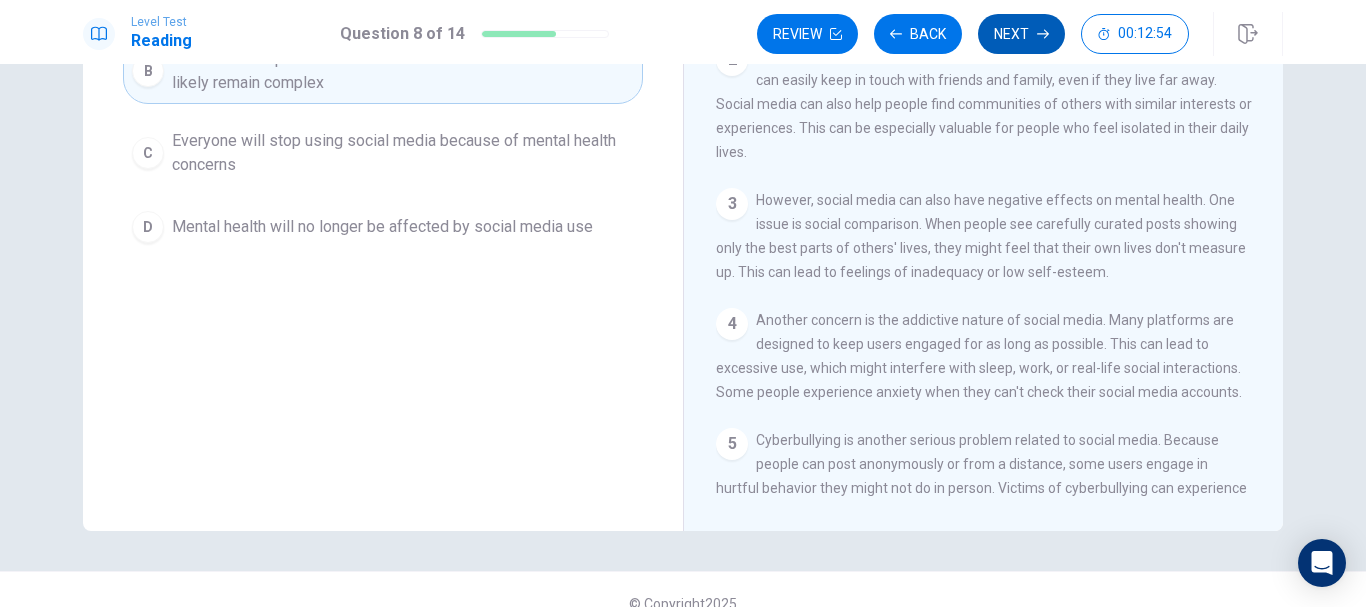 click on "Next" at bounding box center (1021, 34) 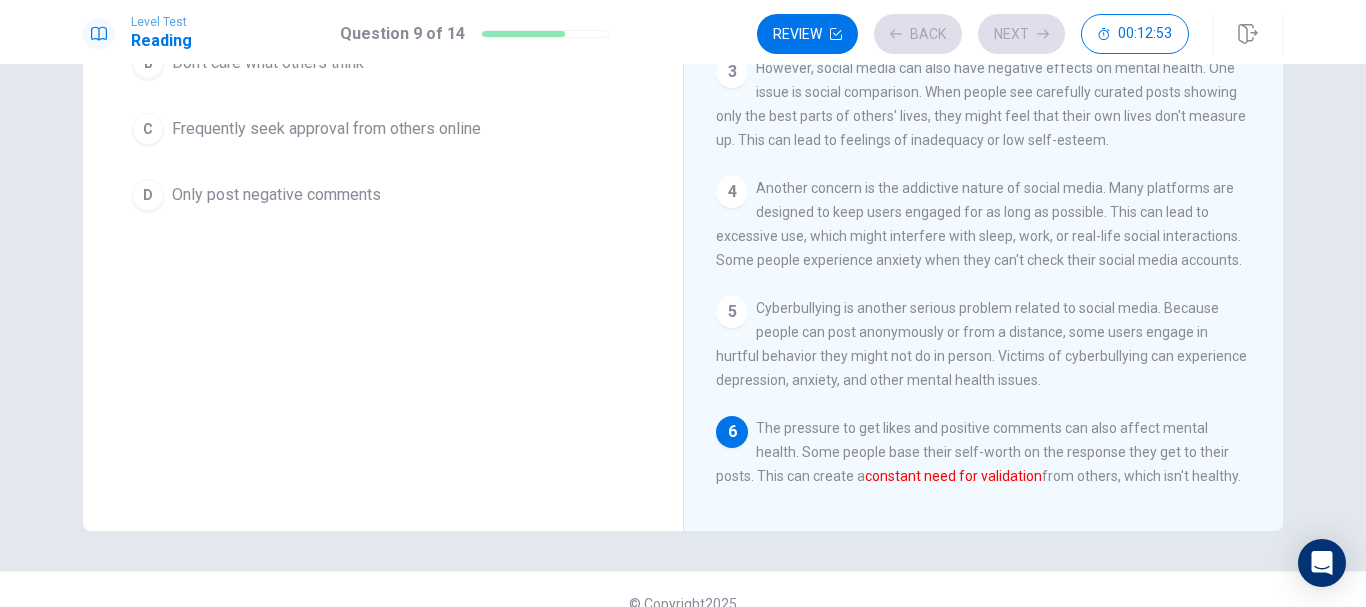 scroll, scrollTop: 345, scrollLeft: 0, axis: vertical 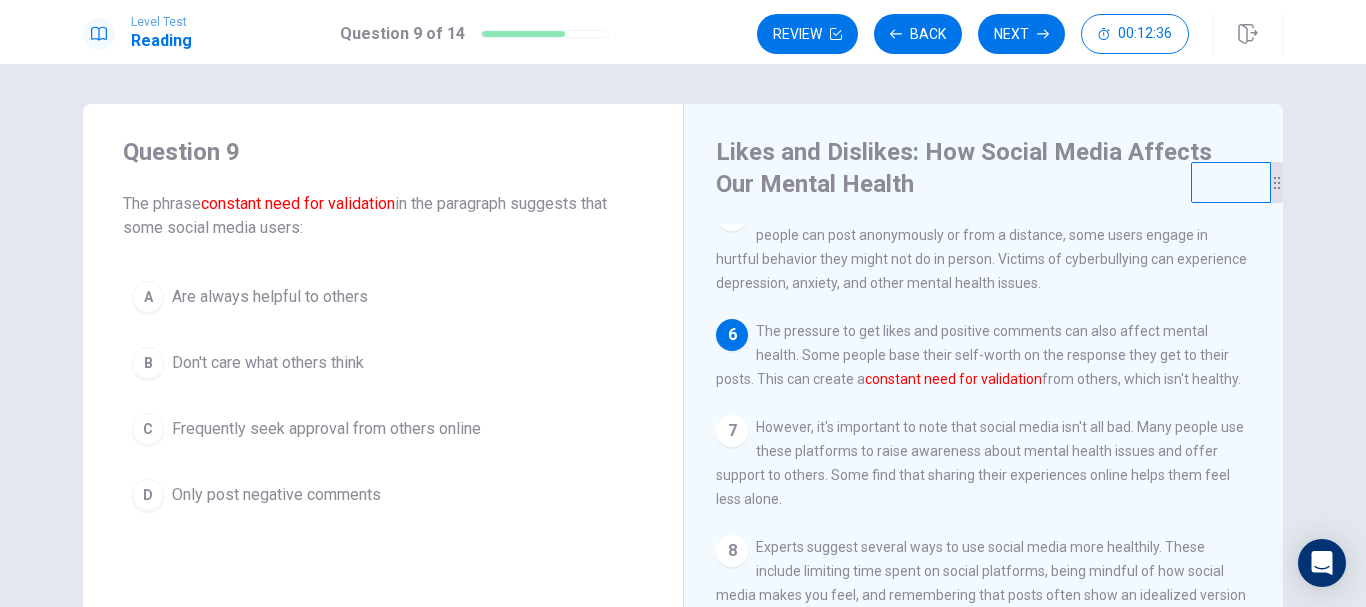 click on "Frequently seek approval from others online" at bounding box center (326, 429) 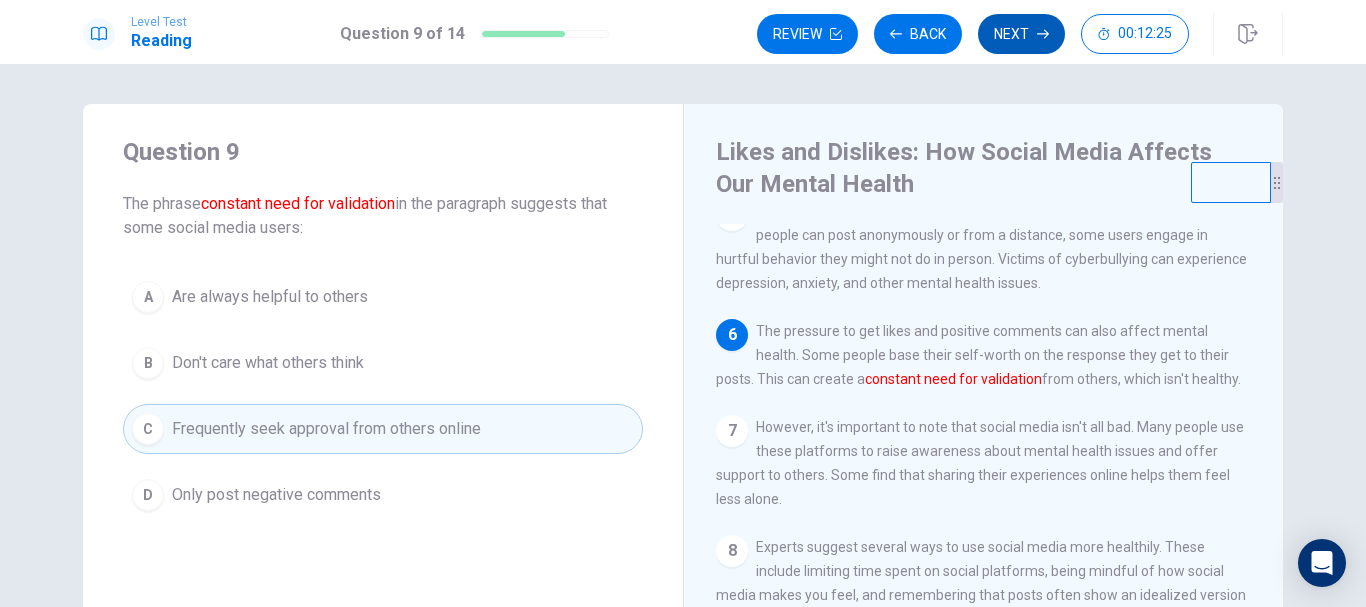 click on "Next" at bounding box center [1021, 34] 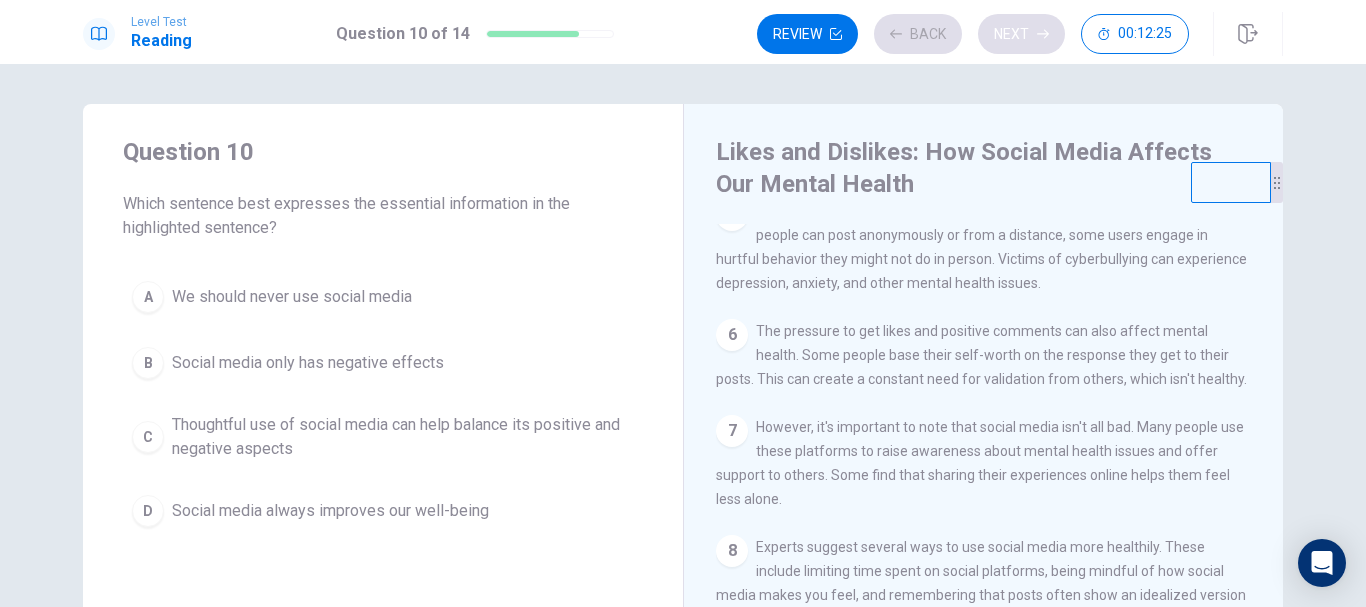 scroll, scrollTop: 566, scrollLeft: 0, axis: vertical 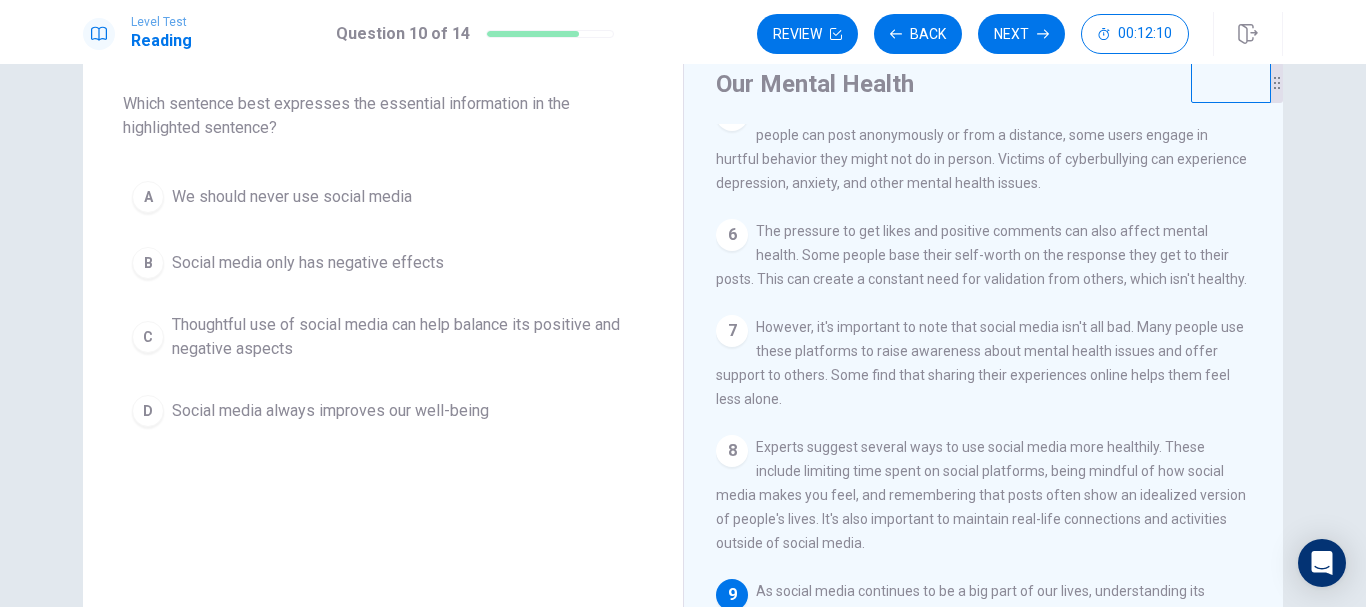 click on "Thoughtful use of social media can help balance its positive and negative aspects" at bounding box center [403, 337] 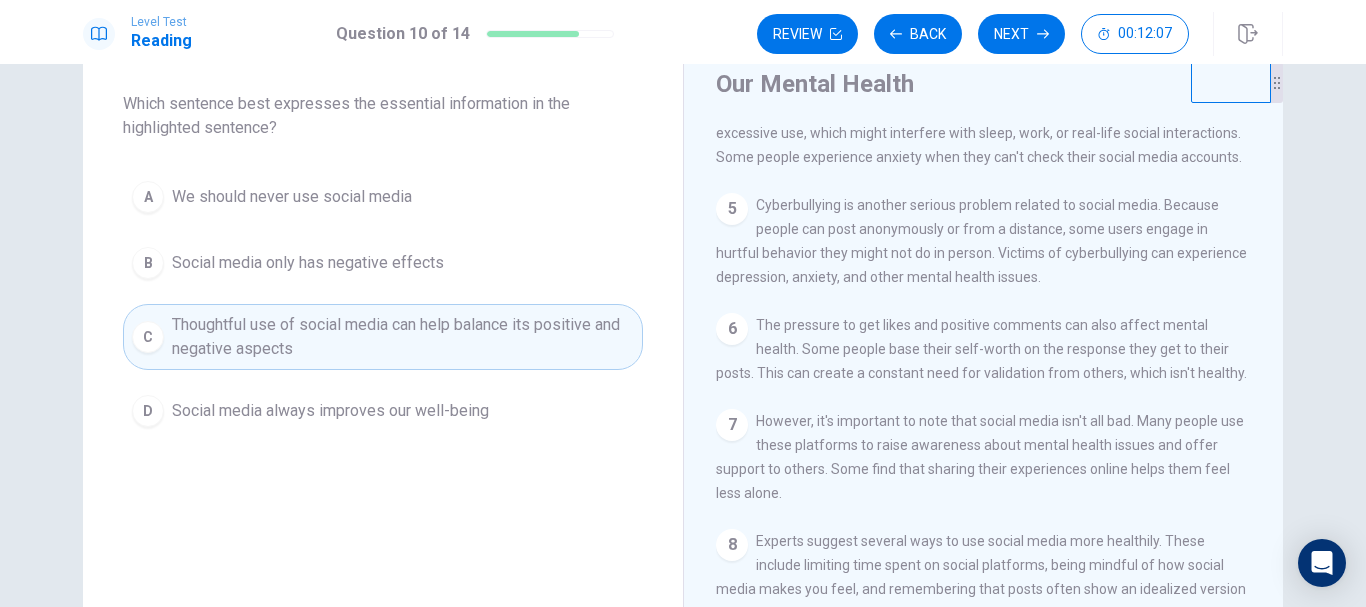 scroll, scrollTop: 366, scrollLeft: 0, axis: vertical 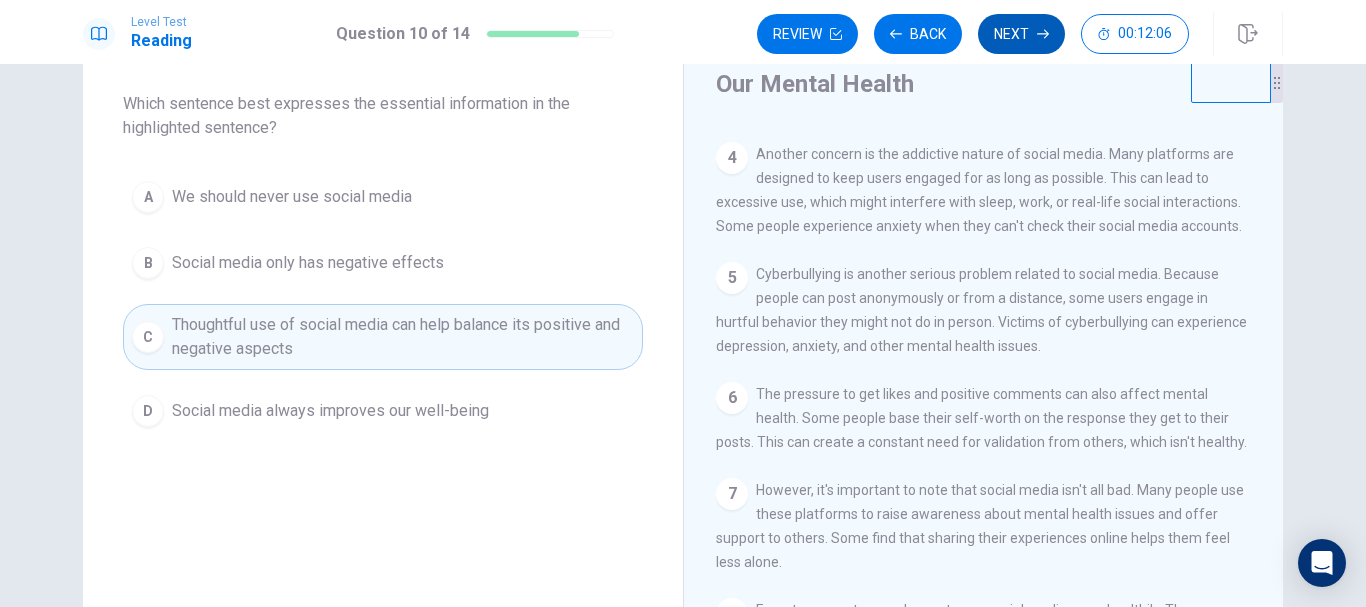 click on "Next" at bounding box center [1021, 34] 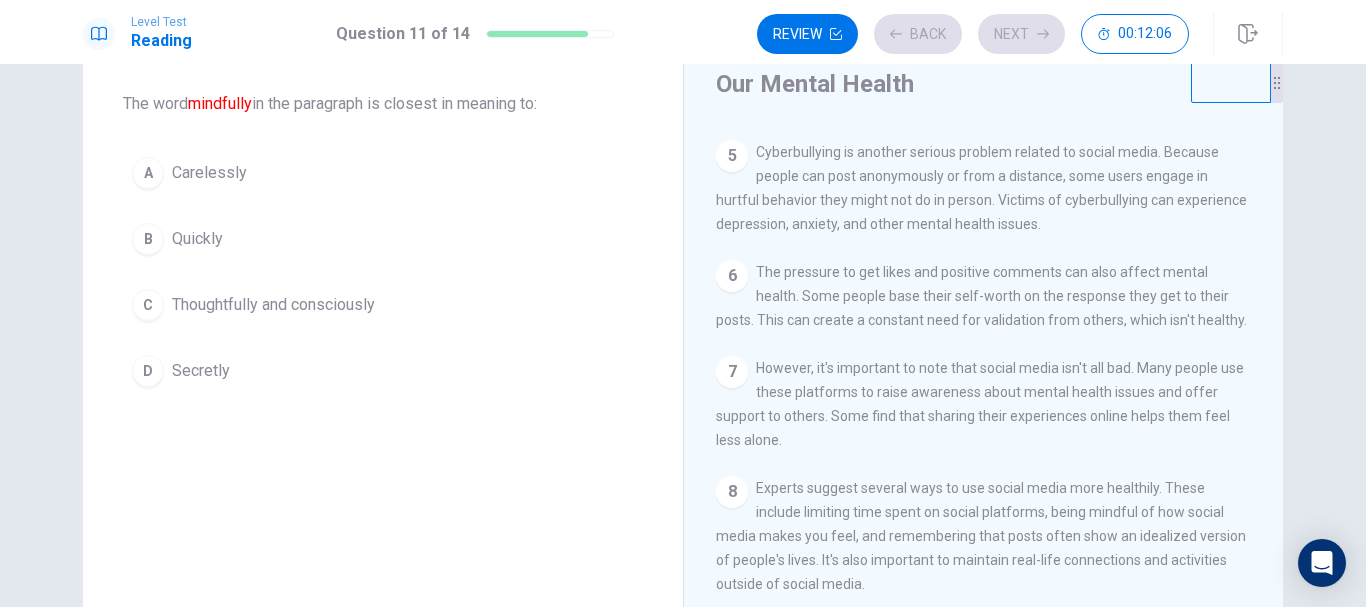scroll, scrollTop: 566, scrollLeft: 0, axis: vertical 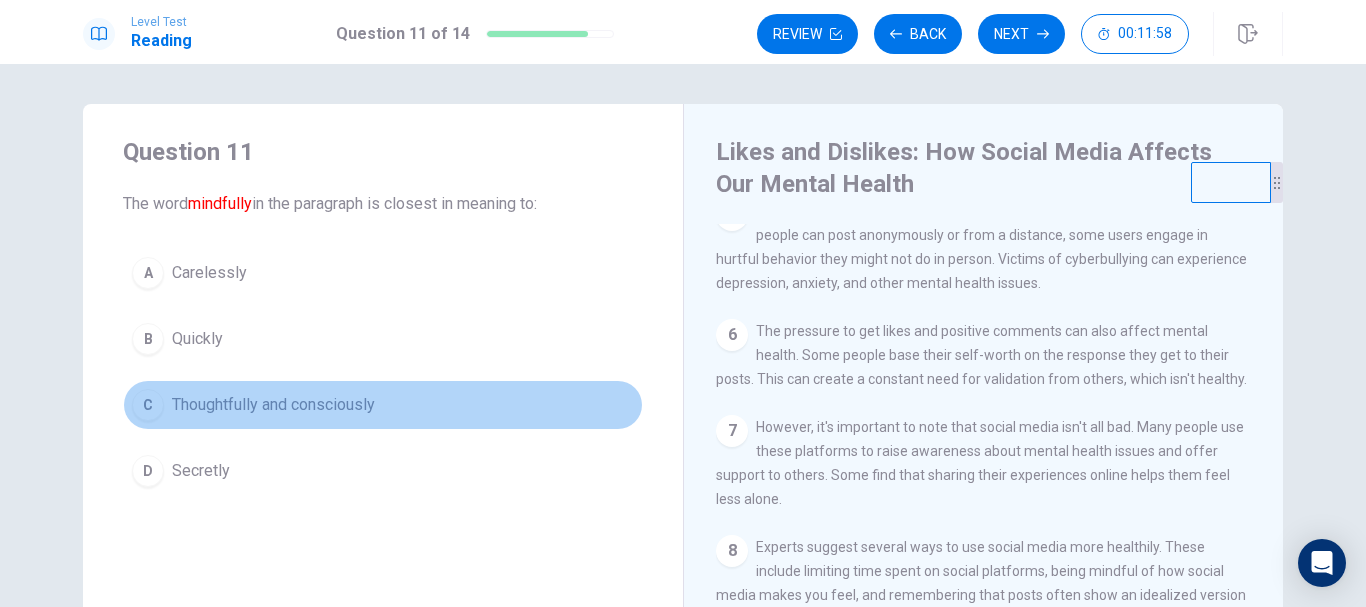 click on "Thoughtfully and consciously" at bounding box center (273, 405) 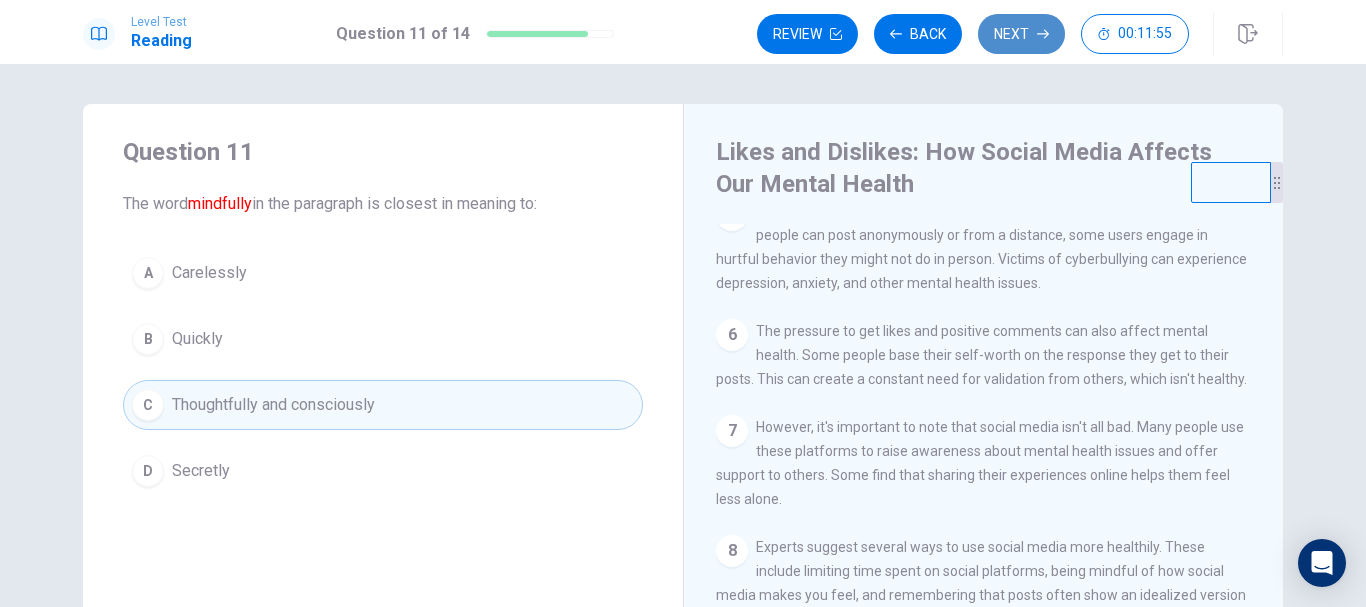 click on "Next" at bounding box center (1021, 34) 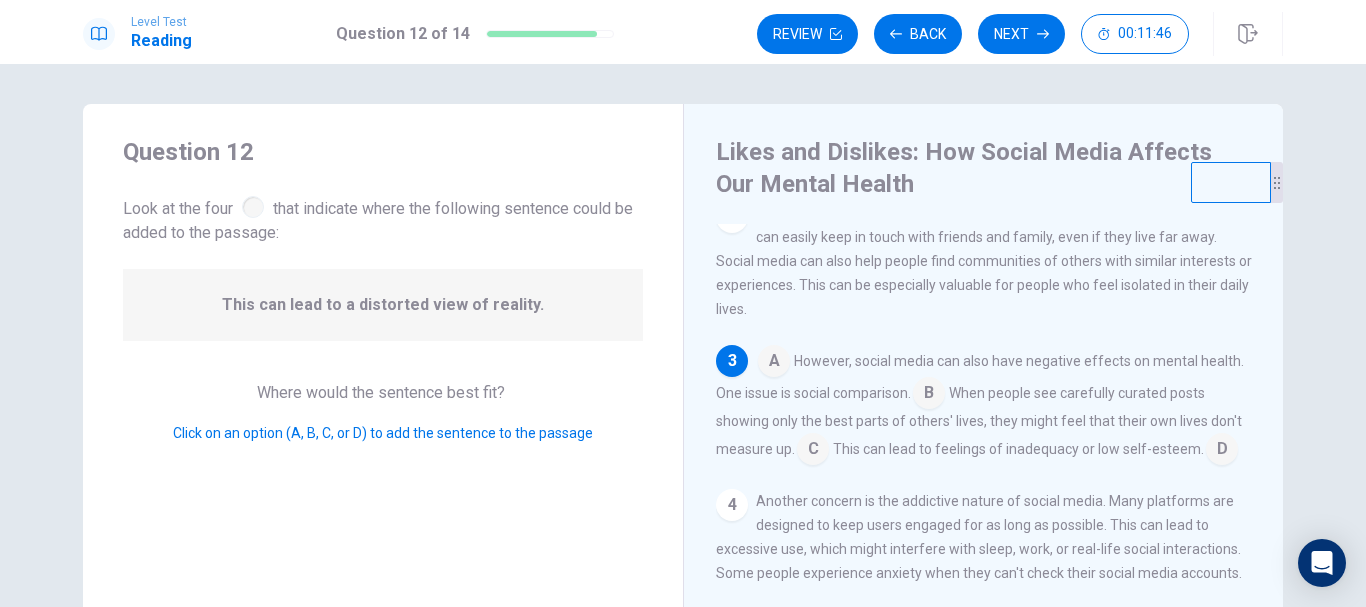scroll, scrollTop: 243, scrollLeft: 0, axis: vertical 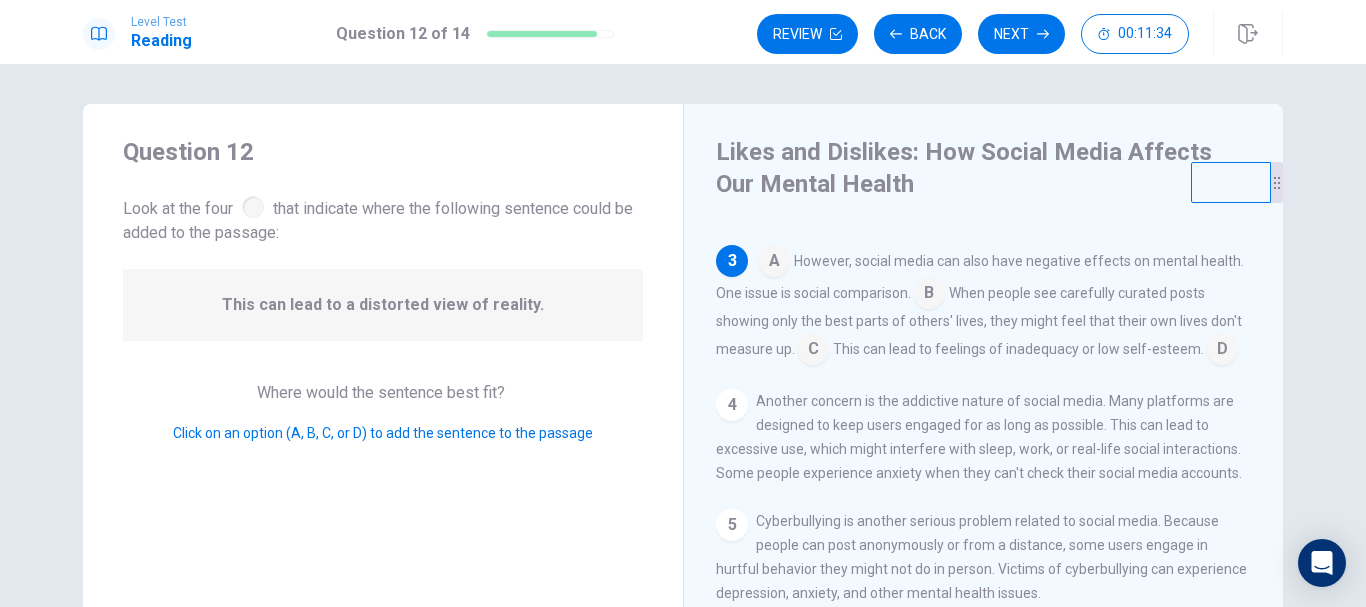 click at bounding box center [813, 351] 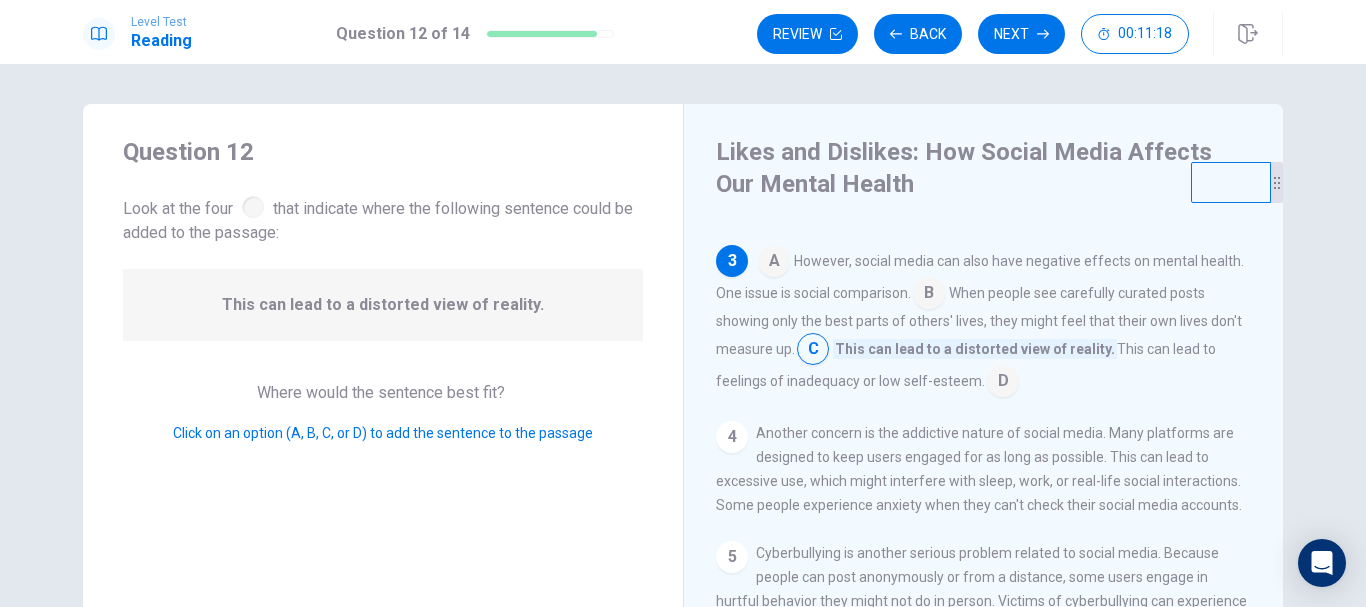 click at bounding box center [929, 295] 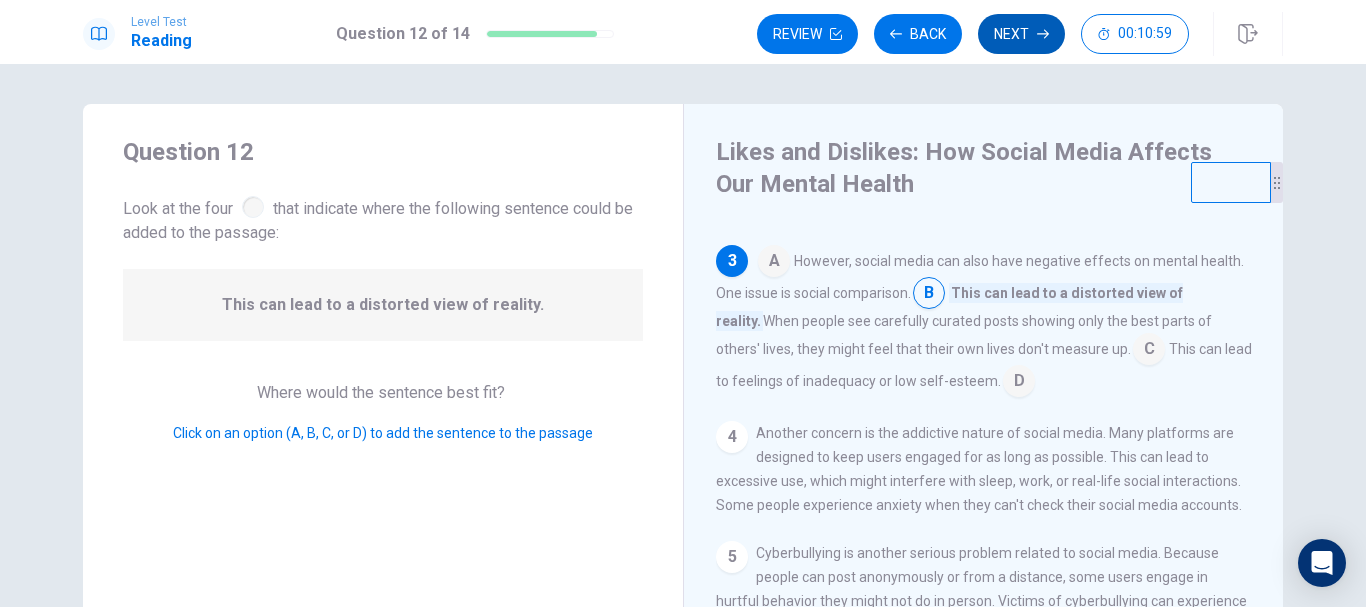 click on "Next" at bounding box center (1021, 34) 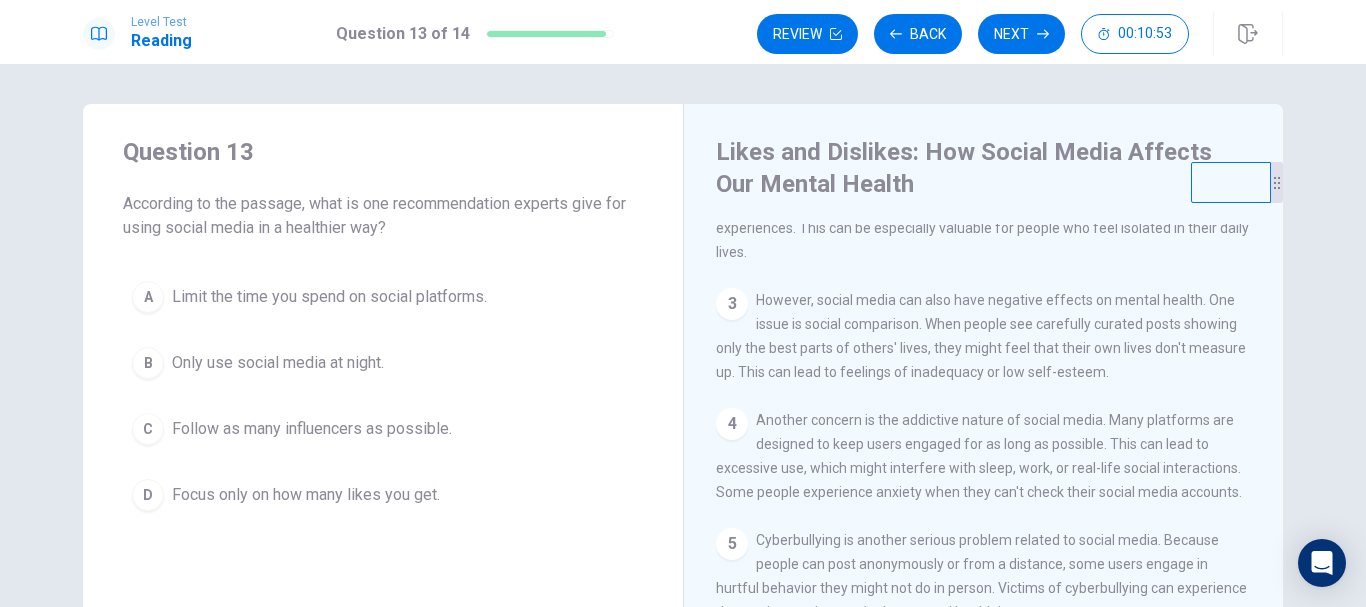 scroll, scrollTop: 300, scrollLeft: 0, axis: vertical 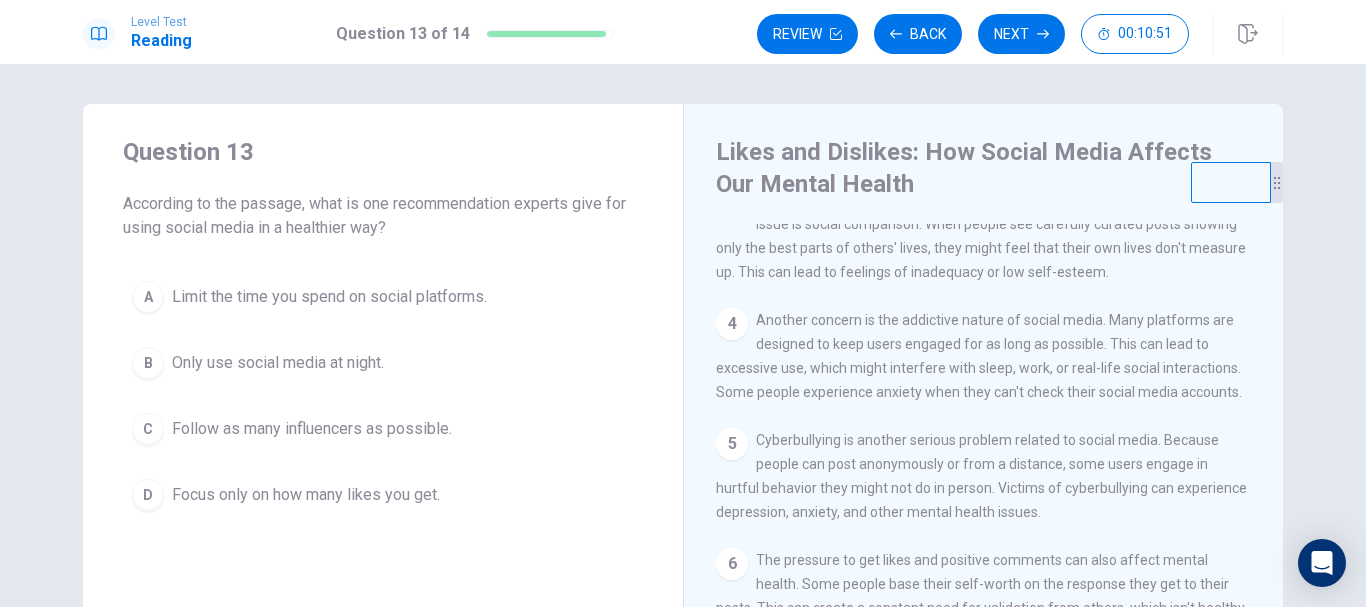 click on "Limit the time you spend on social platforms." at bounding box center [329, 297] 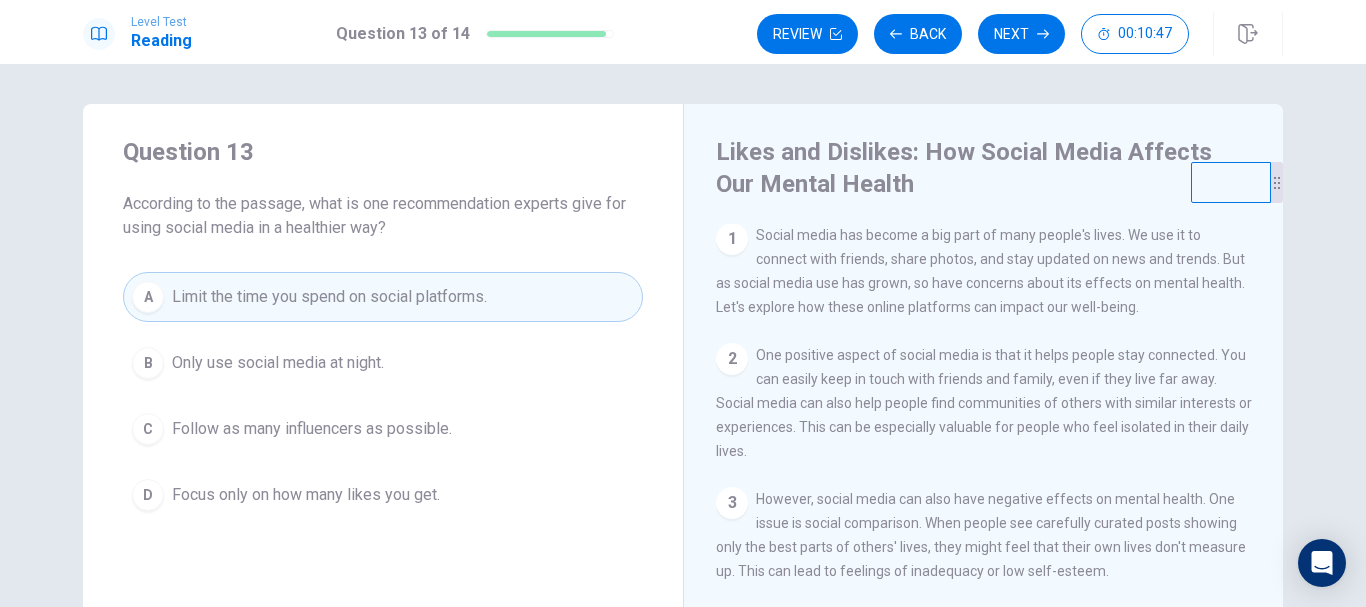 scroll, scrollTop: 0, scrollLeft: 0, axis: both 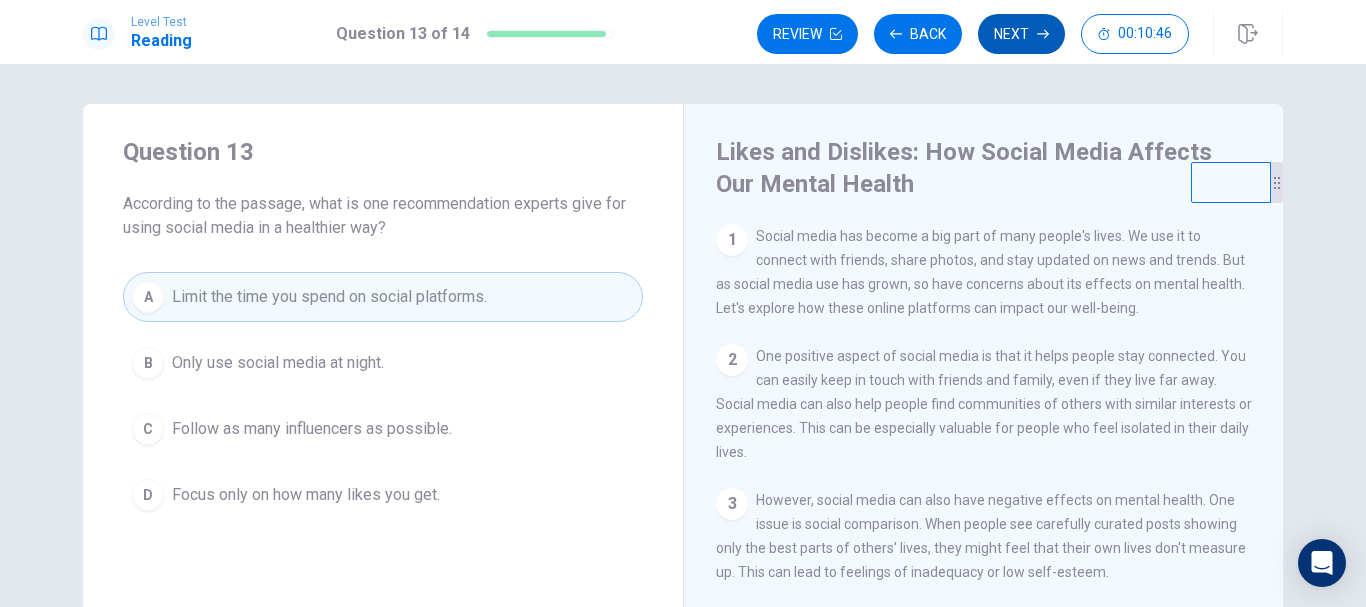 click on "Next" at bounding box center (1021, 34) 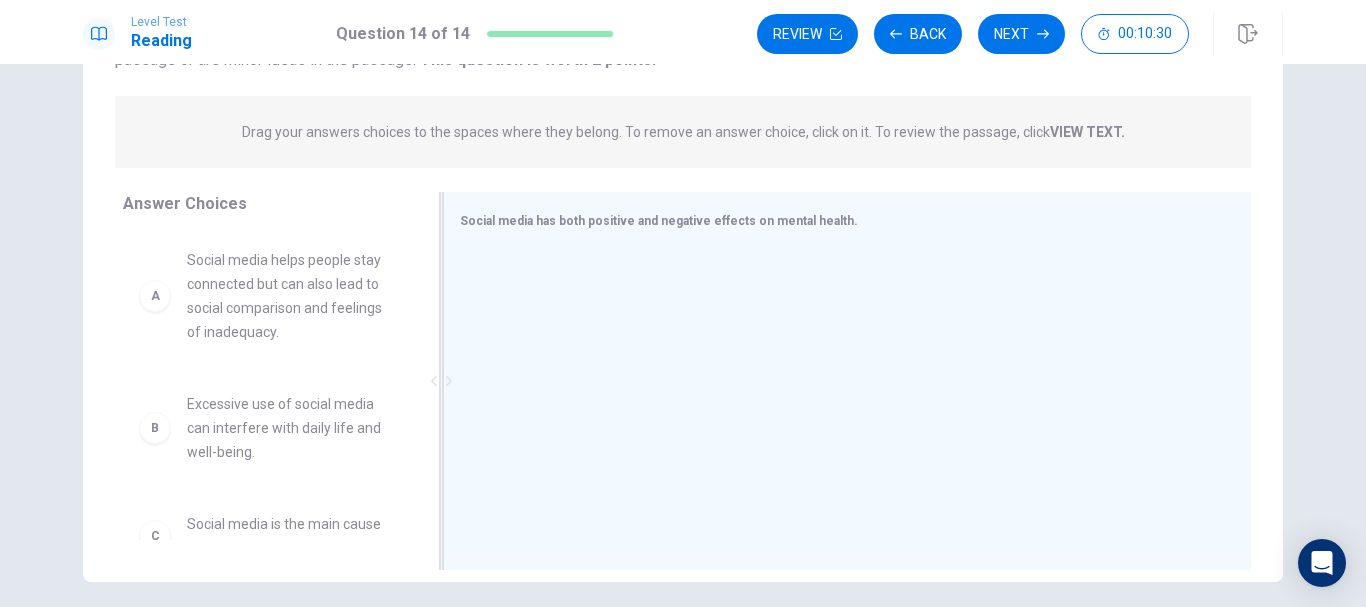 scroll, scrollTop: 196, scrollLeft: 0, axis: vertical 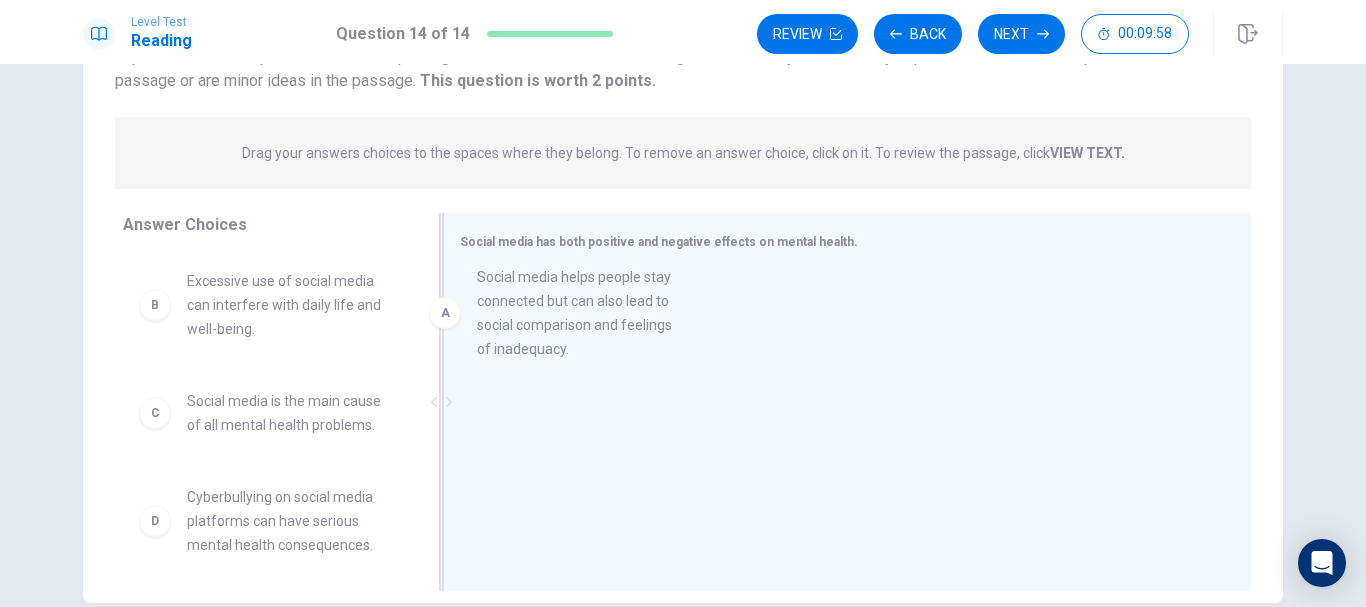 drag, startPoint x: 308, startPoint y: 328, endPoint x: 635, endPoint y: 322, distance: 327.05505 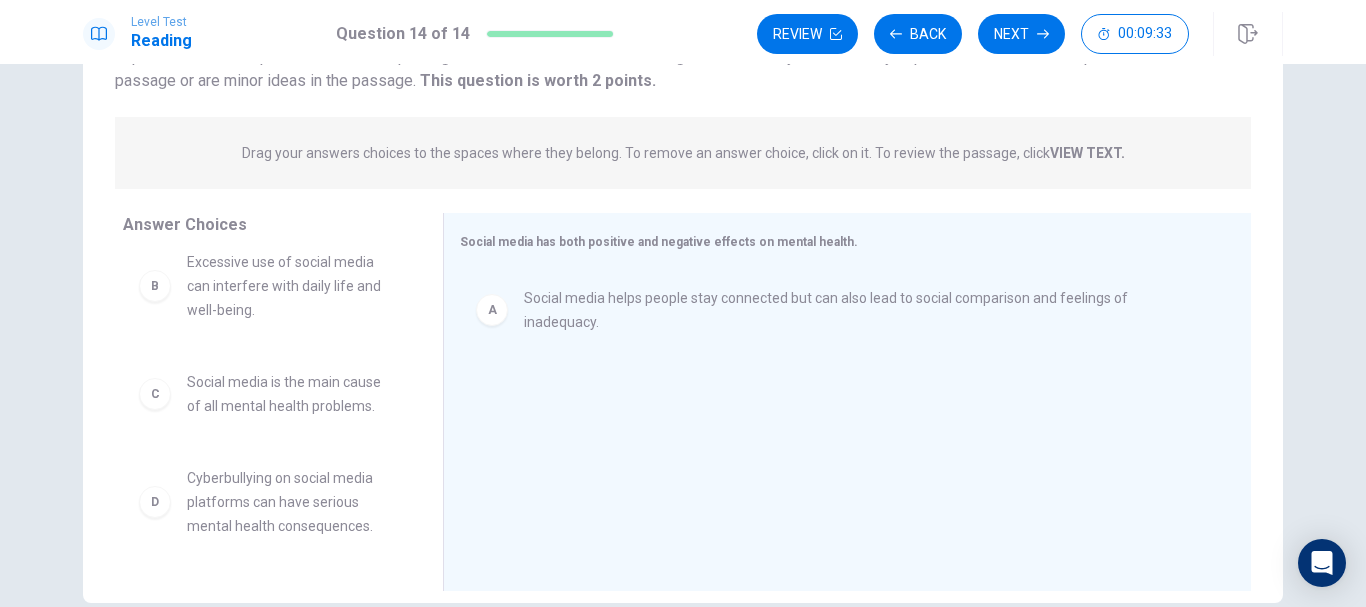scroll, scrollTop: 0, scrollLeft: 0, axis: both 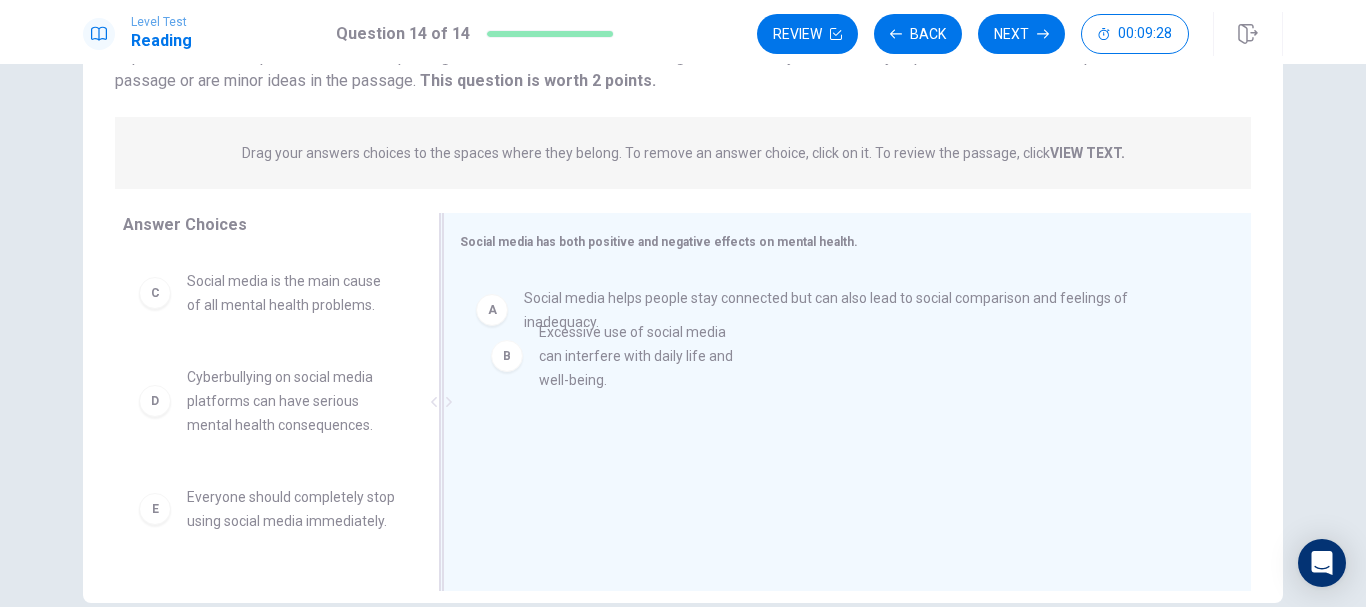 drag, startPoint x: 281, startPoint y: 321, endPoint x: 652, endPoint y: 375, distance: 374.90933 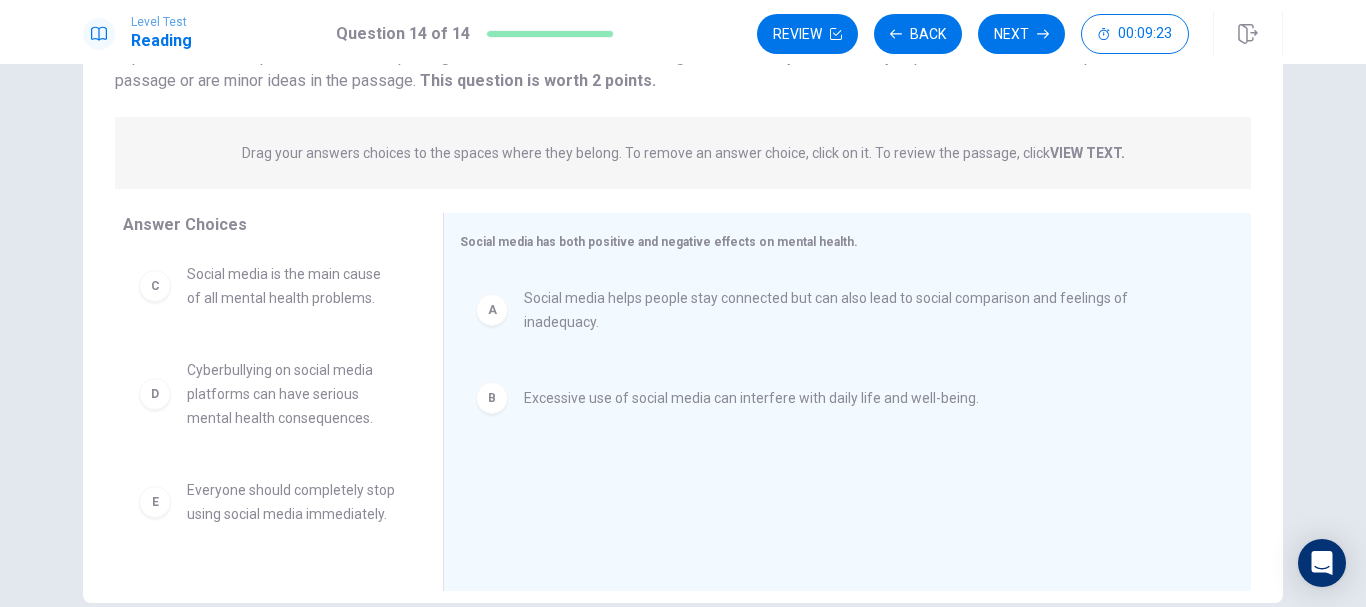 scroll, scrollTop: 0, scrollLeft: 0, axis: both 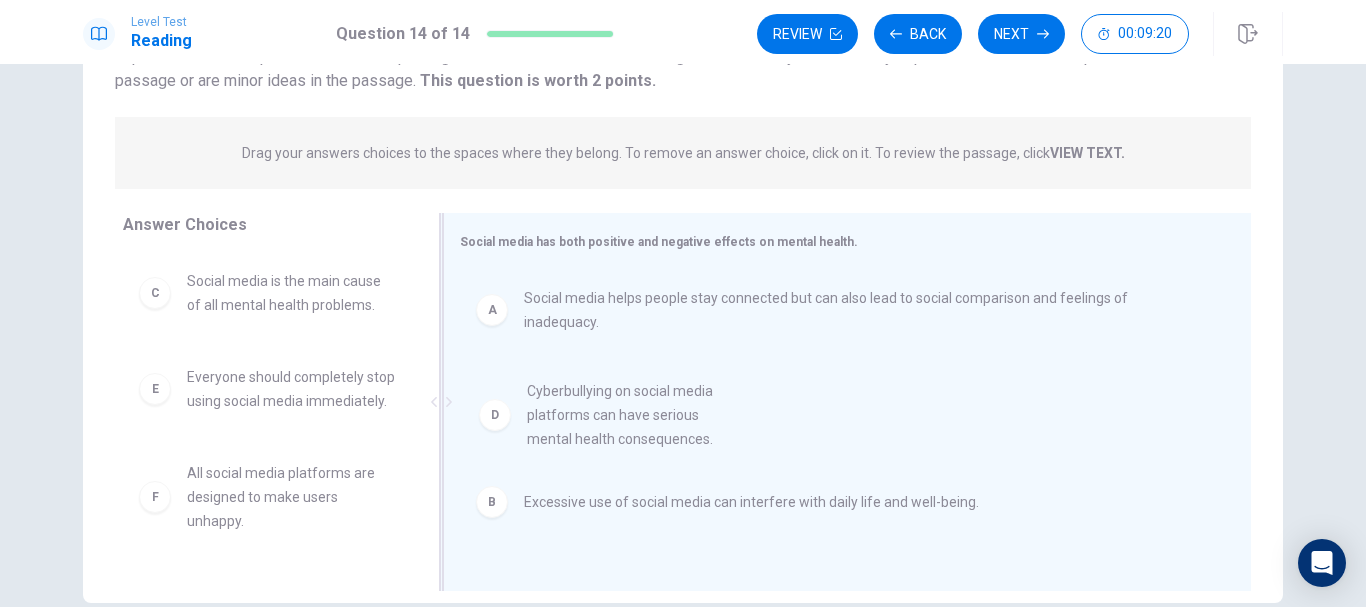 drag, startPoint x: 310, startPoint y: 409, endPoint x: 671, endPoint y: 424, distance: 361.3115 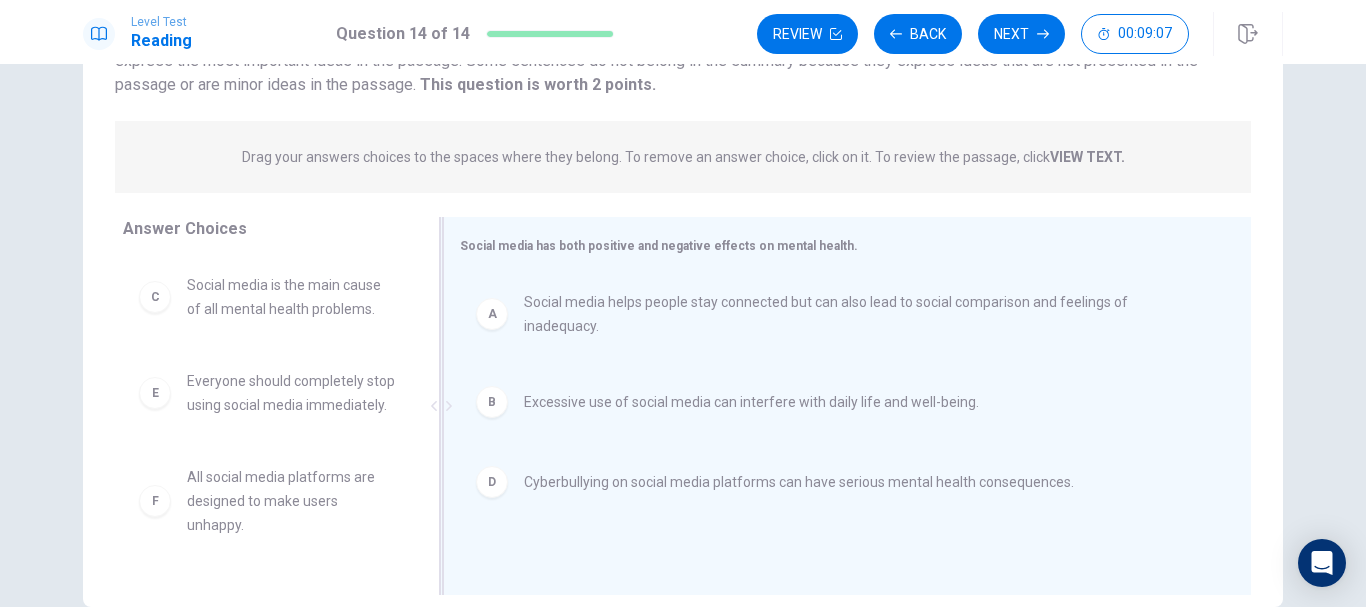 scroll, scrollTop: 200, scrollLeft: 0, axis: vertical 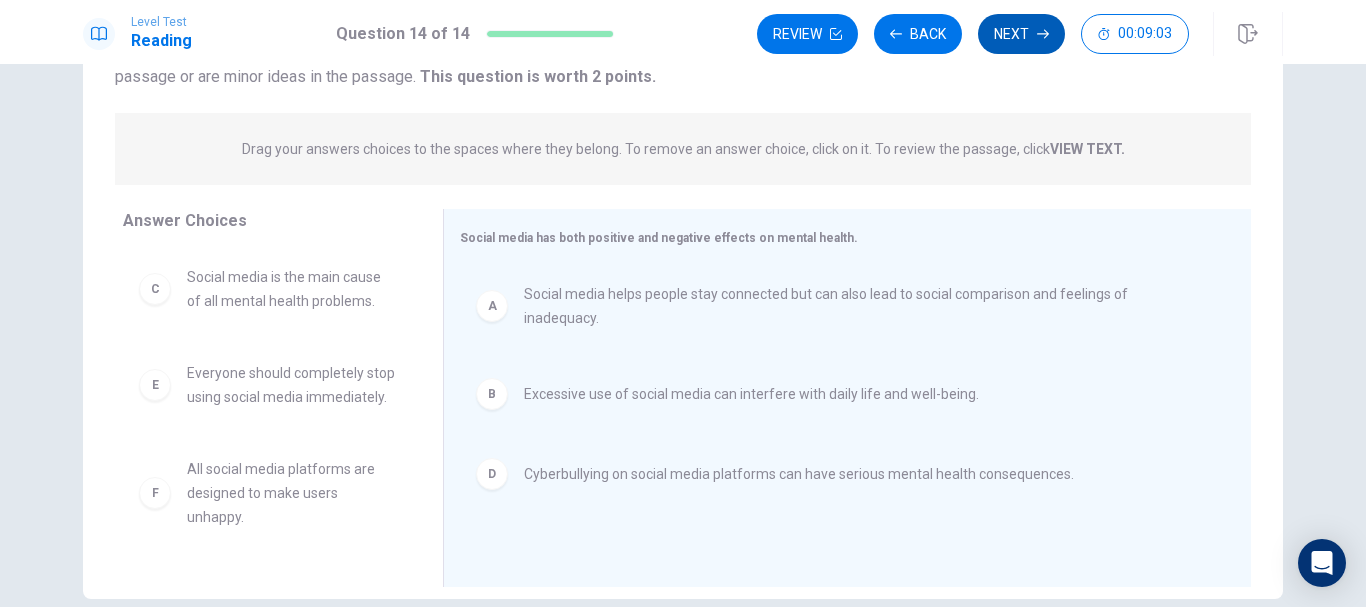 click on "Next" at bounding box center (1021, 34) 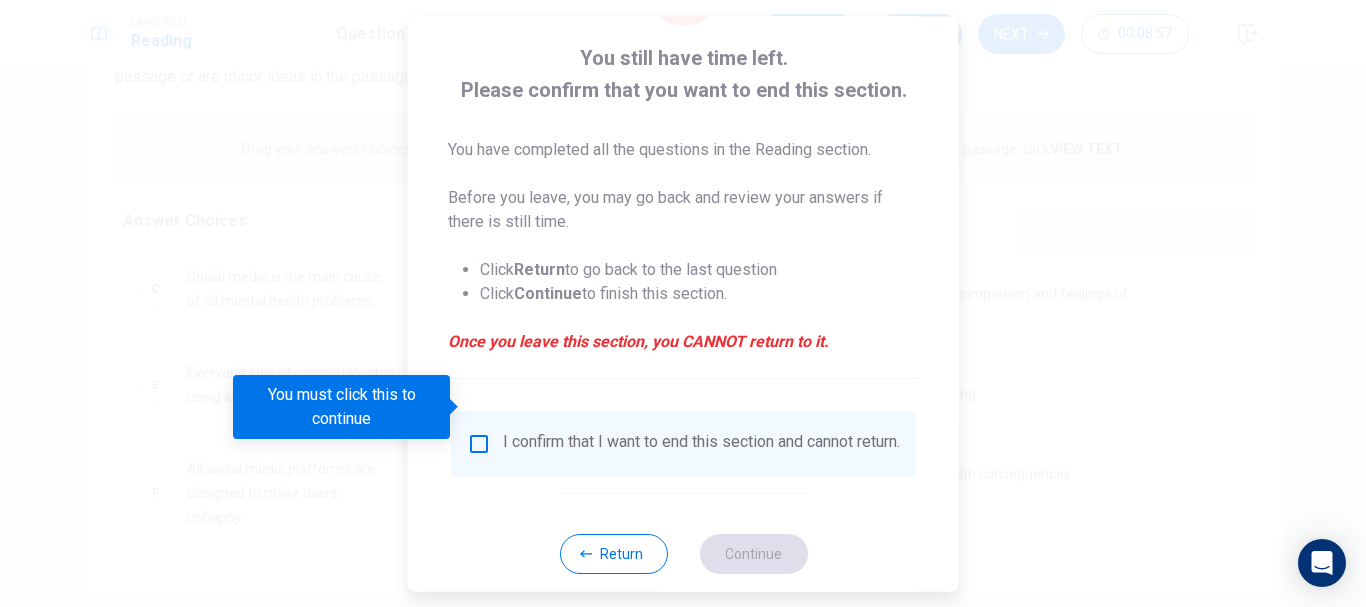 scroll, scrollTop: 139, scrollLeft: 0, axis: vertical 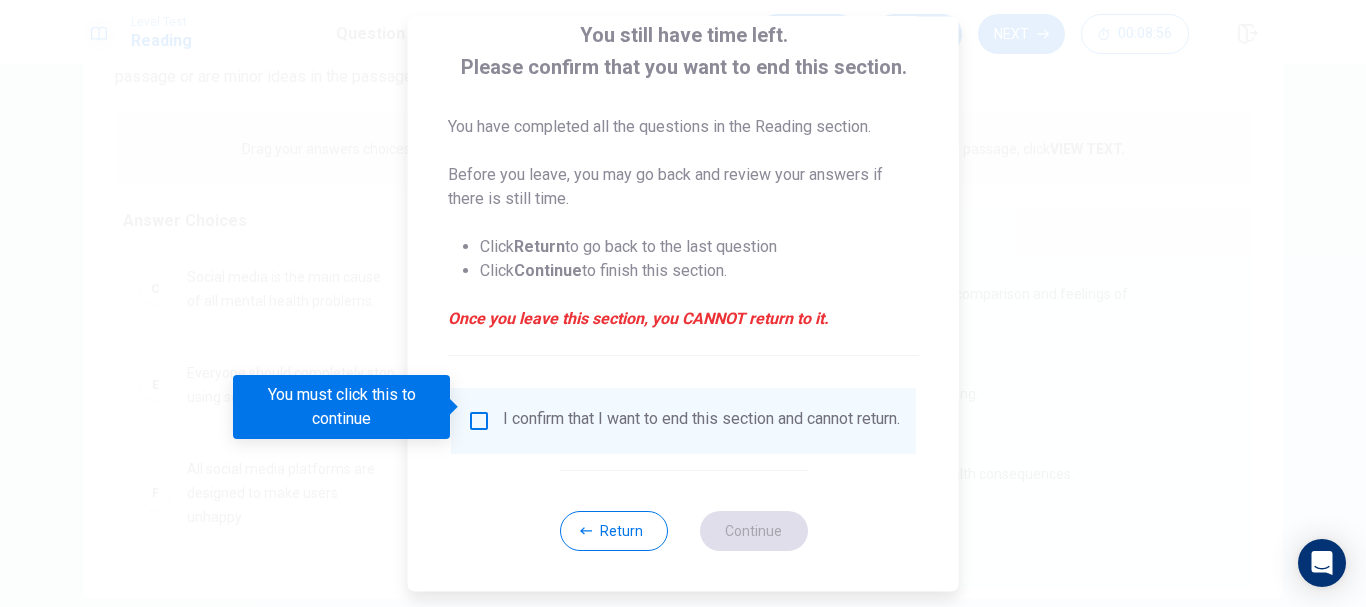 click on "Return" at bounding box center [613, 531] 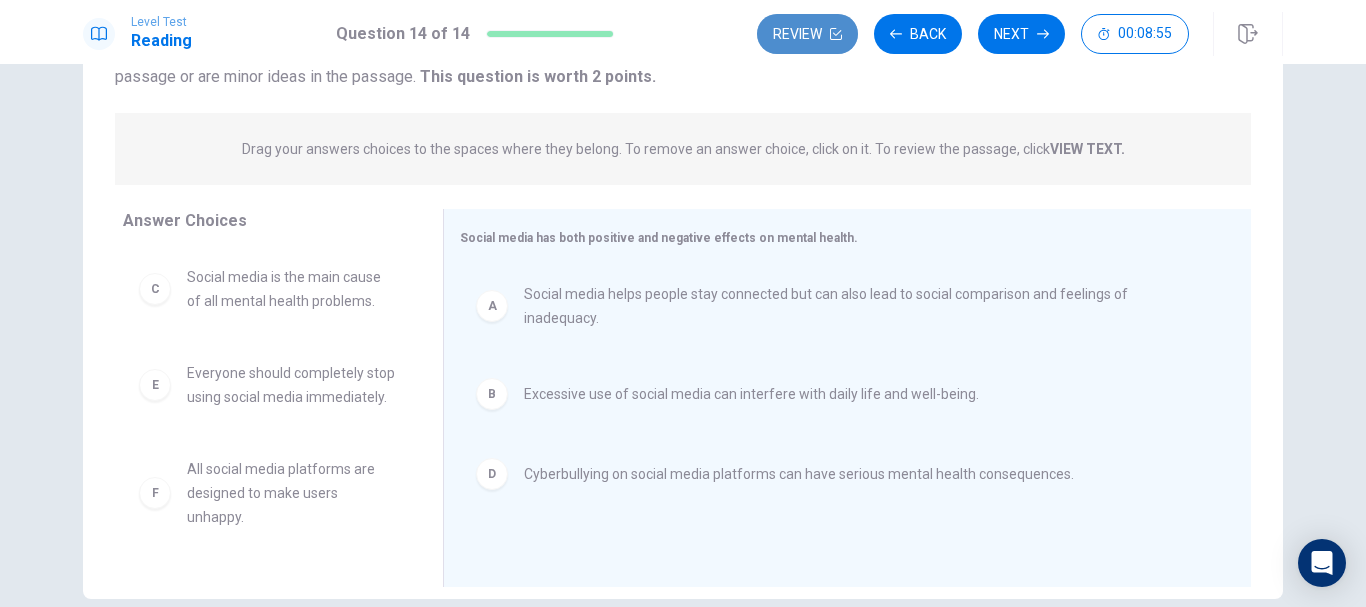 click on "Review" at bounding box center (807, 34) 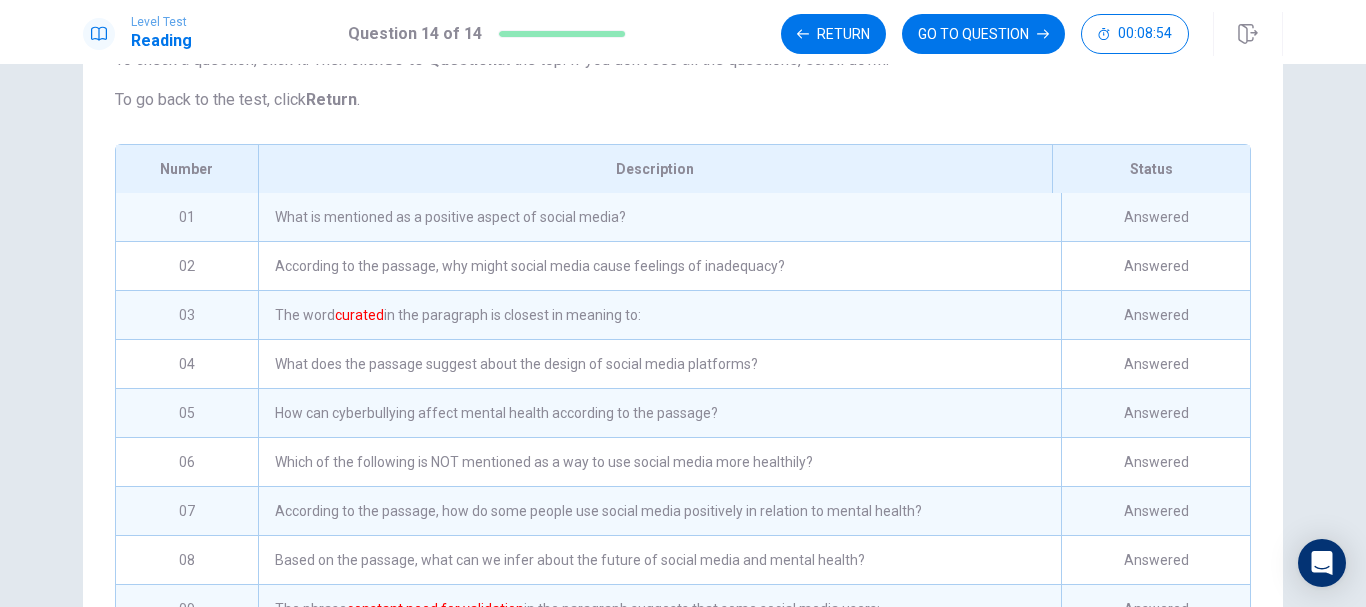scroll, scrollTop: 403, scrollLeft: 0, axis: vertical 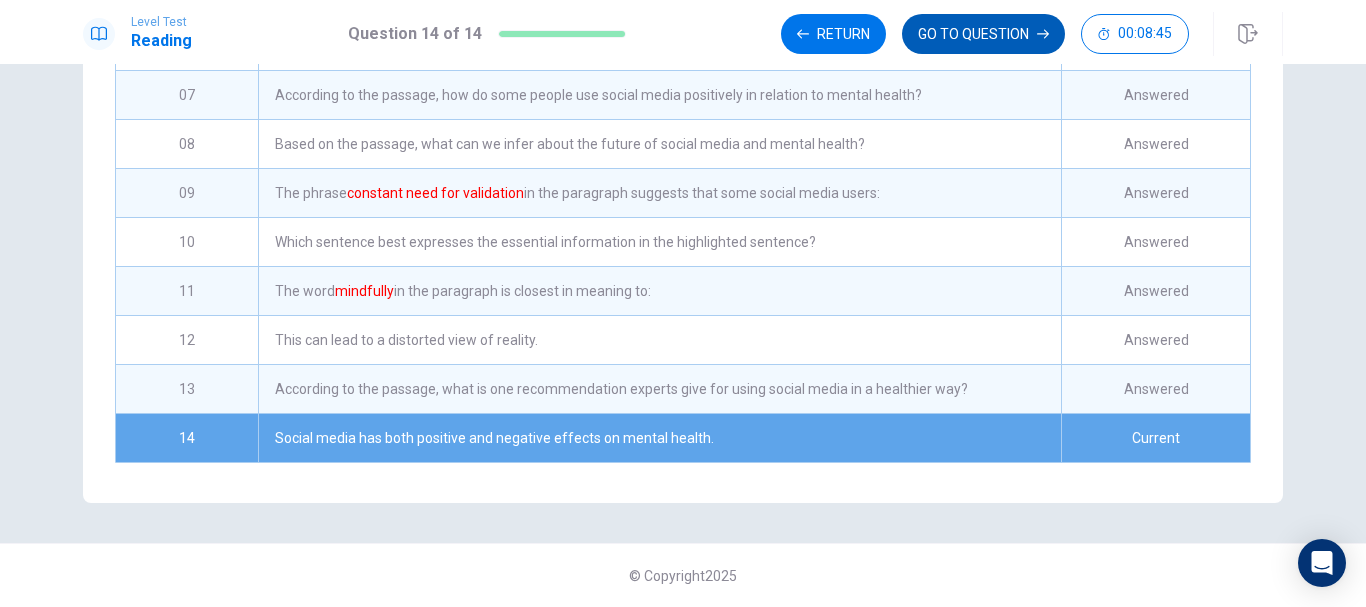 click on "GO TO QUESTION" at bounding box center (983, 34) 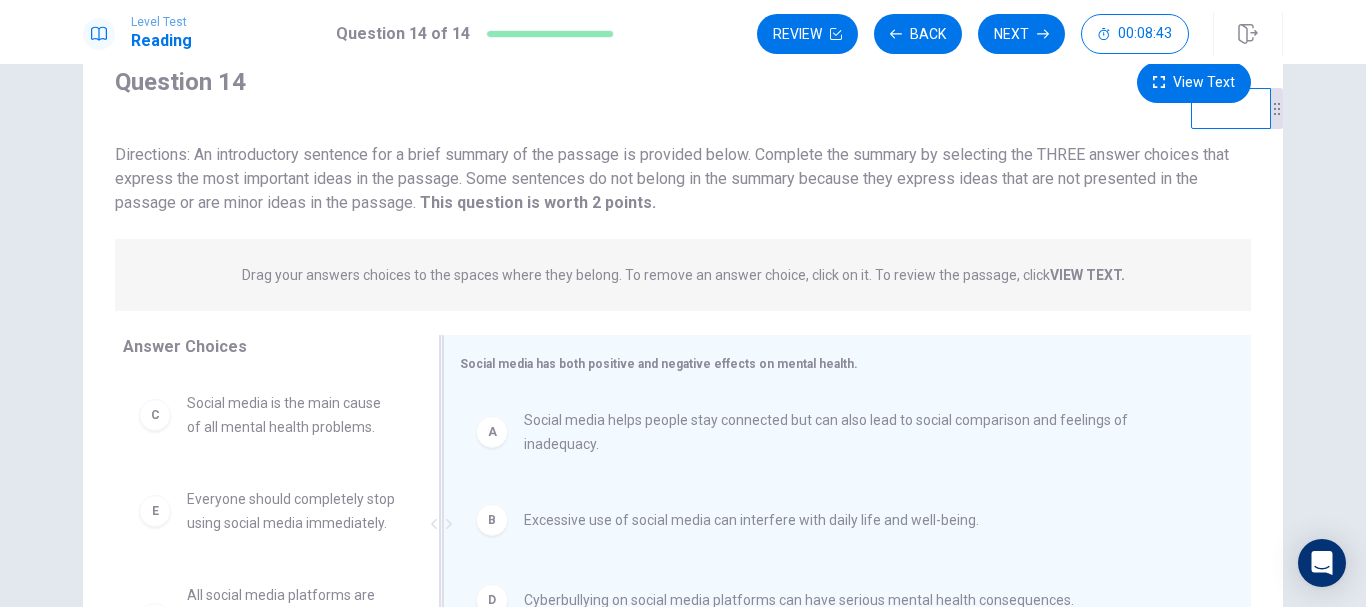 scroll, scrollTop: 0, scrollLeft: 0, axis: both 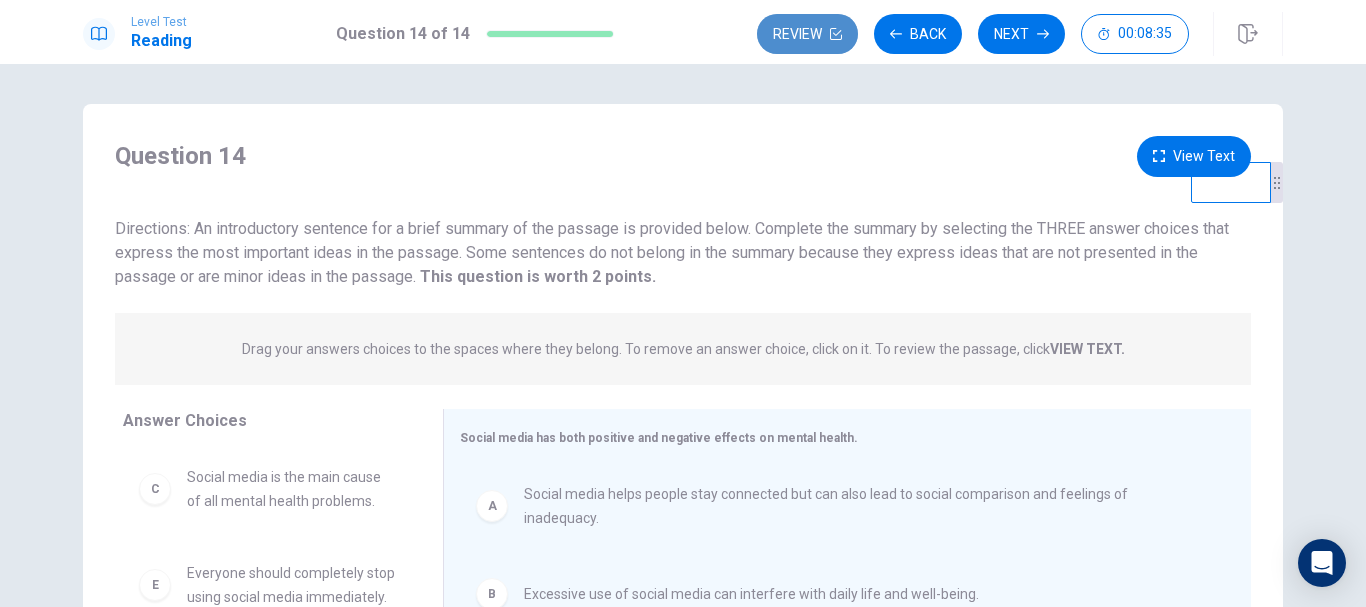 click on "Review" at bounding box center [807, 34] 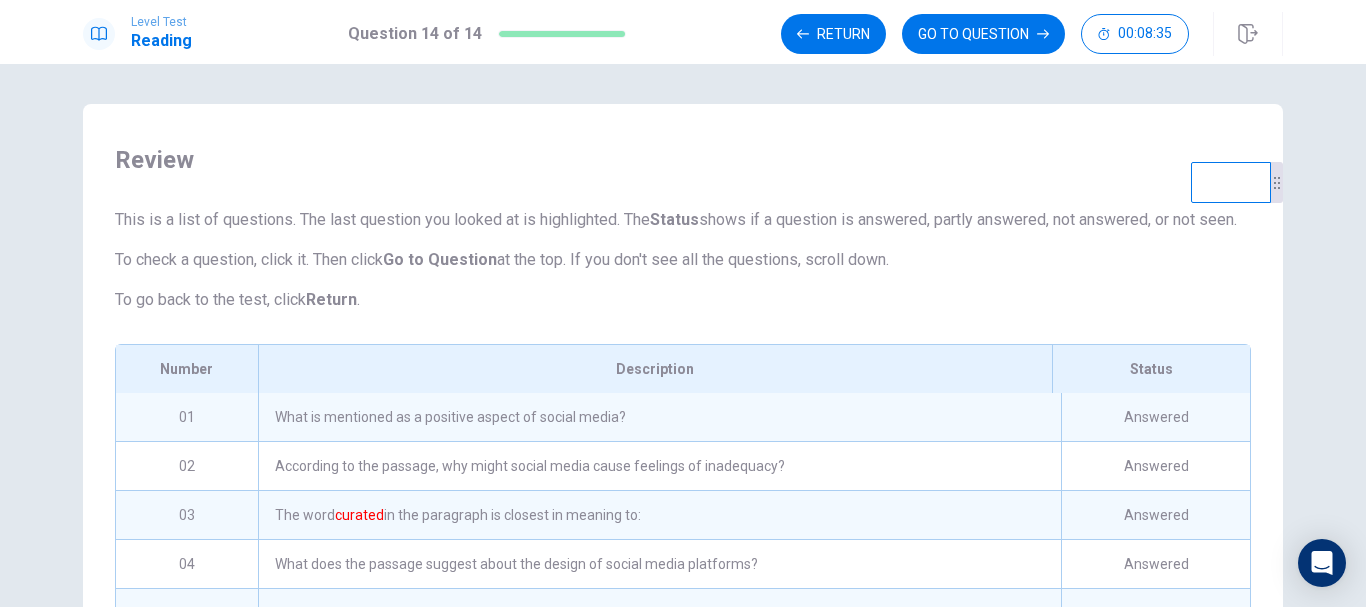 scroll, scrollTop: 384, scrollLeft: 0, axis: vertical 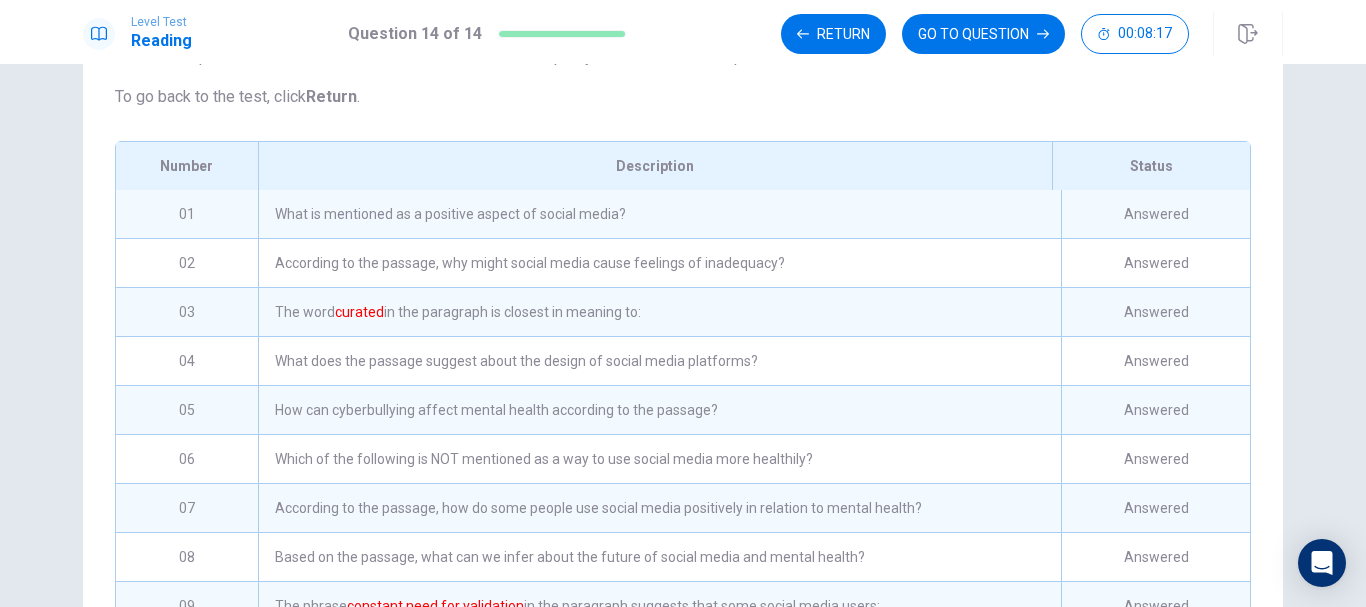 click on "The word  curated  in the paragraph is closest in meaning to:" at bounding box center (659, 312) 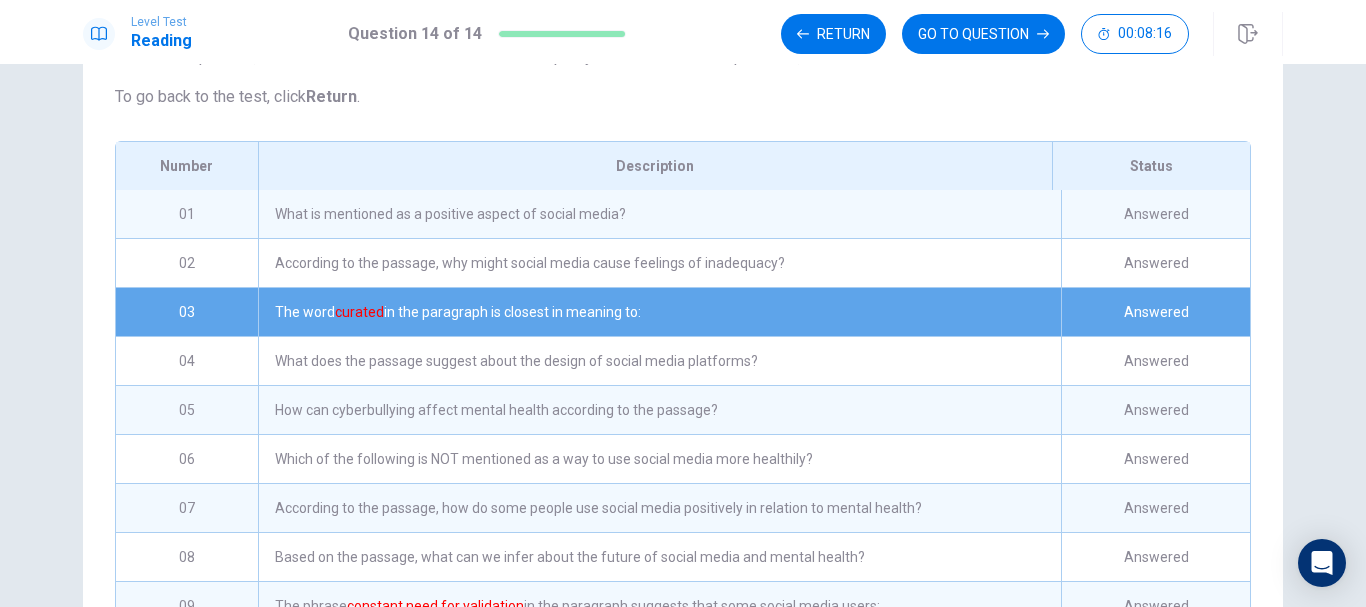 click on "The word  curated  in the paragraph is closest in meaning to:" at bounding box center (659, 312) 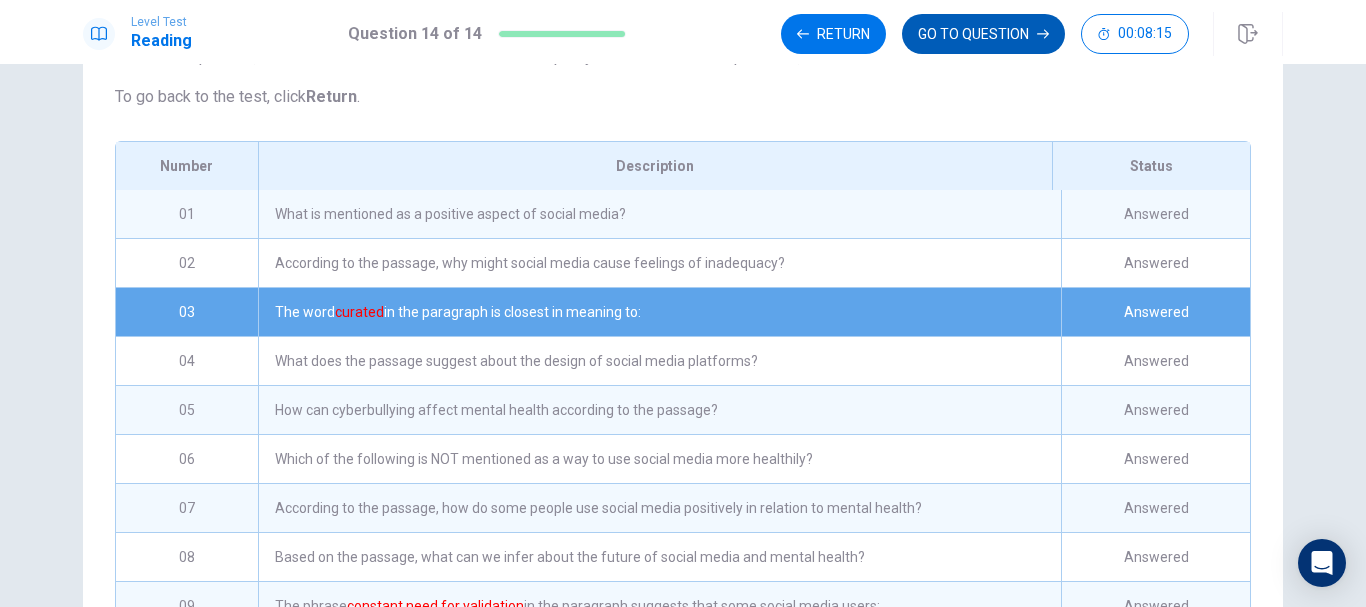 click on "GO TO QUESTION" at bounding box center [983, 34] 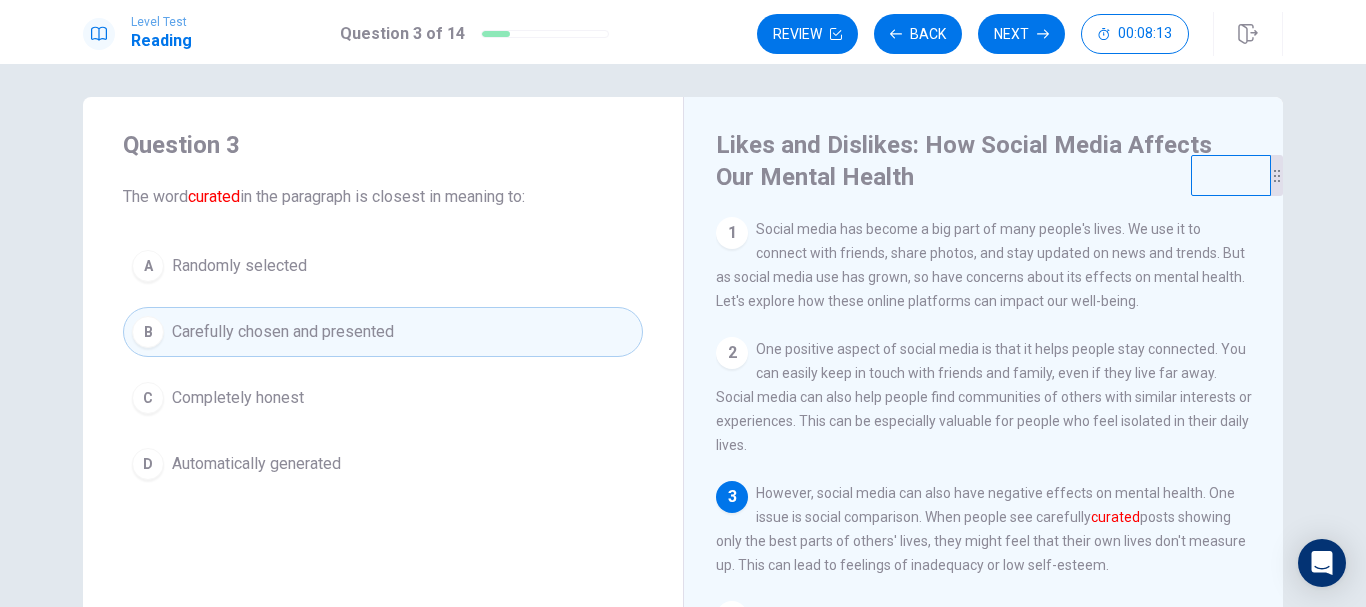 scroll, scrollTop: 0, scrollLeft: 0, axis: both 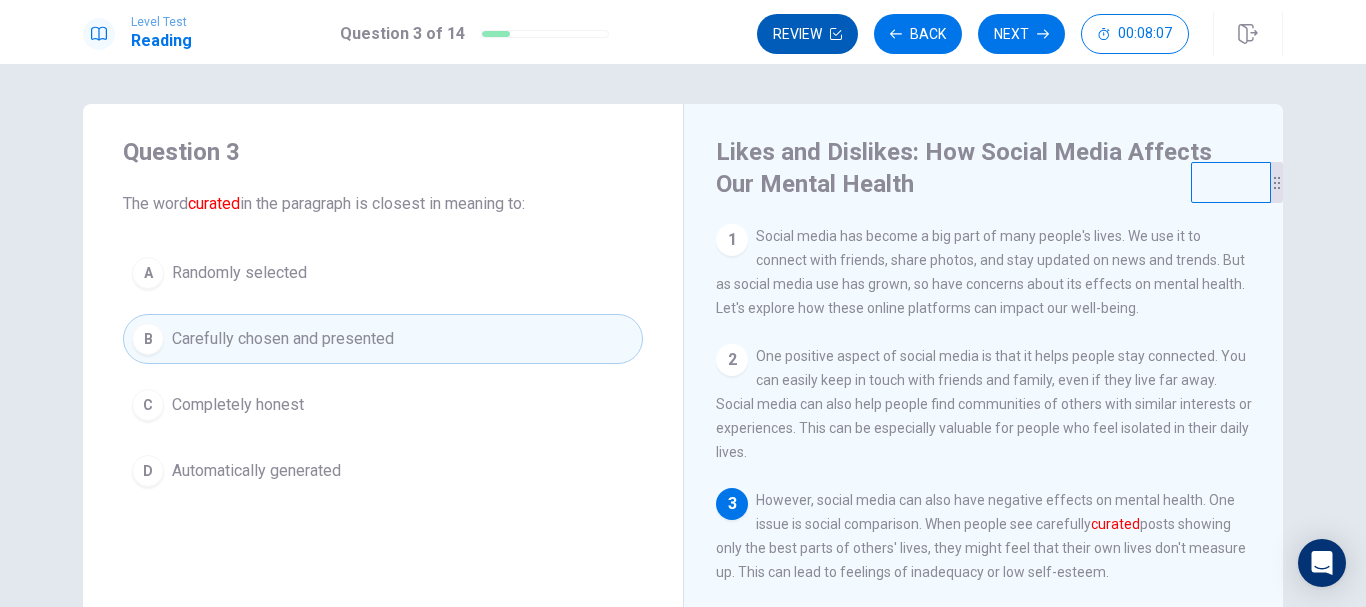 click on "Review" at bounding box center [807, 34] 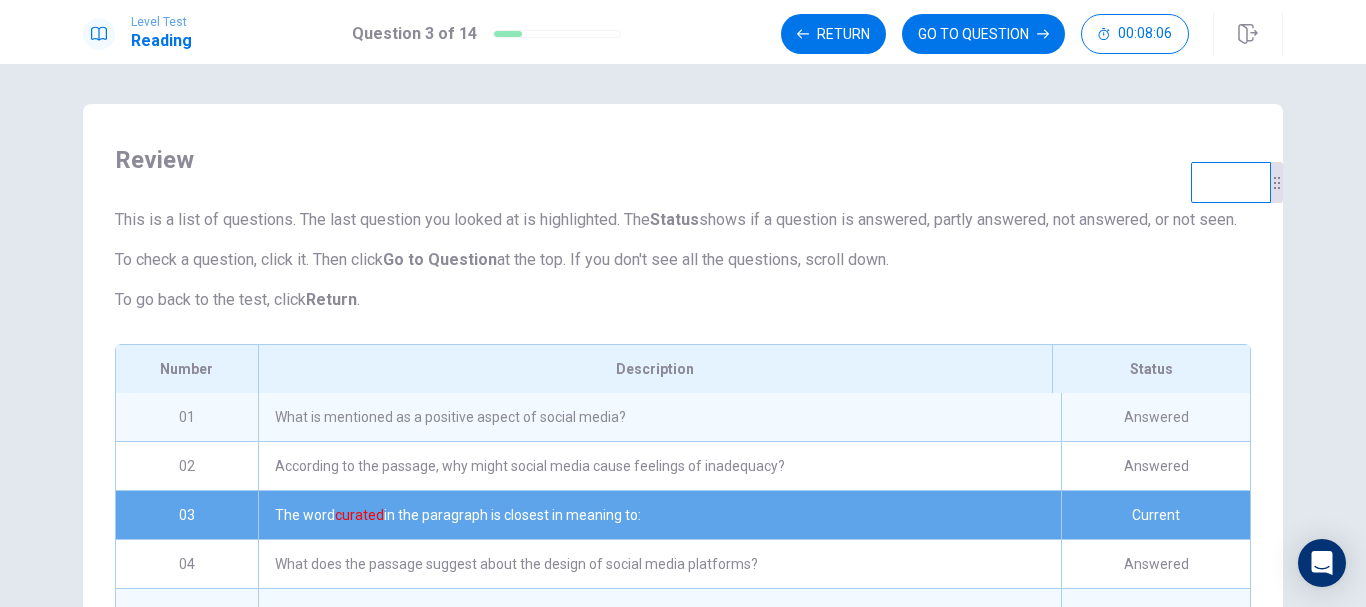scroll, scrollTop: 227, scrollLeft: 0, axis: vertical 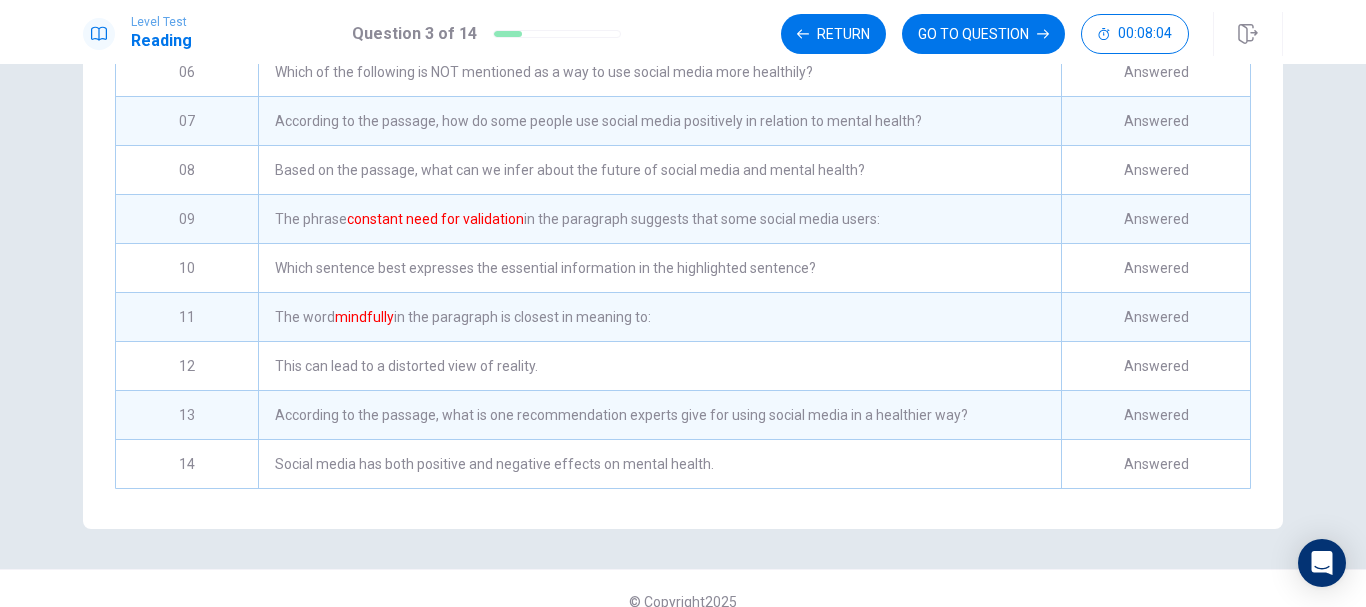 click on "Social media has both positive and negative effects on mental health." at bounding box center [659, 464] 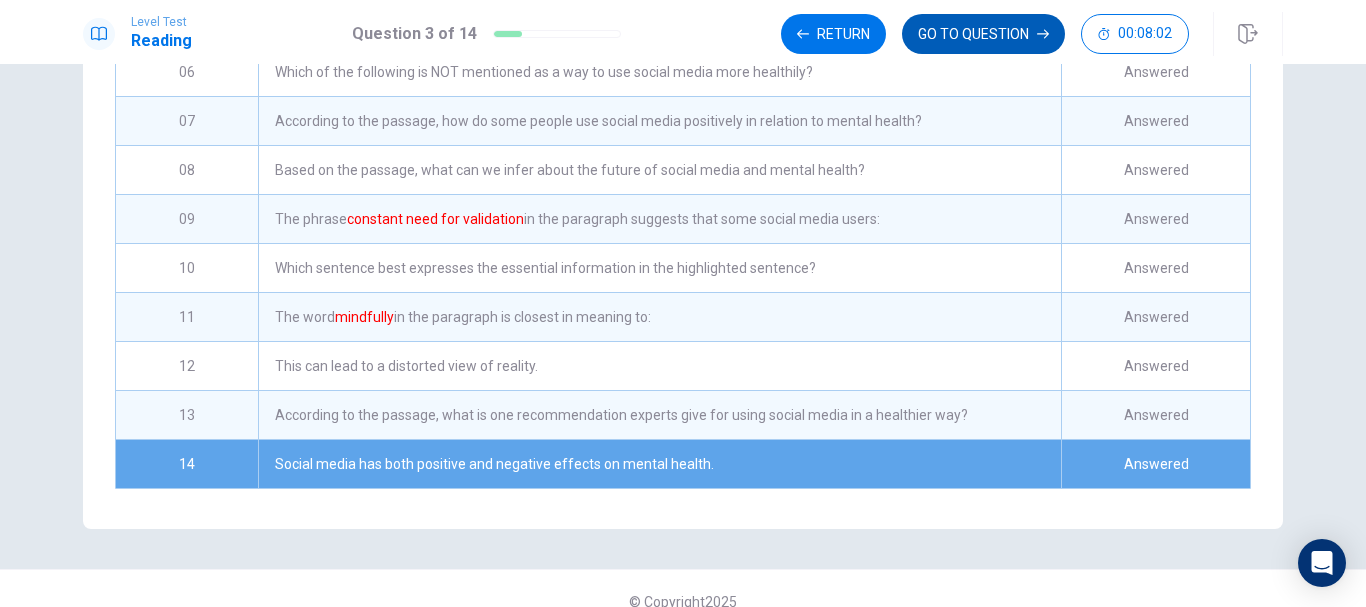 click on "GO TO QUESTION" at bounding box center (983, 34) 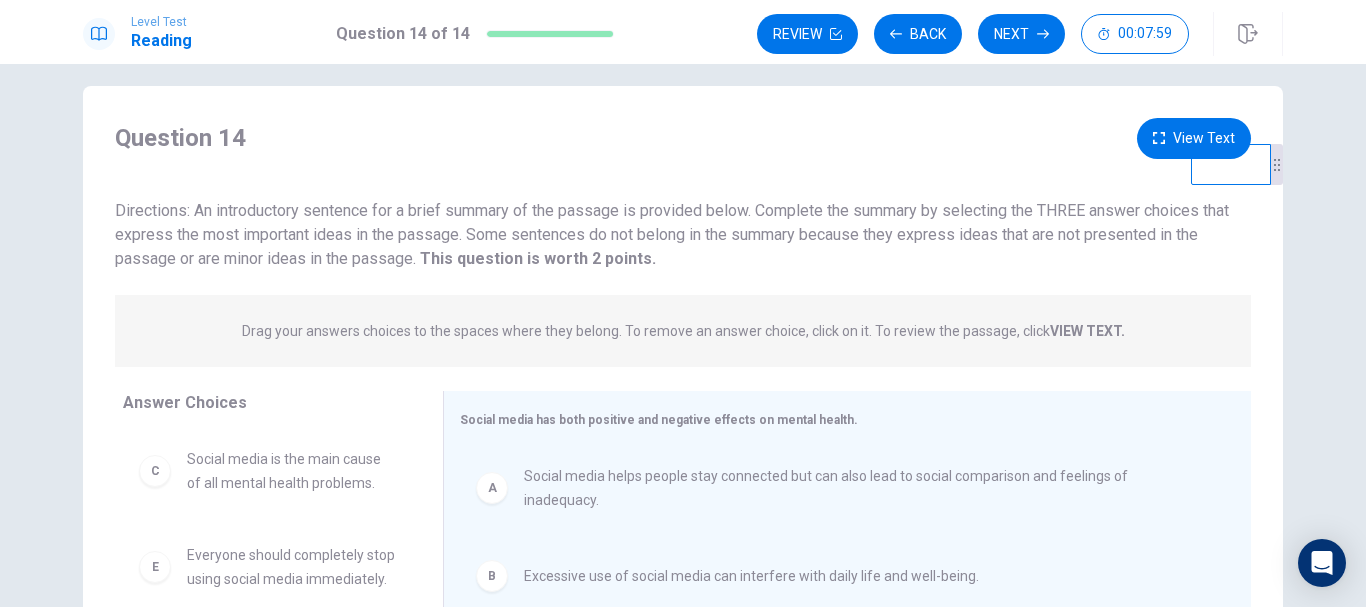 scroll, scrollTop: 0, scrollLeft: 0, axis: both 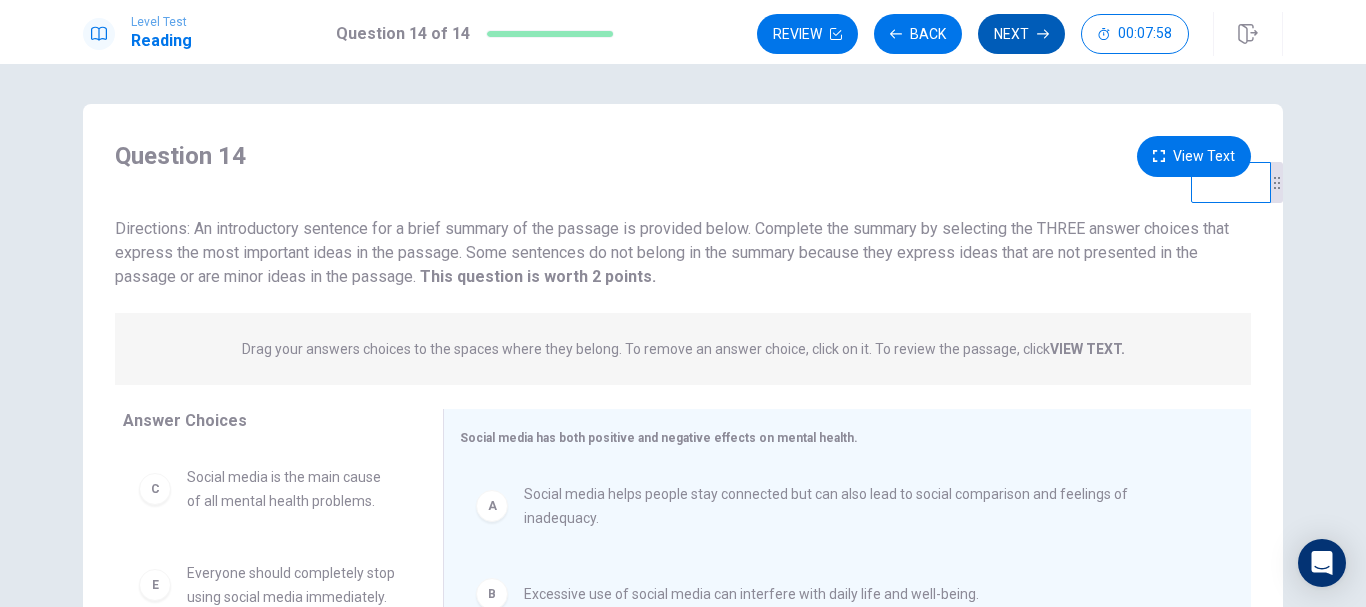 click on "Next" at bounding box center [1021, 34] 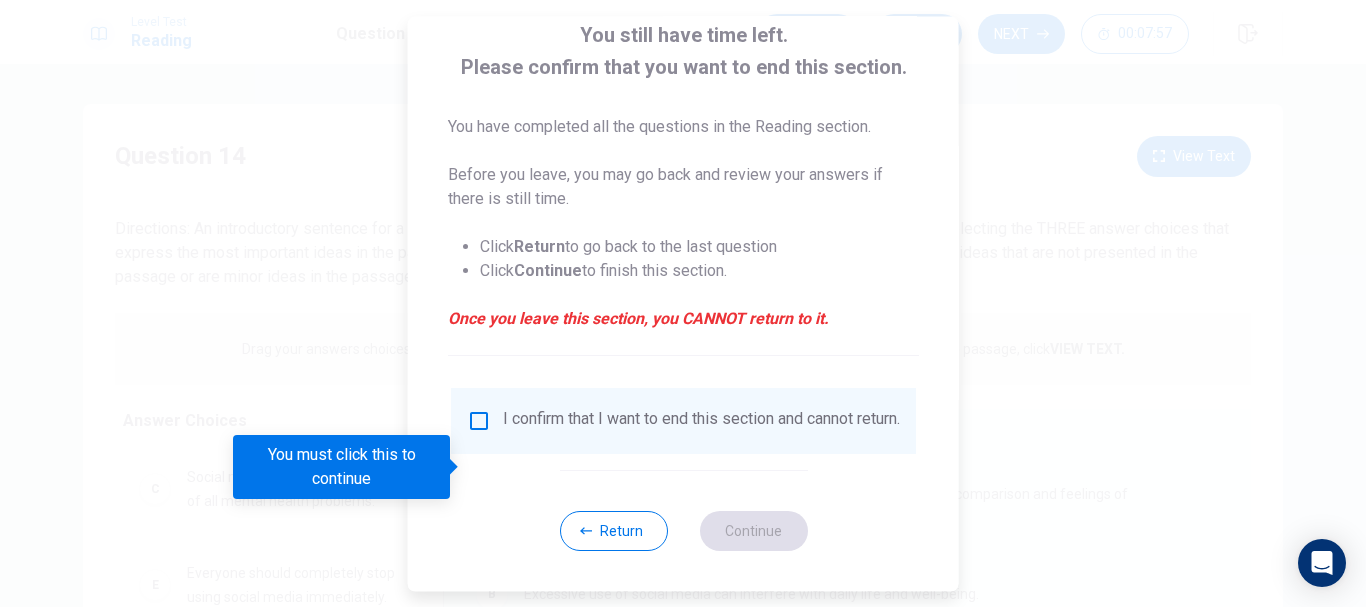 scroll, scrollTop: 139, scrollLeft: 0, axis: vertical 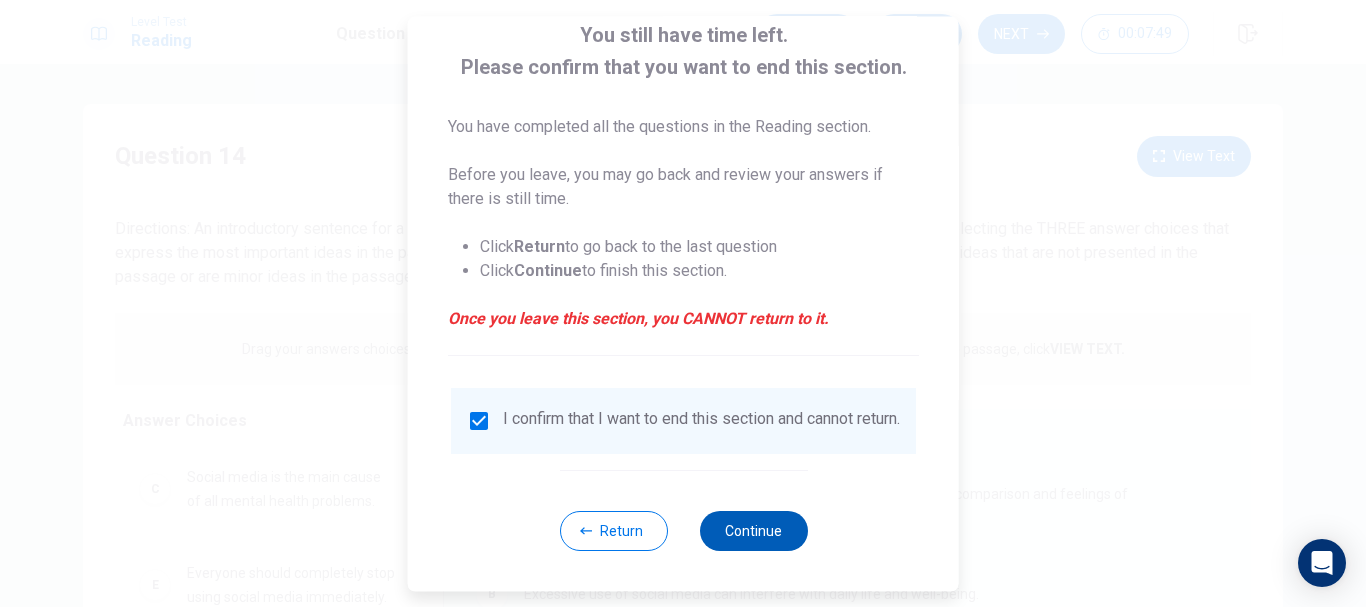 click on "Continue" at bounding box center [753, 531] 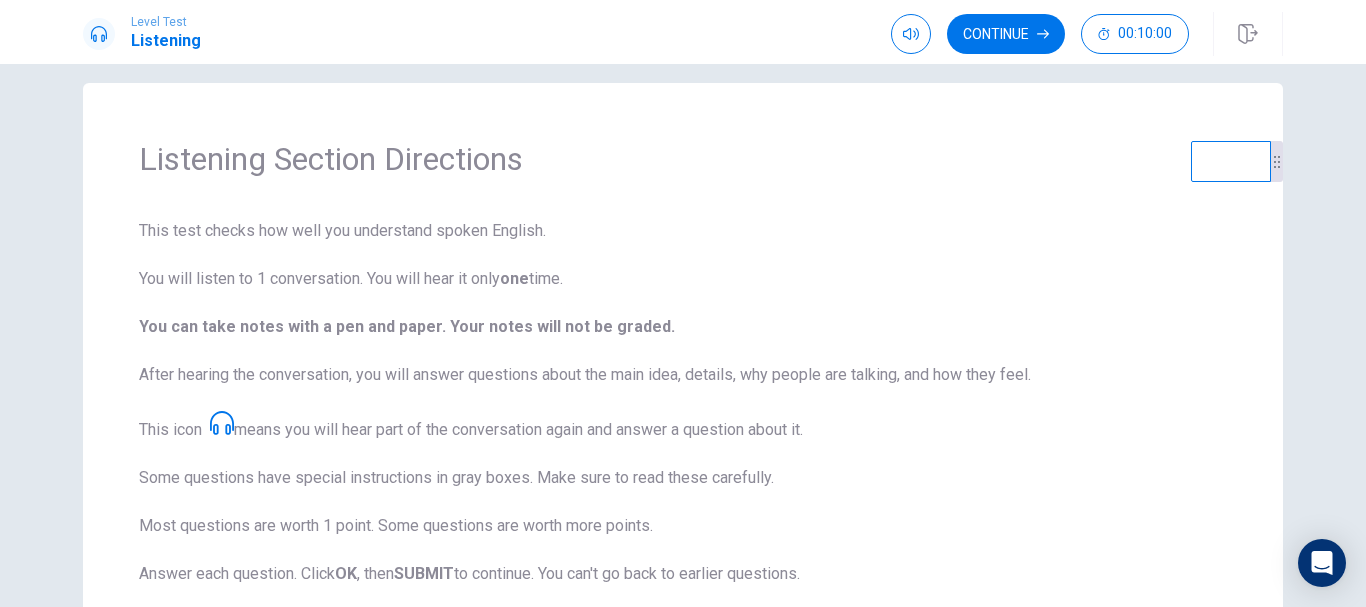 scroll, scrollTop: 0, scrollLeft: 0, axis: both 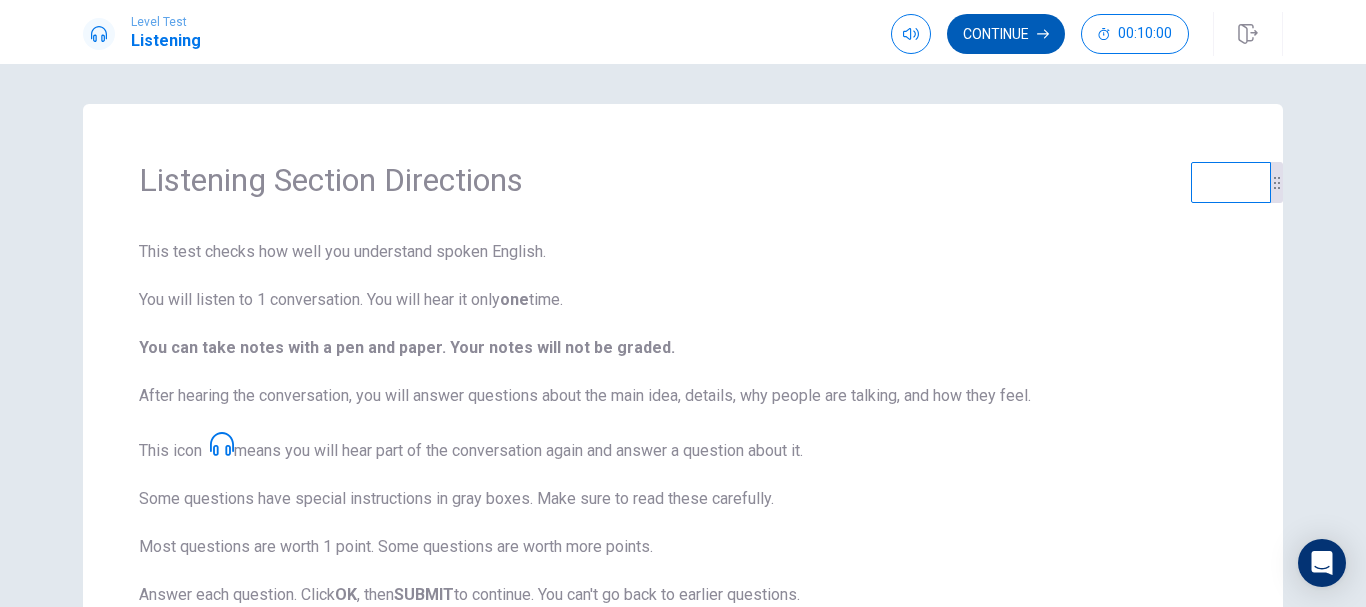 click on "Continue" at bounding box center (1006, 34) 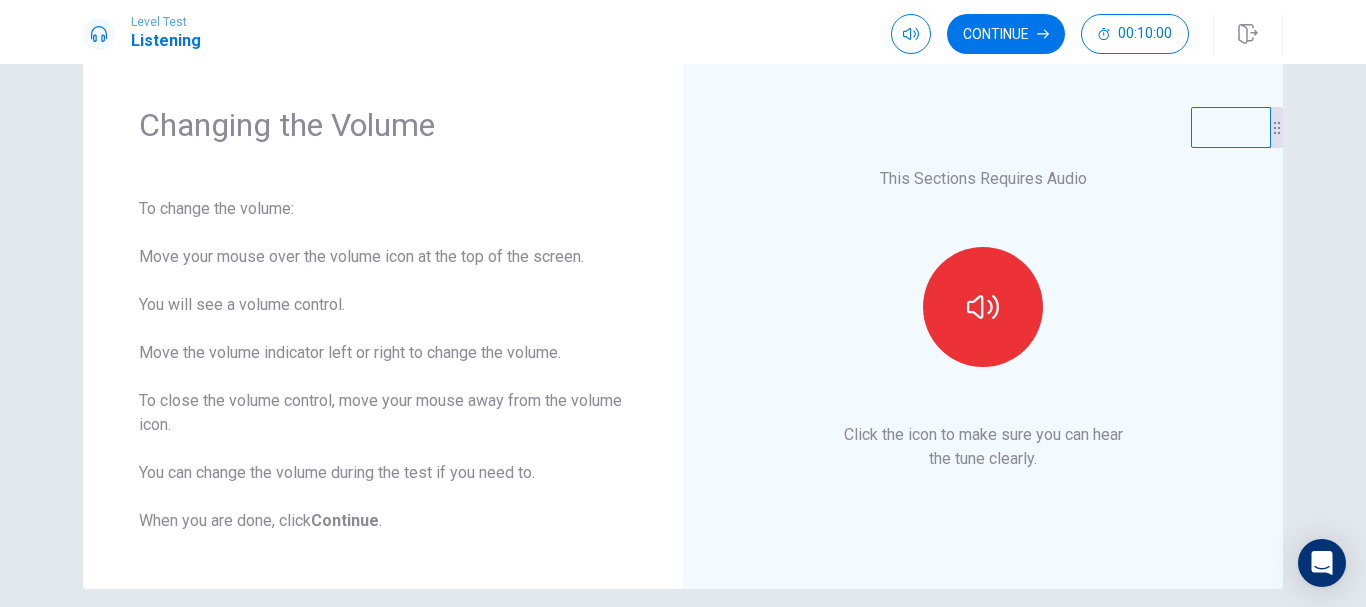scroll, scrollTop: 100, scrollLeft: 0, axis: vertical 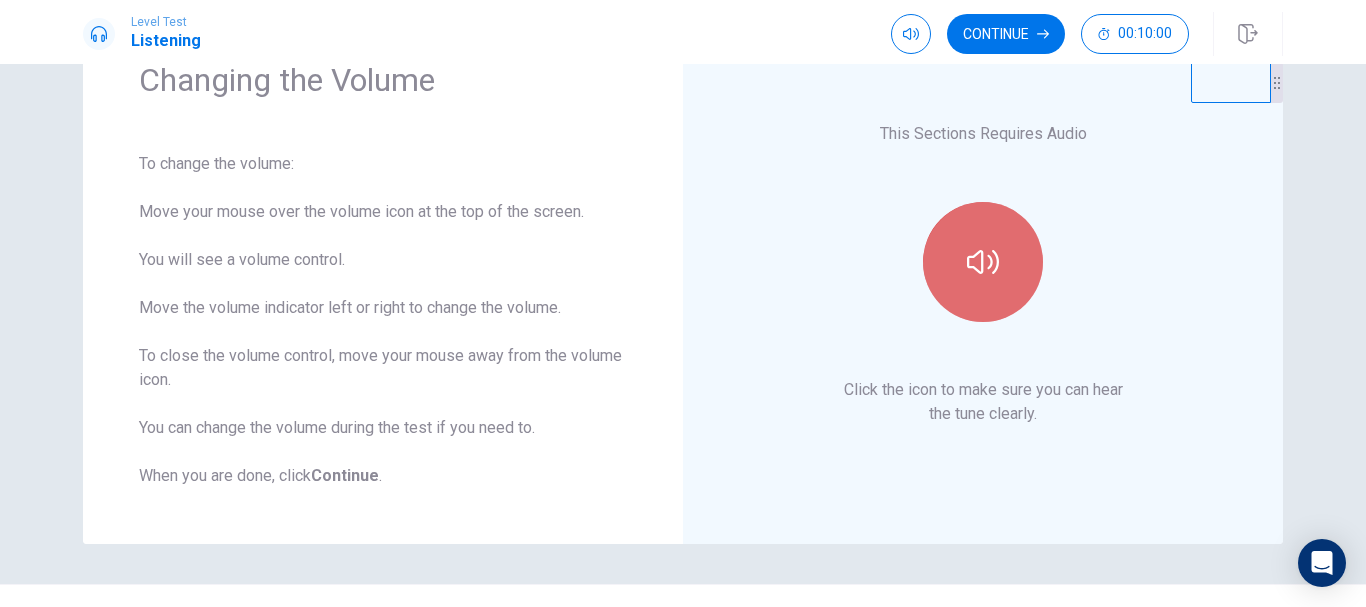 click at bounding box center [983, 262] 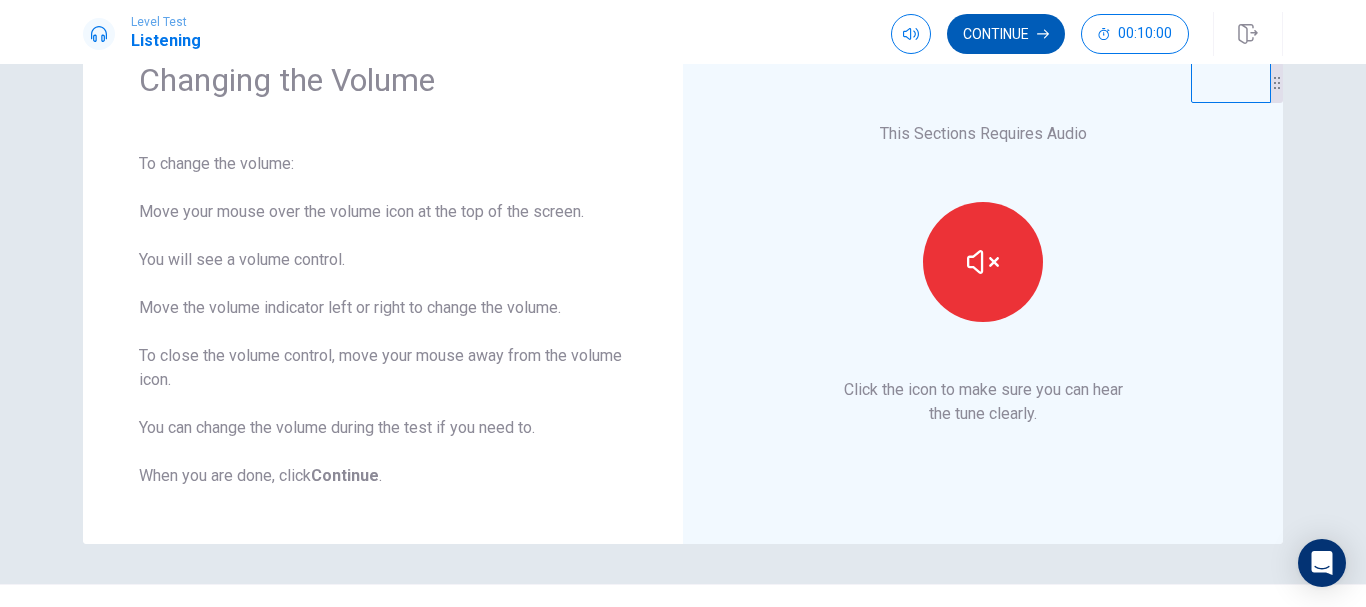 click on "Continue" at bounding box center [1006, 34] 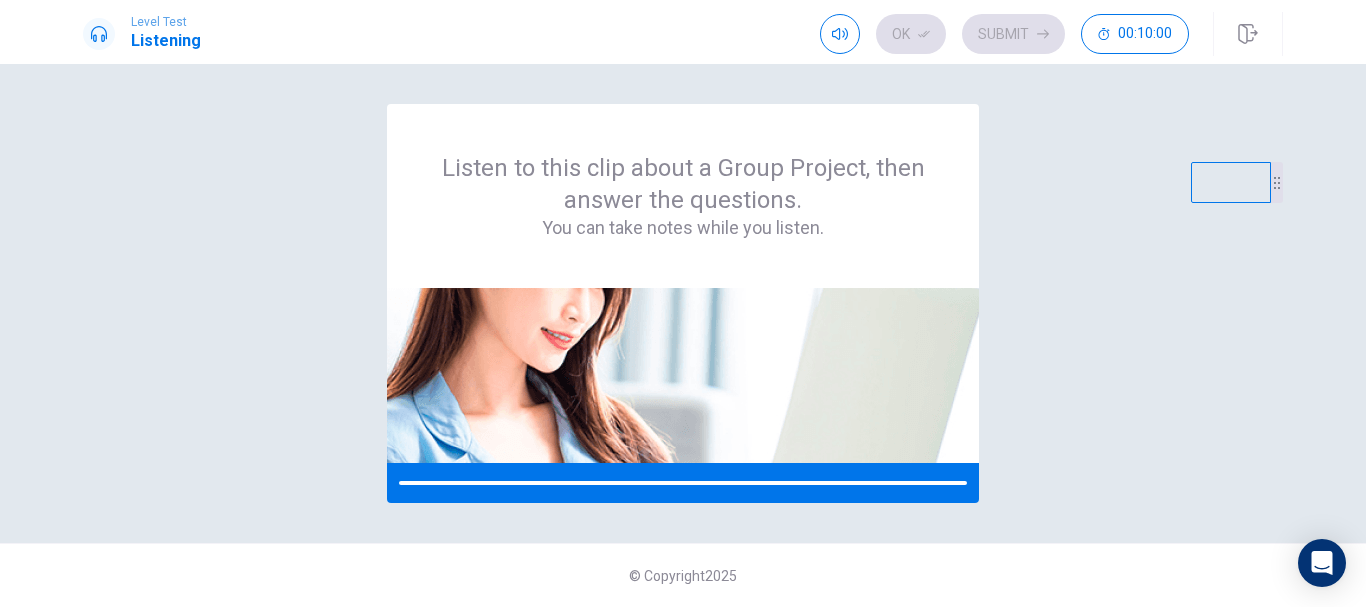 scroll, scrollTop: 0, scrollLeft: 0, axis: both 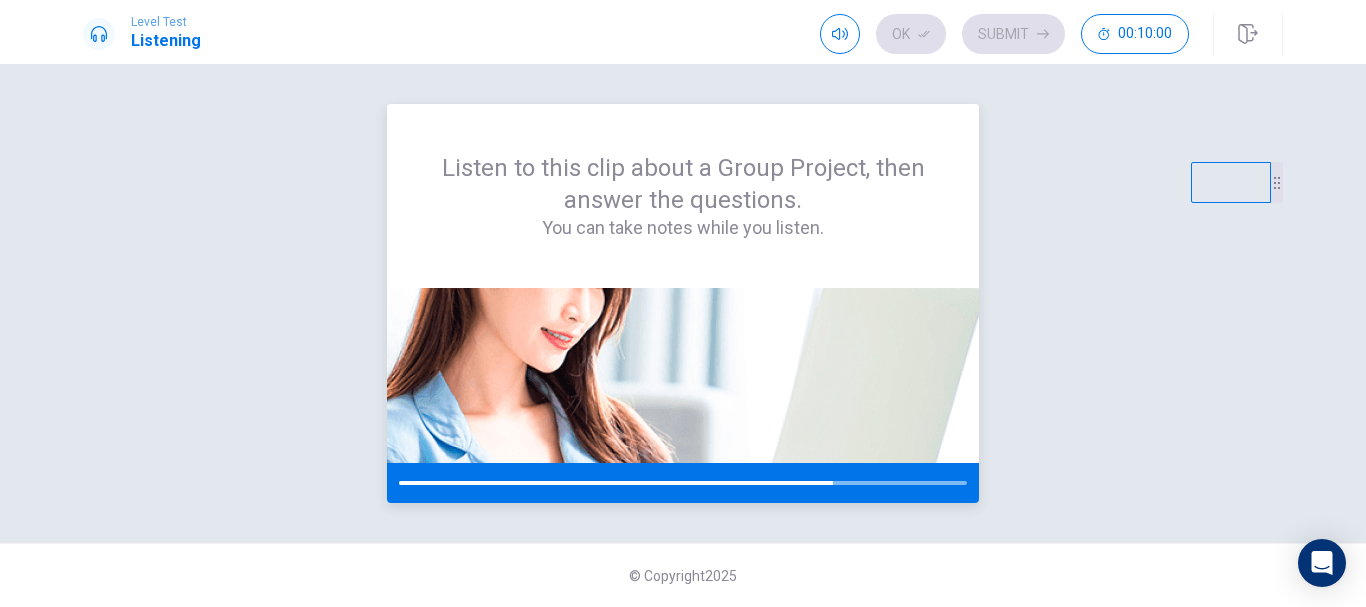 click at bounding box center [683, 375] 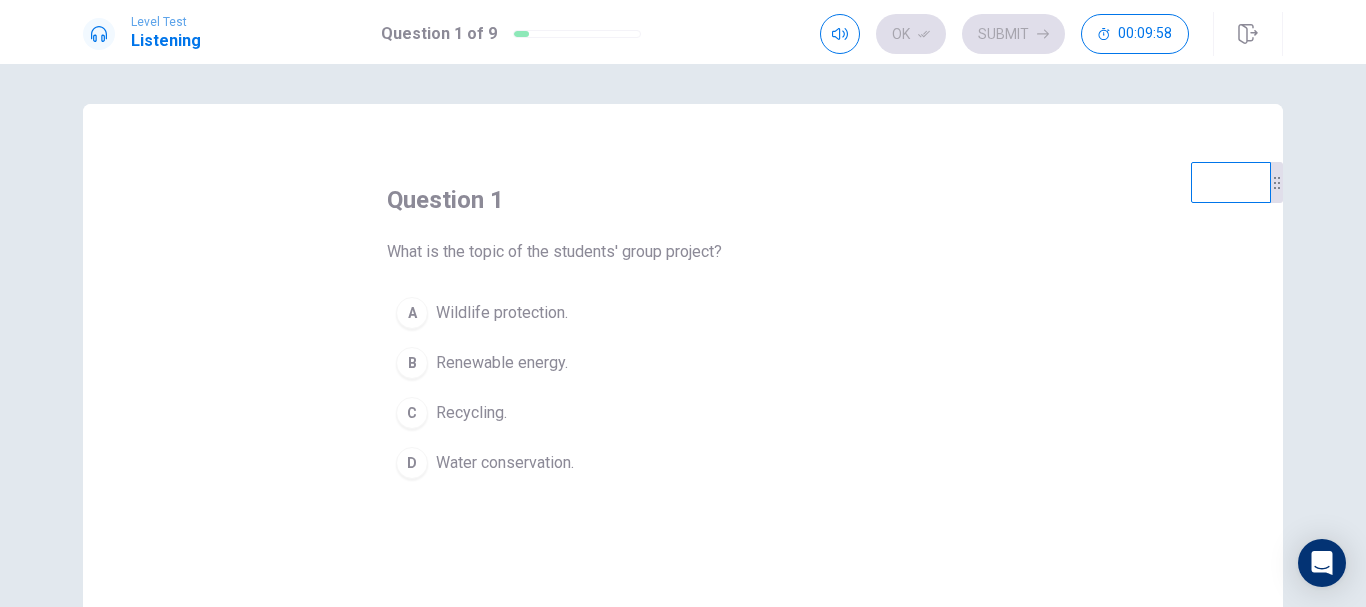 click on "Renewable energy." at bounding box center (502, 363) 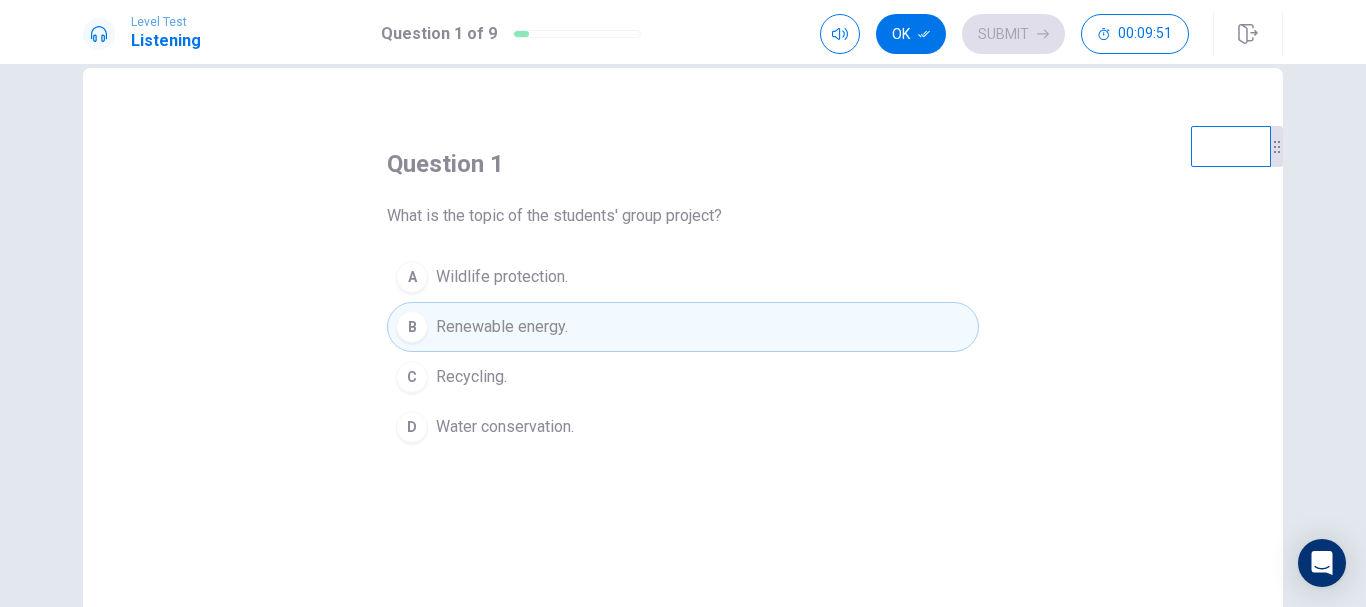 scroll, scrollTop: 0, scrollLeft: 0, axis: both 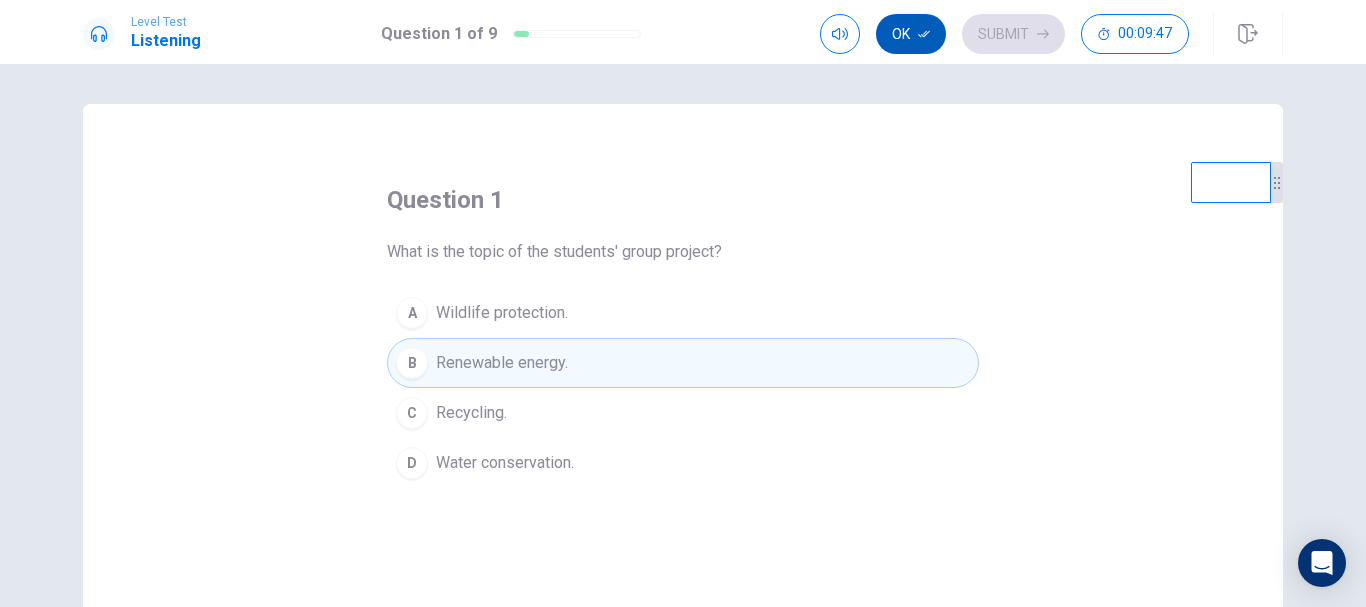 click 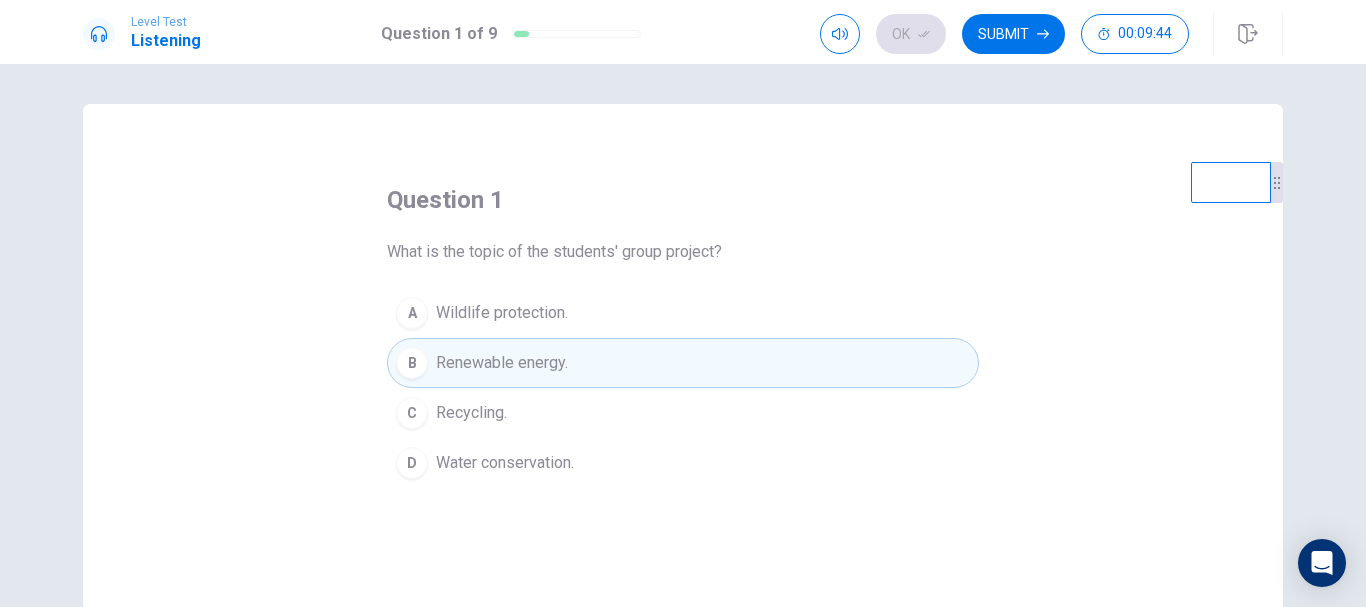 click on "C Recycling." at bounding box center [683, 413] 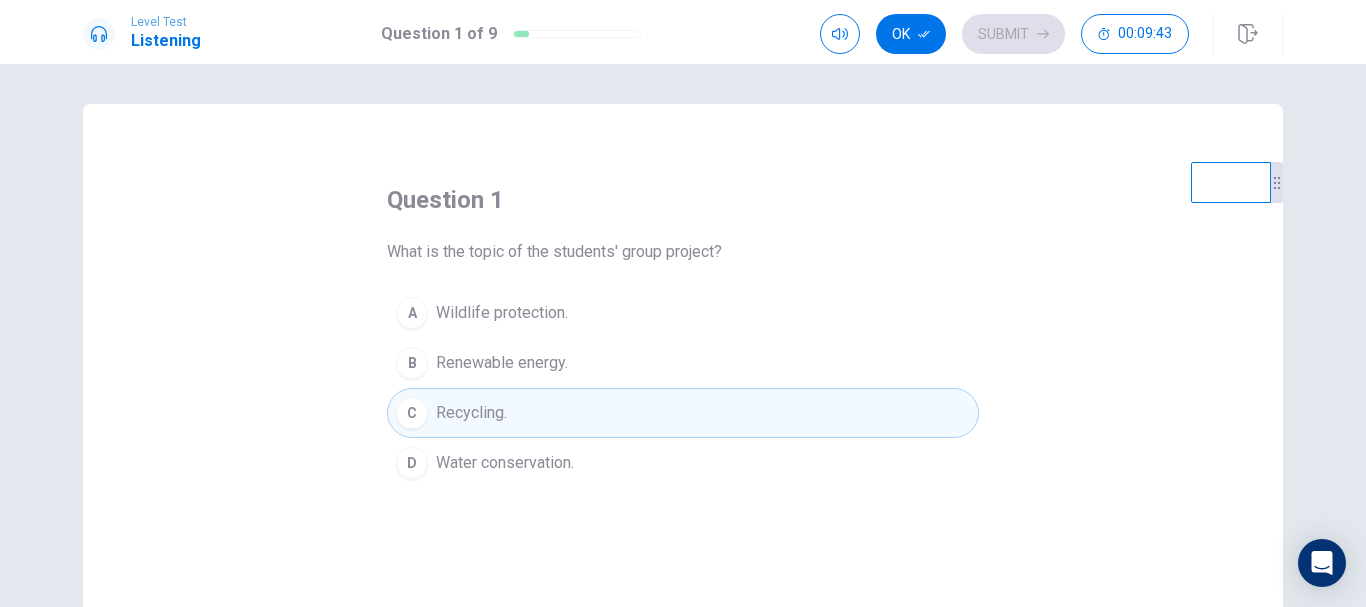 click on "B Renewable energy." at bounding box center (683, 363) 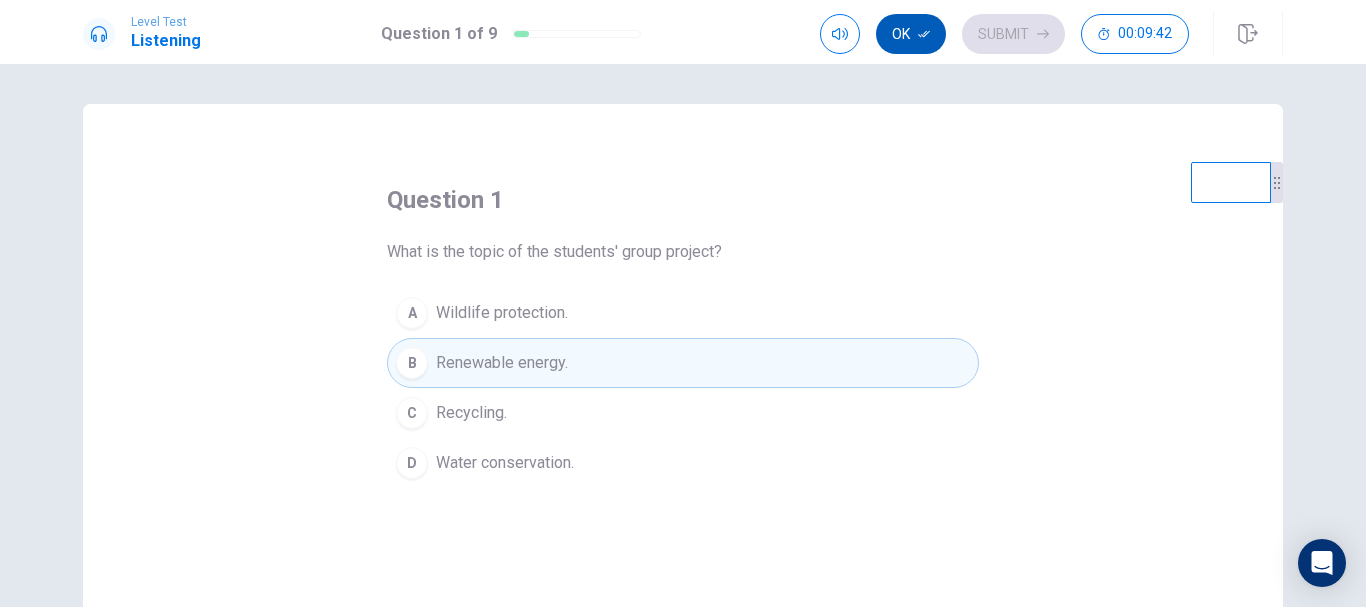 click on "Ok" at bounding box center (911, 34) 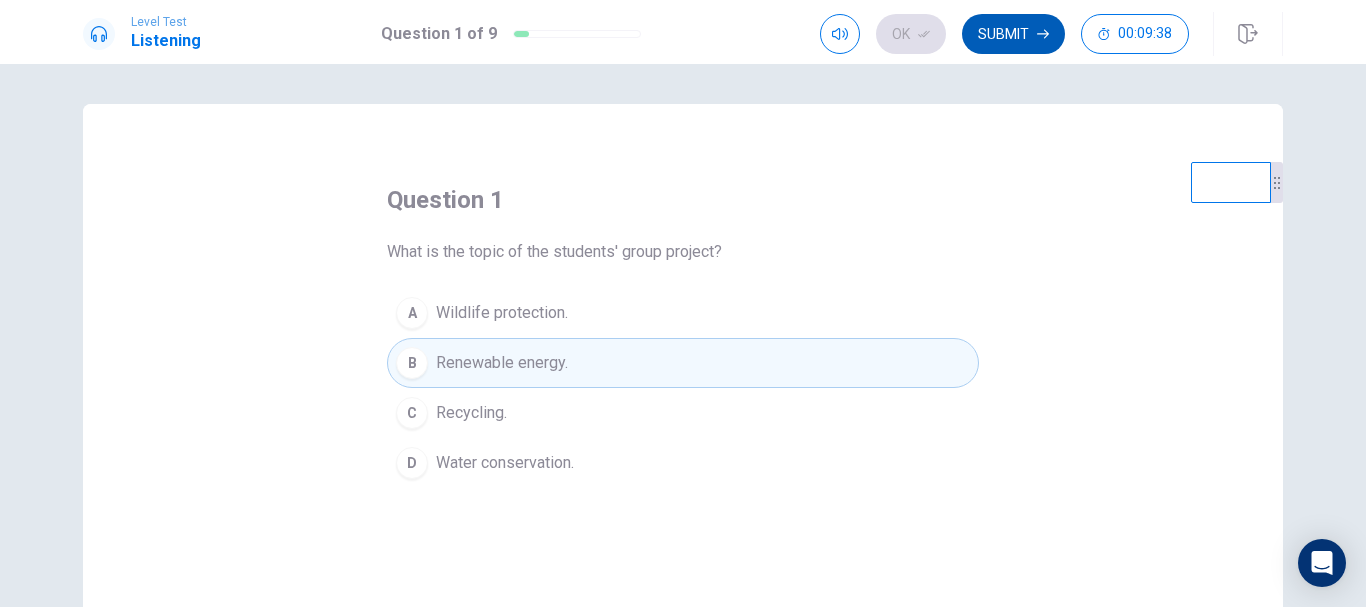 click on "Submit" at bounding box center [1013, 34] 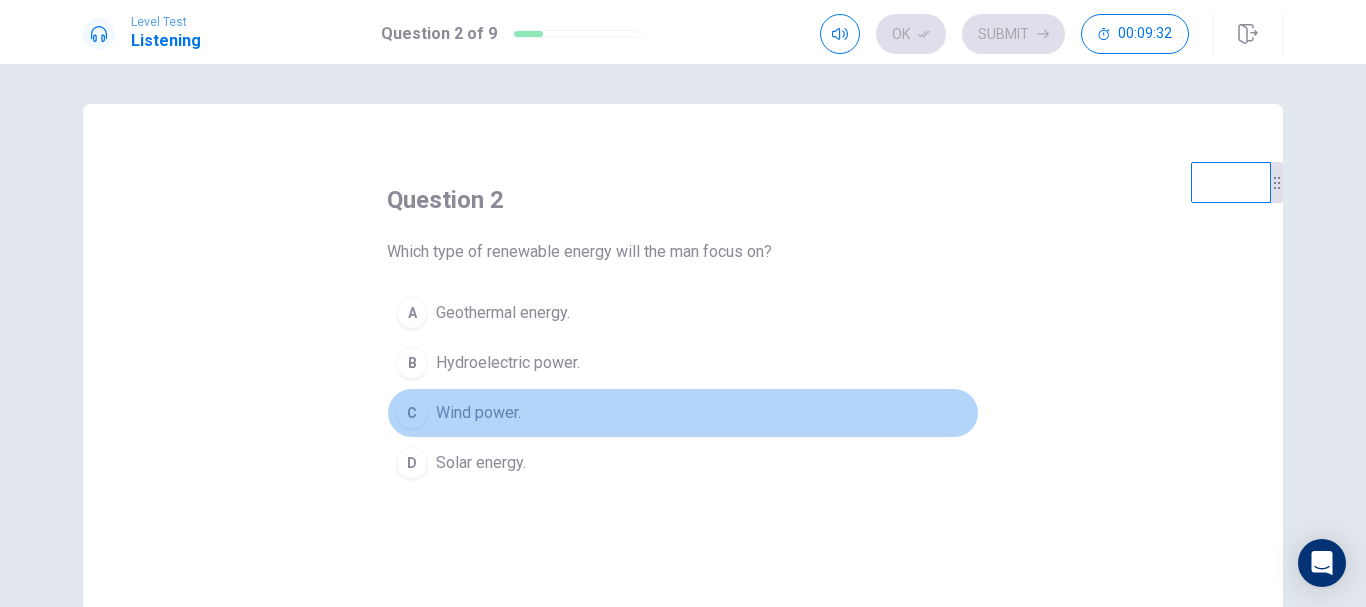click on "Wind power." at bounding box center [478, 413] 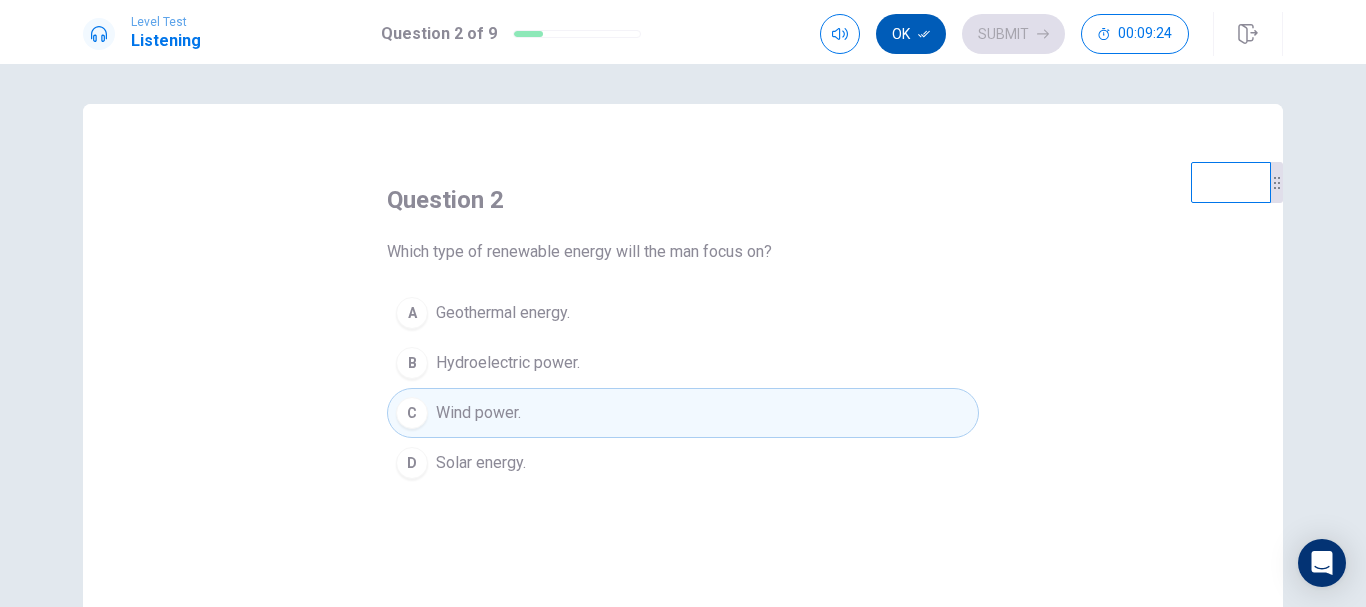 click on "Ok" at bounding box center [911, 34] 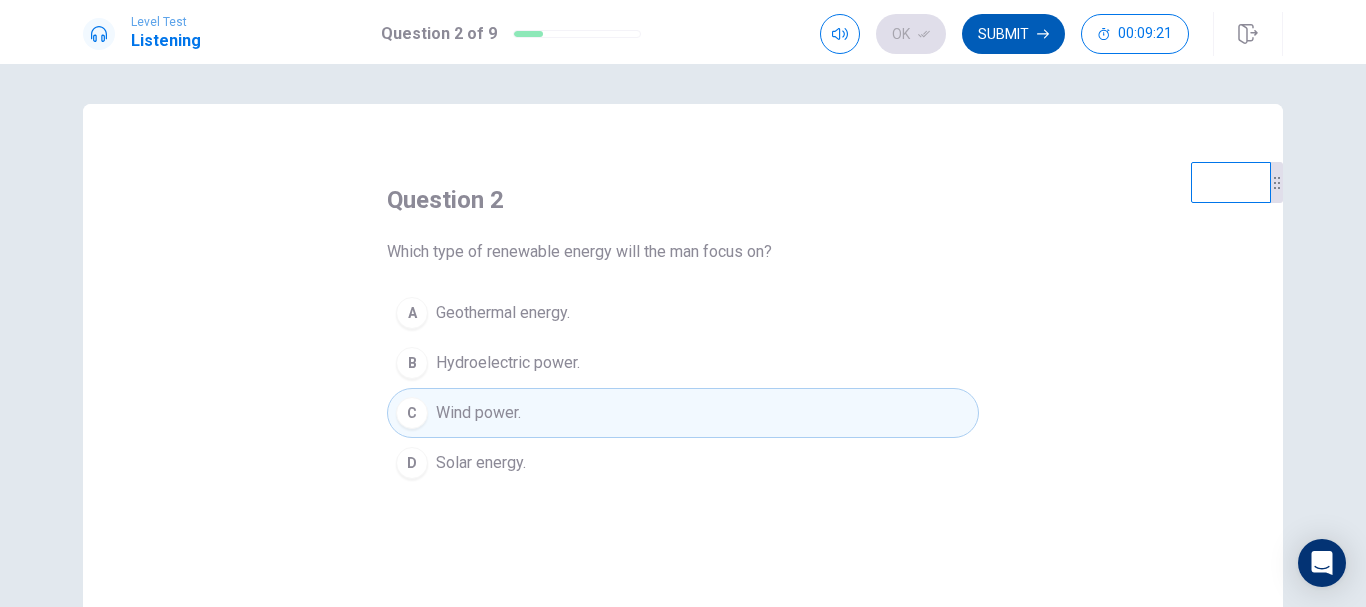click on "Submit" at bounding box center [1013, 34] 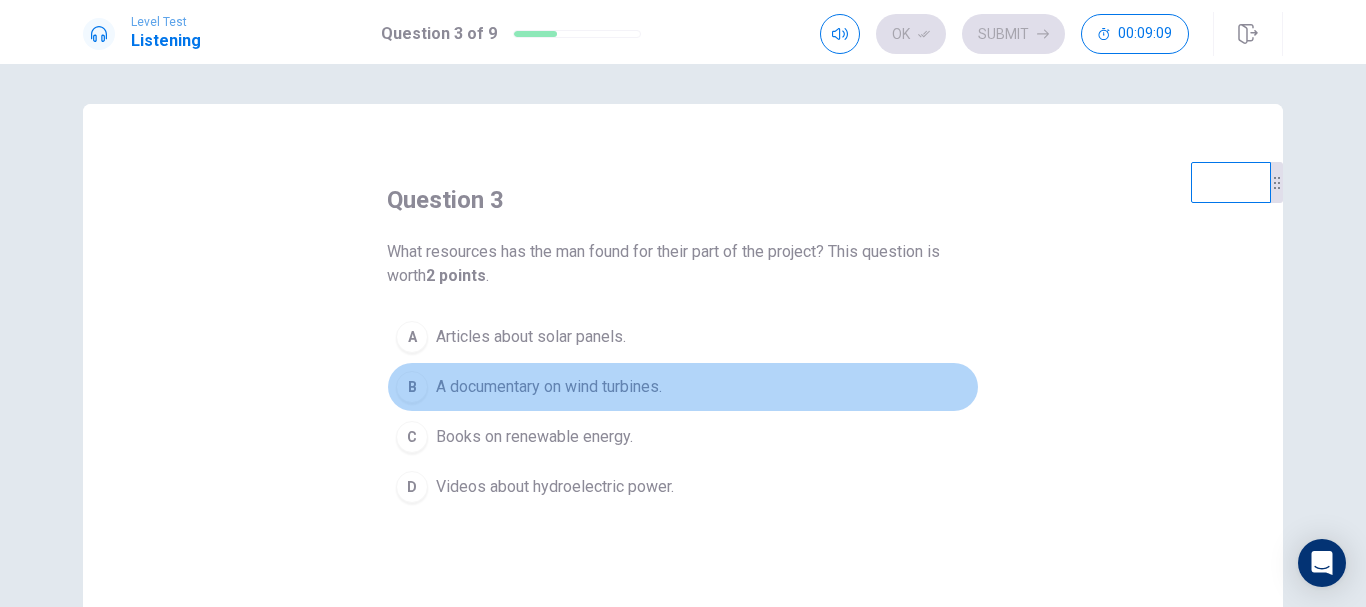 click on "A documentary on wind turbines." at bounding box center [549, 387] 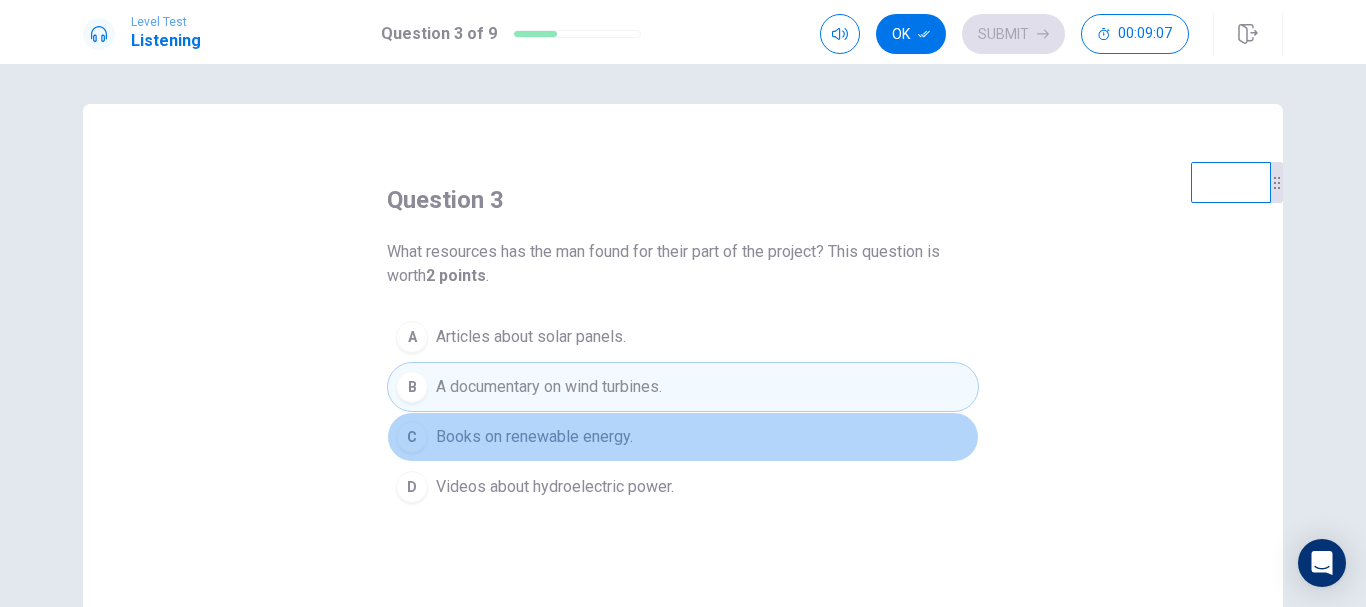 click on "Books on renewable energy." at bounding box center [534, 437] 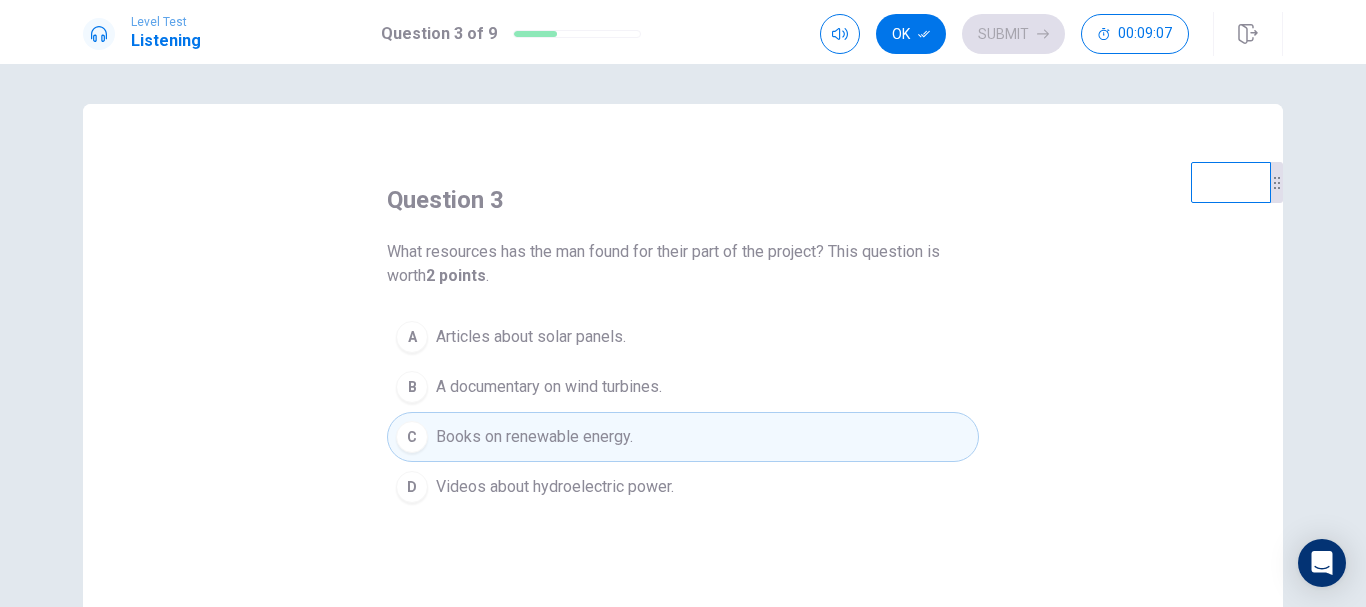 click on "A documentary on wind turbines." at bounding box center [549, 387] 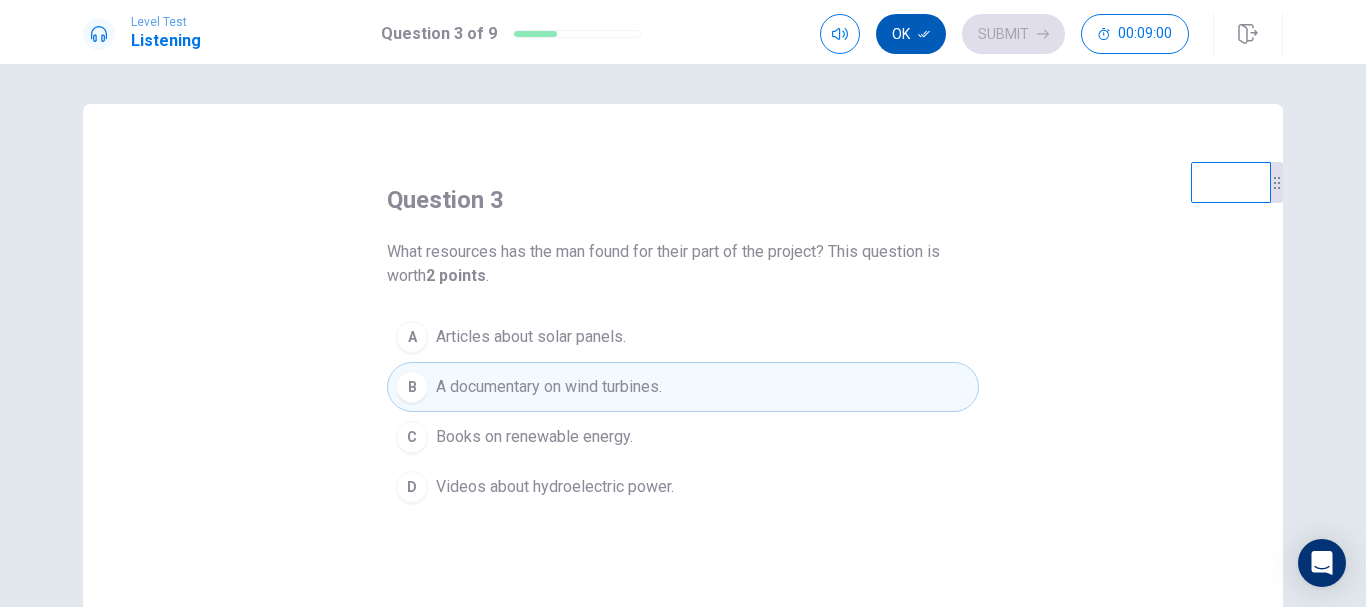 click on "Ok" at bounding box center (911, 34) 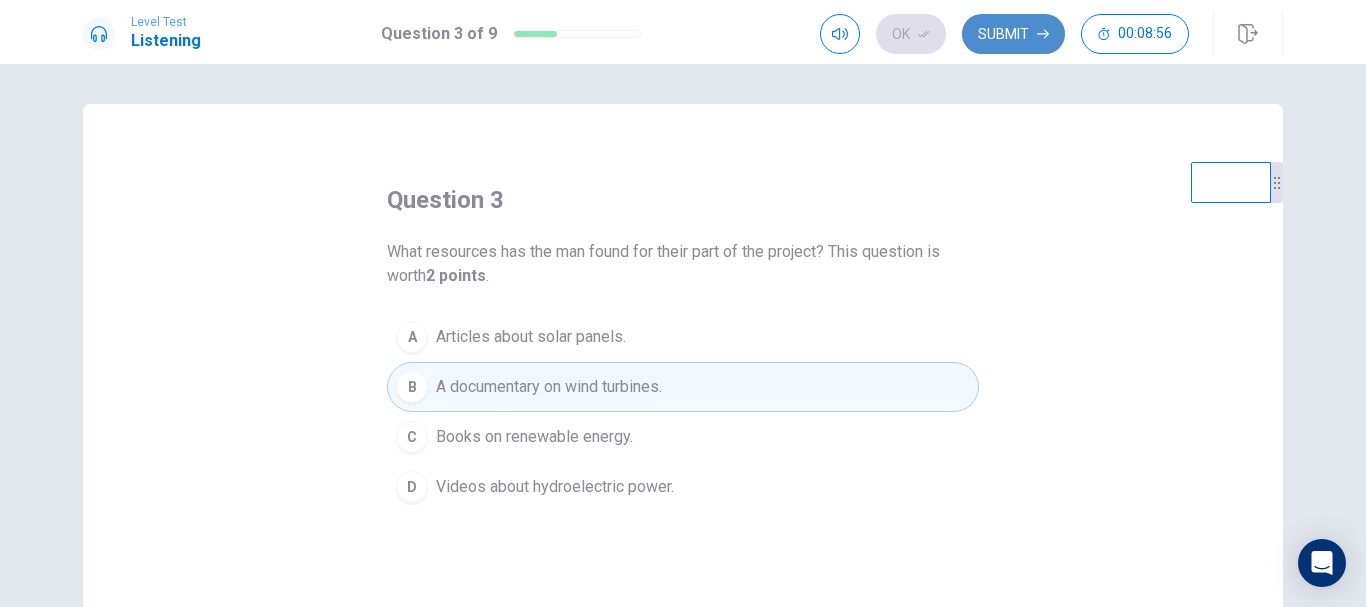 click on "Submit" at bounding box center [1013, 34] 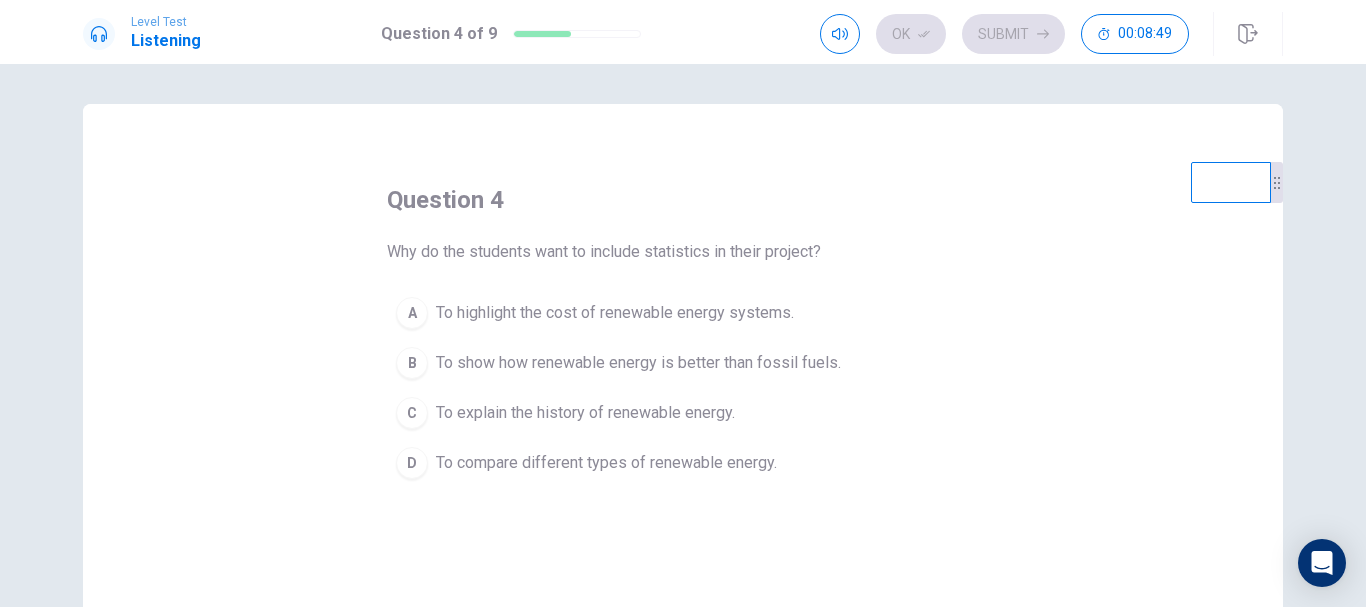 click on "To show how renewable energy is better than fossil fuels." at bounding box center (638, 363) 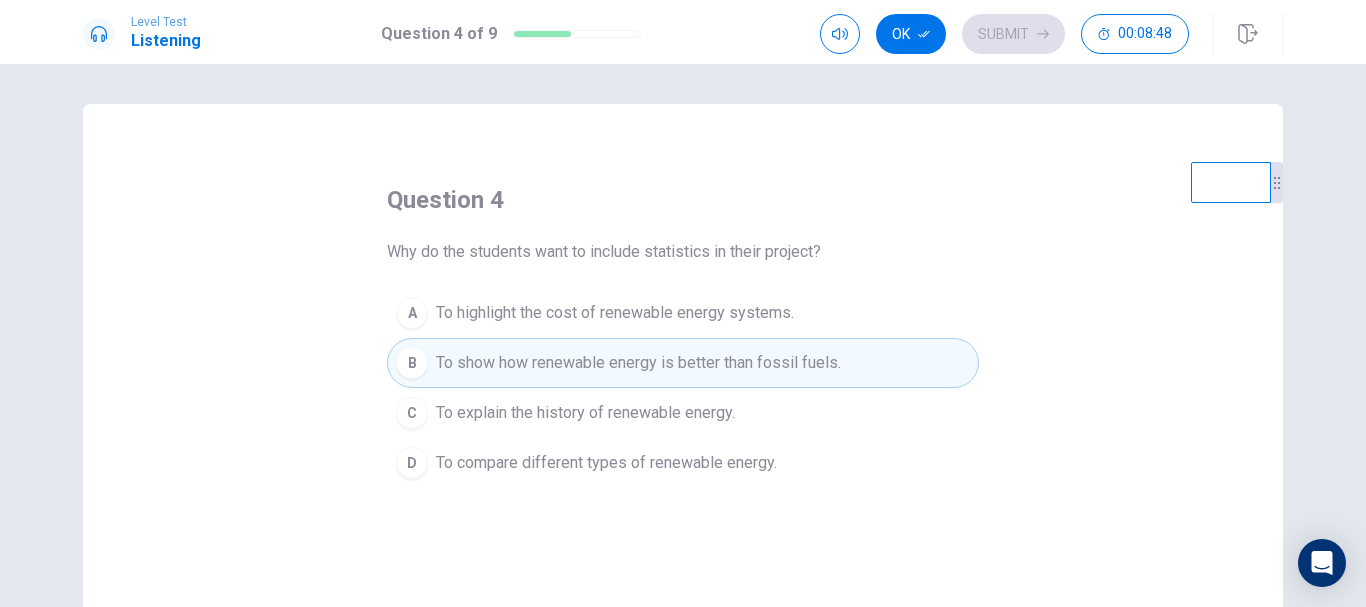 click on "A To highlight the cost of renewable energy systems." at bounding box center [683, 313] 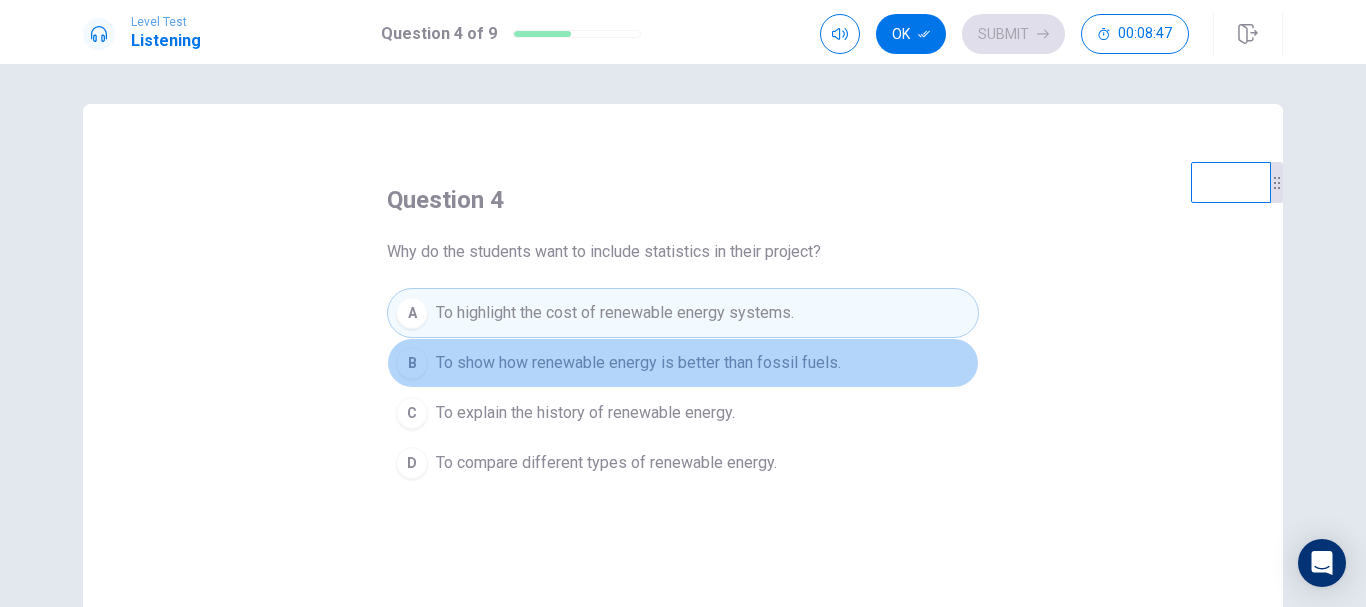 click on "B To show how renewable energy is better than fossil fuels." at bounding box center [683, 363] 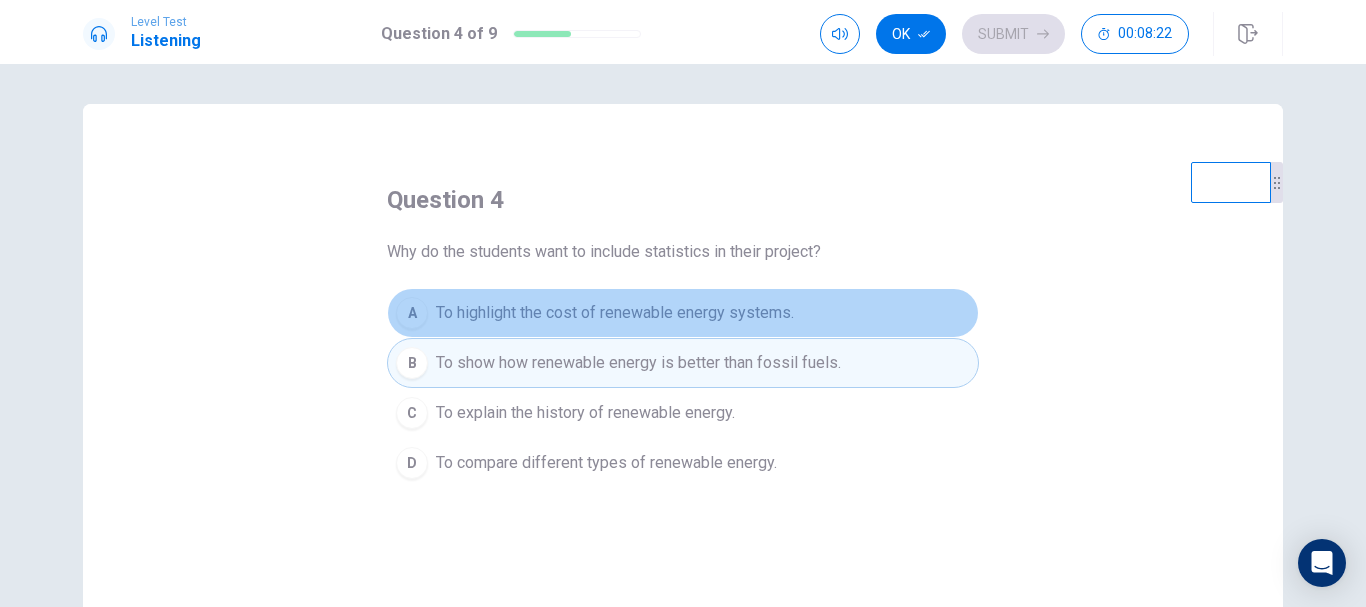 click on "A To highlight the cost of renewable energy systems." at bounding box center [683, 313] 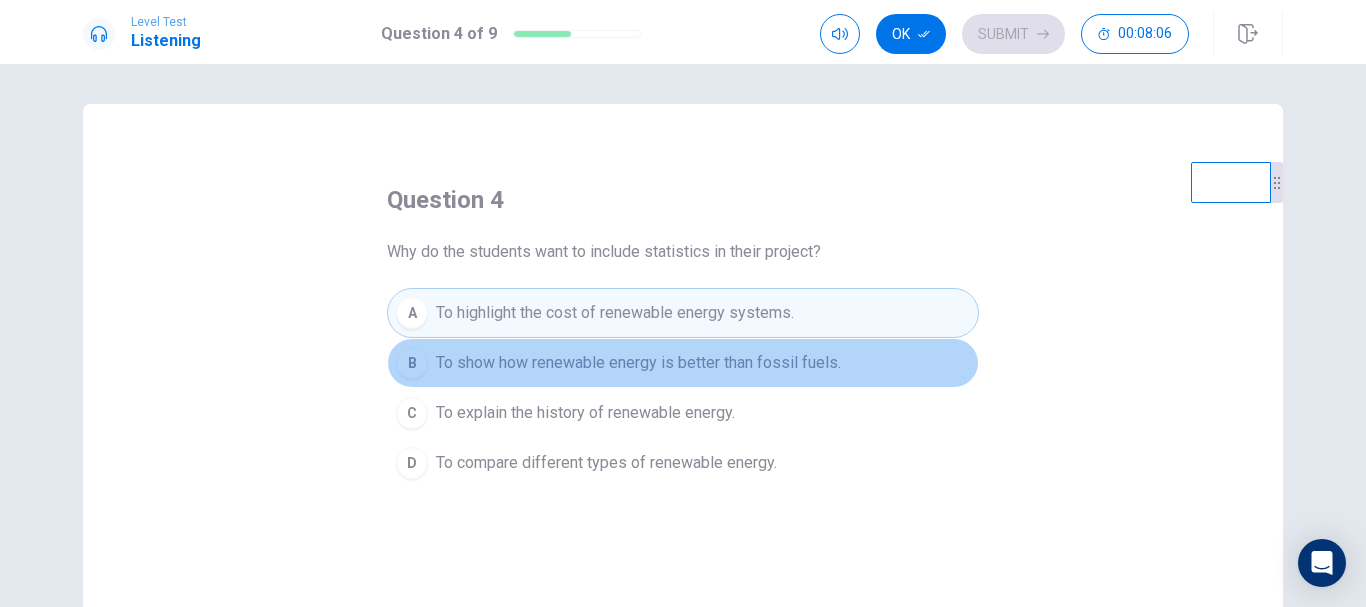 click on "B To show how renewable energy is better than fossil fuels." at bounding box center [683, 363] 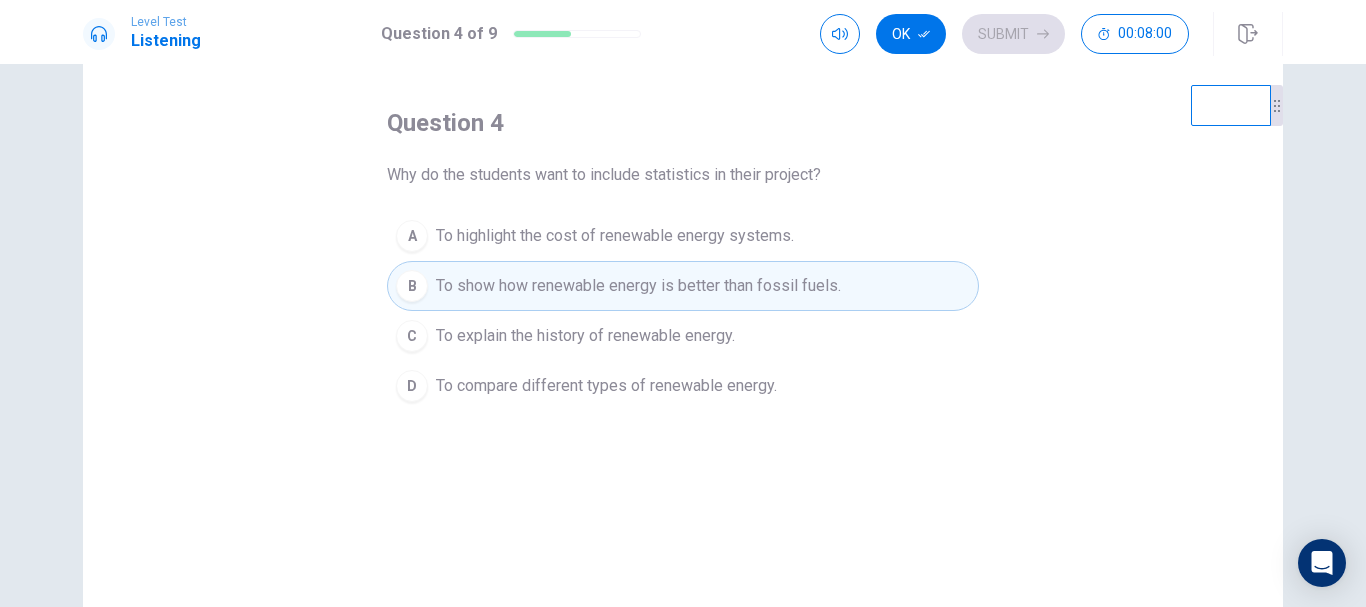 scroll, scrollTop: 0, scrollLeft: 0, axis: both 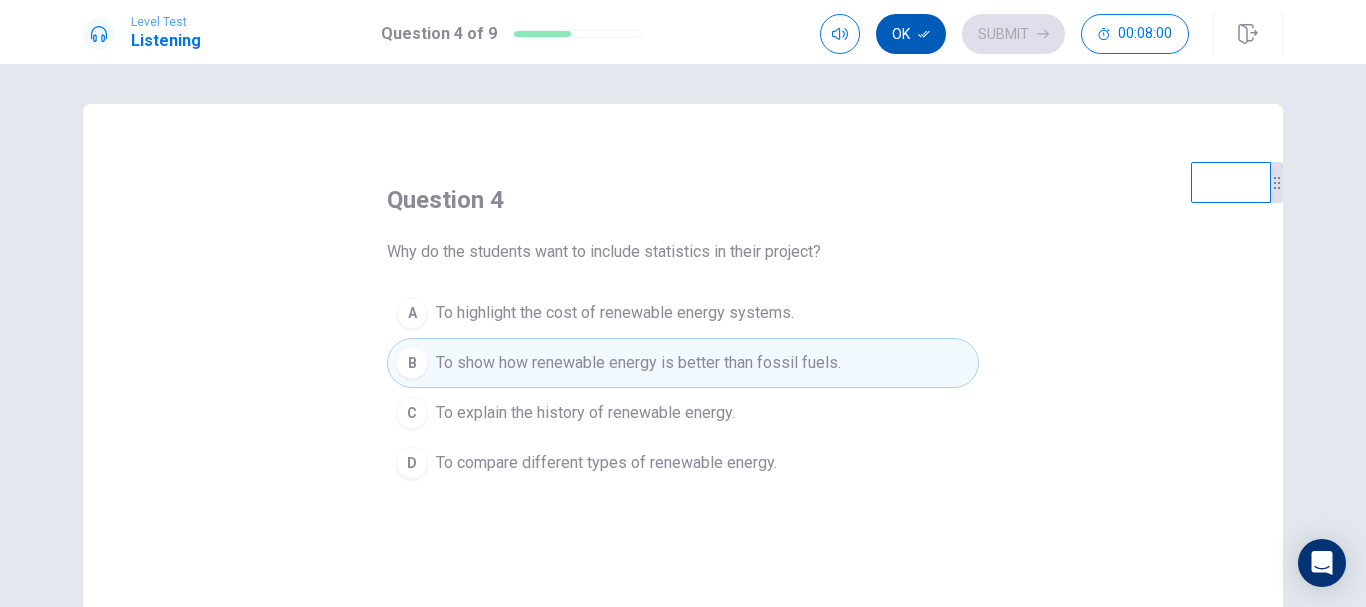 click on "Ok" at bounding box center [911, 34] 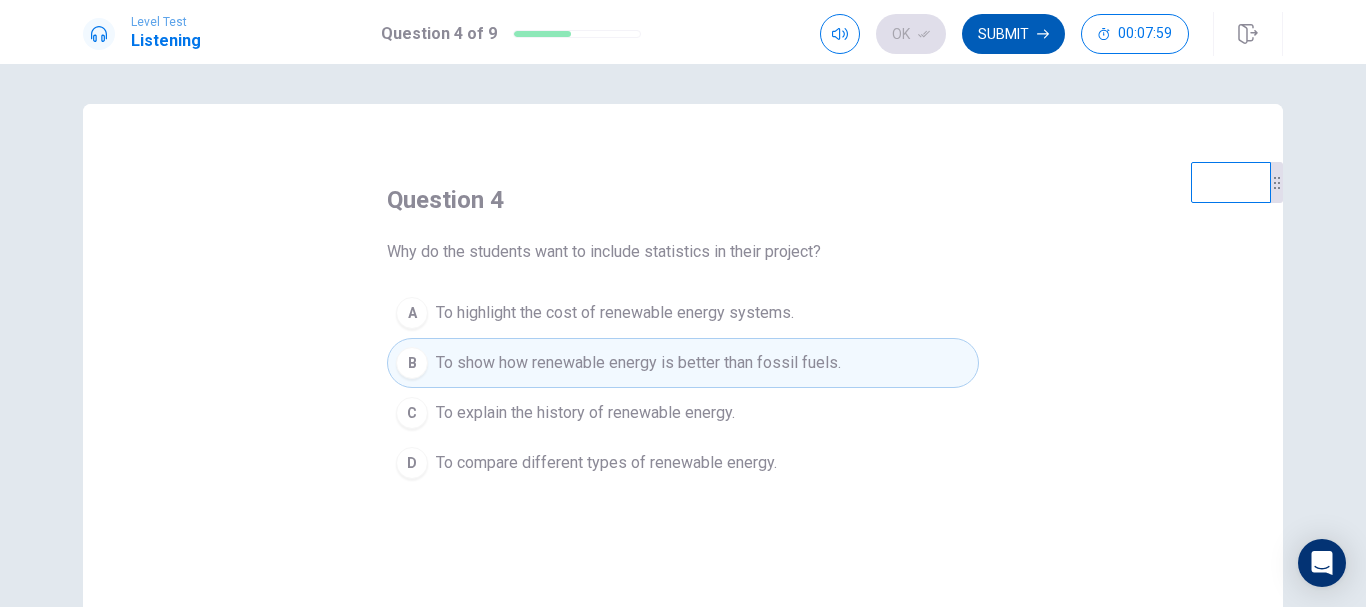 click on "Submit" at bounding box center [1013, 34] 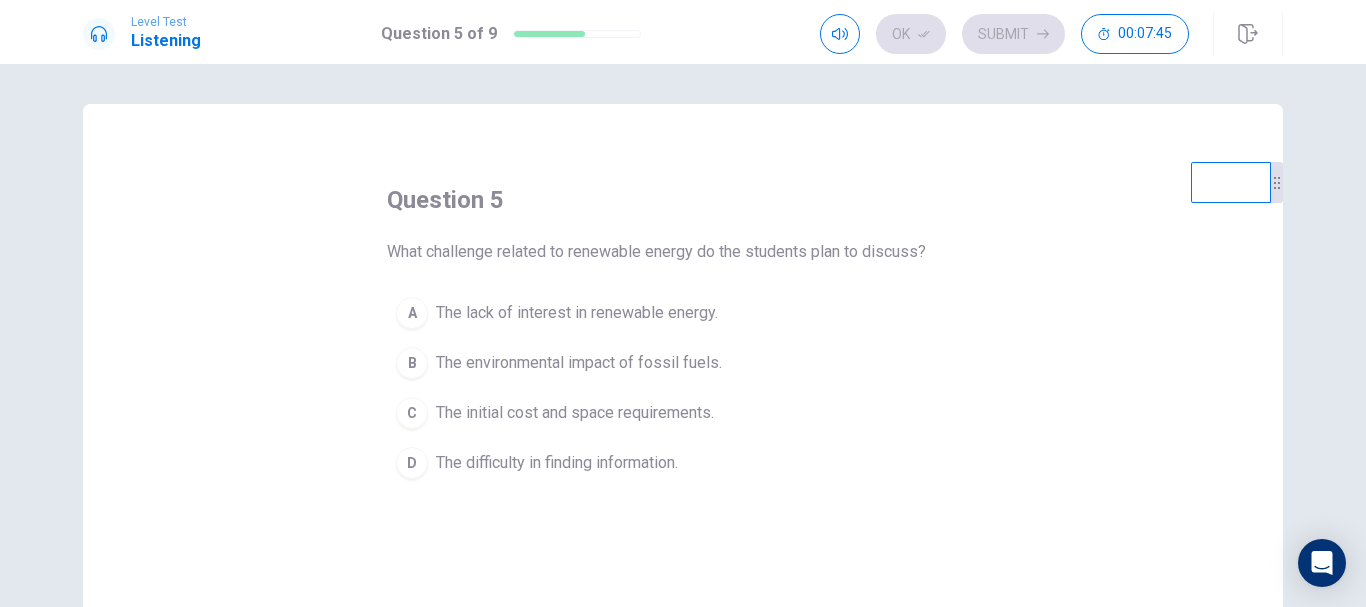 click on "The initial cost and space requirements." at bounding box center [575, 413] 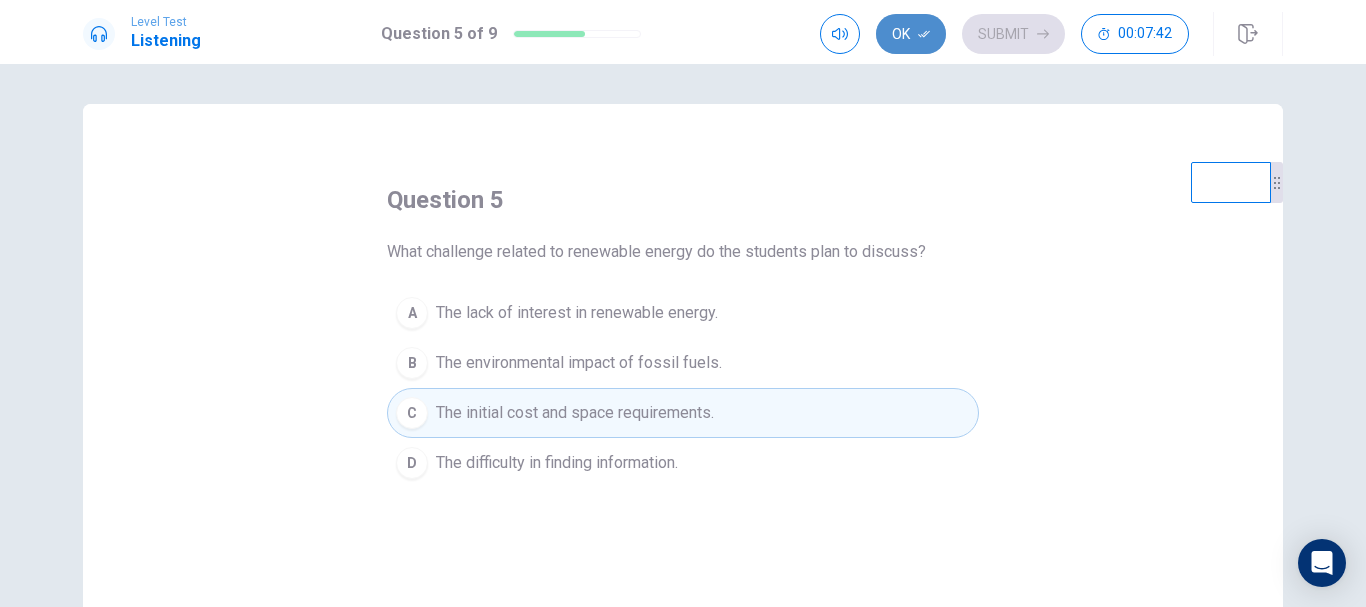 click on "Ok" at bounding box center [911, 34] 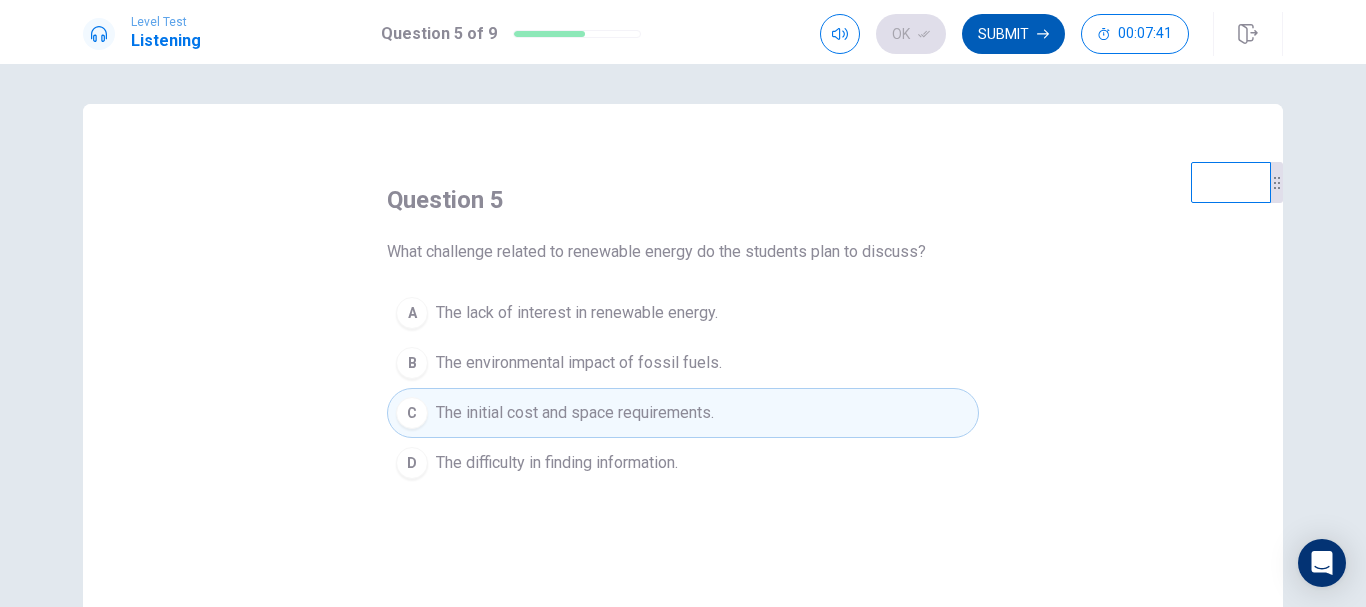 click on "Submit" at bounding box center (1013, 34) 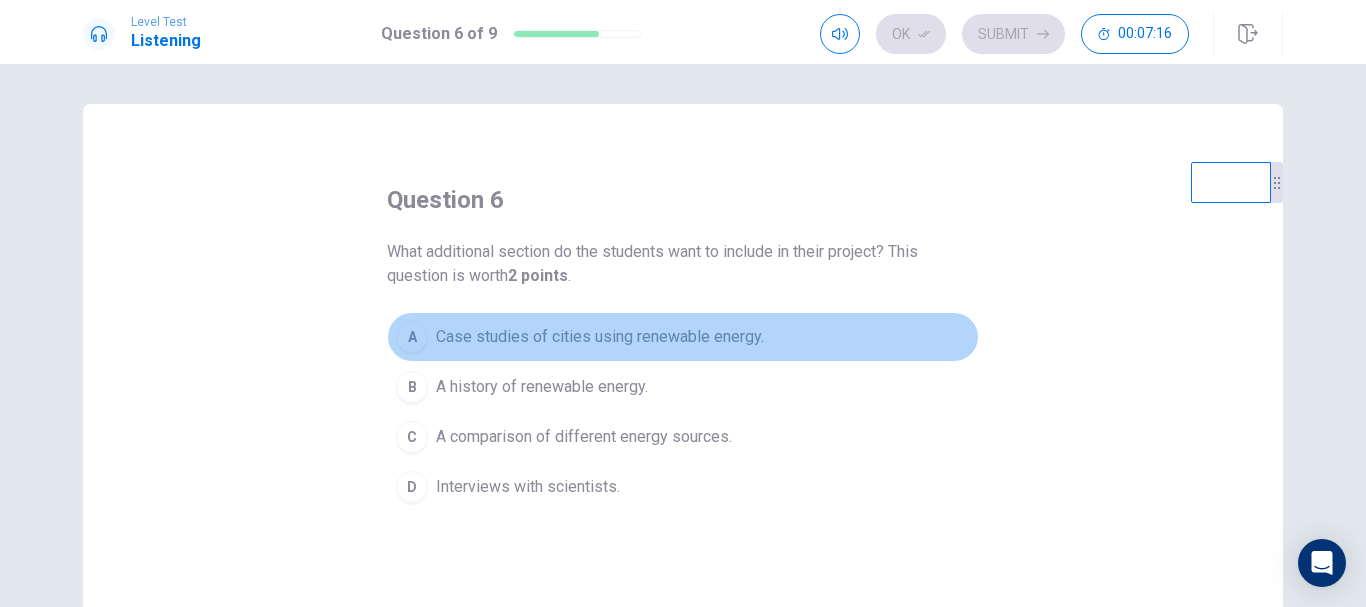 click on "Case studies of cities using renewable energy." at bounding box center (600, 337) 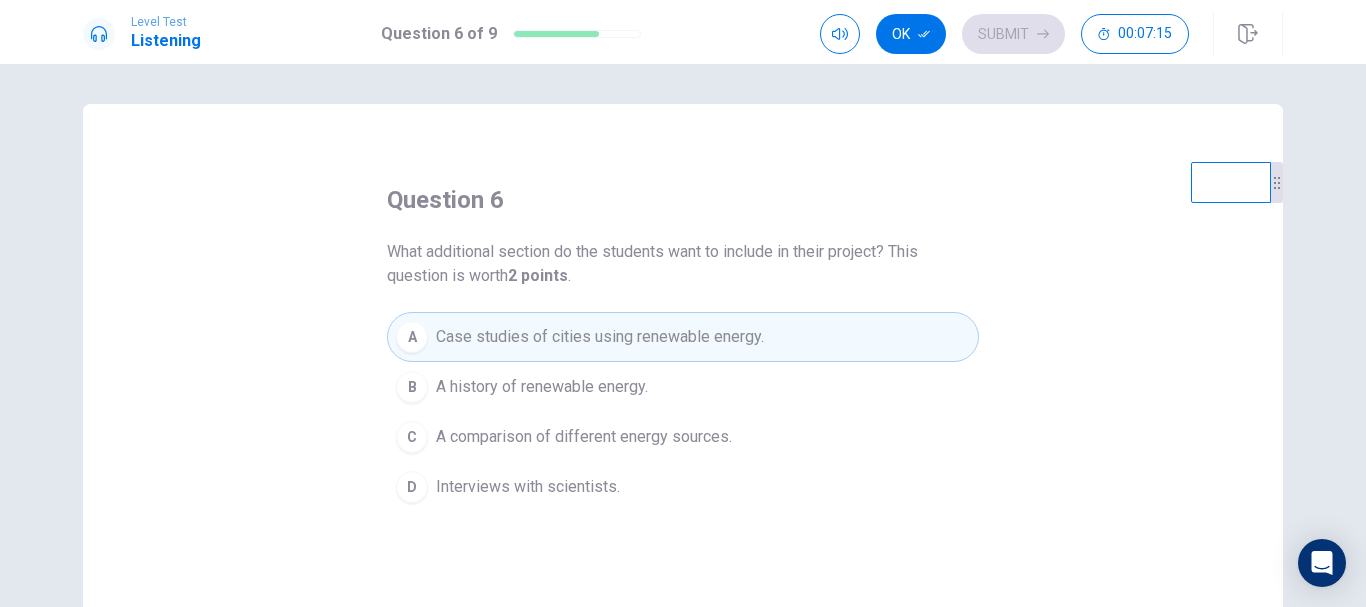 click on "A history of renewable energy." at bounding box center [542, 387] 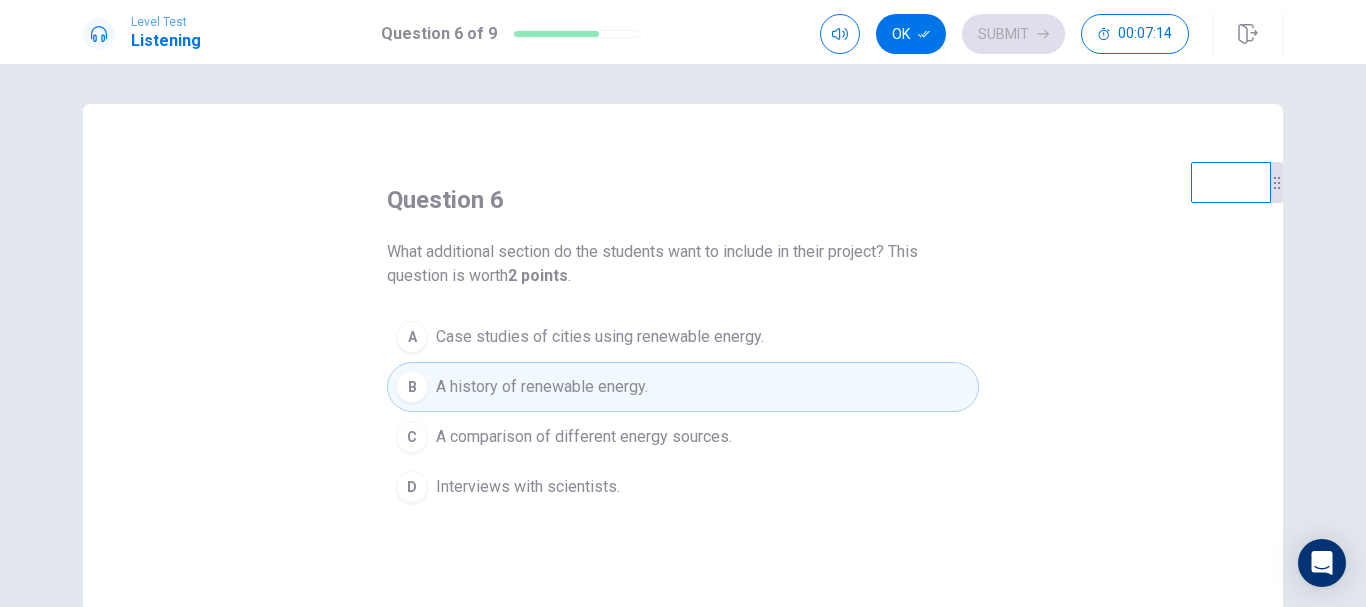click on "A comparison of different energy sources." at bounding box center [584, 437] 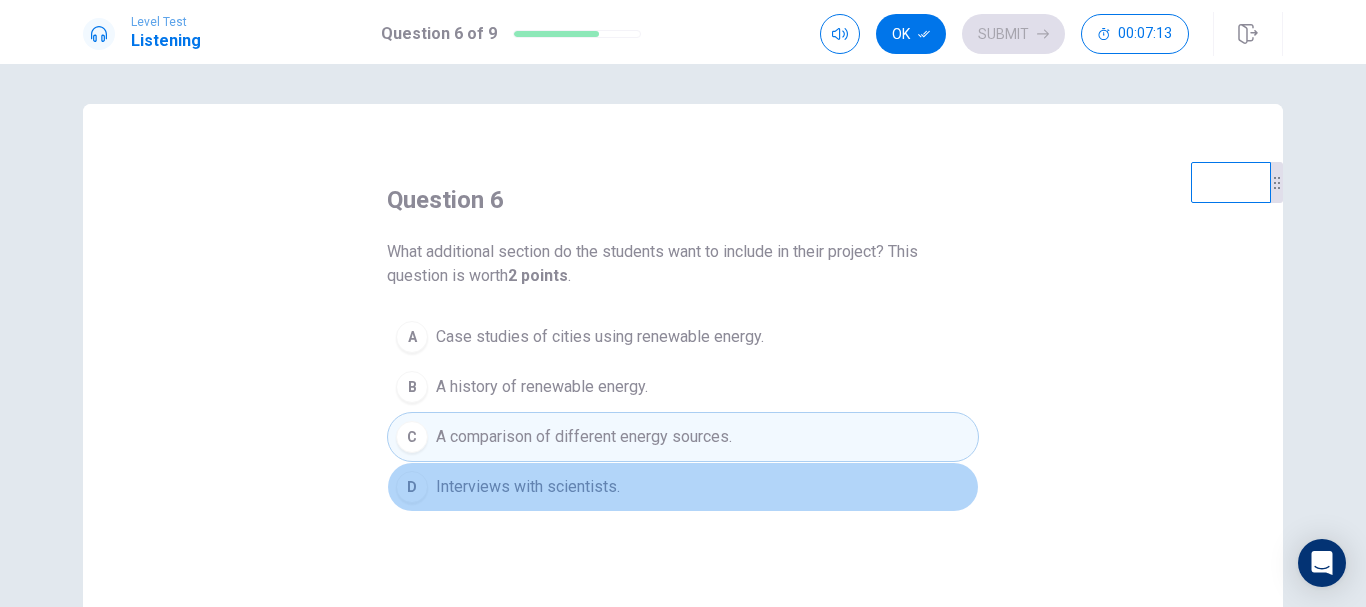 click on "D Interviews with scientists." at bounding box center [683, 487] 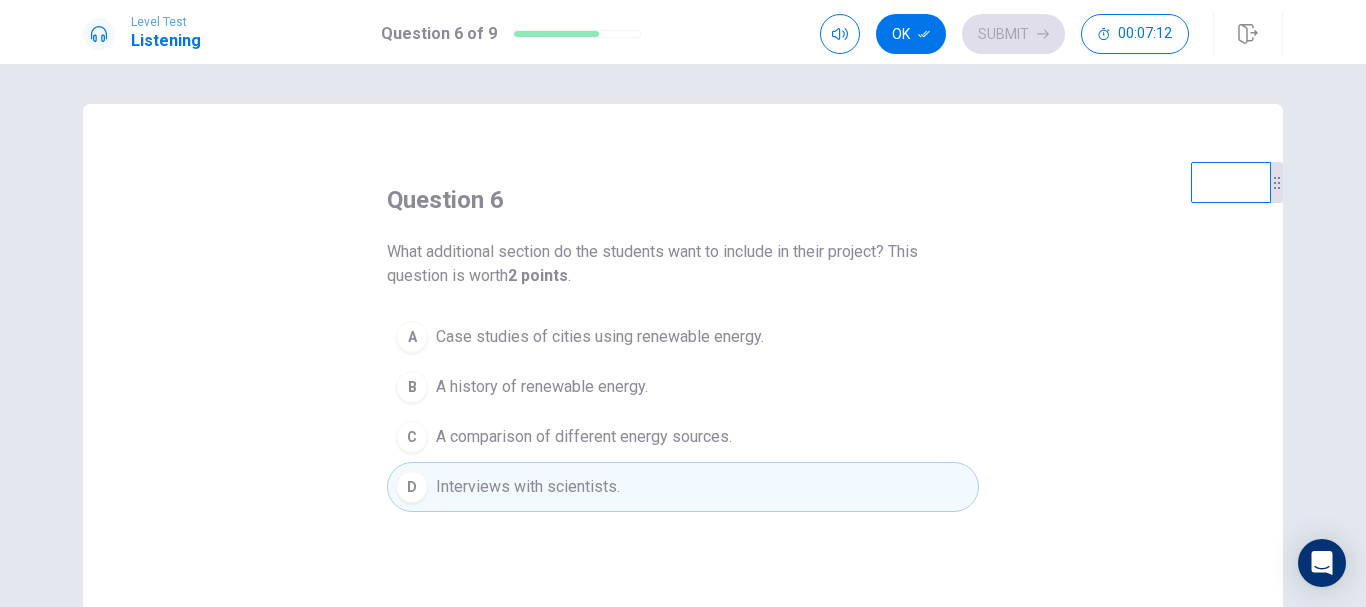 click on "A comparison of different energy sources." at bounding box center (584, 437) 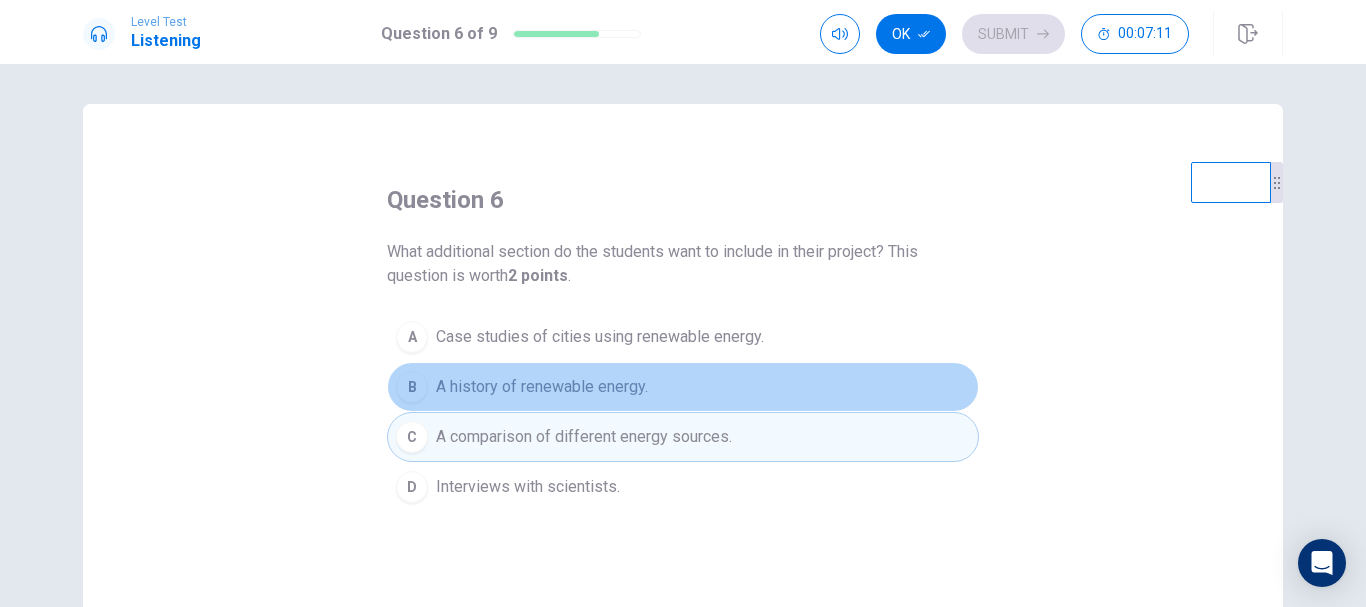 click on "A history of renewable energy." at bounding box center [542, 387] 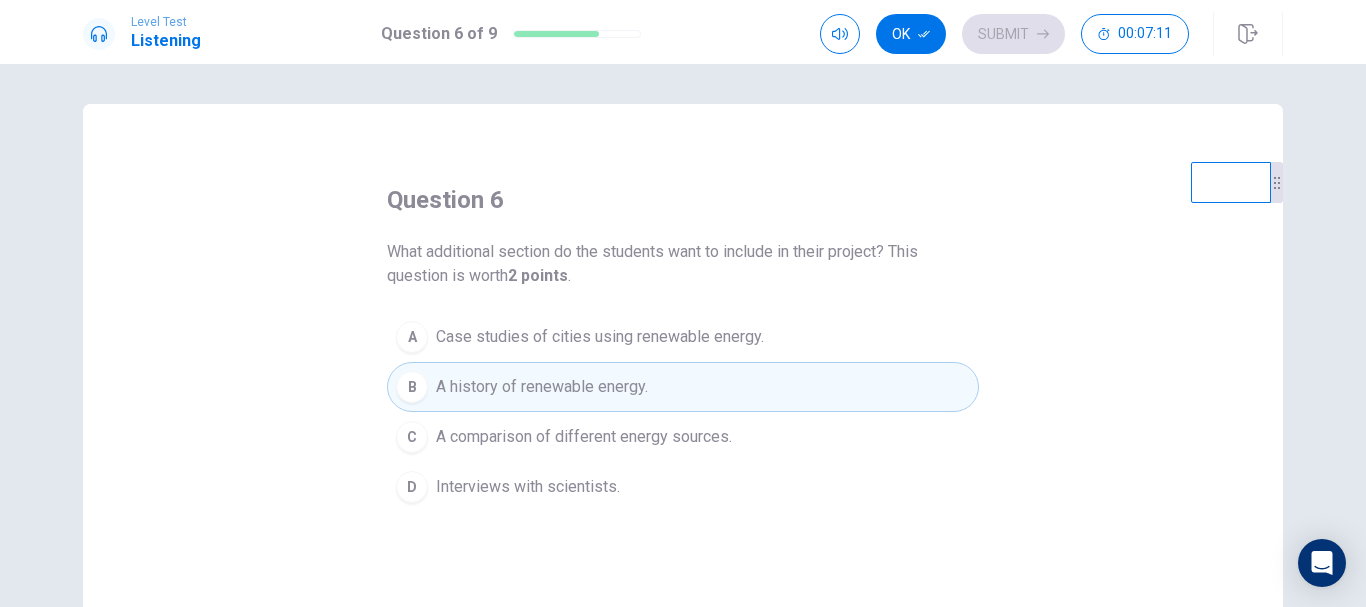 click on "Case studies of cities using renewable energy." at bounding box center [600, 337] 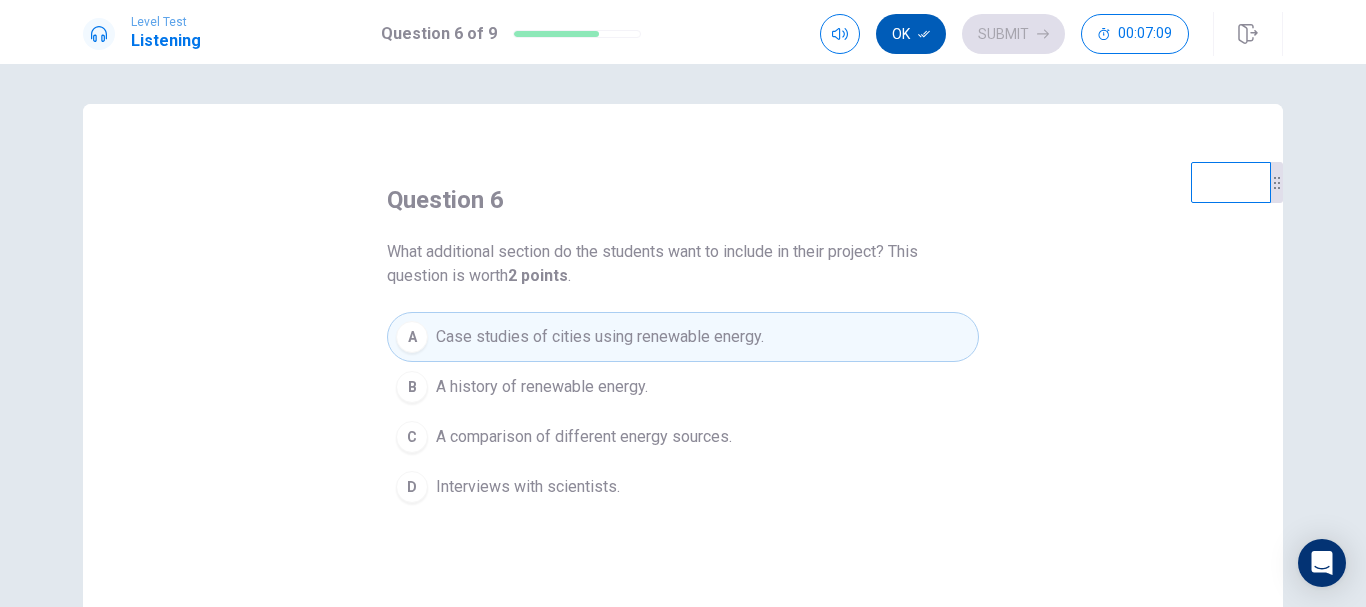 click on "Ok" at bounding box center [911, 34] 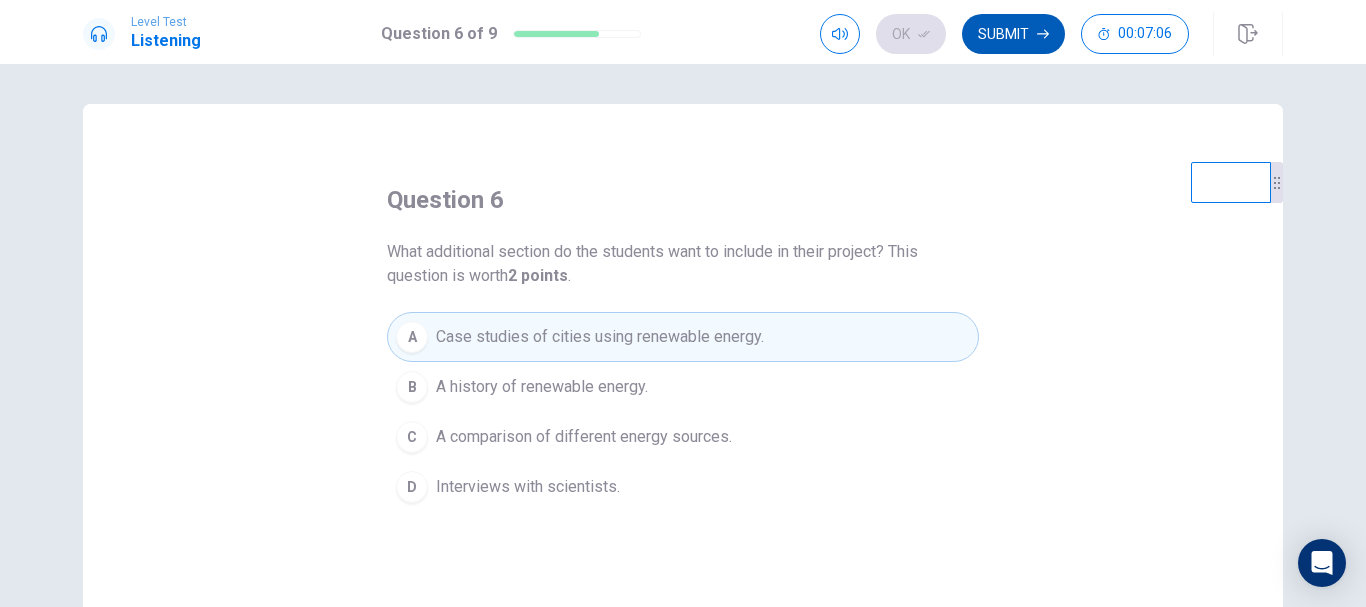 click on "Submit" at bounding box center (1013, 34) 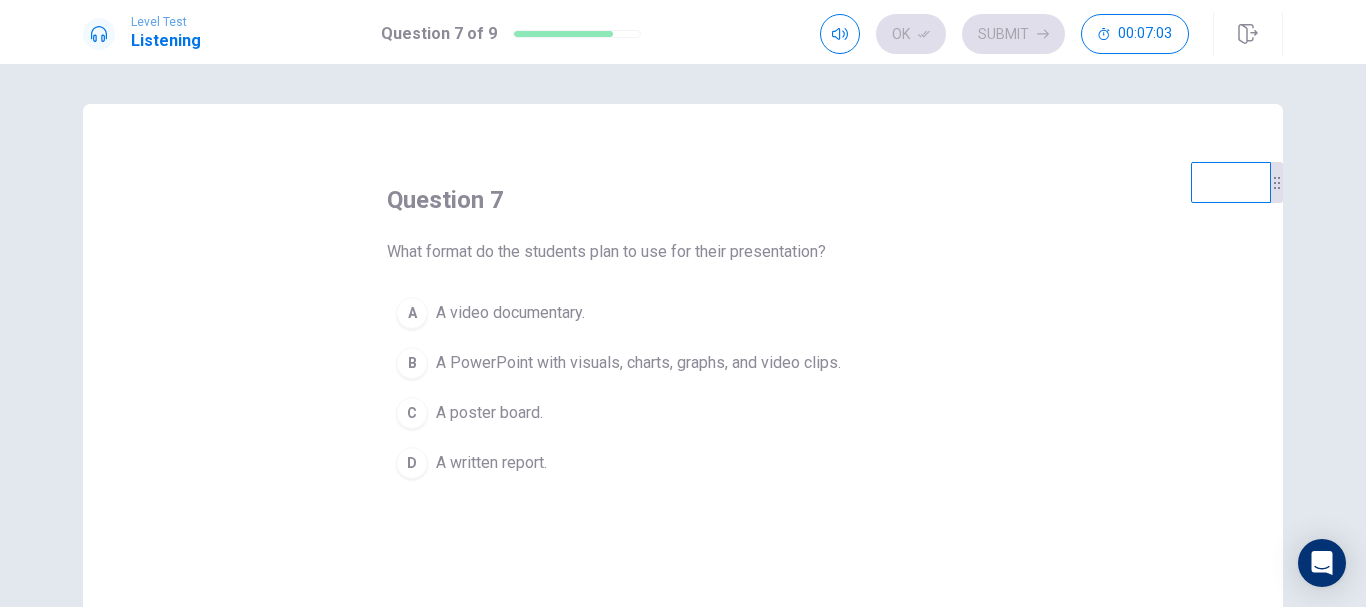 click on "A PowerPoint with visuals, charts, graphs, and video clips." at bounding box center (638, 363) 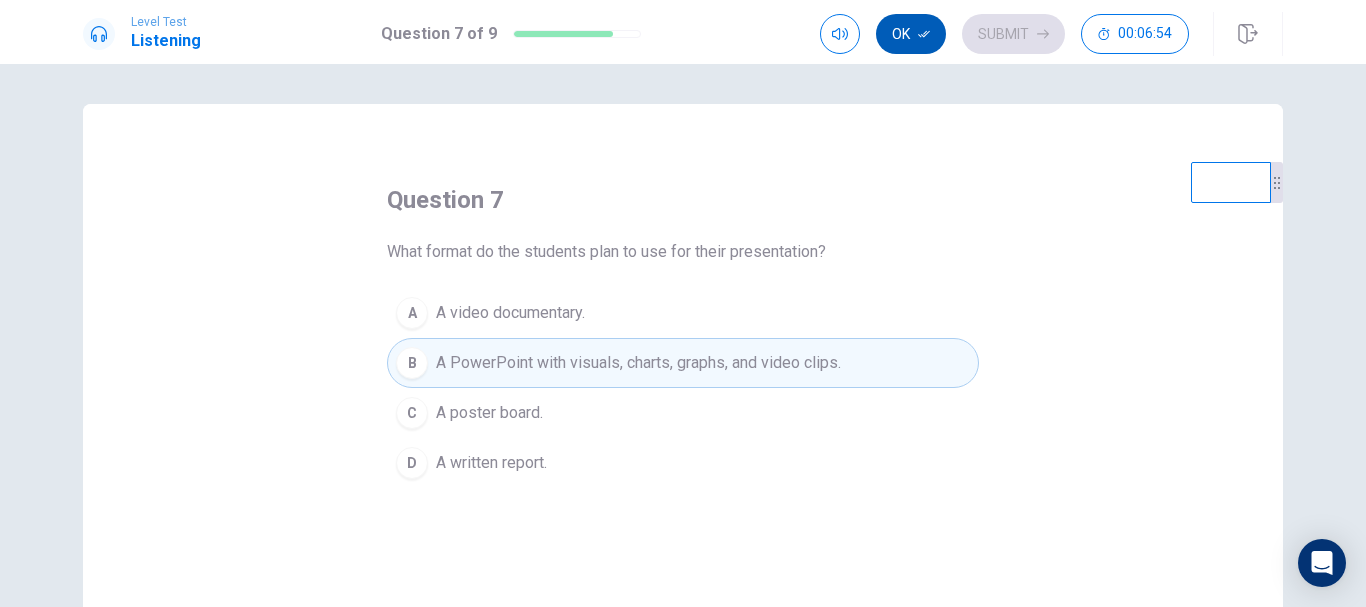 click on "Ok" at bounding box center (911, 34) 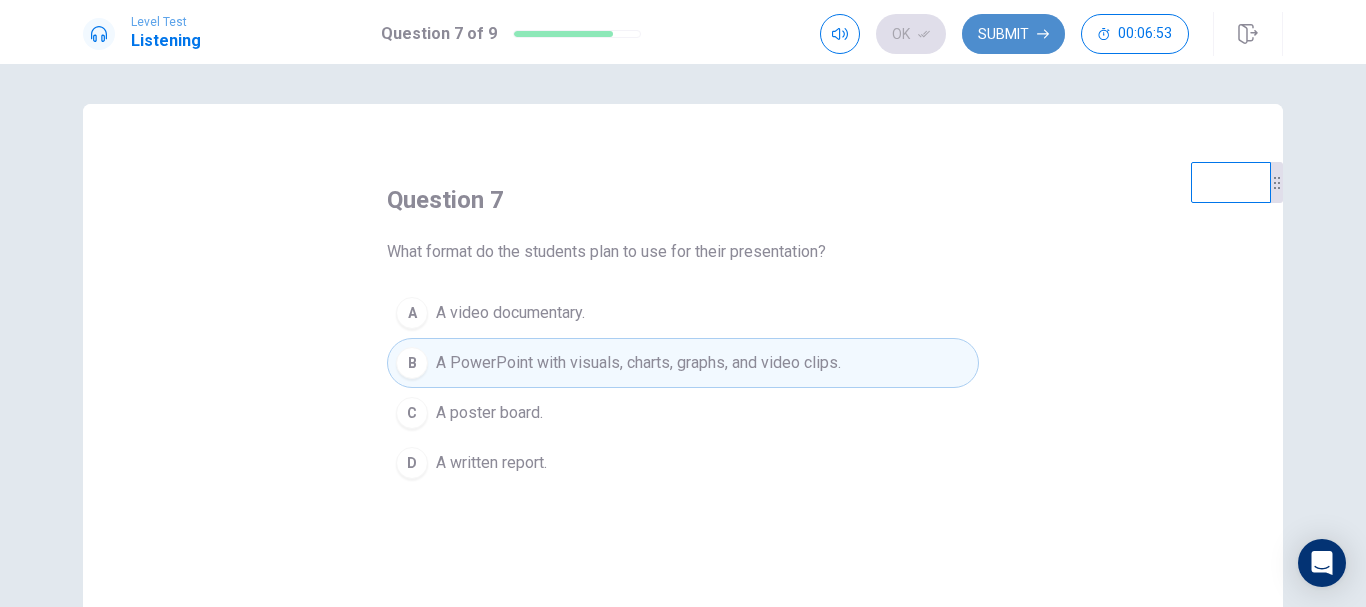 click on "Submit" at bounding box center (1013, 34) 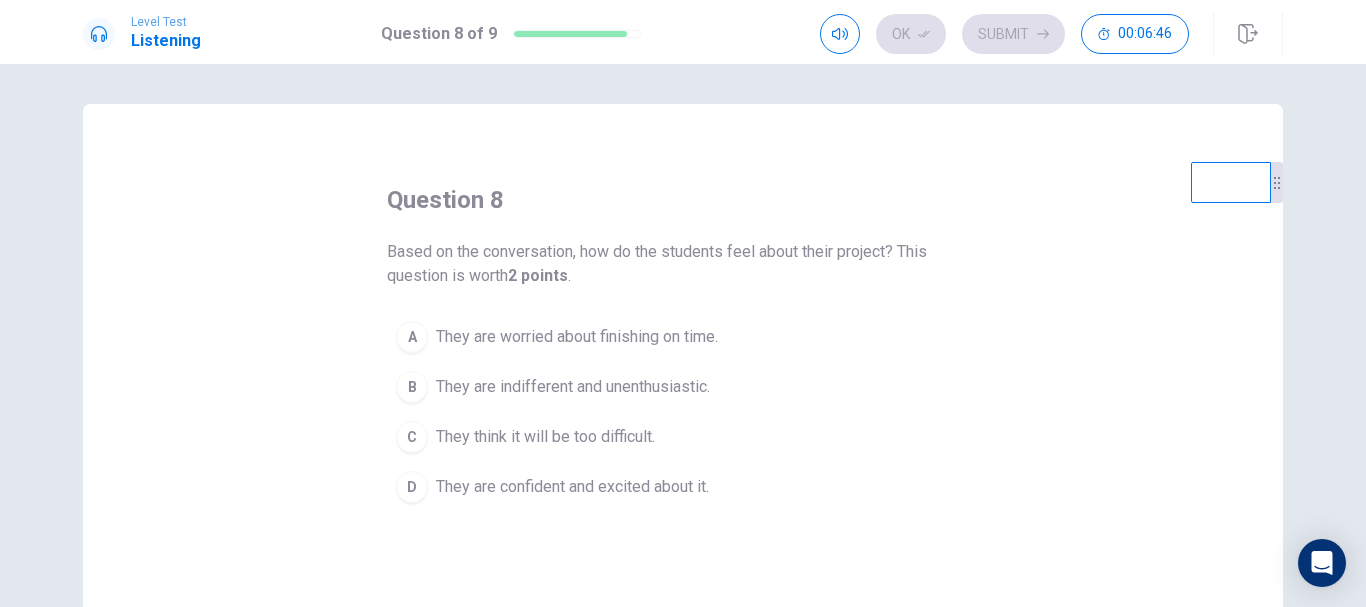 click on "They are confident and excited about it." at bounding box center (572, 487) 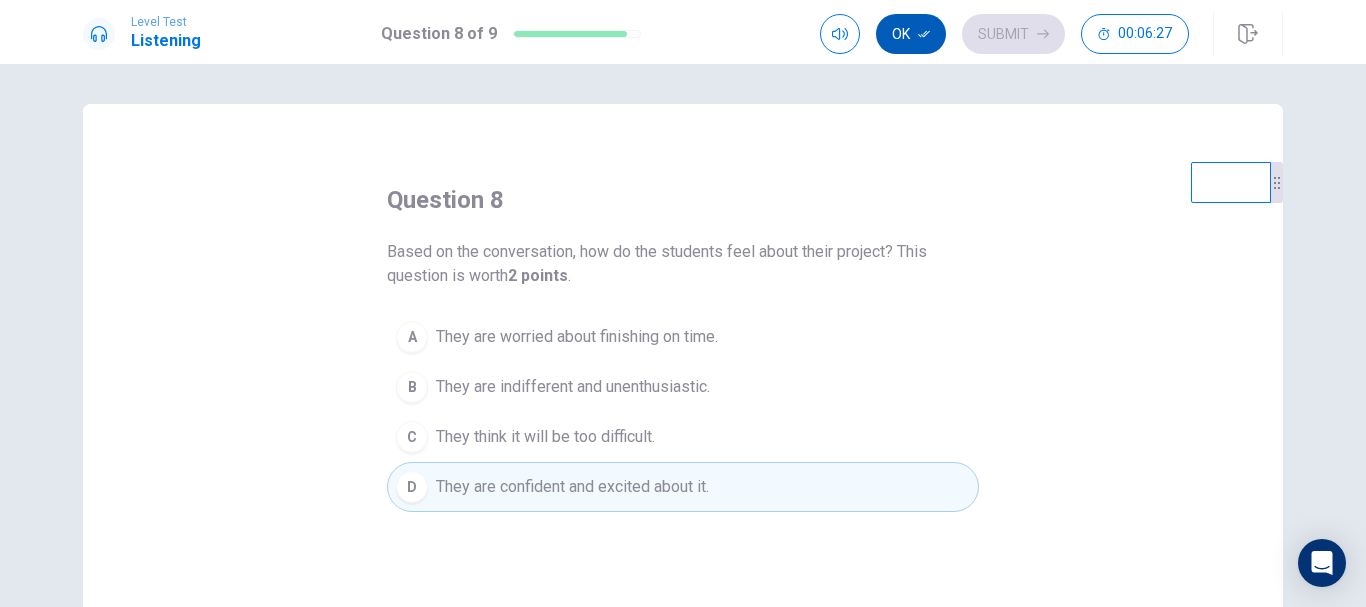 click on "Ok" at bounding box center [911, 34] 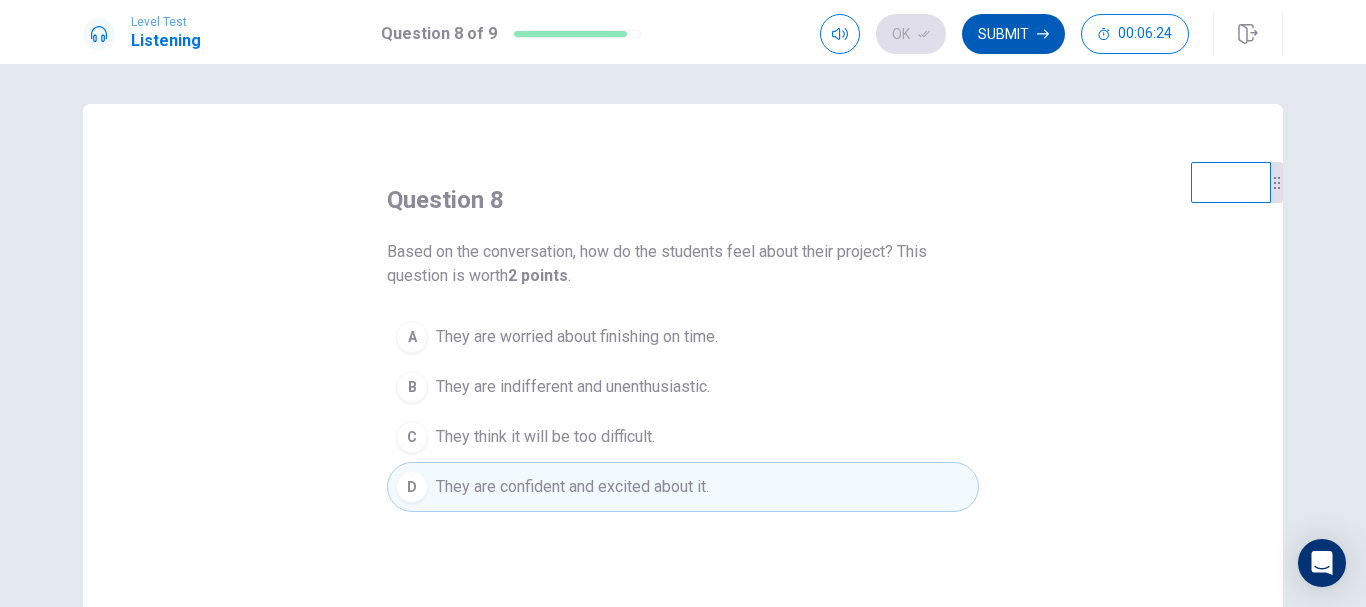 click on "Submit" at bounding box center [1013, 34] 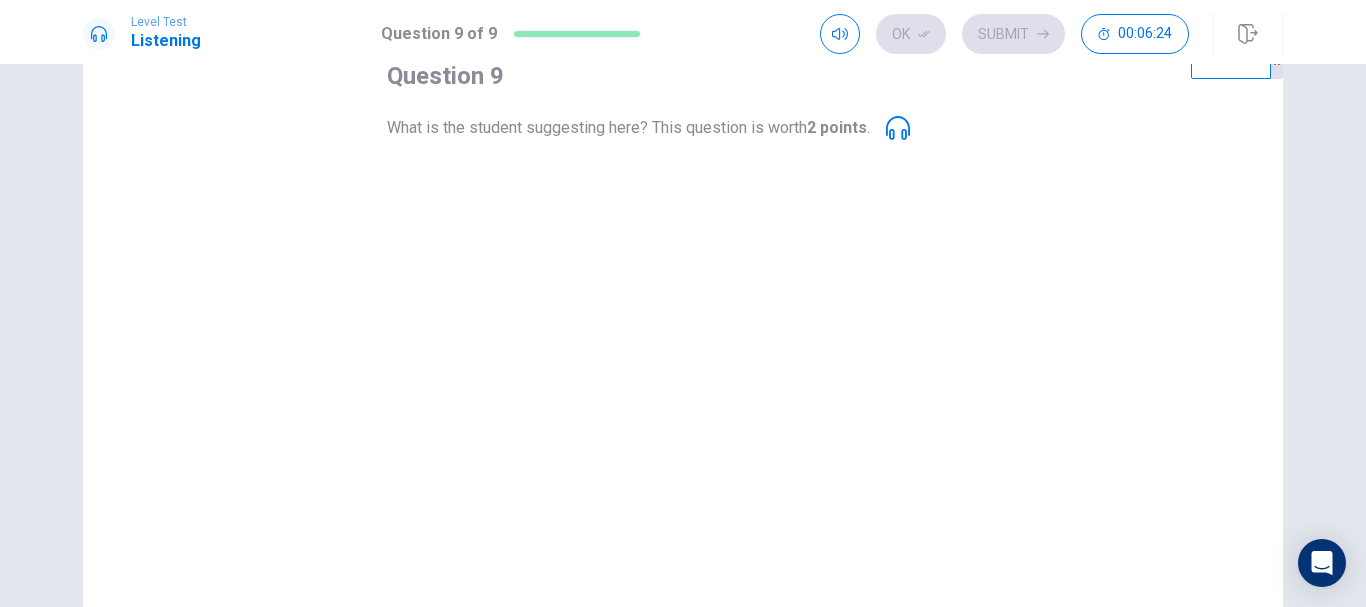 scroll, scrollTop: 0, scrollLeft: 0, axis: both 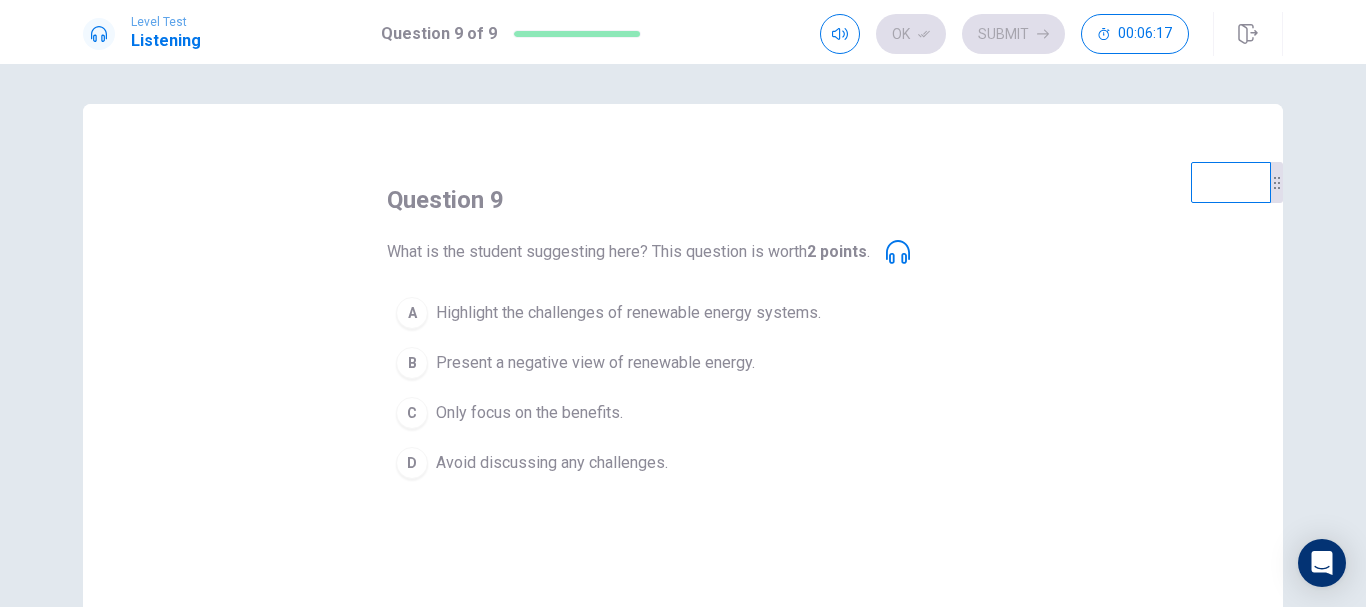 click on "Highlight the challenges of renewable energy systems." at bounding box center (628, 313) 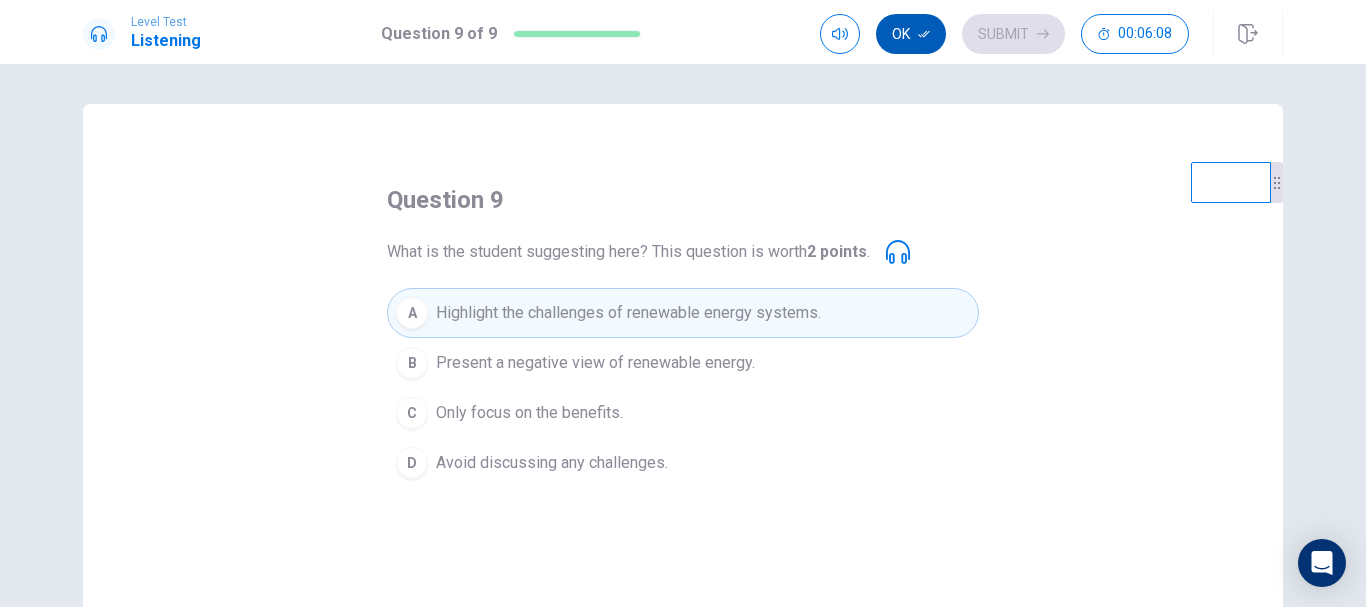 click 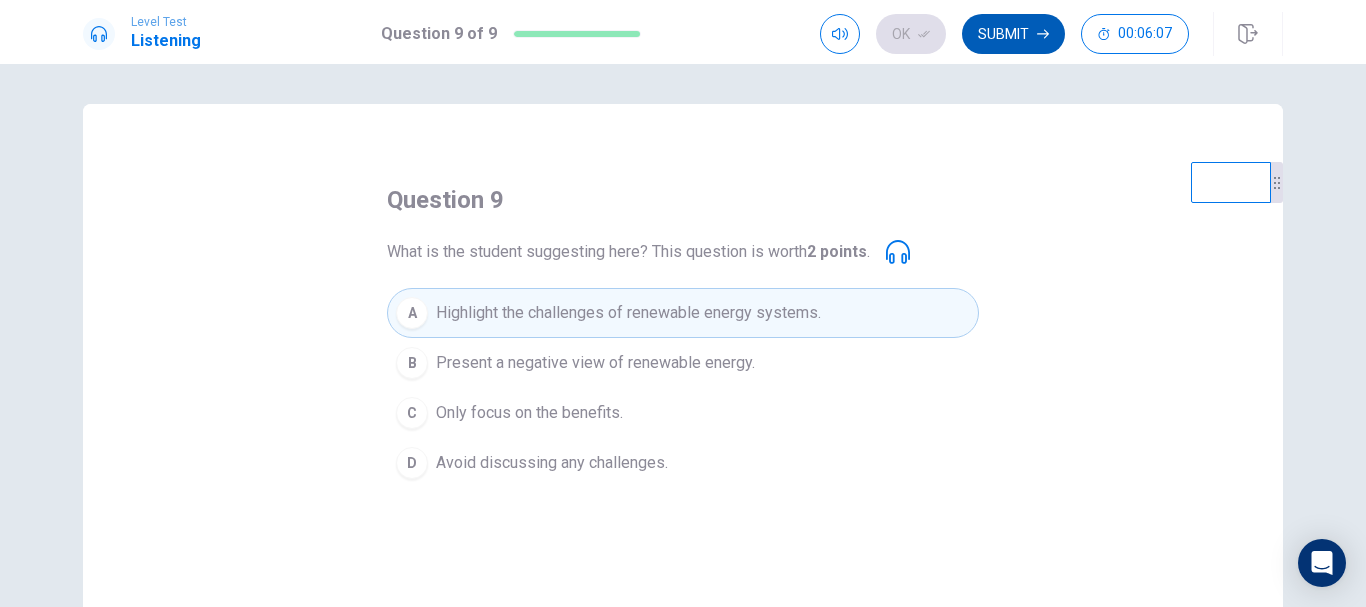 click on "Submit" at bounding box center (1013, 34) 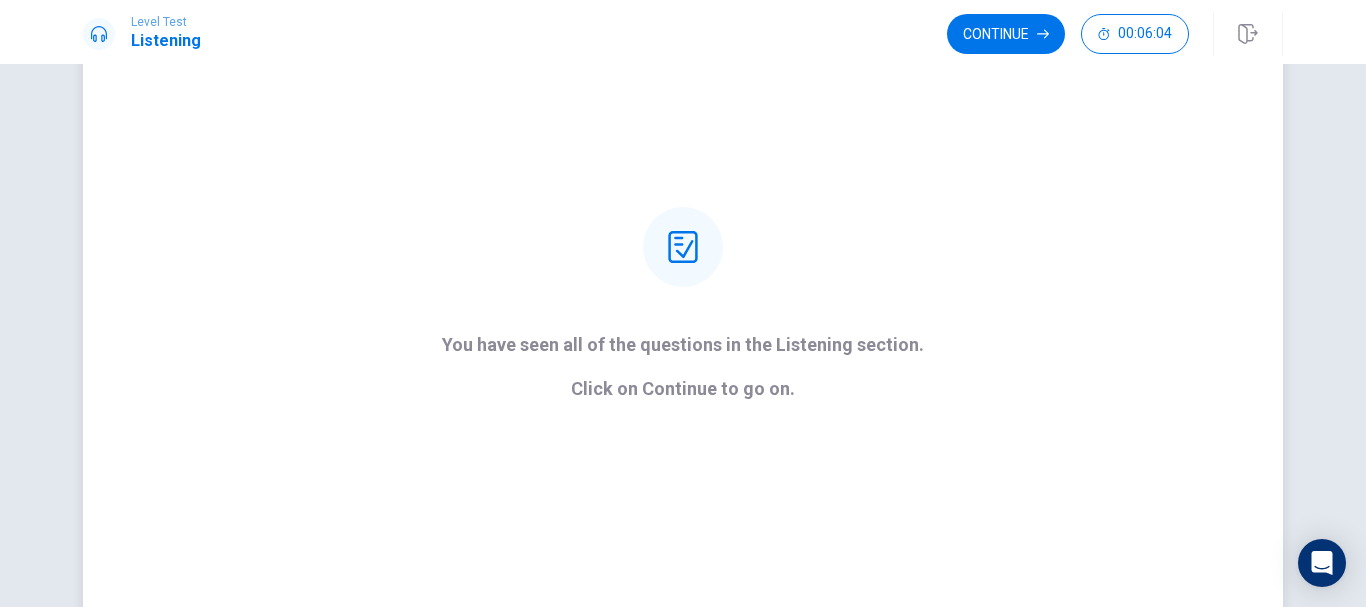 scroll, scrollTop: 0, scrollLeft: 0, axis: both 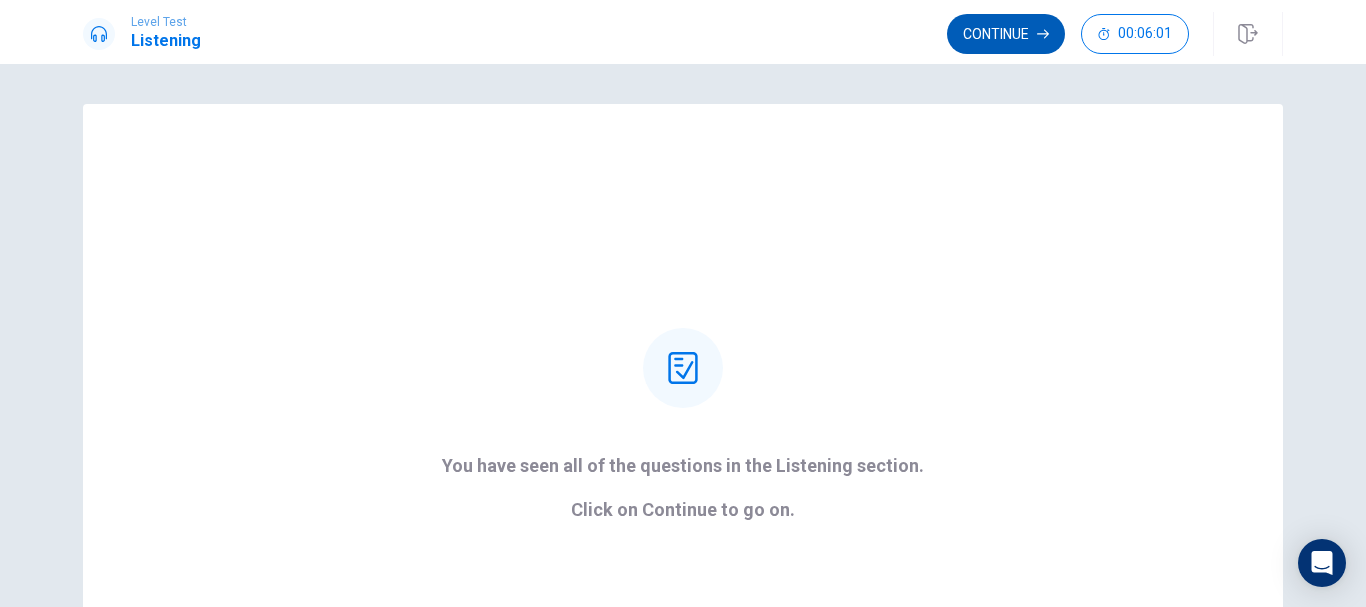 click on "Continue" at bounding box center (1006, 34) 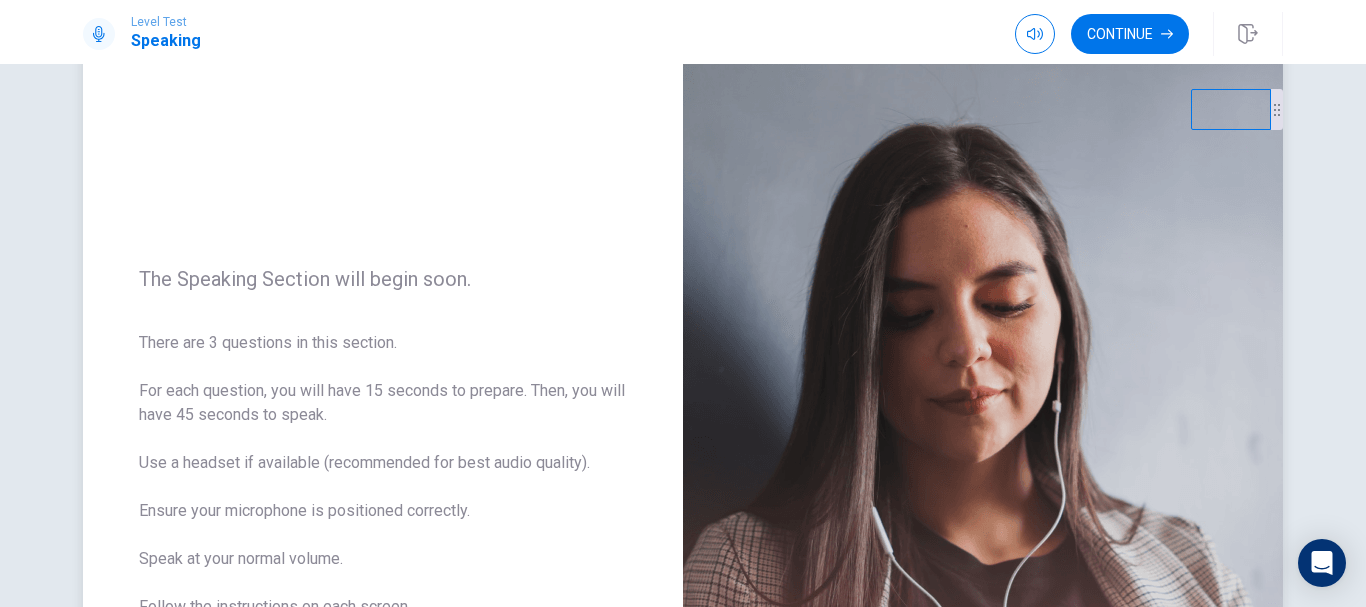 scroll, scrollTop: 0, scrollLeft: 0, axis: both 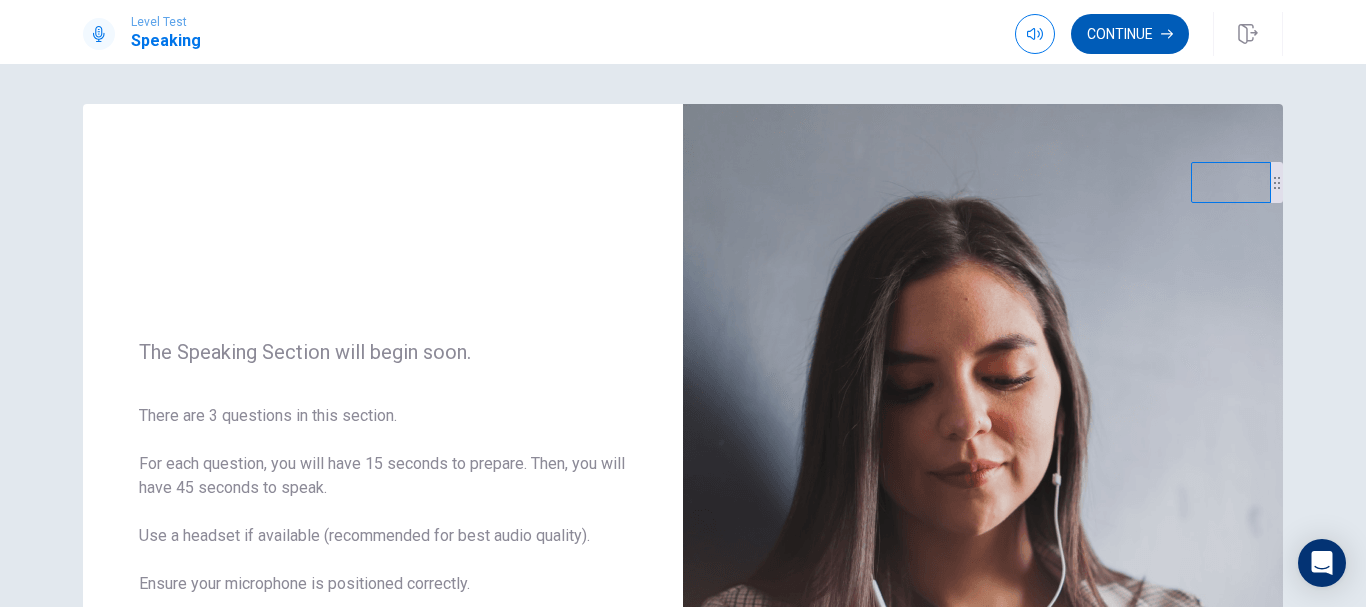 click on "Continue" at bounding box center [1130, 34] 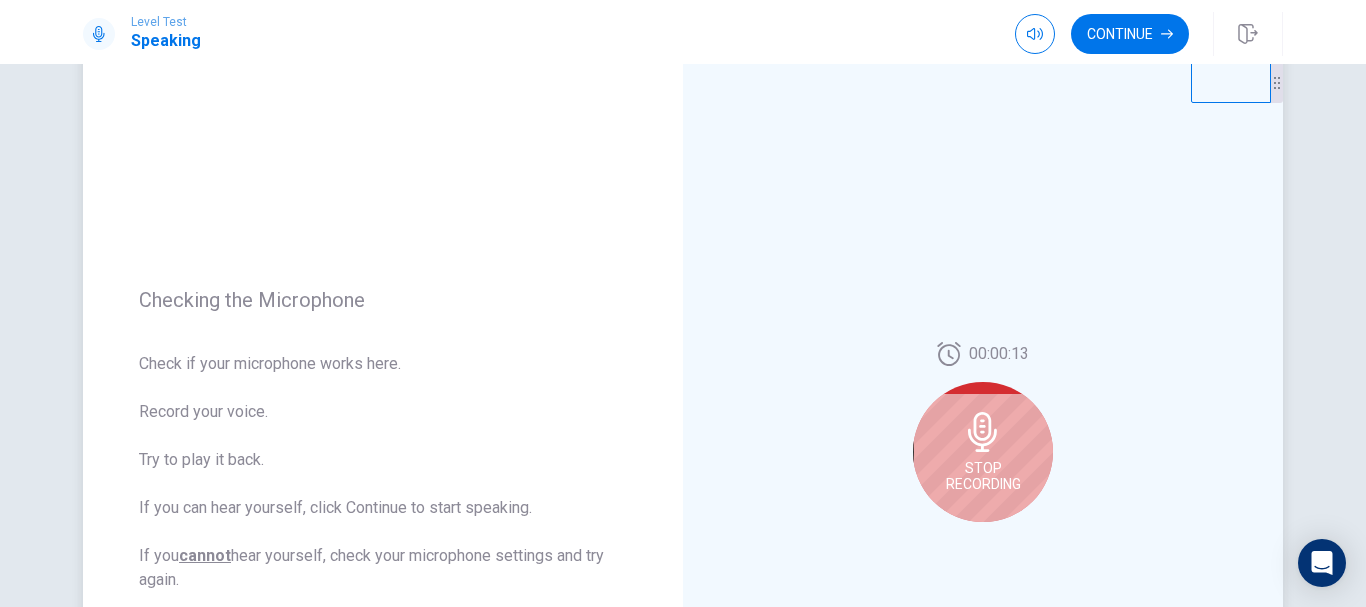 scroll, scrollTop: 200, scrollLeft: 0, axis: vertical 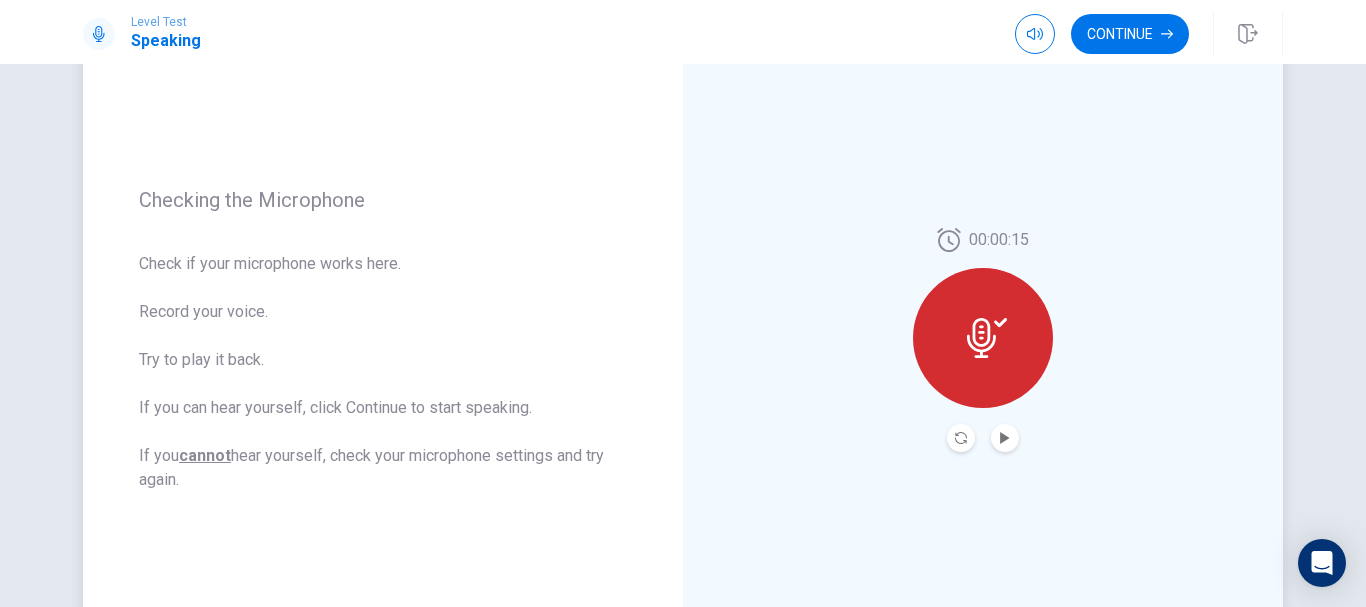 click at bounding box center [1005, 438] 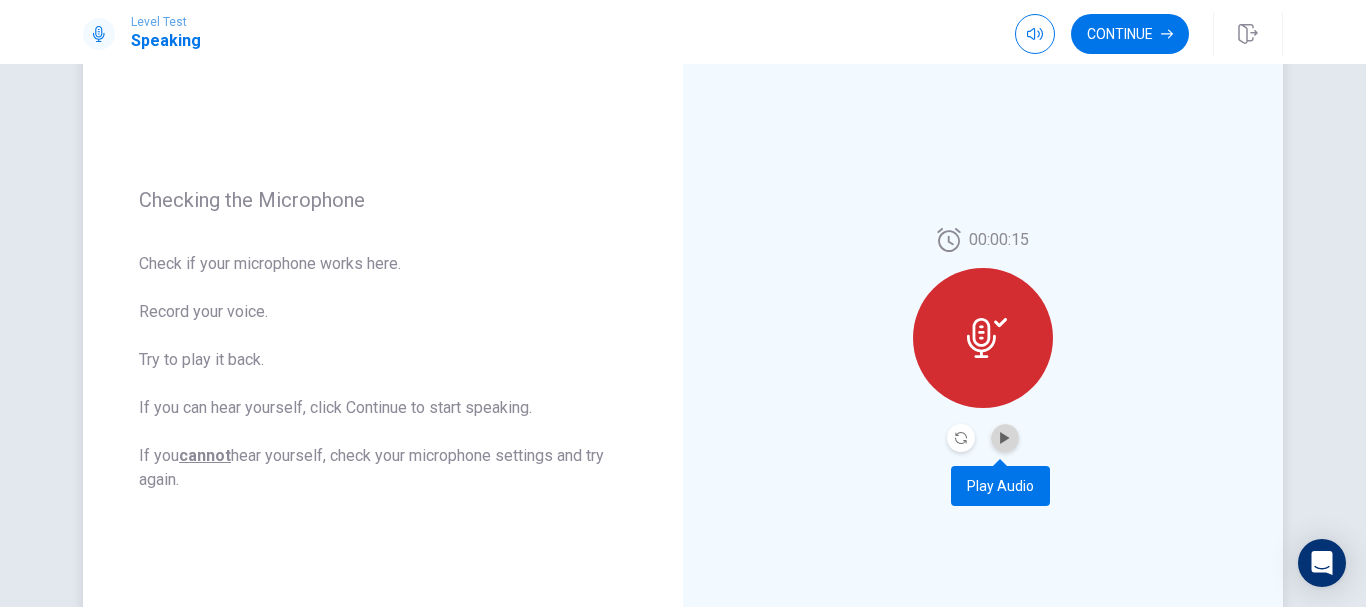 click at bounding box center (1005, 438) 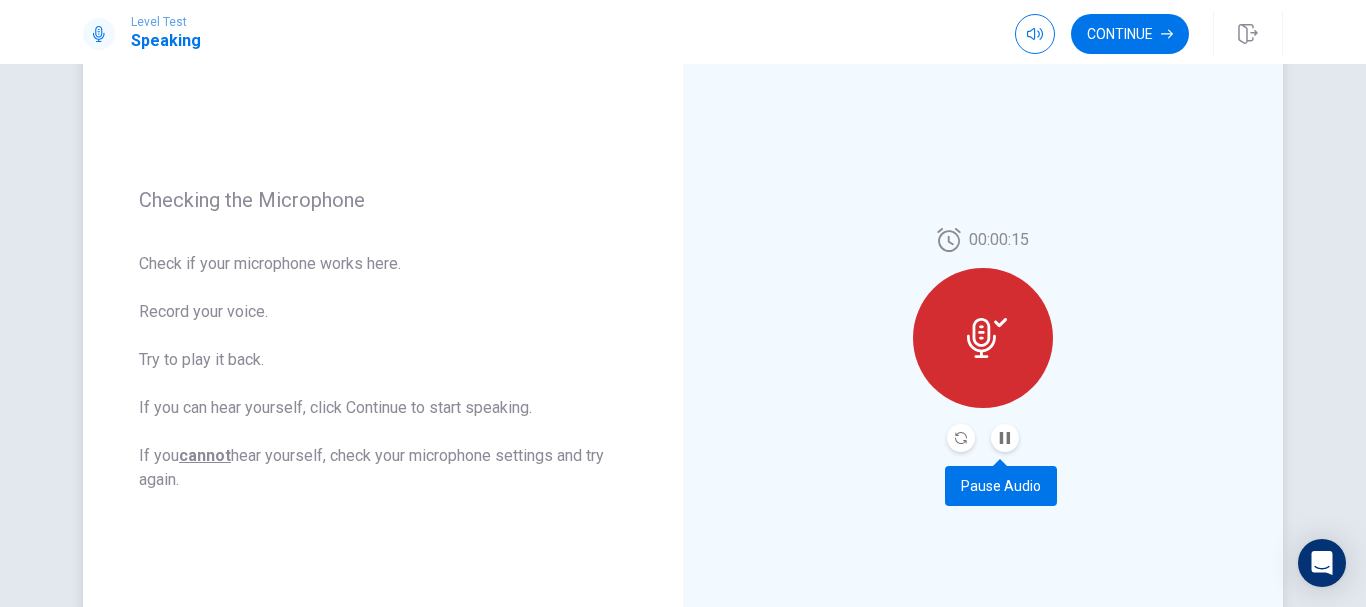 click at bounding box center (1005, 438) 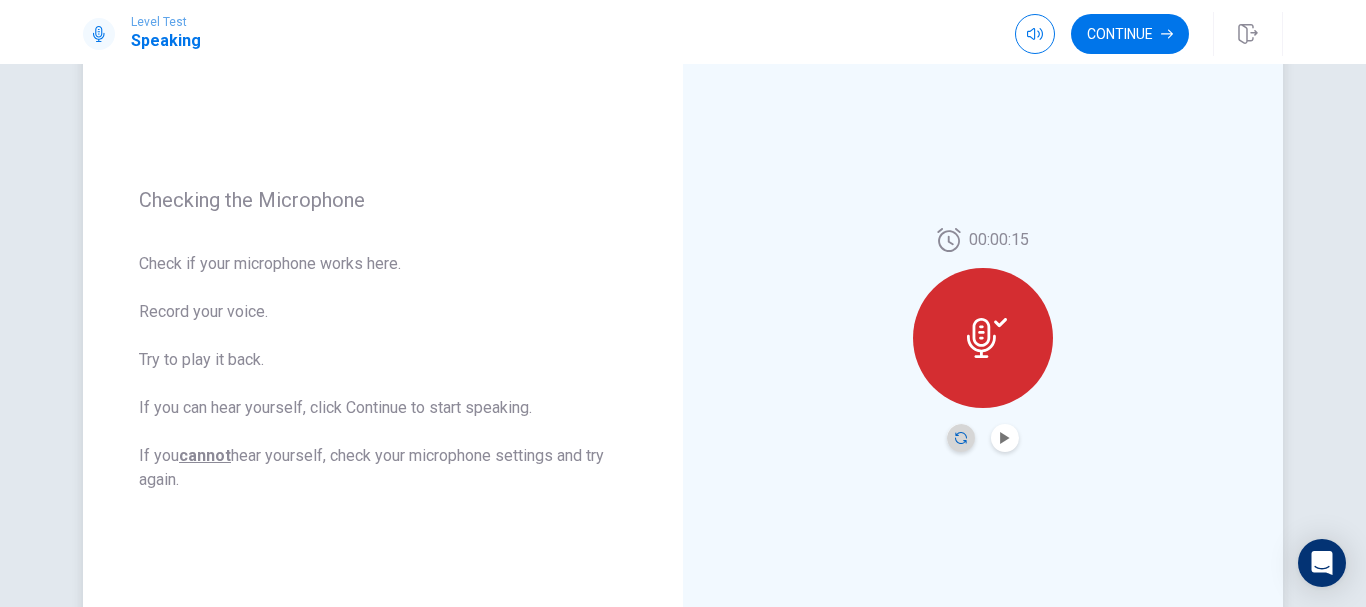 click 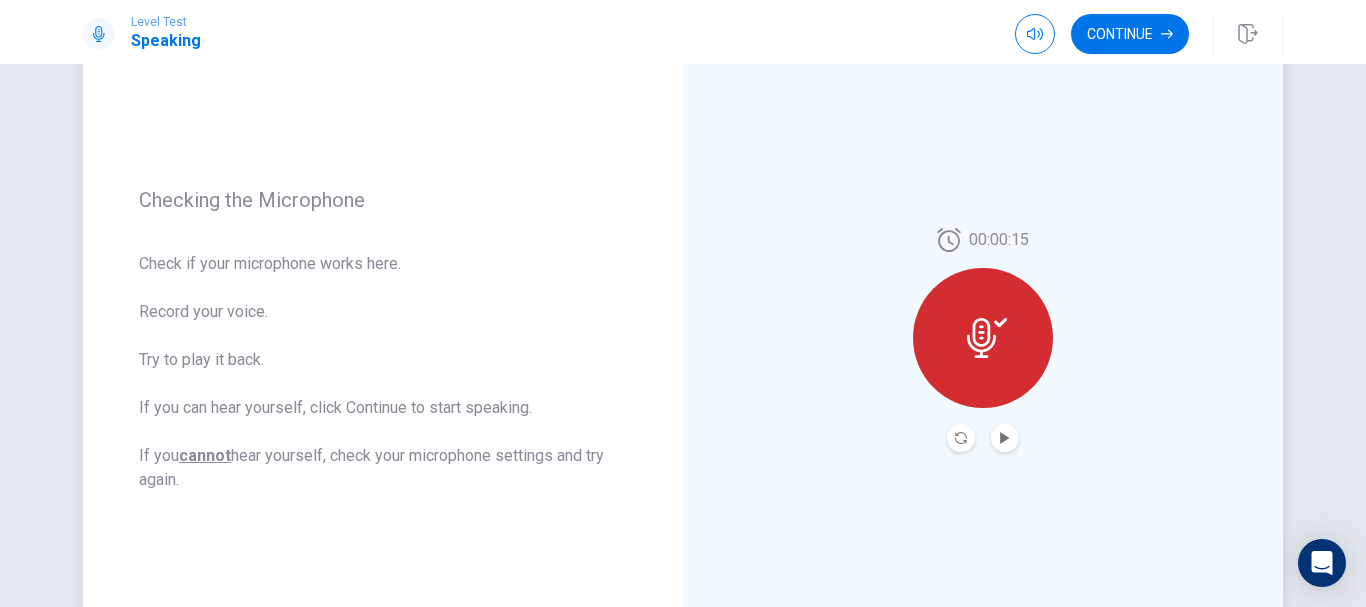click at bounding box center (1005, 438) 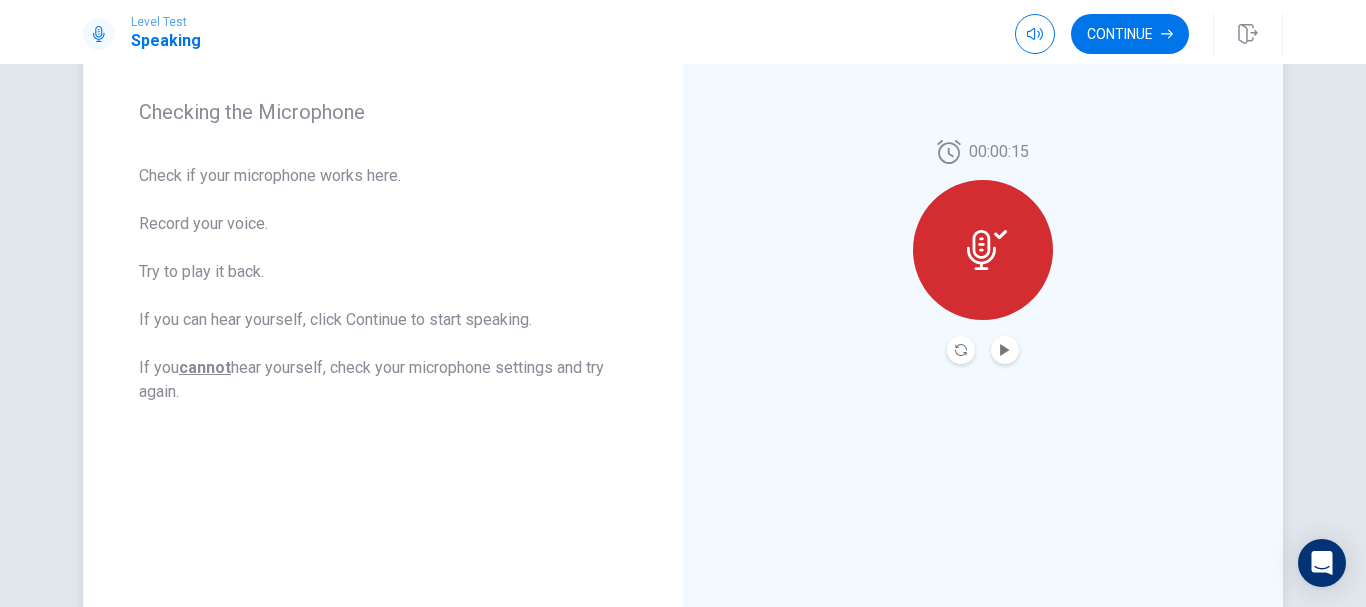 scroll, scrollTop: 300, scrollLeft: 0, axis: vertical 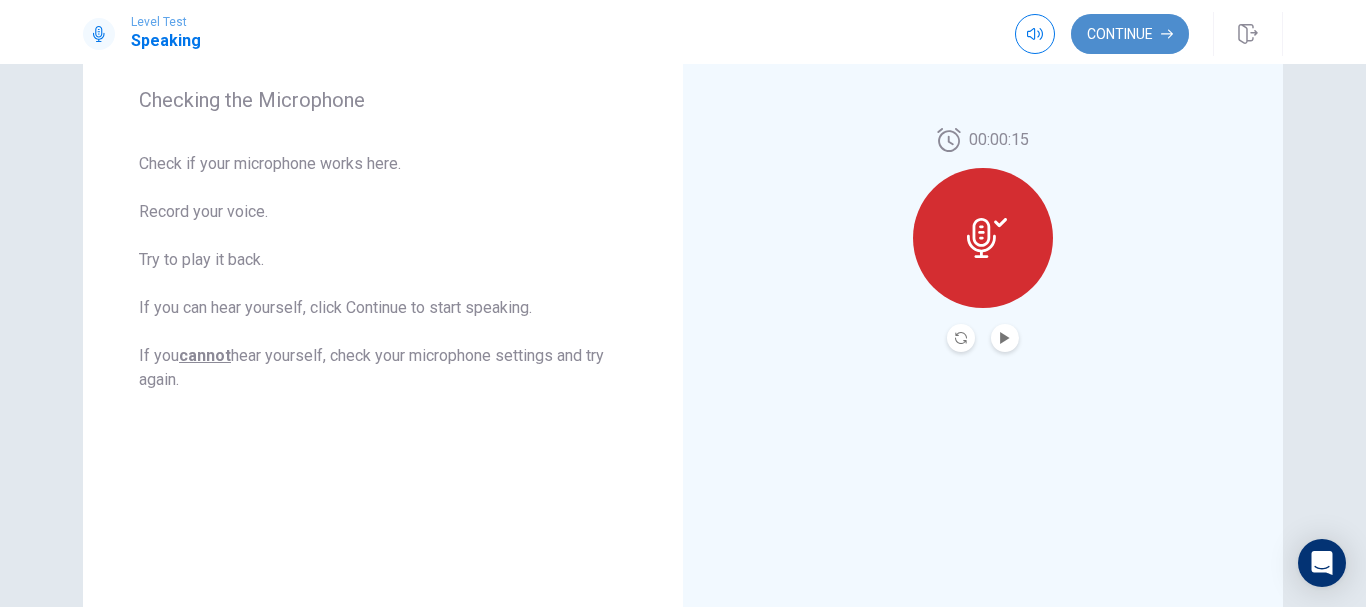 click on "Continue" at bounding box center [1130, 34] 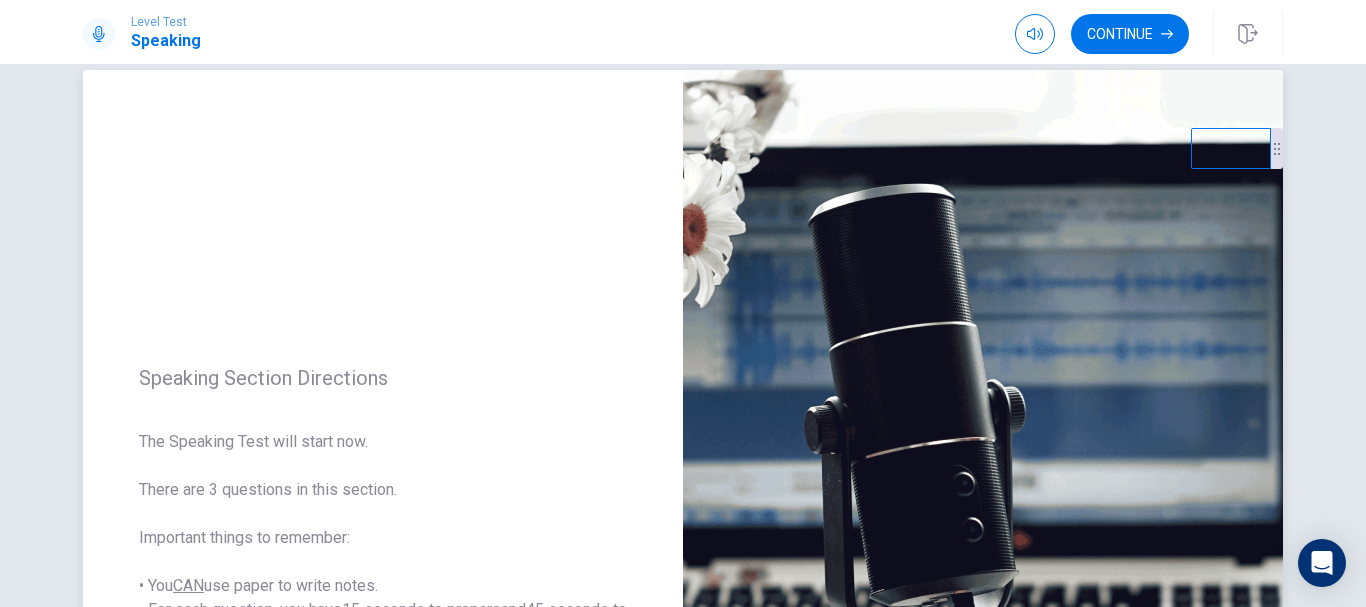scroll, scrollTop: 0, scrollLeft: 0, axis: both 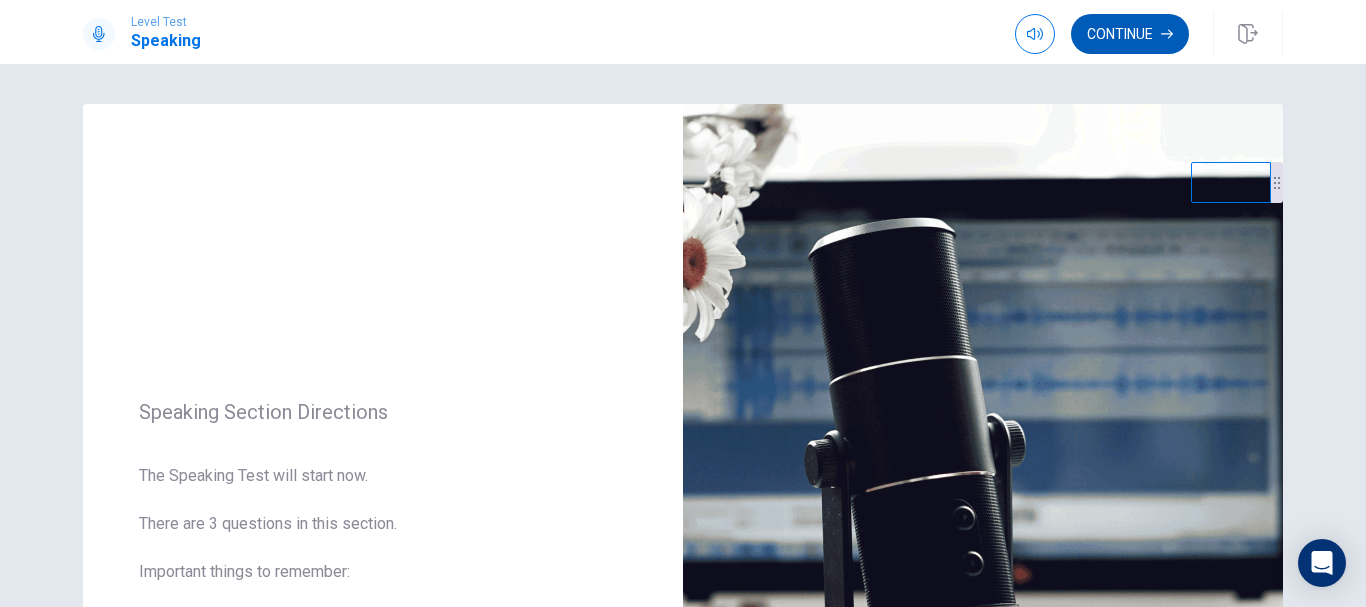 click on "Continue" at bounding box center [1130, 34] 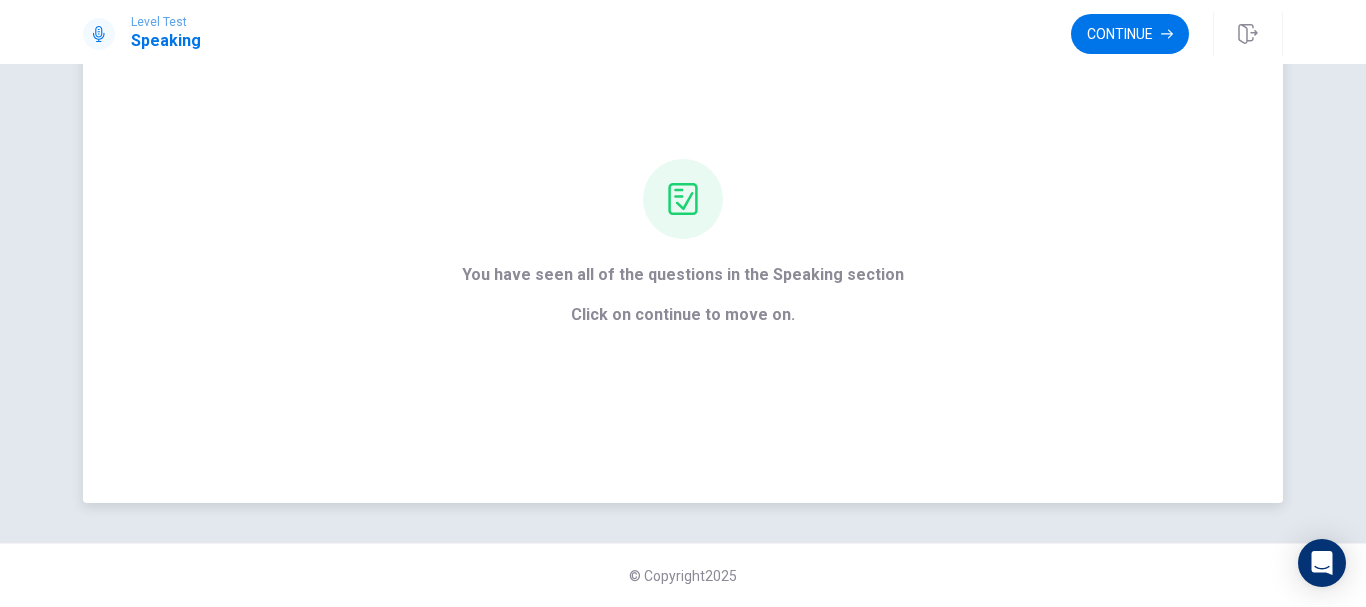 scroll, scrollTop: 0, scrollLeft: 0, axis: both 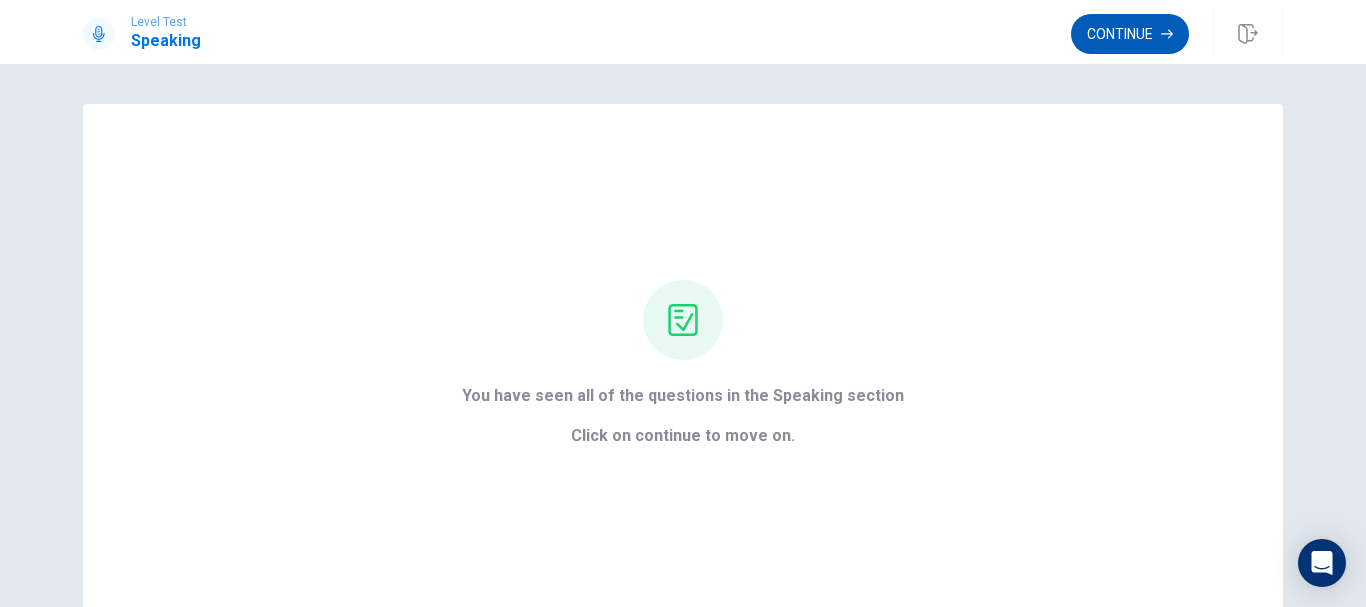 click on "Continue" at bounding box center [1130, 34] 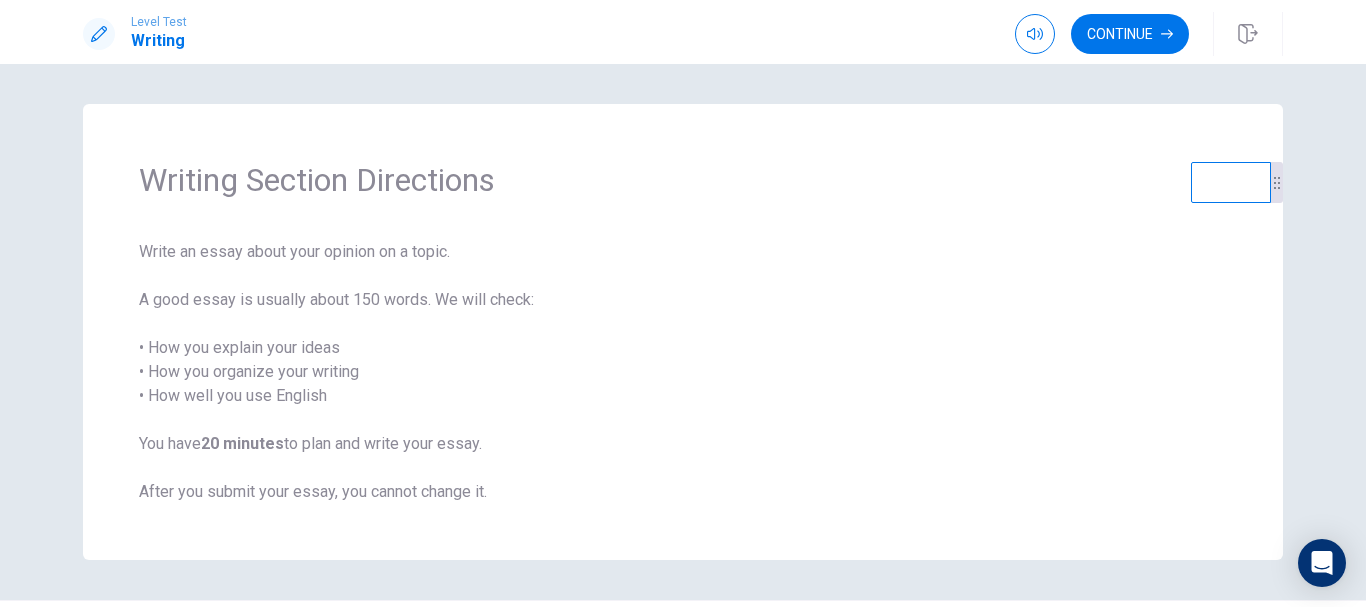 scroll, scrollTop: 57, scrollLeft: 0, axis: vertical 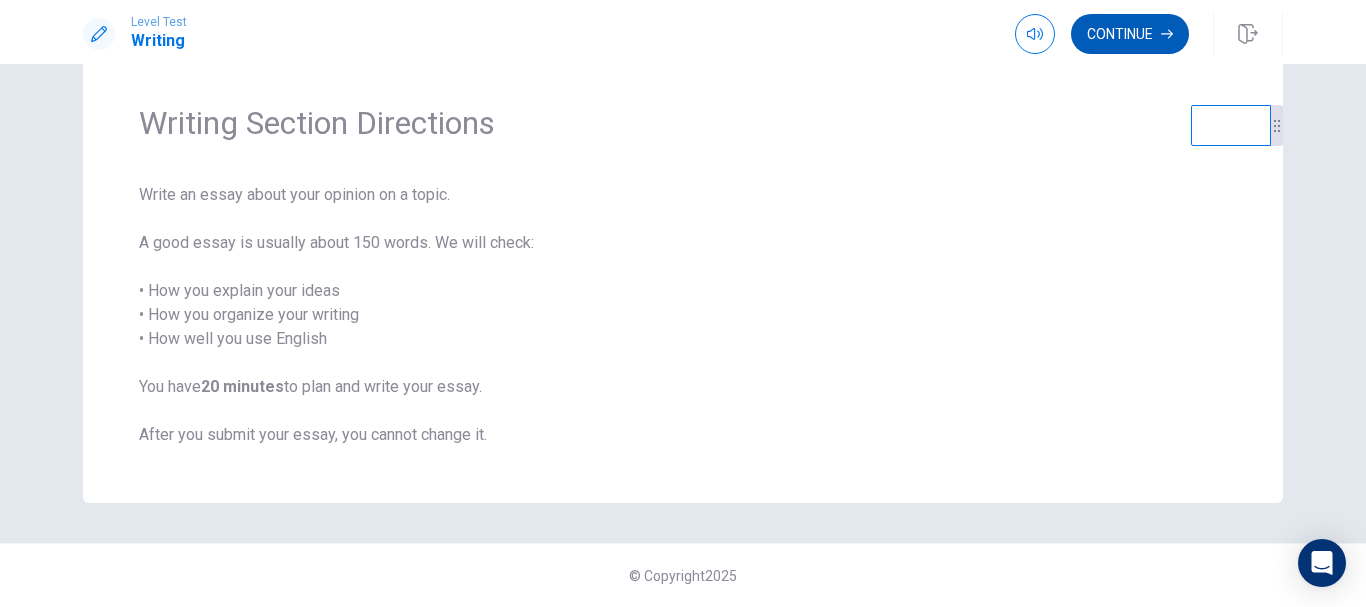 click on "Continue" at bounding box center (1130, 34) 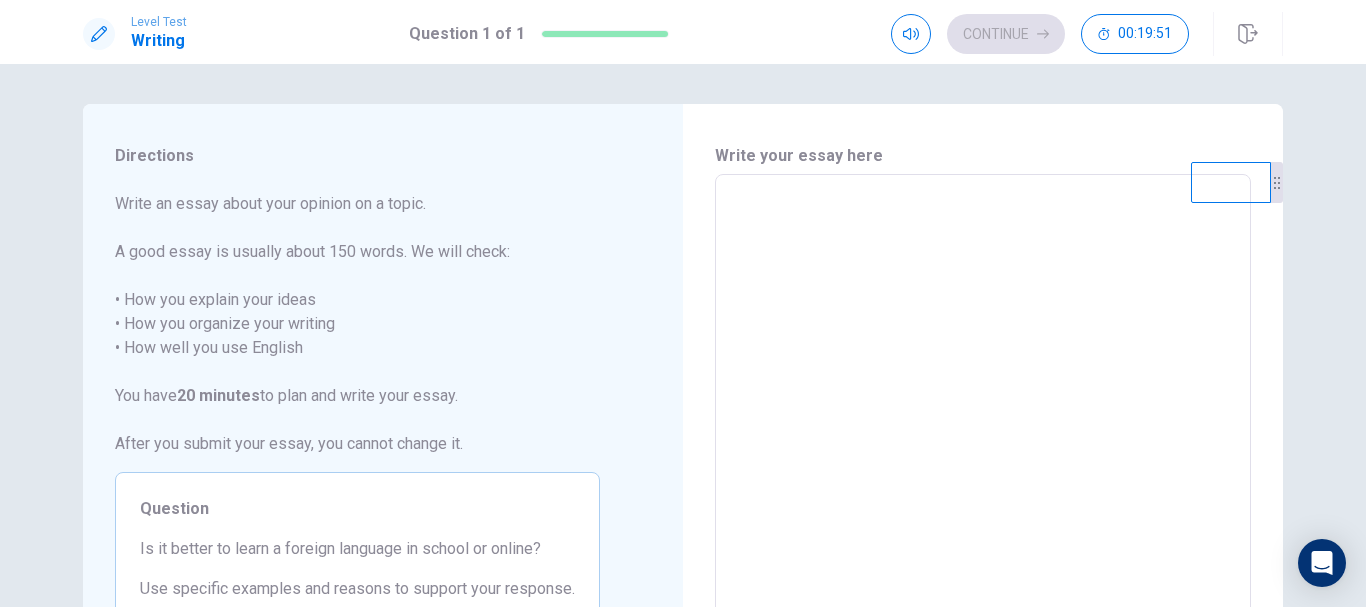 scroll, scrollTop: 100, scrollLeft: 0, axis: vertical 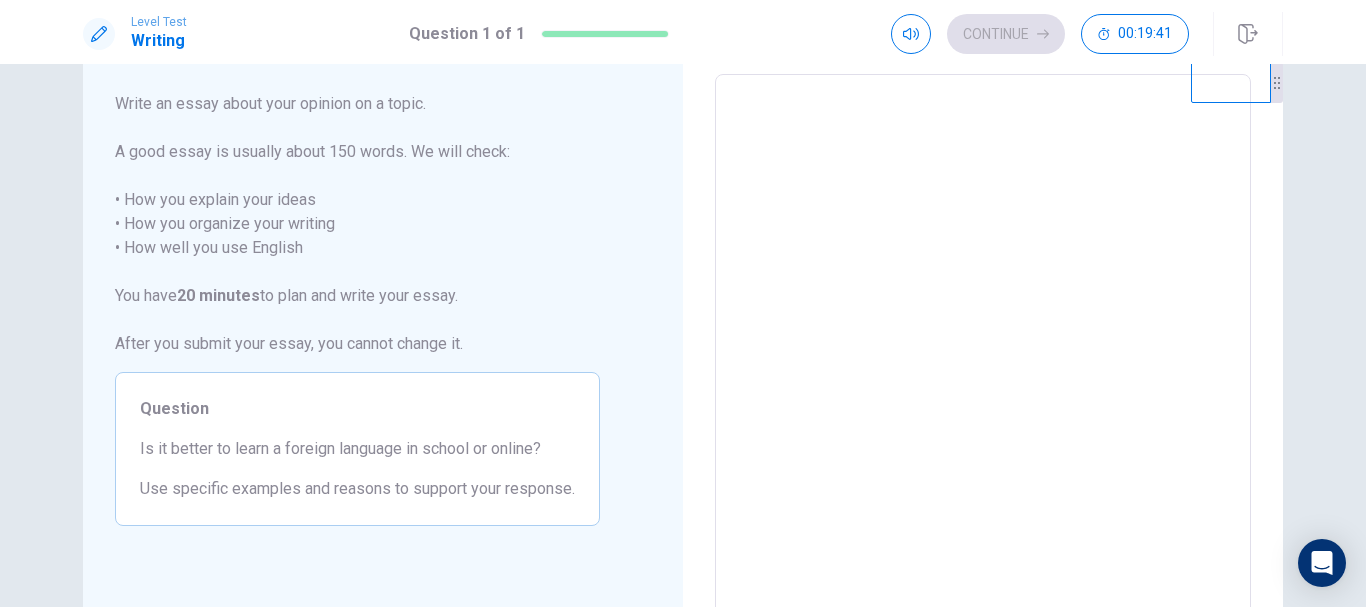 click at bounding box center [983, 351] 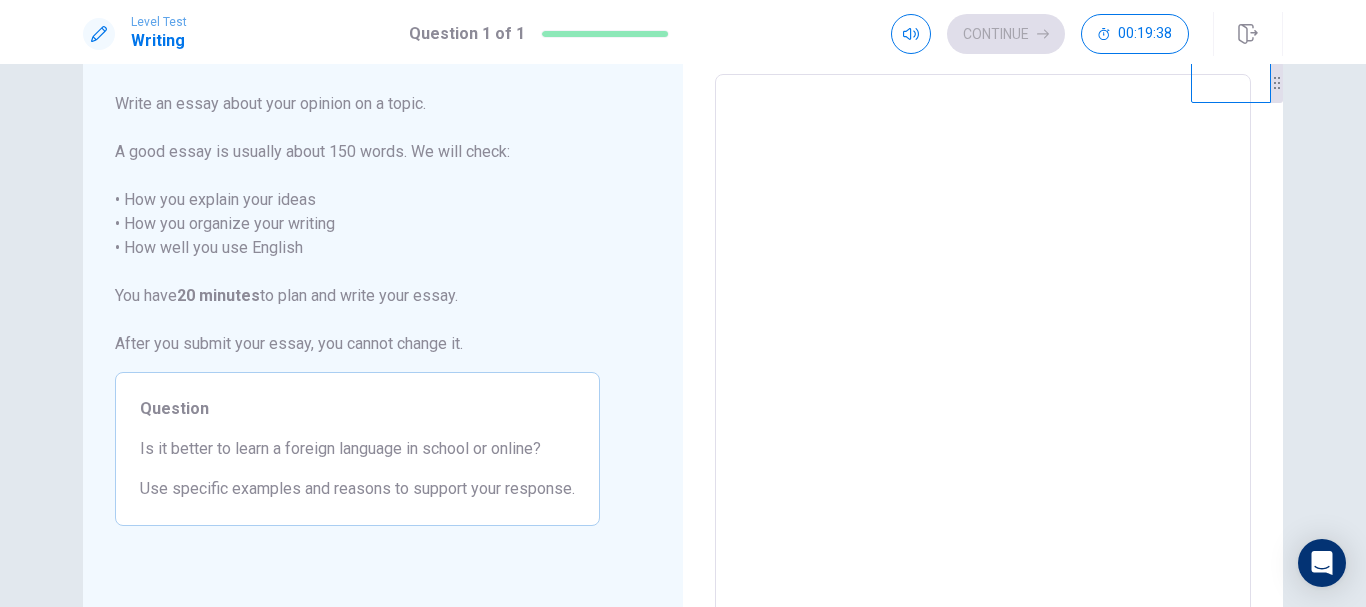 type on "*" 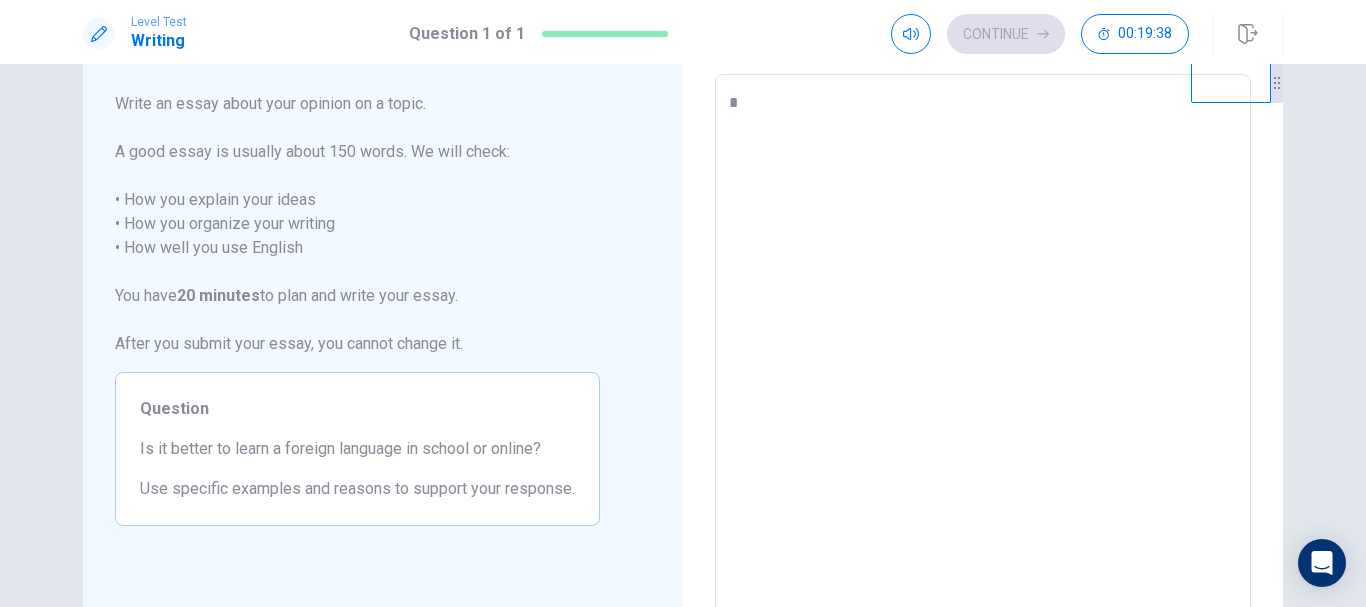 type on "*" 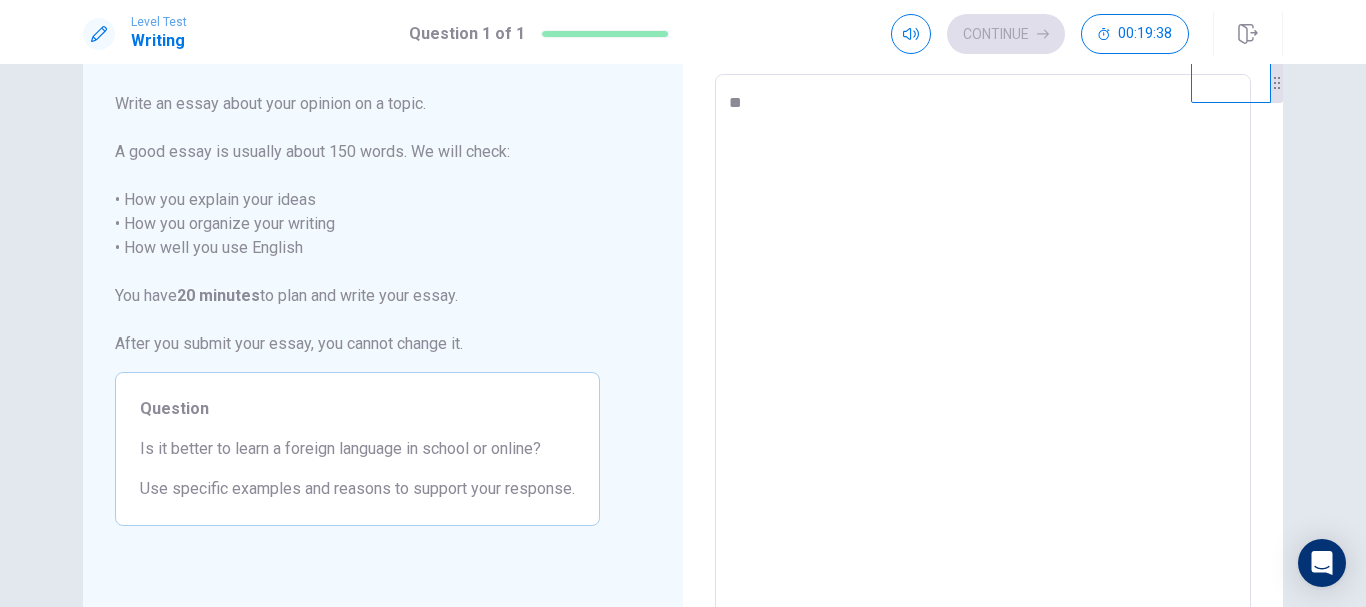 type on "*" 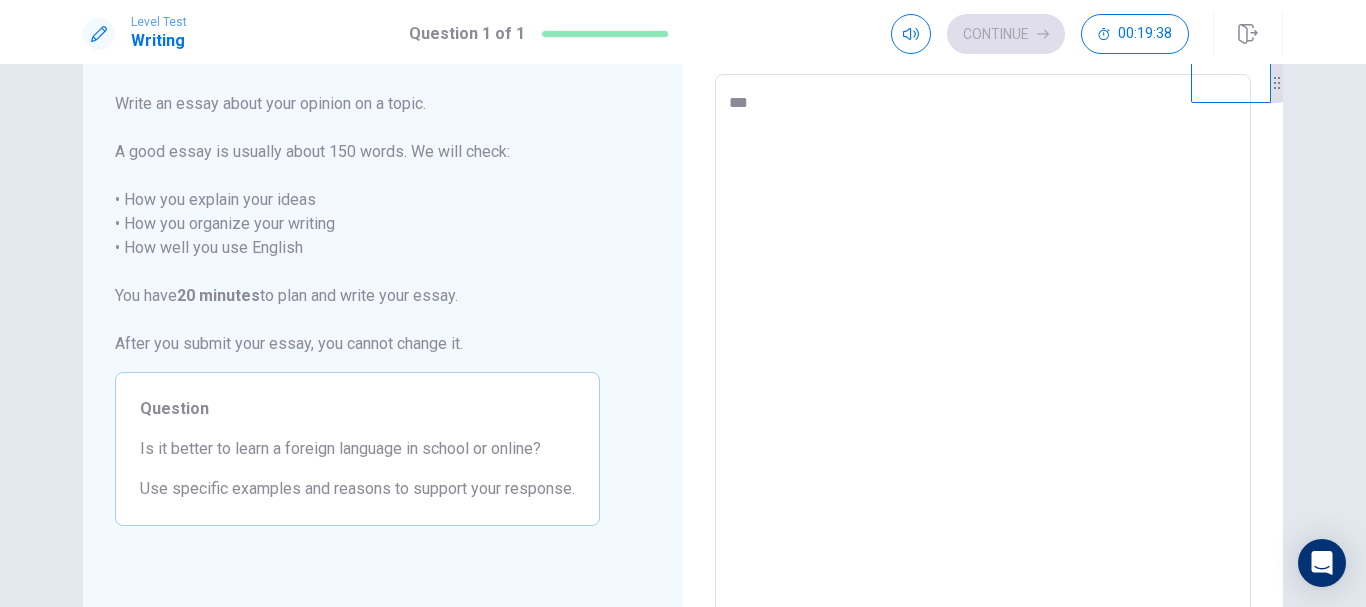 type on "*" 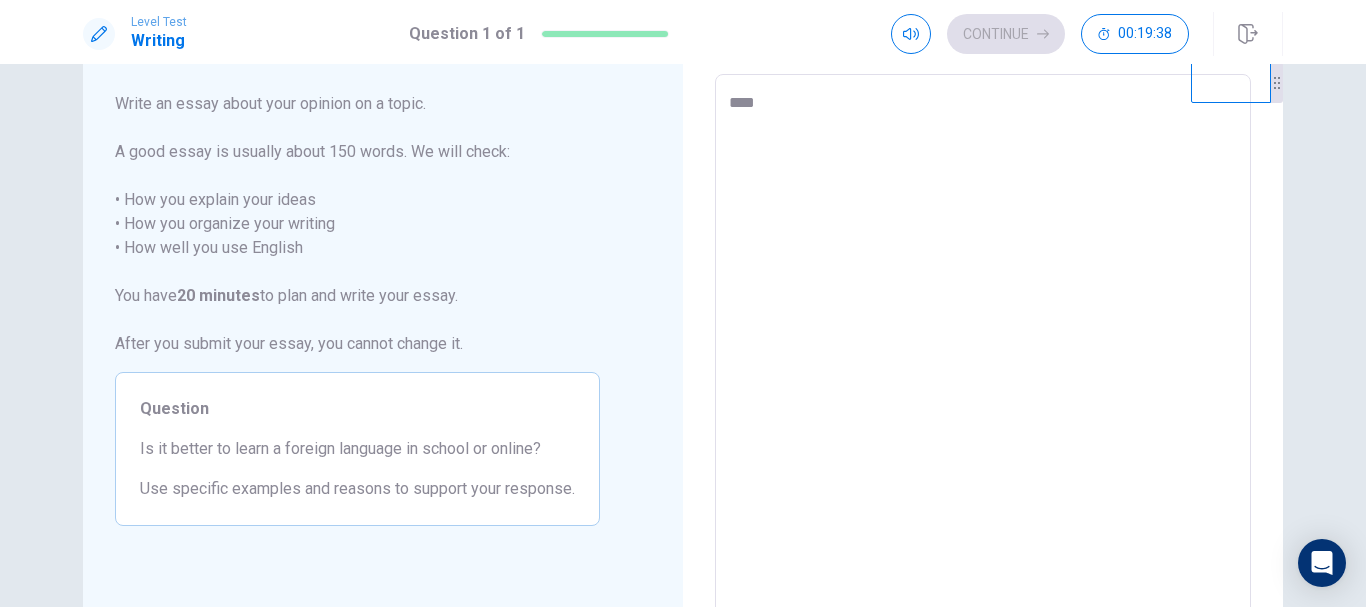 type on "*" 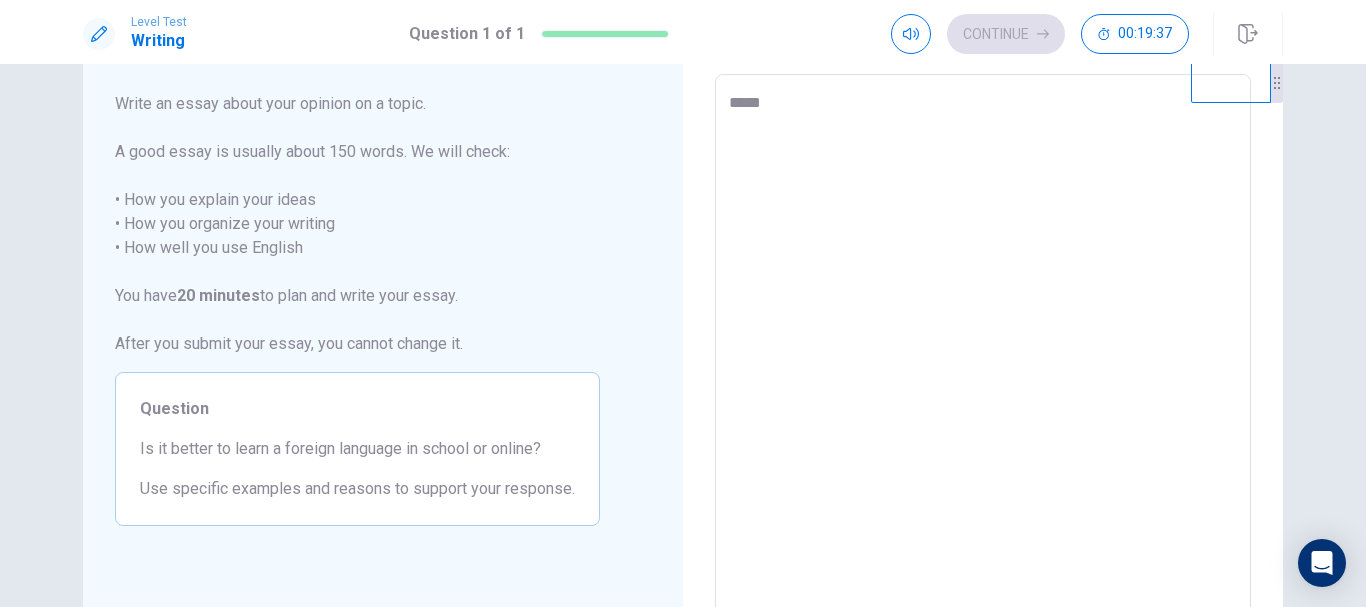 type on "*" 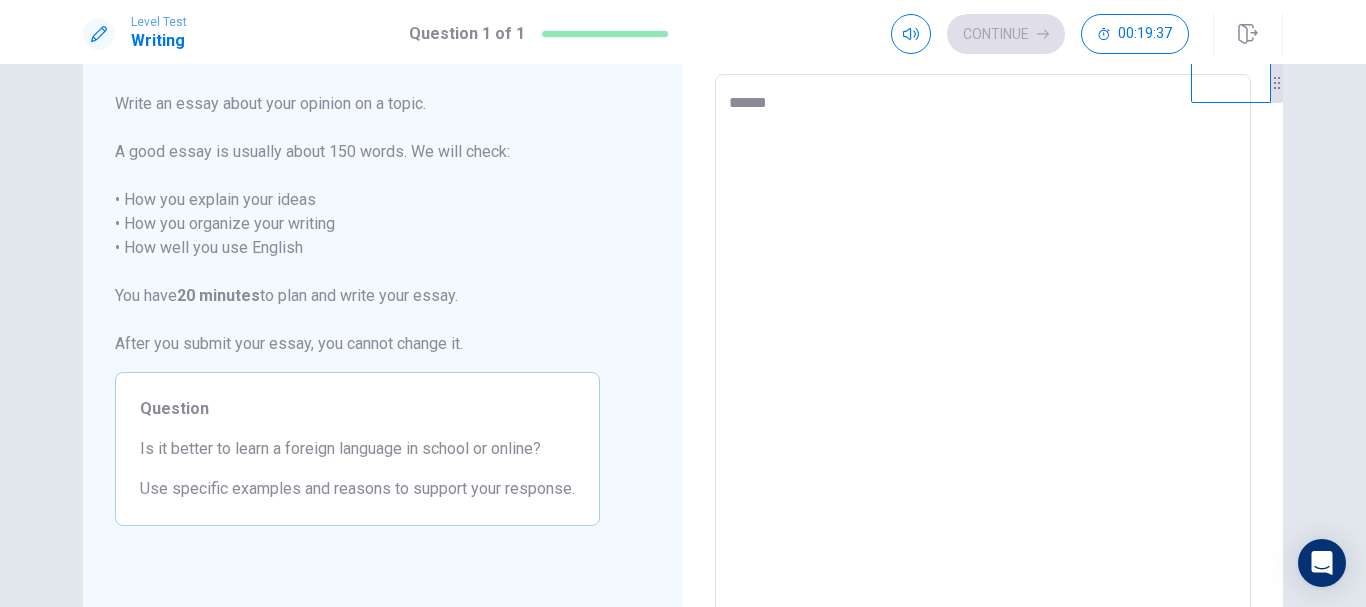 type on "*" 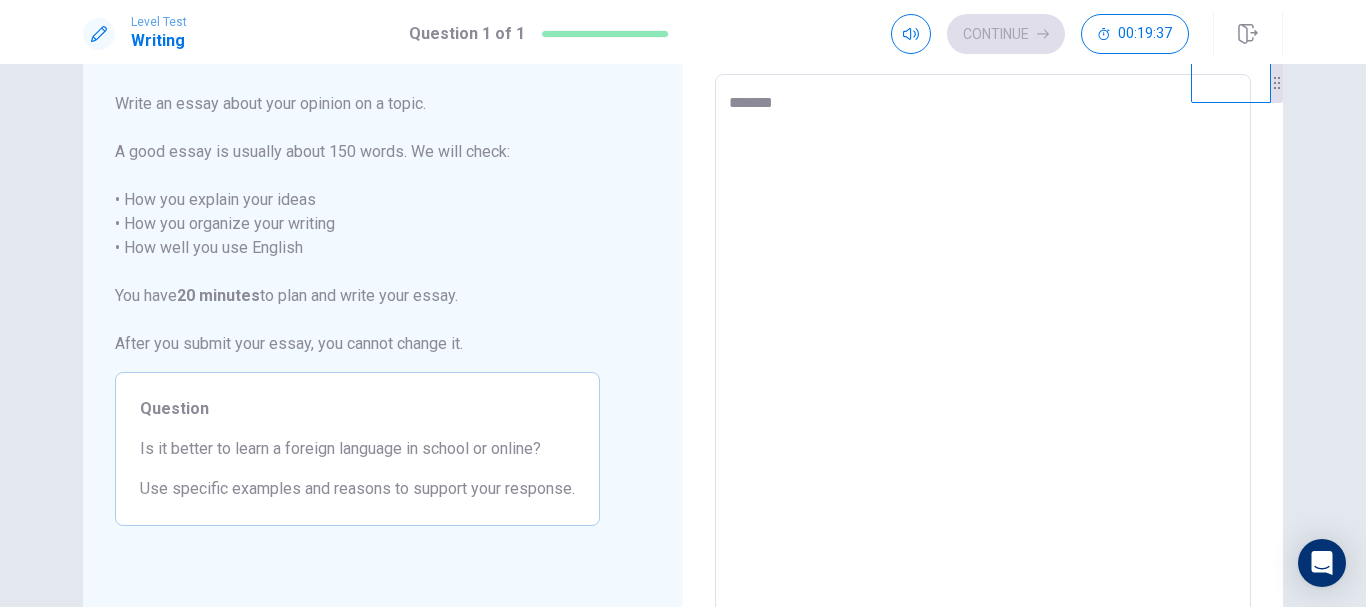 type on "*" 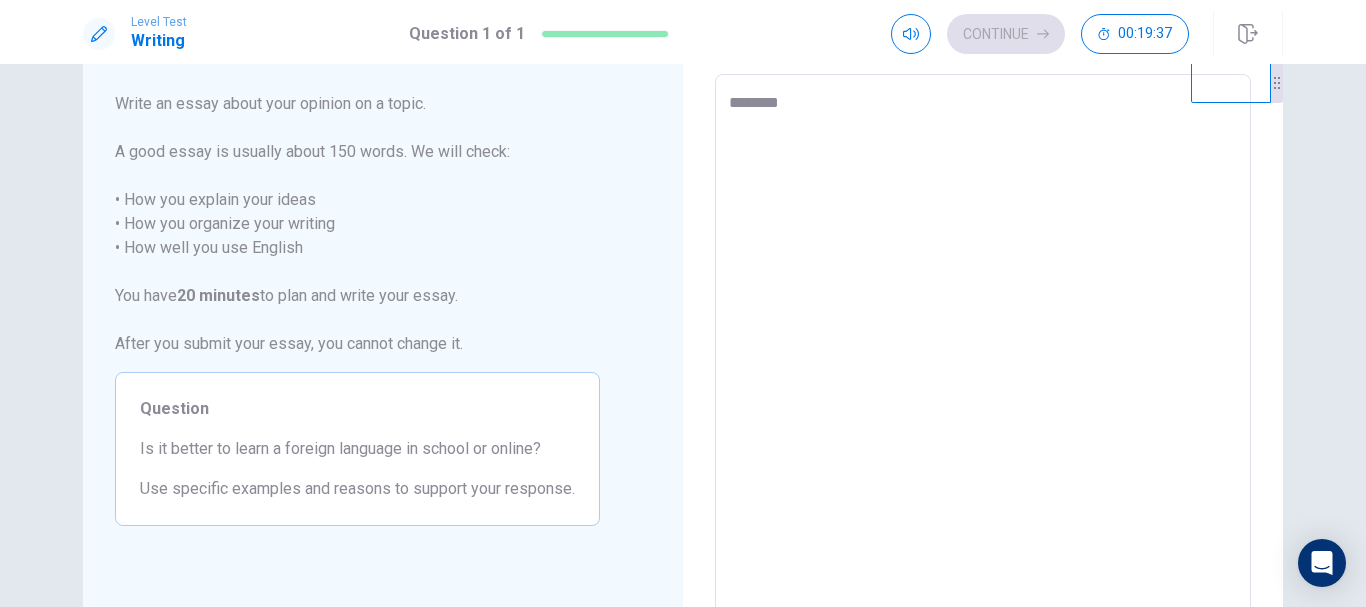 type on "*" 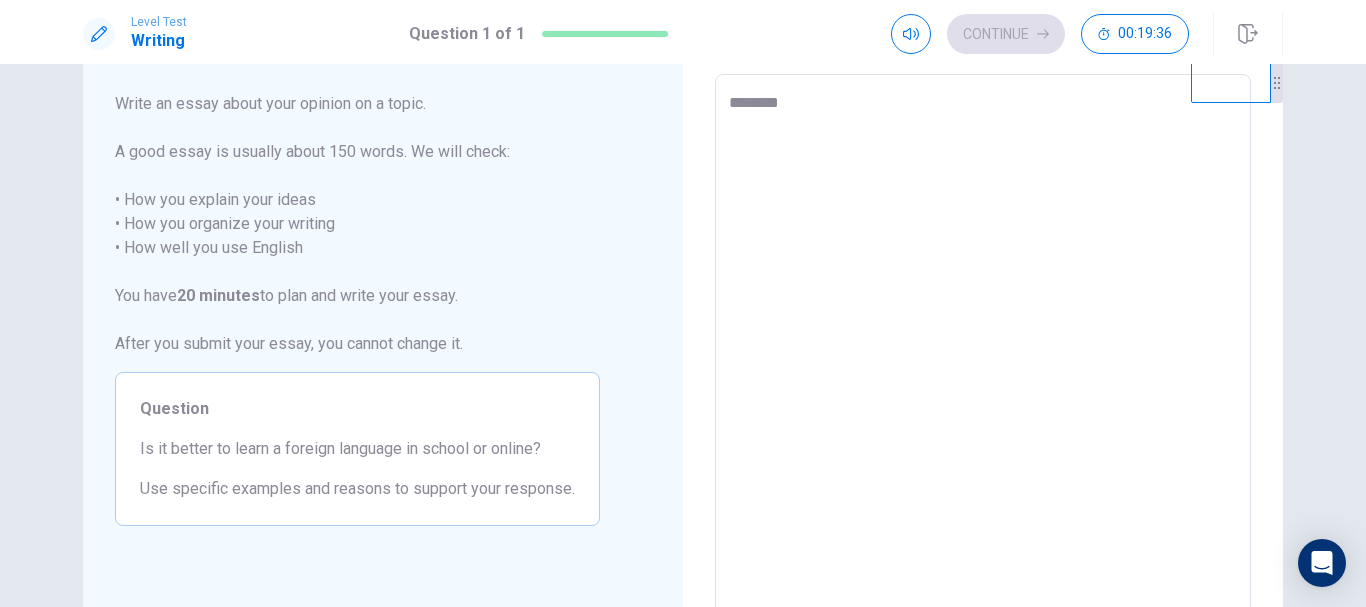 type on "*********" 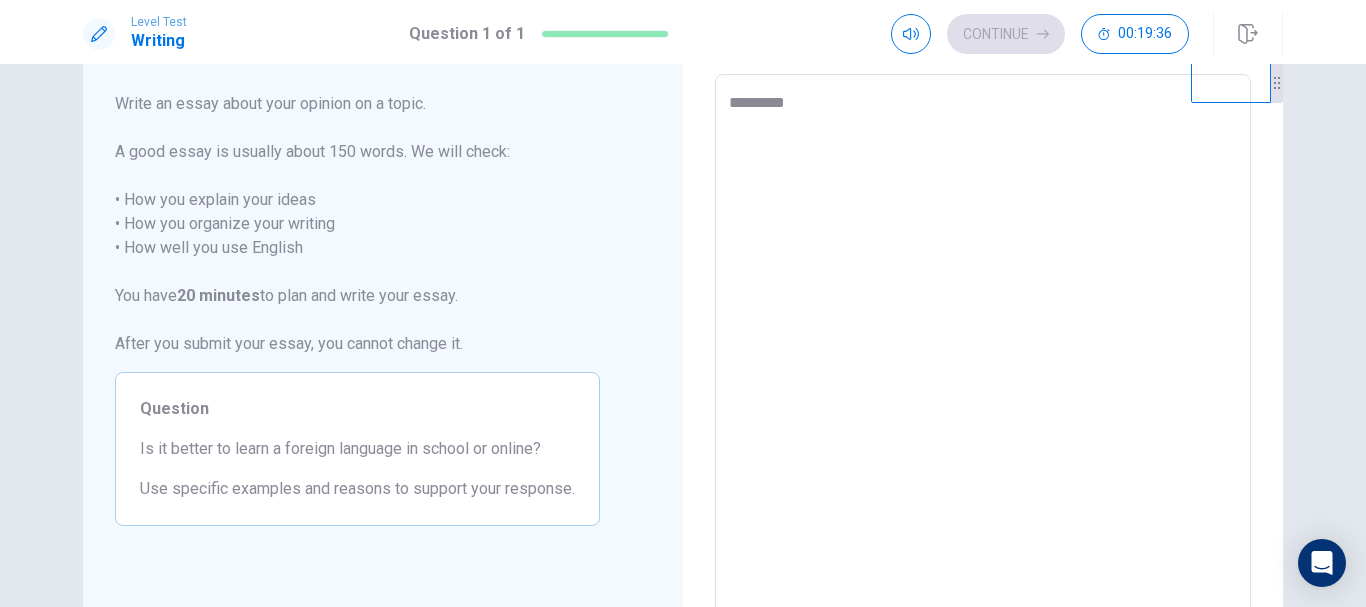type on "*" 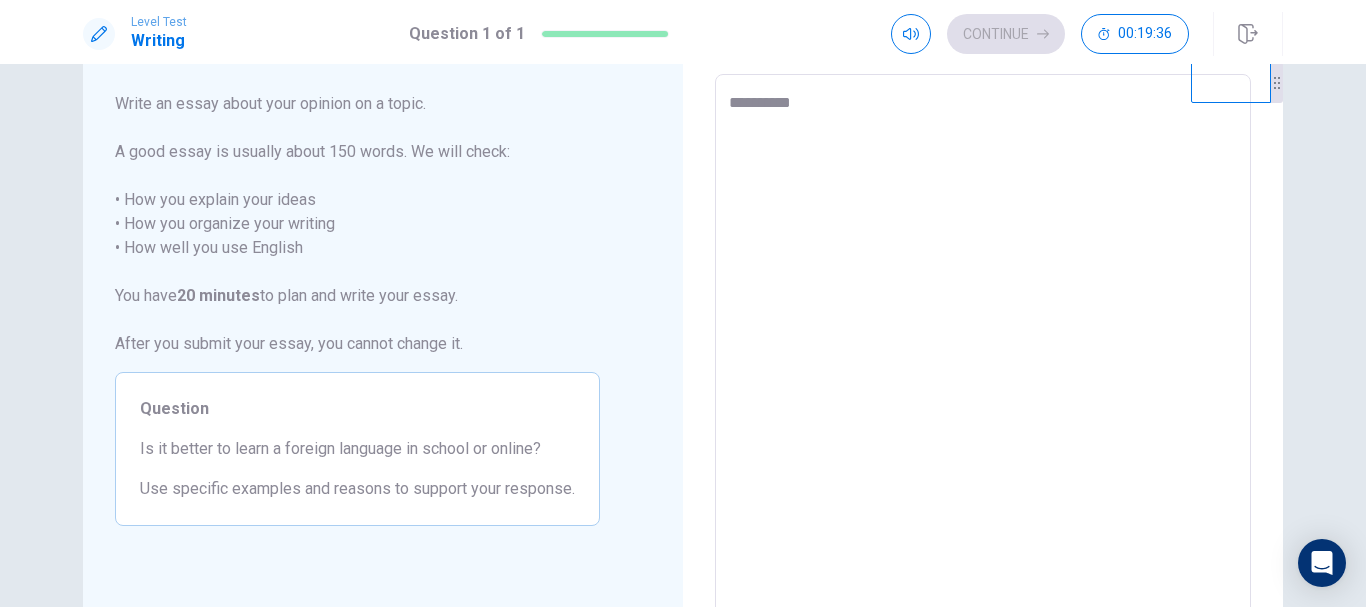 type on "*" 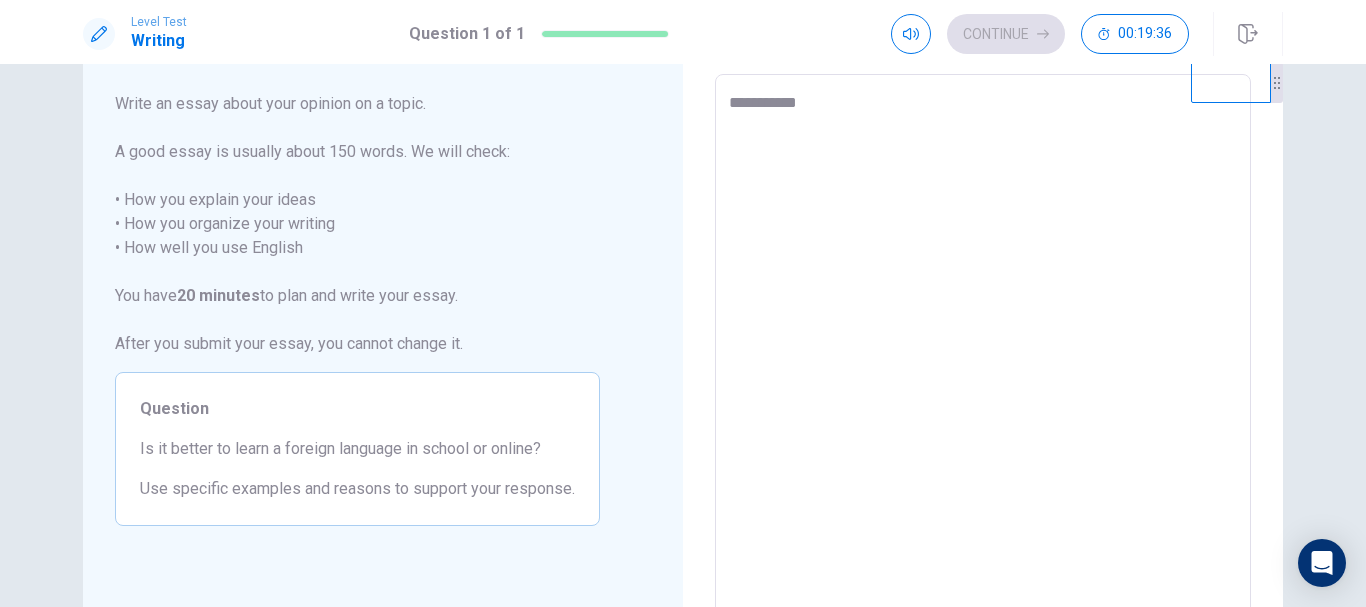 type on "*" 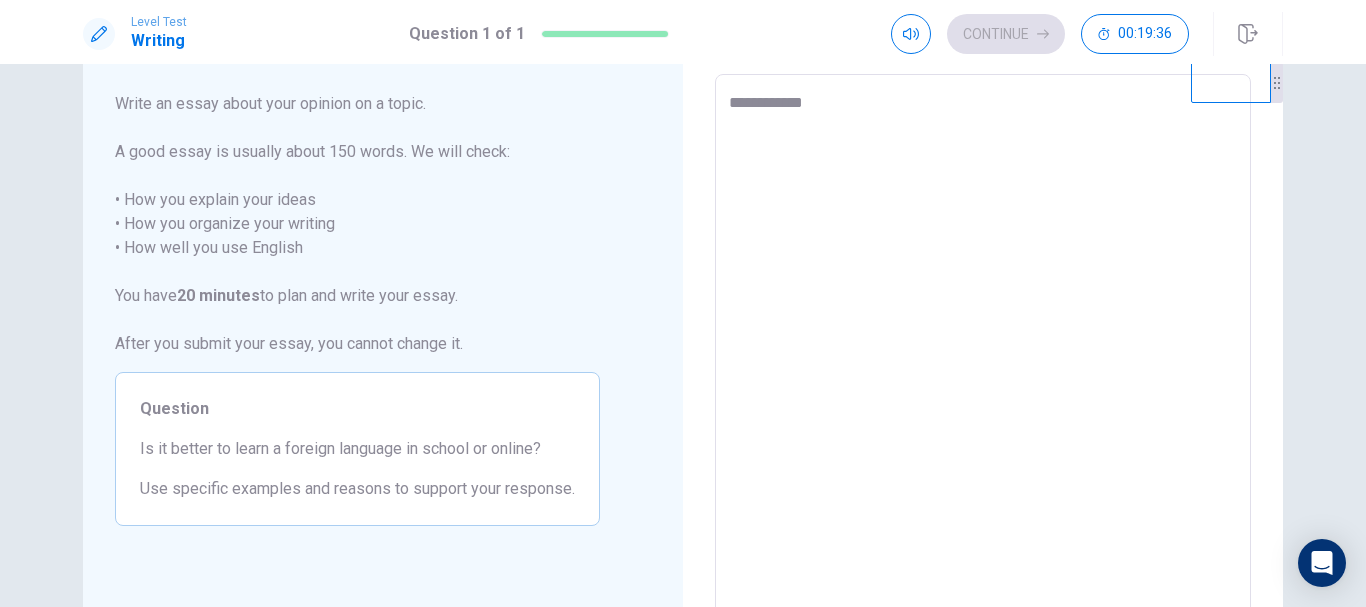 type on "*" 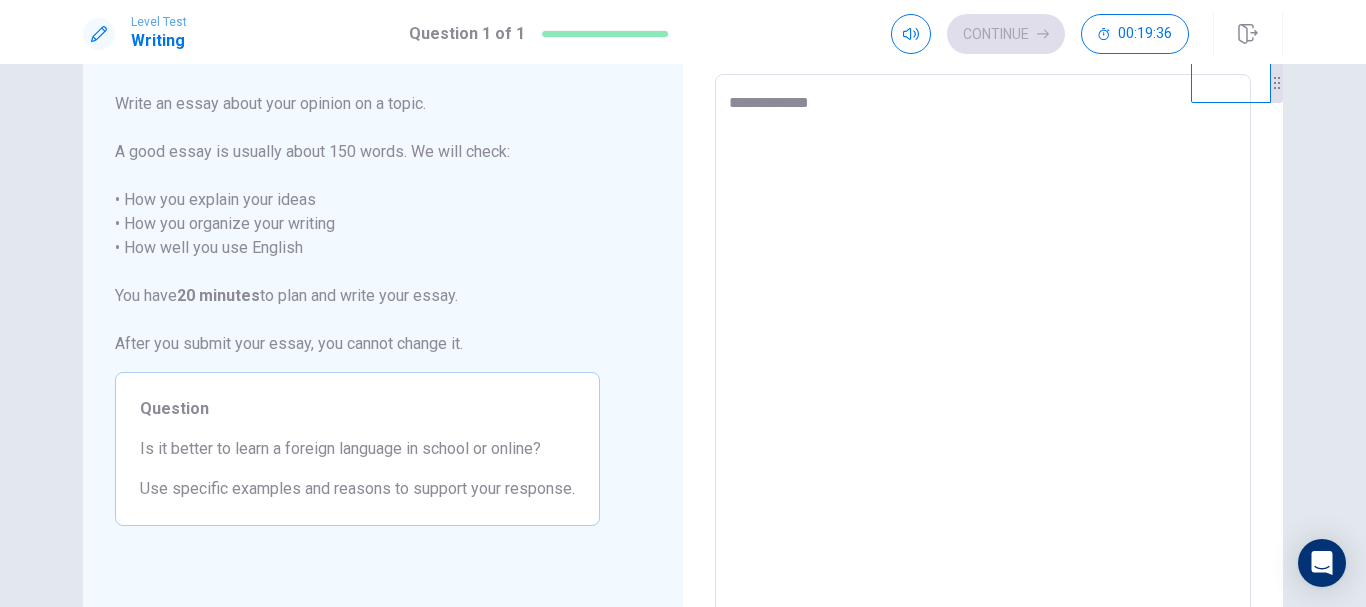 type on "*" 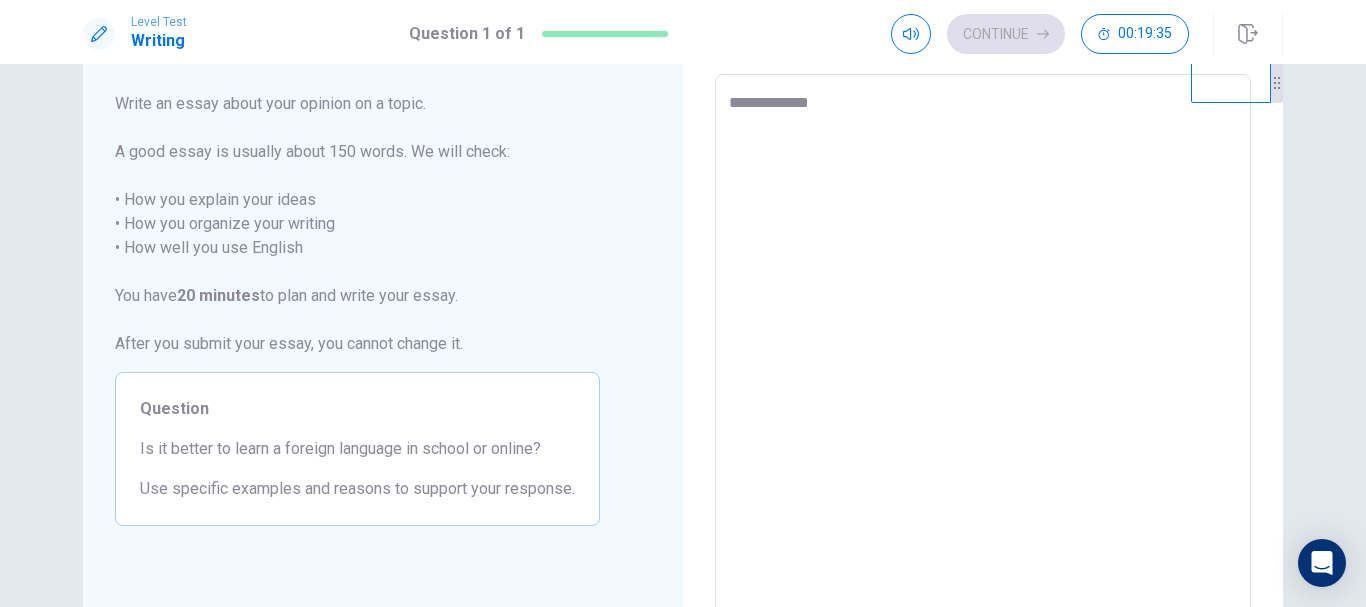 type on "**********" 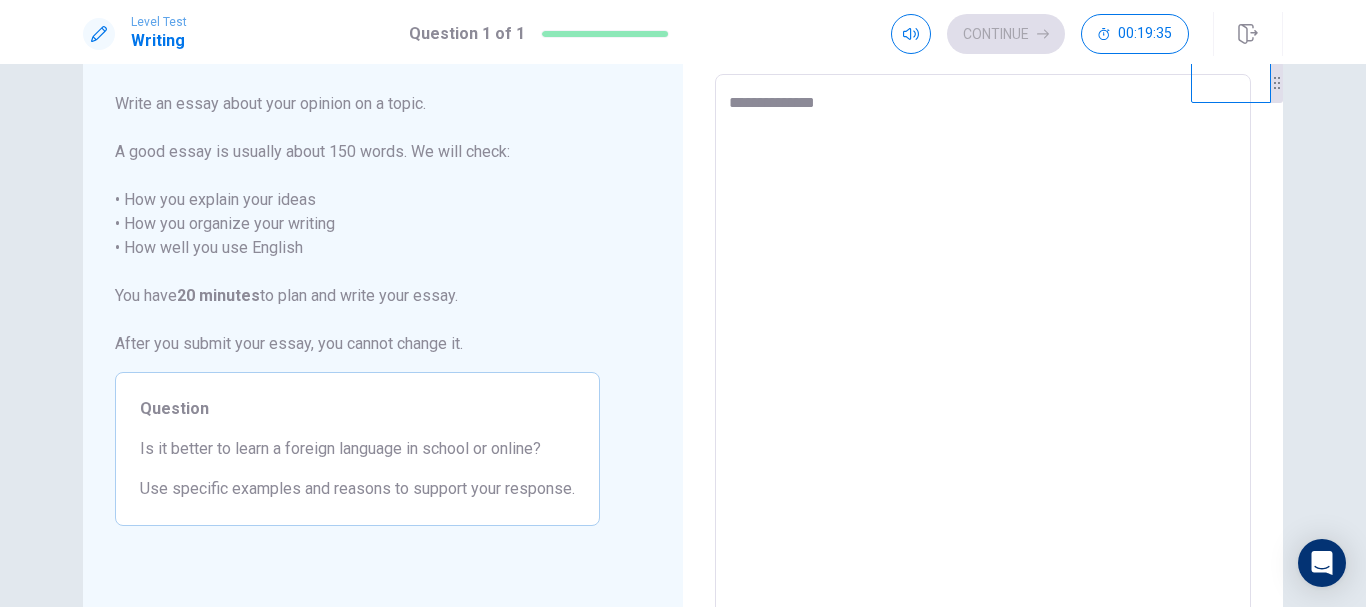 type on "*" 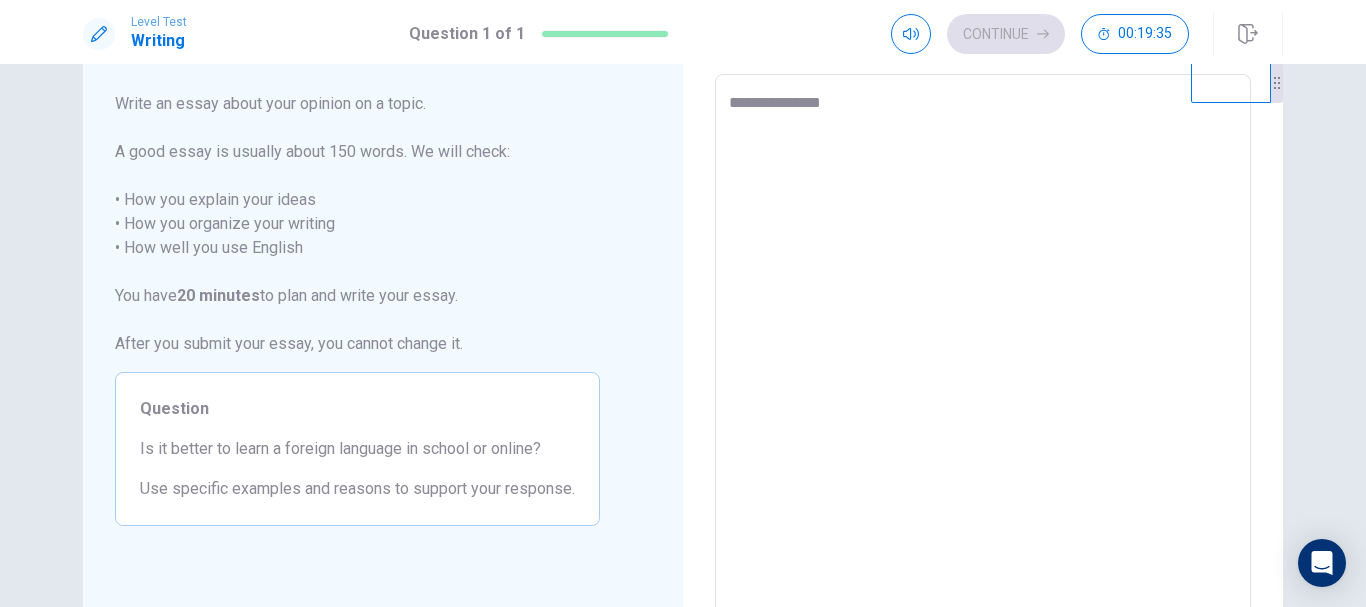 type on "*" 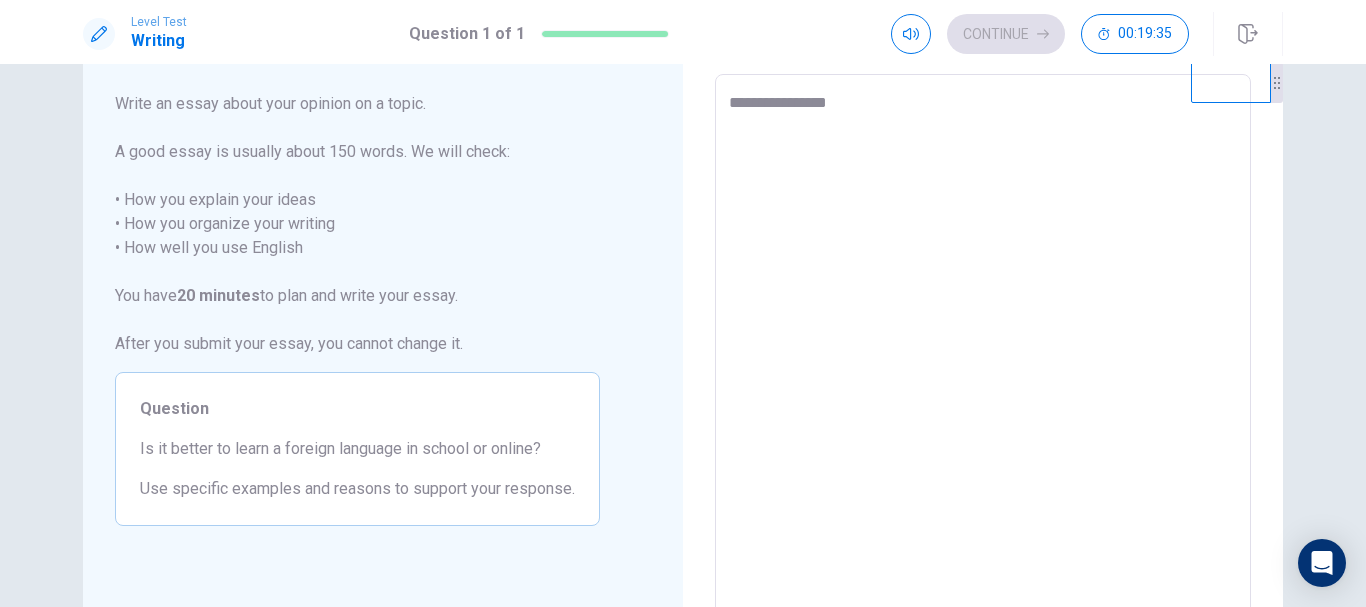 type on "*" 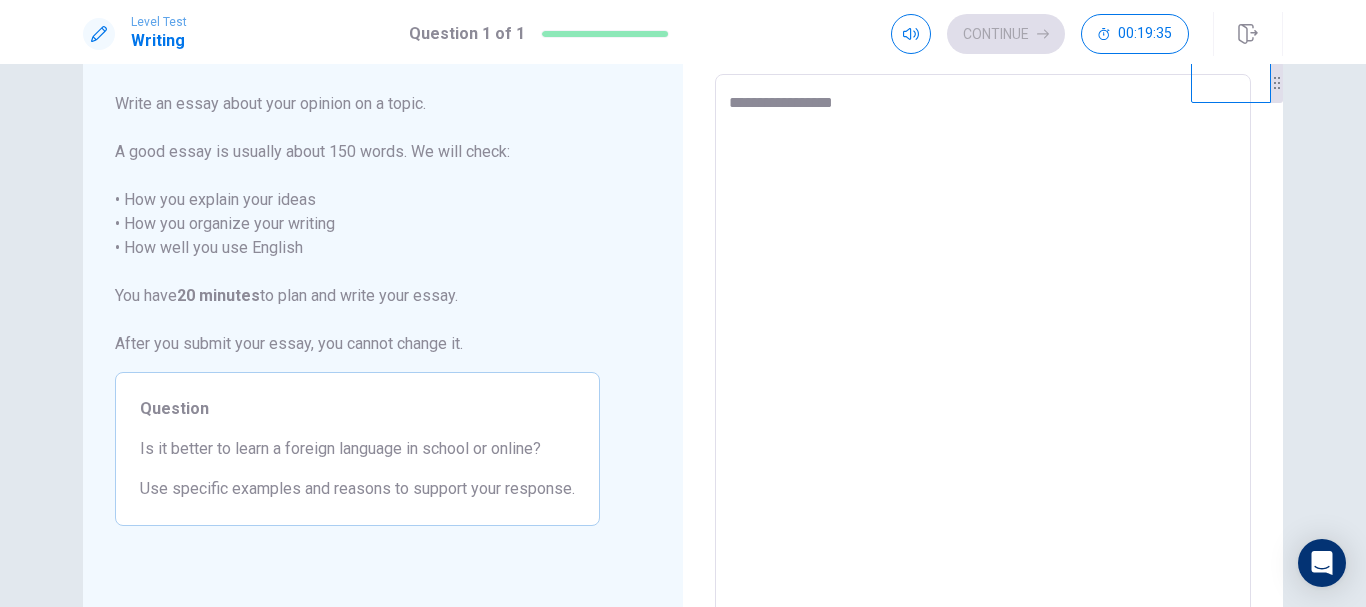 type on "*" 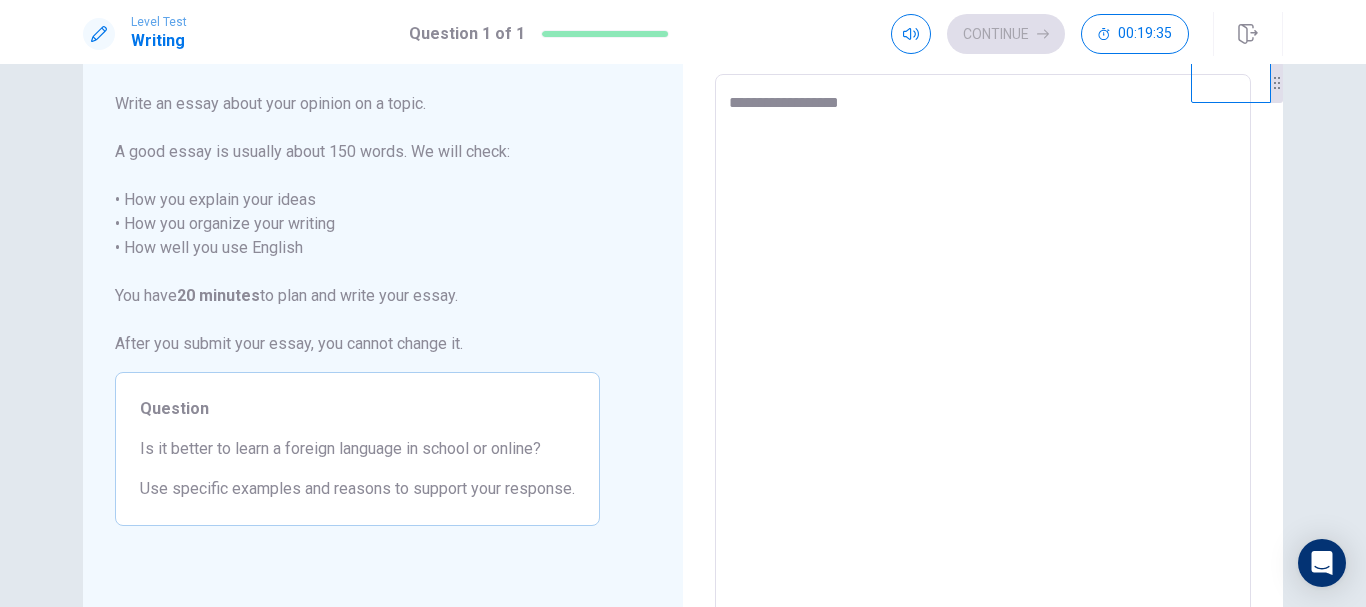 type on "*" 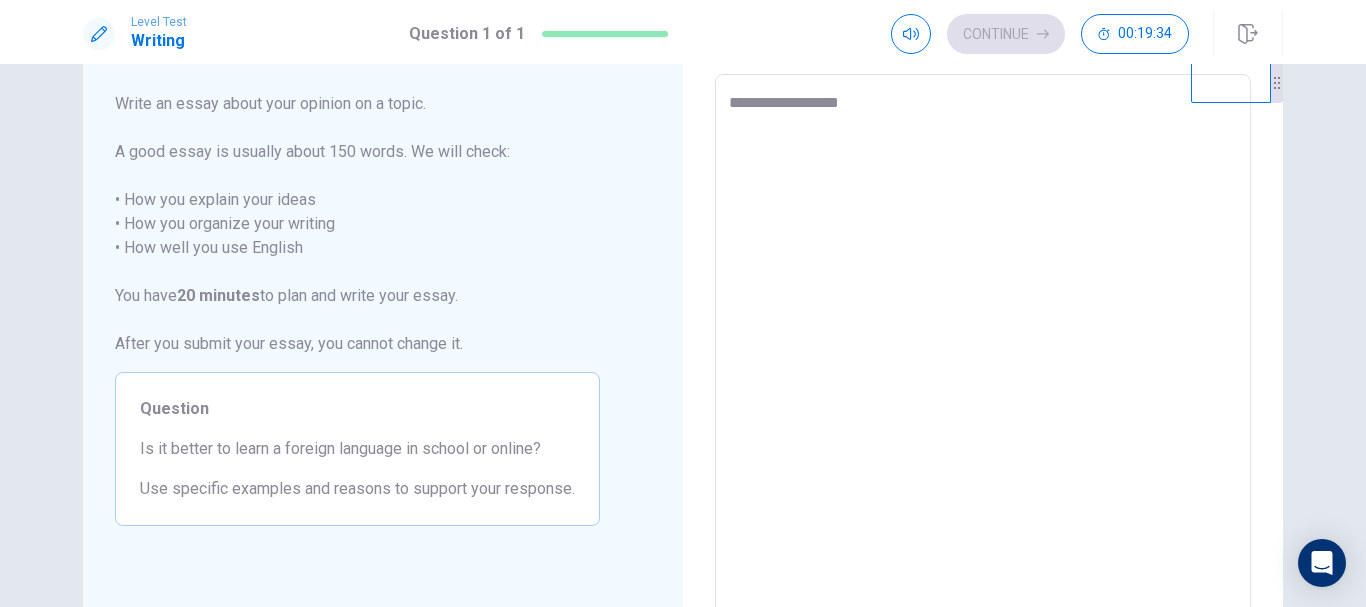 type on "**********" 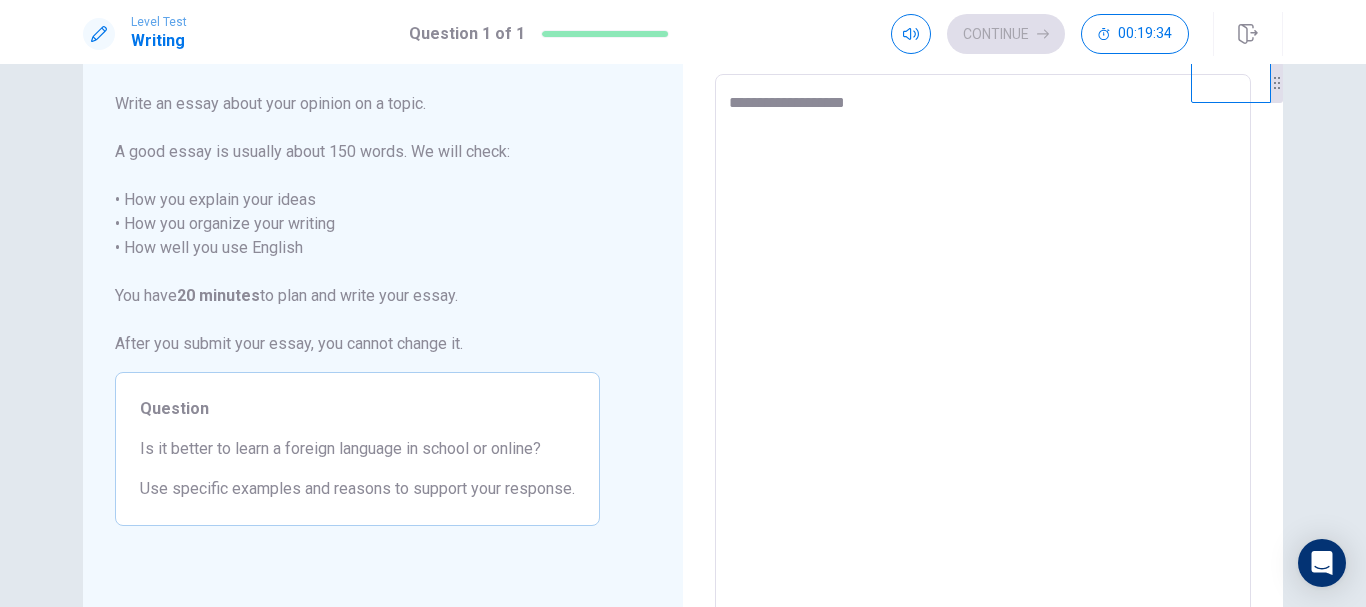 type on "*" 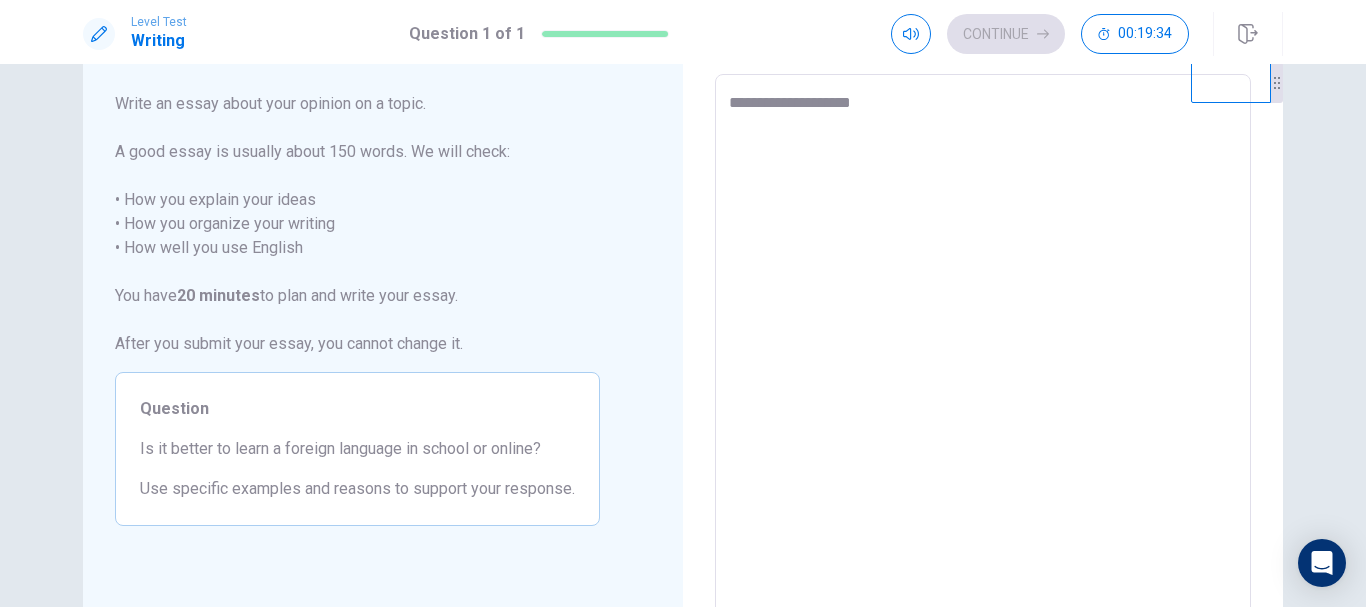 type on "*" 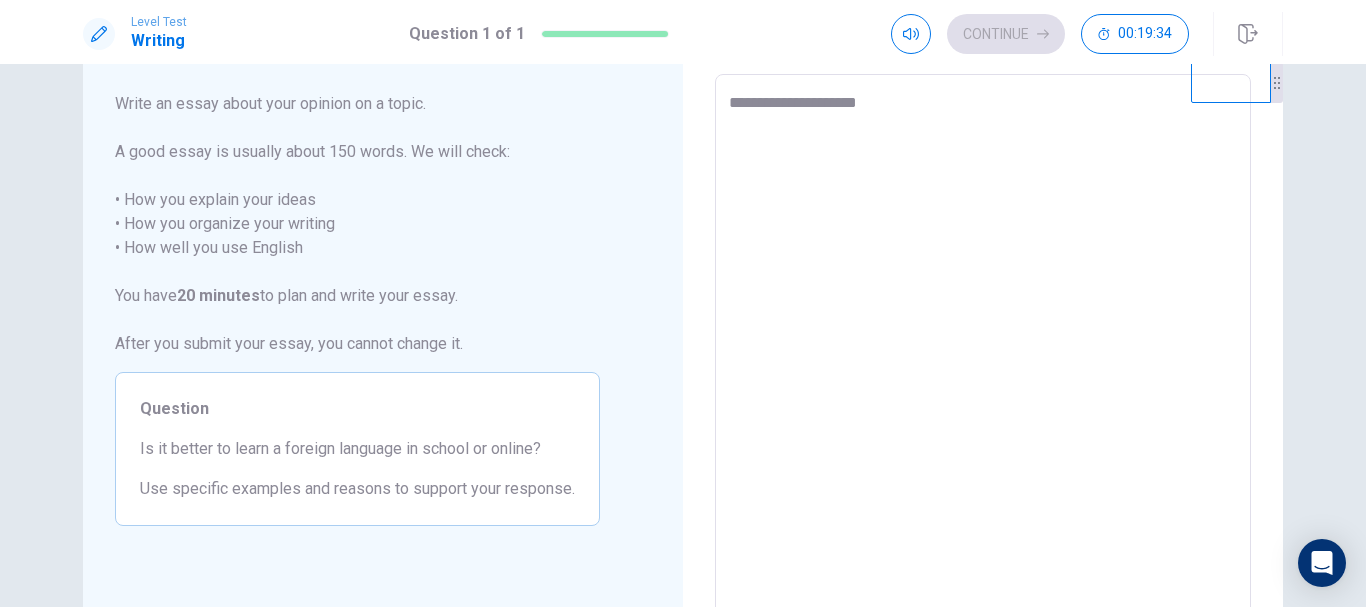 type on "*" 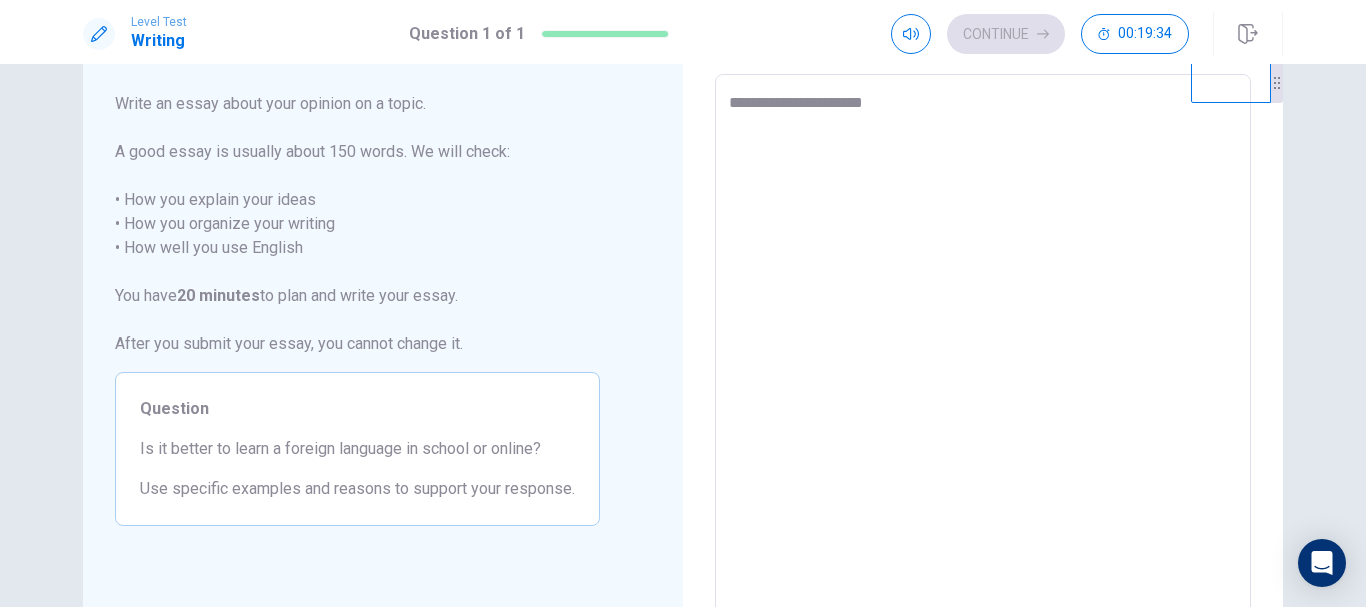 type on "*" 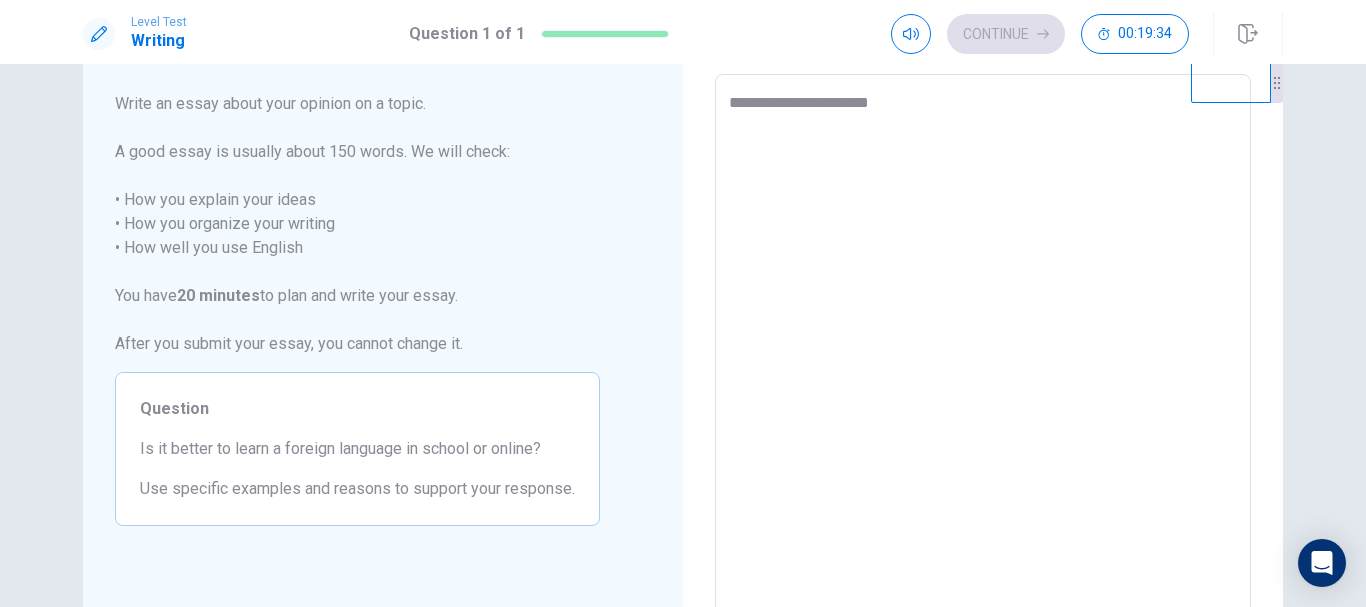 type on "*" 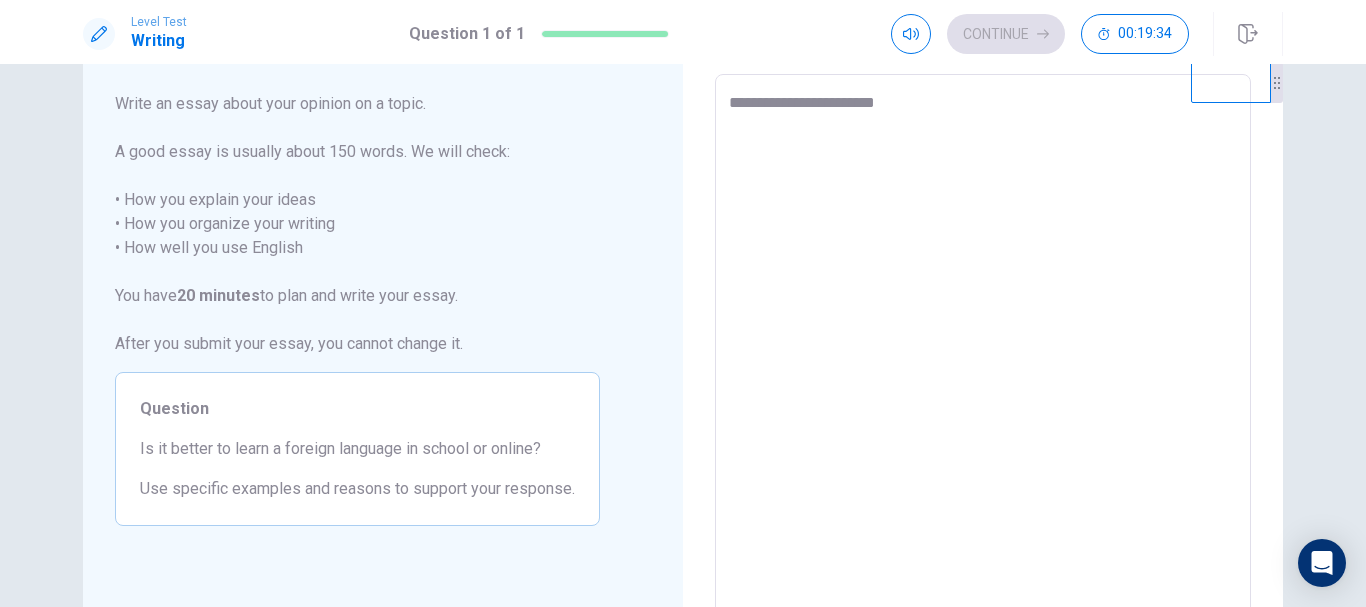 type on "*" 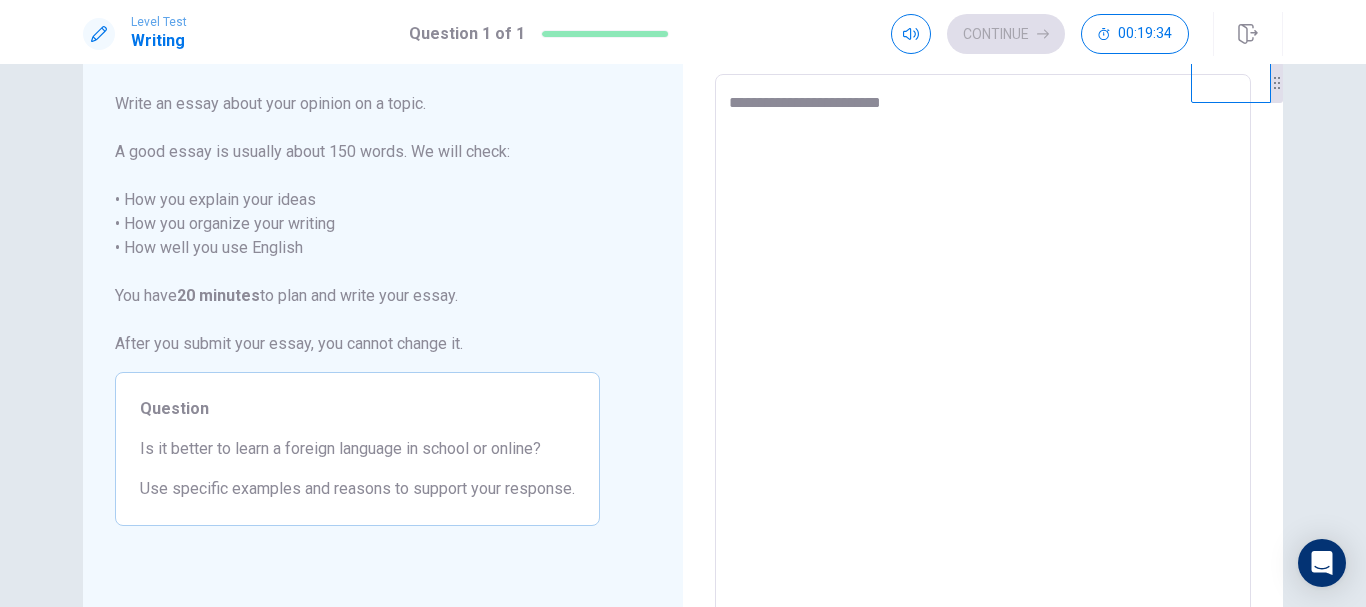 type on "*" 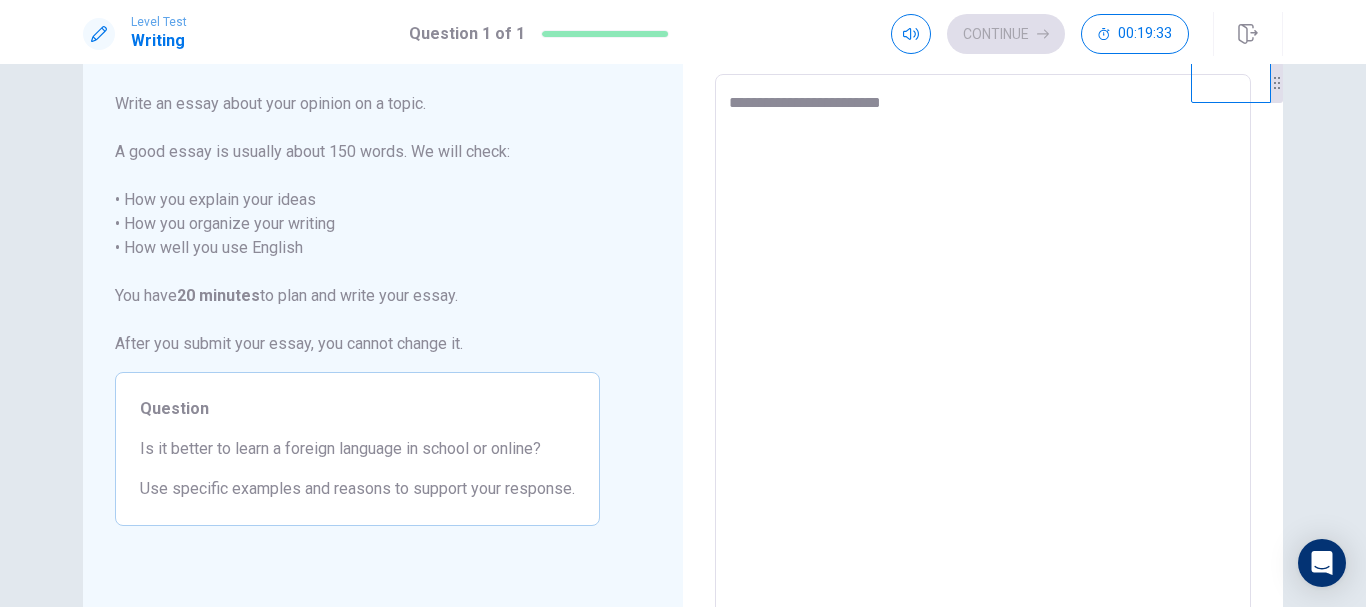 type on "**********" 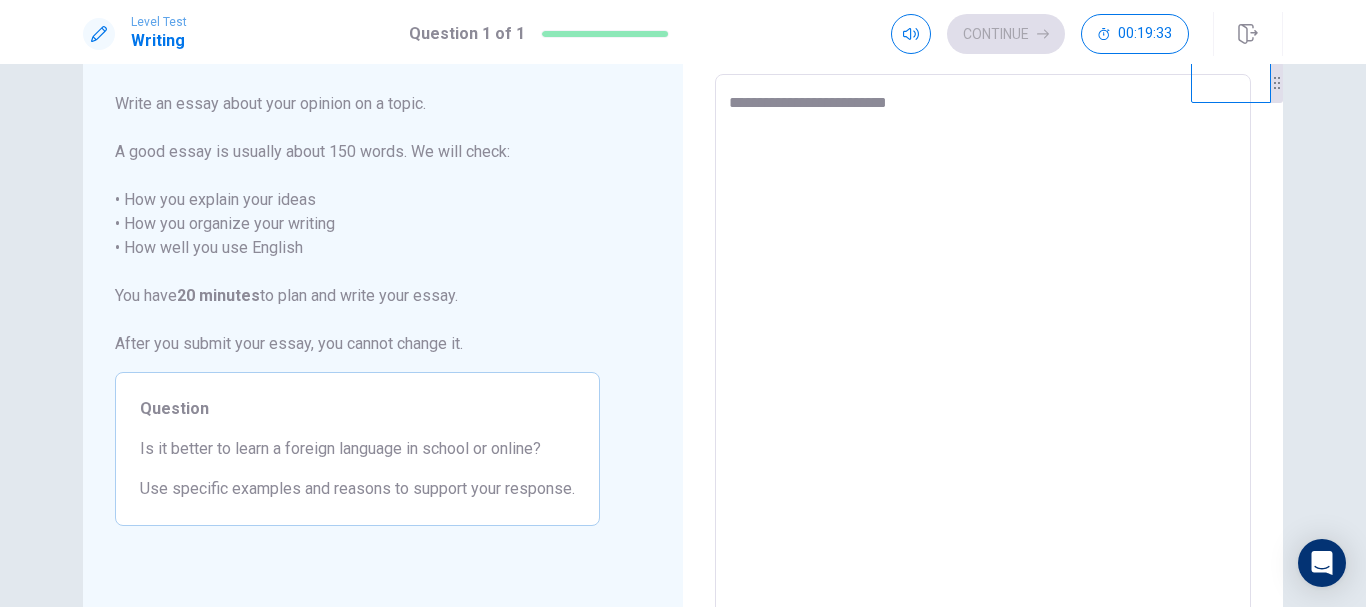 type on "**********" 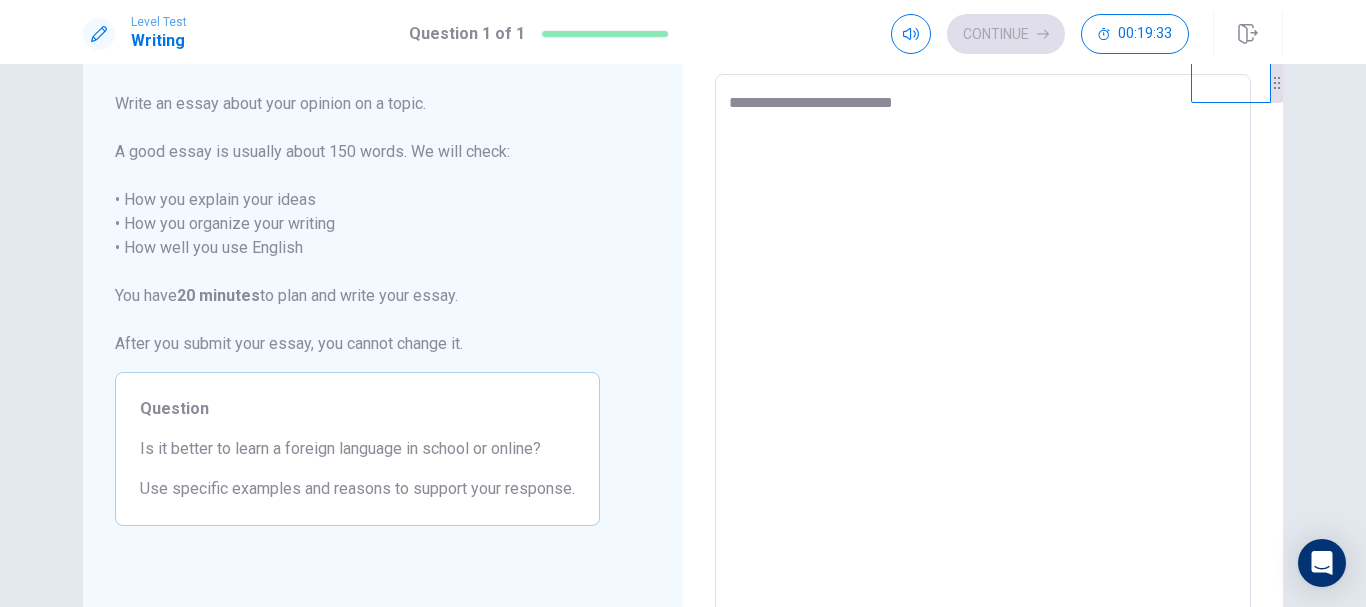 type on "*" 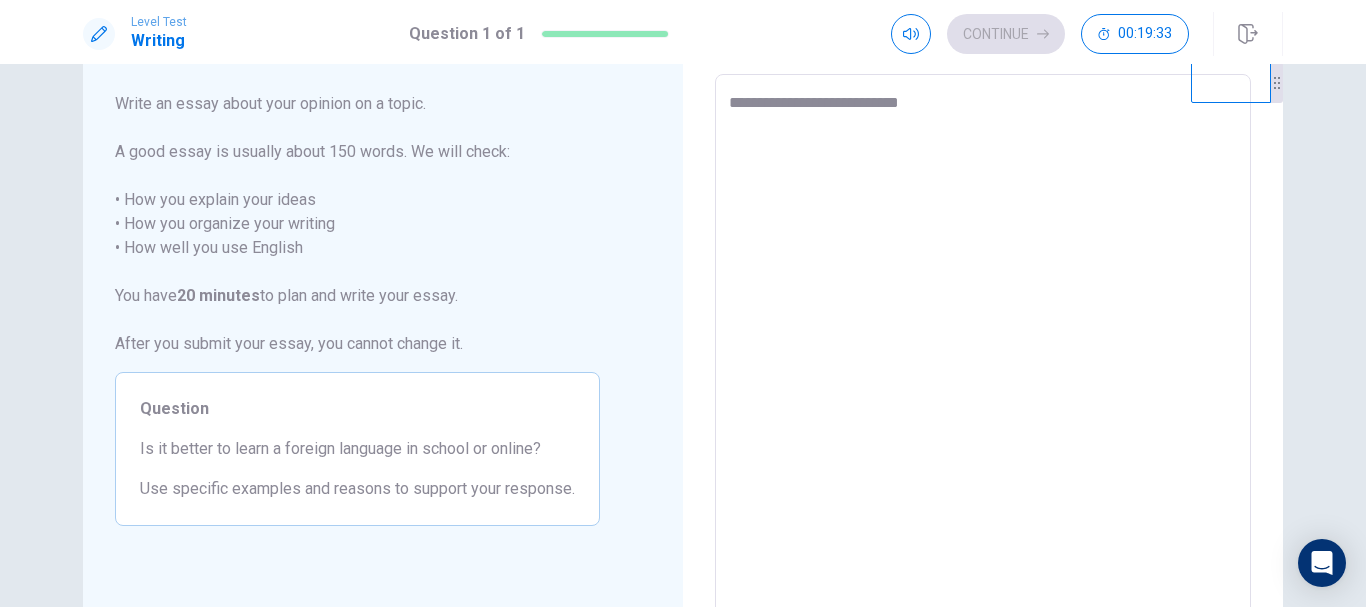 type on "*" 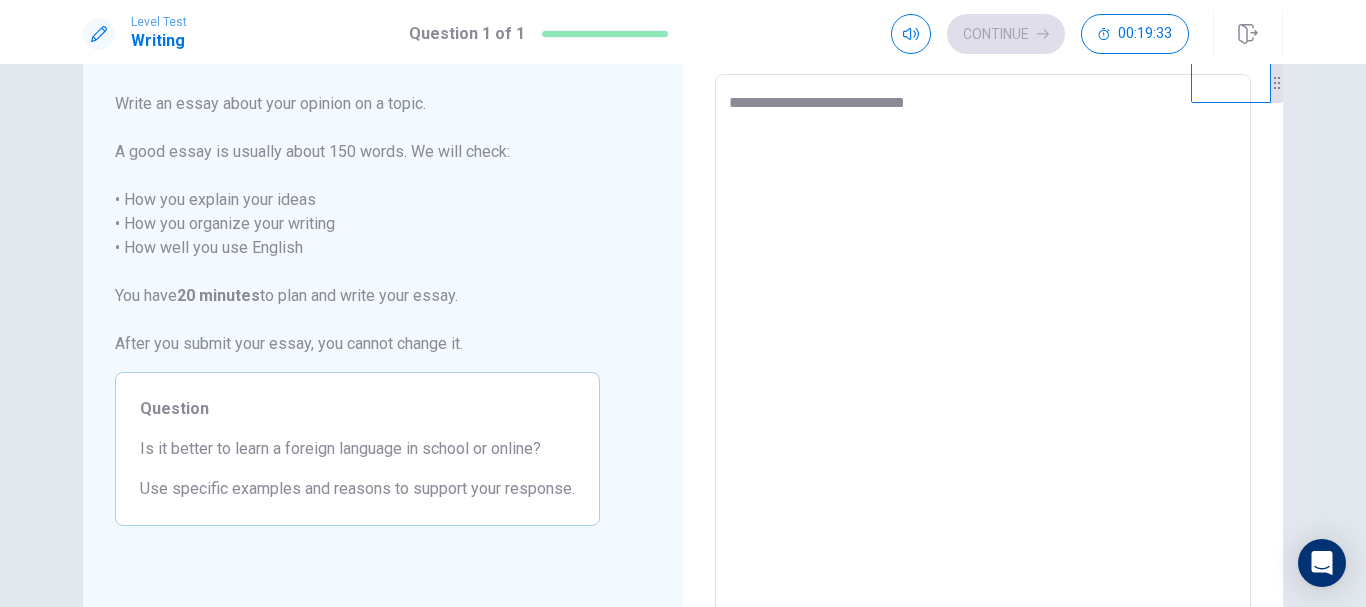 type on "*" 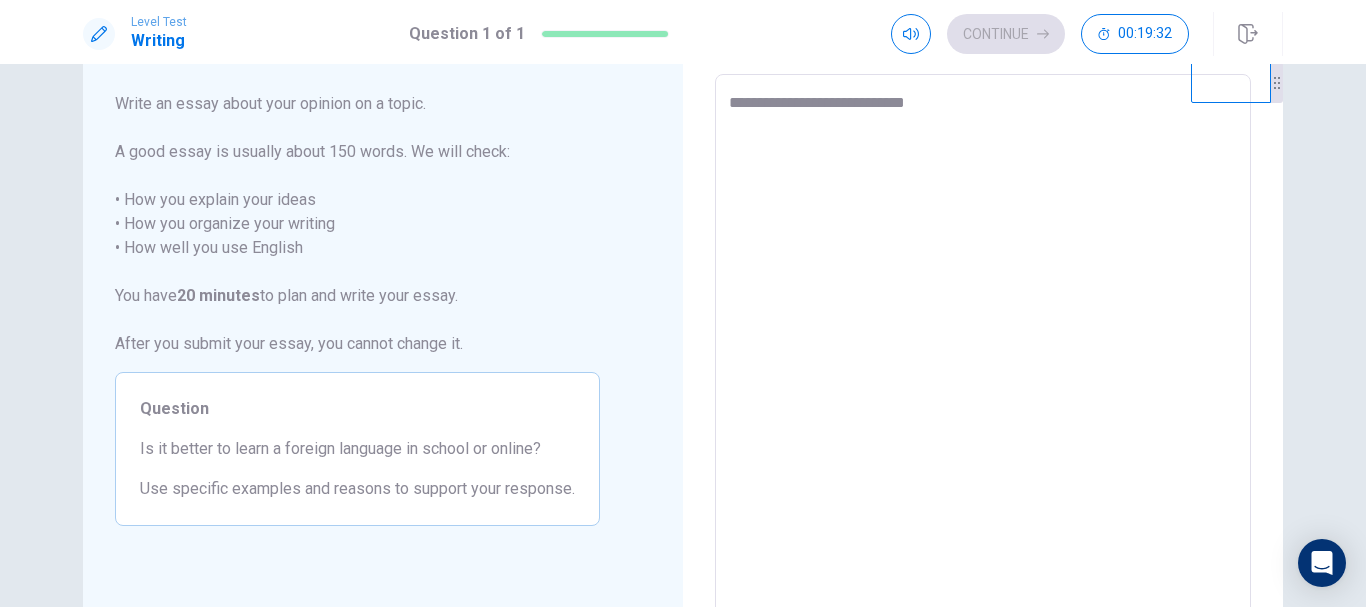 type on "**********" 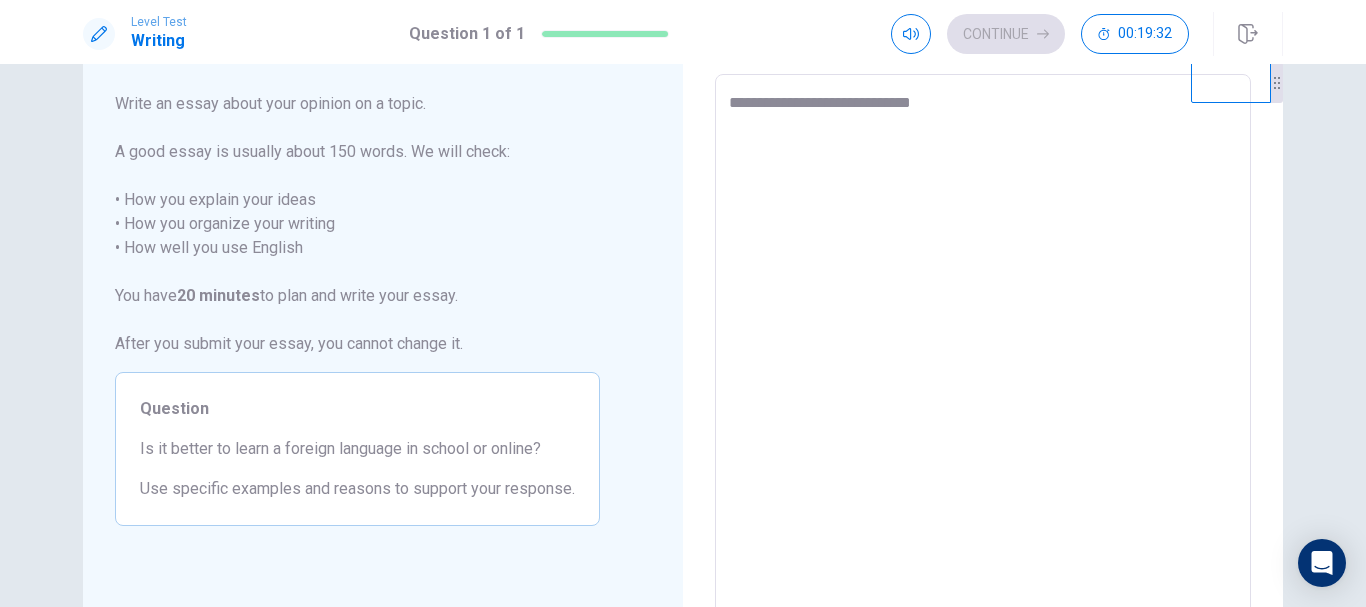 type on "*" 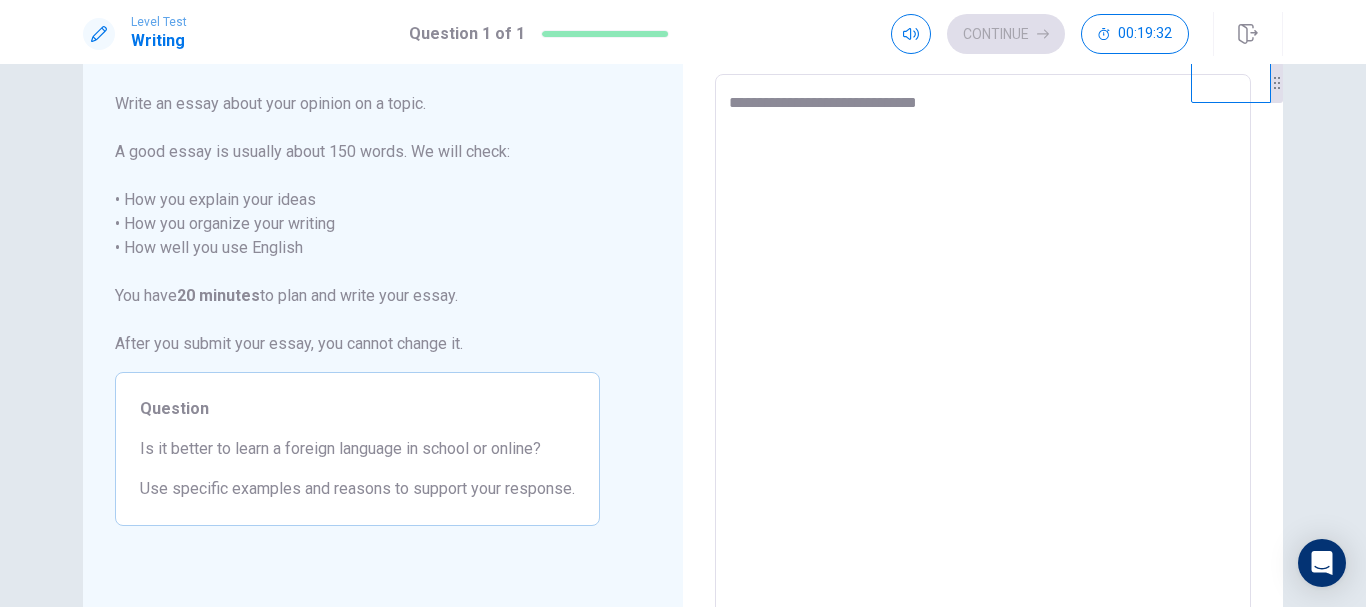 type on "*" 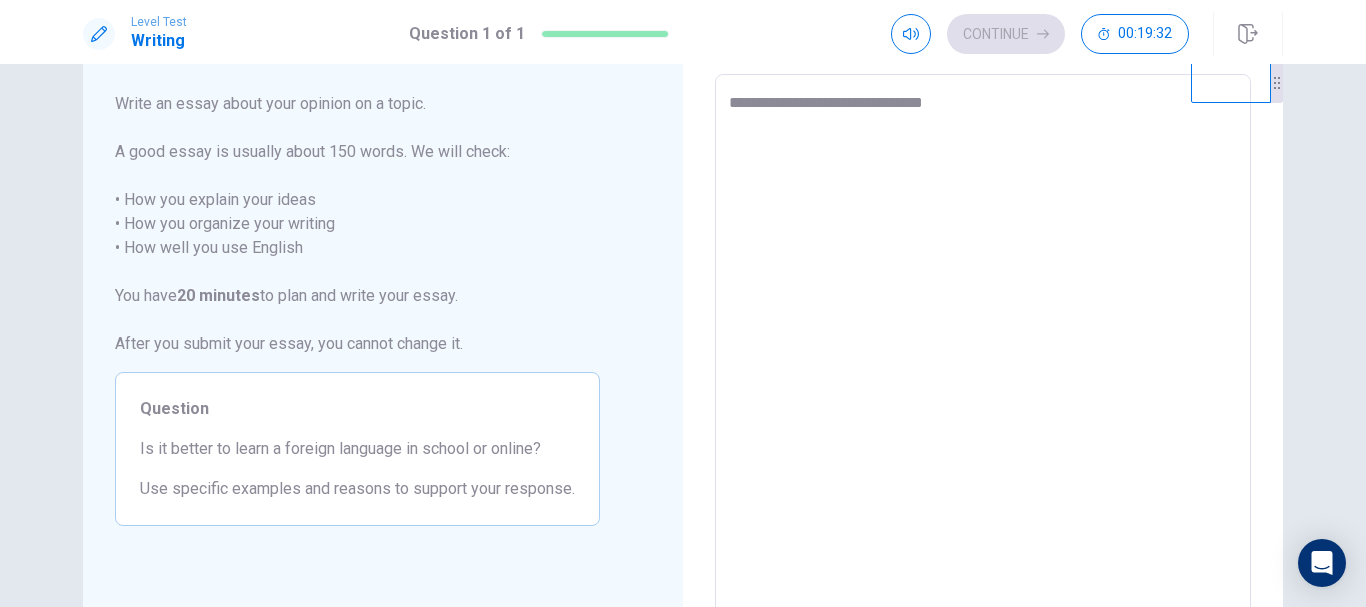 type on "*" 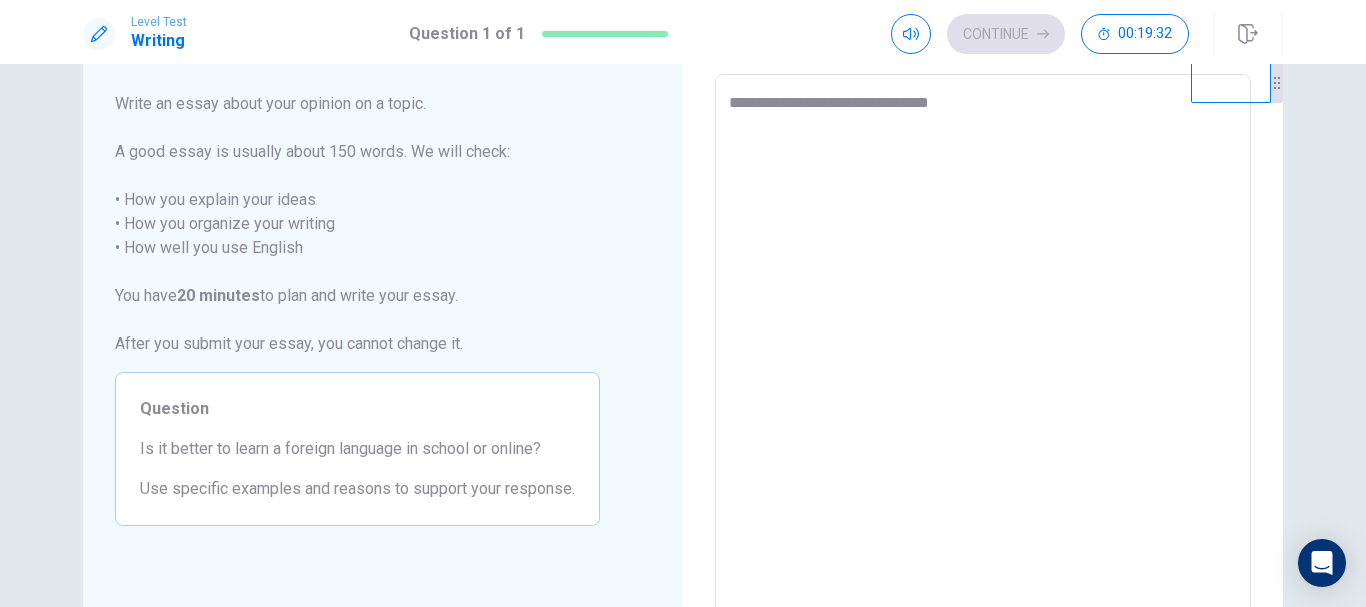 type on "*" 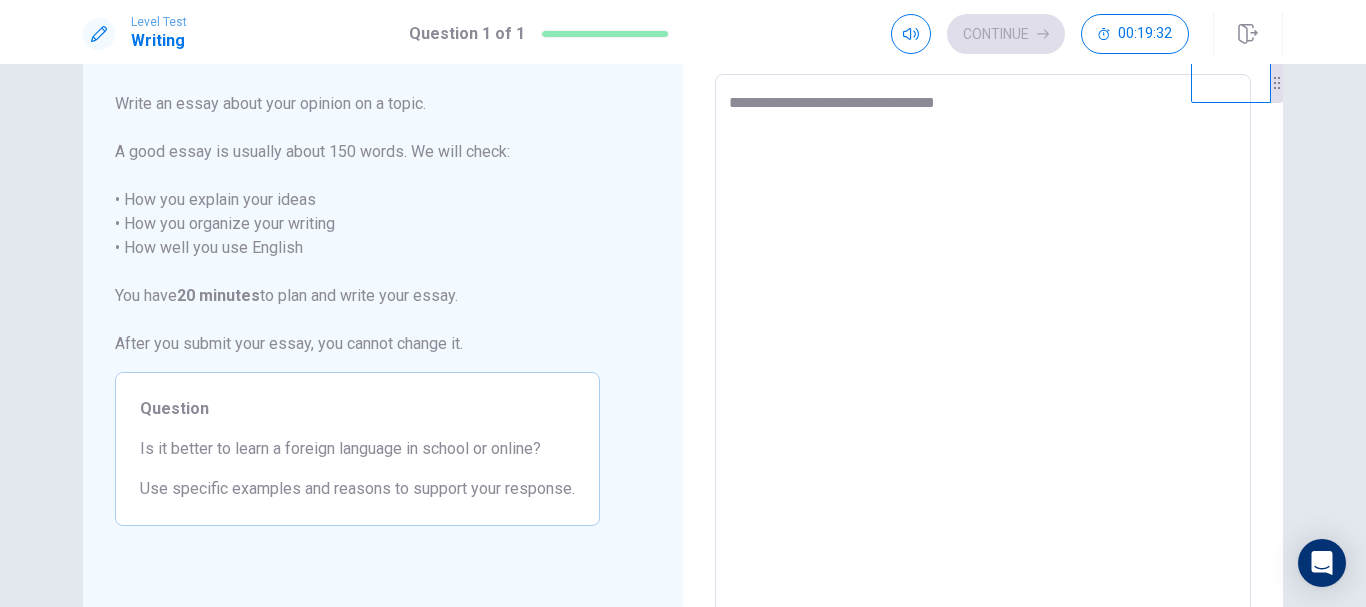 type on "*" 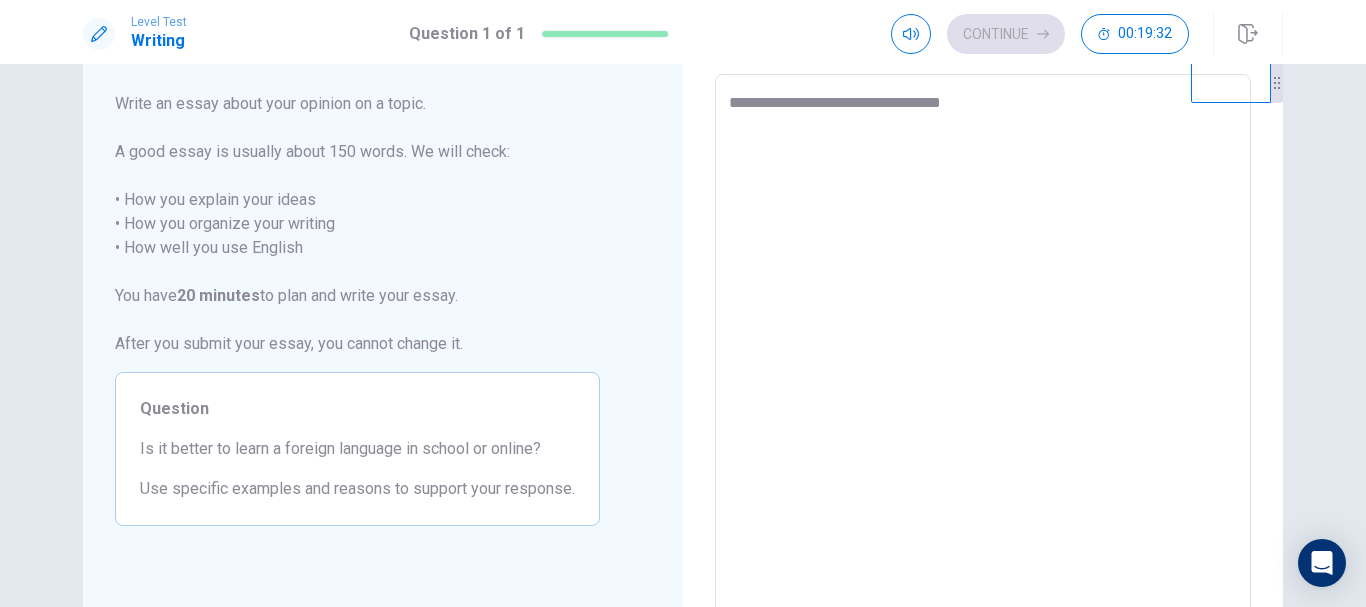 type on "**********" 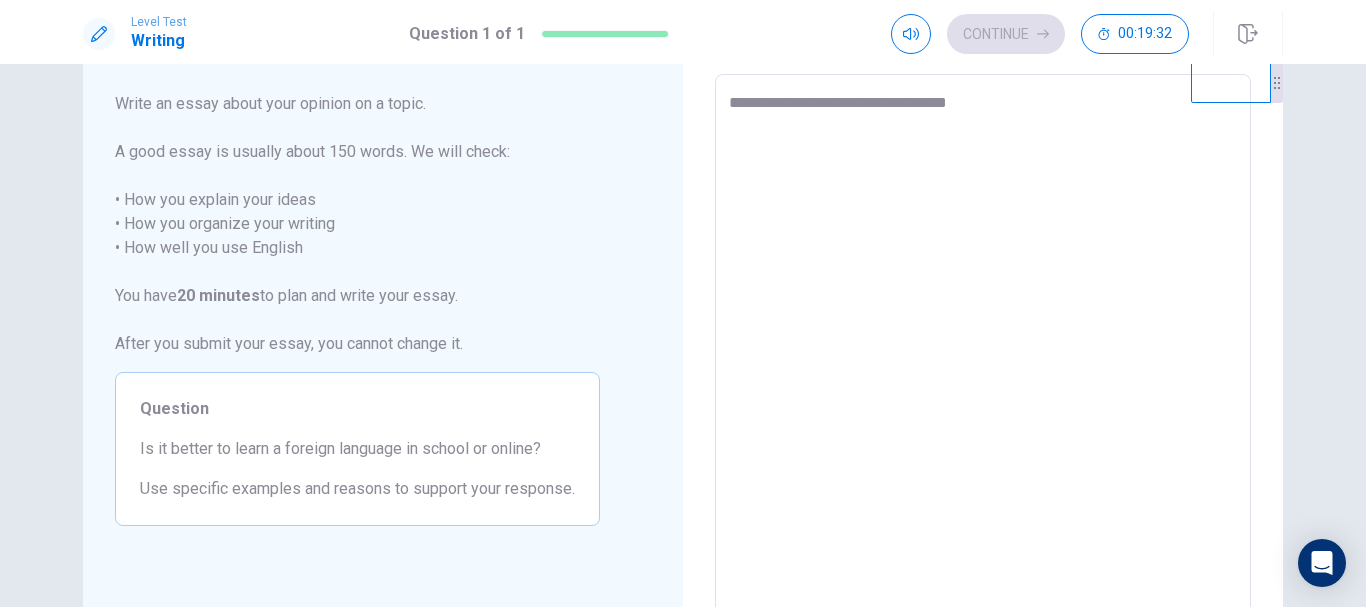 type on "*" 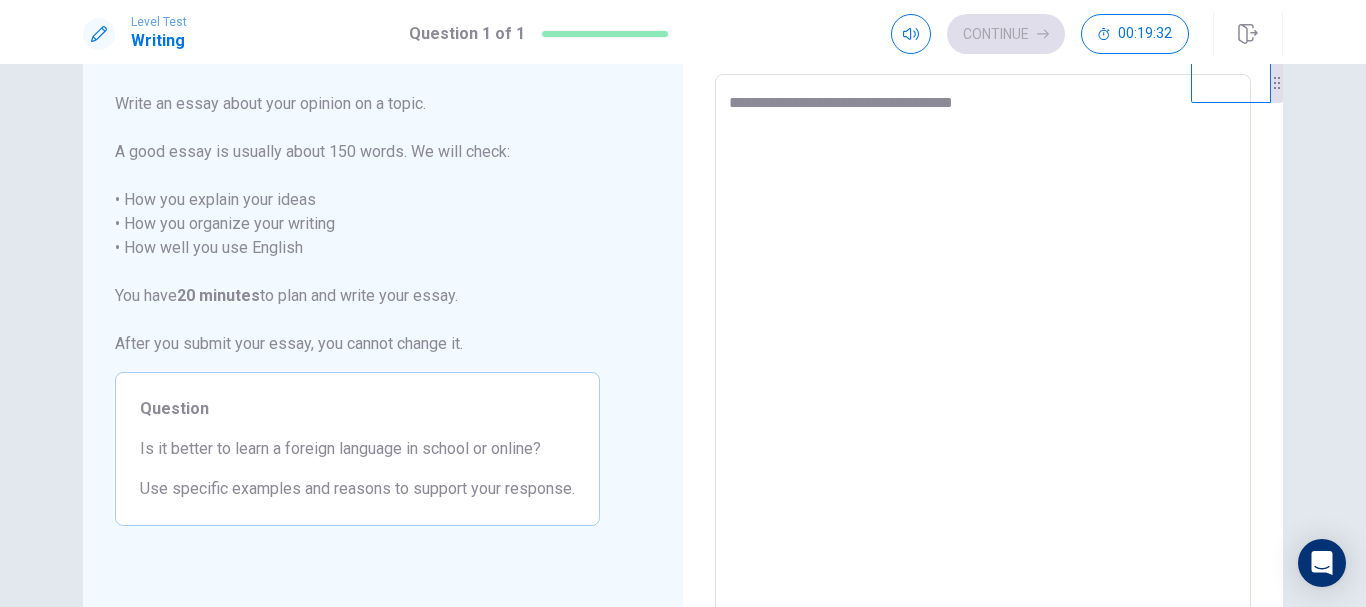 type on "*" 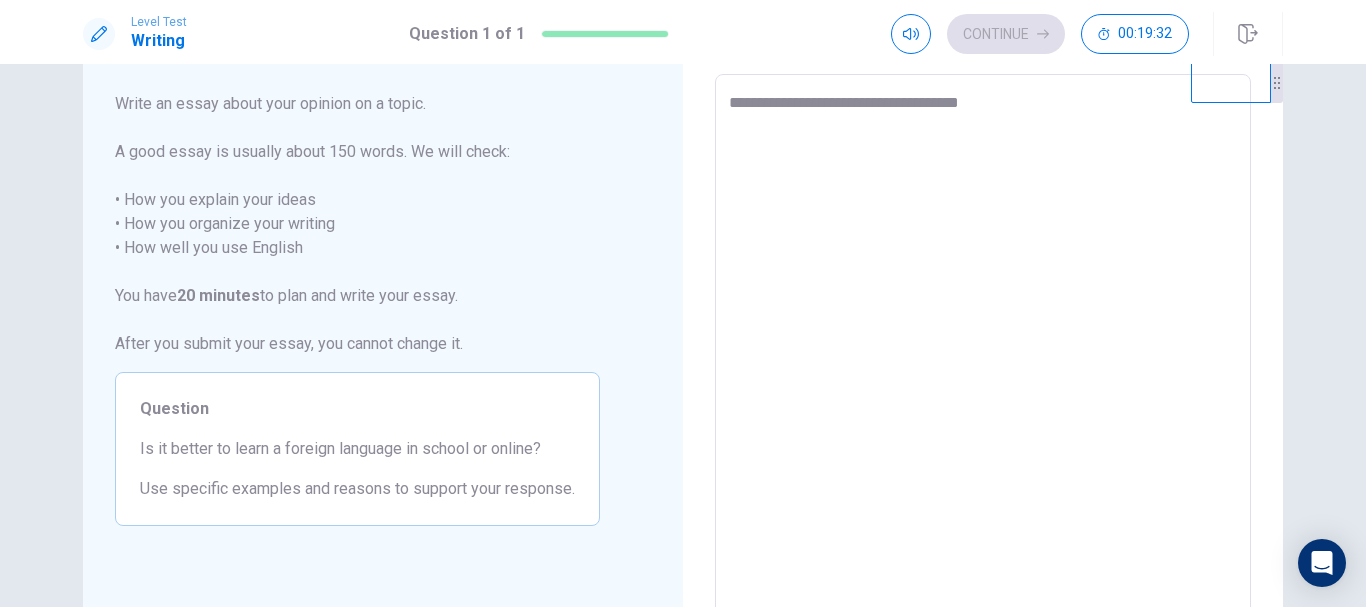 type on "*" 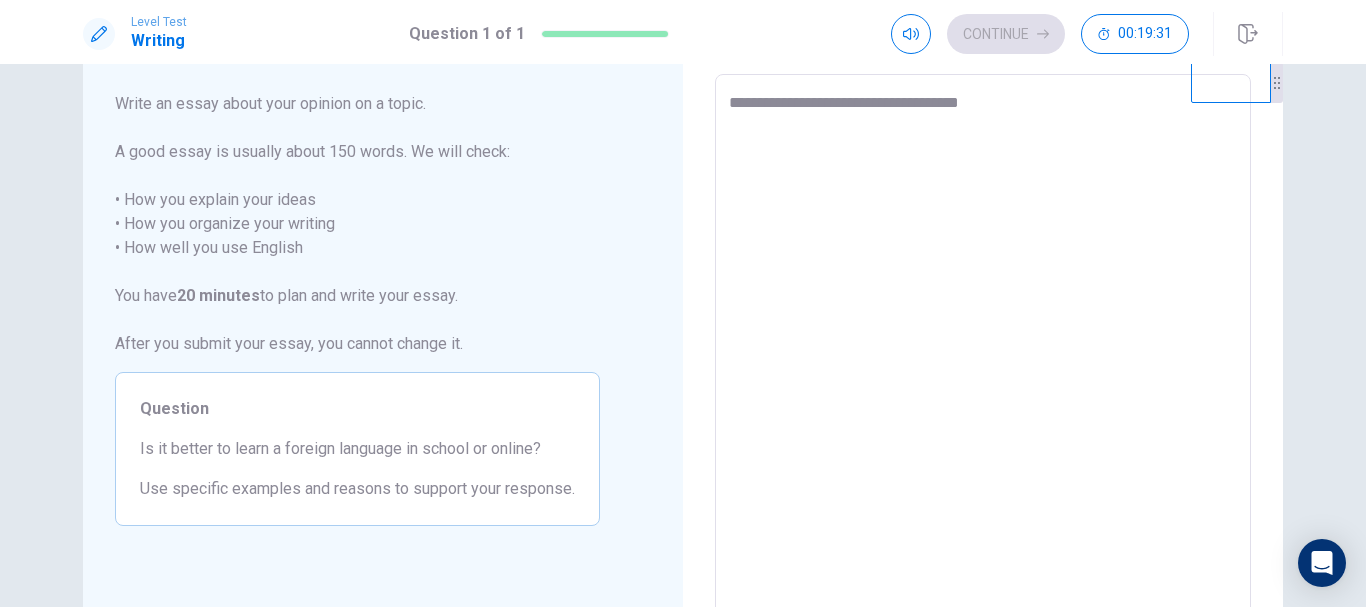 type on "**********" 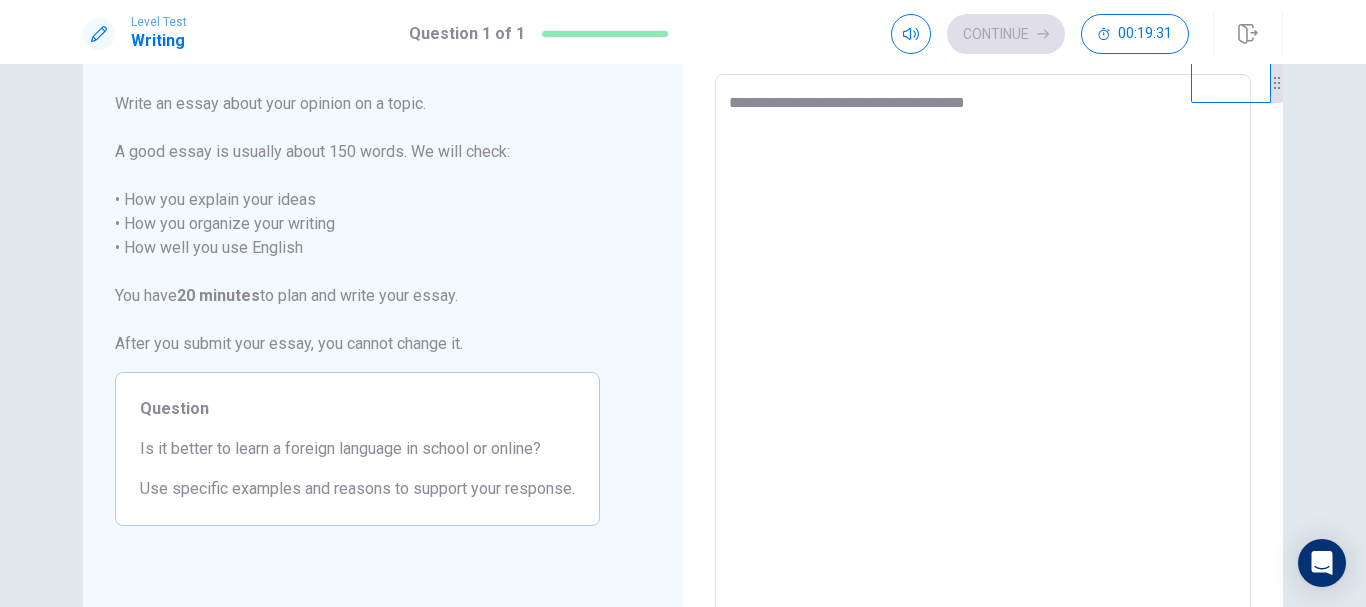 type on "*" 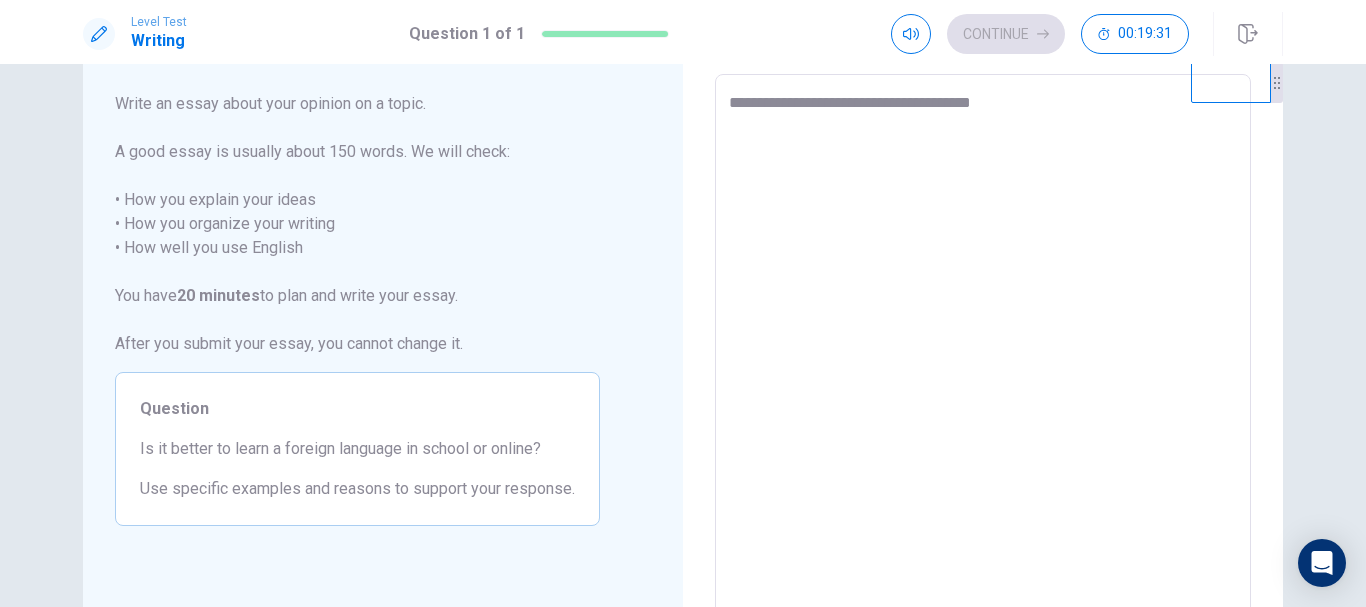 type on "*" 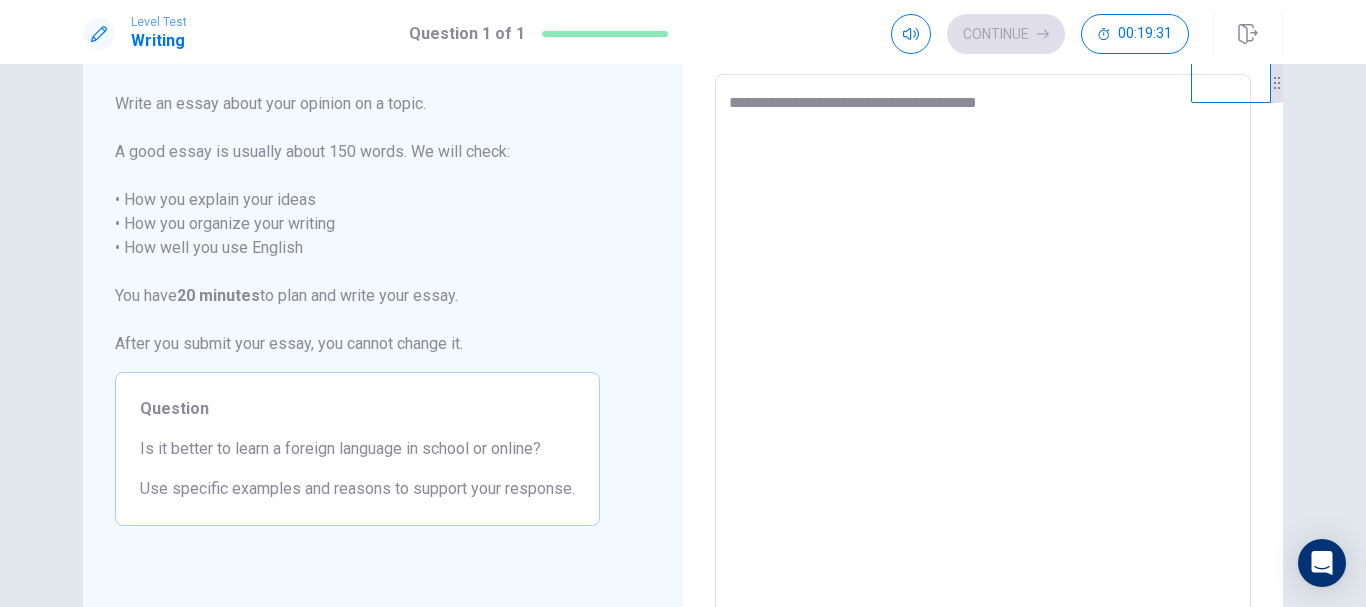 type on "*" 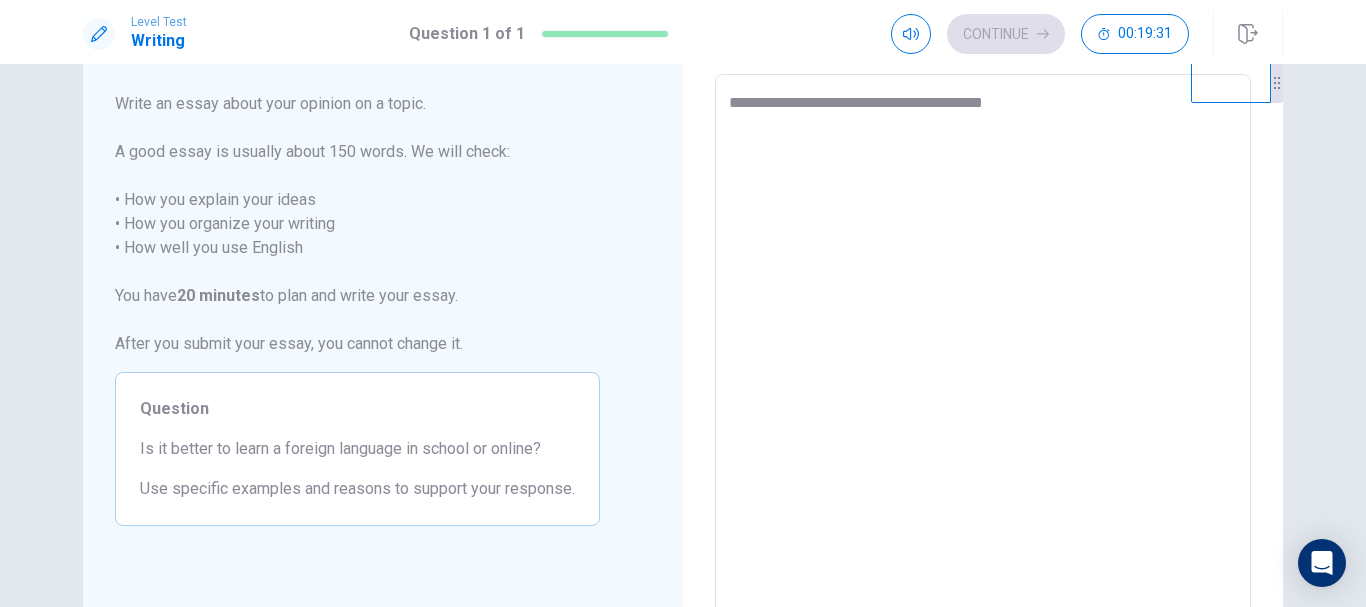 type on "*" 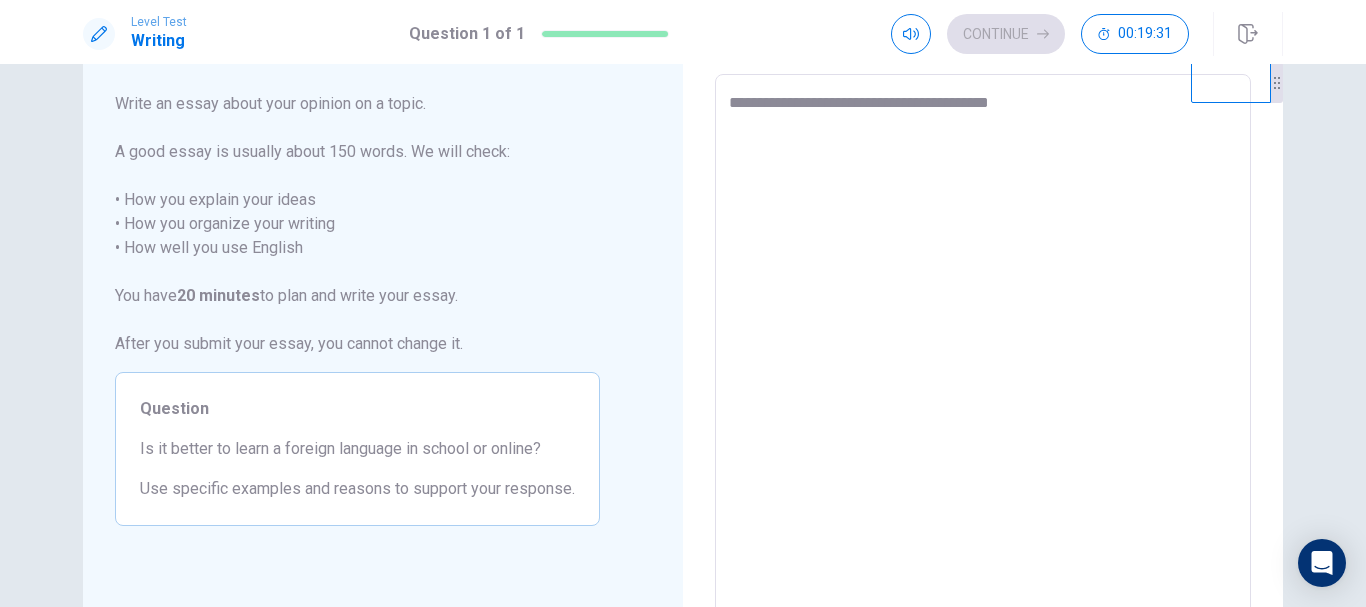 type on "**********" 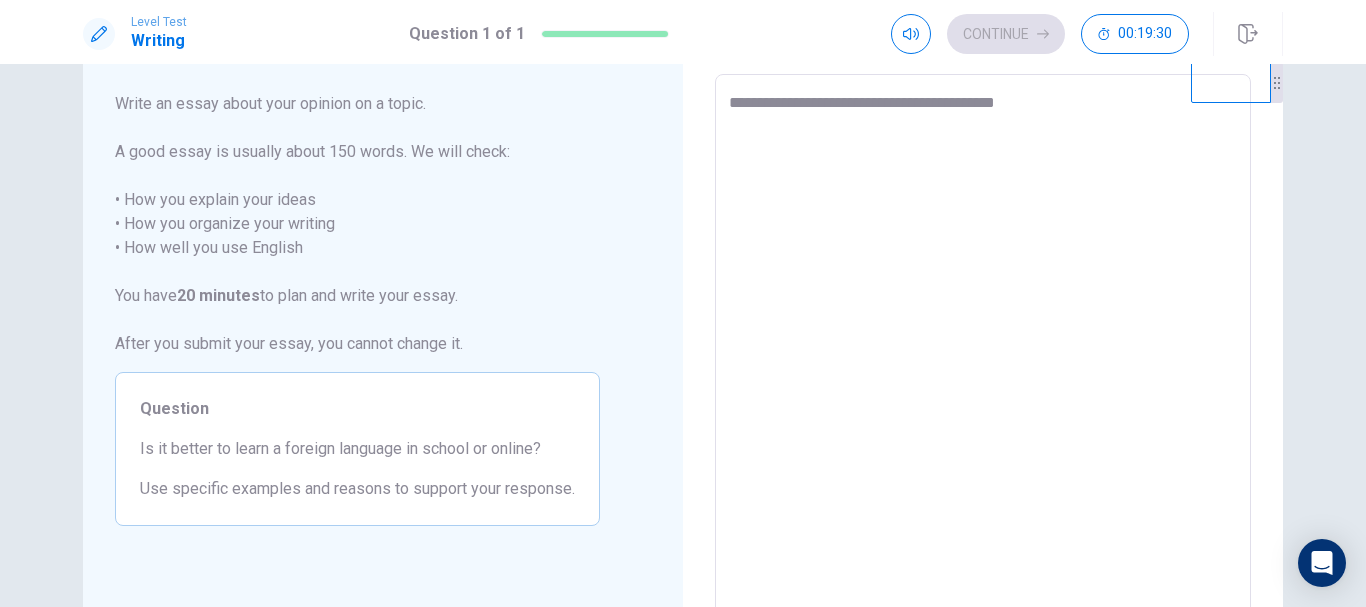 type on "*" 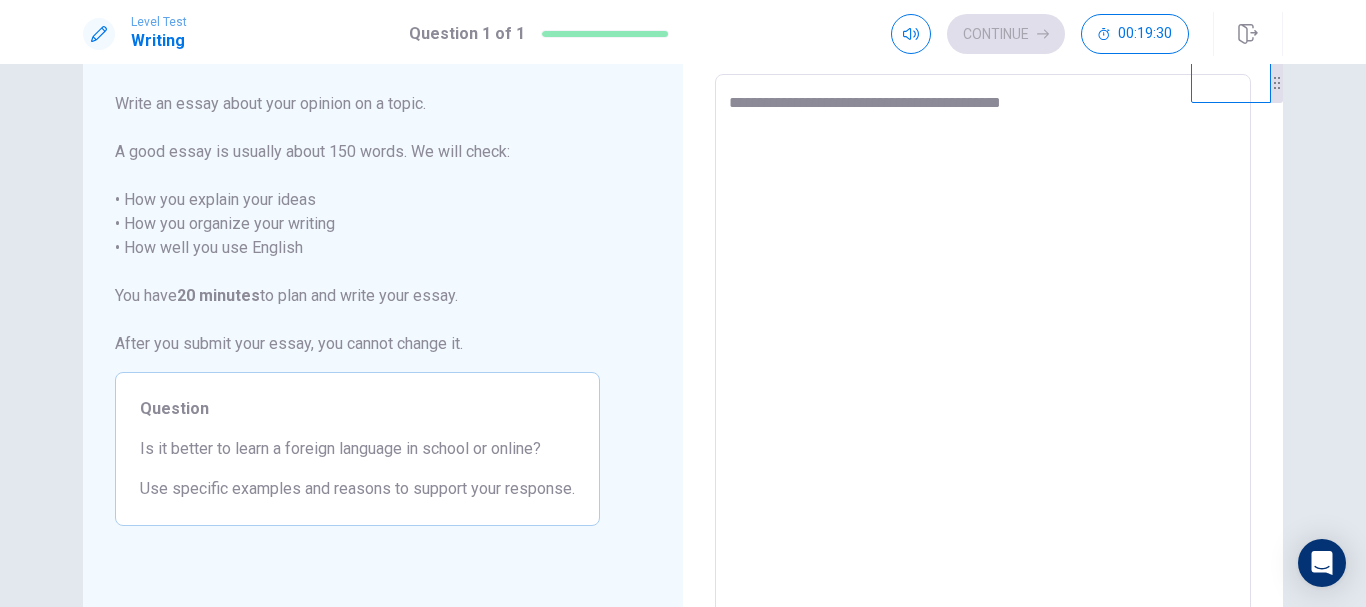 type on "*" 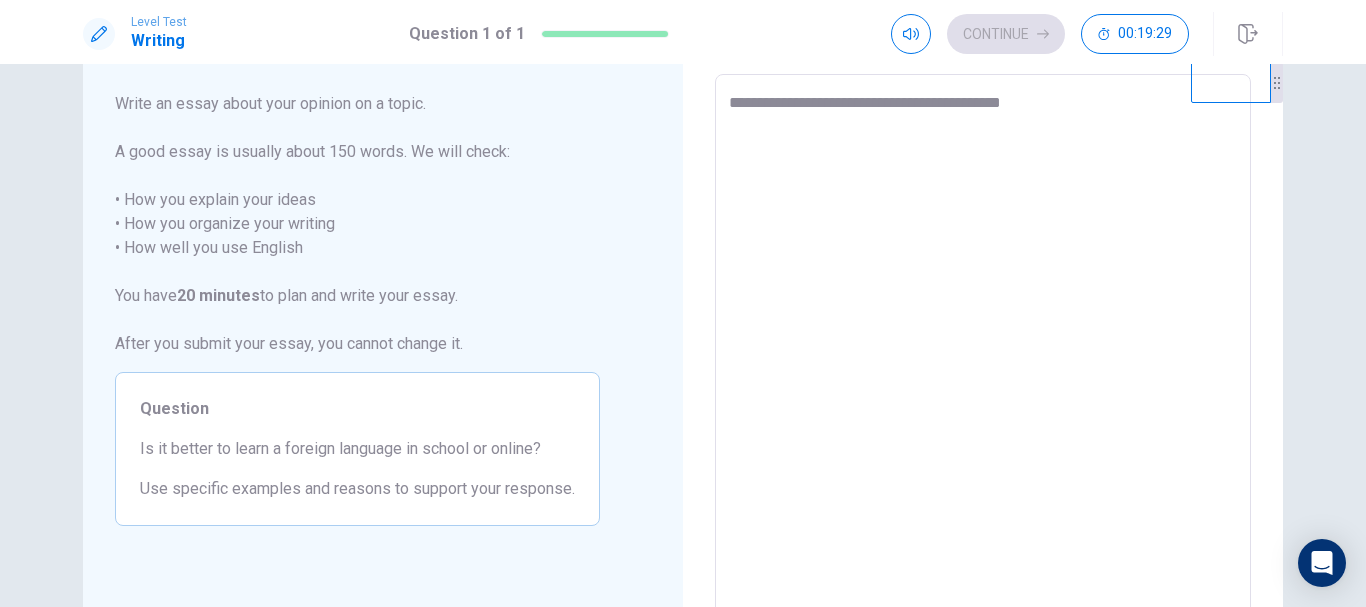 type on "**********" 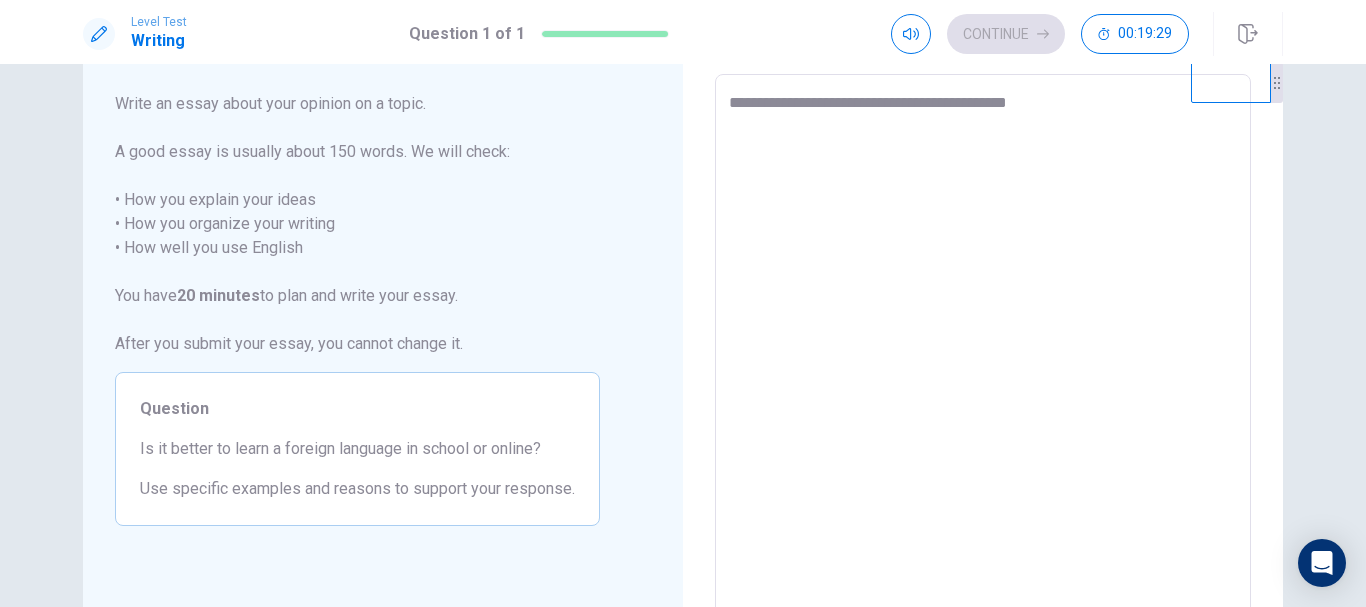 type on "*" 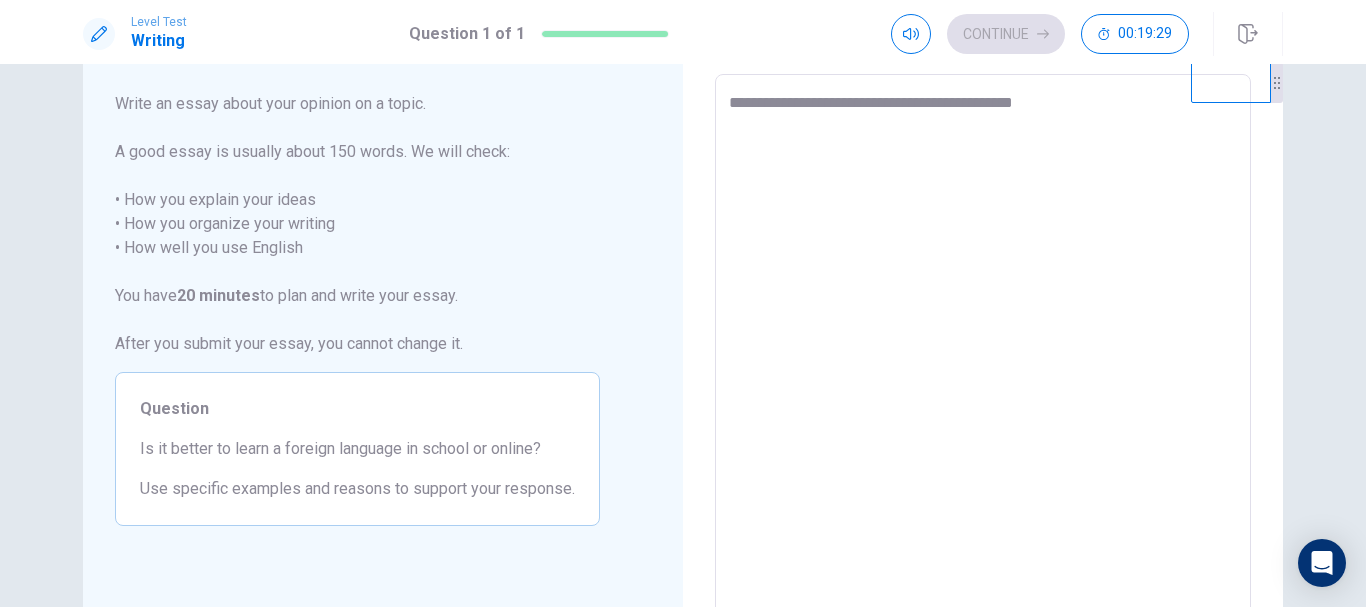 type on "*" 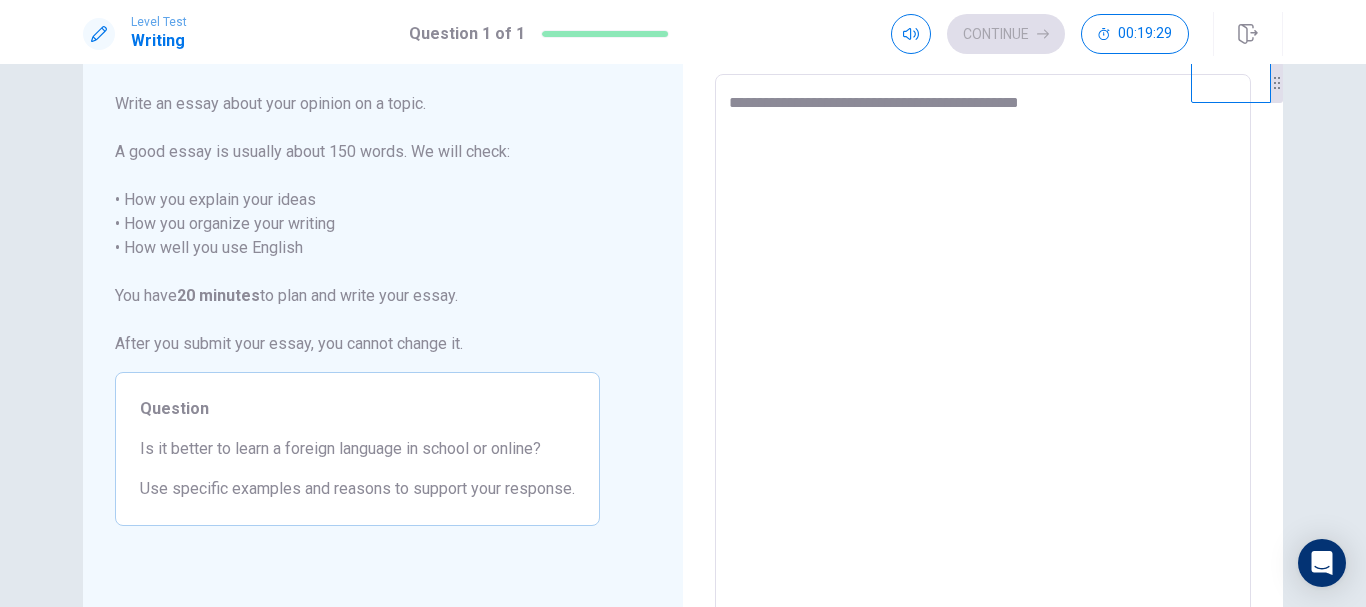 type on "**********" 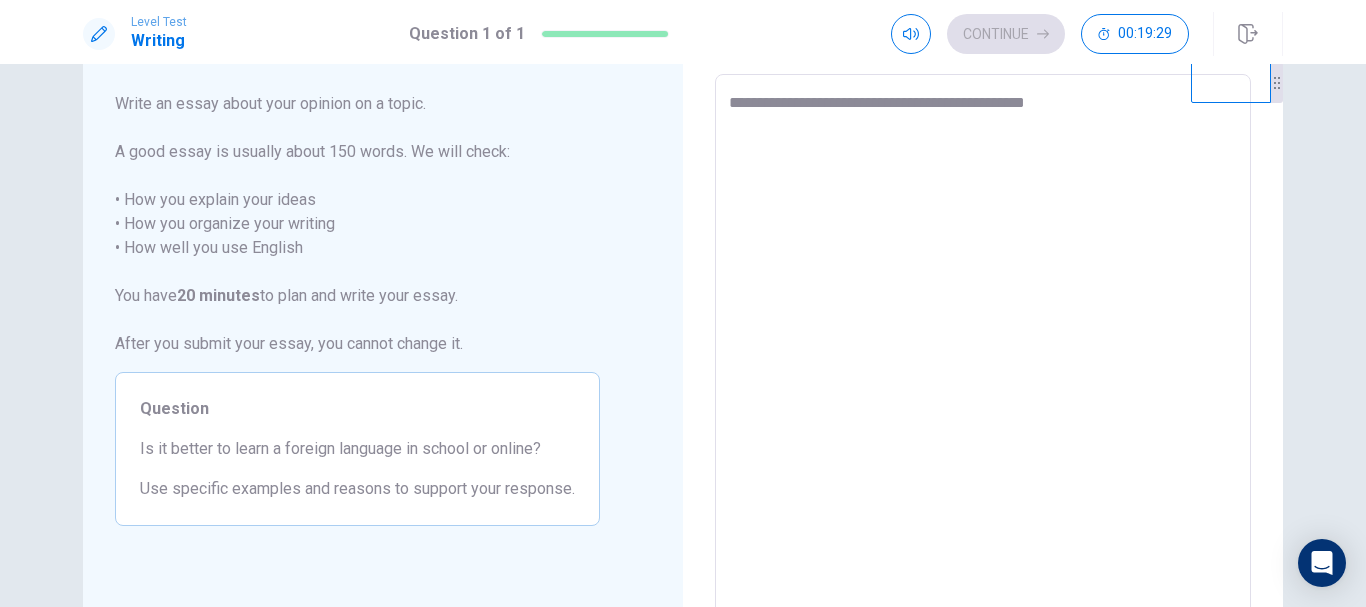 type on "*" 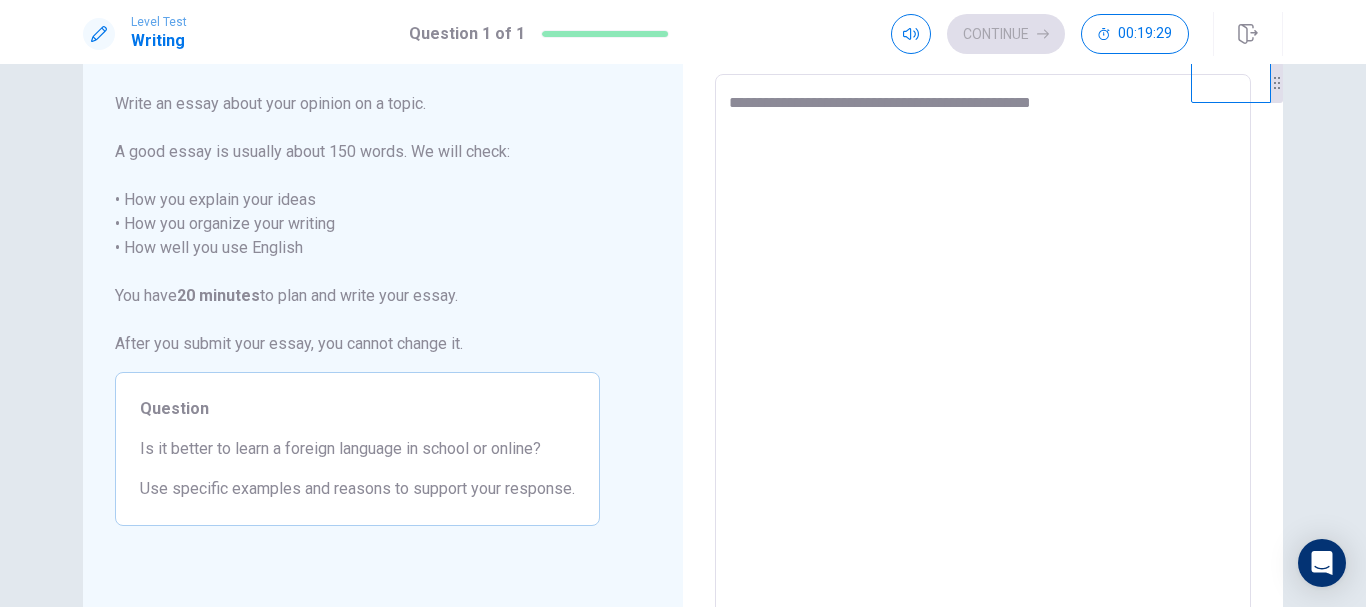 type on "*" 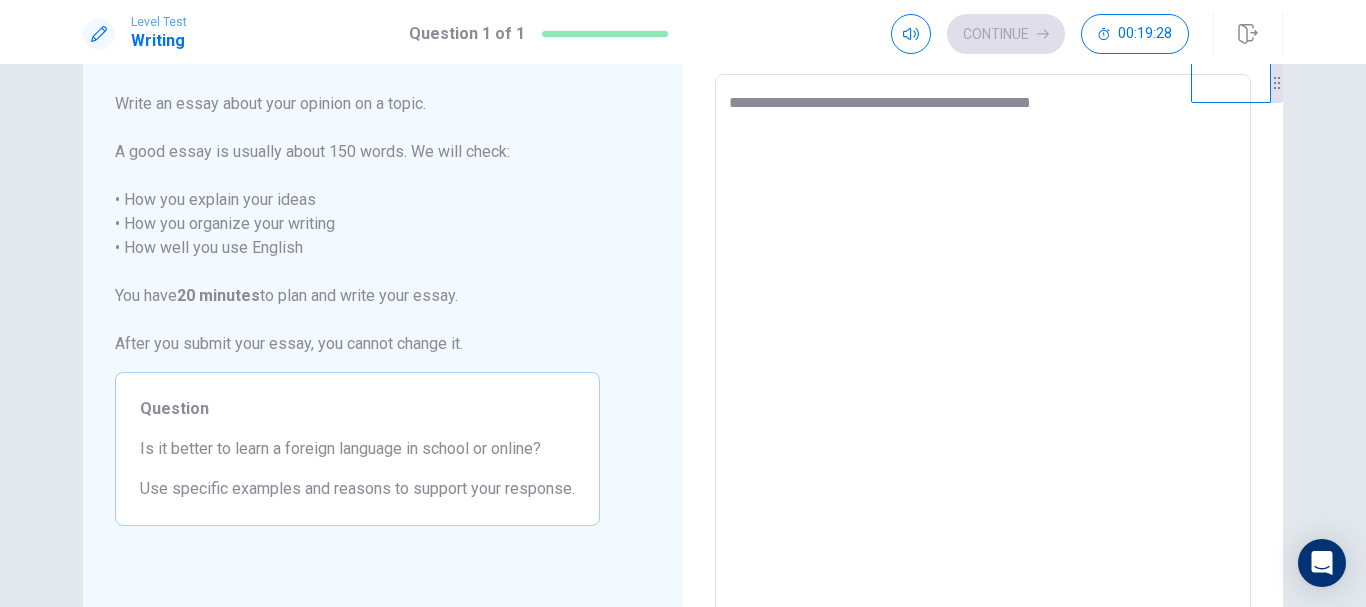 type on "**********" 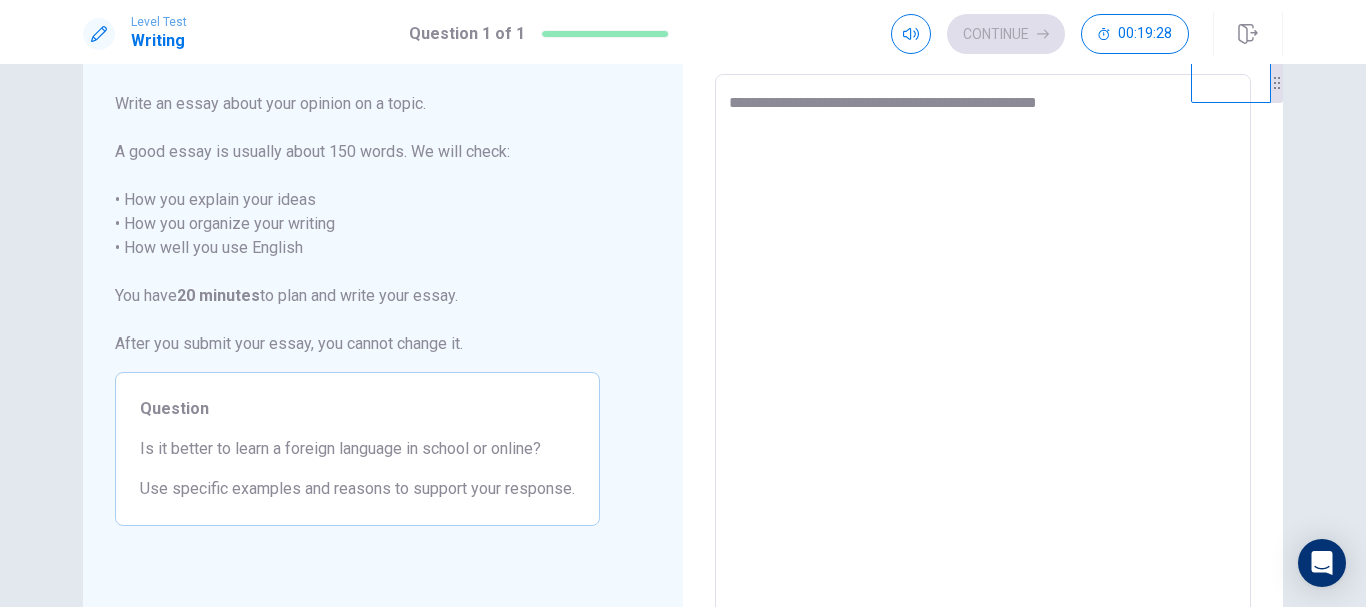 type on "*" 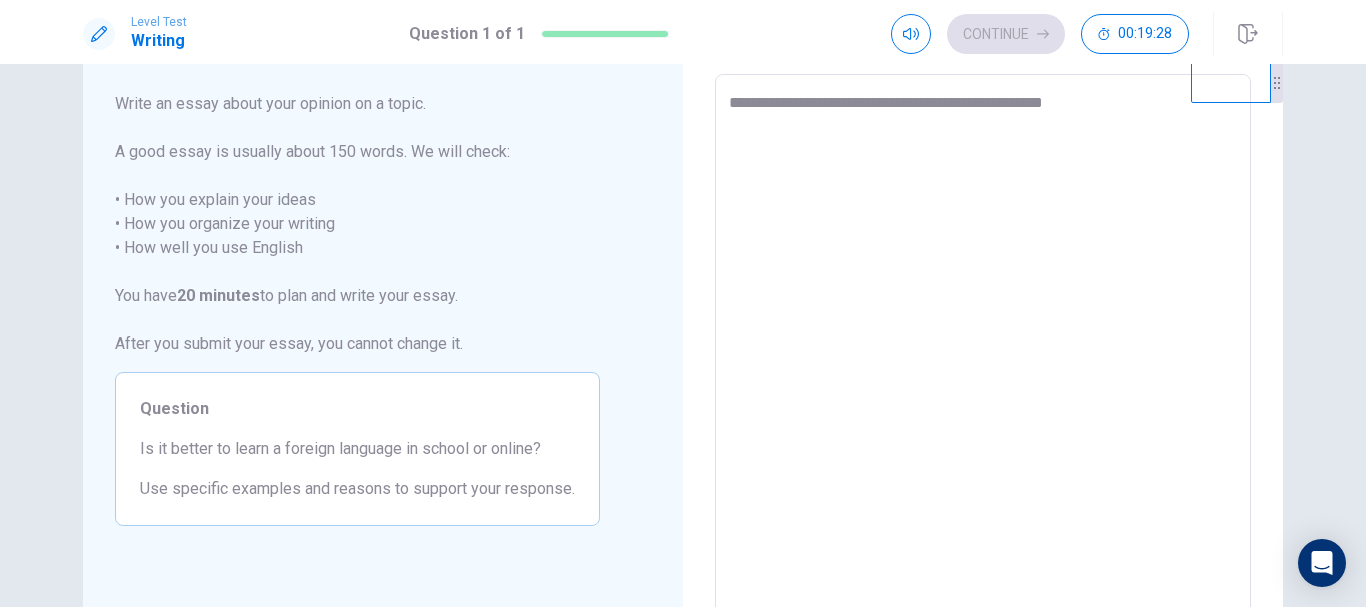 type on "*" 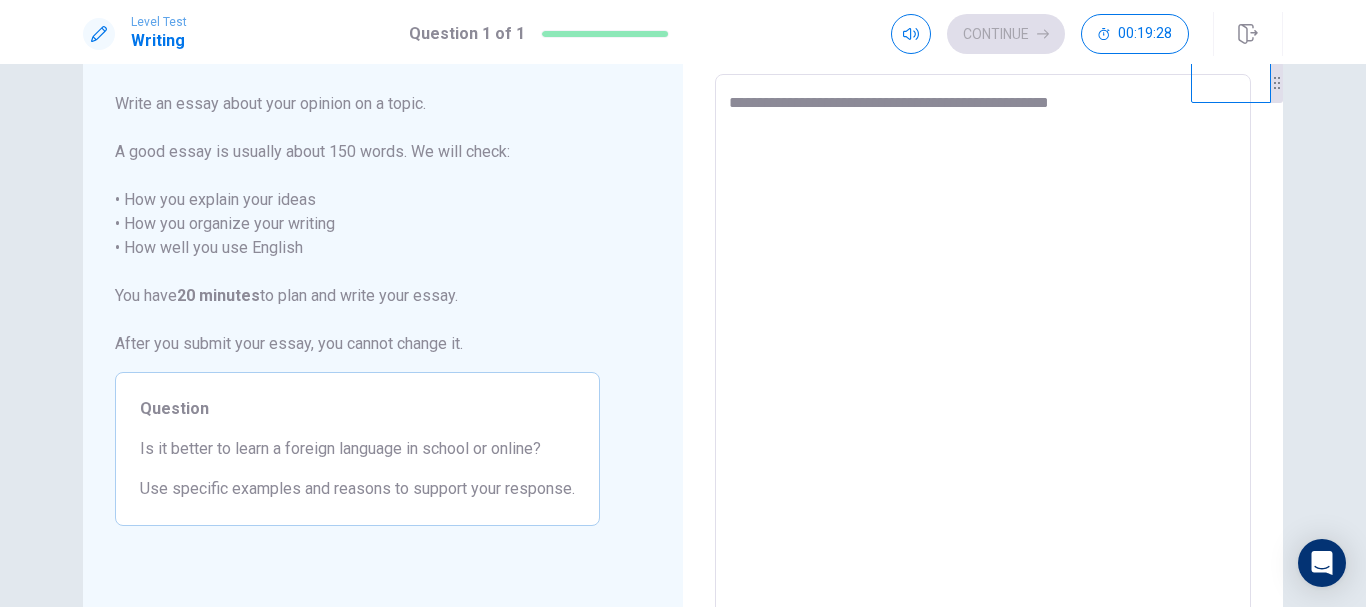 type on "*" 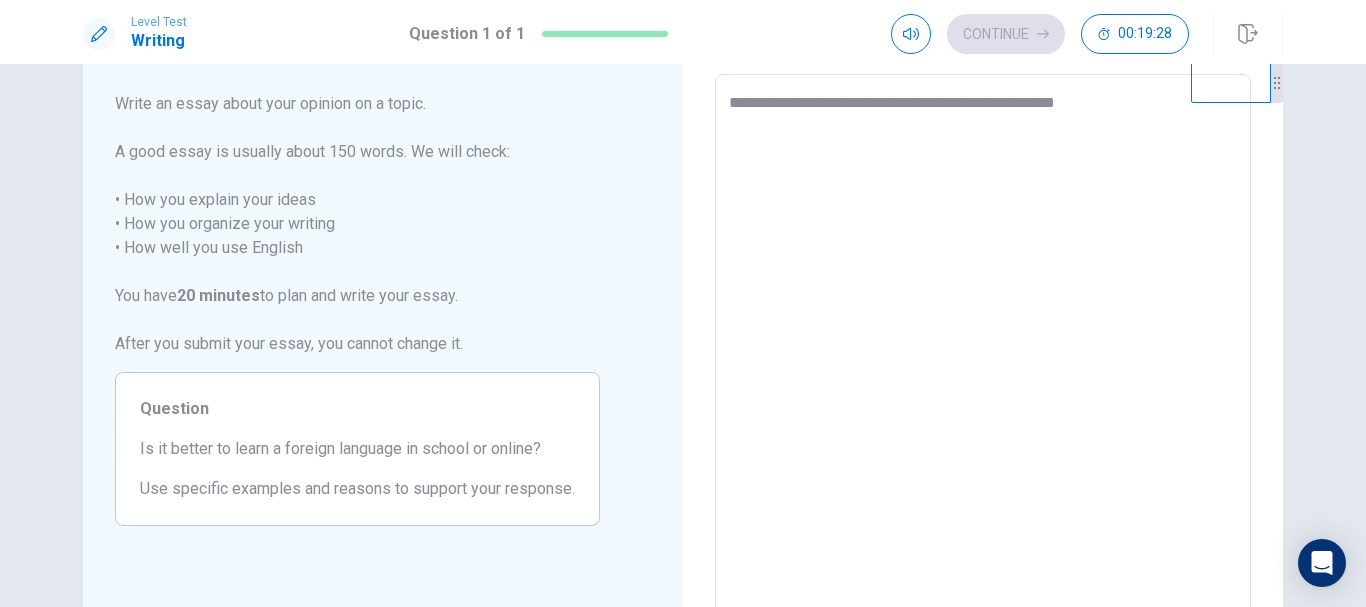 type on "*" 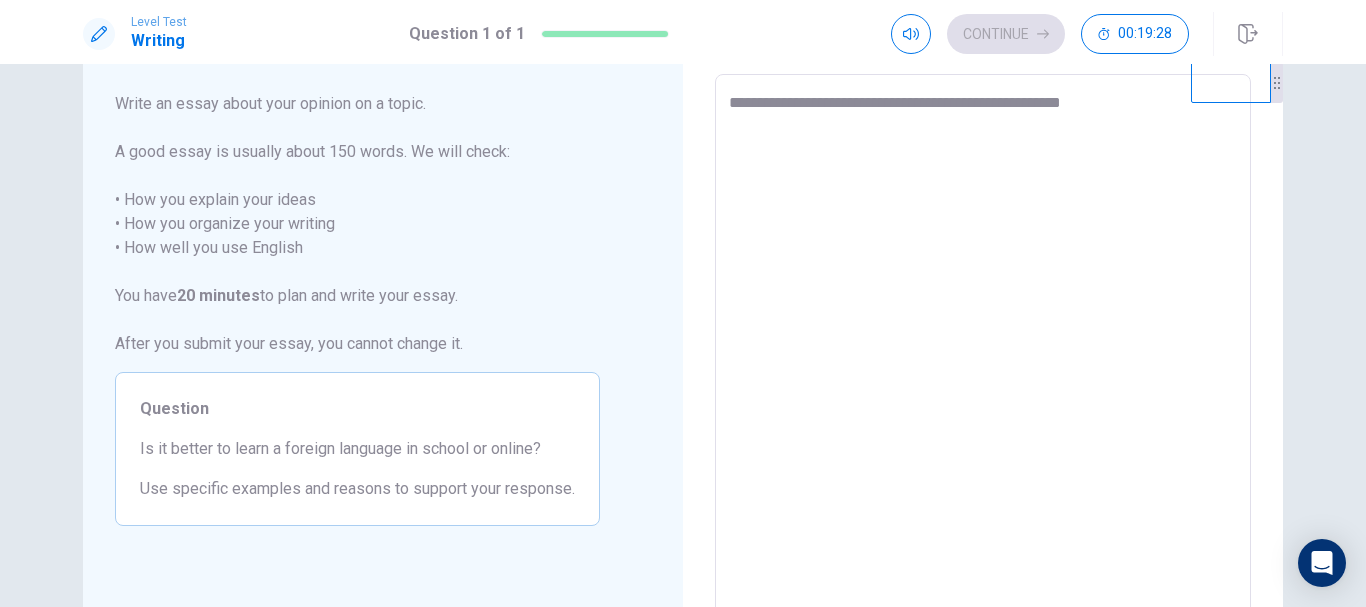 type on "**********" 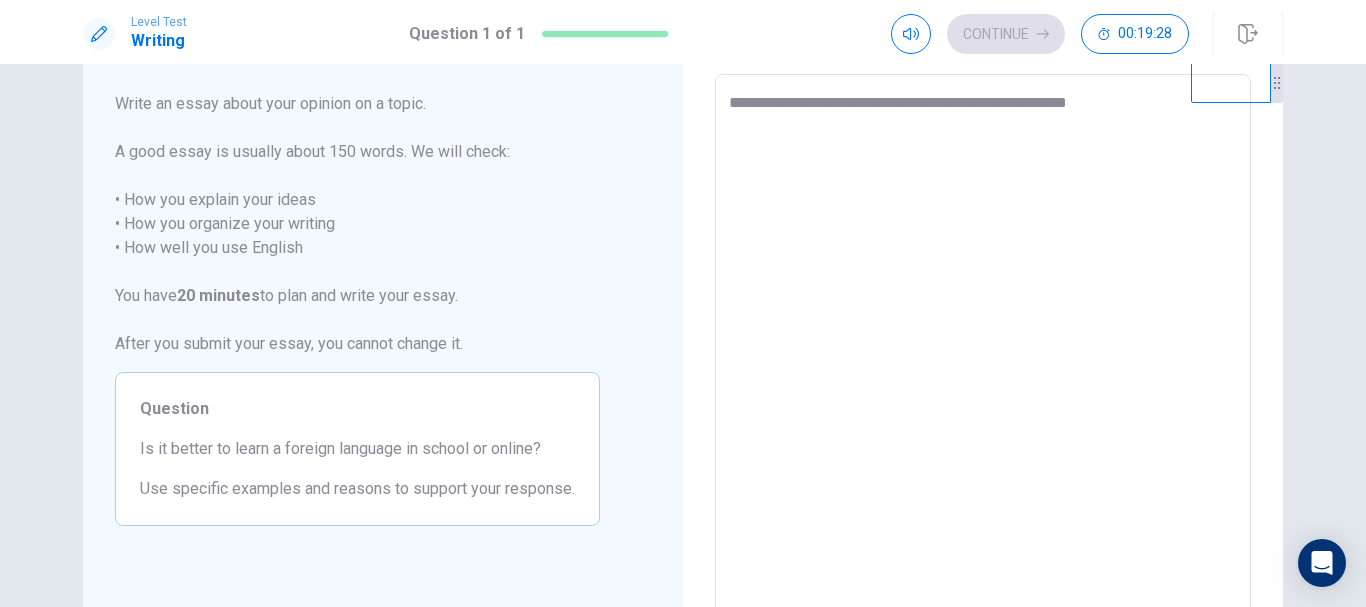type on "*" 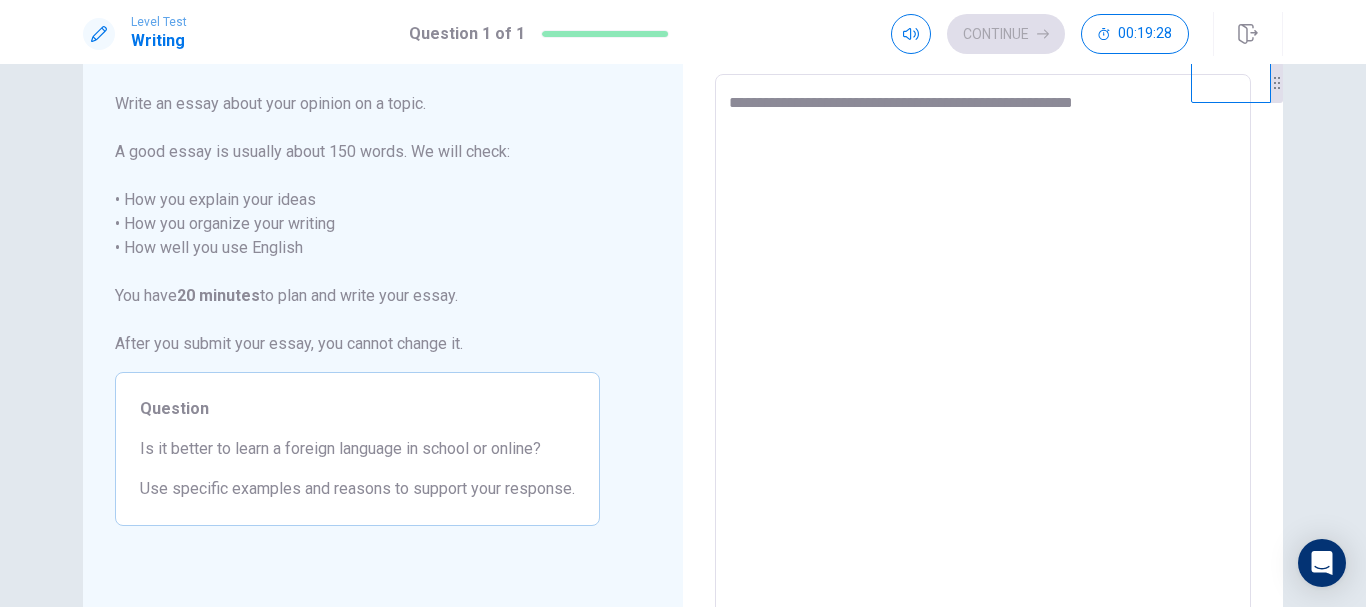 type on "*" 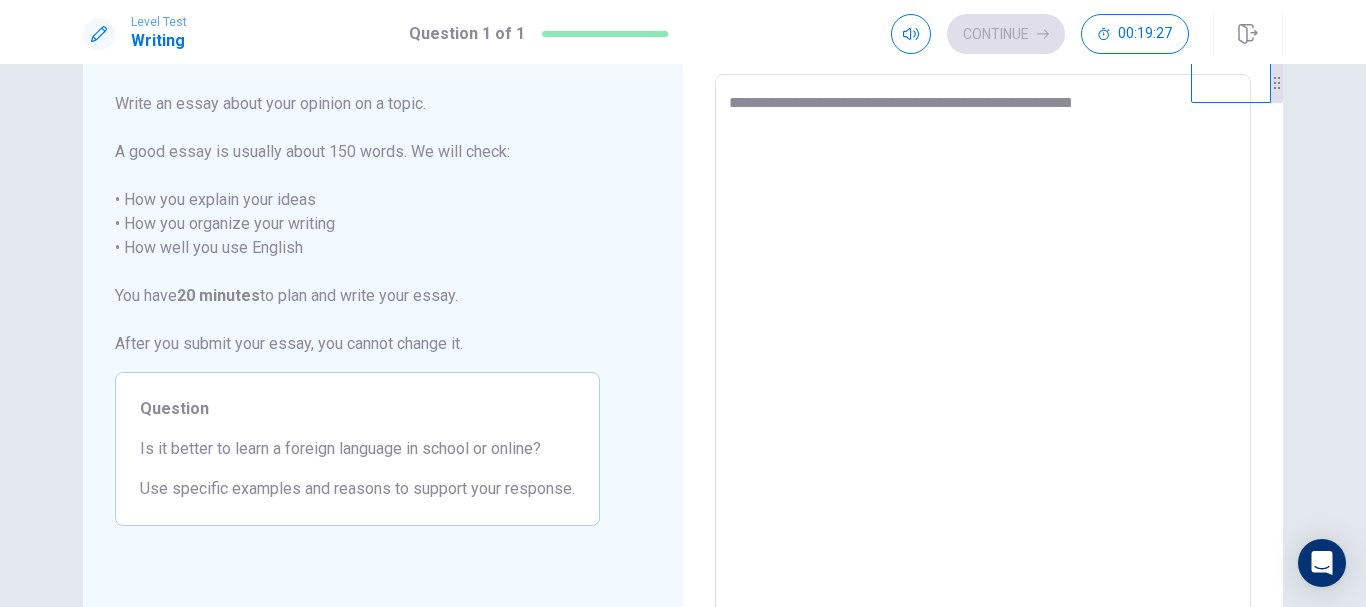 type on "**********" 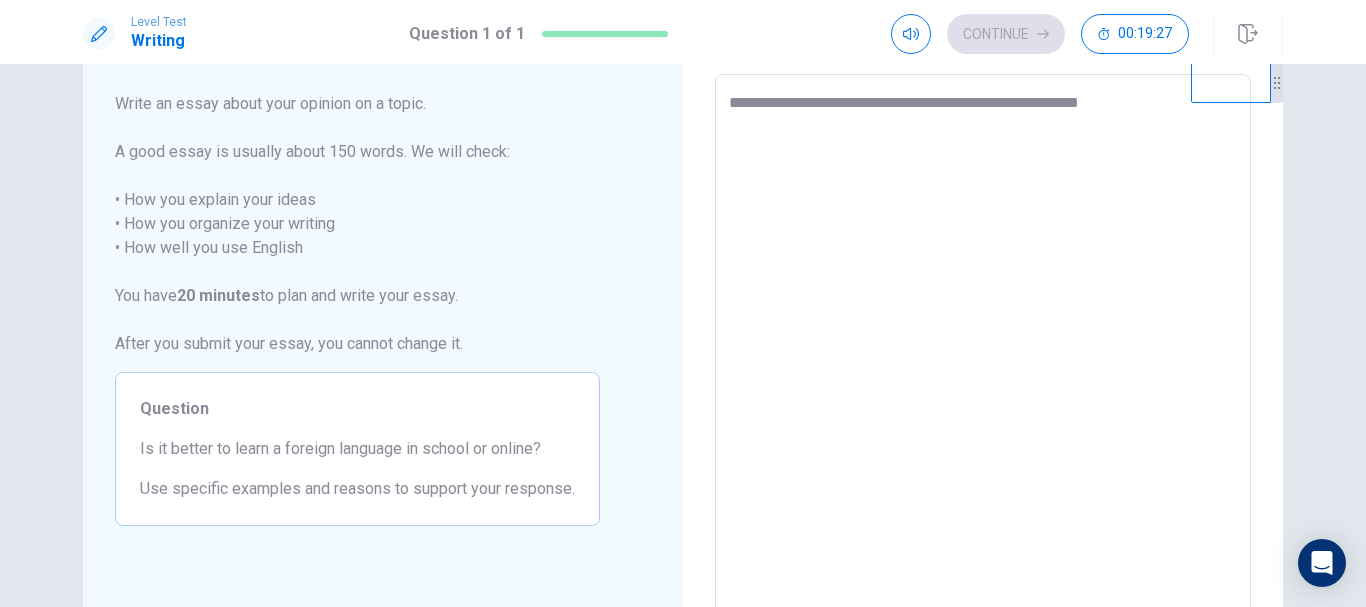 type on "*" 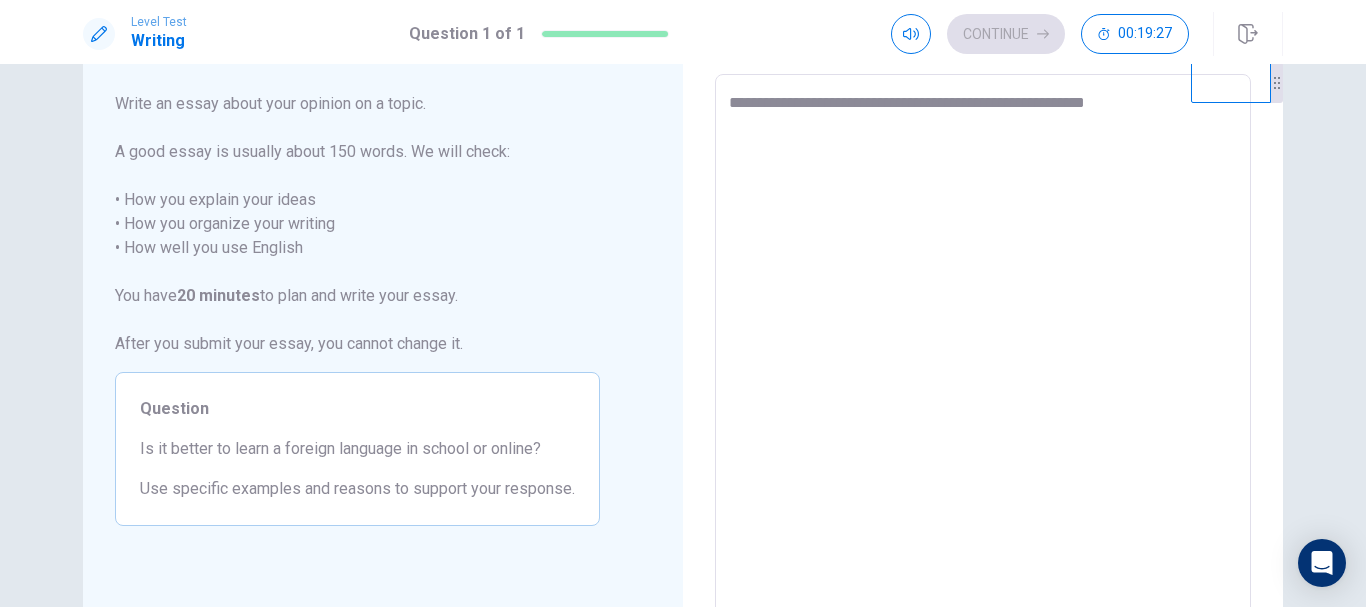 type on "*" 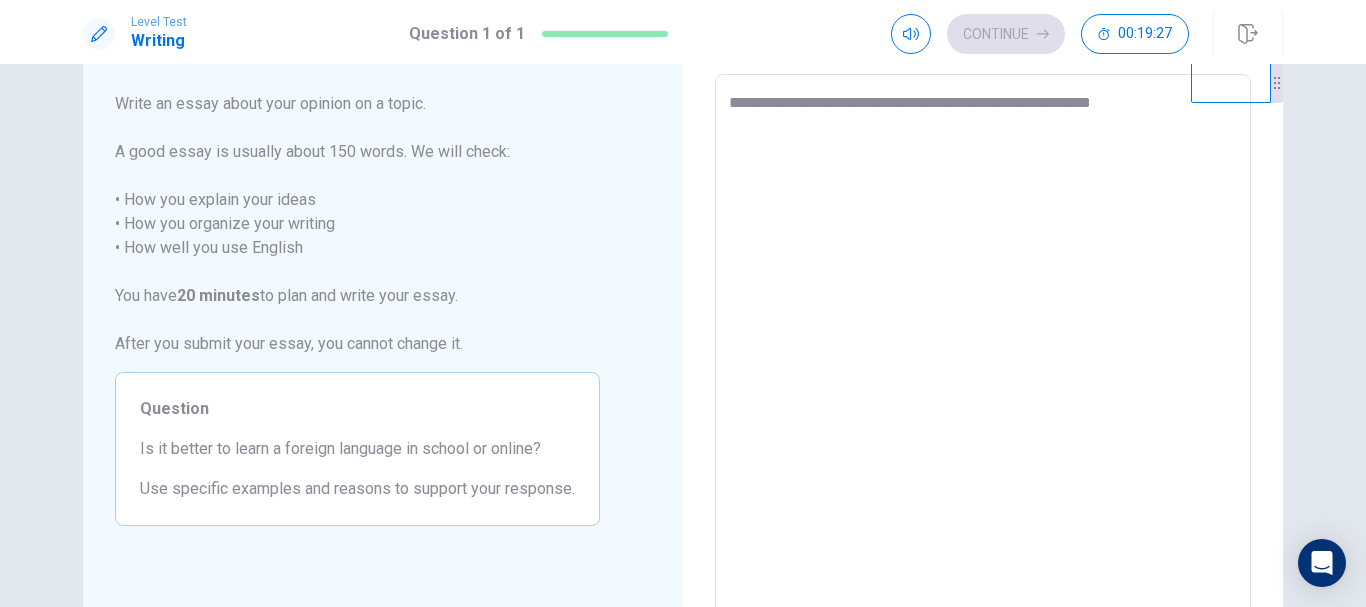 type on "*" 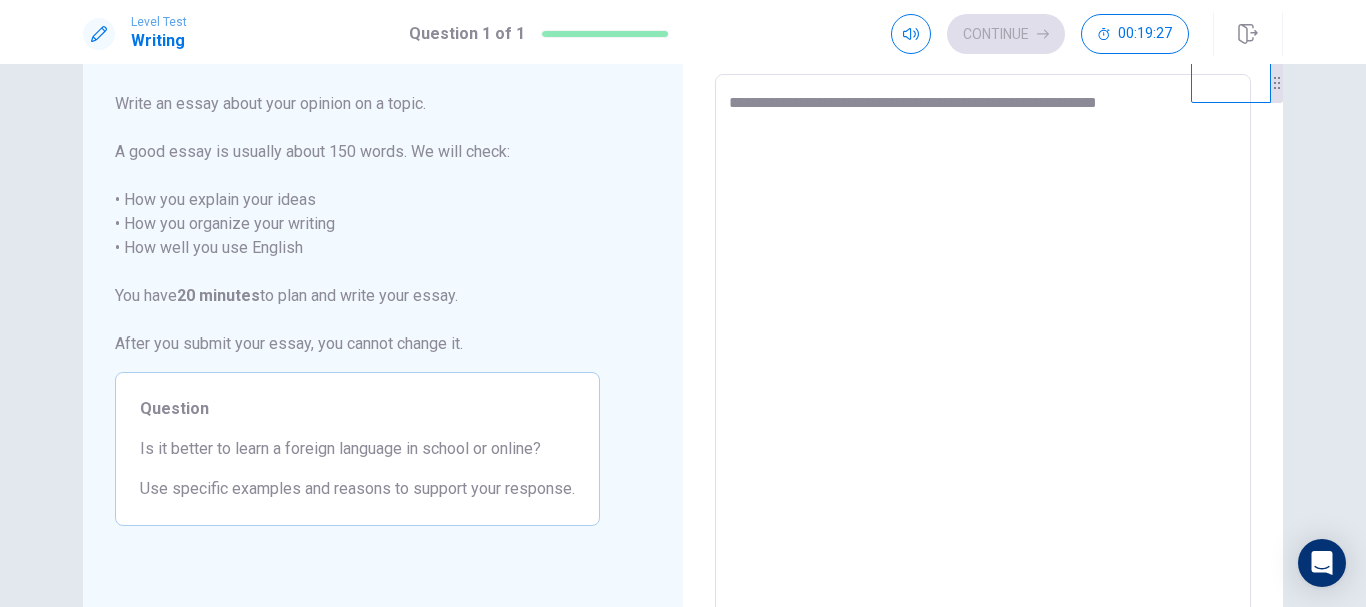 type on "*" 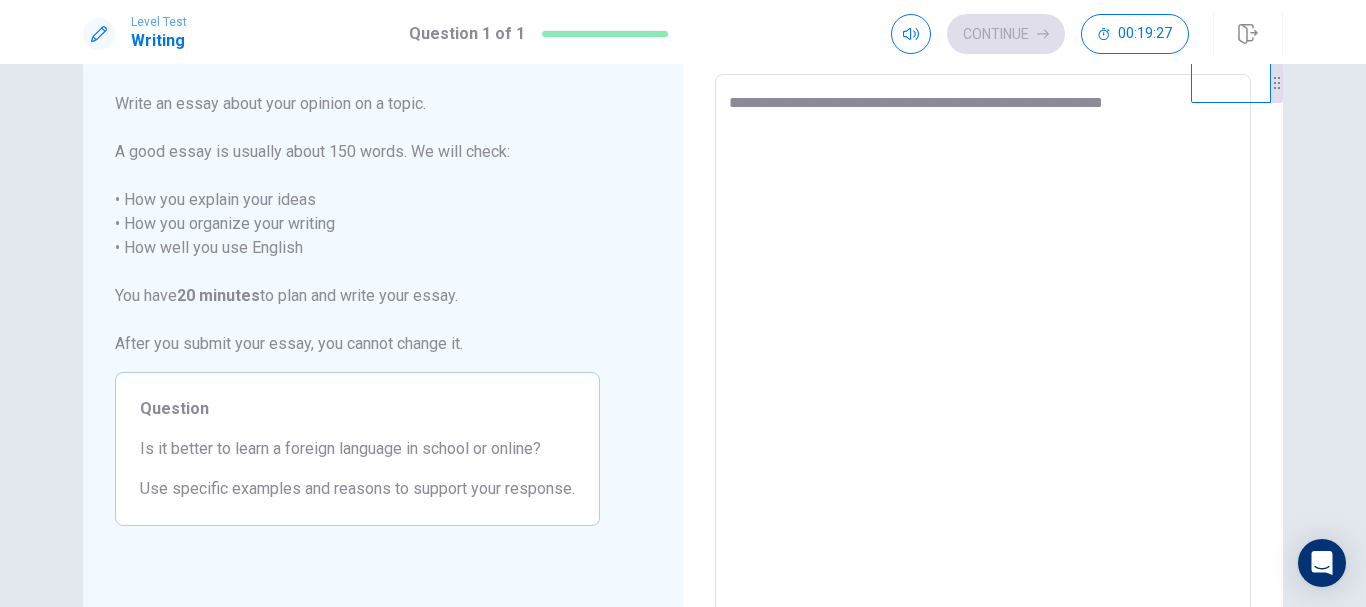 type on "*" 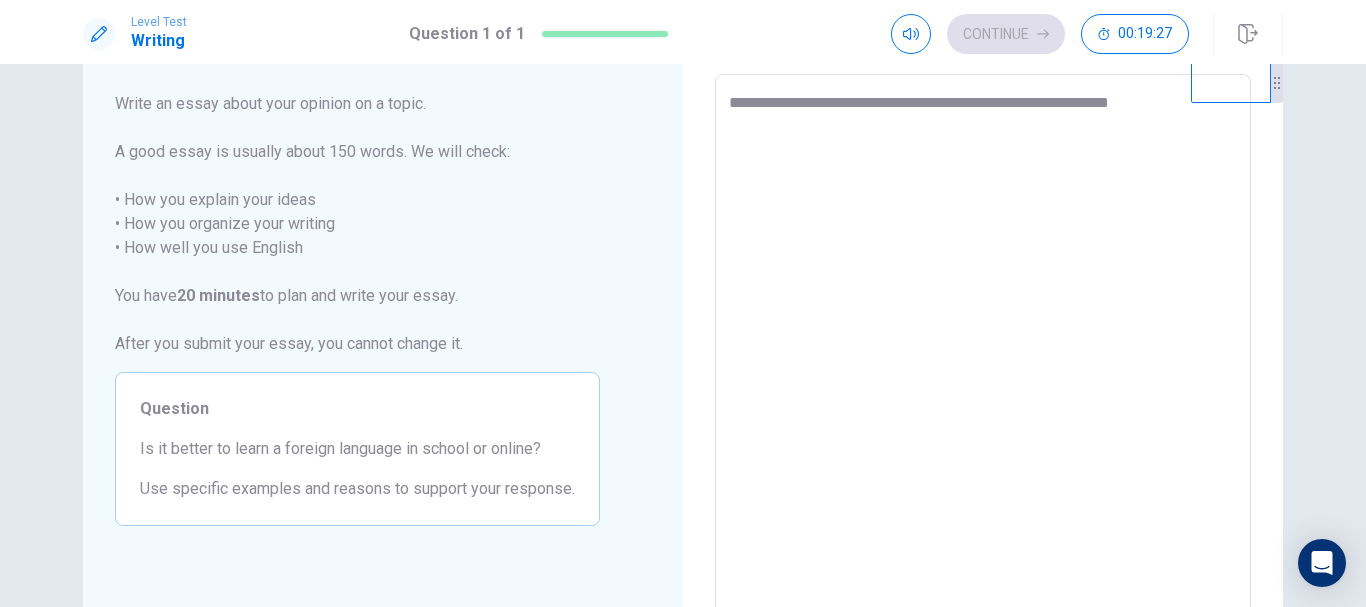 type on "*" 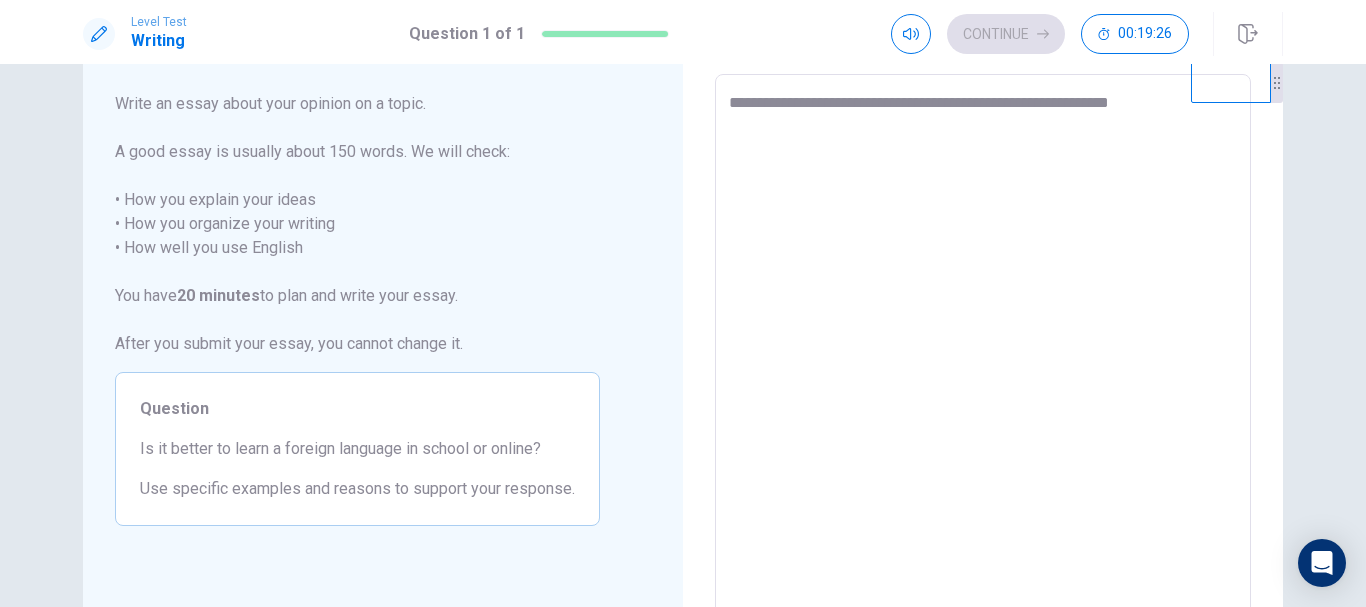 type on "**********" 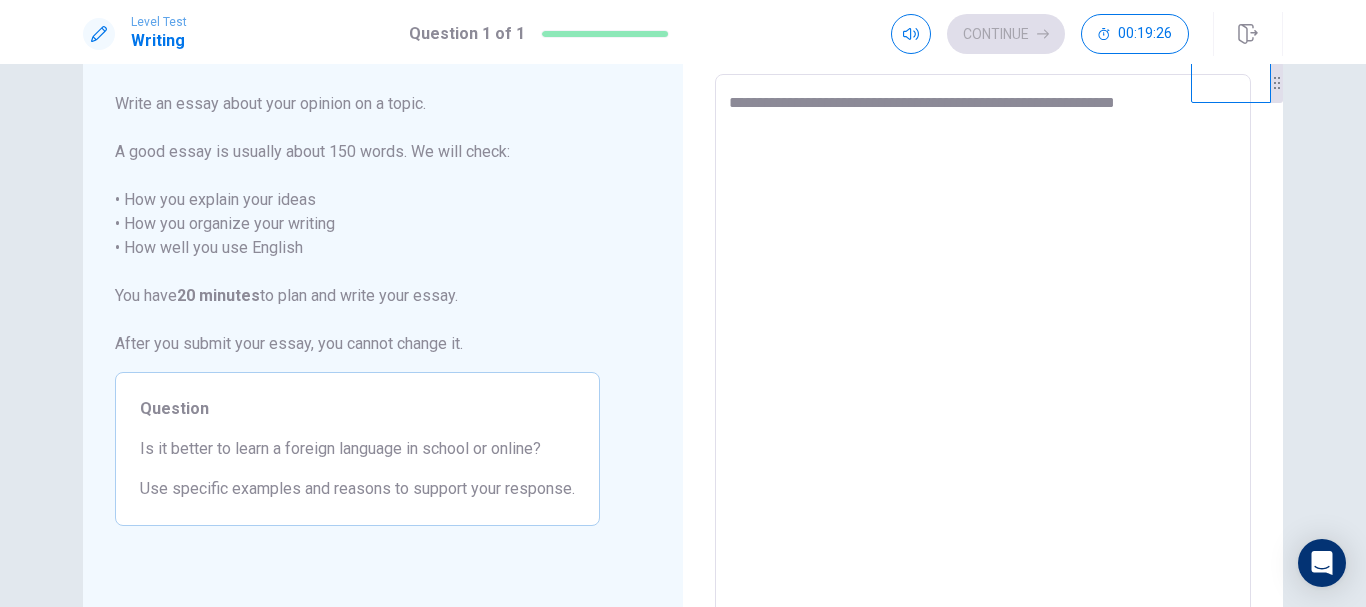 type on "*" 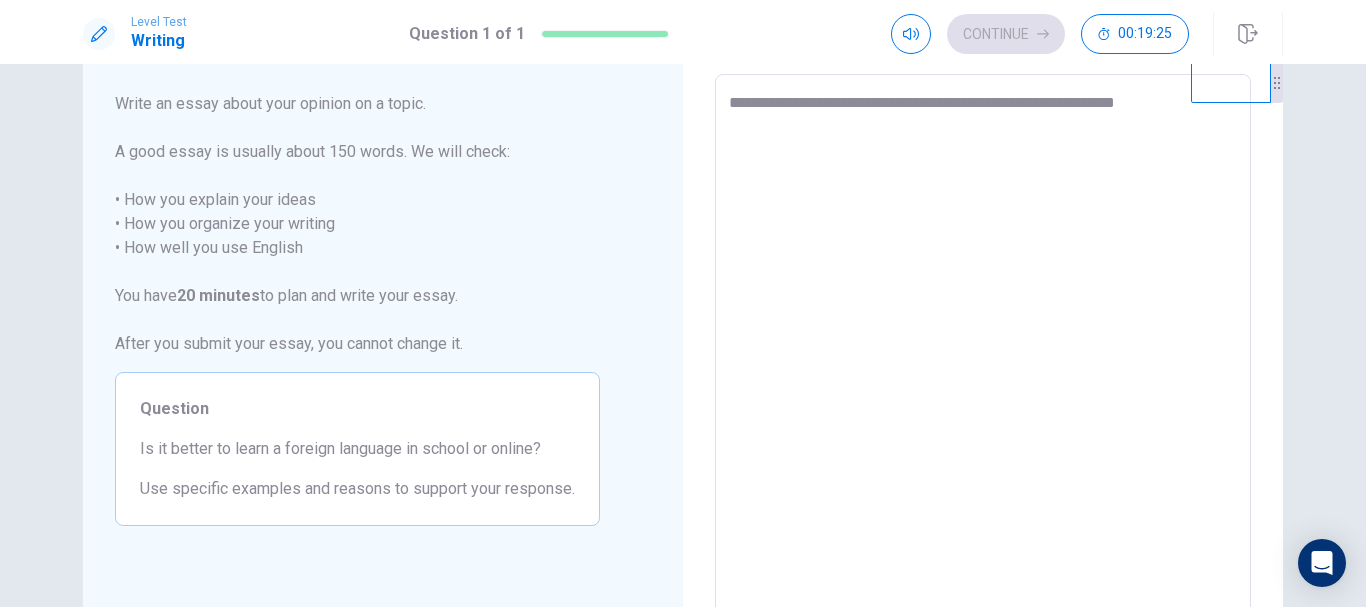 type on "**********" 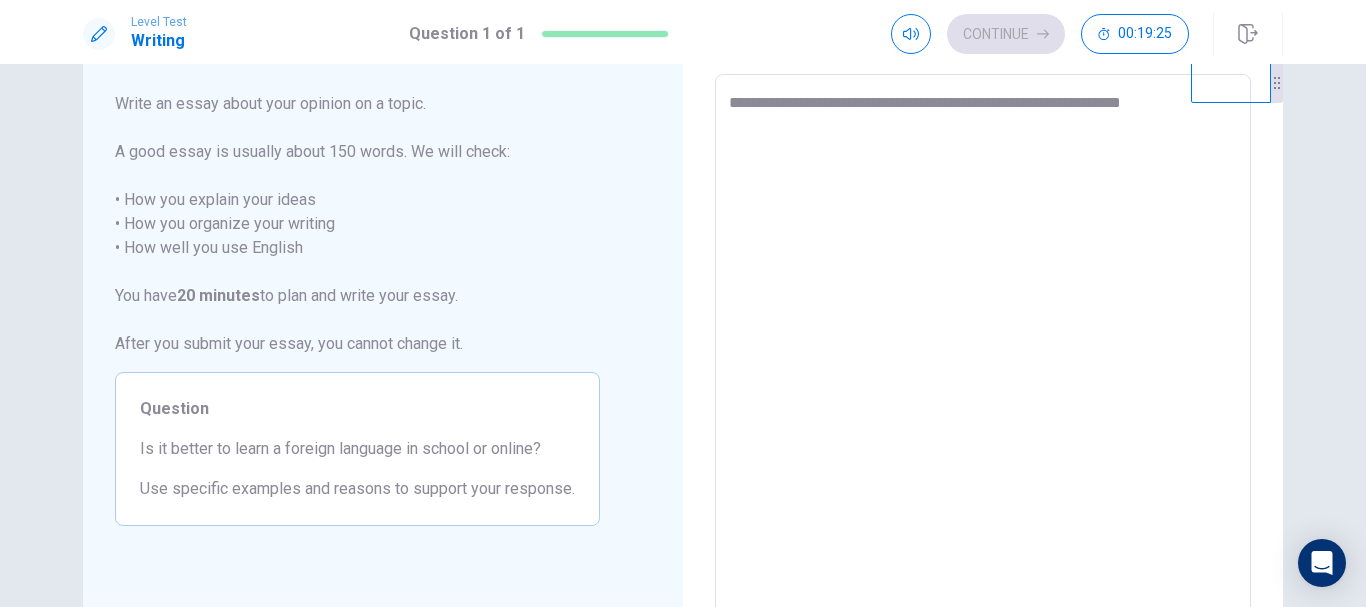 type on "*" 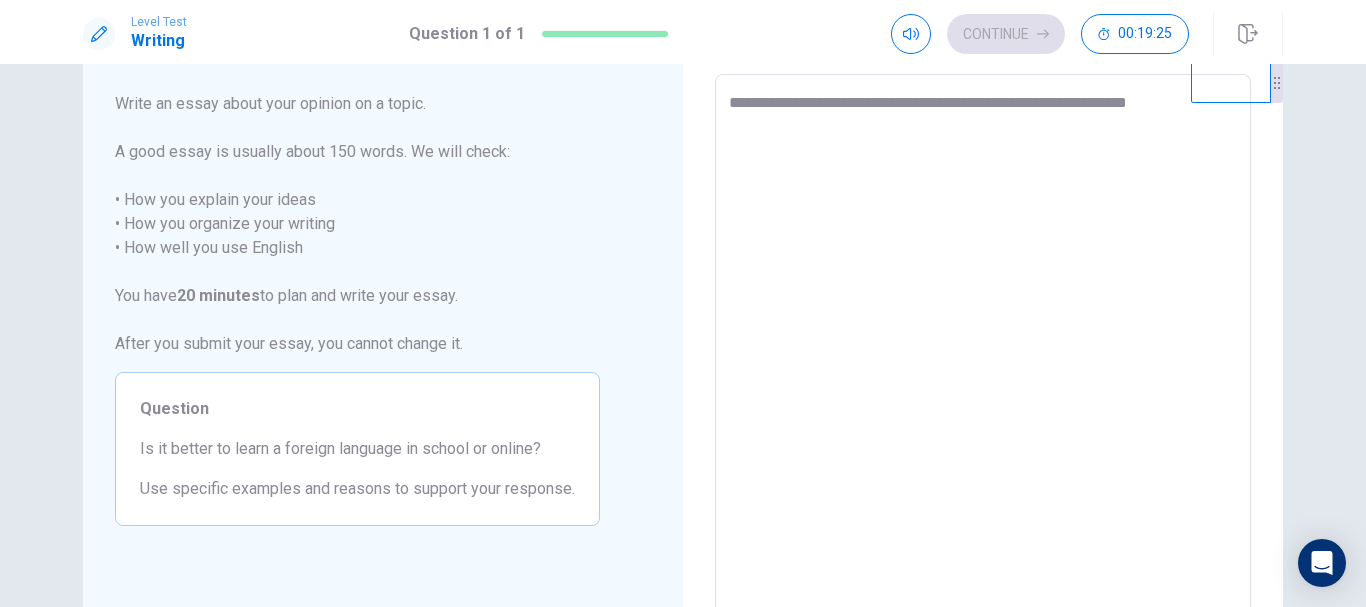 type on "*" 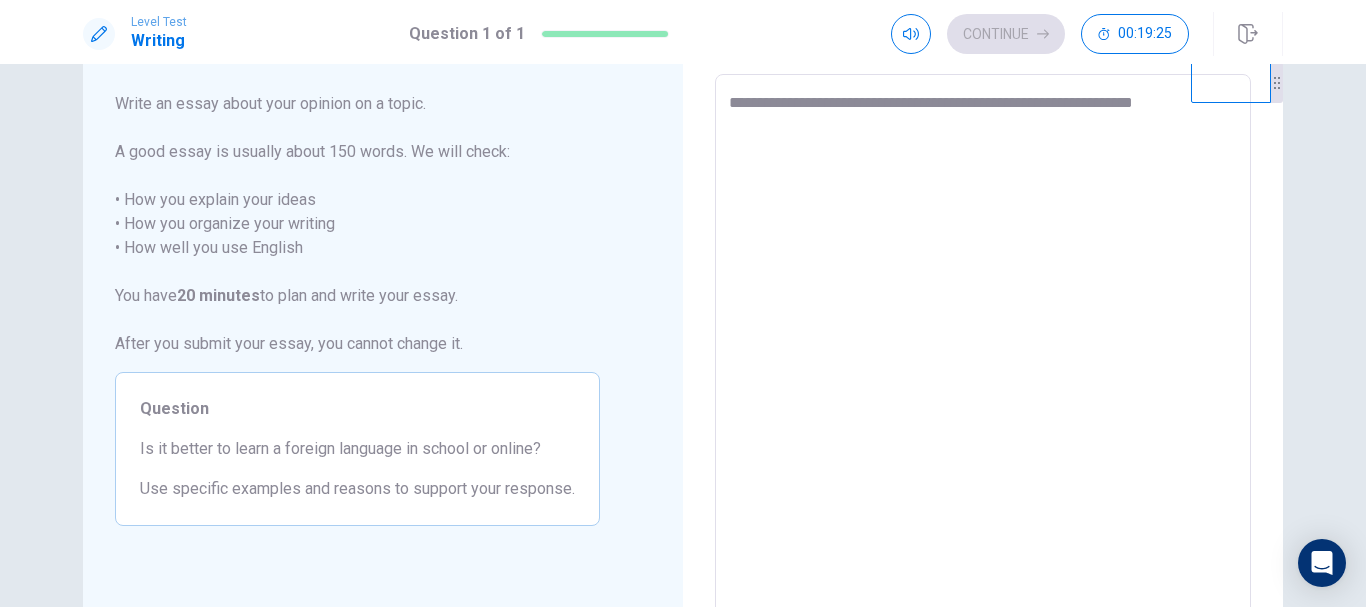 type on "**********" 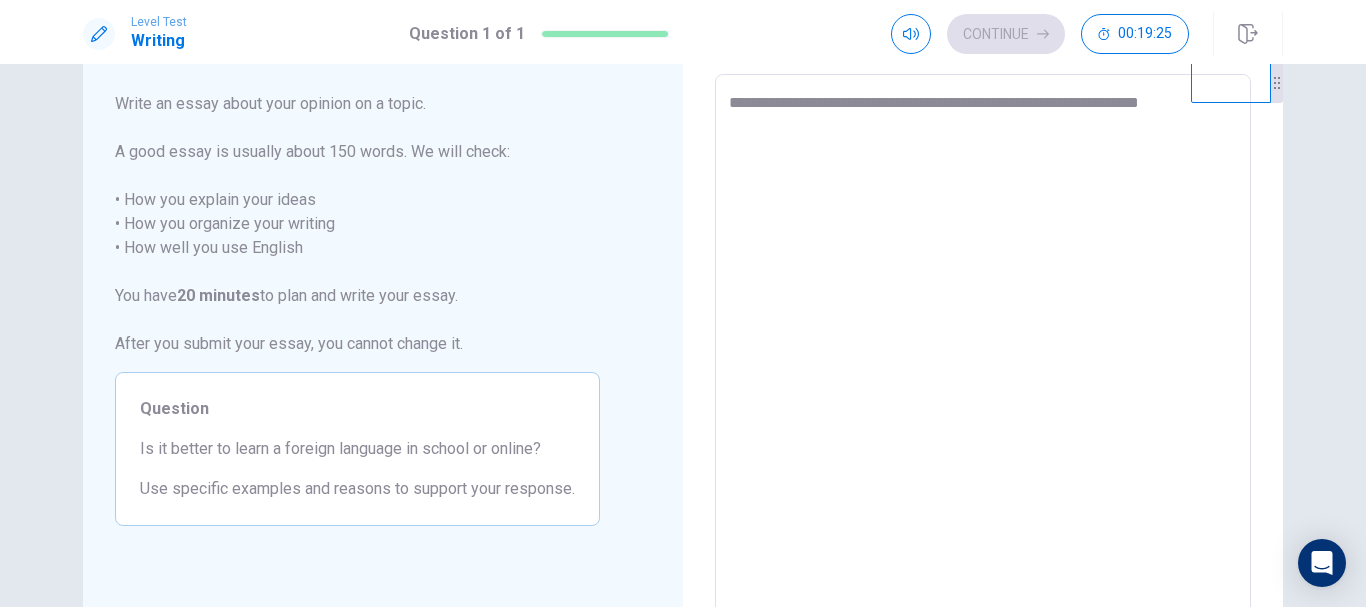 type on "*" 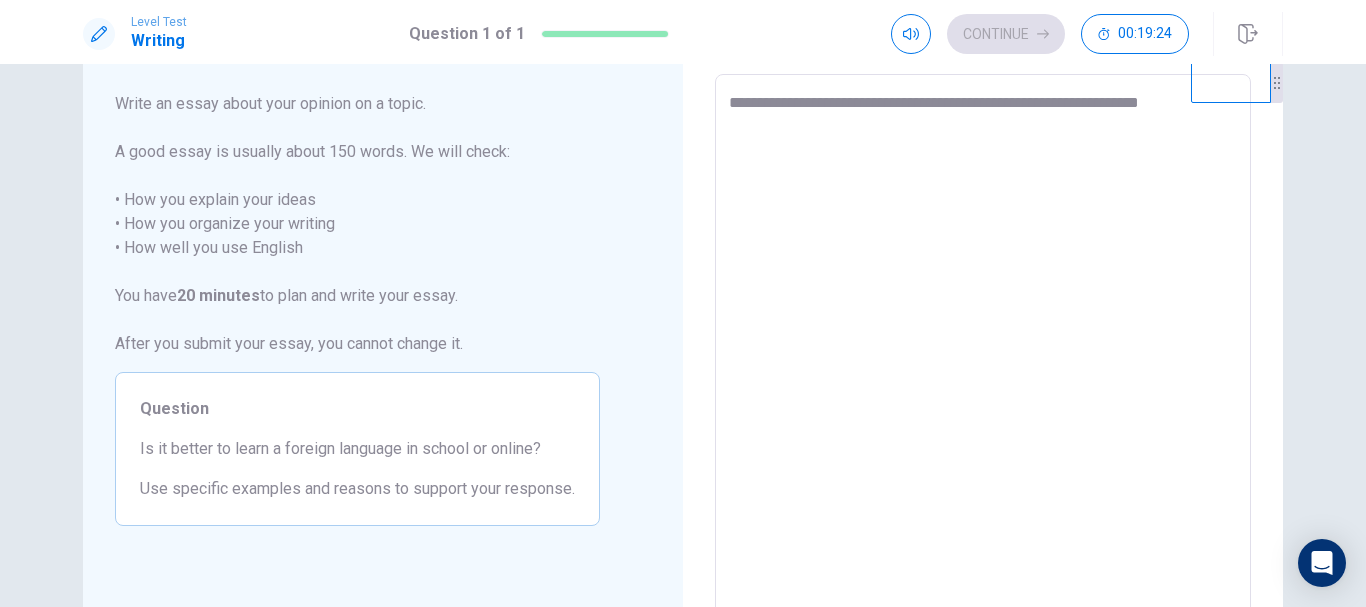 type on "**********" 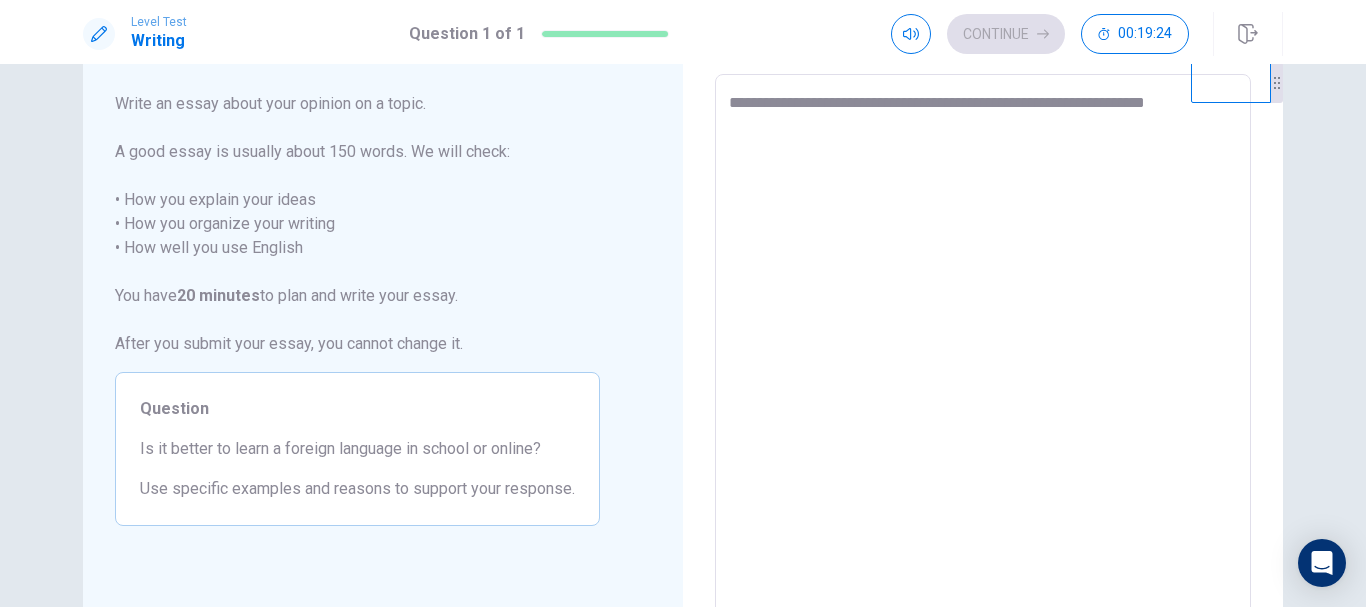 type on "*" 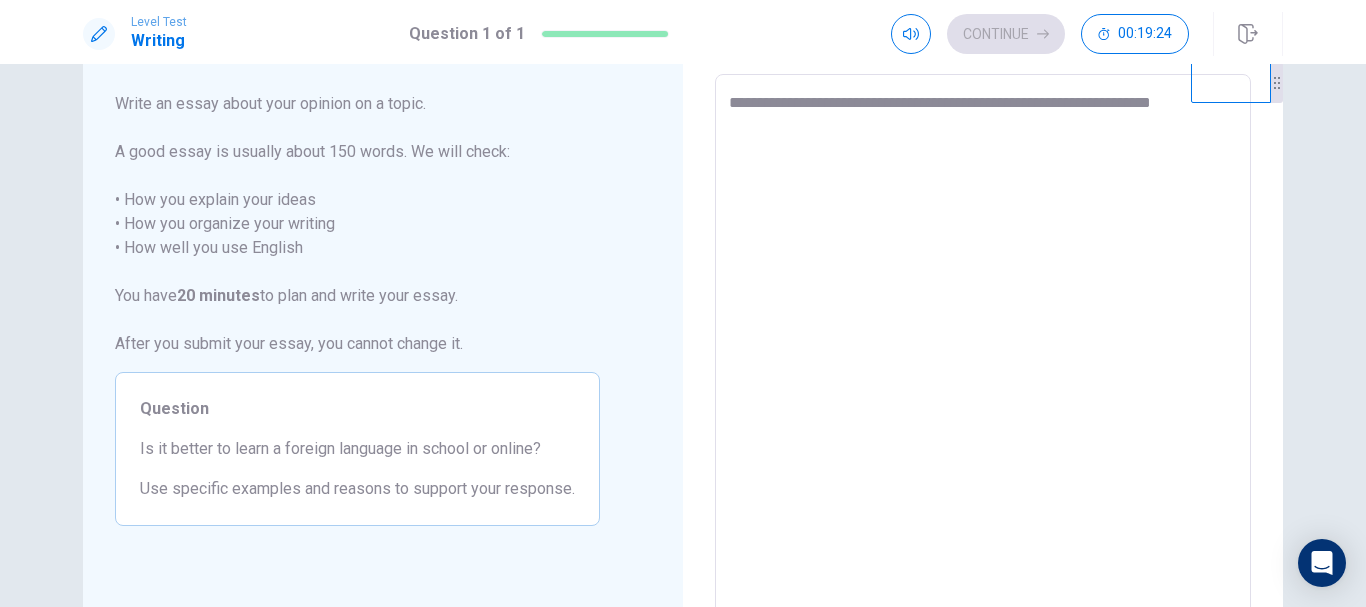 type on "*" 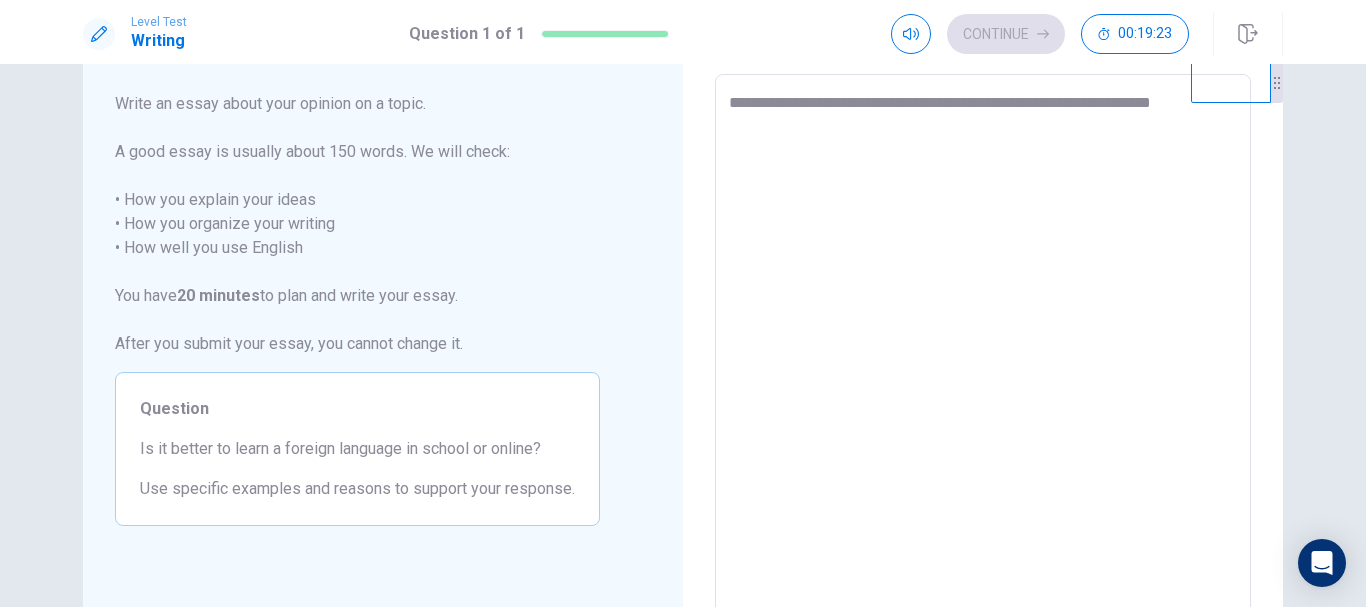 type on "**********" 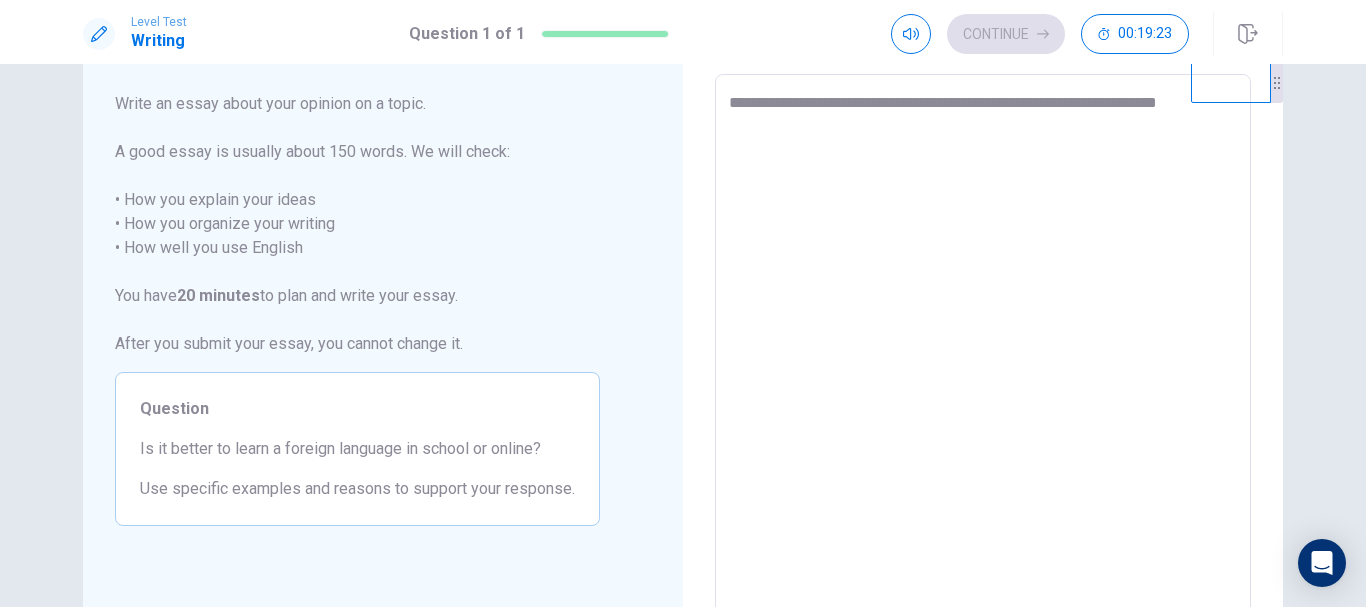 type on "*" 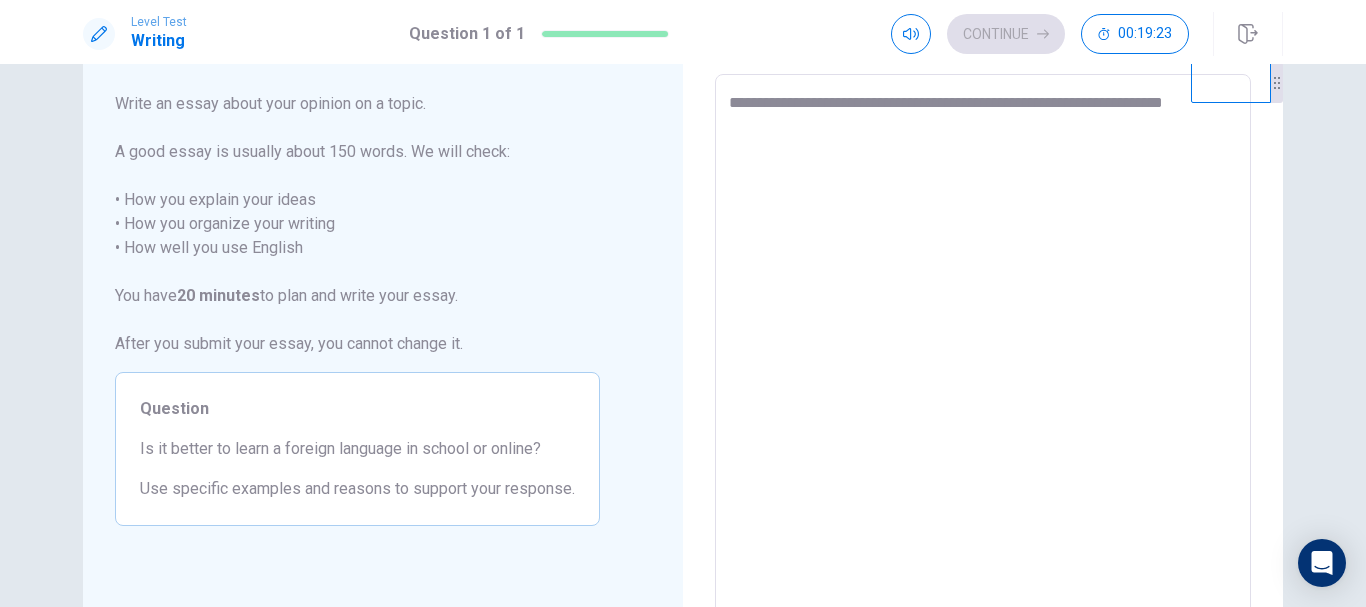type on "*" 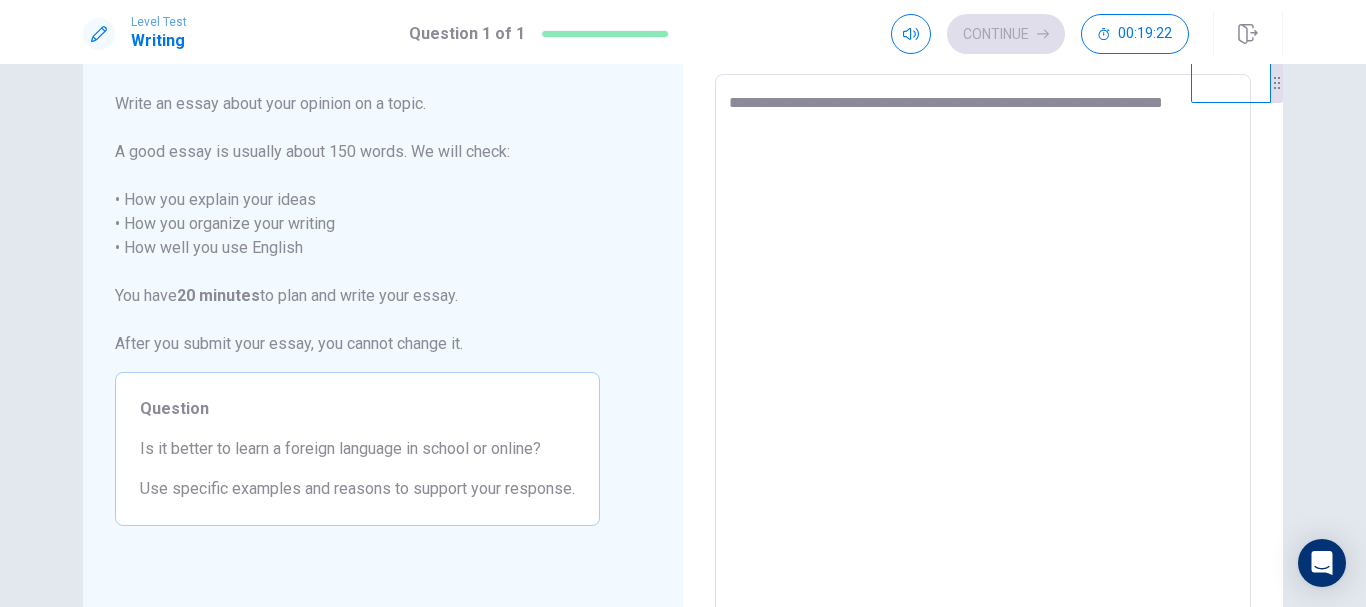 type on "**********" 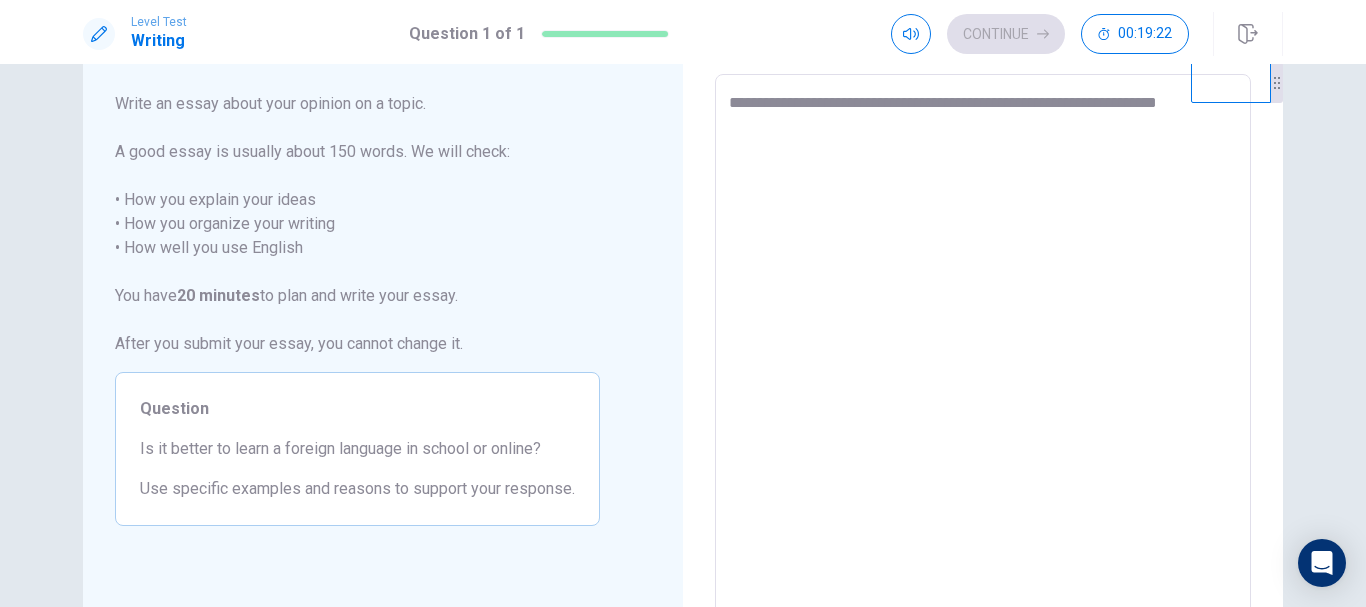 type on "*" 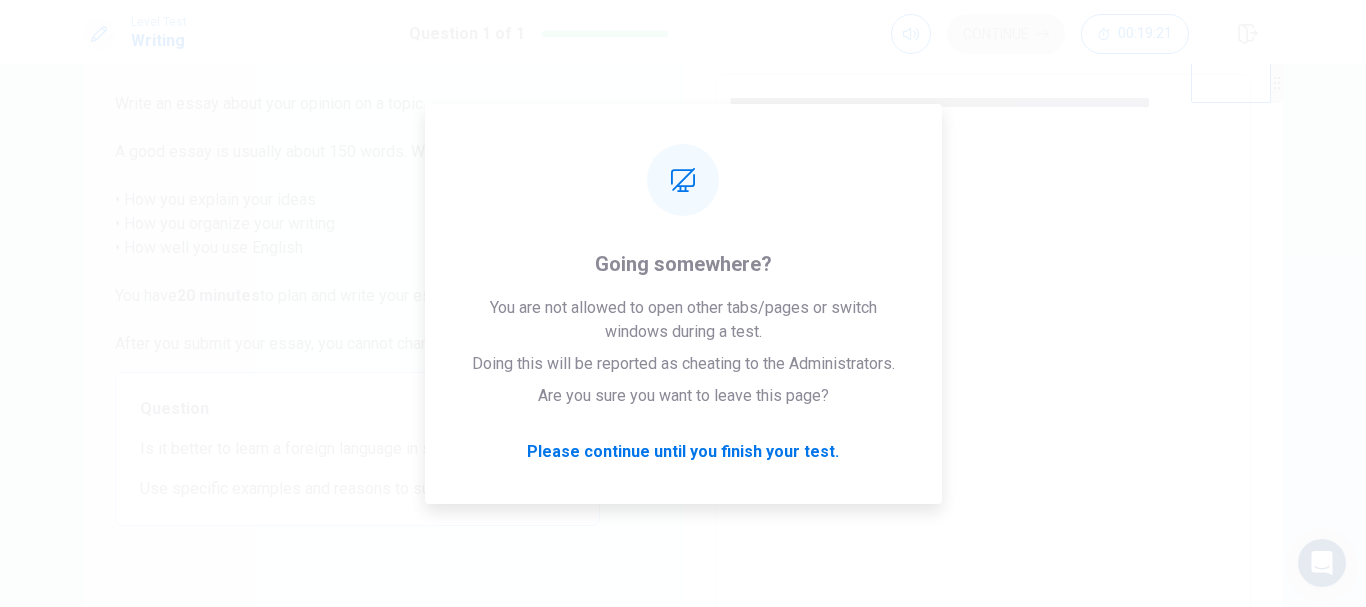 type on "*" 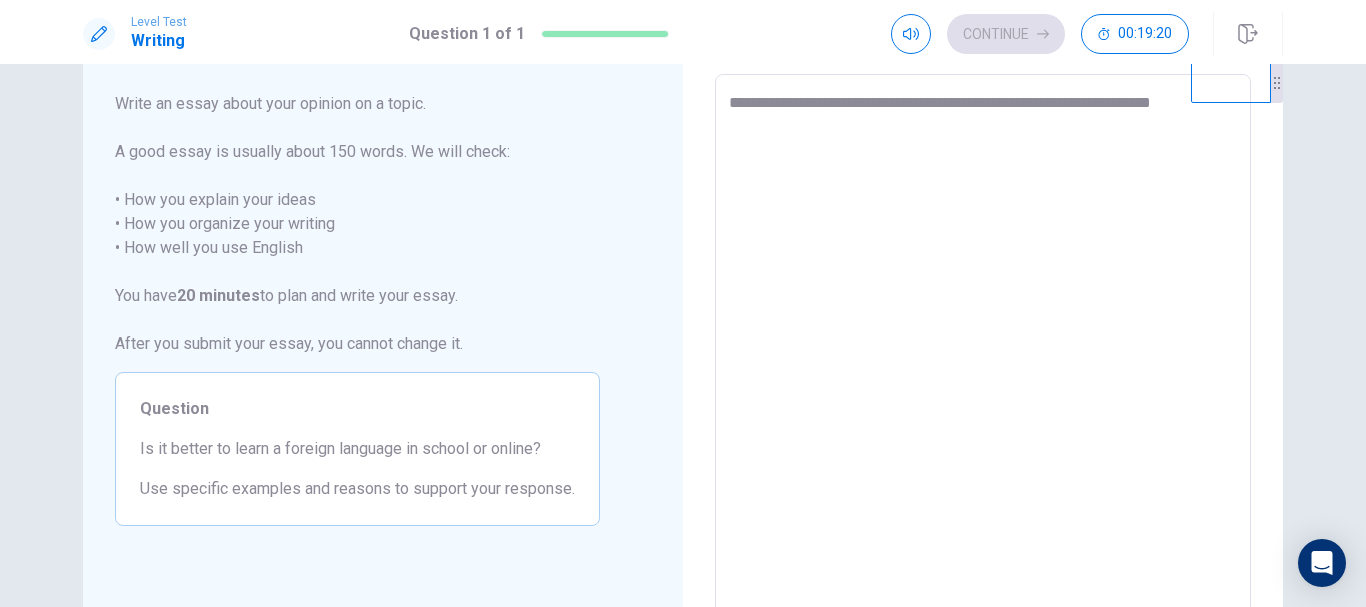 type on "**********" 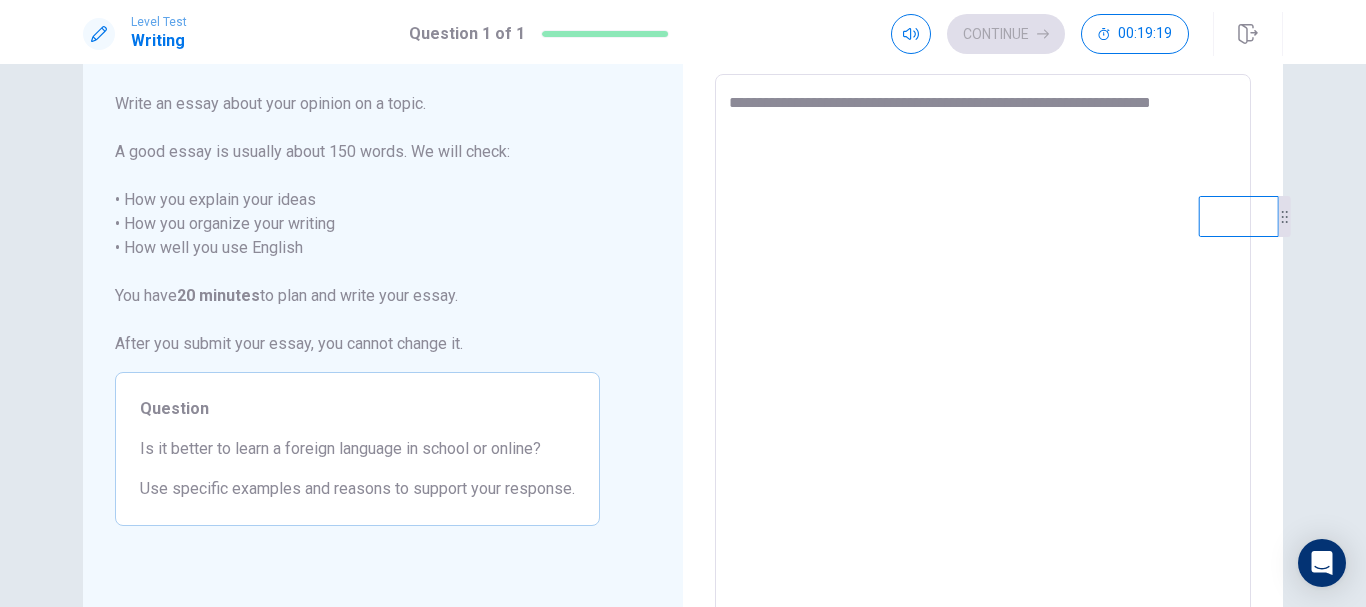 drag, startPoint x: 1273, startPoint y: 96, endPoint x: 1301, endPoint y: 235, distance: 141.7921 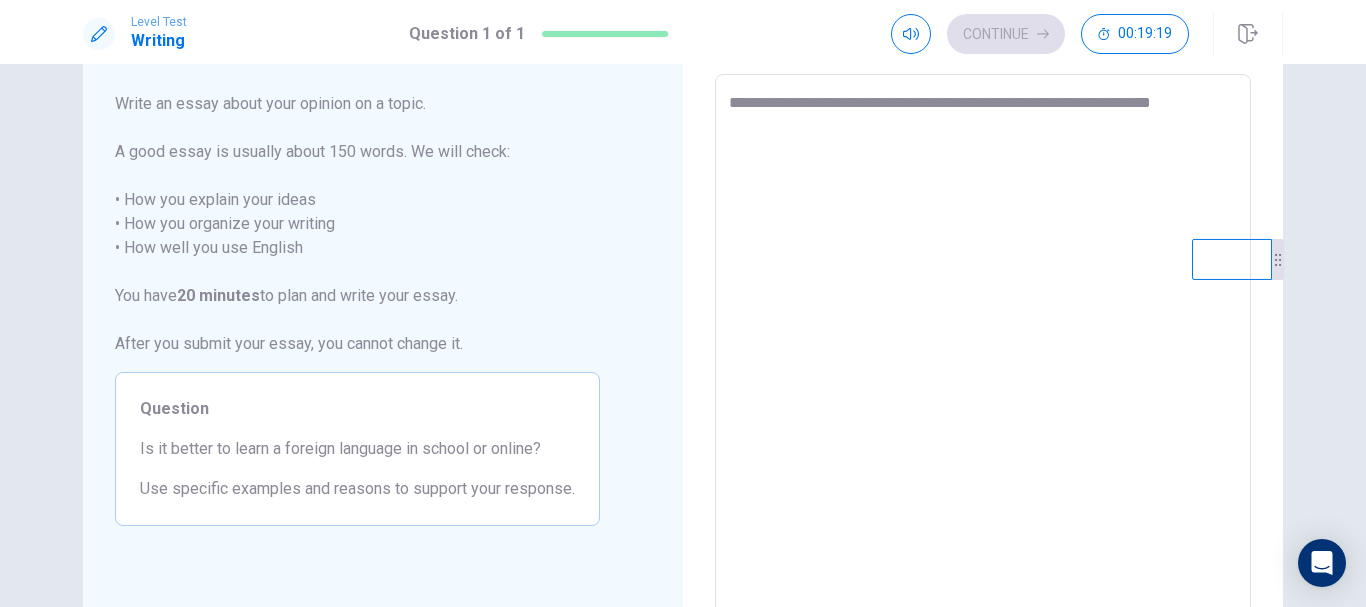 type on "*" 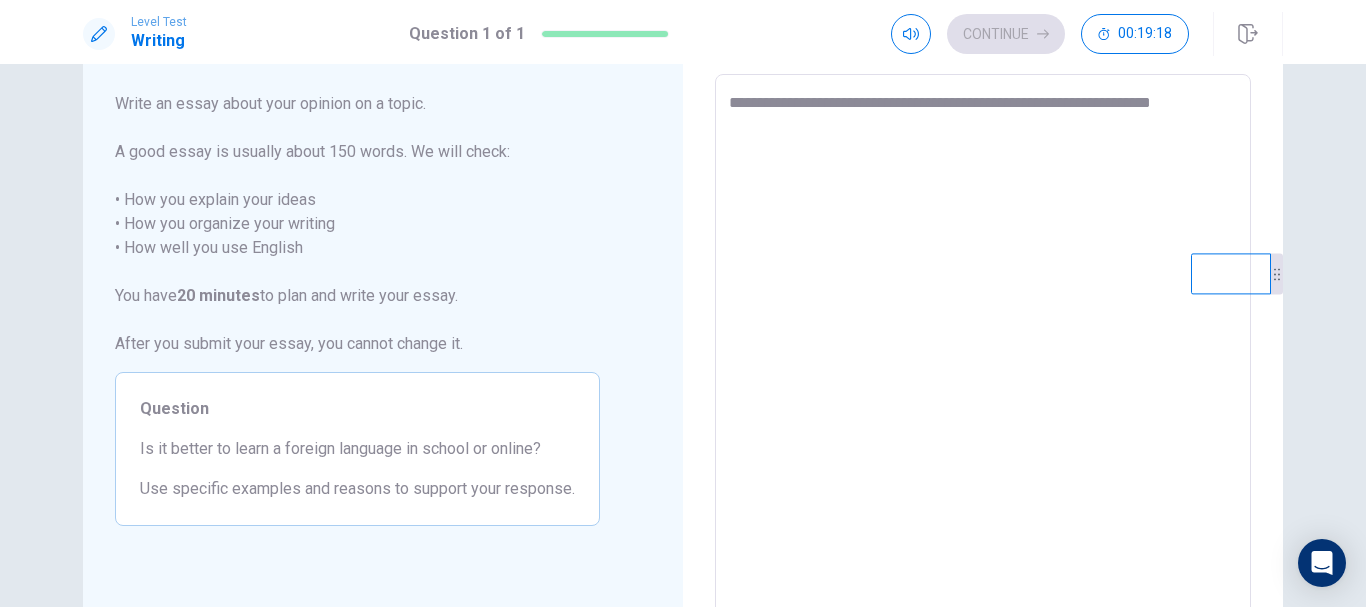 click on "**********" at bounding box center [983, 351] 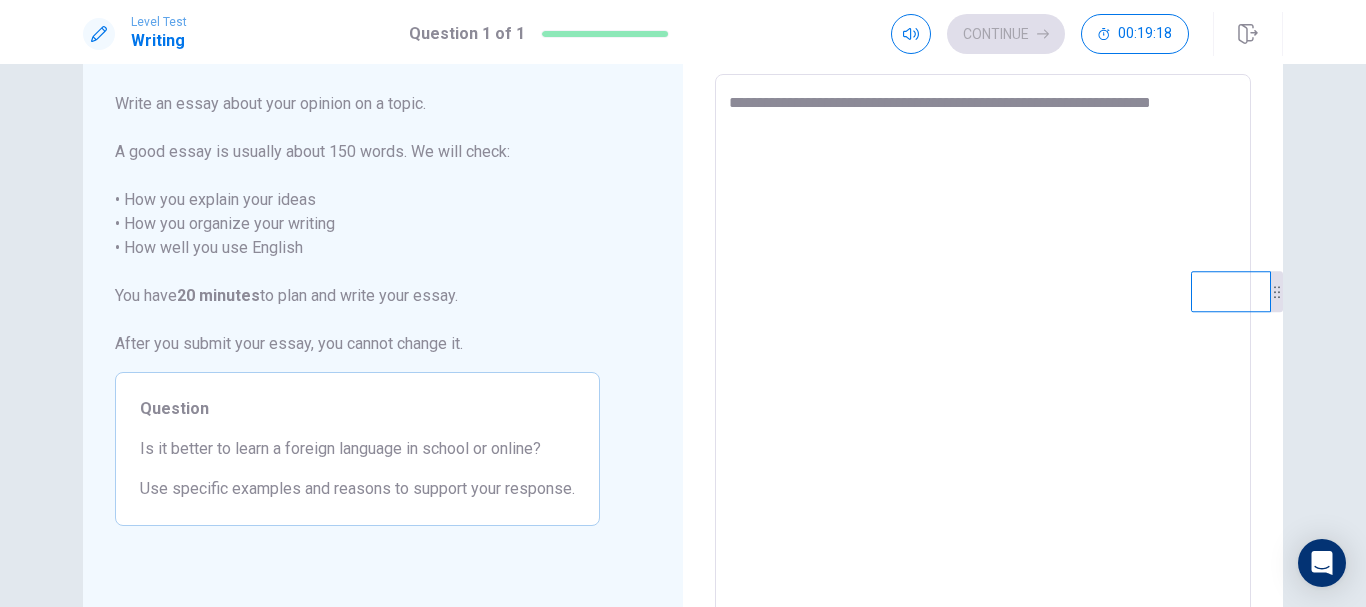 type on "**********" 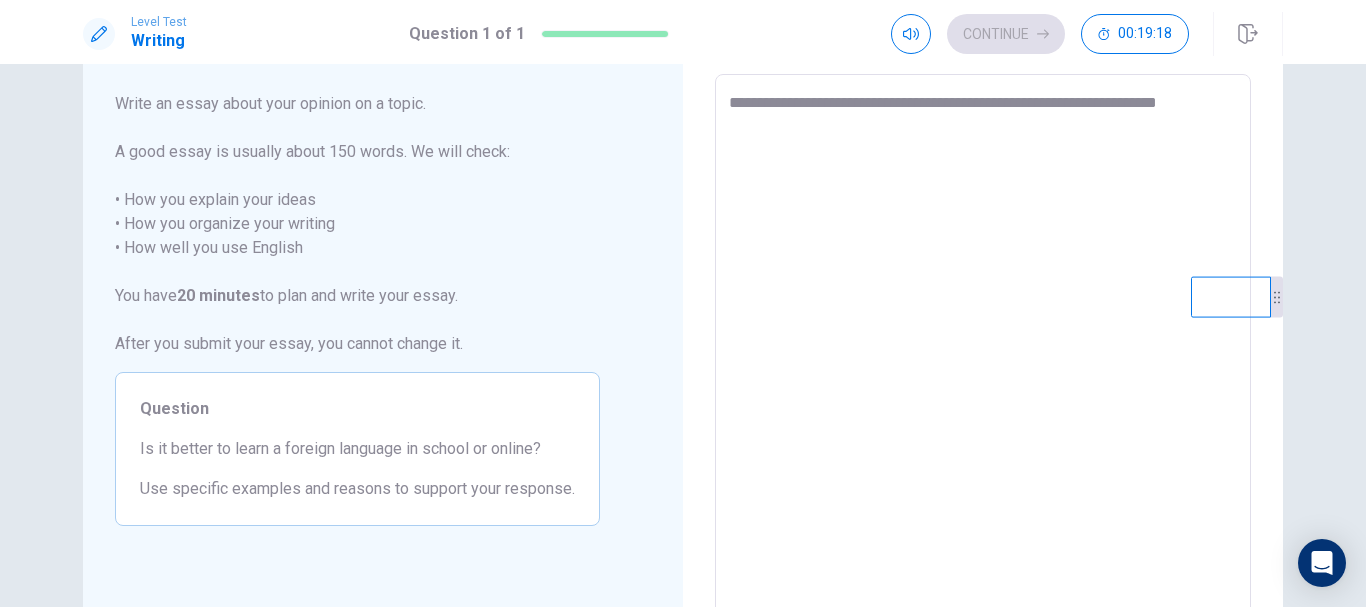 type on "*" 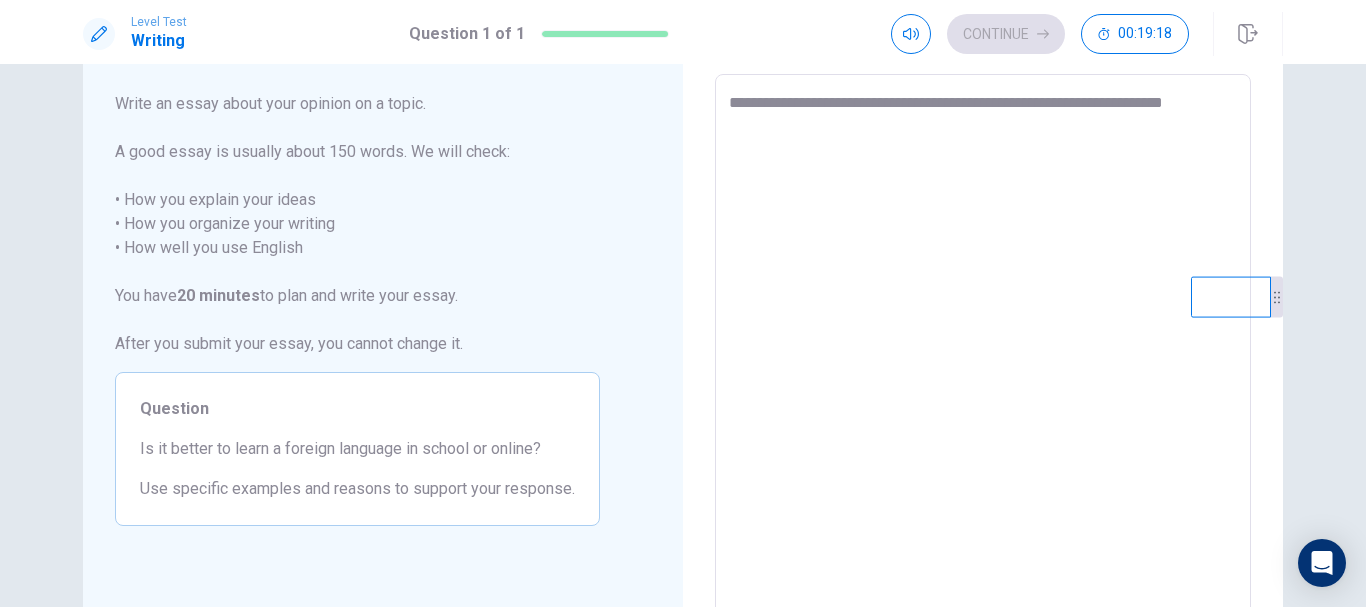 type on "*" 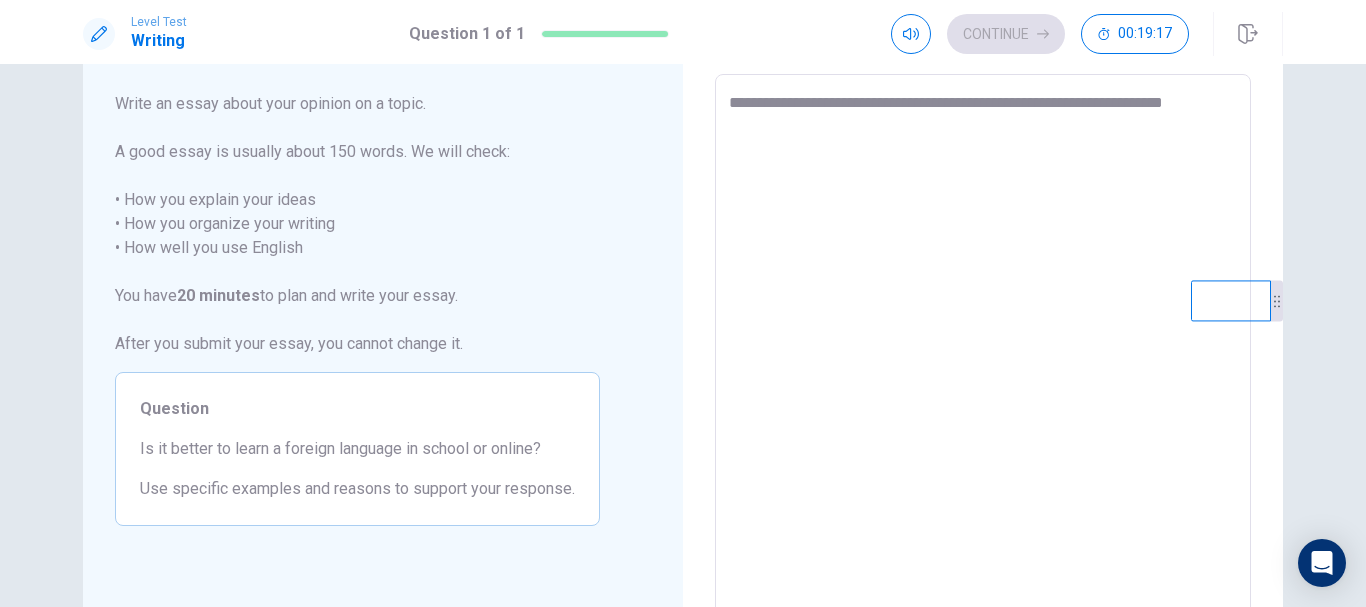 type on "**********" 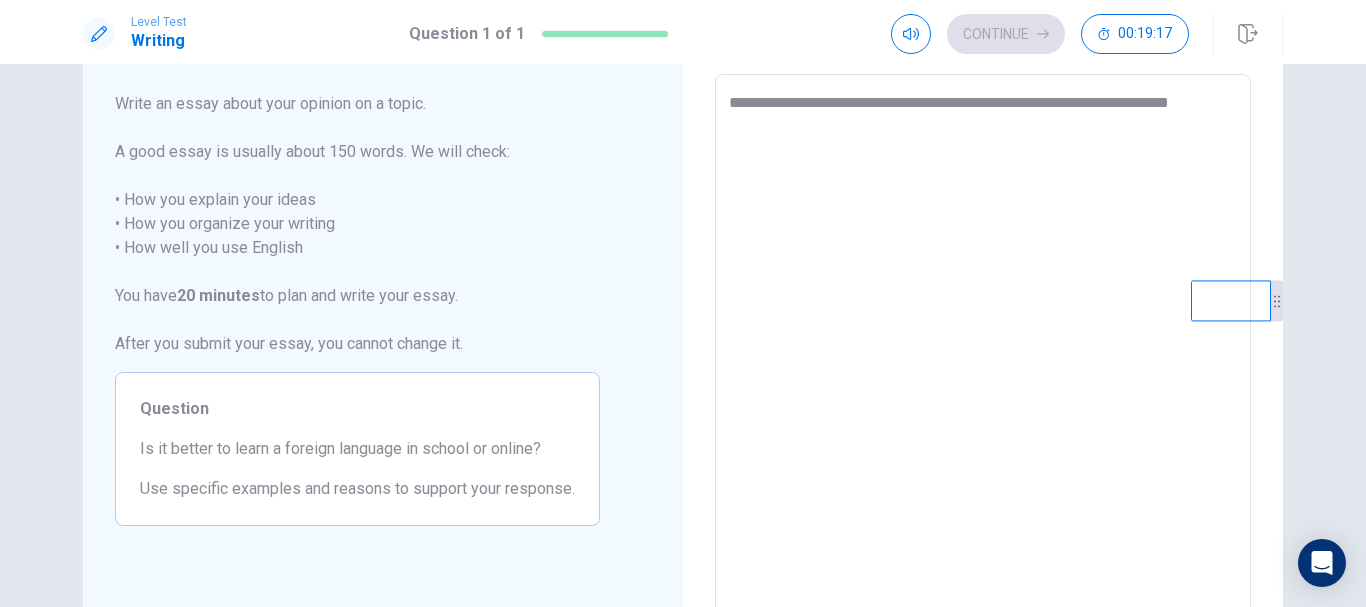 type on "*" 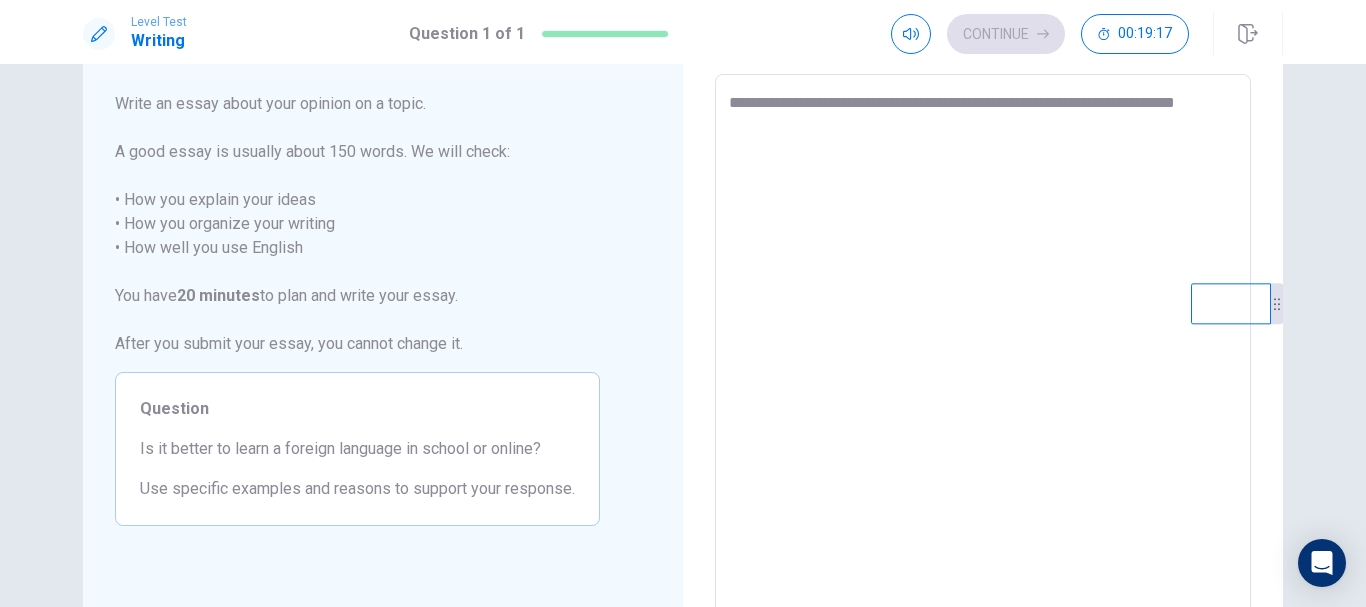 type on "**********" 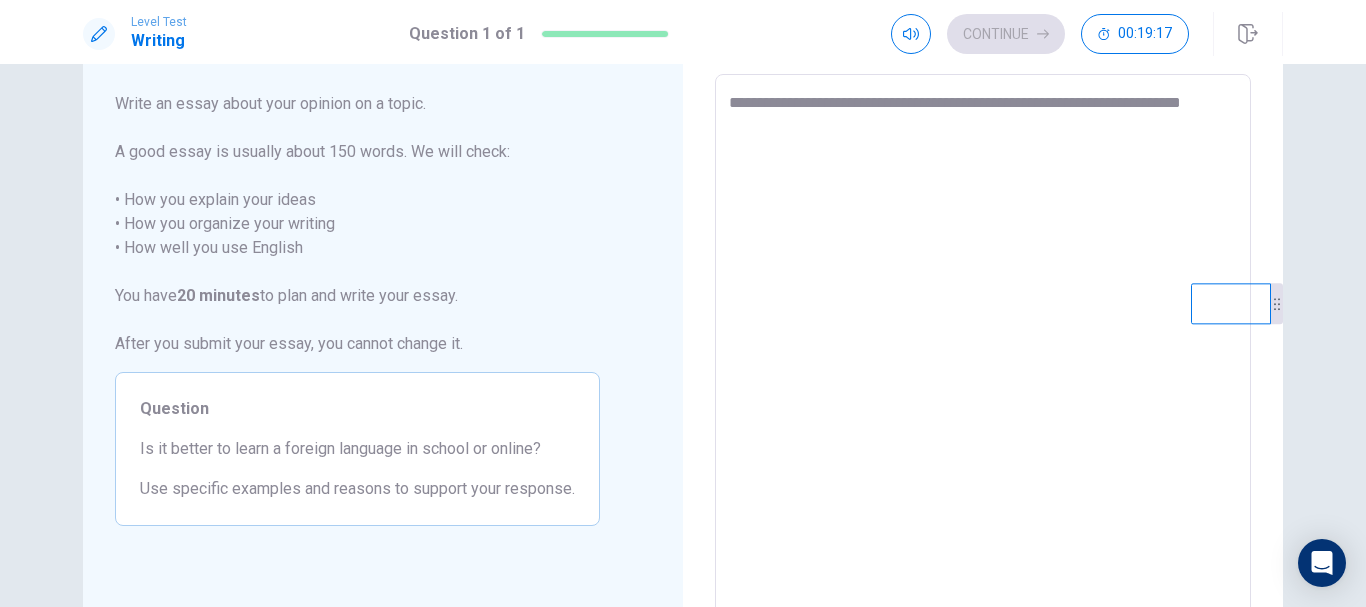 type on "*" 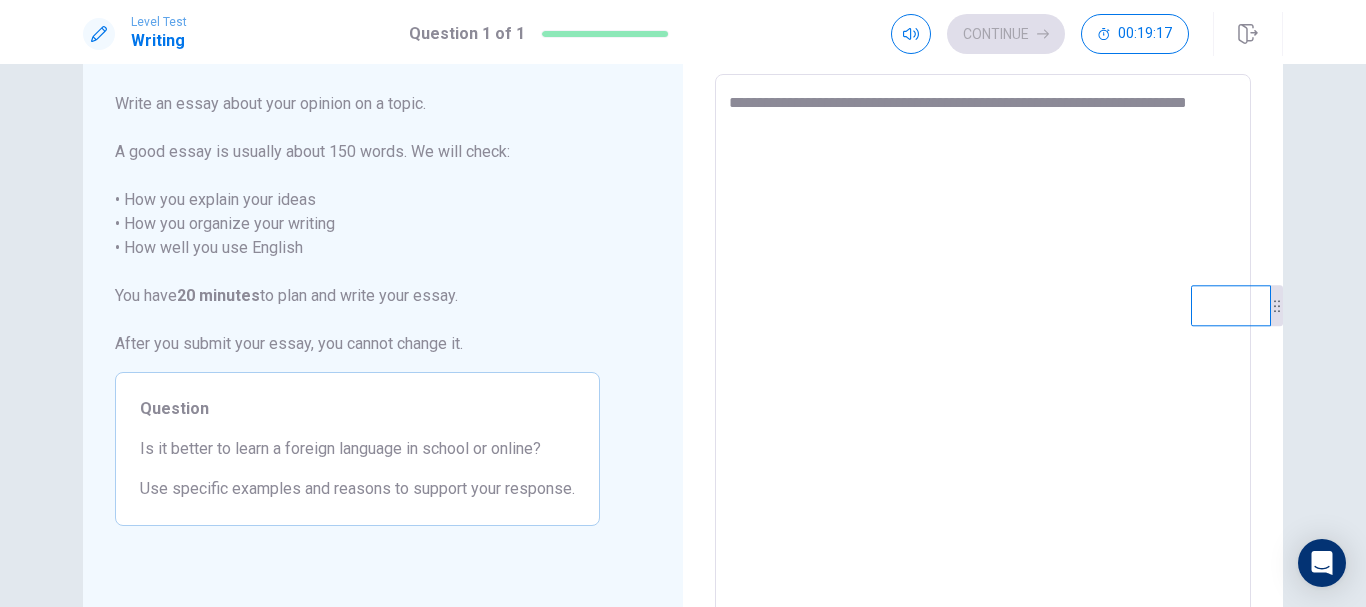 type on "*" 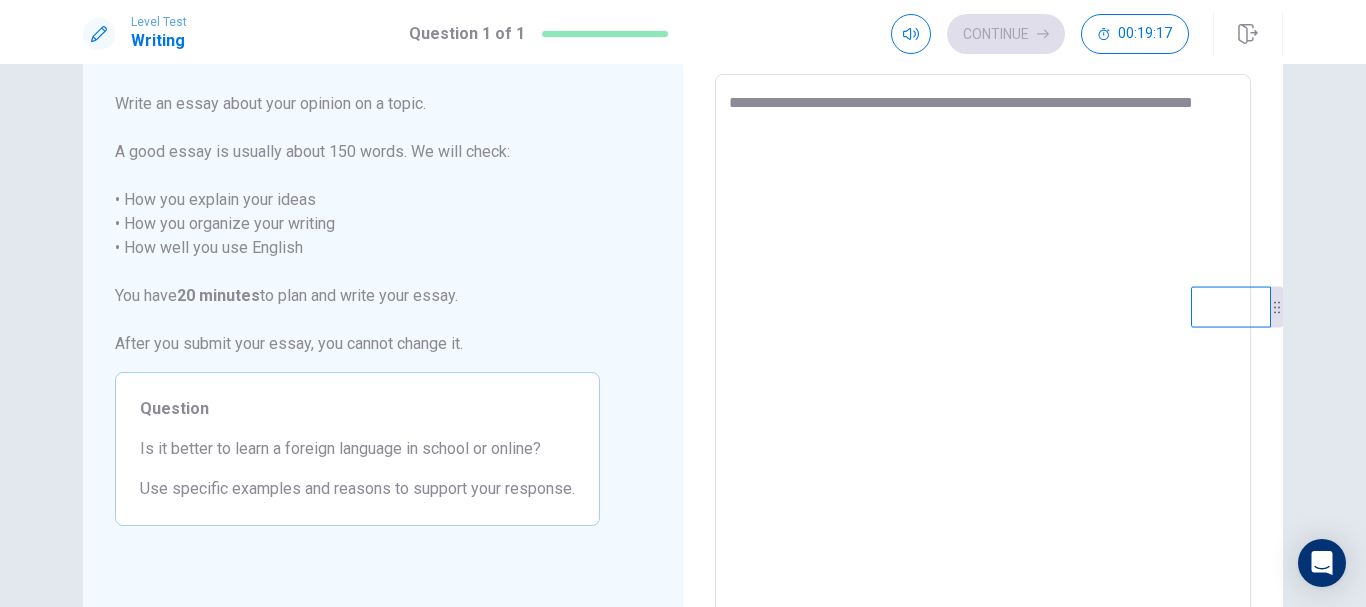 type on "*" 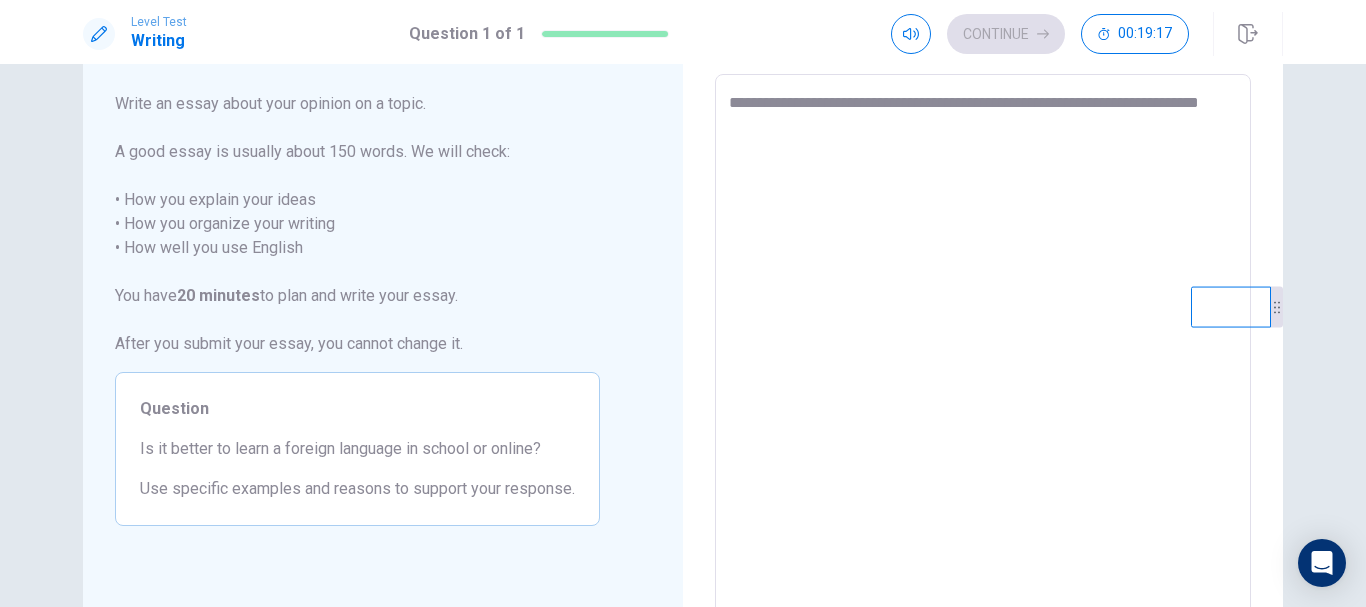 type on "*" 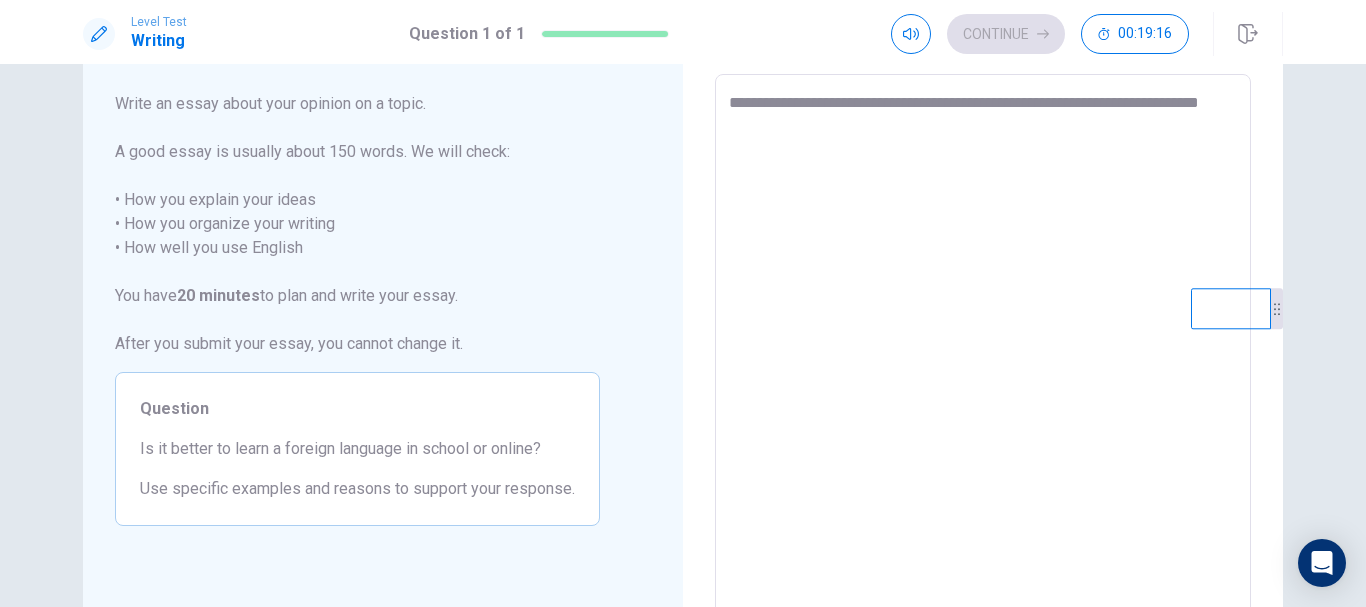 type on "**********" 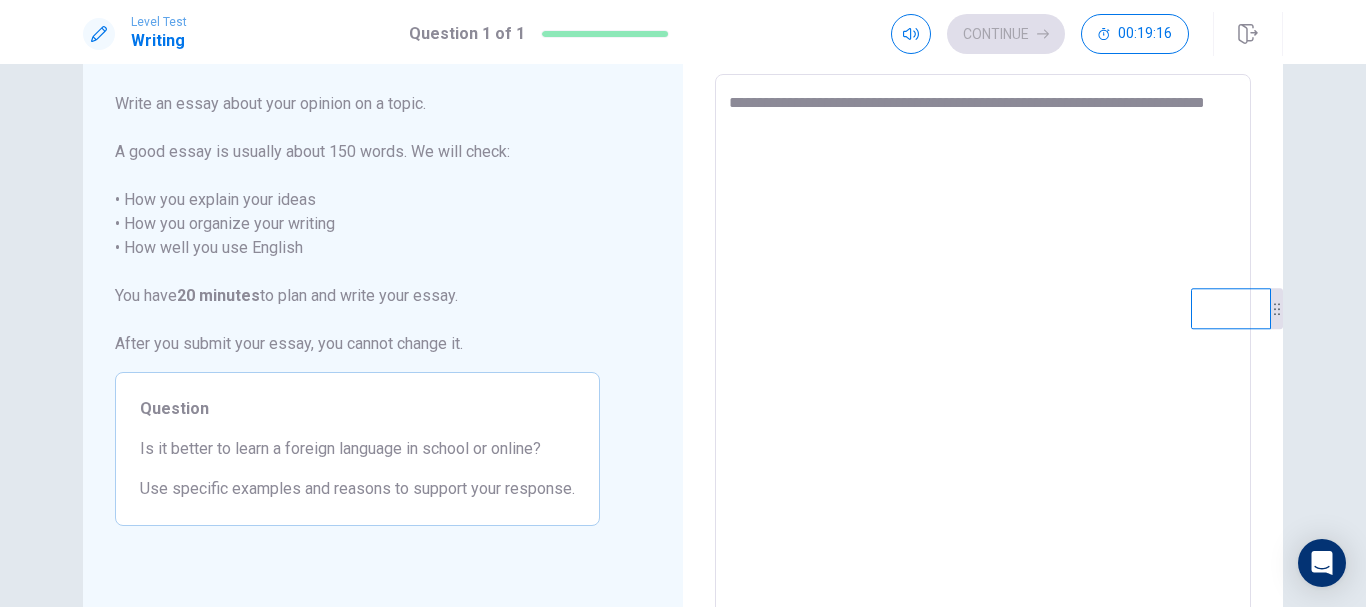 type on "*" 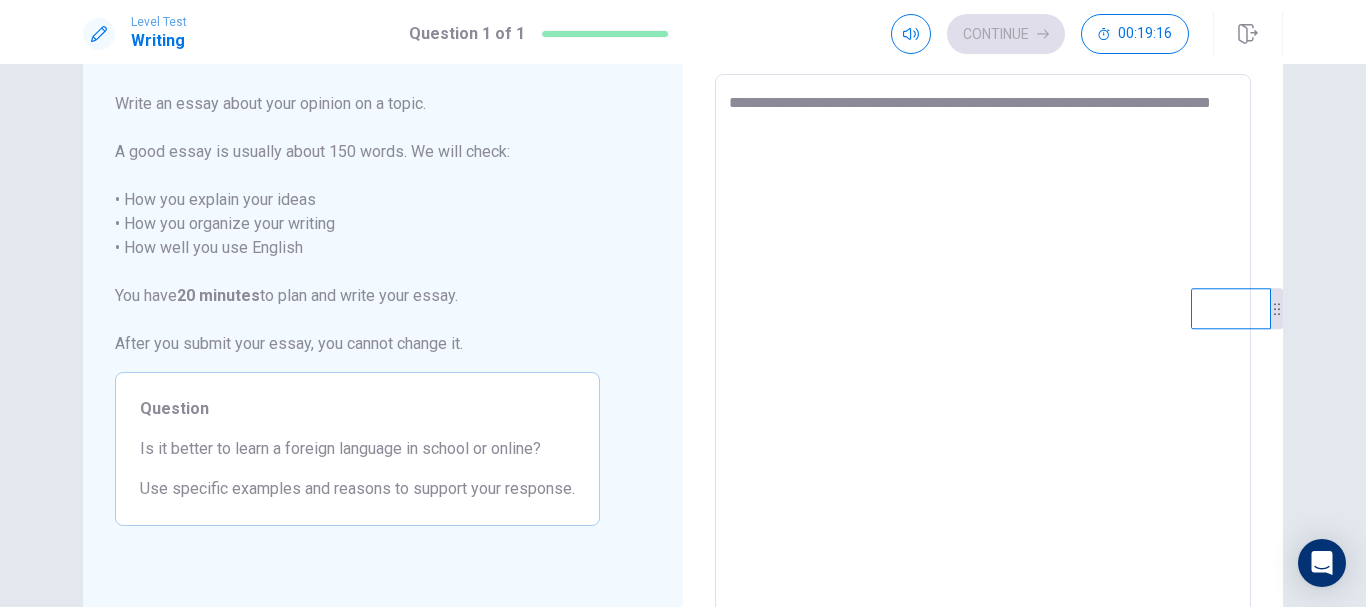 type on "*" 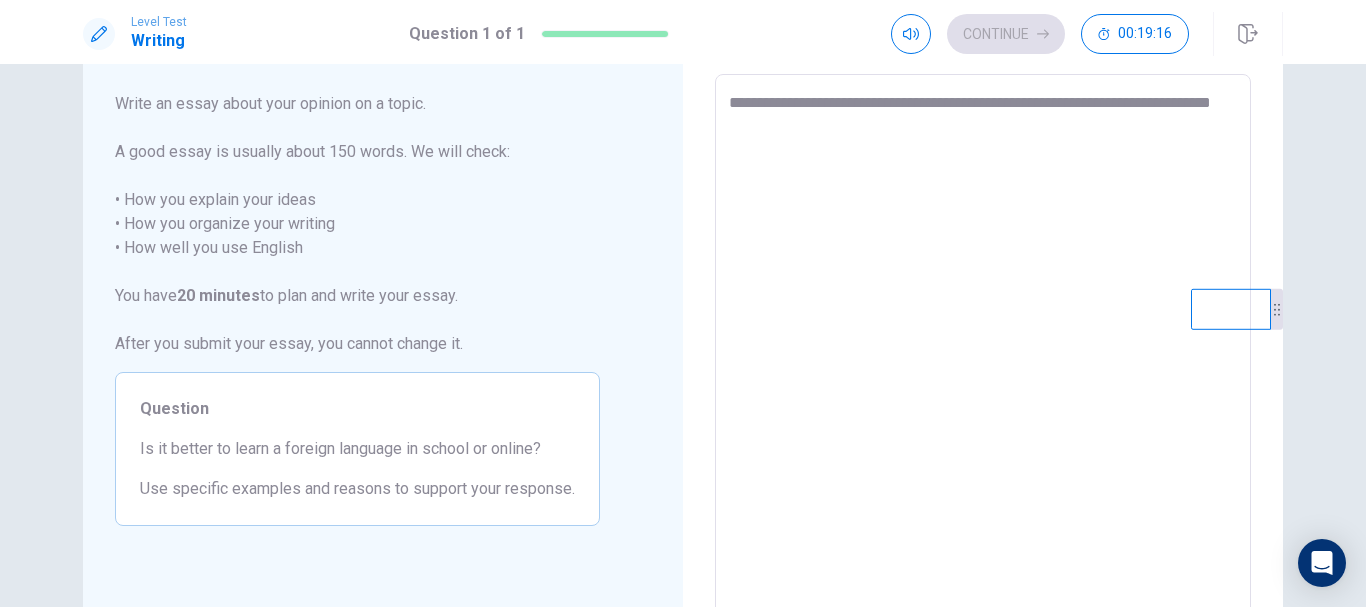 type on "**********" 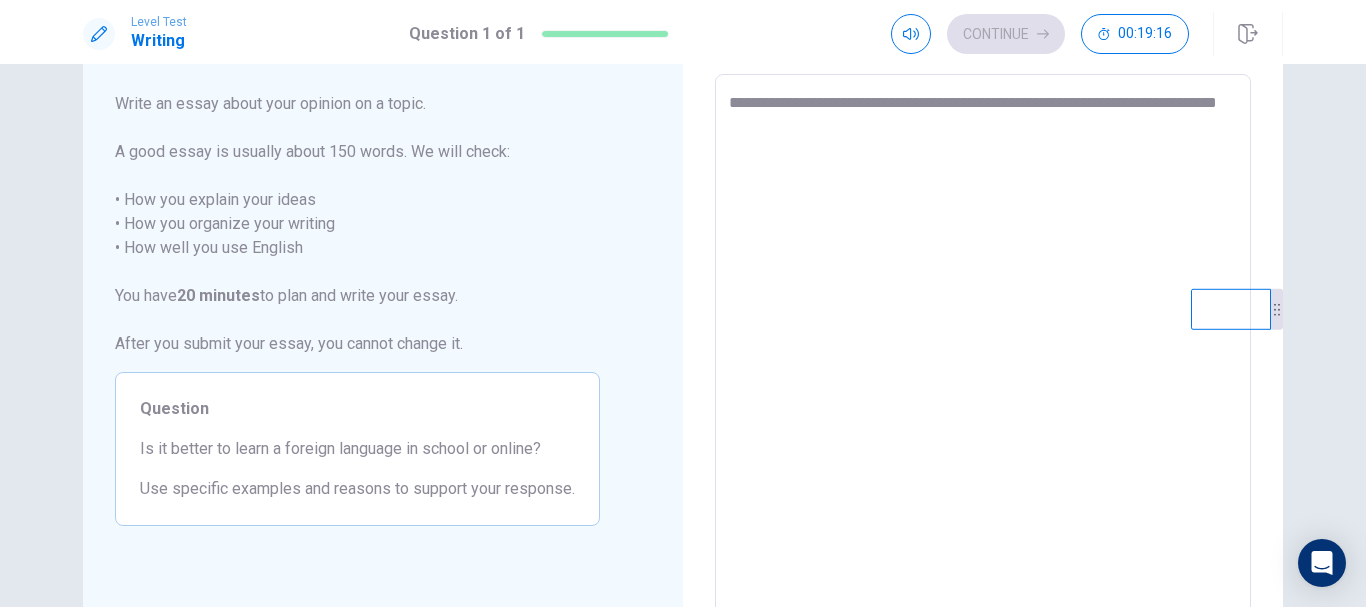 type on "*" 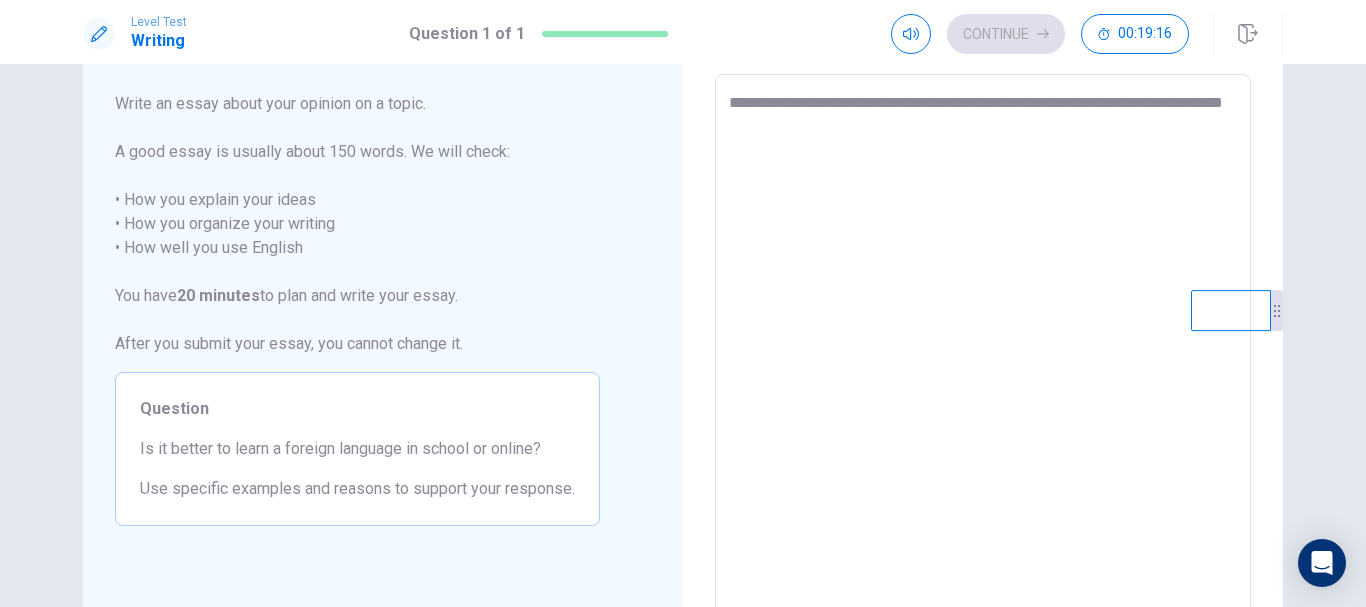type on "*" 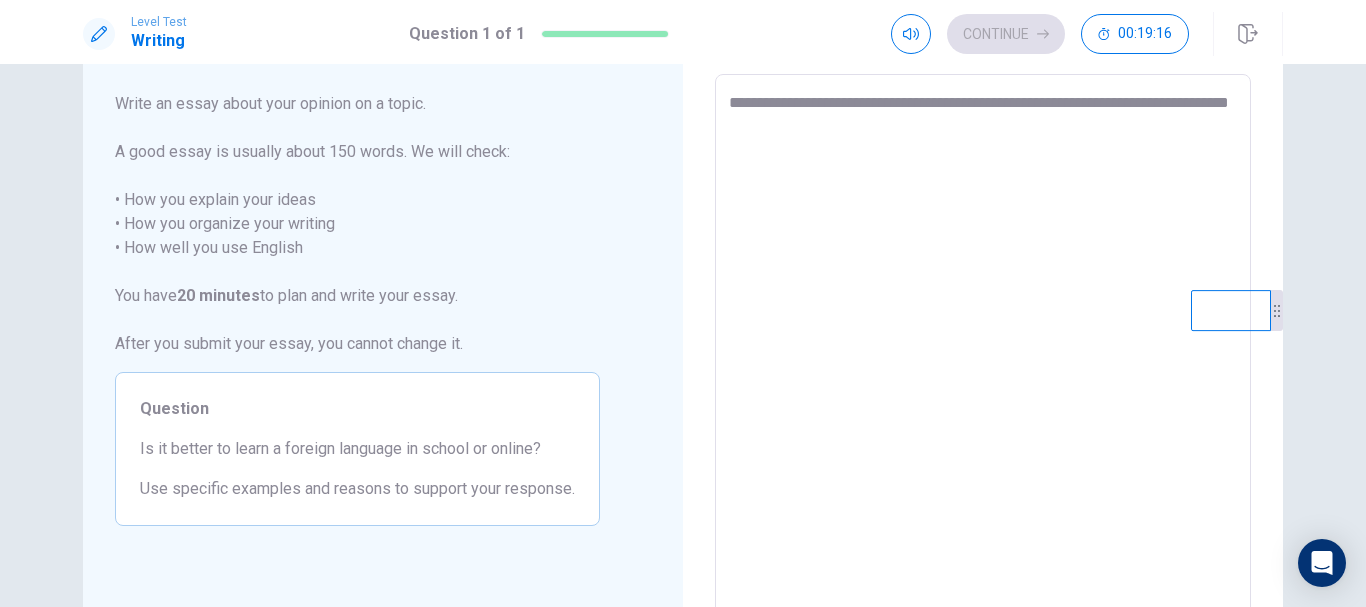 type on "*" 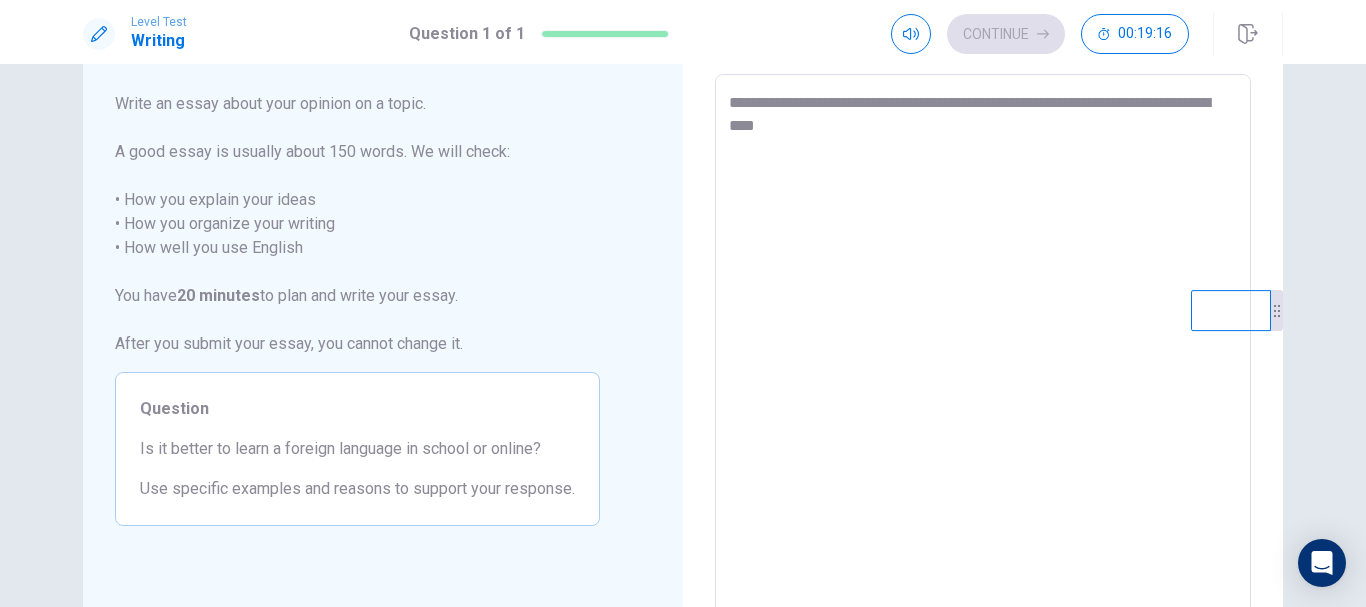 type on "*" 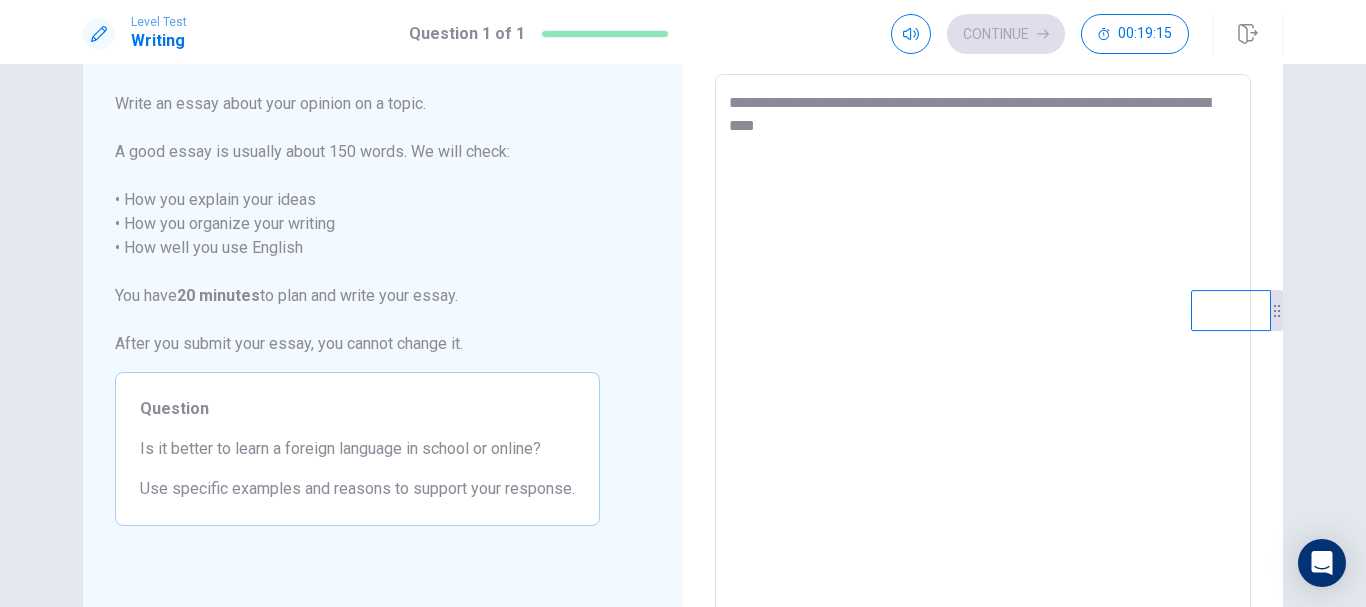 type on "**********" 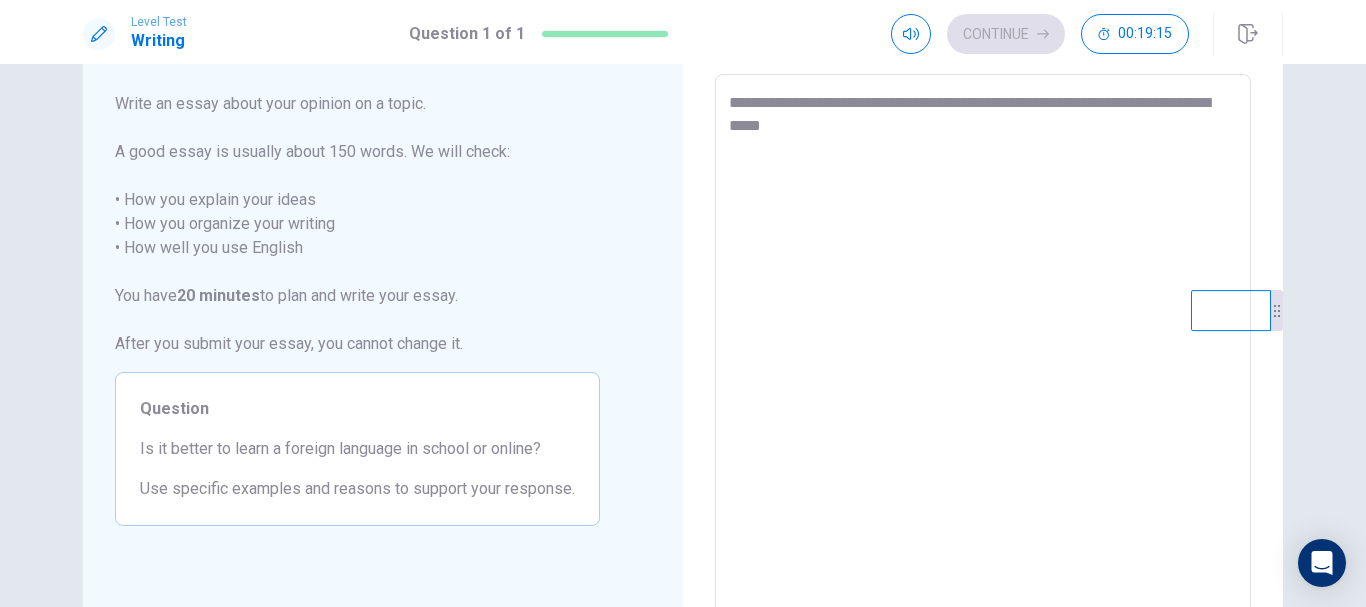 type on "*" 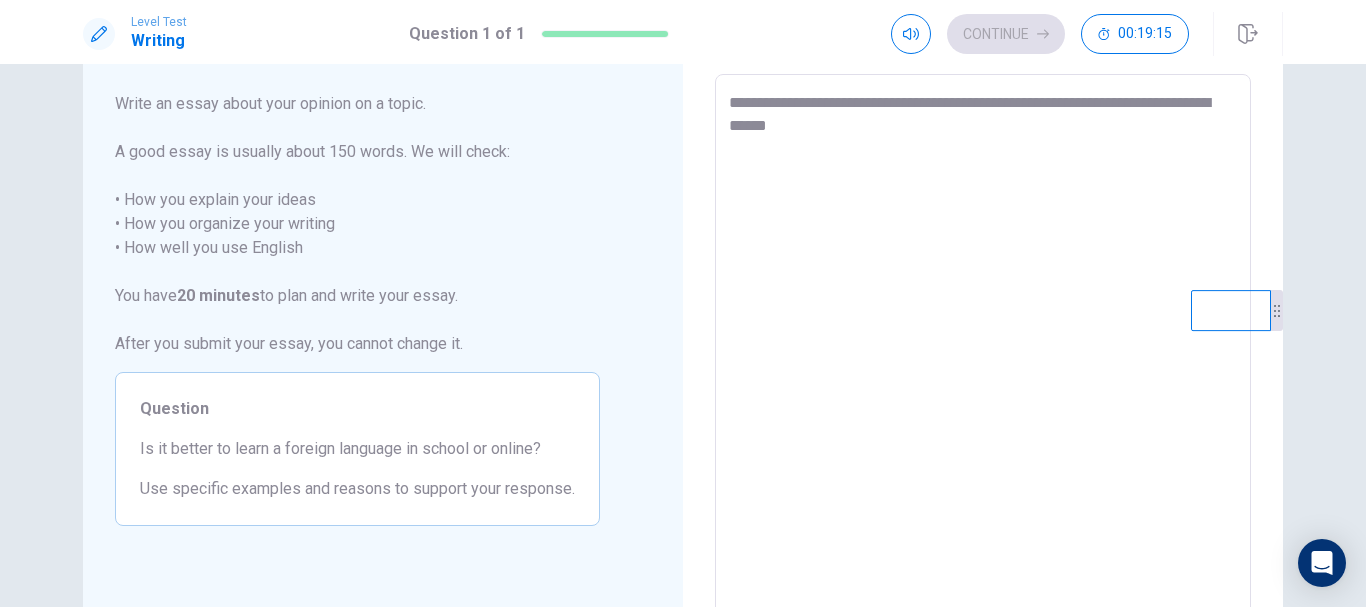 type on "*" 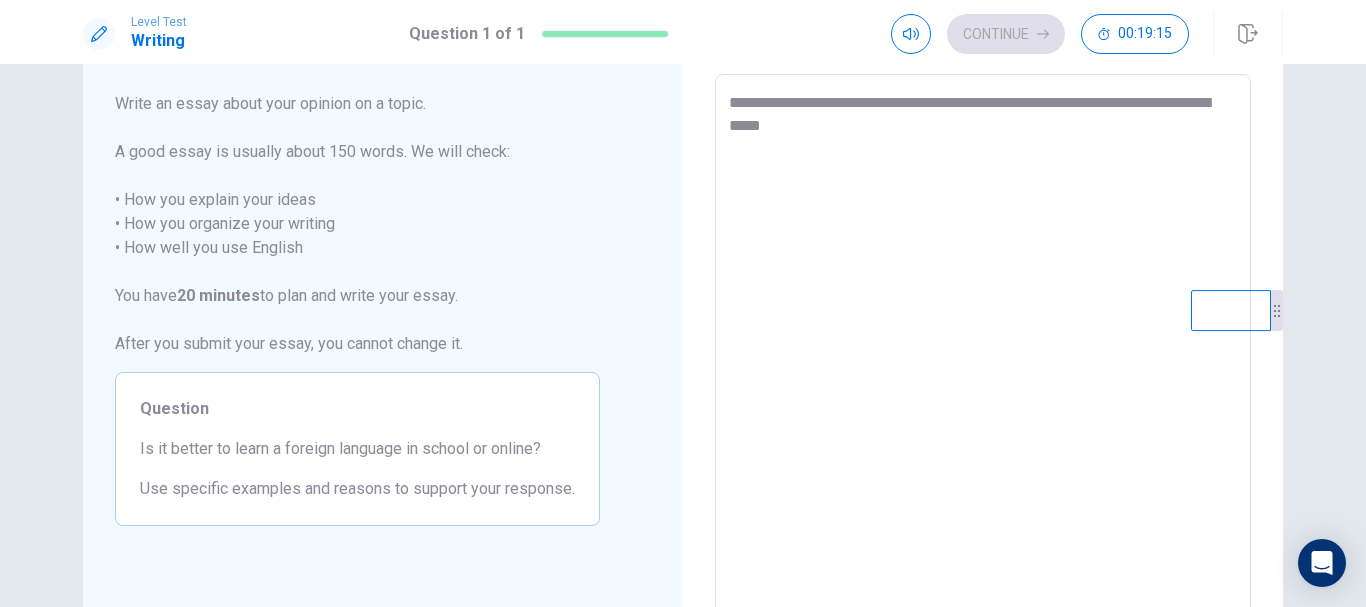 type on "*" 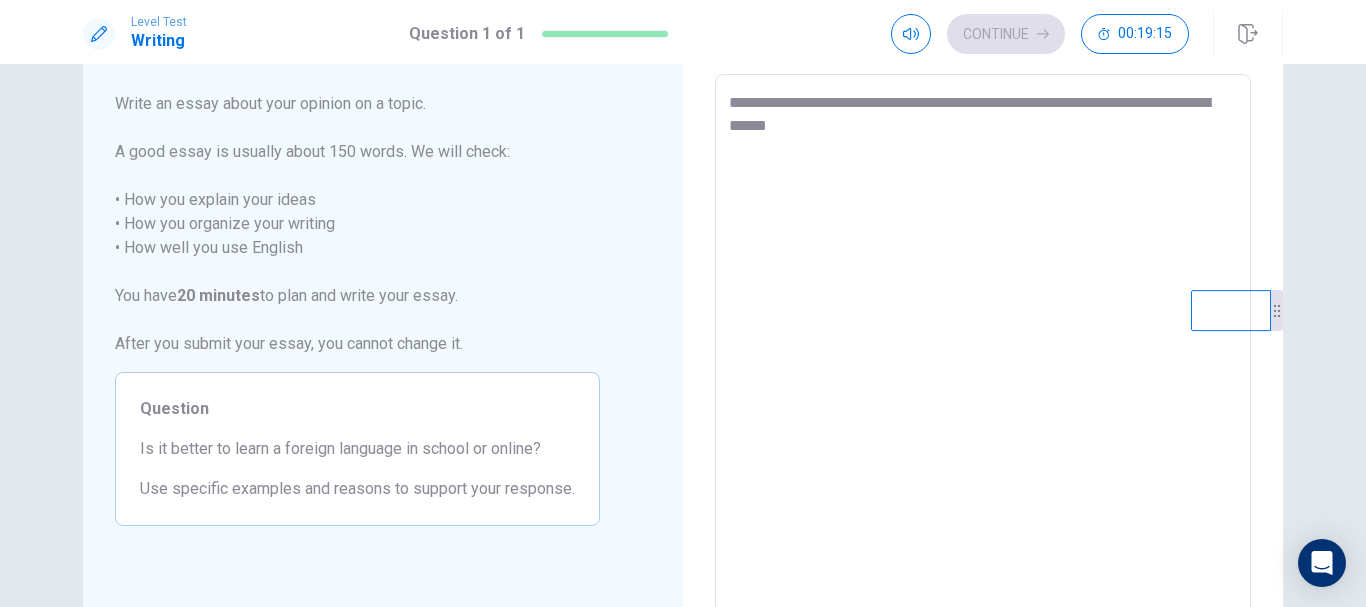 type on "*" 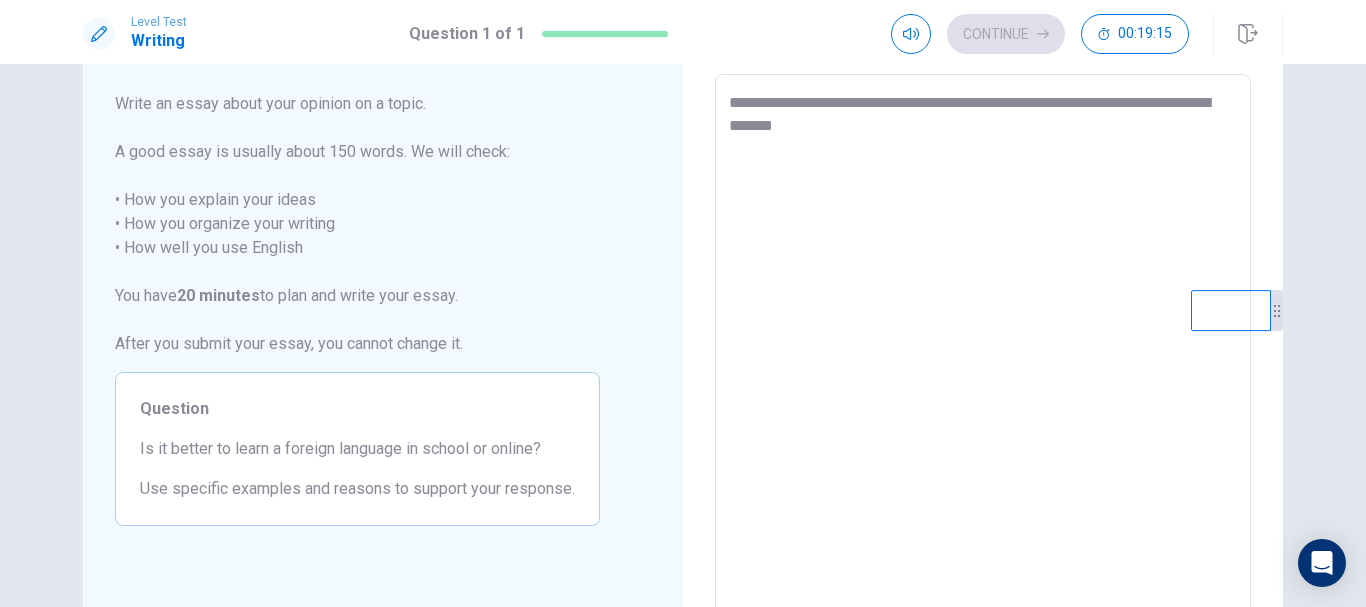 type on "*" 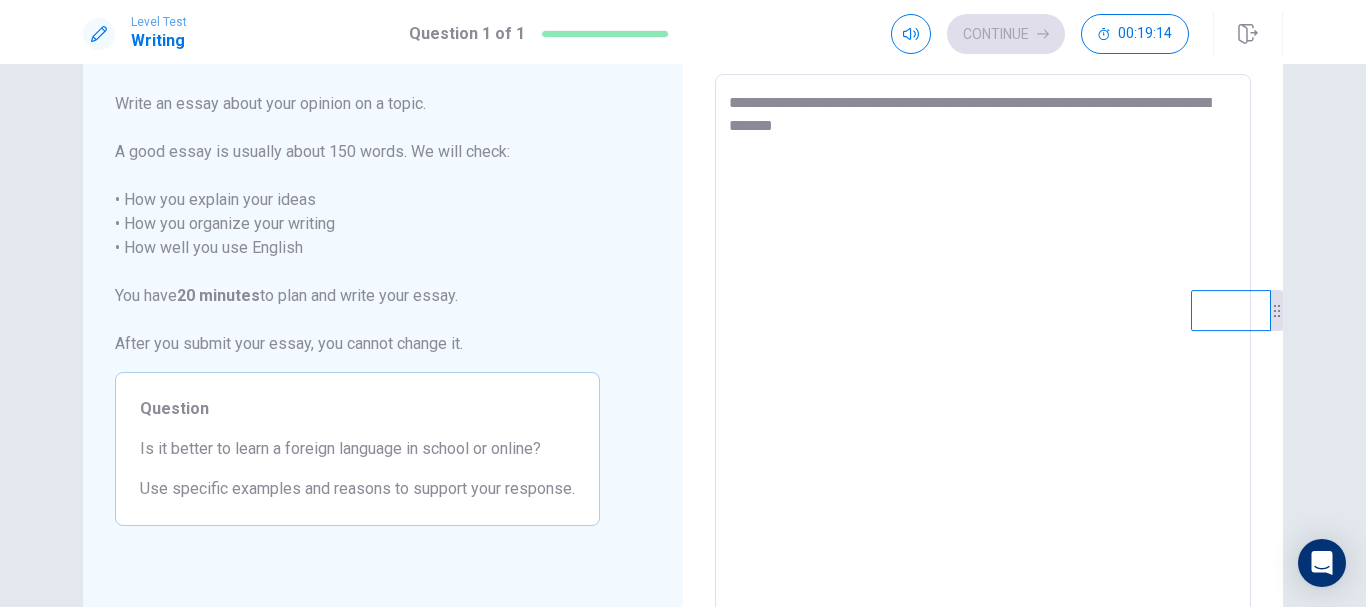 type on "**********" 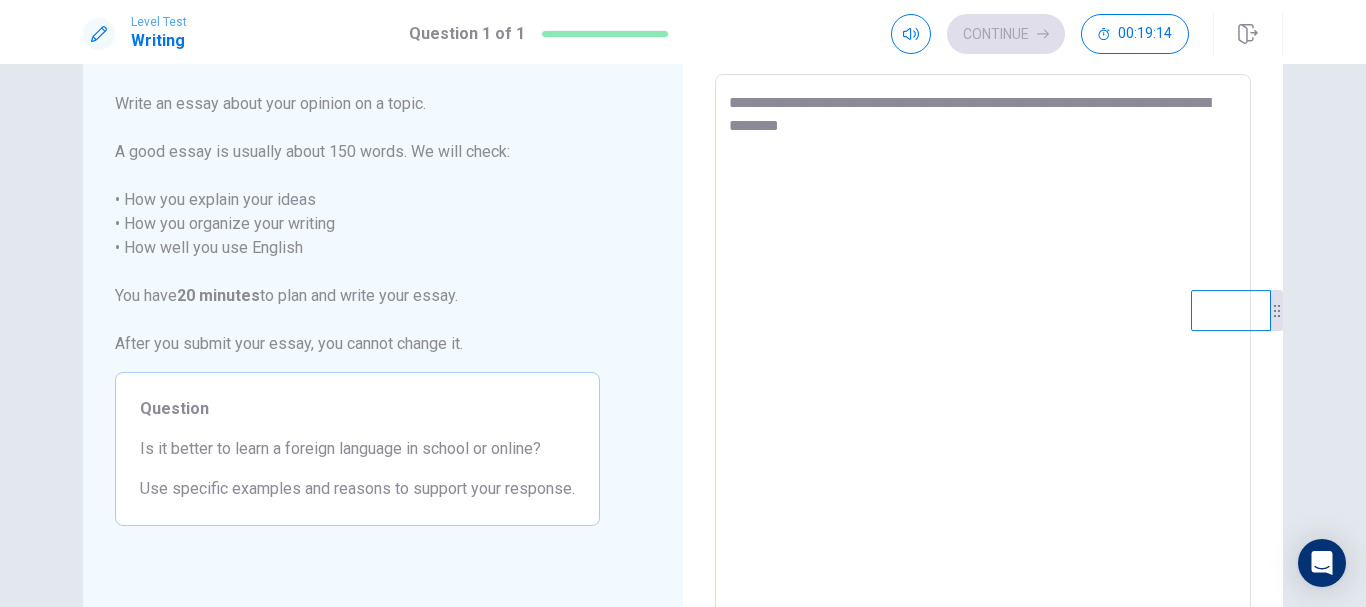 type on "*" 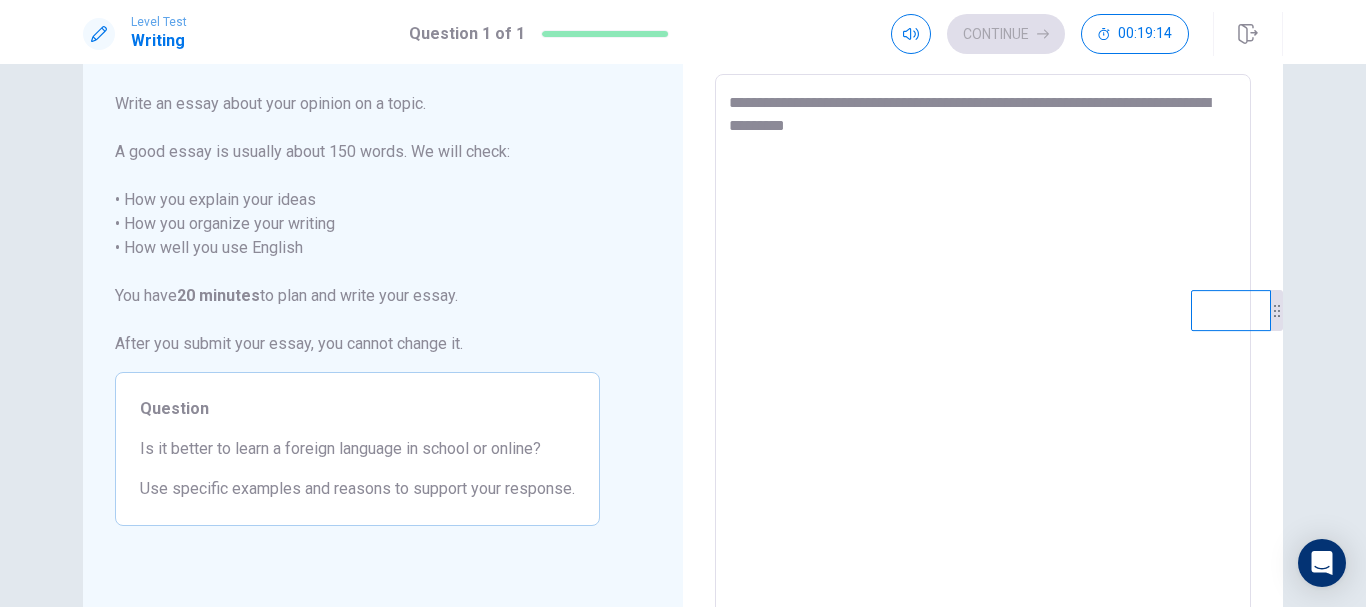 type on "*" 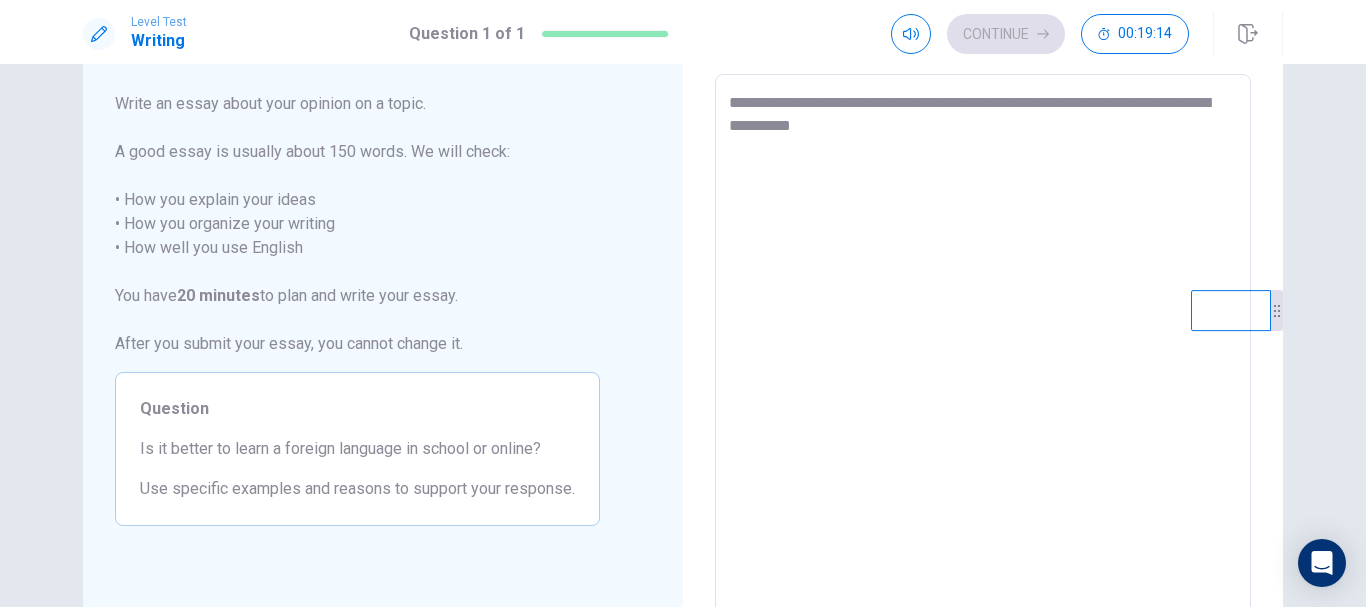 type on "*" 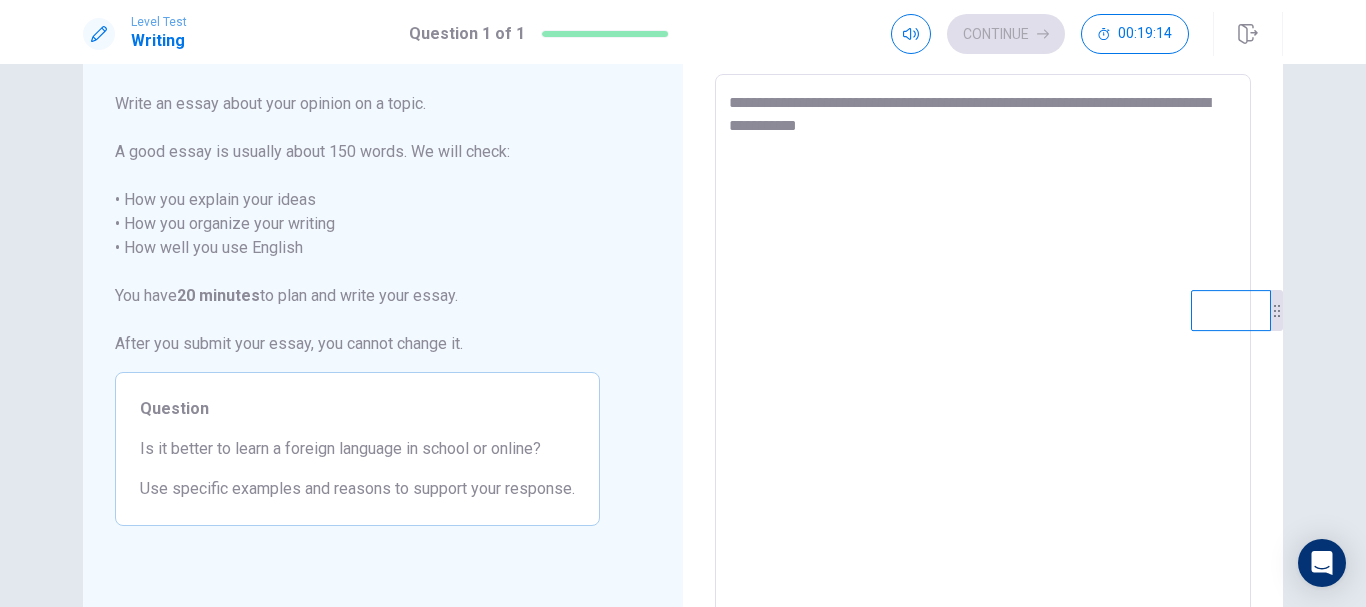 type on "**********" 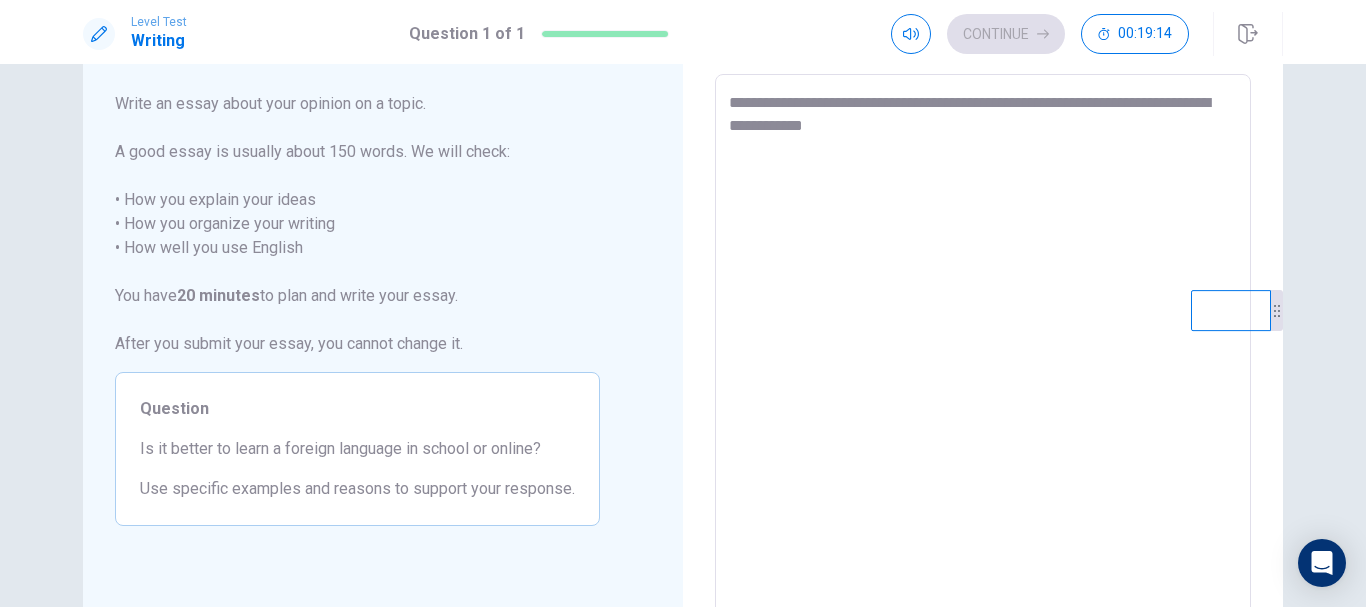 type on "*" 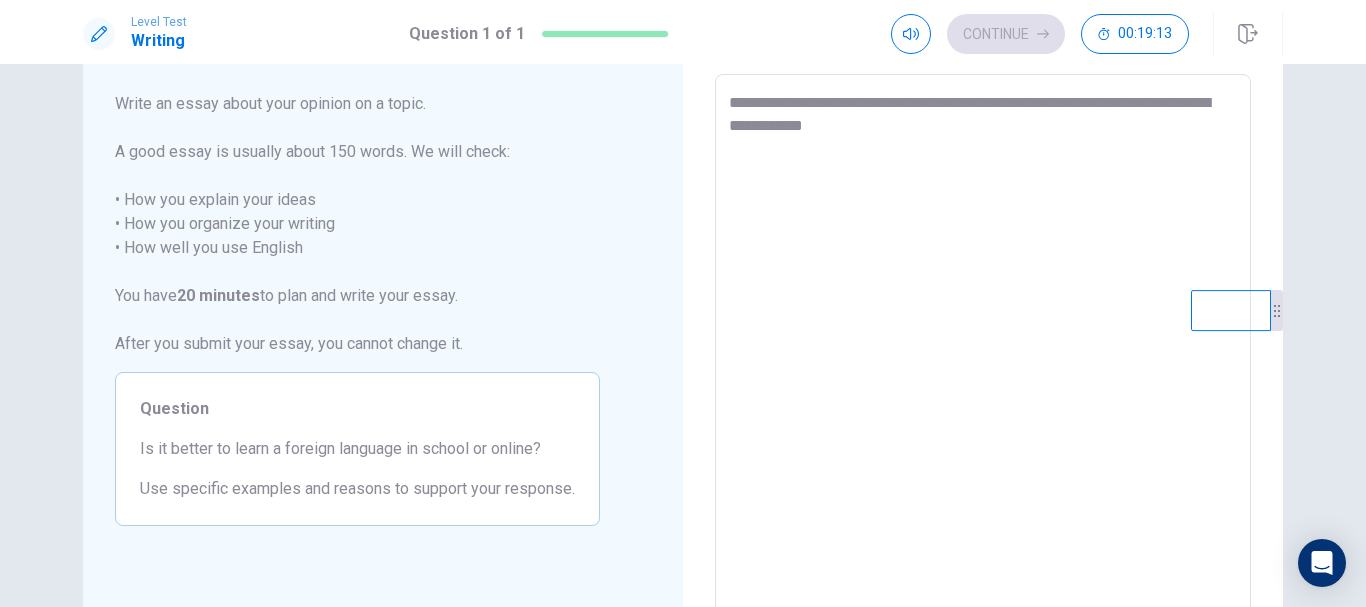type on "**********" 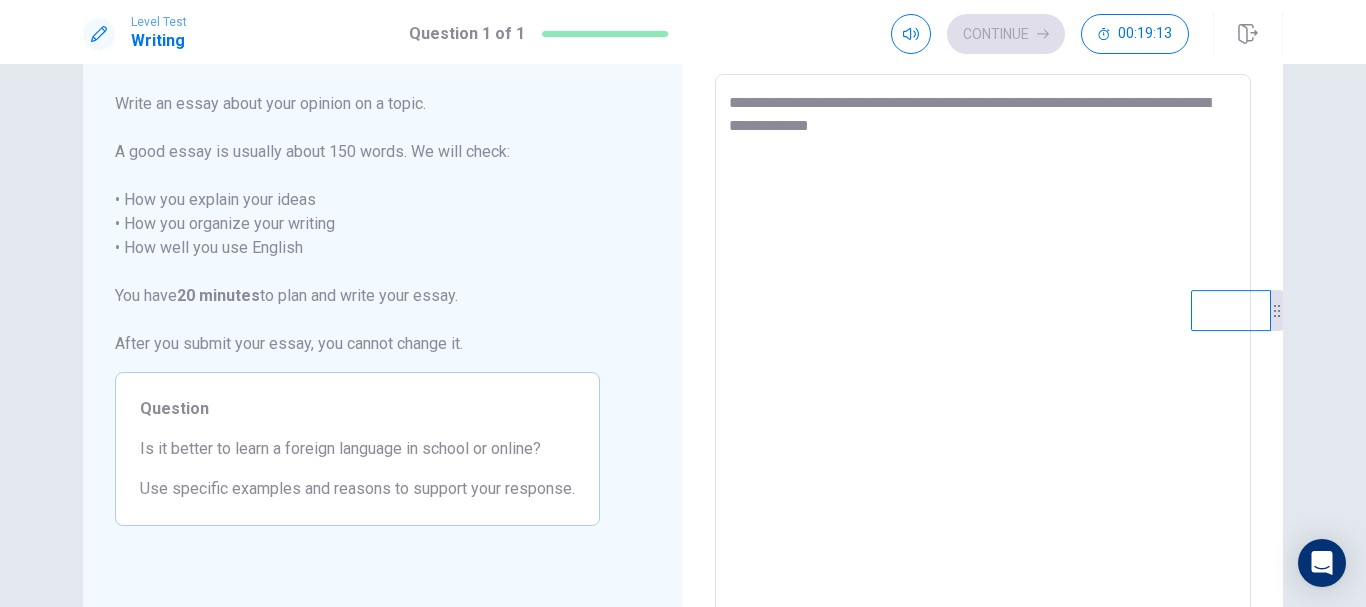 type on "*" 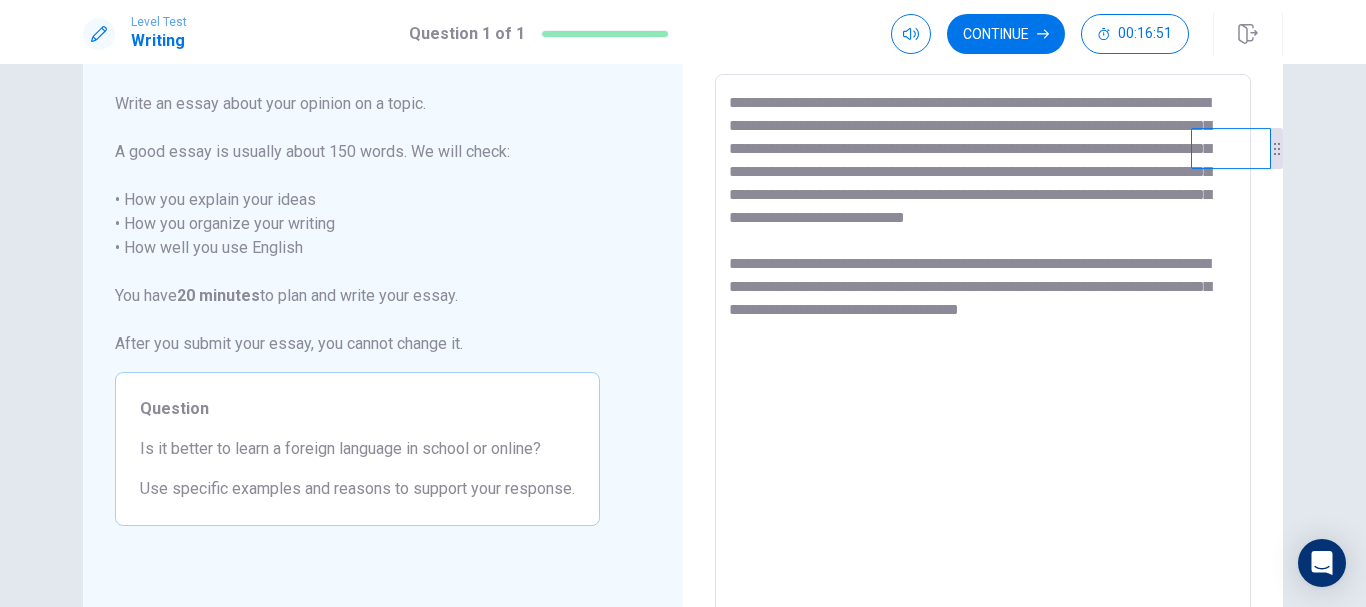 drag, startPoint x: 1274, startPoint y: 314, endPoint x: 1274, endPoint y: 152, distance: 162 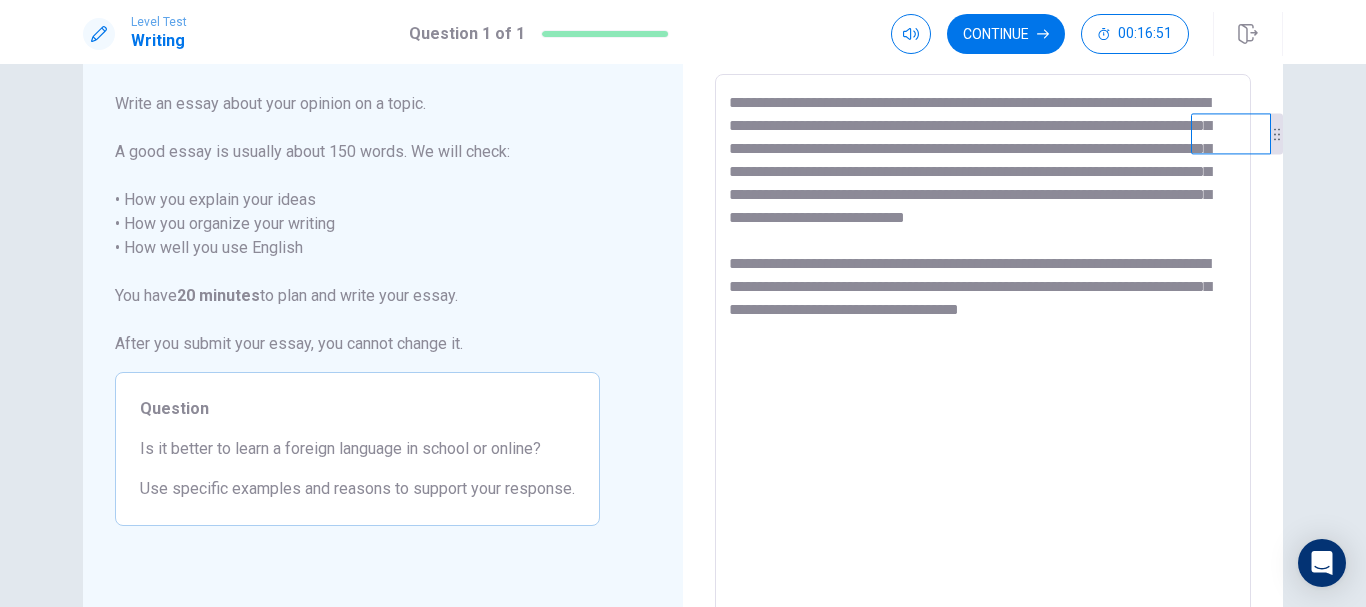 click on "**********" at bounding box center (983, 351) 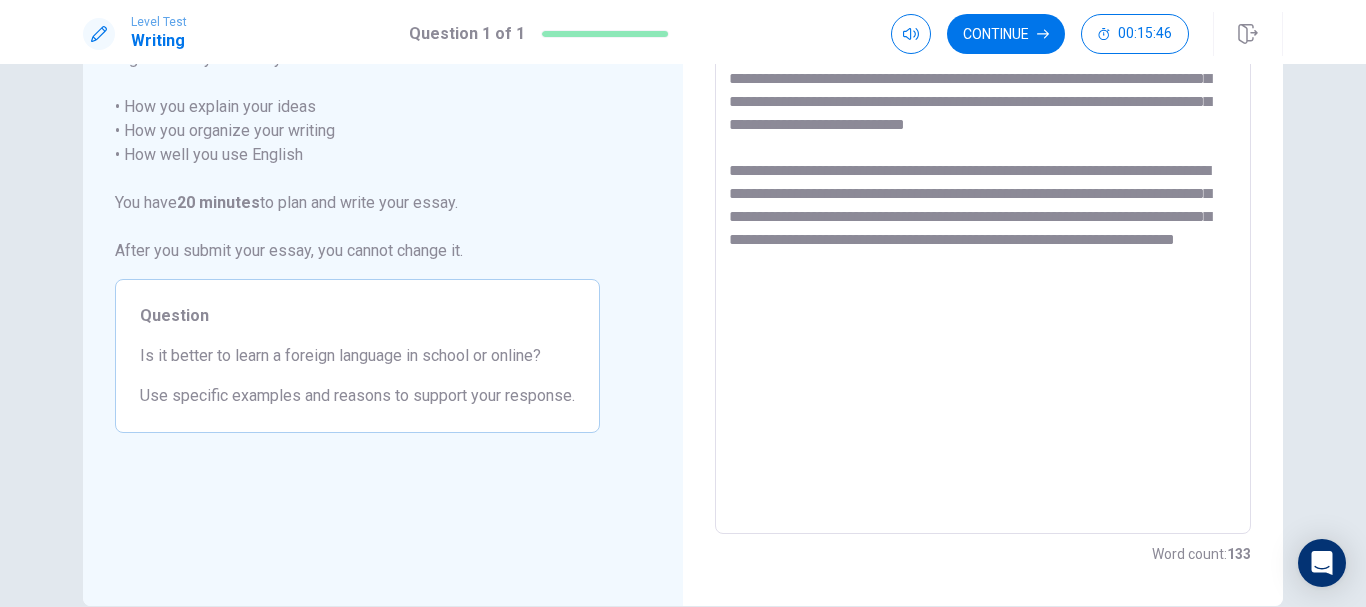 scroll, scrollTop: 200, scrollLeft: 0, axis: vertical 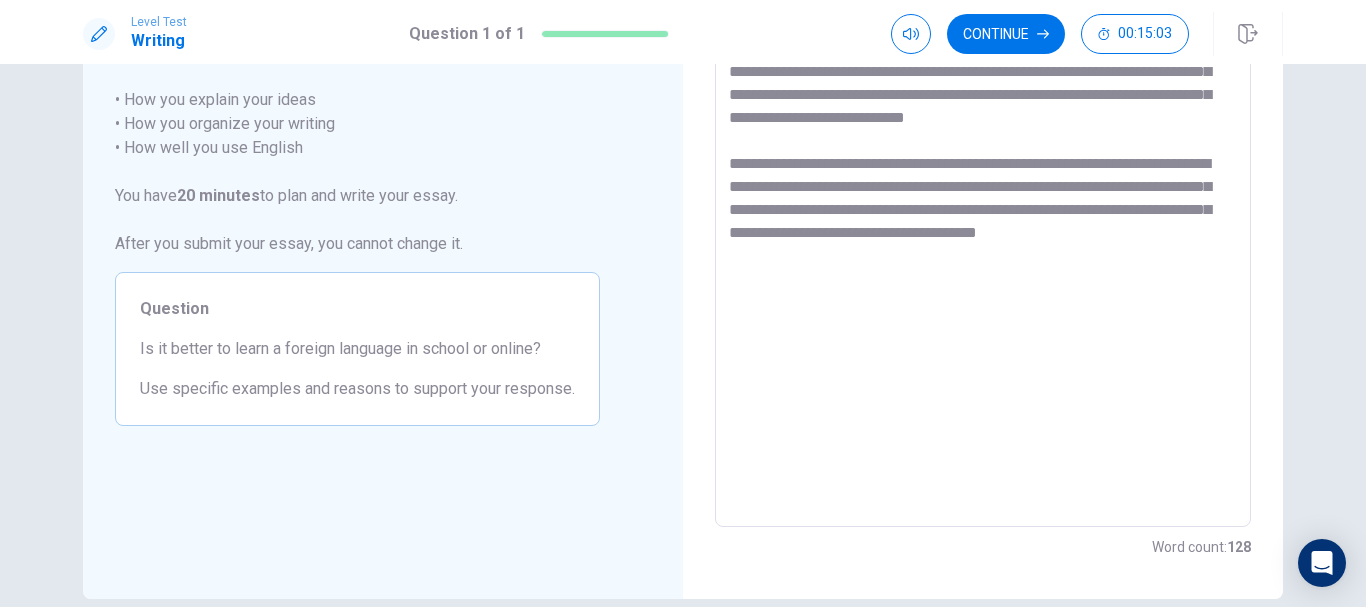 drag, startPoint x: 835, startPoint y: 276, endPoint x: 1098, endPoint y: 232, distance: 266.6552 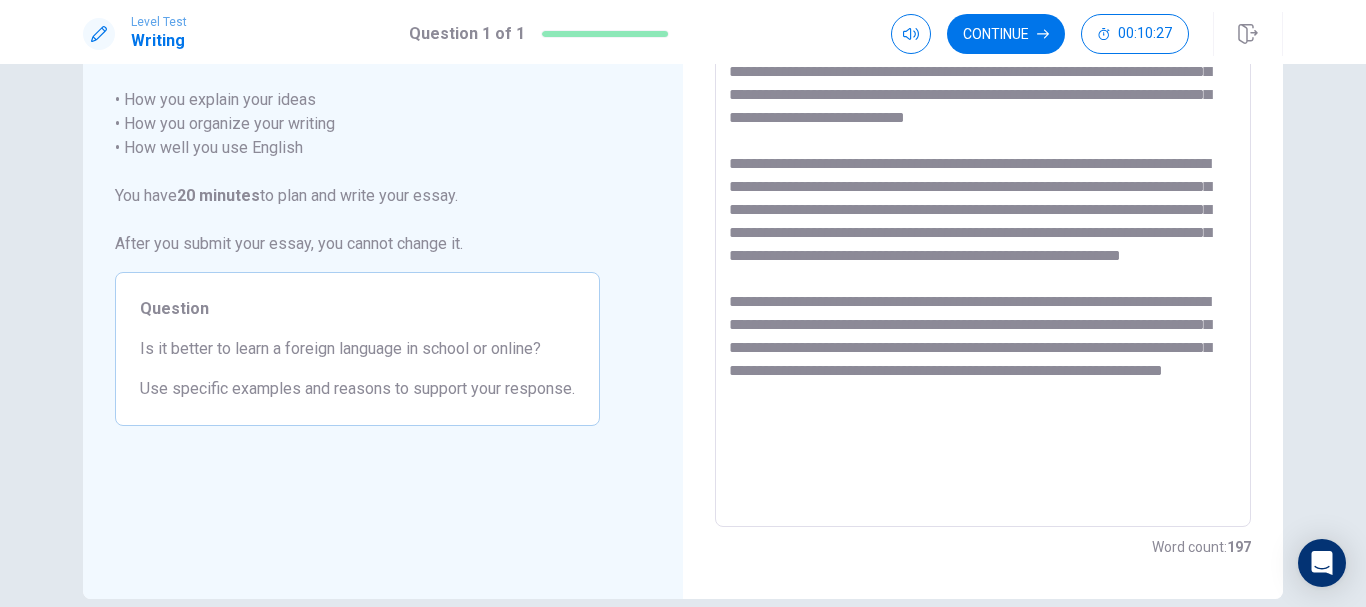 click at bounding box center (983, 251) 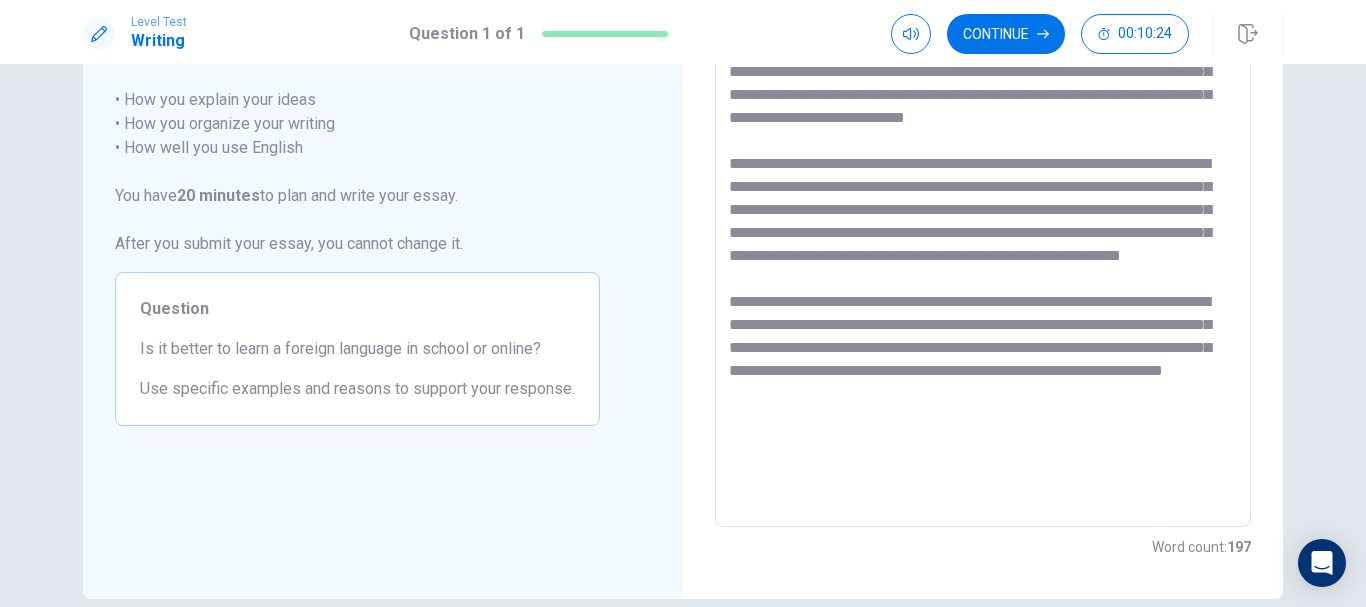 click at bounding box center [983, 251] 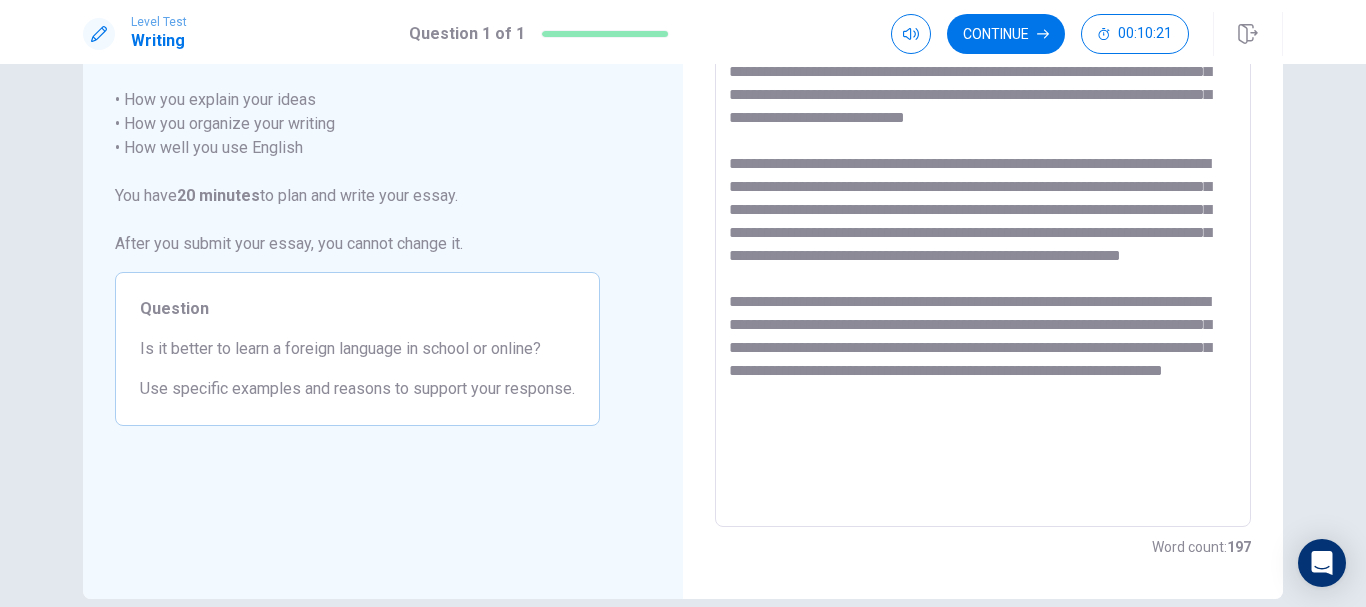 click at bounding box center [983, 251] 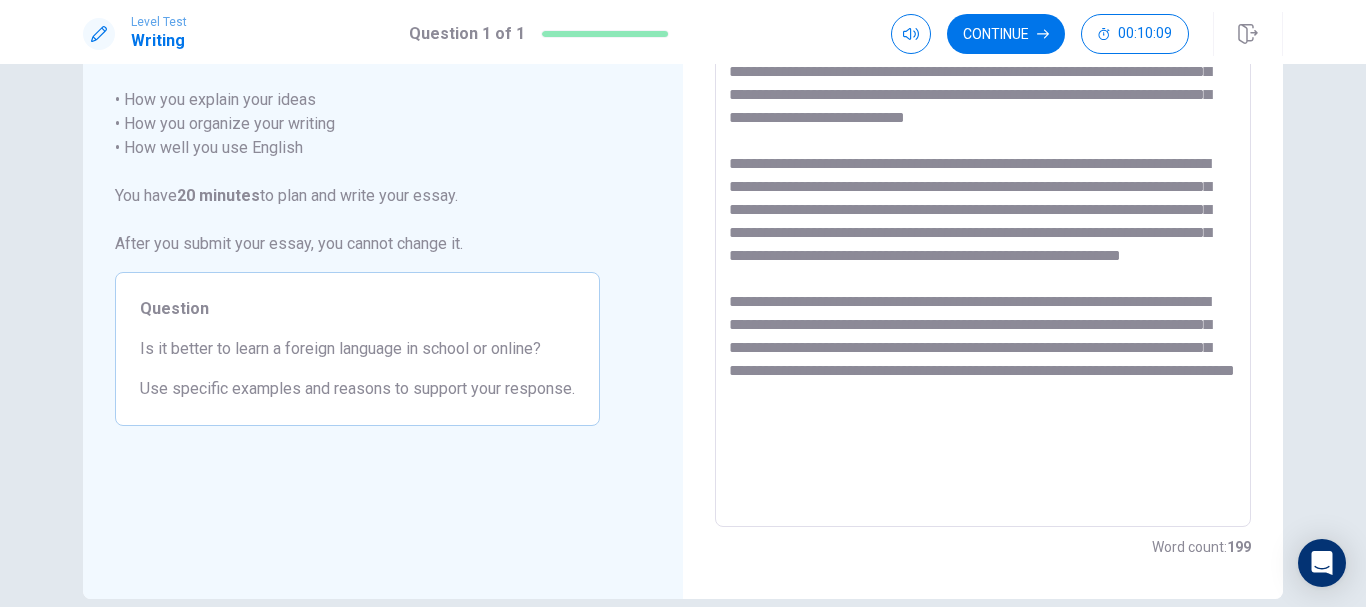 click at bounding box center (983, 251) 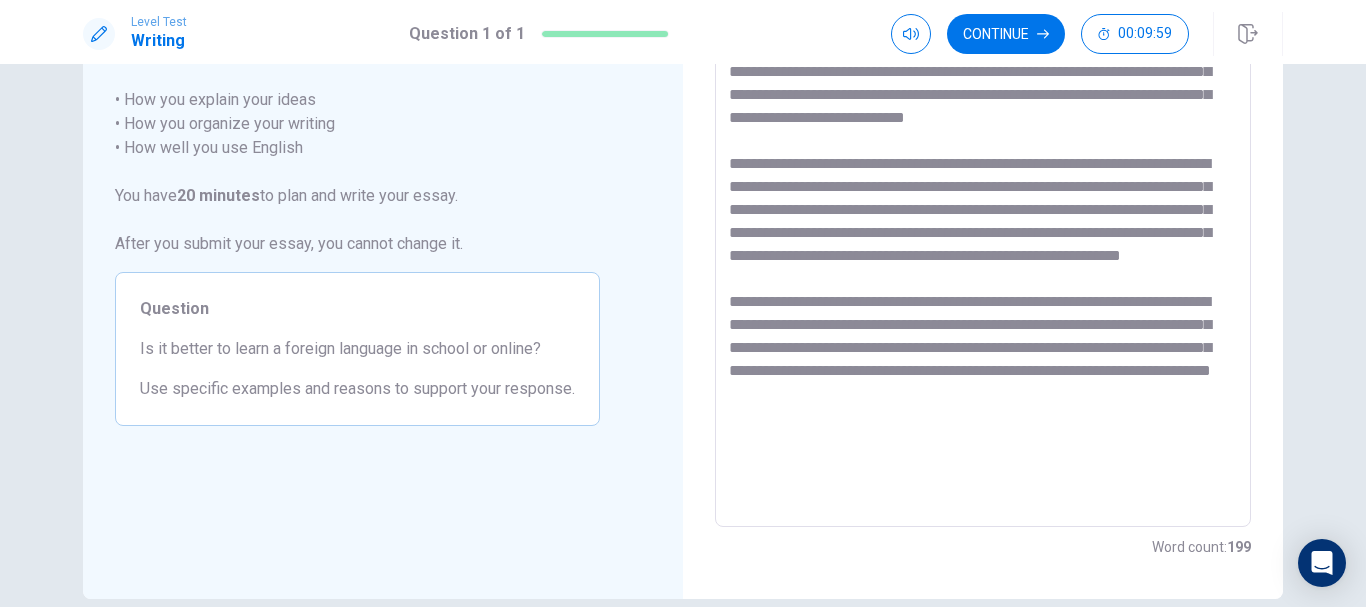 drag, startPoint x: 1010, startPoint y: 439, endPoint x: 732, endPoint y: 434, distance: 278.04495 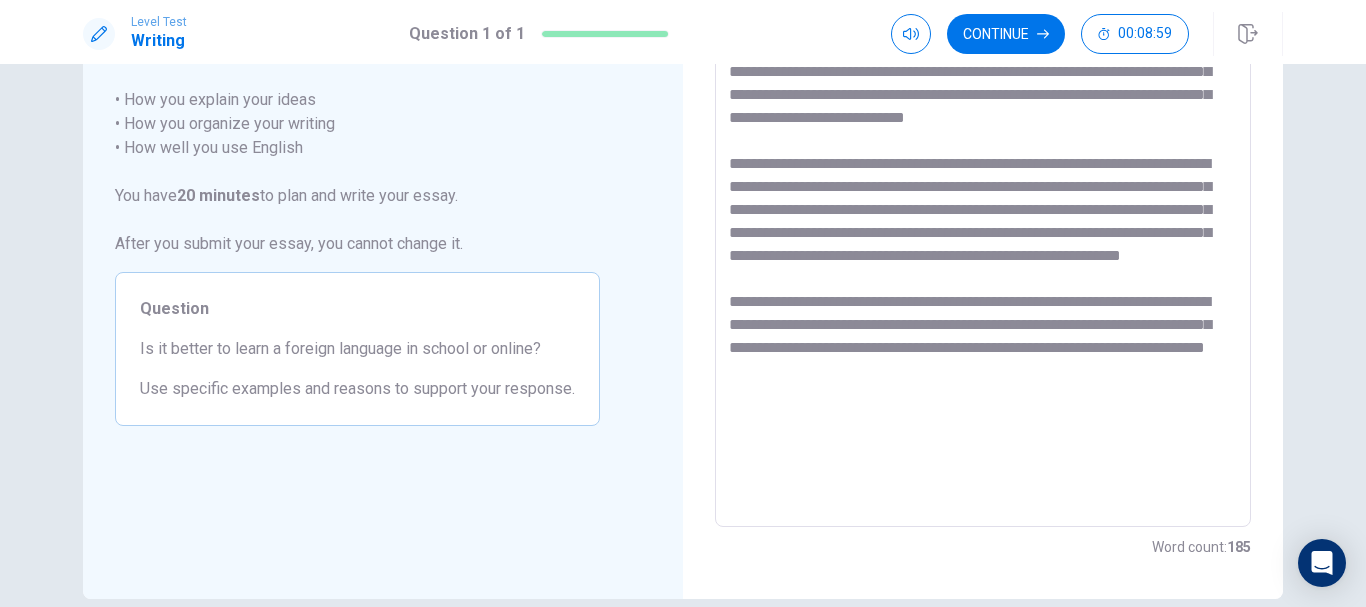 click at bounding box center (983, 251) 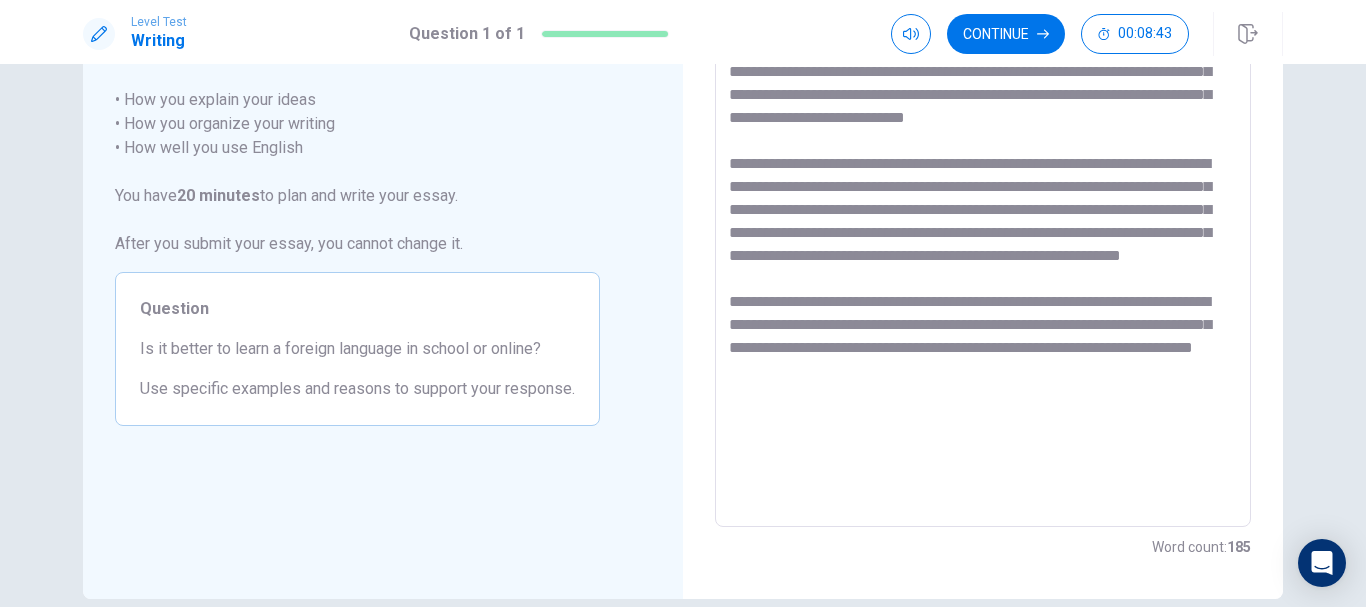 click at bounding box center (983, 251) 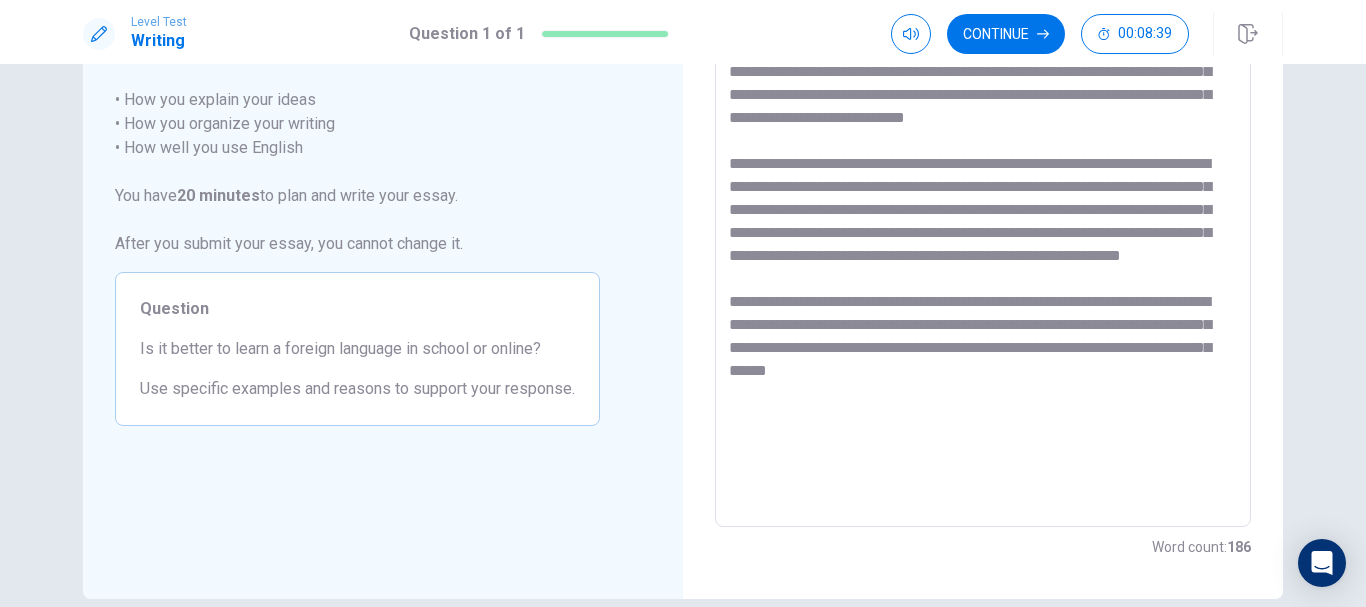 click at bounding box center (983, 251) 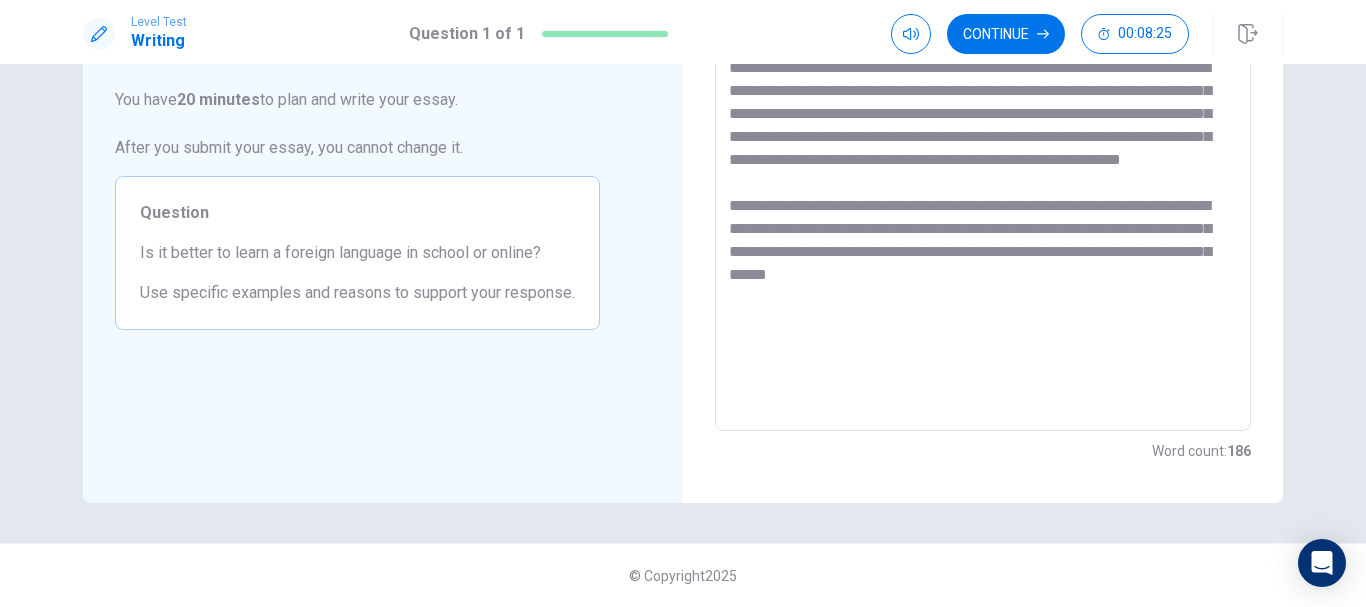 scroll, scrollTop: 0, scrollLeft: 0, axis: both 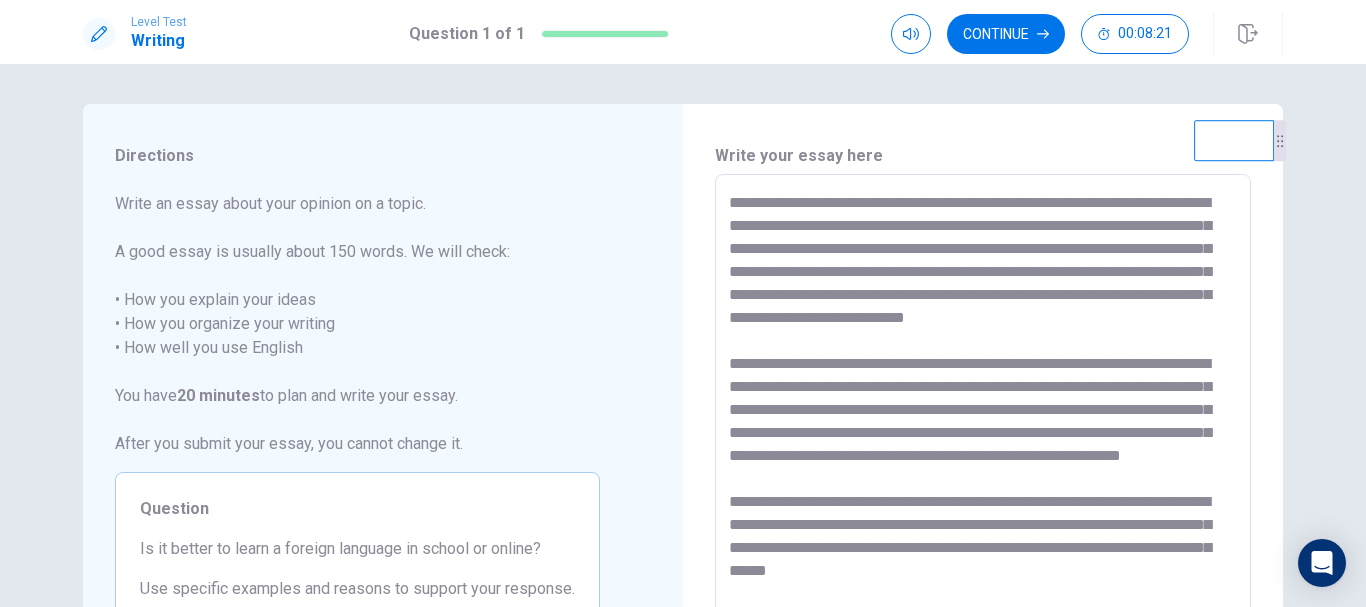 drag, startPoint x: 1257, startPoint y: 243, endPoint x: 1266, endPoint y: 159, distance: 84.48077 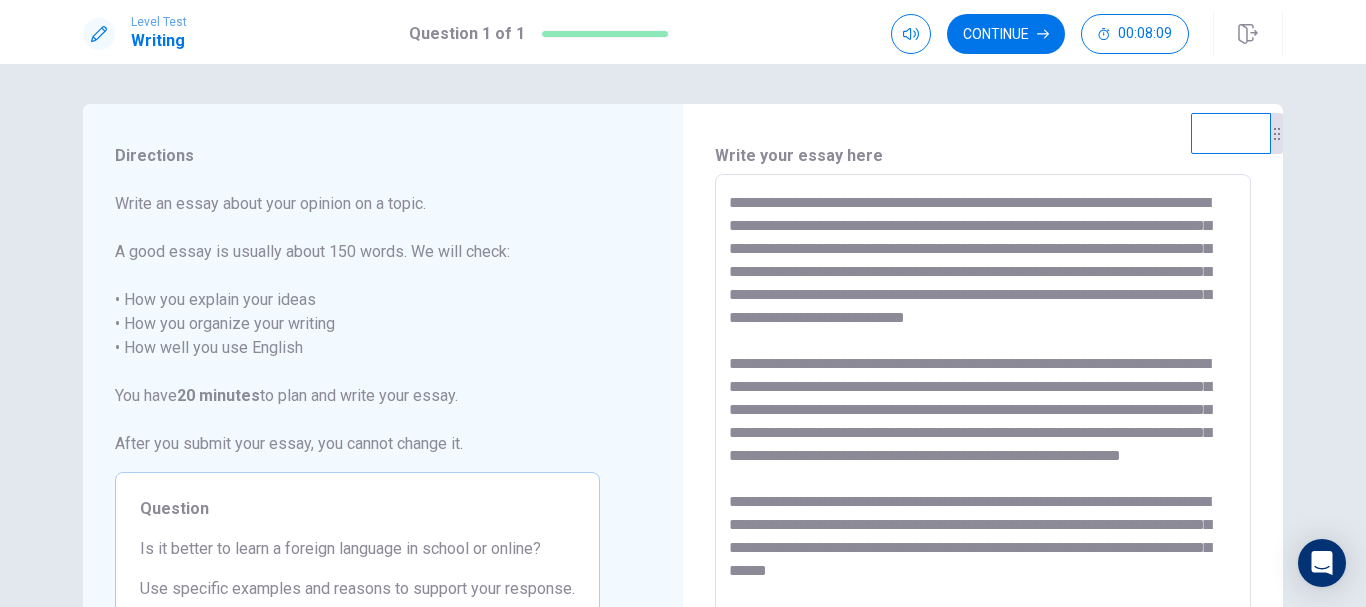 click at bounding box center [983, 451] 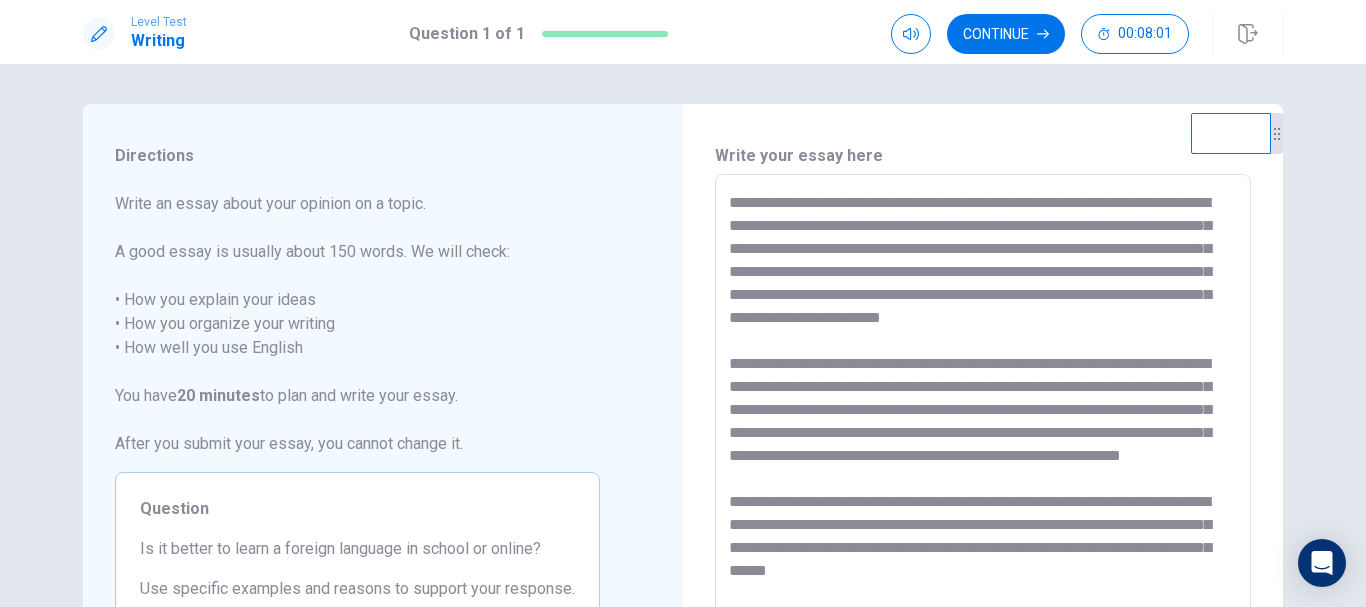 click at bounding box center (983, 451) 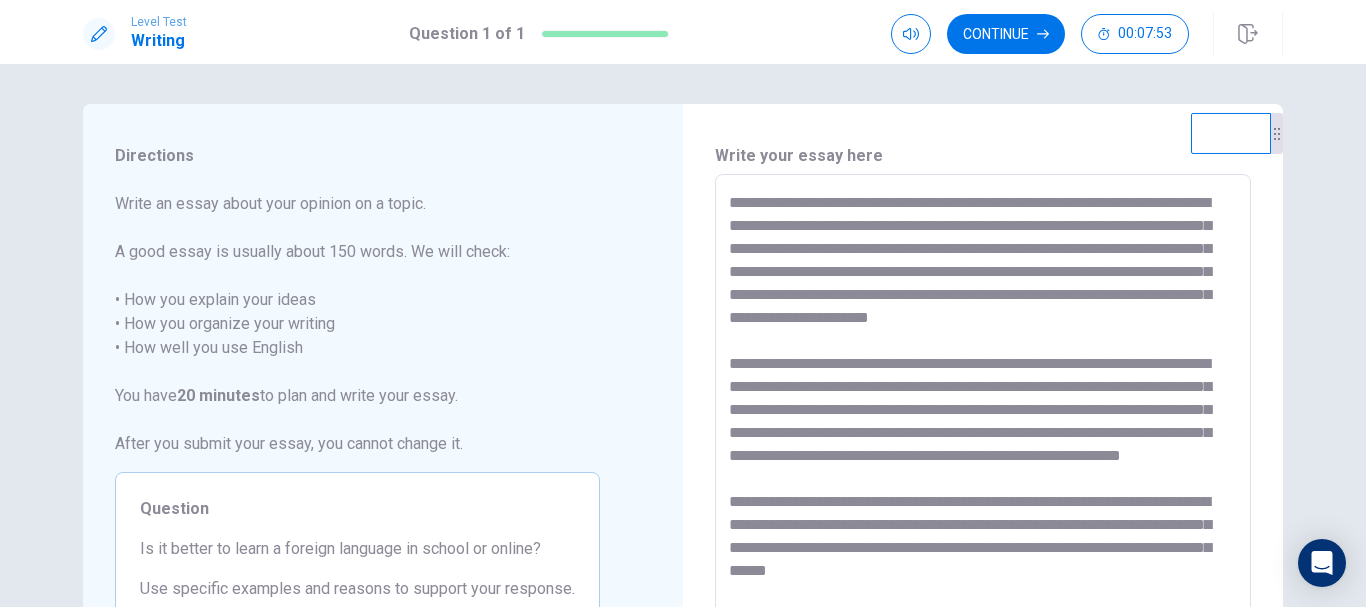 click at bounding box center [983, 451] 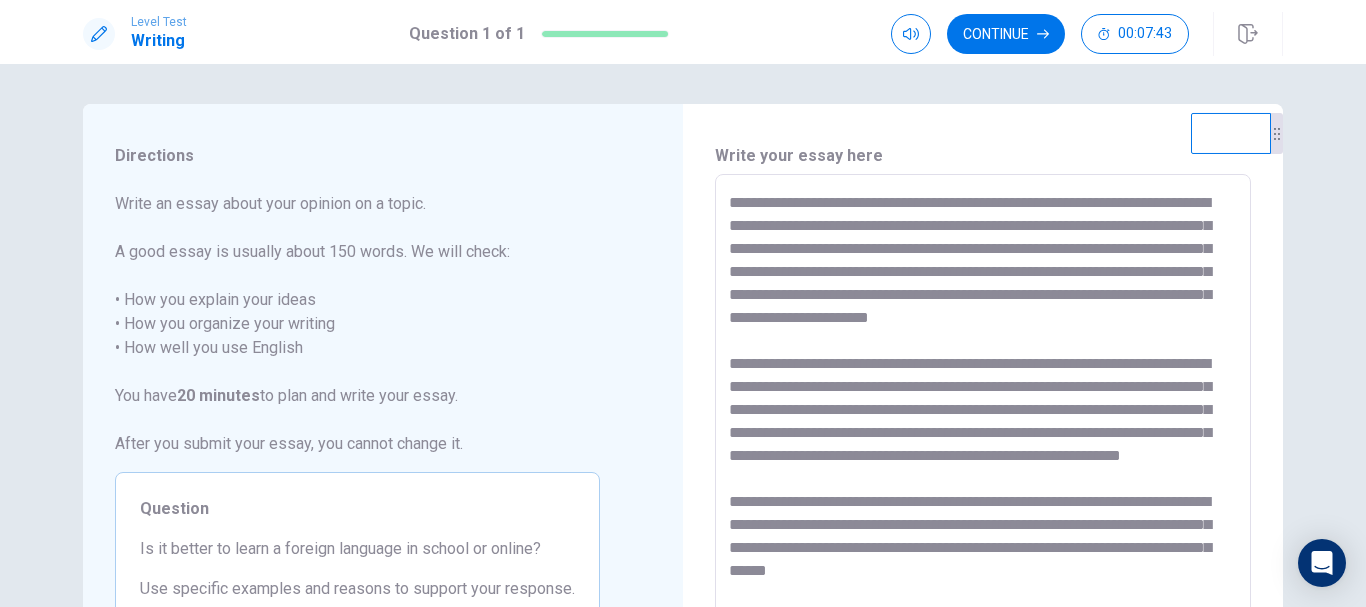 click at bounding box center (983, 451) 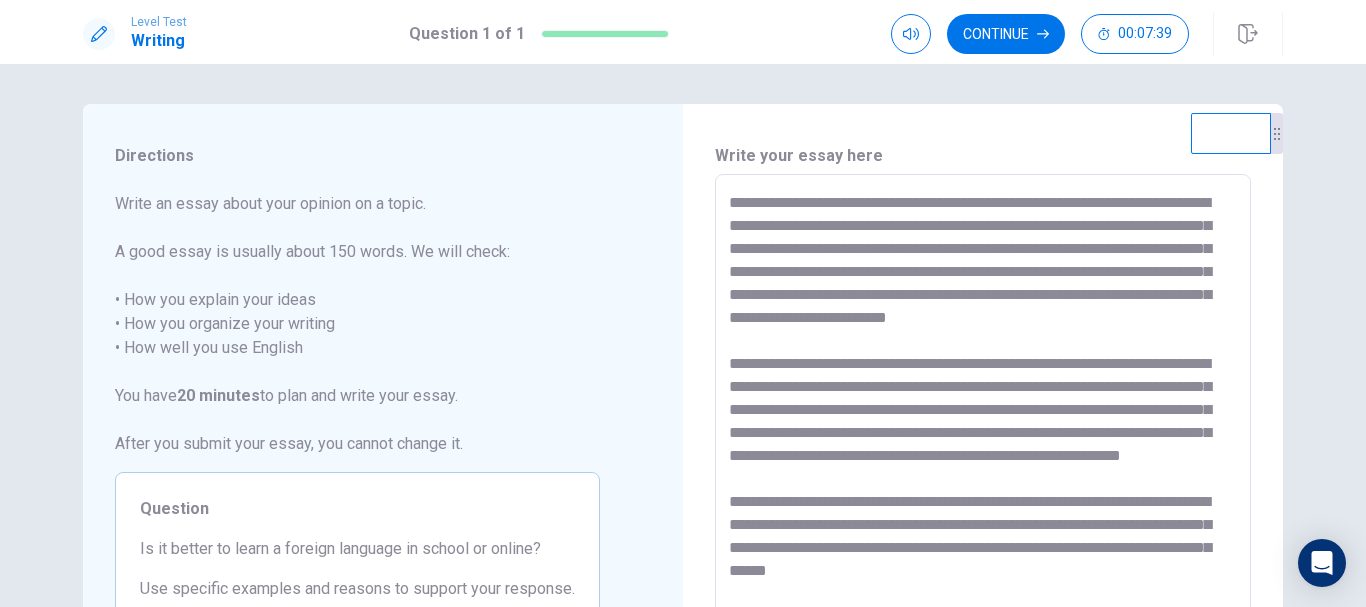 drag, startPoint x: 986, startPoint y: 278, endPoint x: 1004, endPoint y: 270, distance: 19.697716 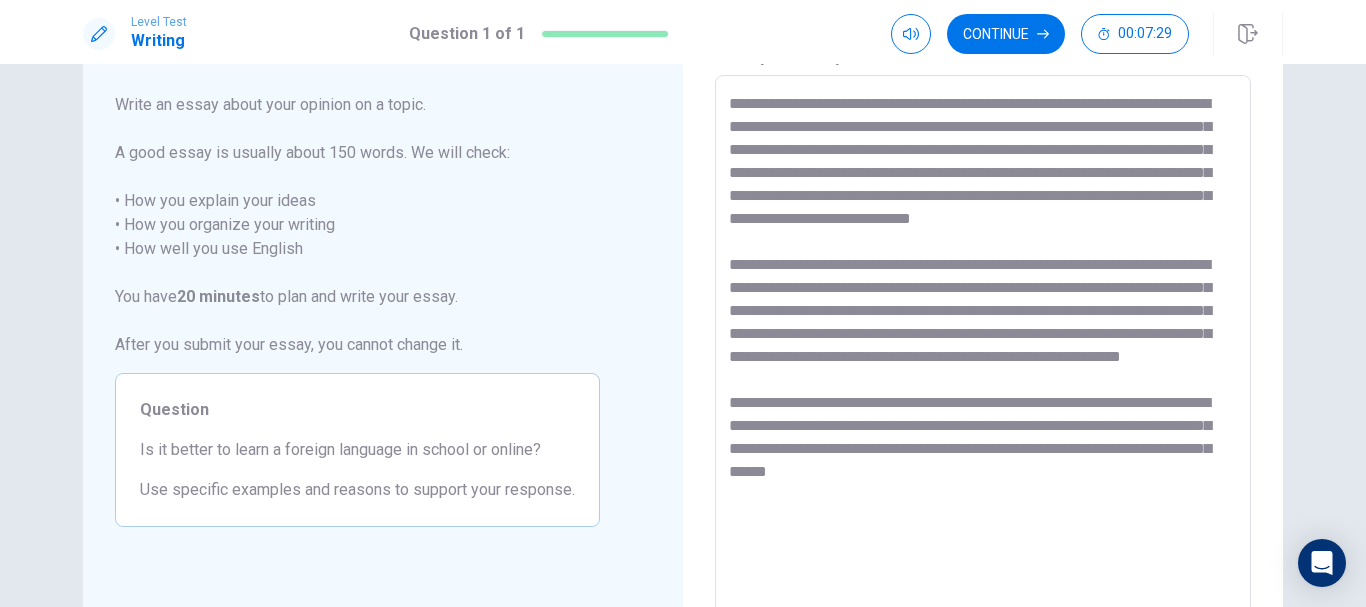 scroll, scrollTop: 100, scrollLeft: 0, axis: vertical 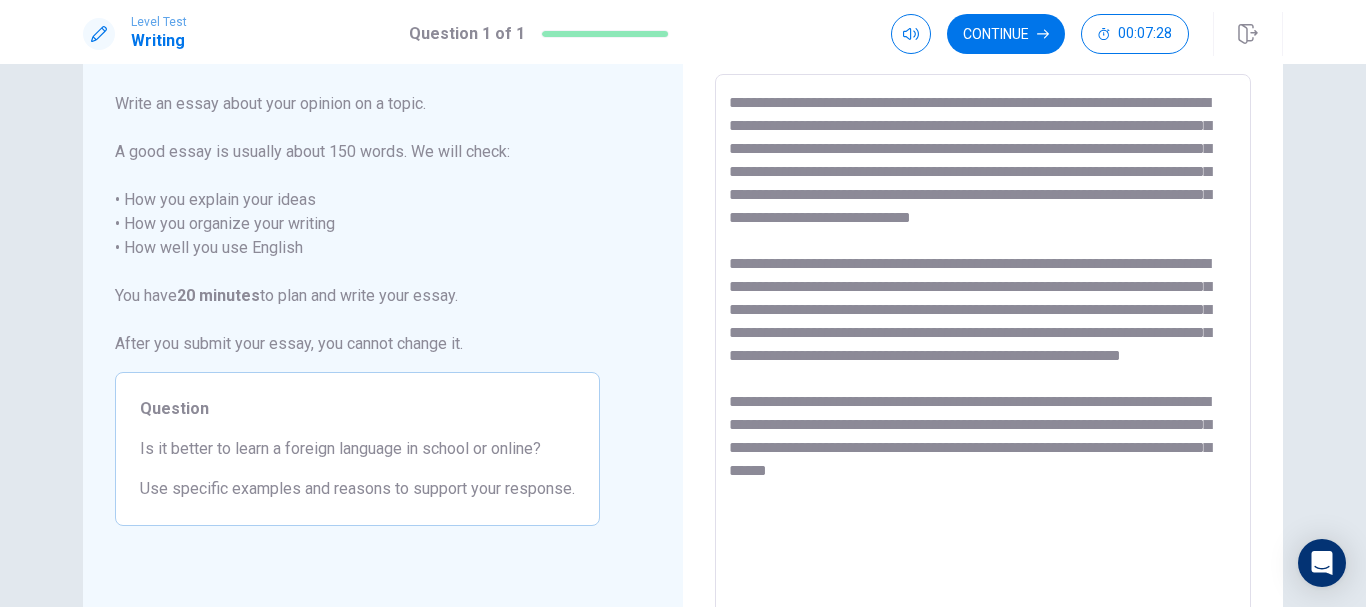 click at bounding box center (983, 351) 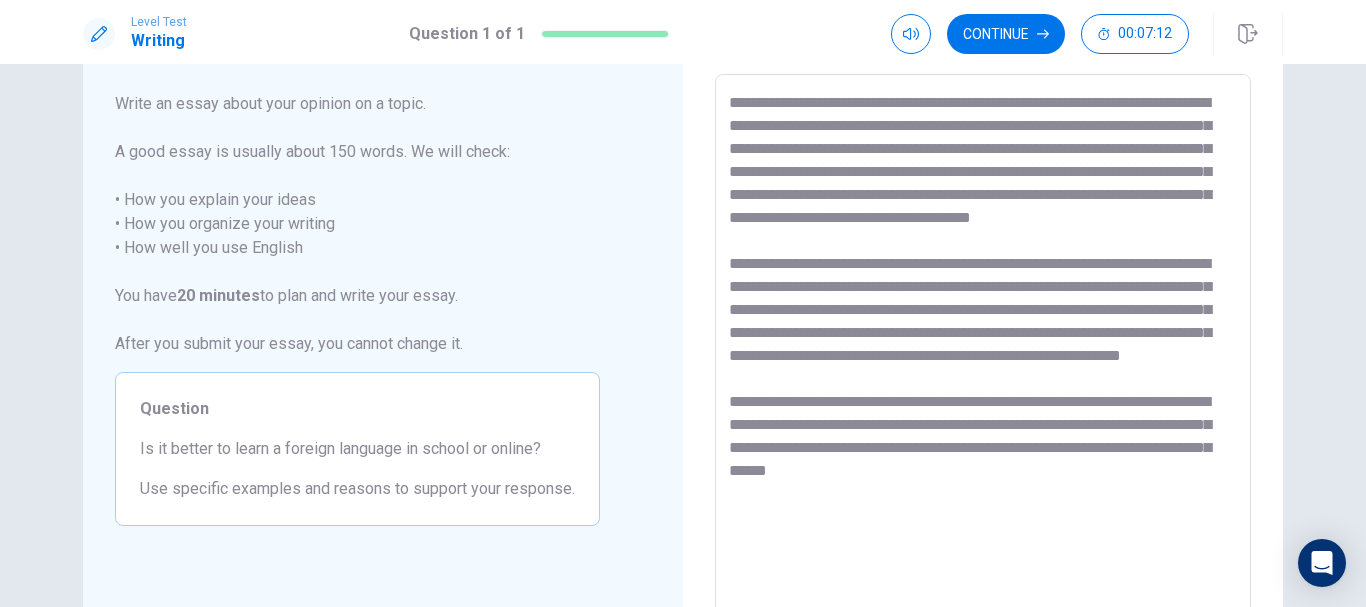 click at bounding box center (983, 351) 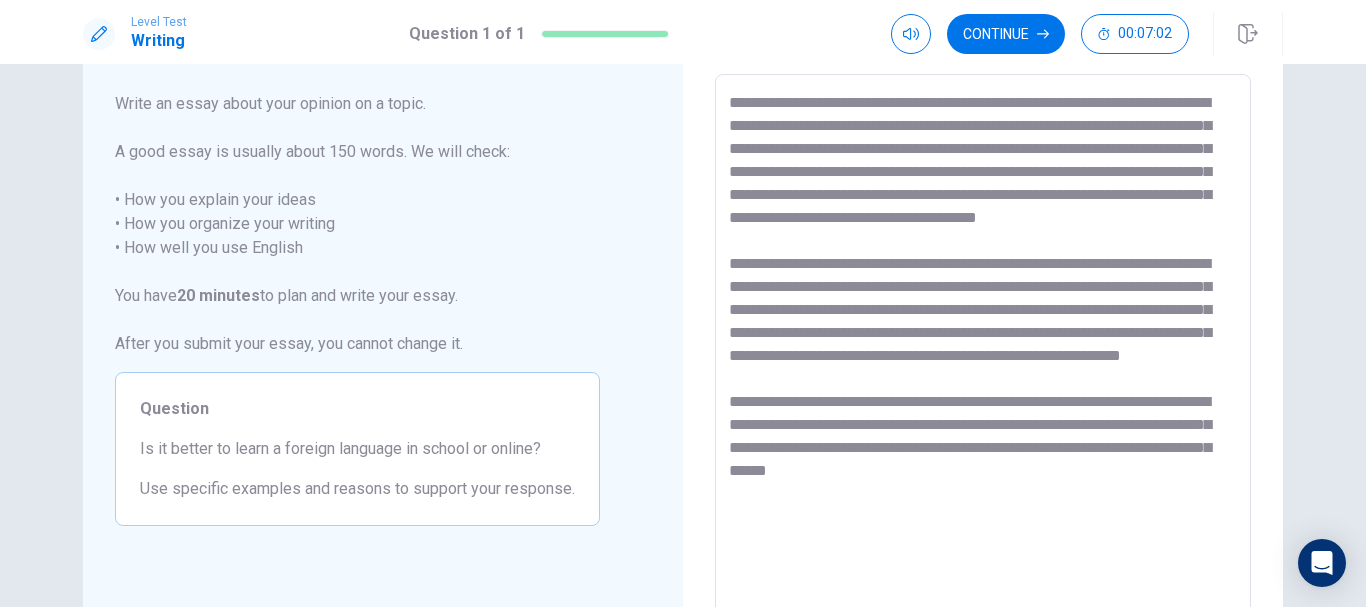 drag, startPoint x: 854, startPoint y: 249, endPoint x: 1098, endPoint y: 224, distance: 245.27739 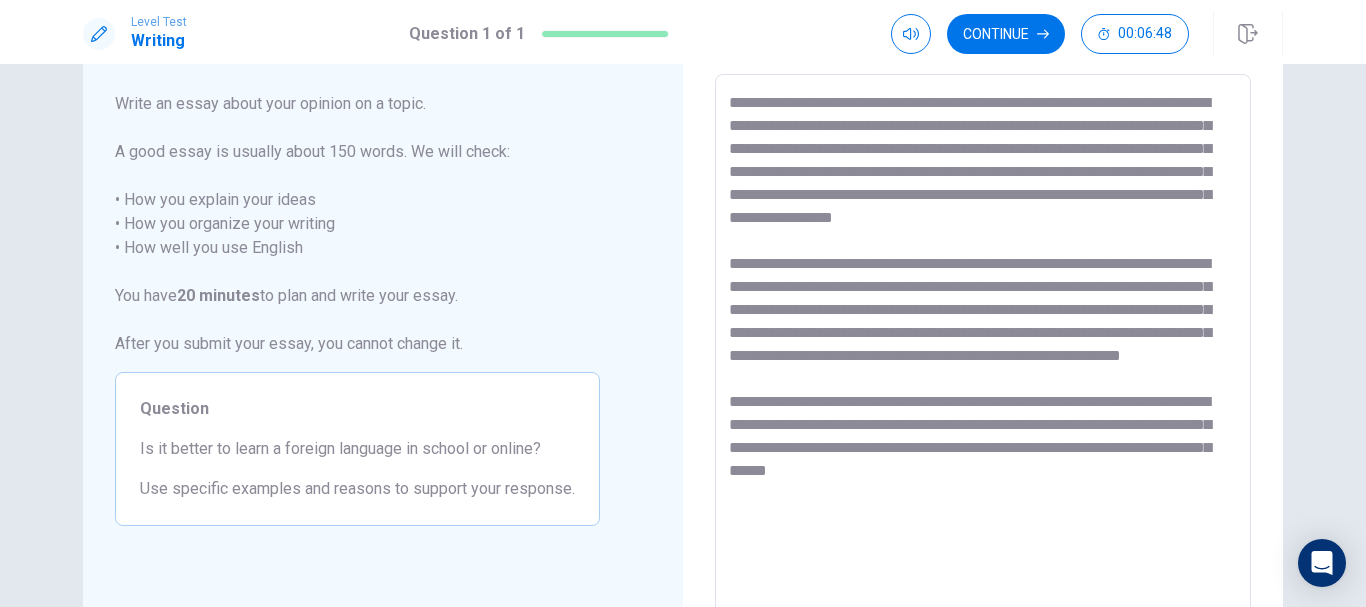 click at bounding box center (983, 351) 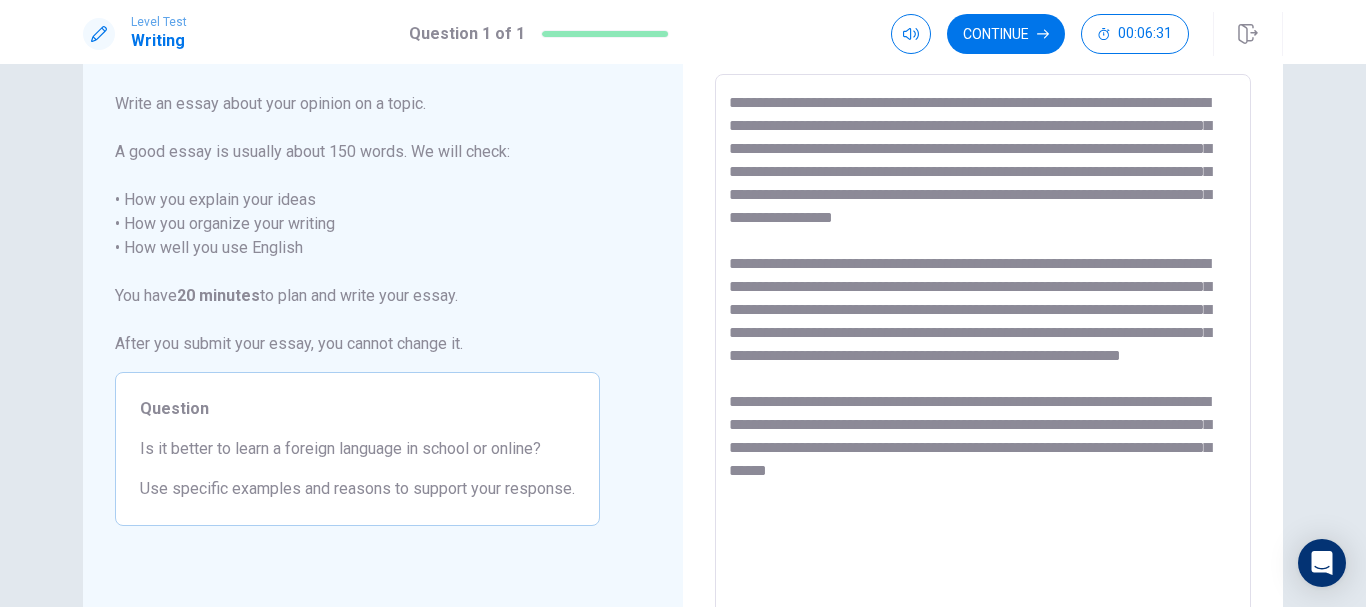 click at bounding box center (983, 351) 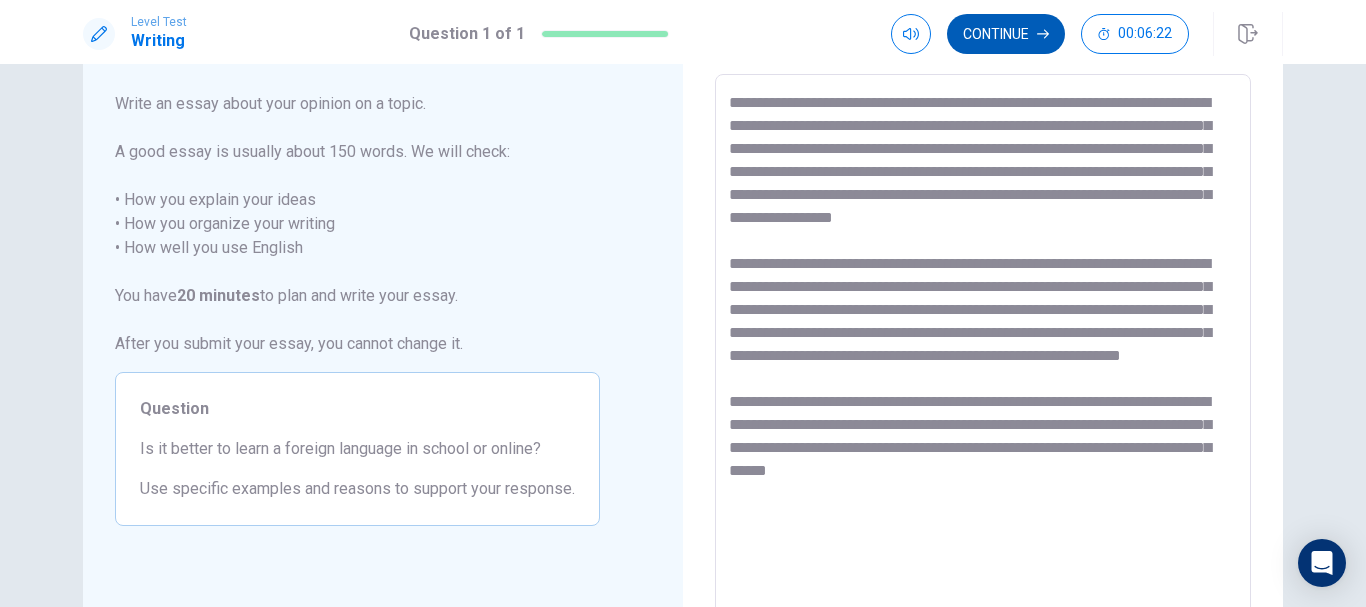 click on "Continue" at bounding box center (1006, 34) 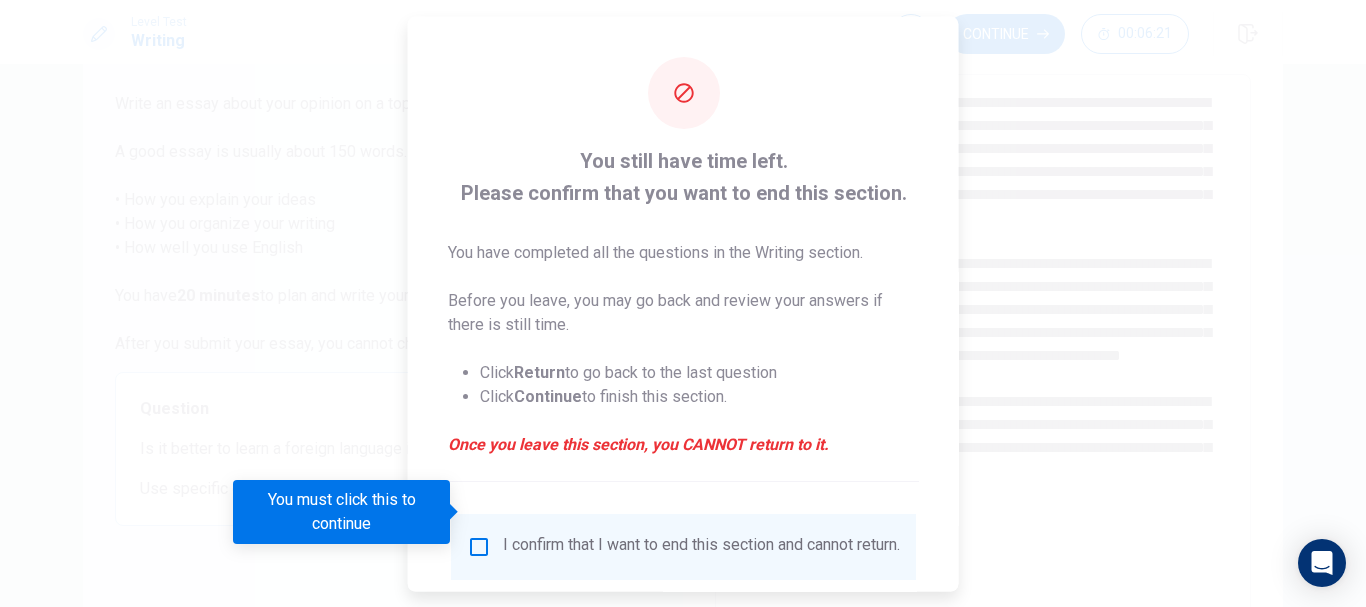 scroll, scrollTop: 139, scrollLeft: 0, axis: vertical 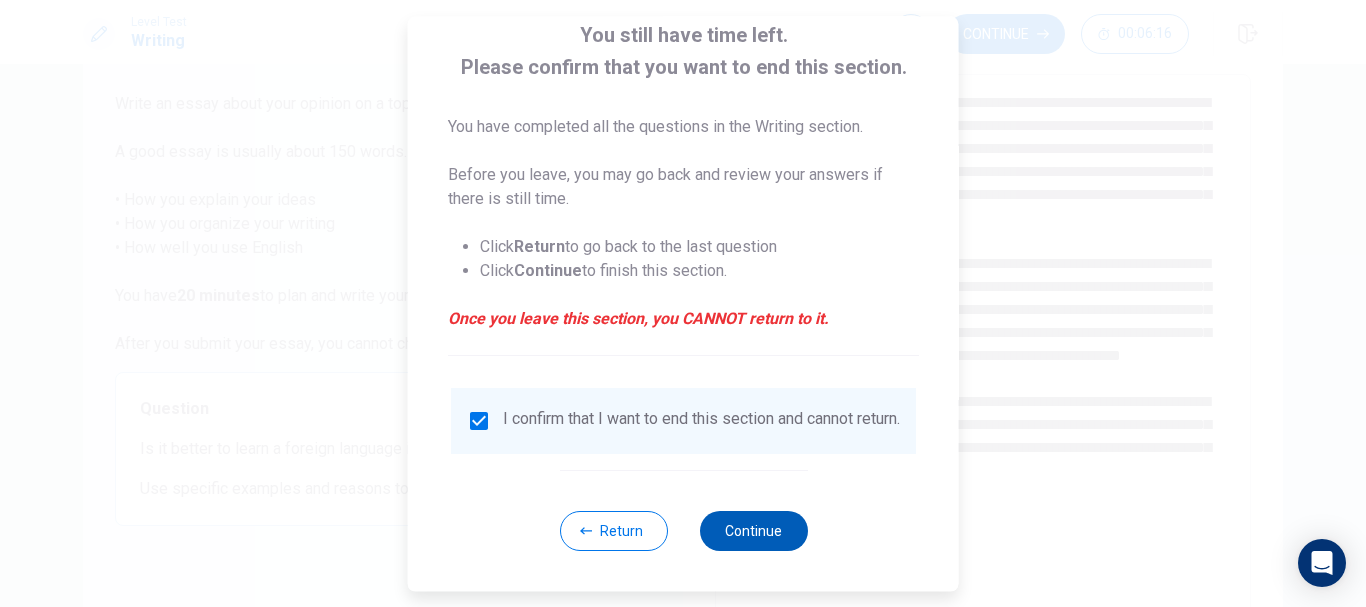 click on "Continue" at bounding box center (753, 531) 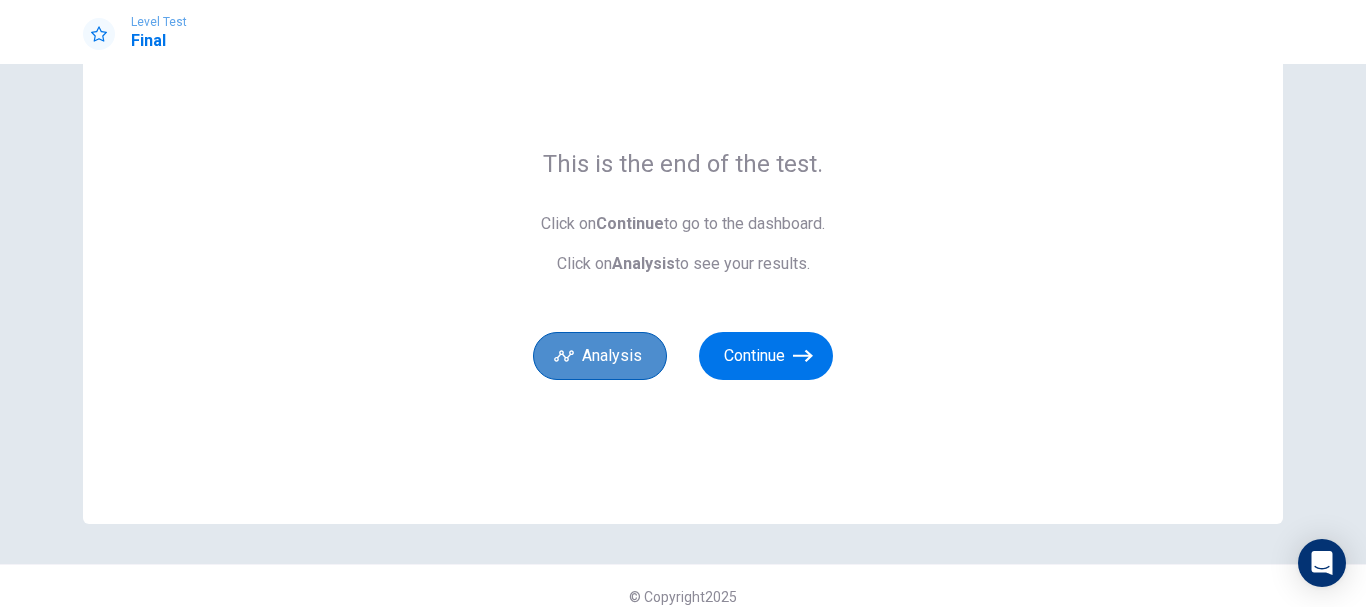 click on "Analysis" at bounding box center (600, 356) 